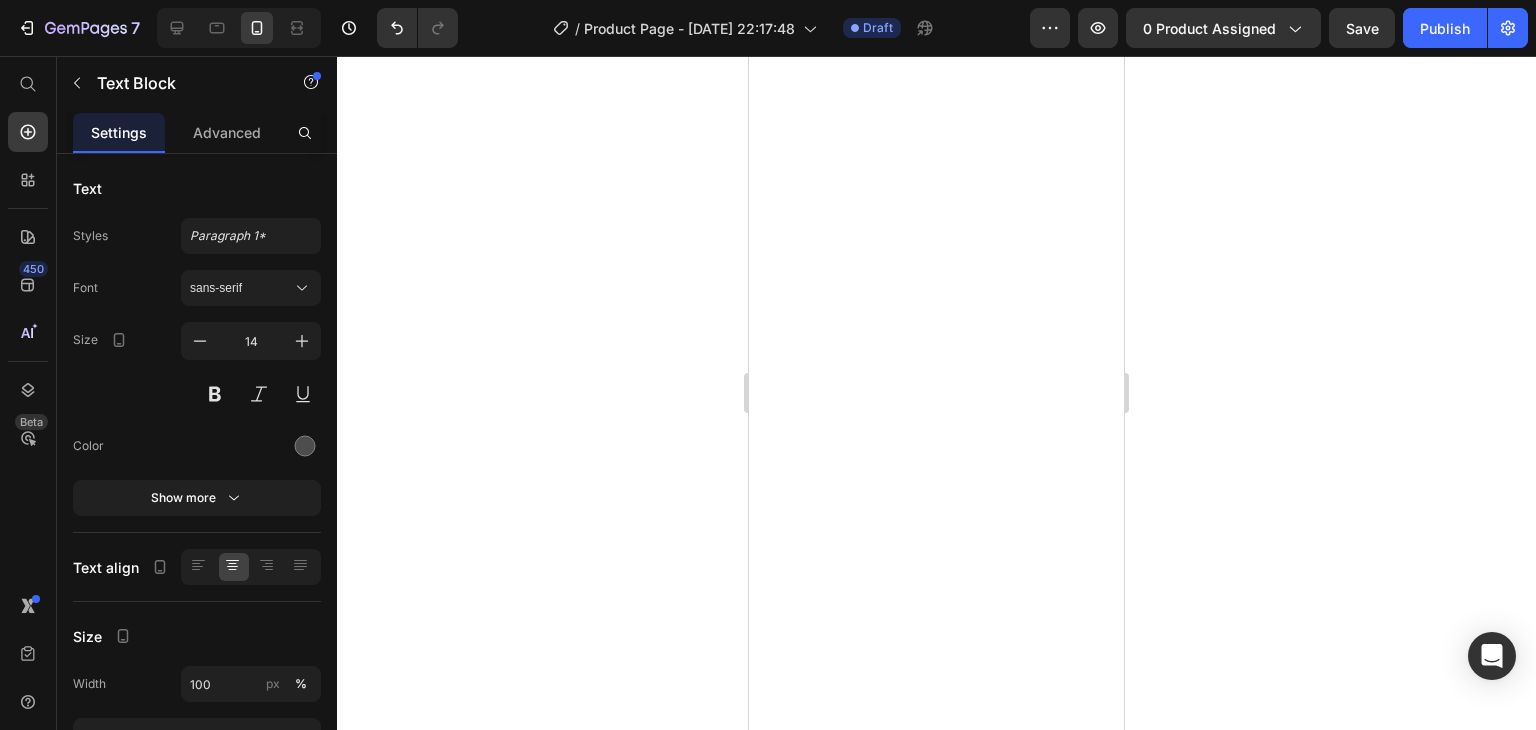 scroll, scrollTop: 0, scrollLeft: 0, axis: both 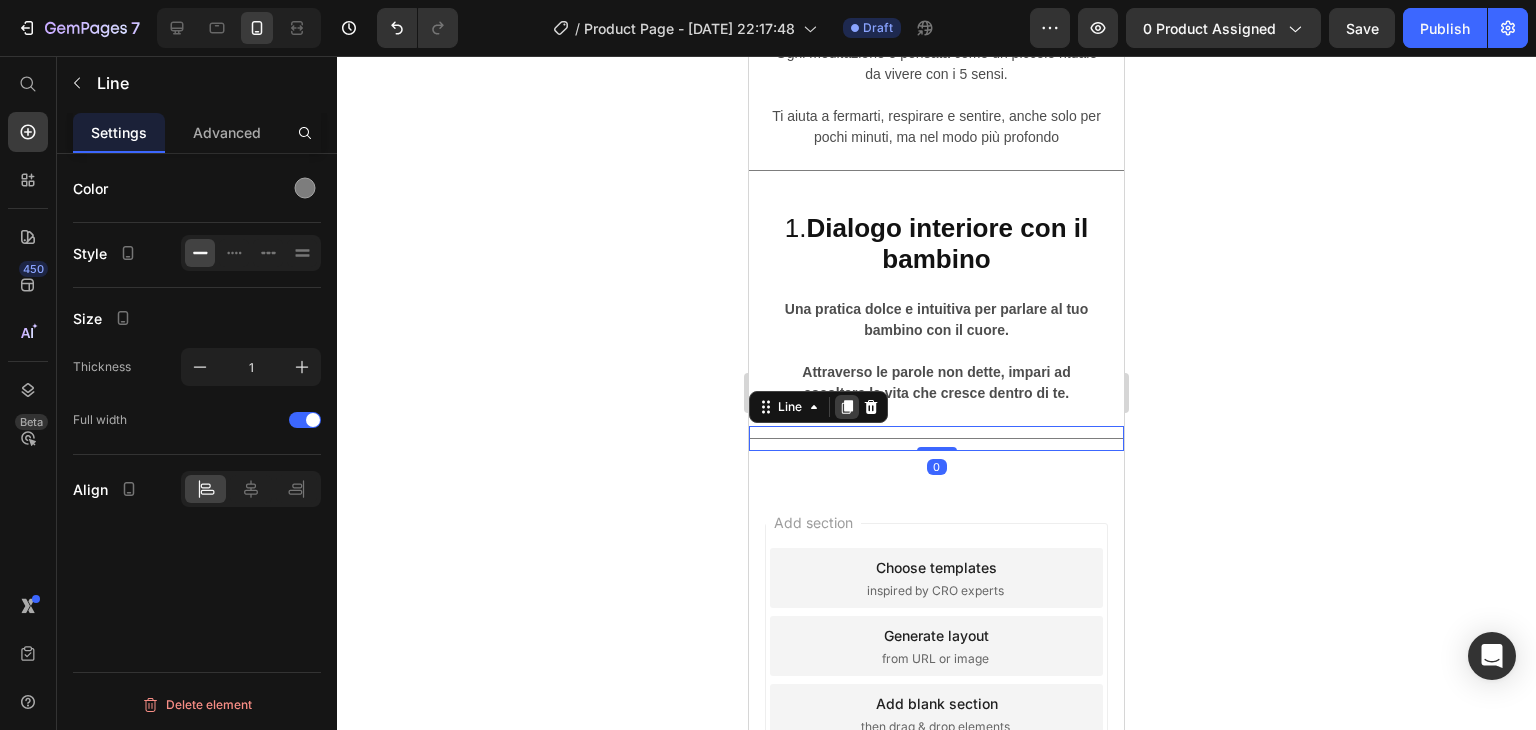 click 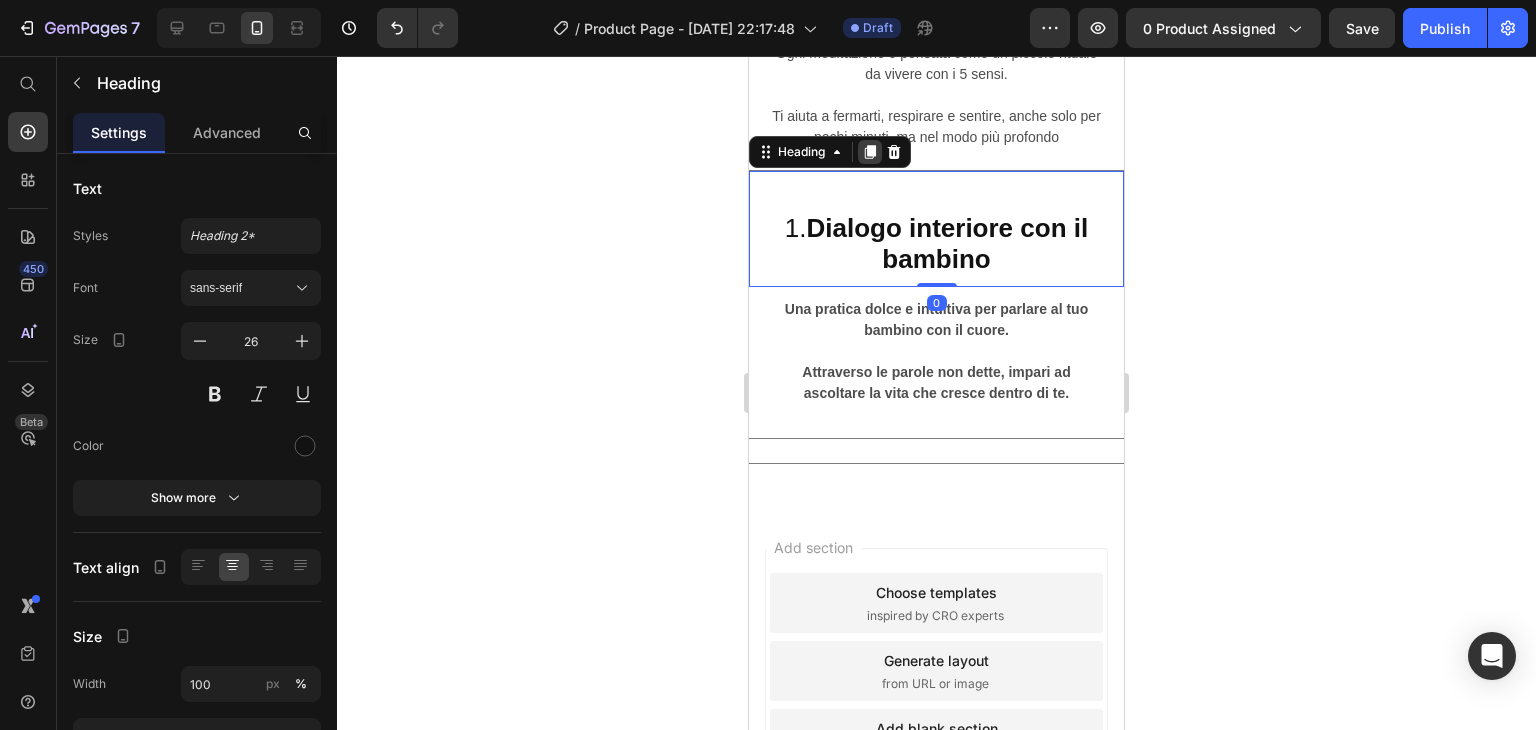 click 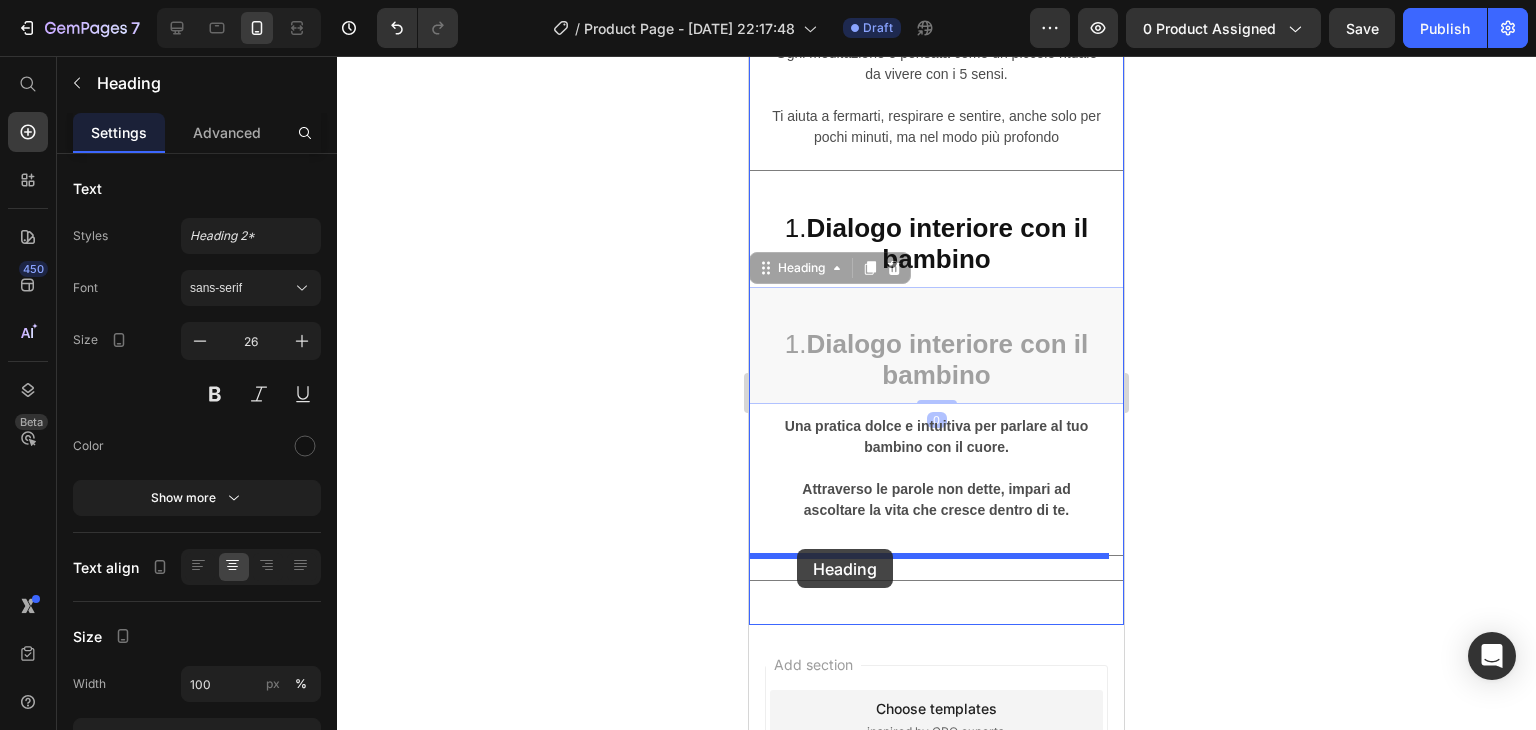 drag, startPoint x: 810, startPoint y: 258, endPoint x: 797, endPoint y: 549, distance: 291.29022 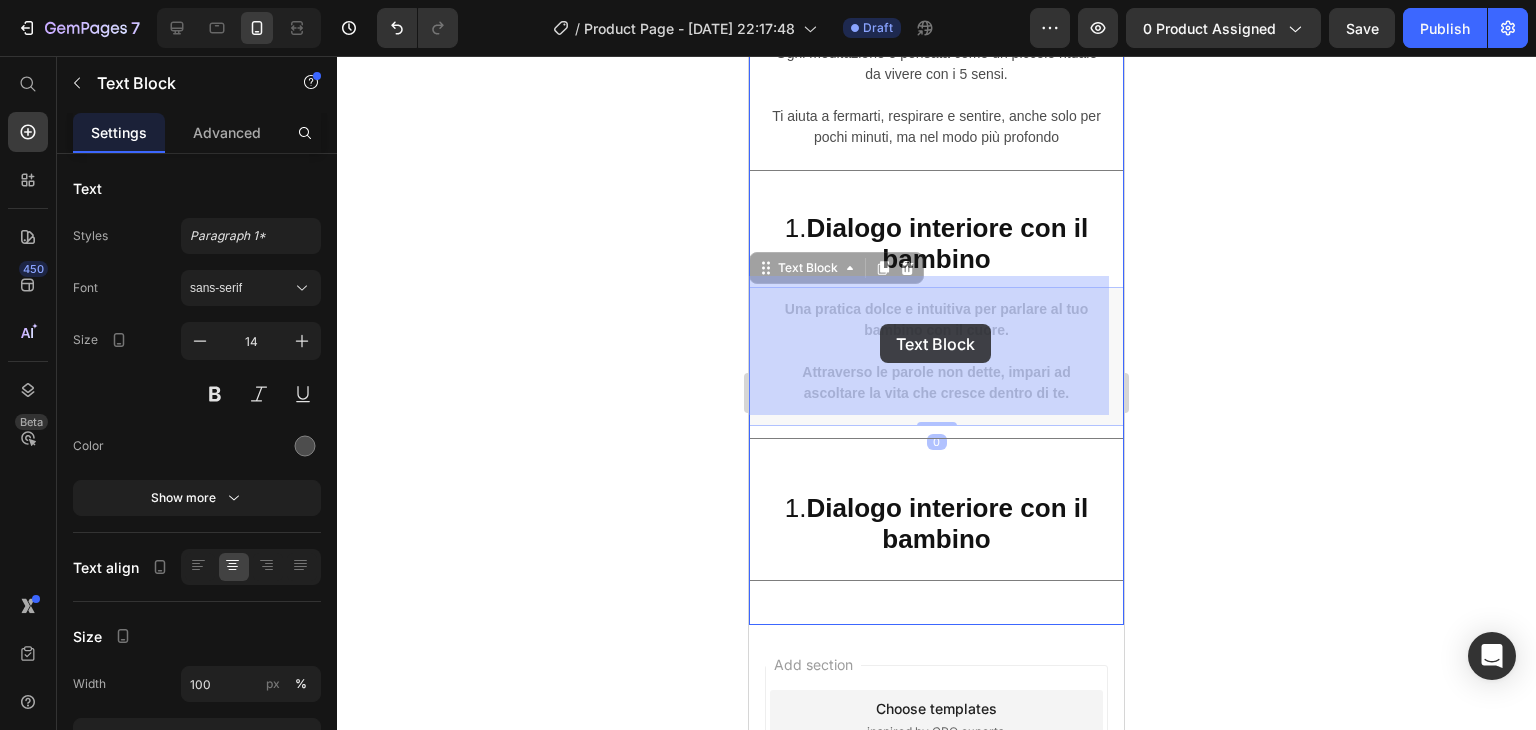 drag, startPoint x: 899, startPoint y: 353, endPoint x: 878, endPoint y: 324, distance: 35.805027 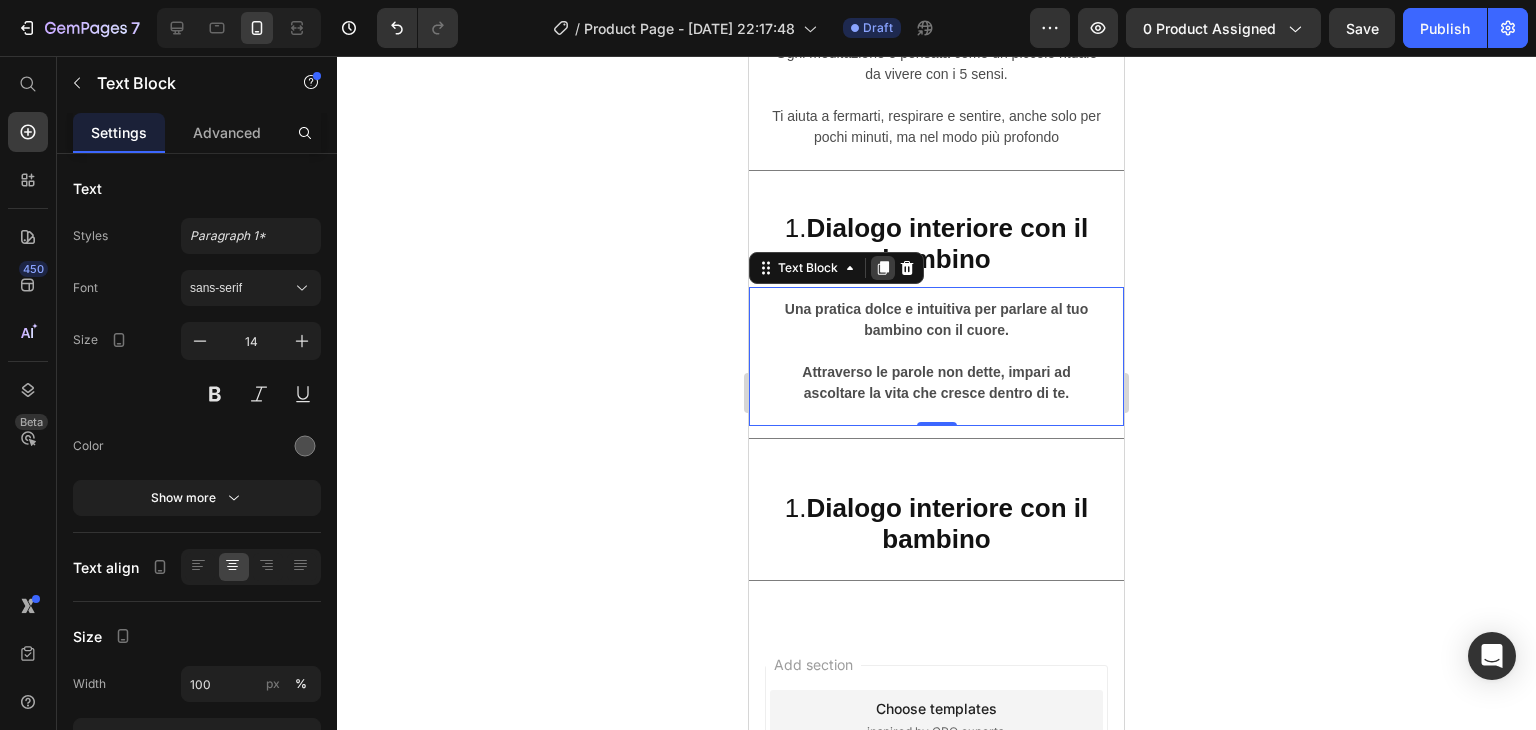 click 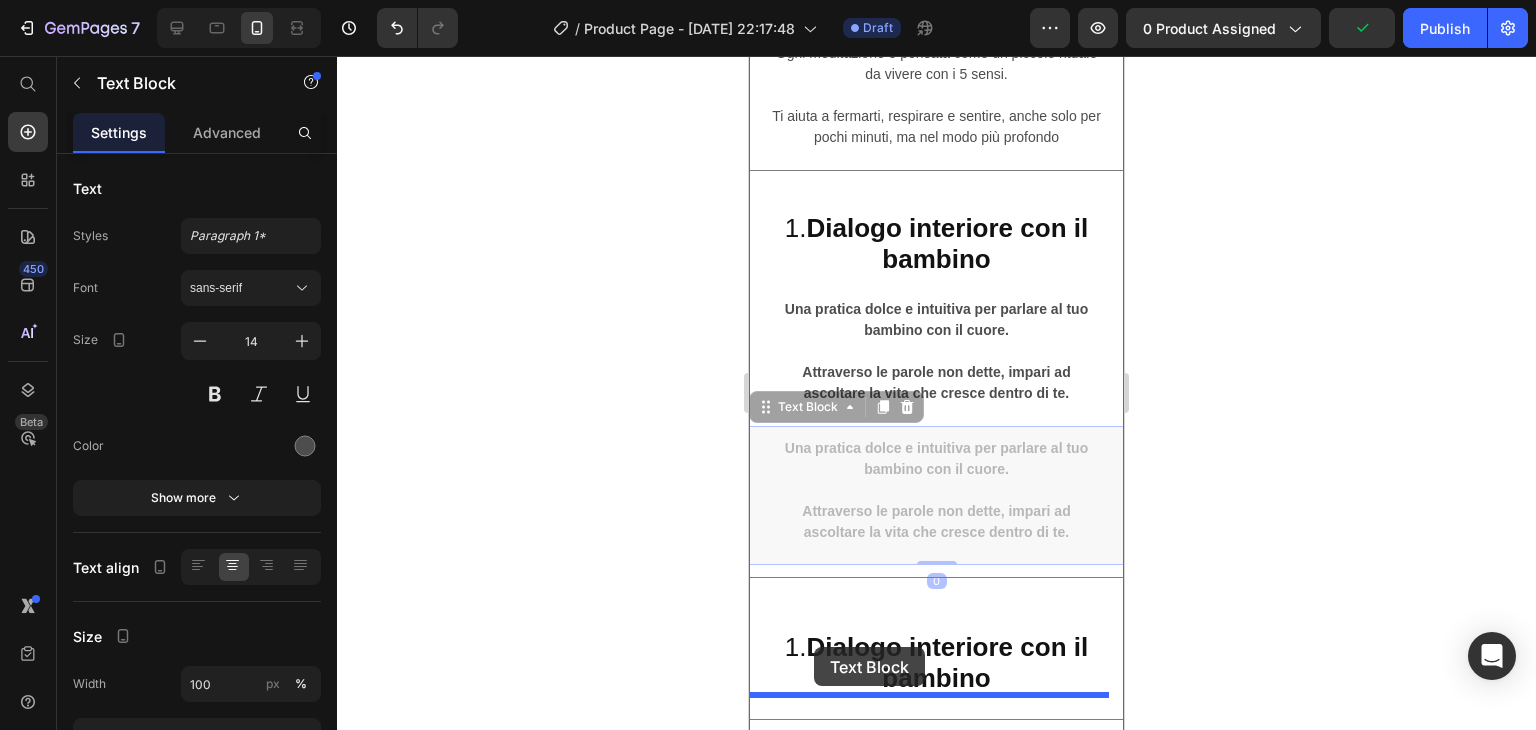 drag, startPoint x: 820, startPoint y: 393, endPoint x: 814, endPoint y: 647, distance: 254.07086 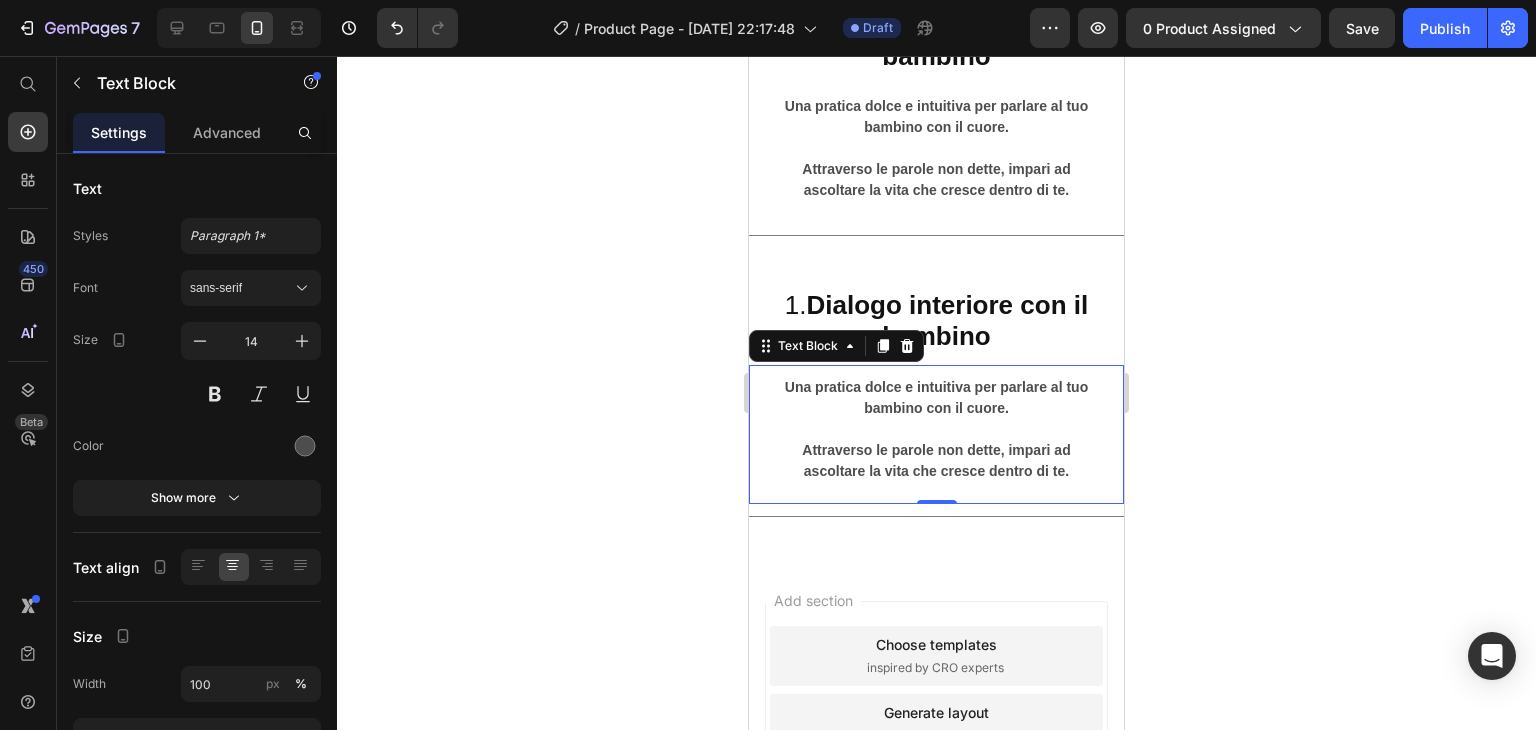 scroll, scrollTop: 6557, scrollLeft: 0, axis: vertical 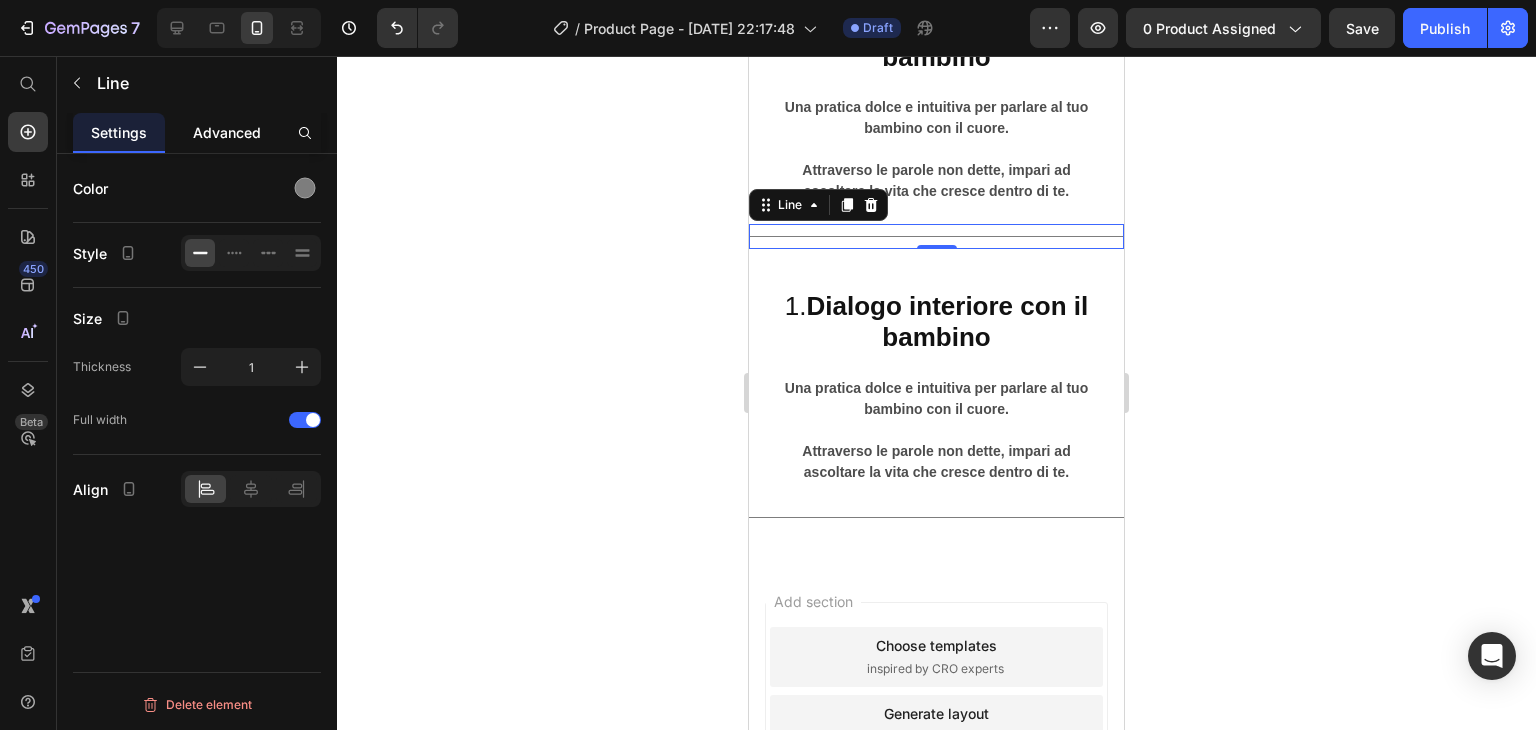 click on "Advanced" at bounding box center [227, 132] 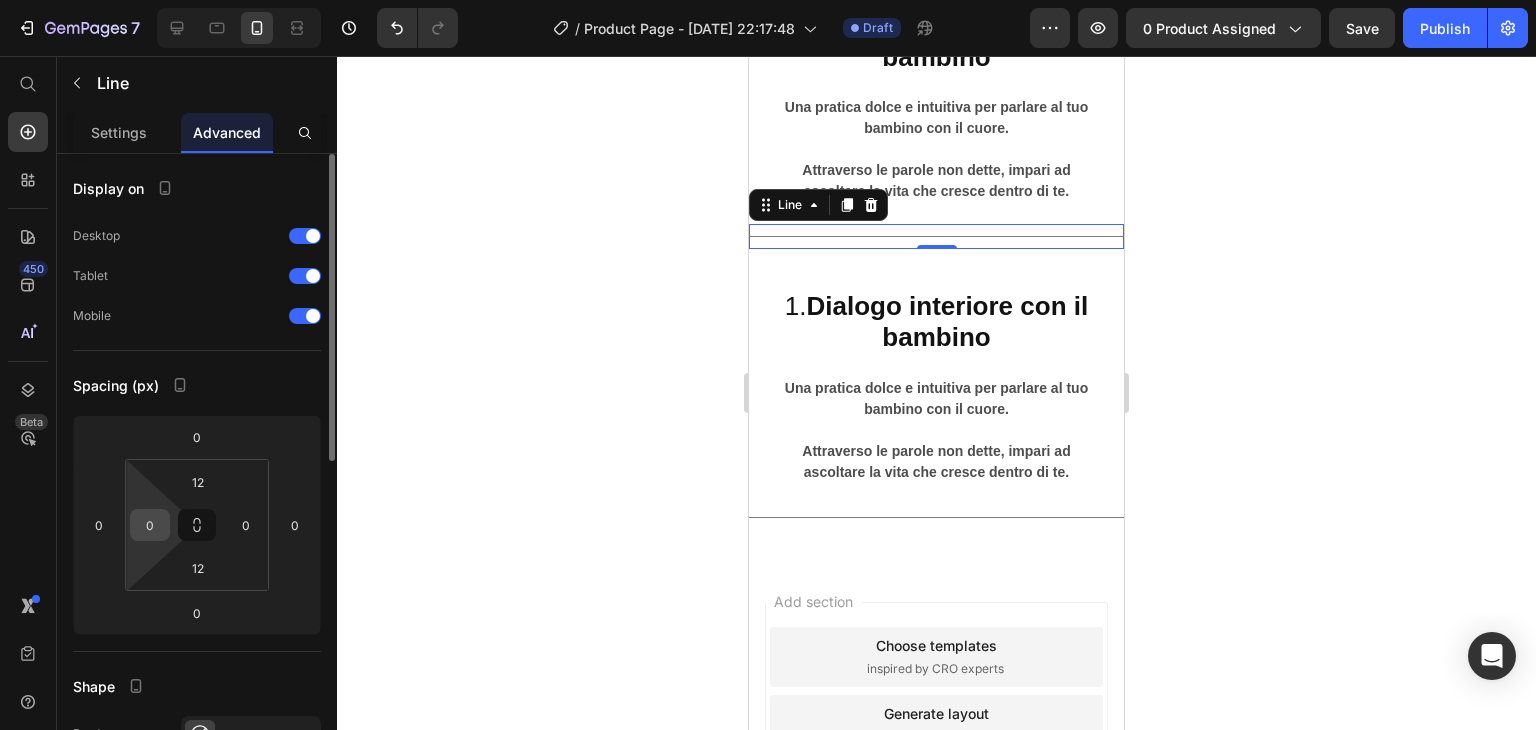click on "0" at bounding box center [150, 525] 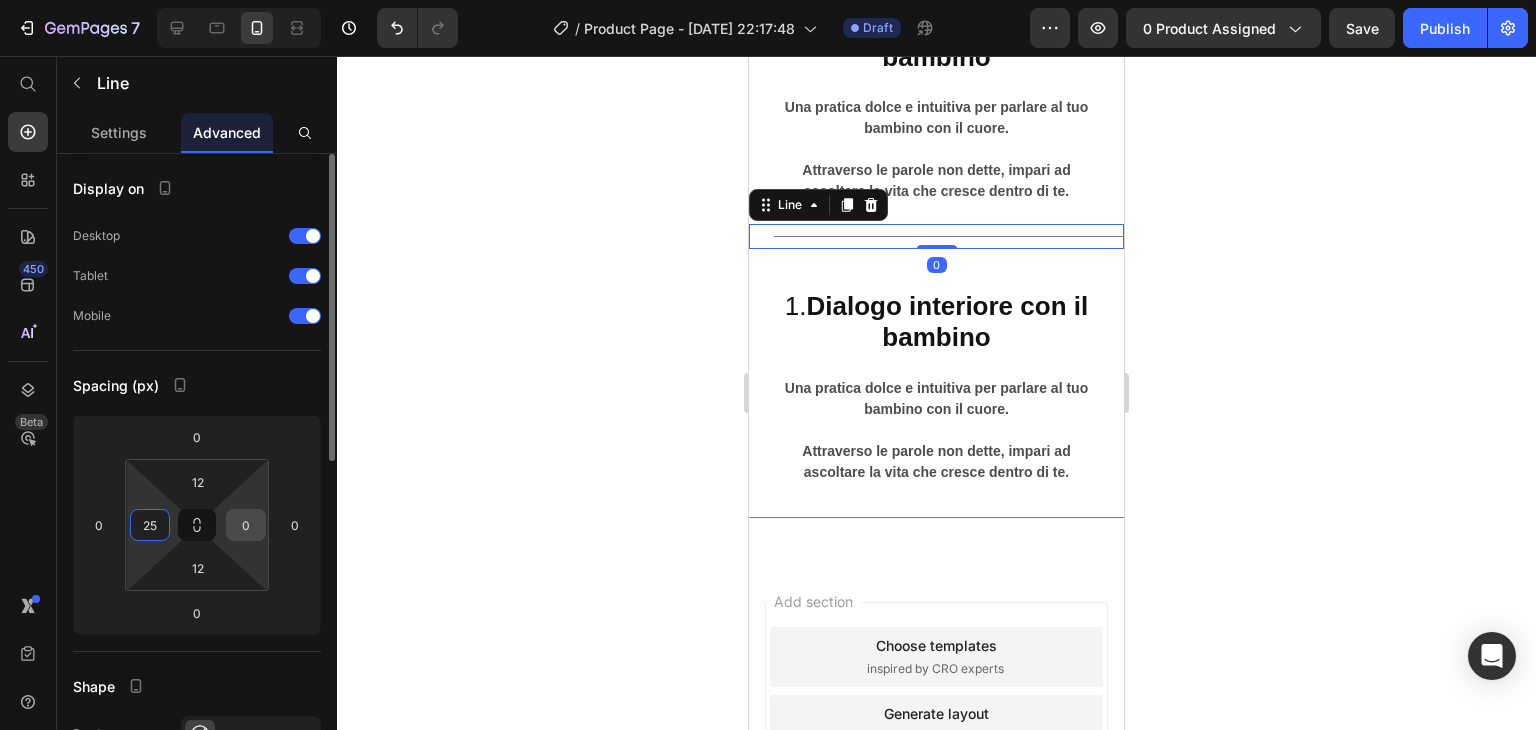 type on "25" 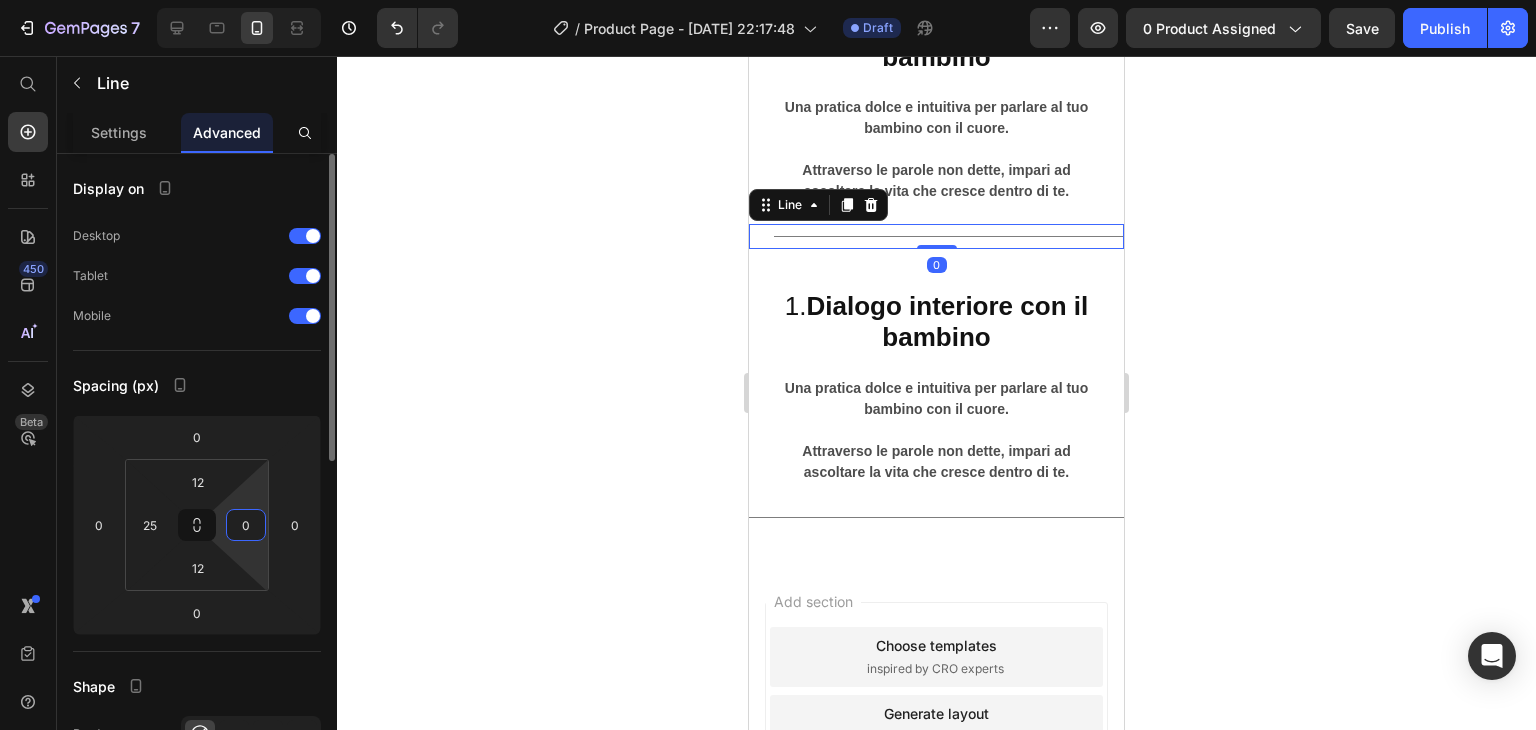 click on "0" at bounding box center (246, 525) 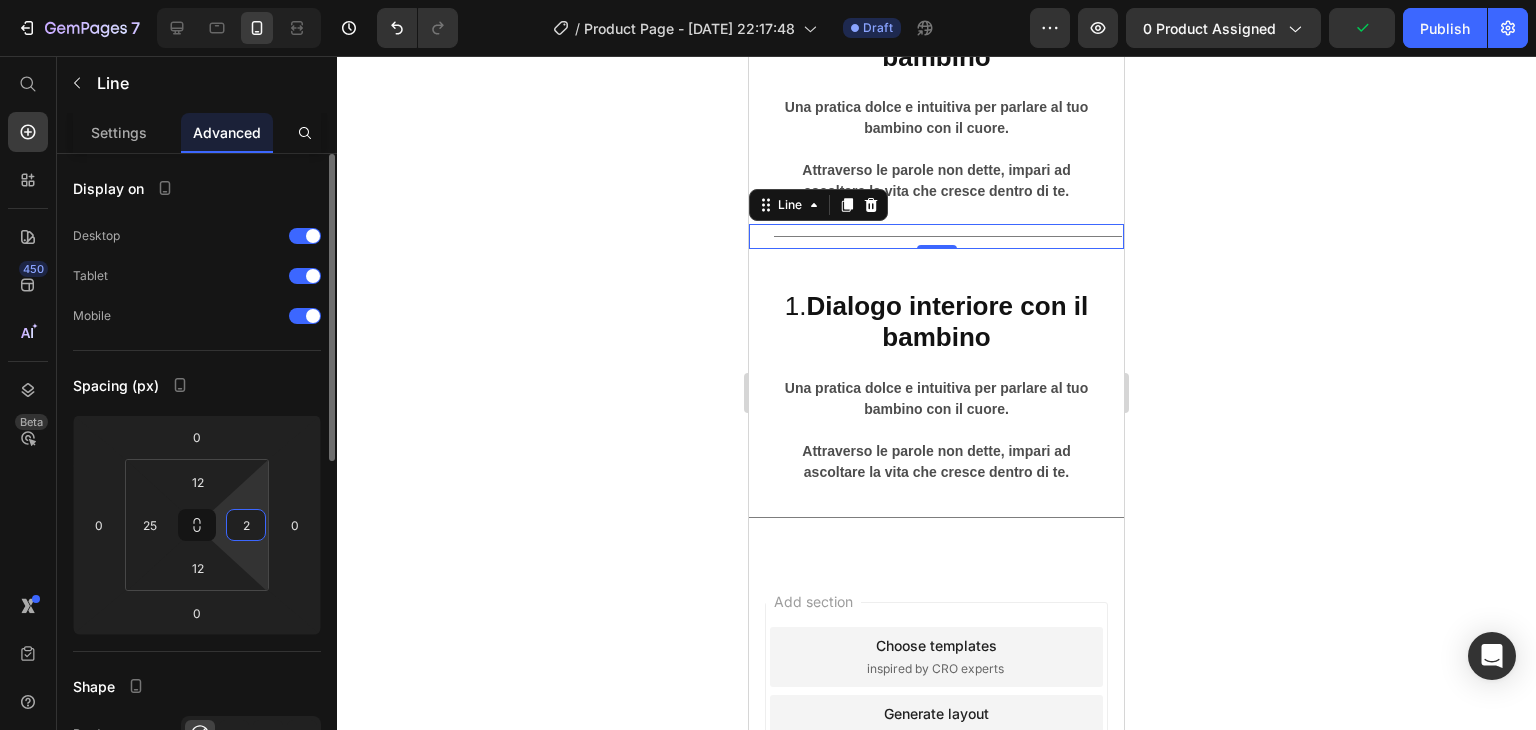 type on "25" 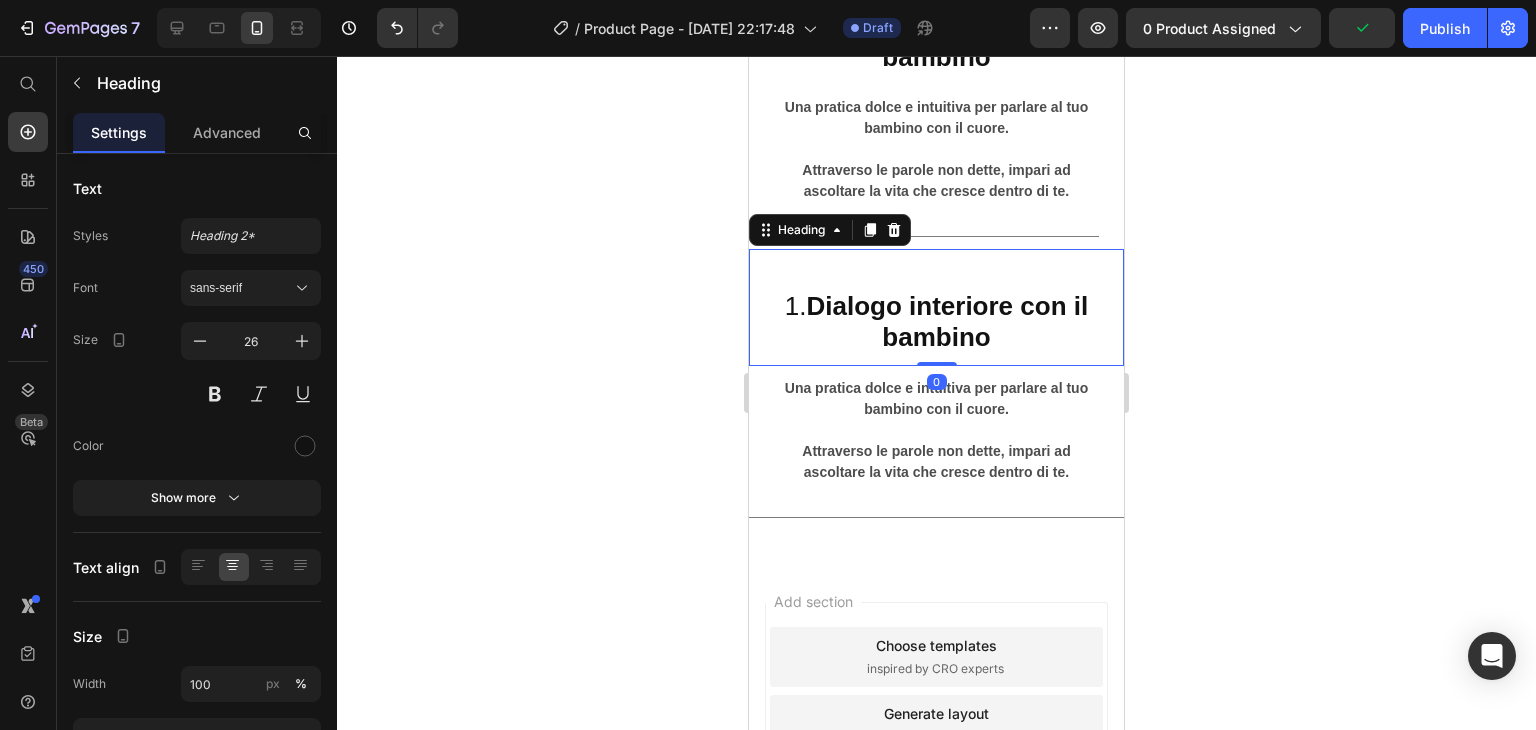 click on "1.  Dialogo interiore con il bambino Heading   0" at bounding box center (936, 307) 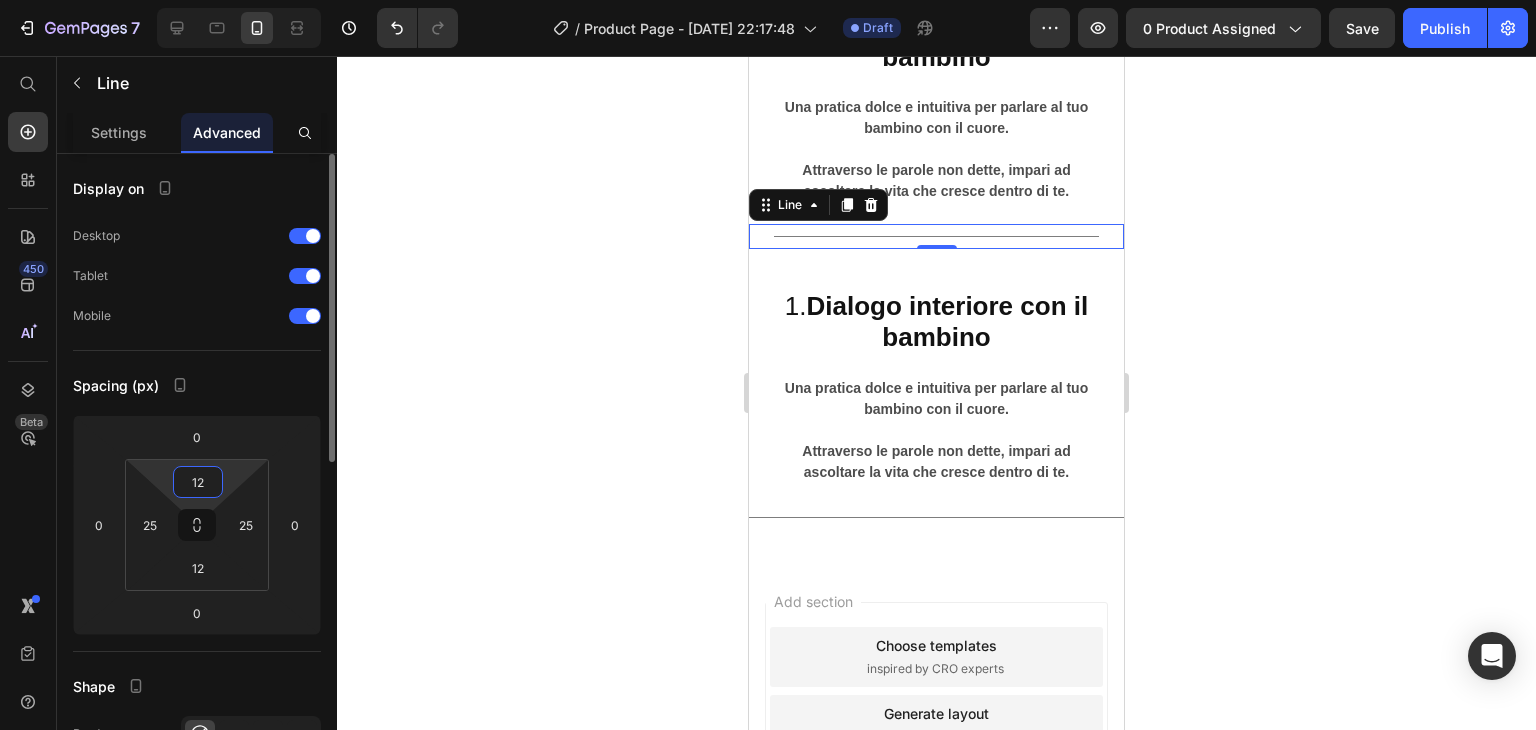 click on "12" at bounding box center (198, 482) 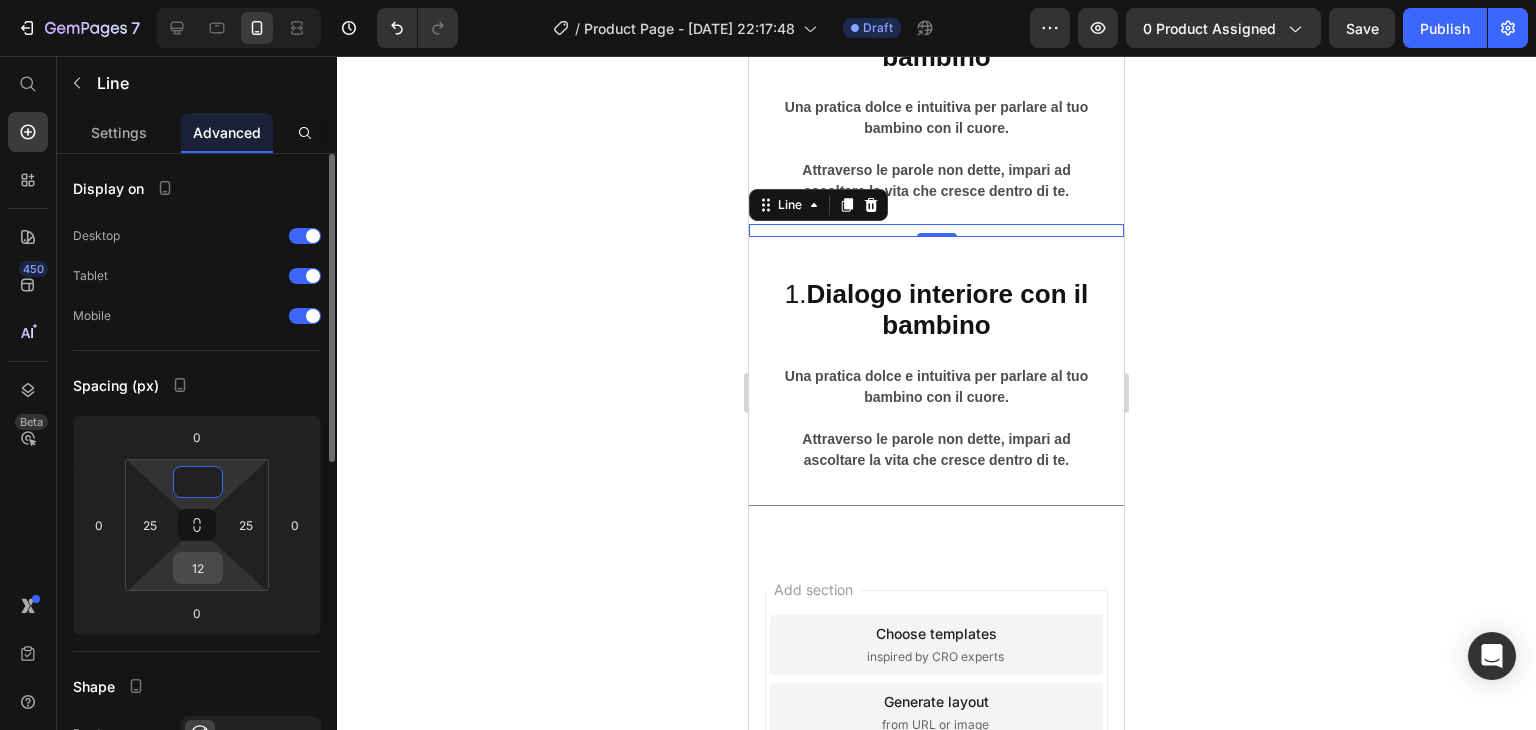 type on "0" 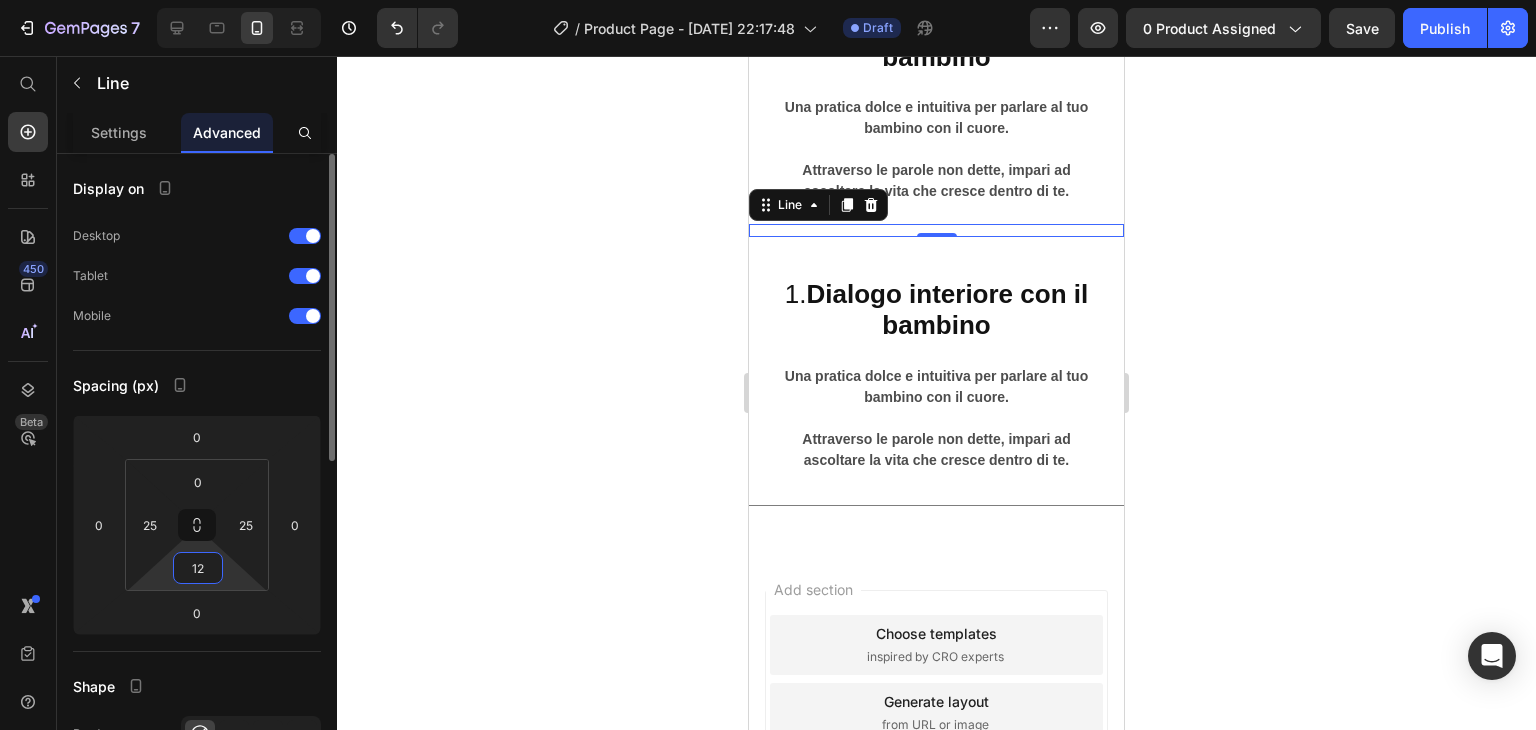click on "12" at bounding box center (198, 568) 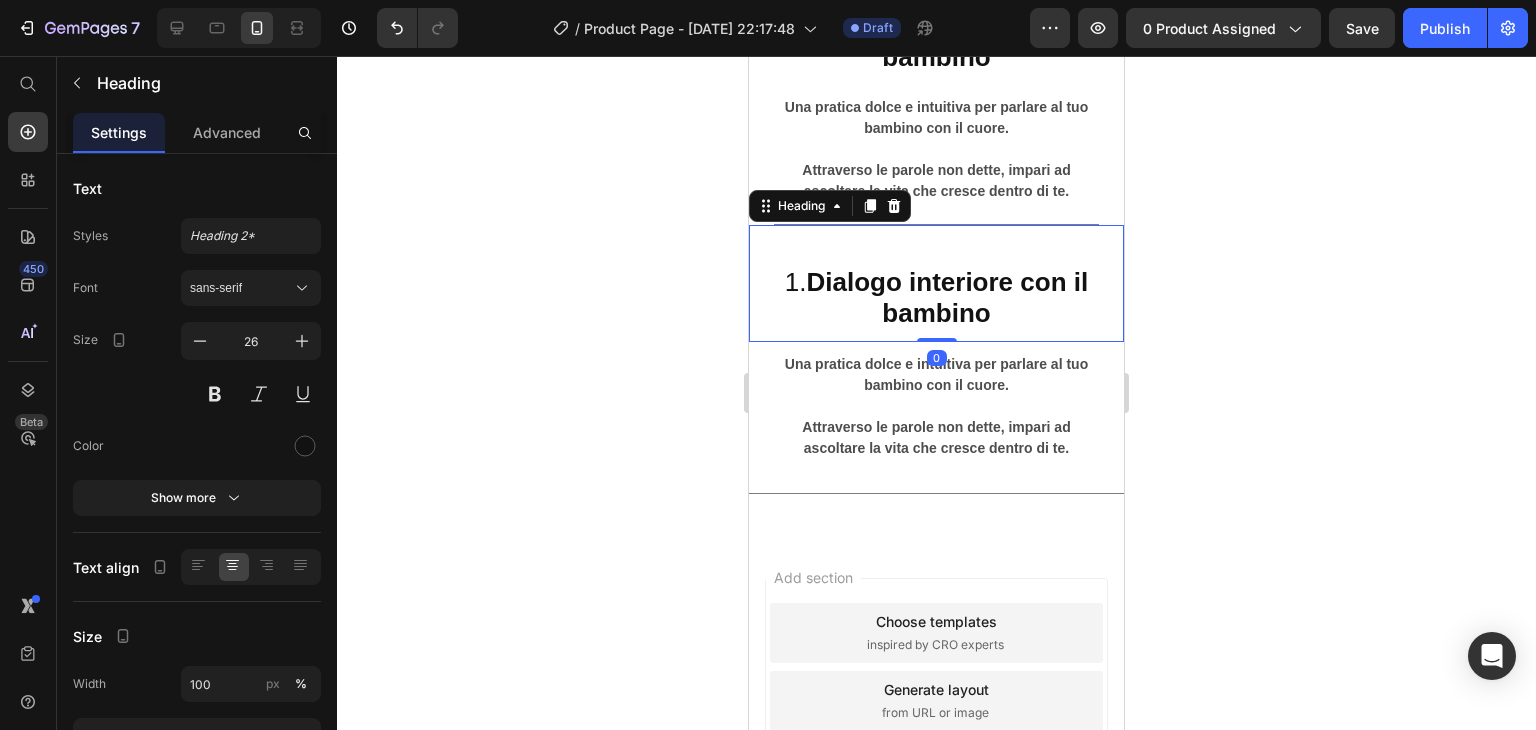 click on "1.  Dialogo interiore con il bambino Heading   0" at bounding box center [936, 283] 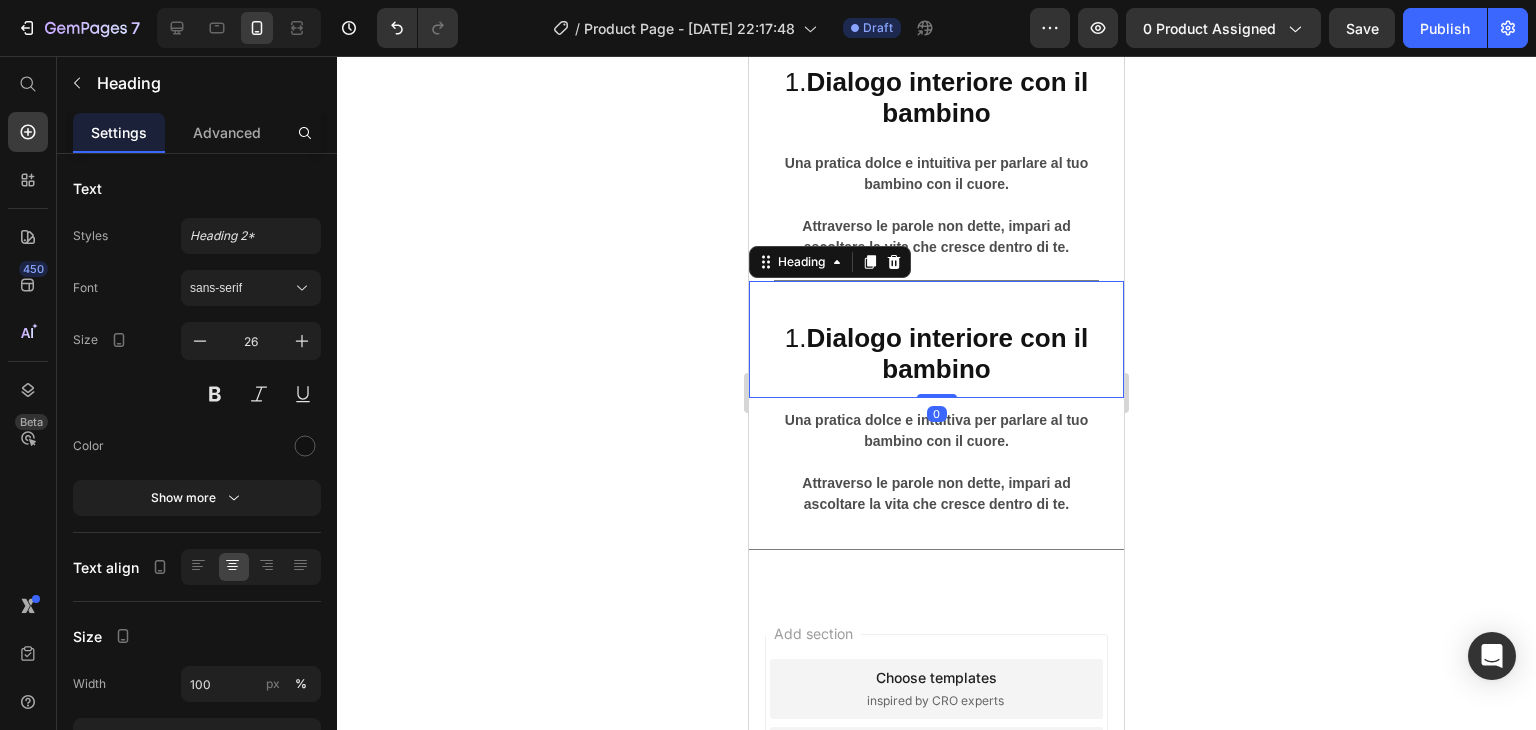 scroll, scrollTop: 6496, scrollLeft: 0, axis: vertical 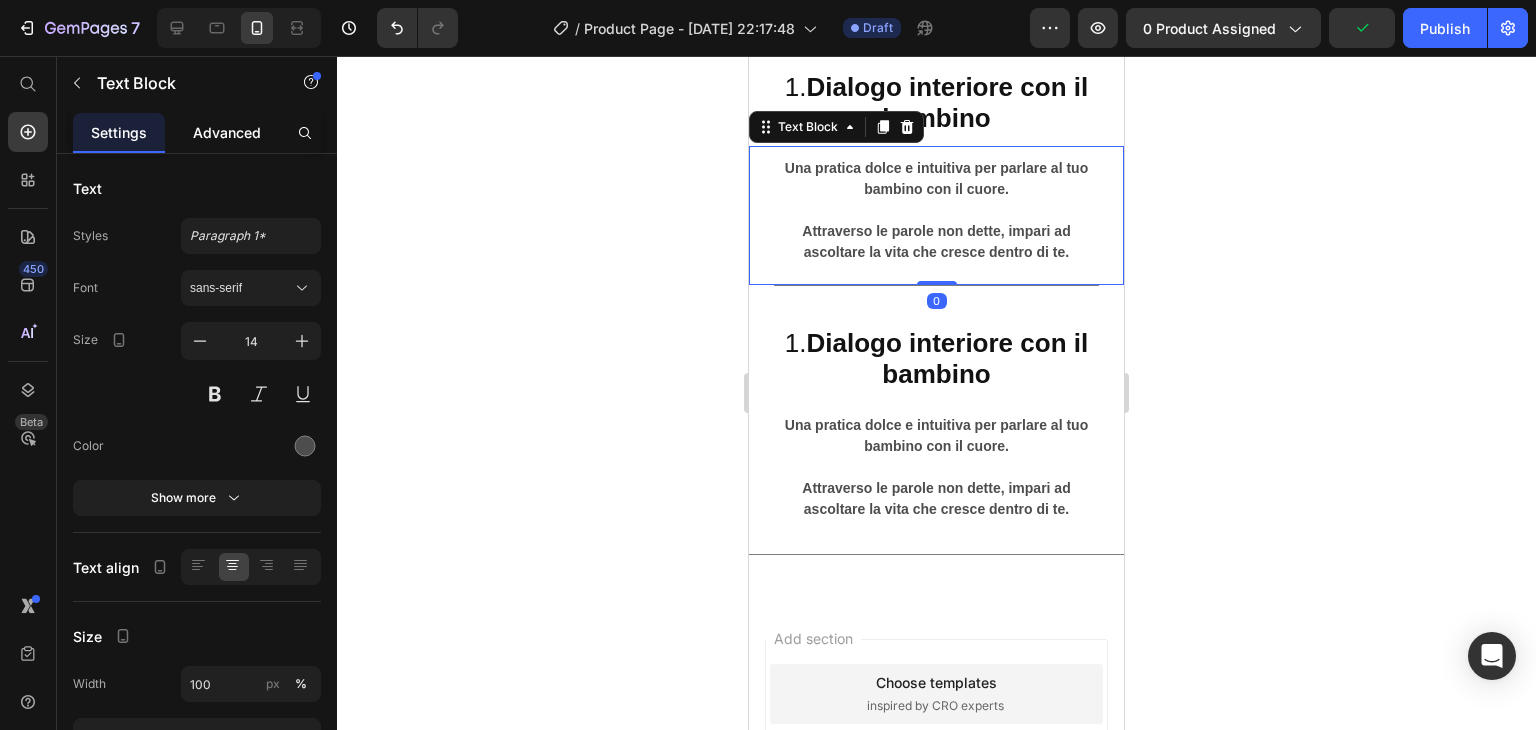 click on "Advanced" at bounding box center [227, 132] 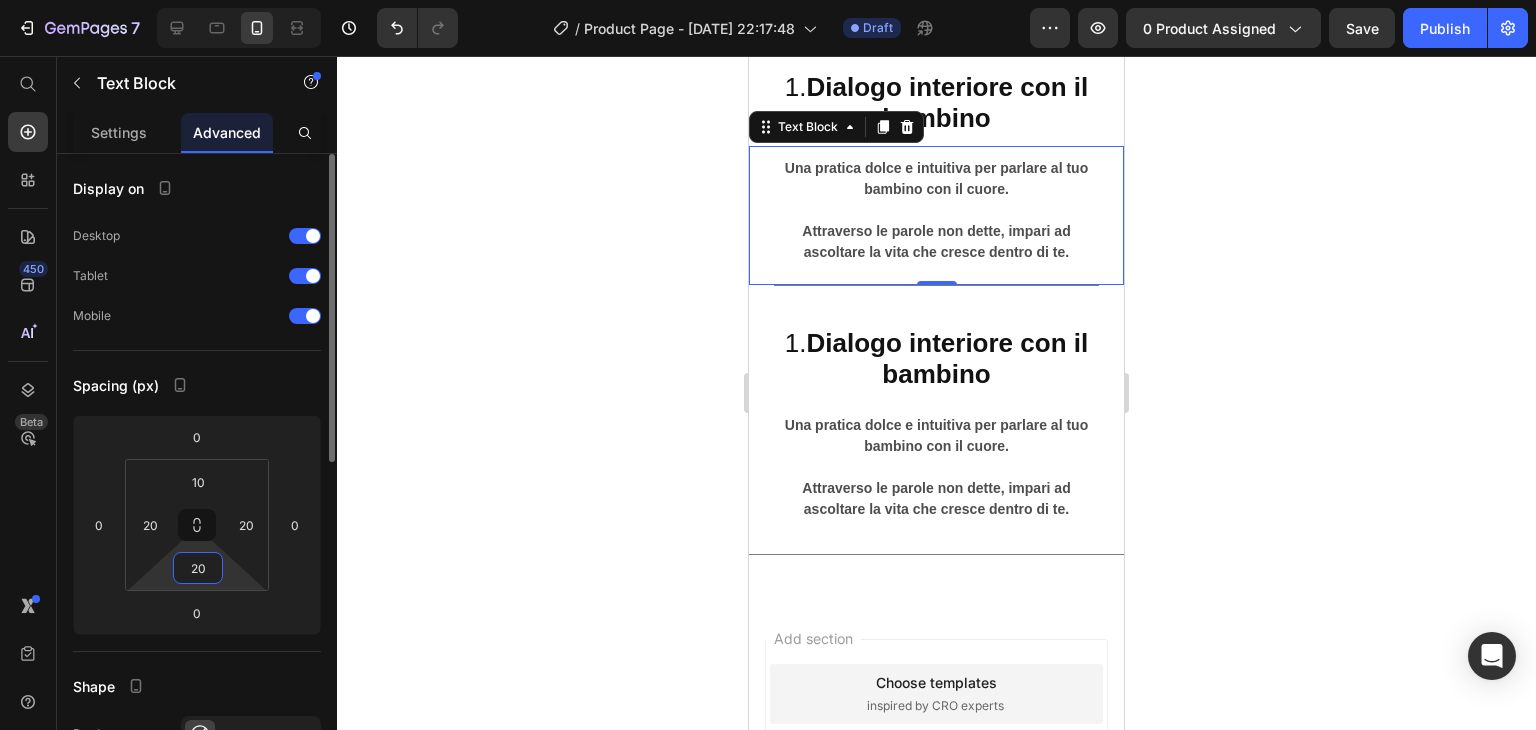 click on "20" at bounding box center (198, 568) 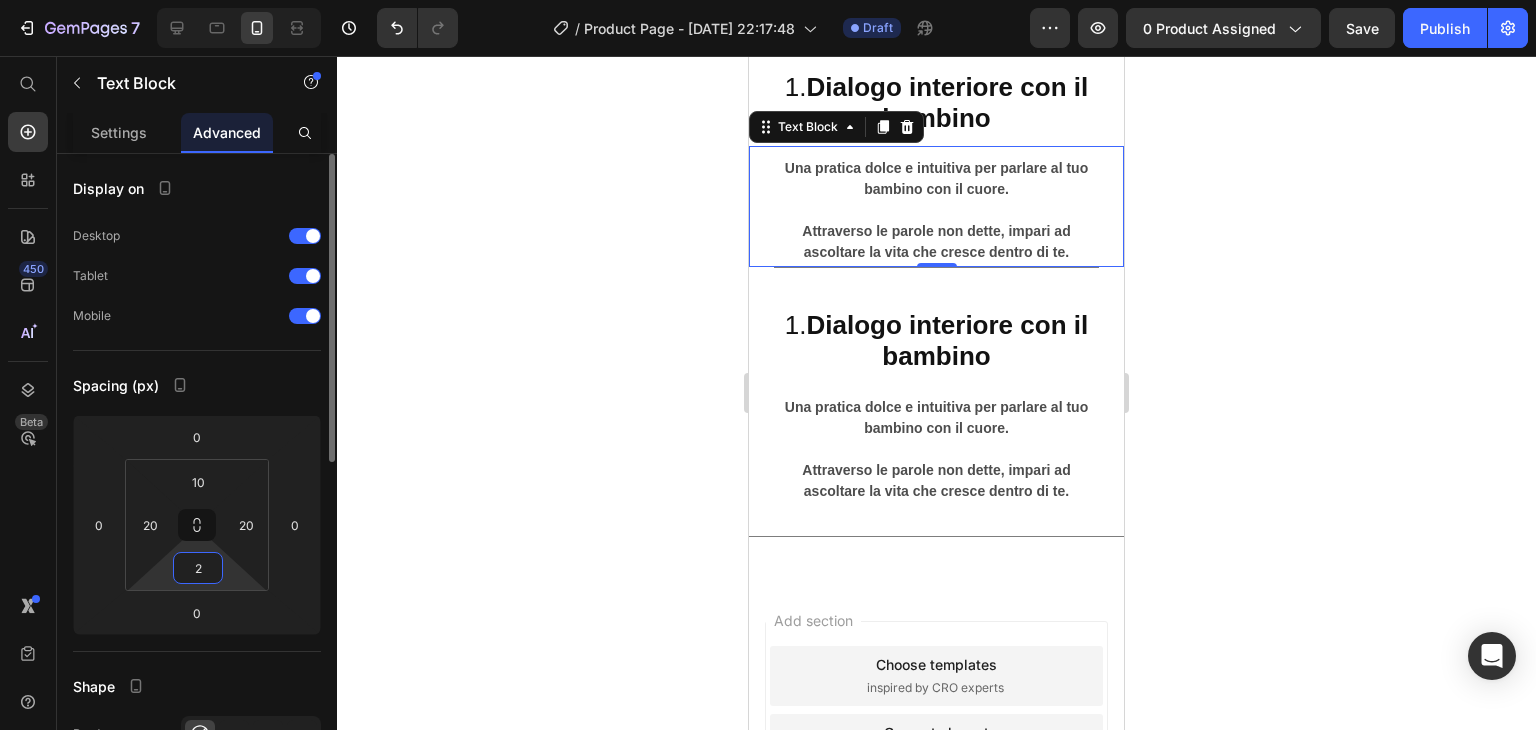 type on "25" 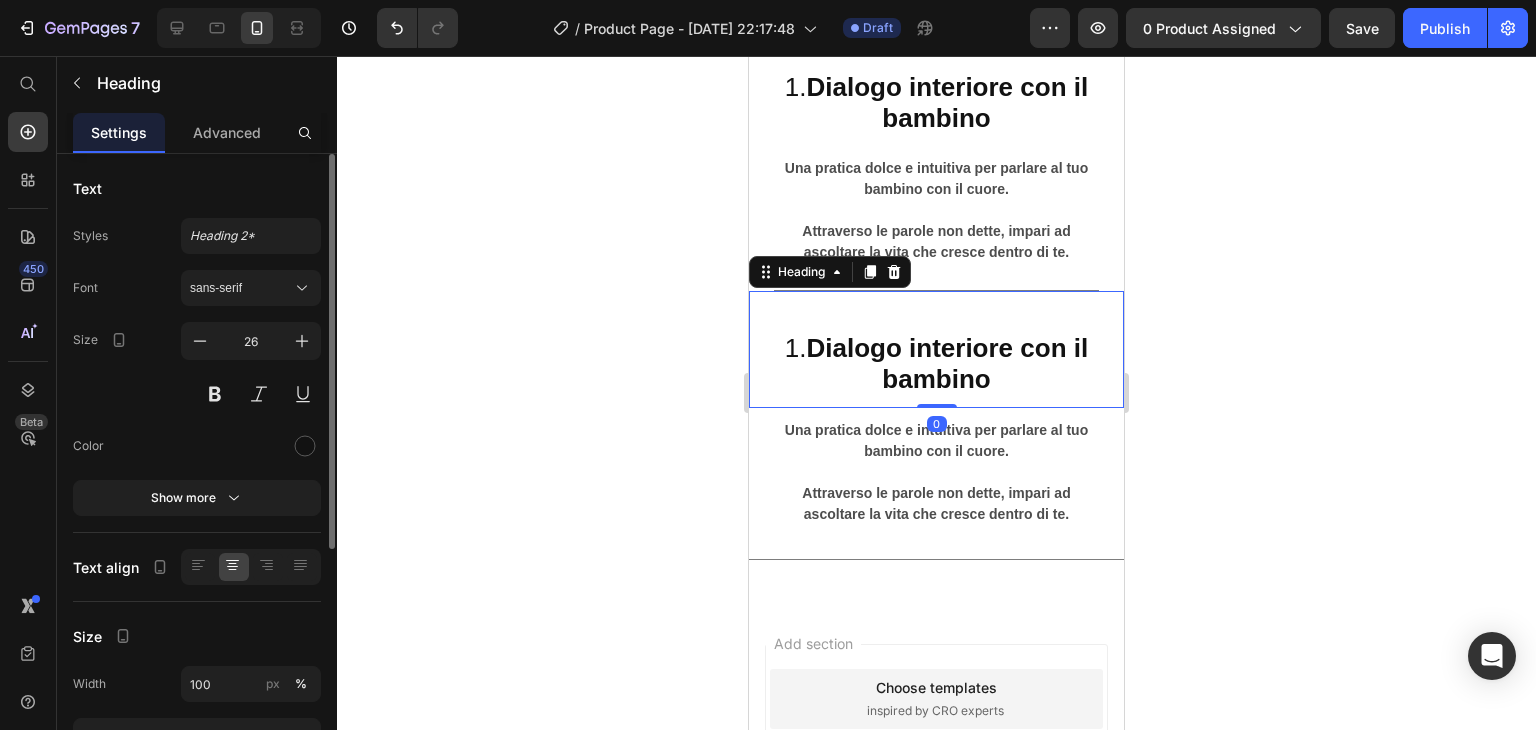 click on "1.  Dialogo interiore con il bambino Heading   0" at bounding box center [936, 349] 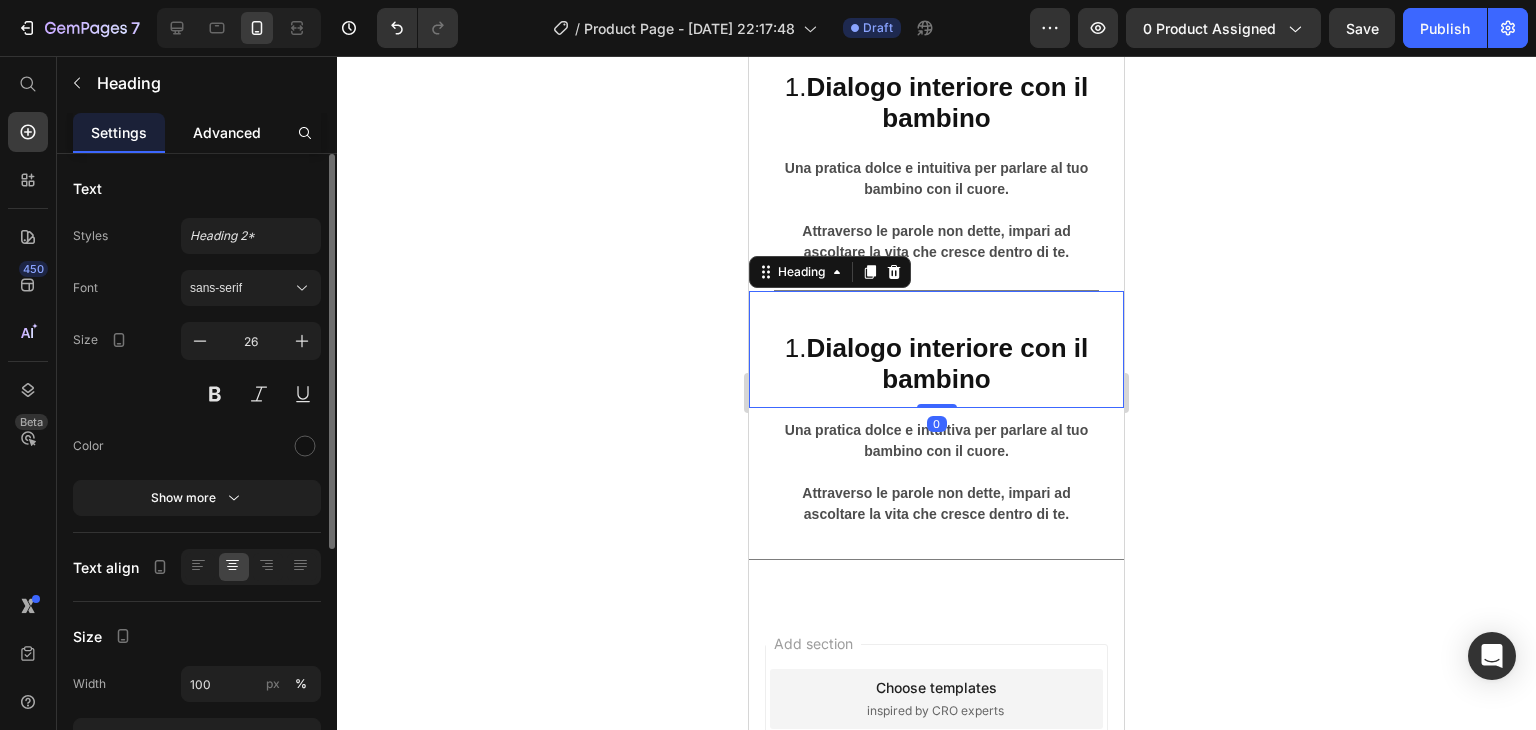 click on "Advanced" at bounding box center [227, 132] 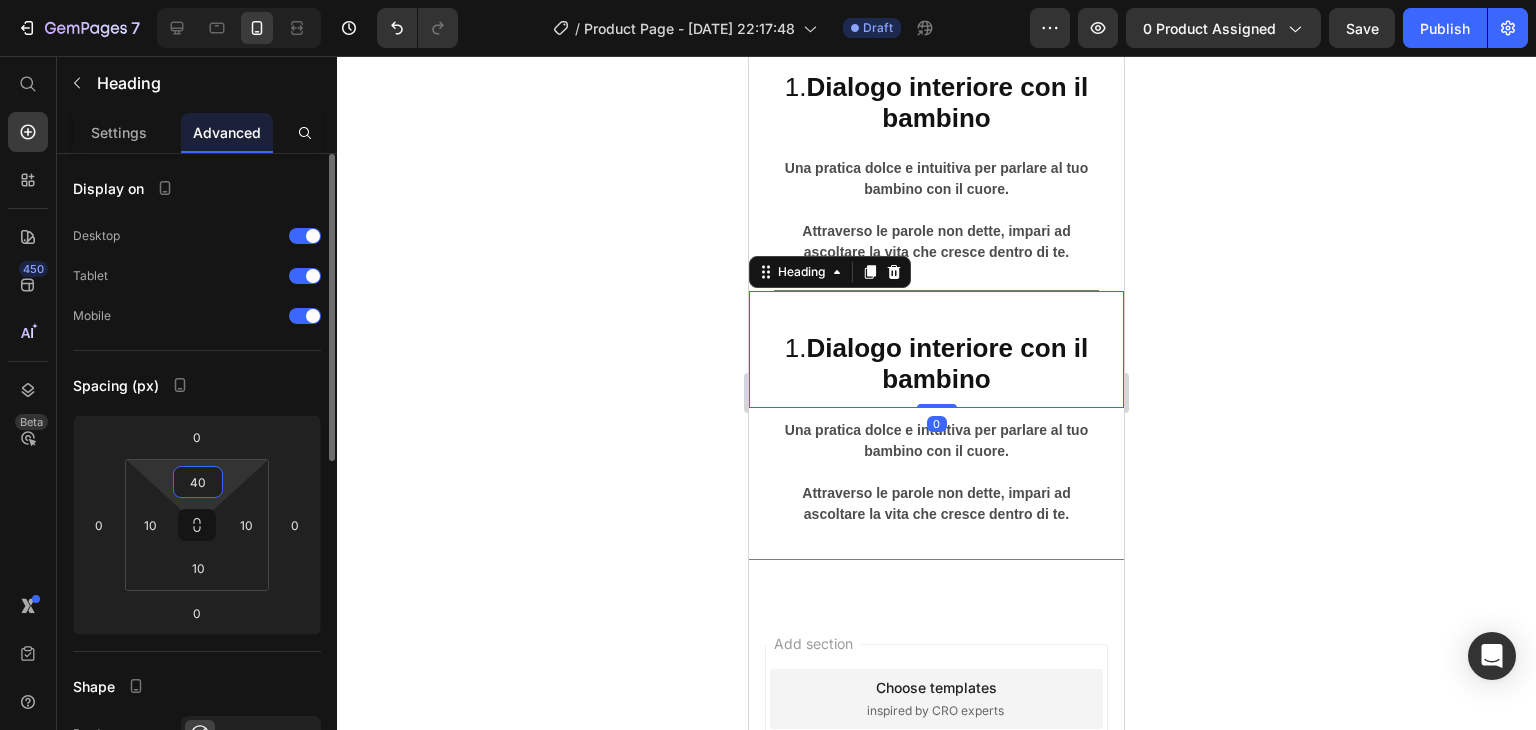 click on "40" at bounding box center [198, 482] 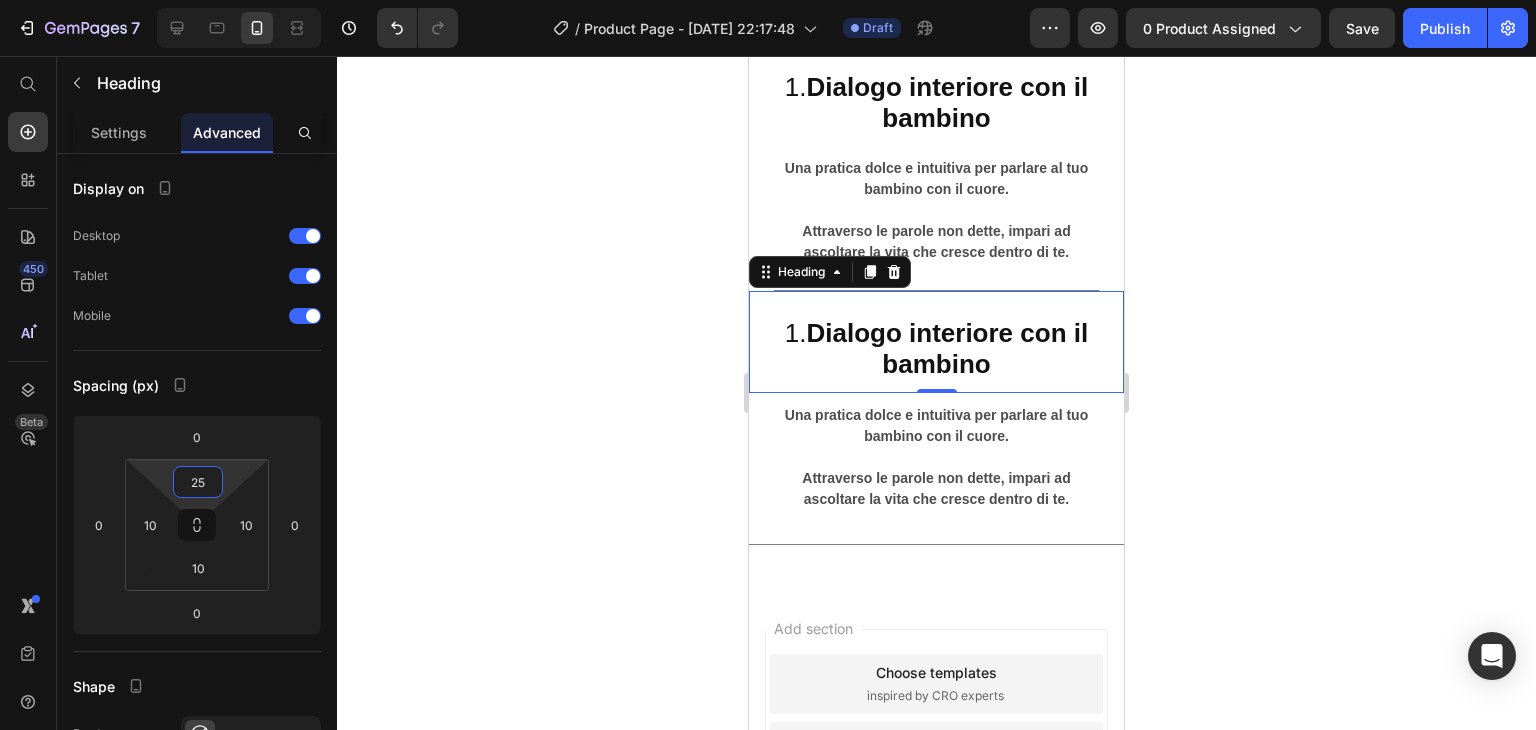 type on "25" 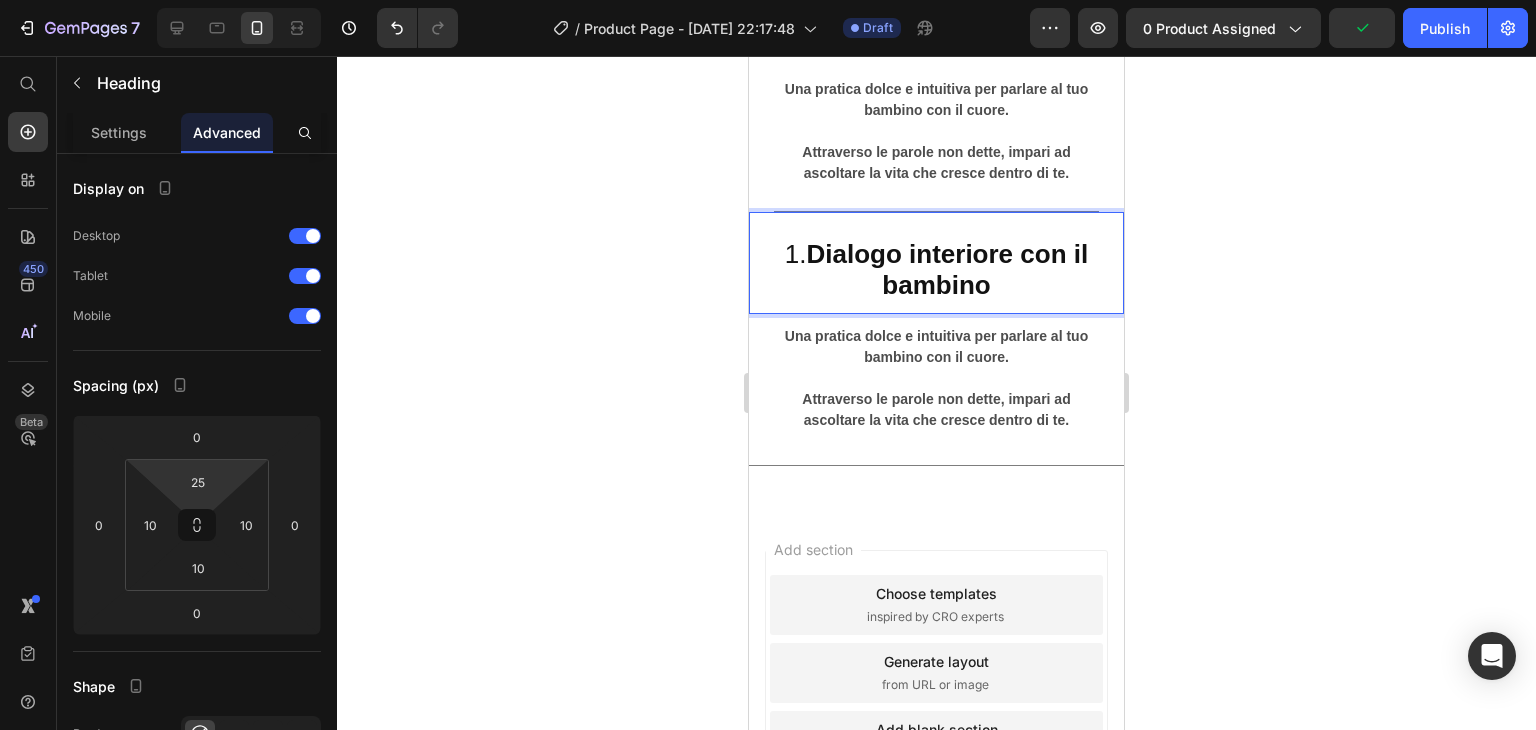 scroll, scrollTop: 6576, scrollLeft: 0, axis: vertical 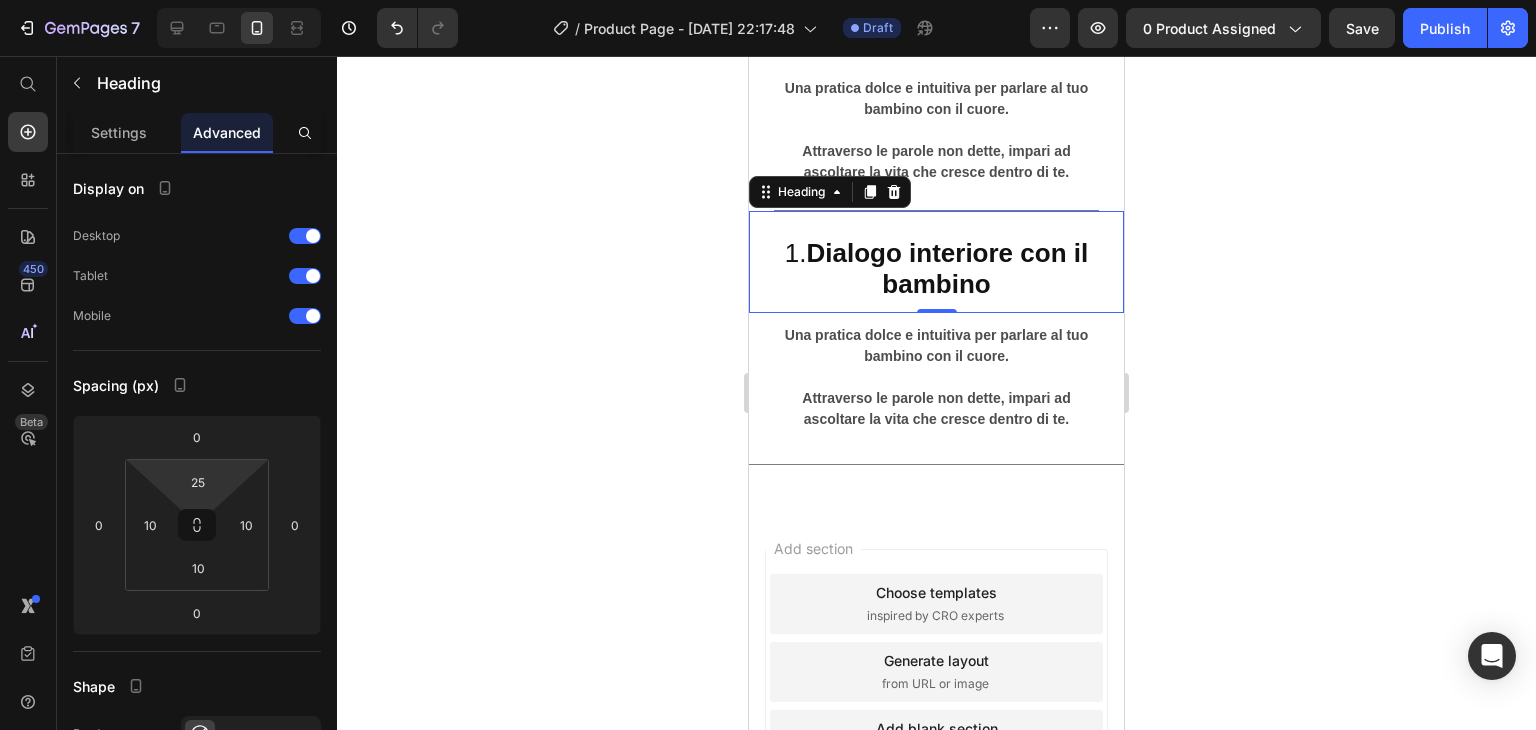 click 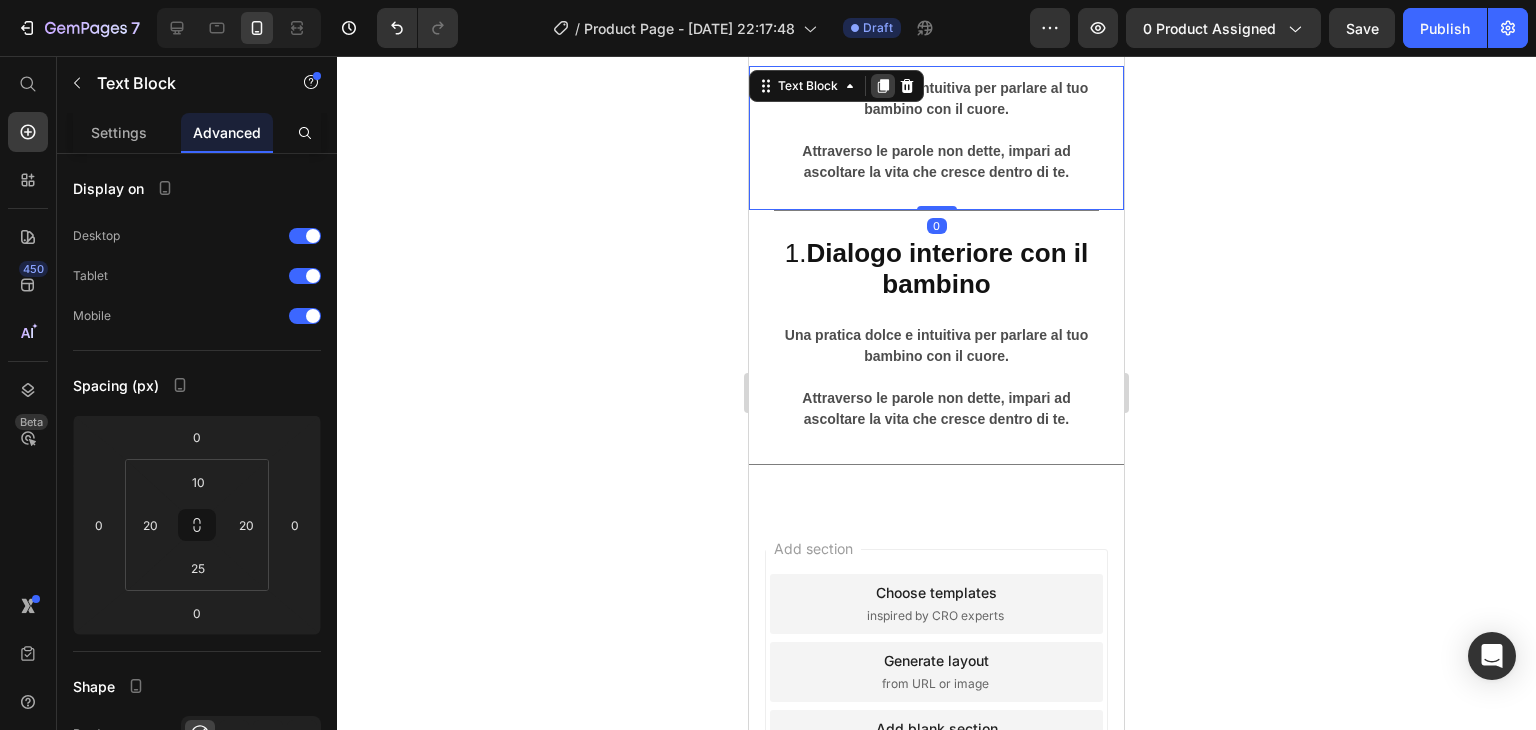 click 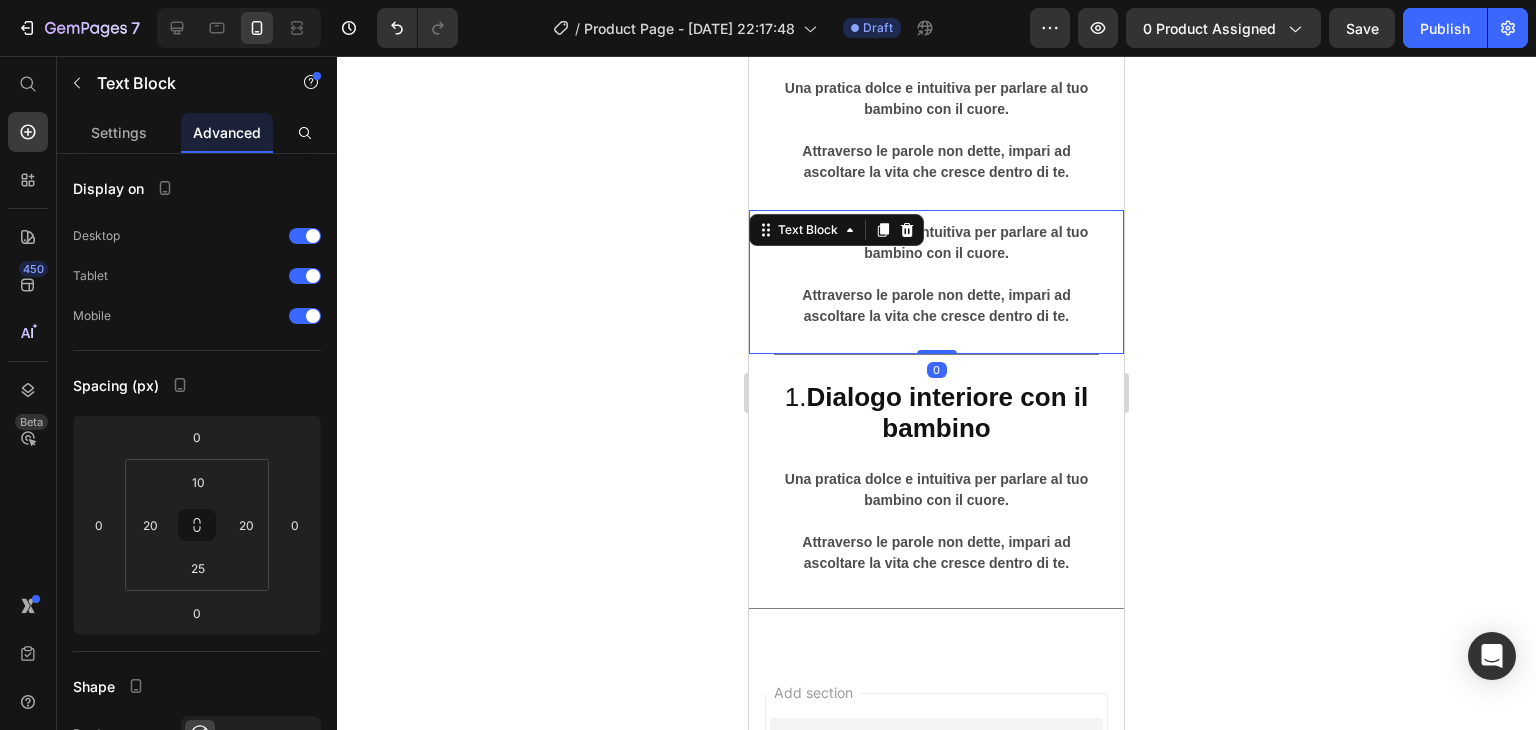 scroll, scrollTop: 6720, scrollLeft: 0, axis: vertical 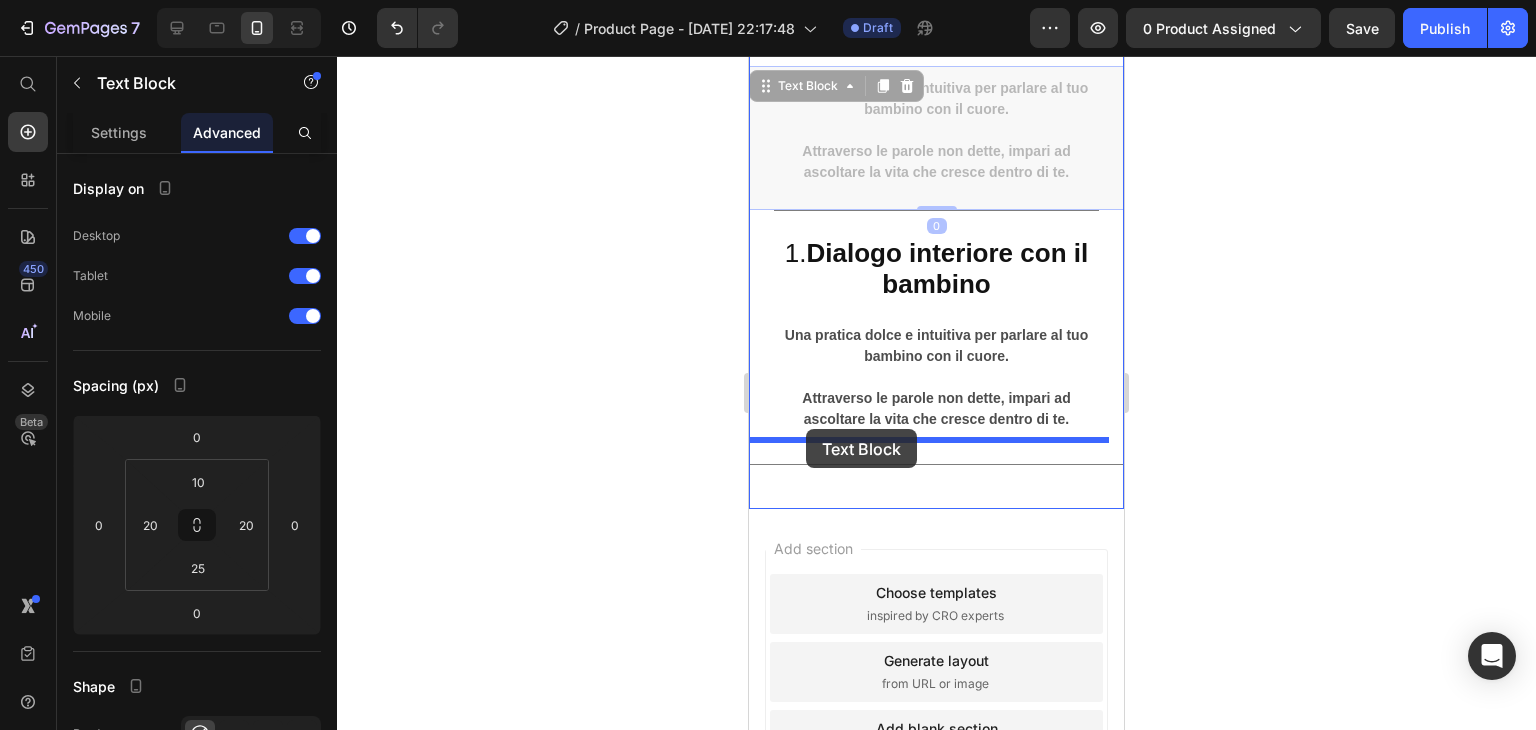 drag, startPoint x: 816, startPoint y: 76, endPoint x: 806, endPoint y: 429, distance: 353.1416 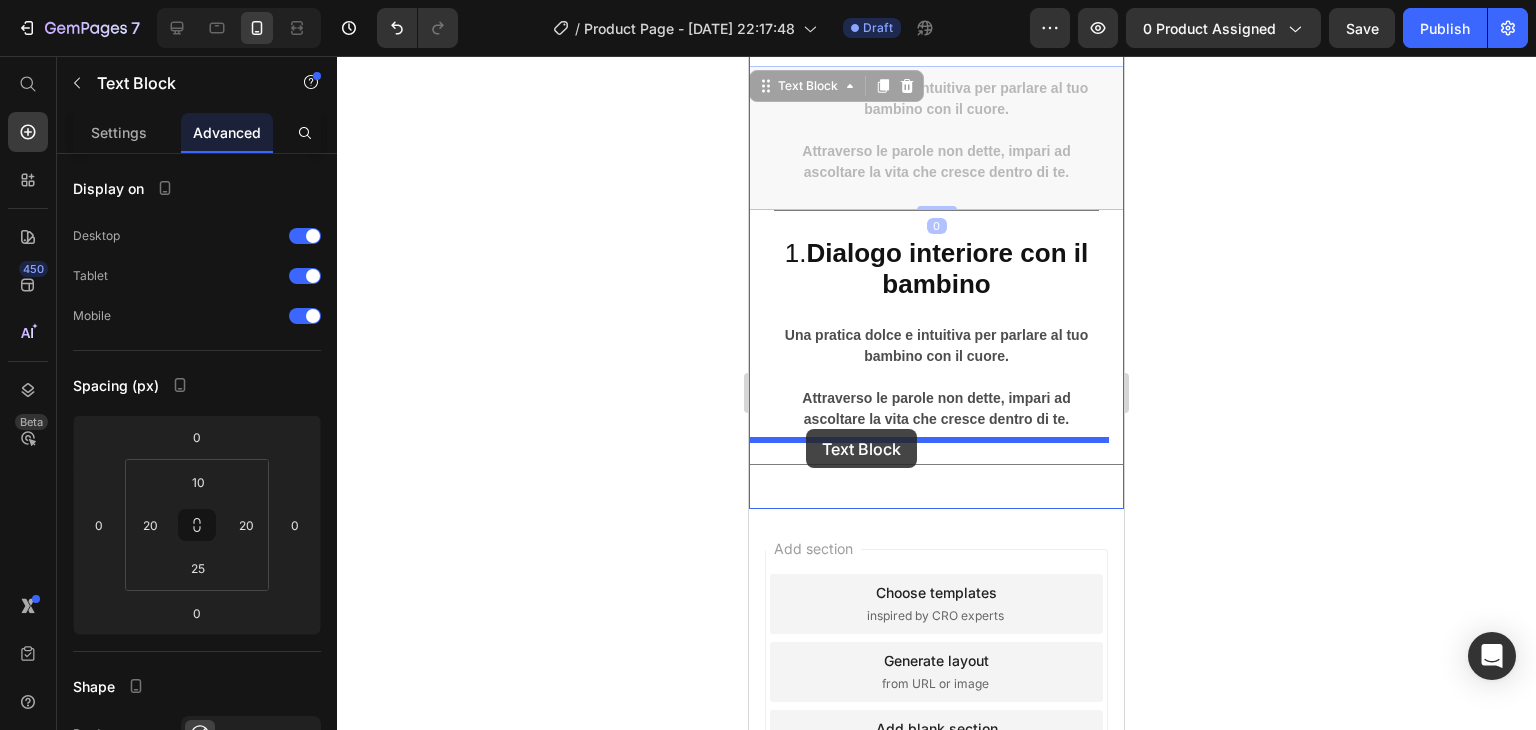 scroll, scrollTop: 6576, scrollLeft: 0, axis: vertical 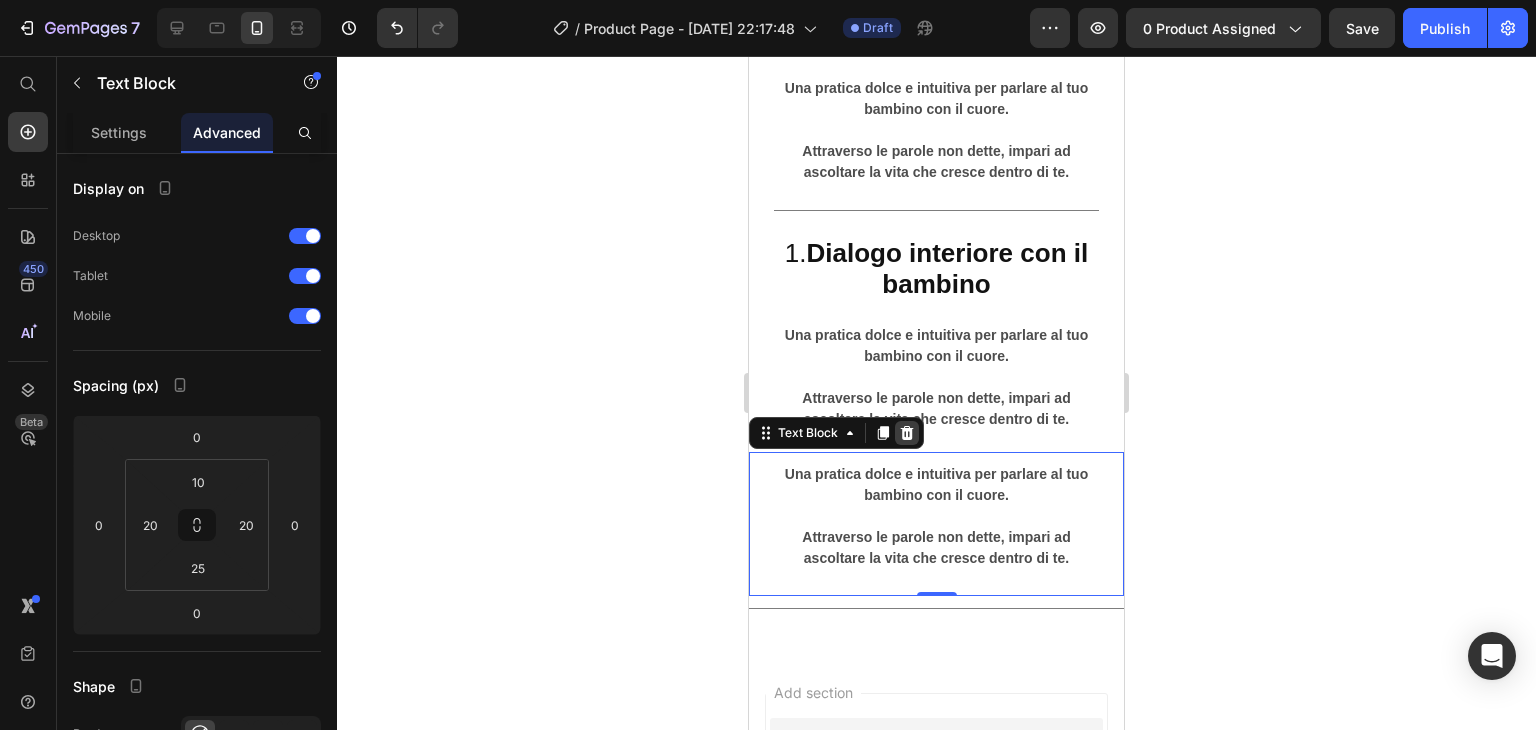 click 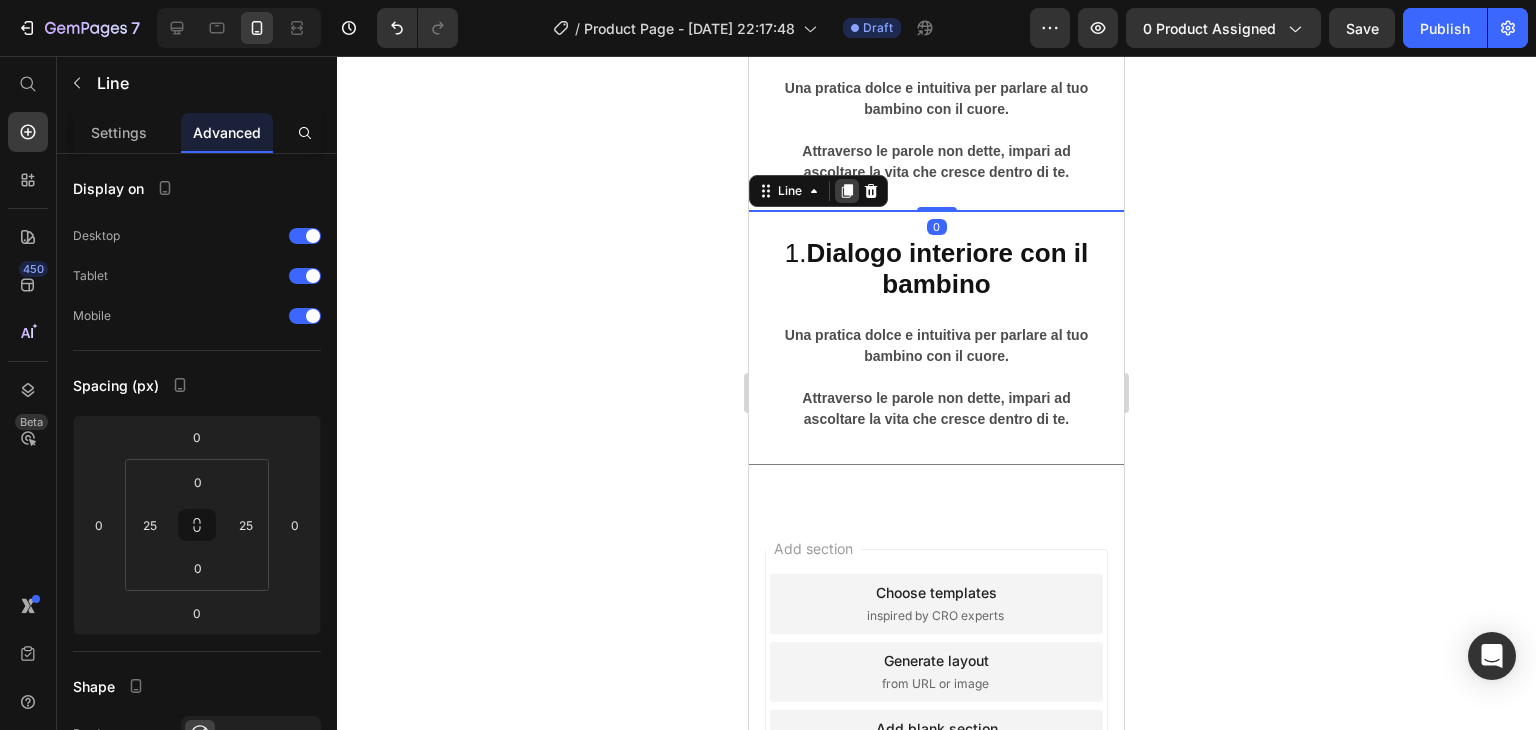 click 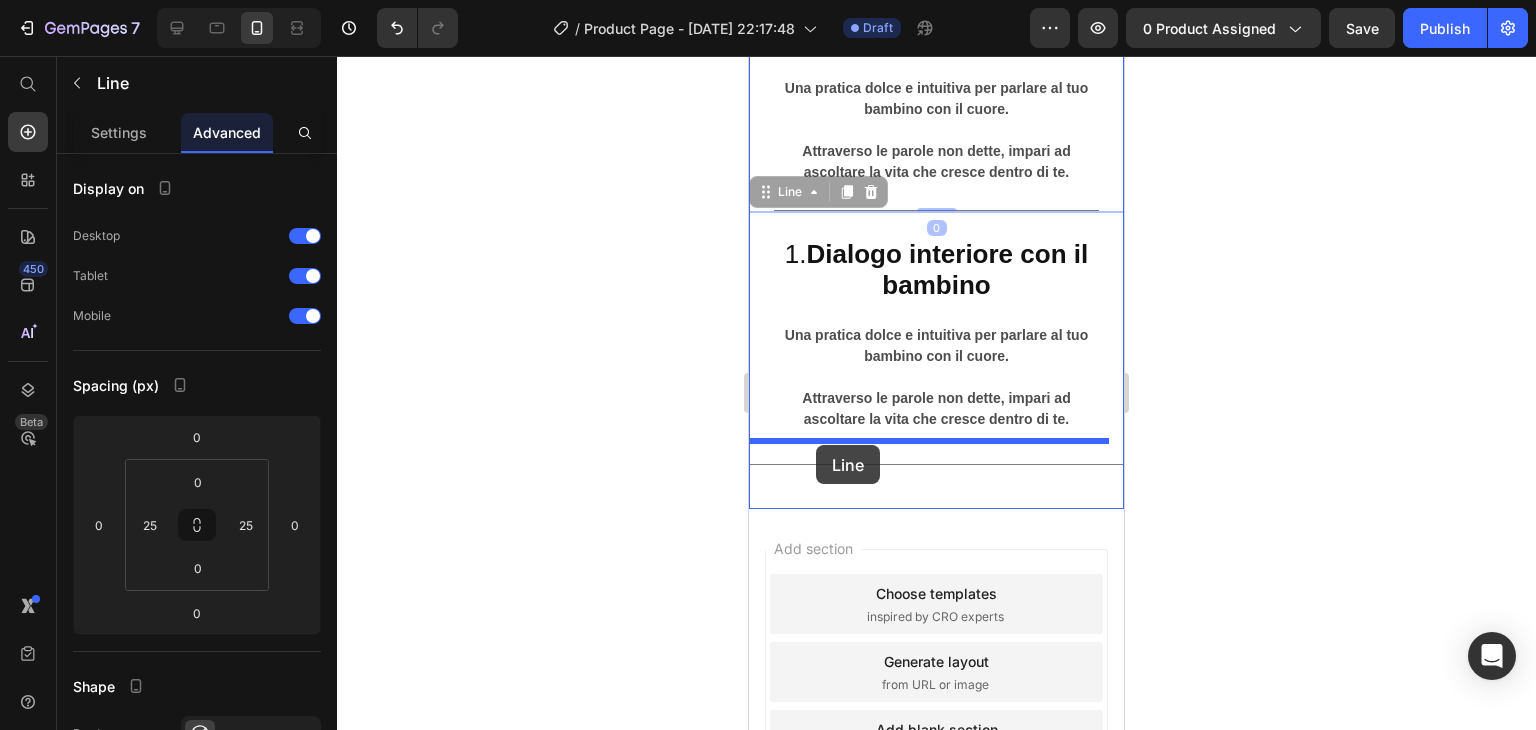 drag, startPoint x: 795, startPoint y: 179, endPoint x: 816, endPoint y: 445, distance: 266.82767 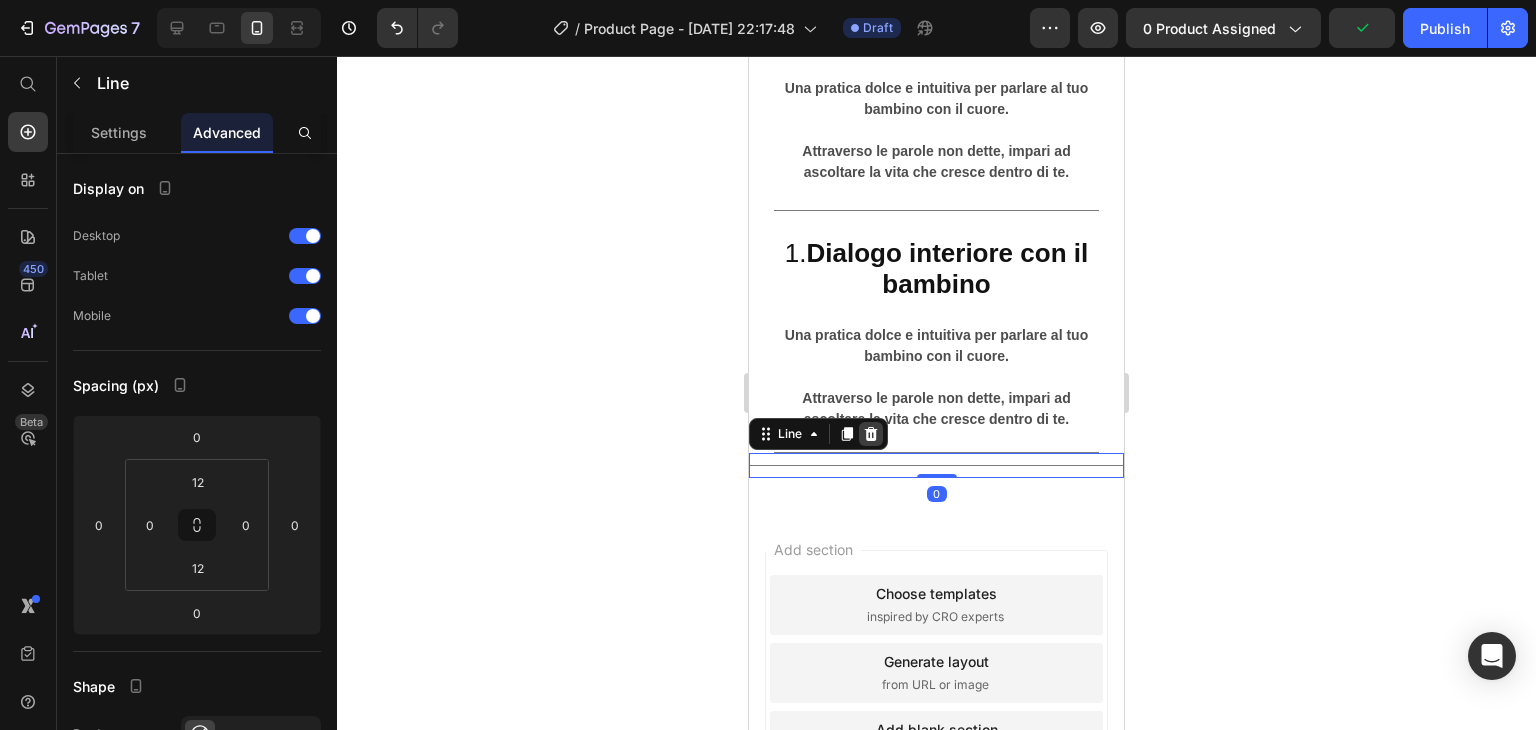click 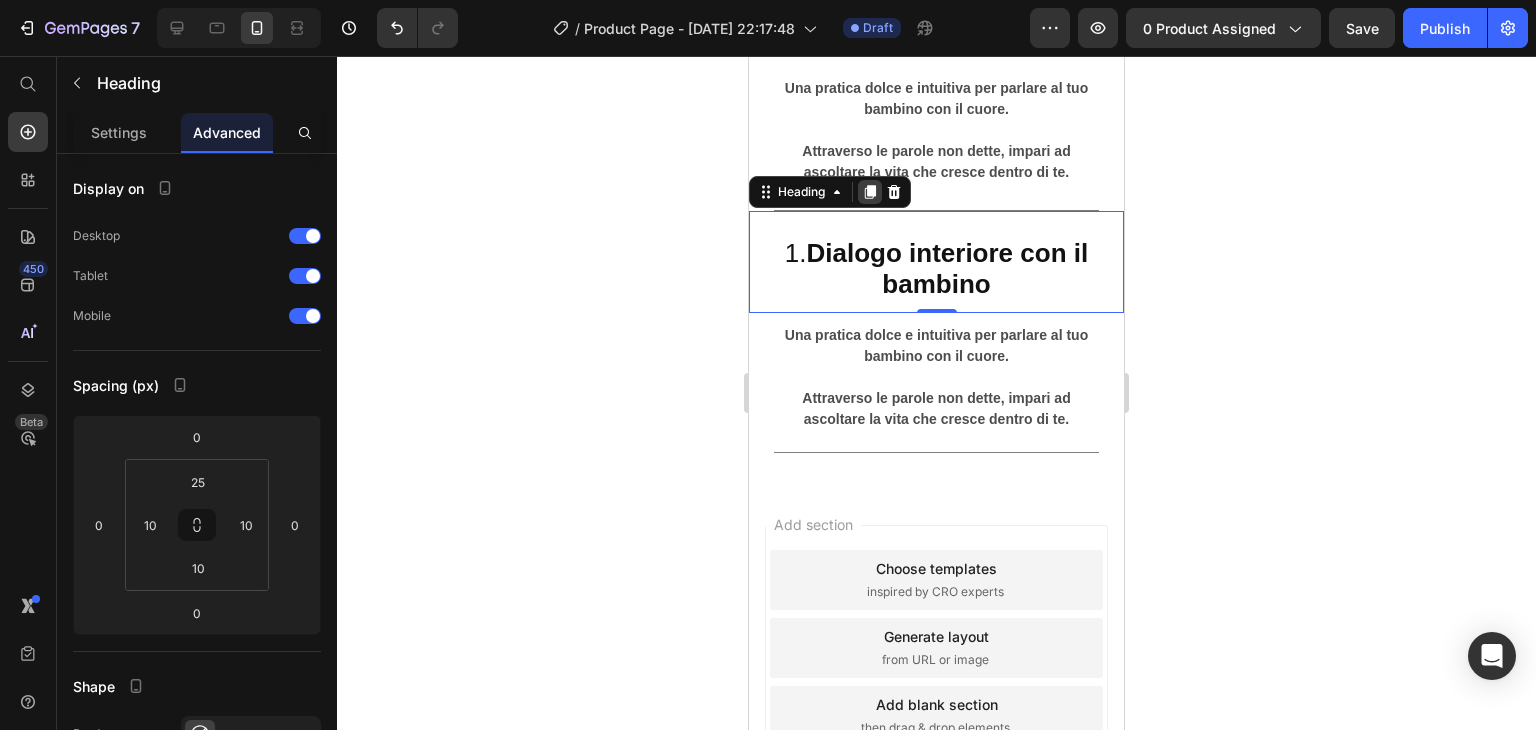 click 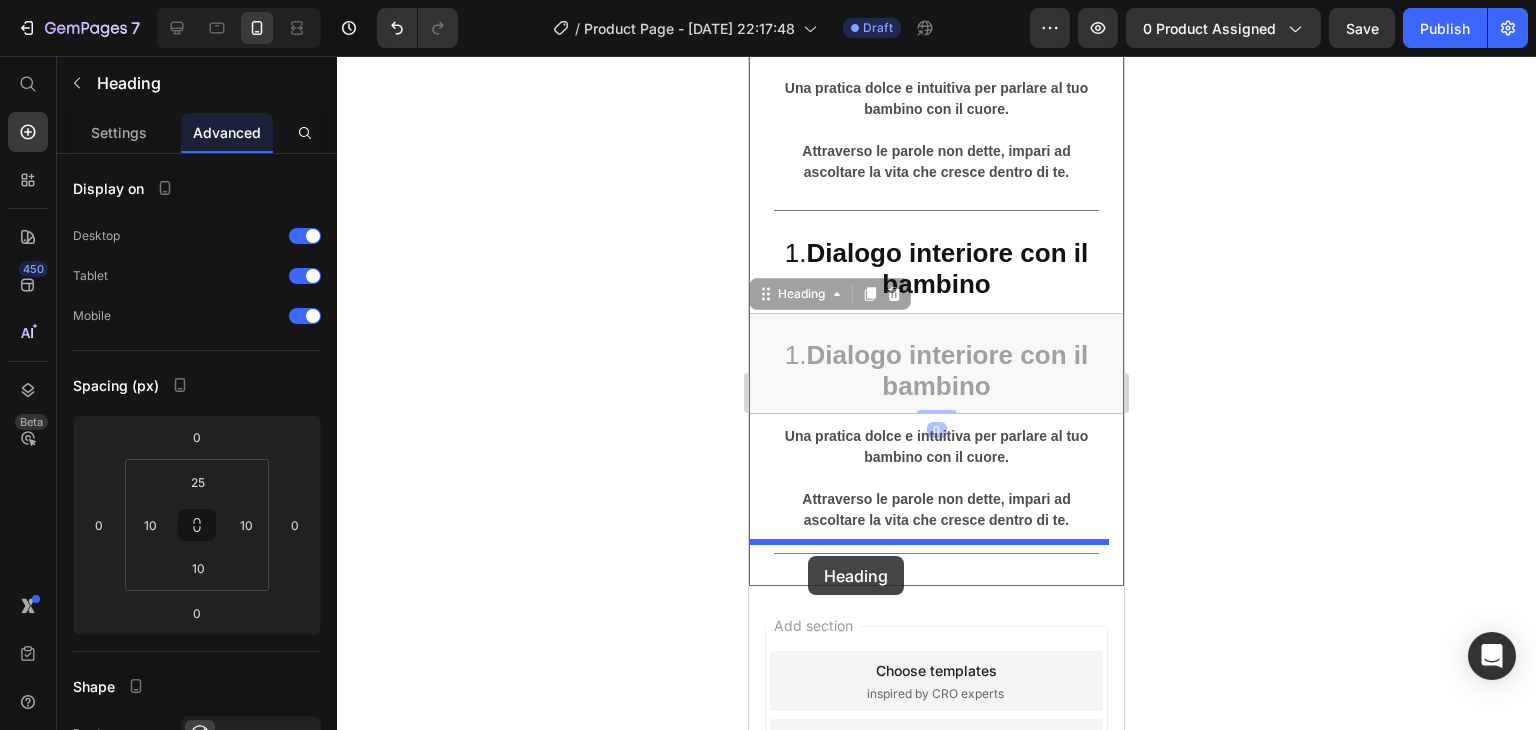 drag, startPoint x: 820, startPoint y: 286, endPoint x: 808, endPoint y: 555, distance: 269.26752 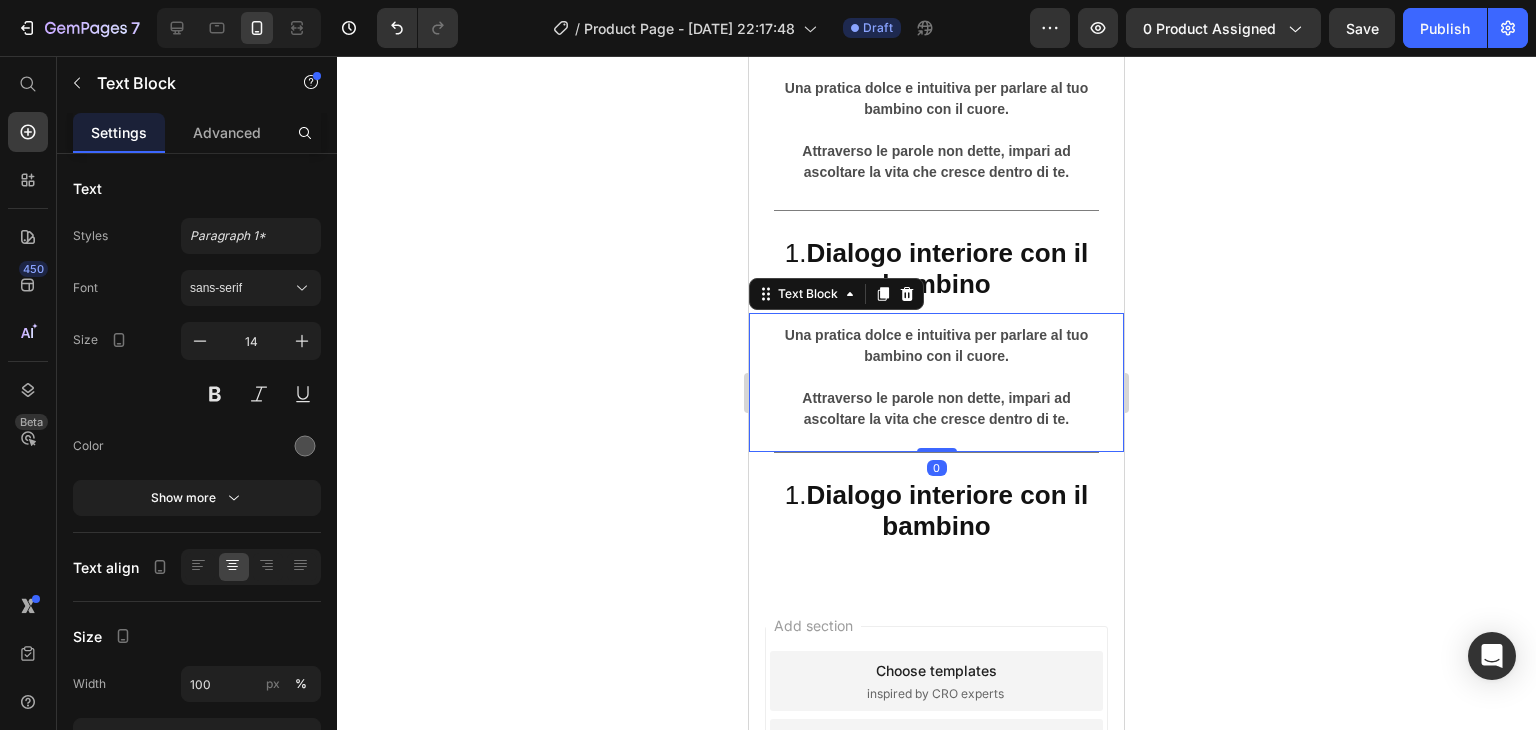 click on "Attraverso le parole non dette, impari ad ascoltare la vita che cresce dentro di te." at bounding box center (936, 398) 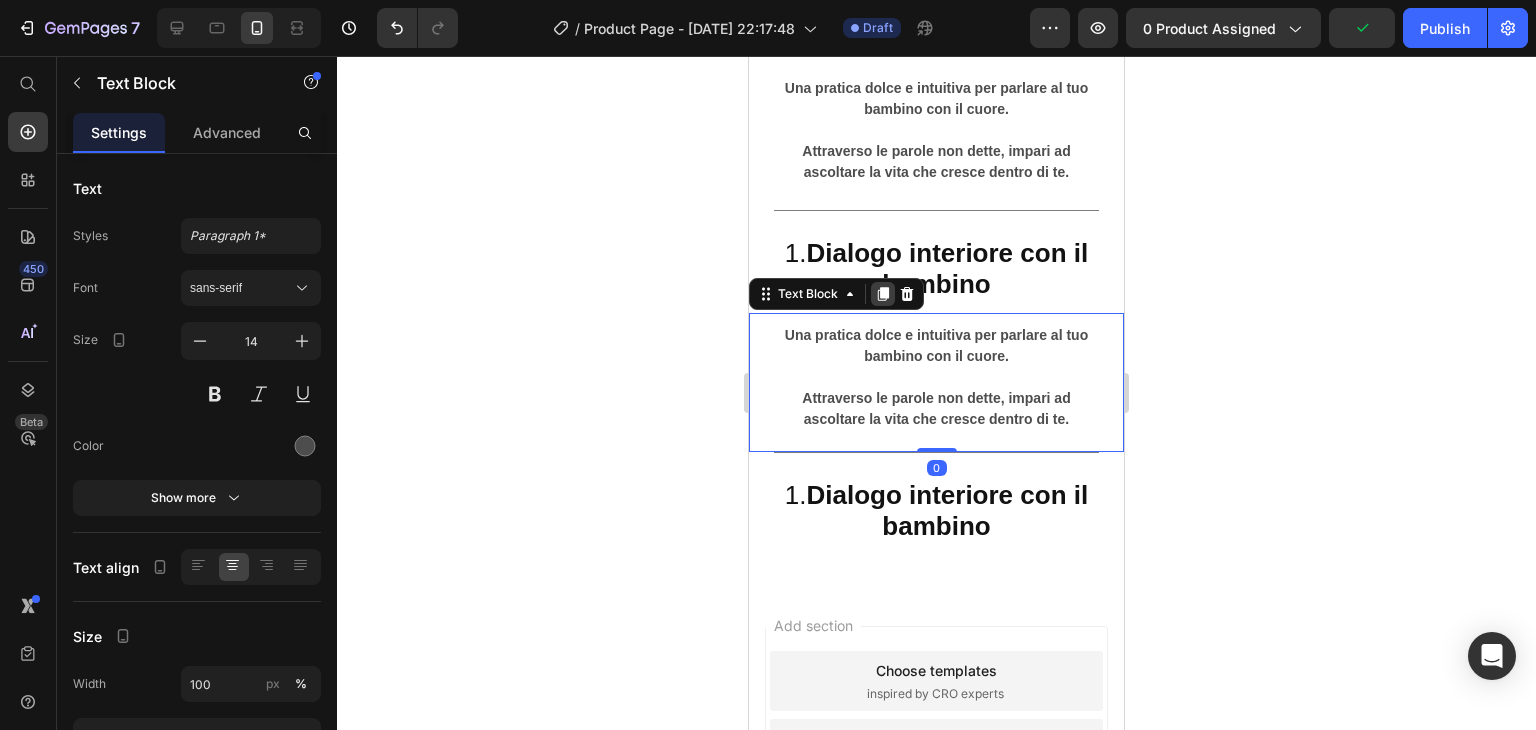 click 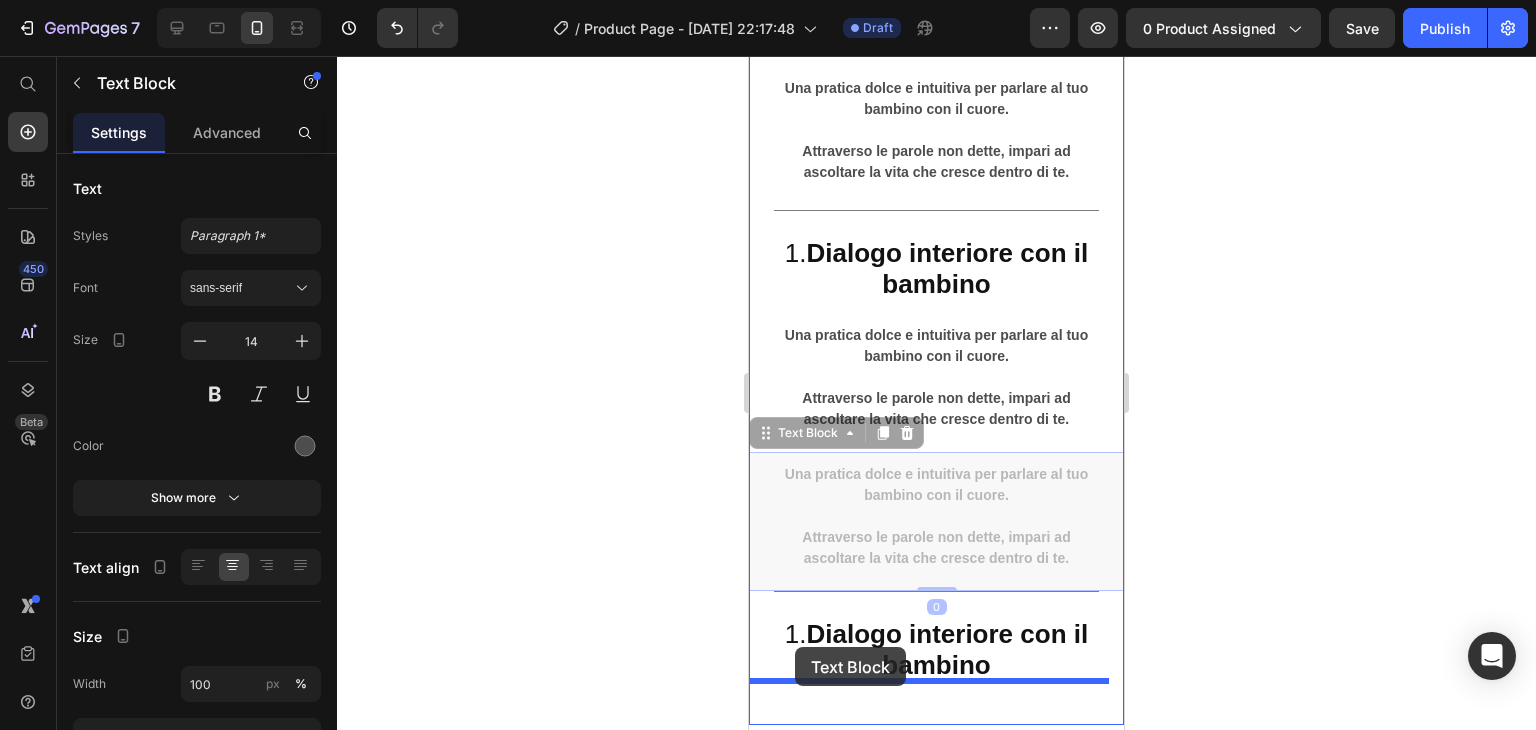 drag, startPoint x: 793, startPoint y: 418, endPoint x: 795, endPoint y: 647, distance: 229.00873 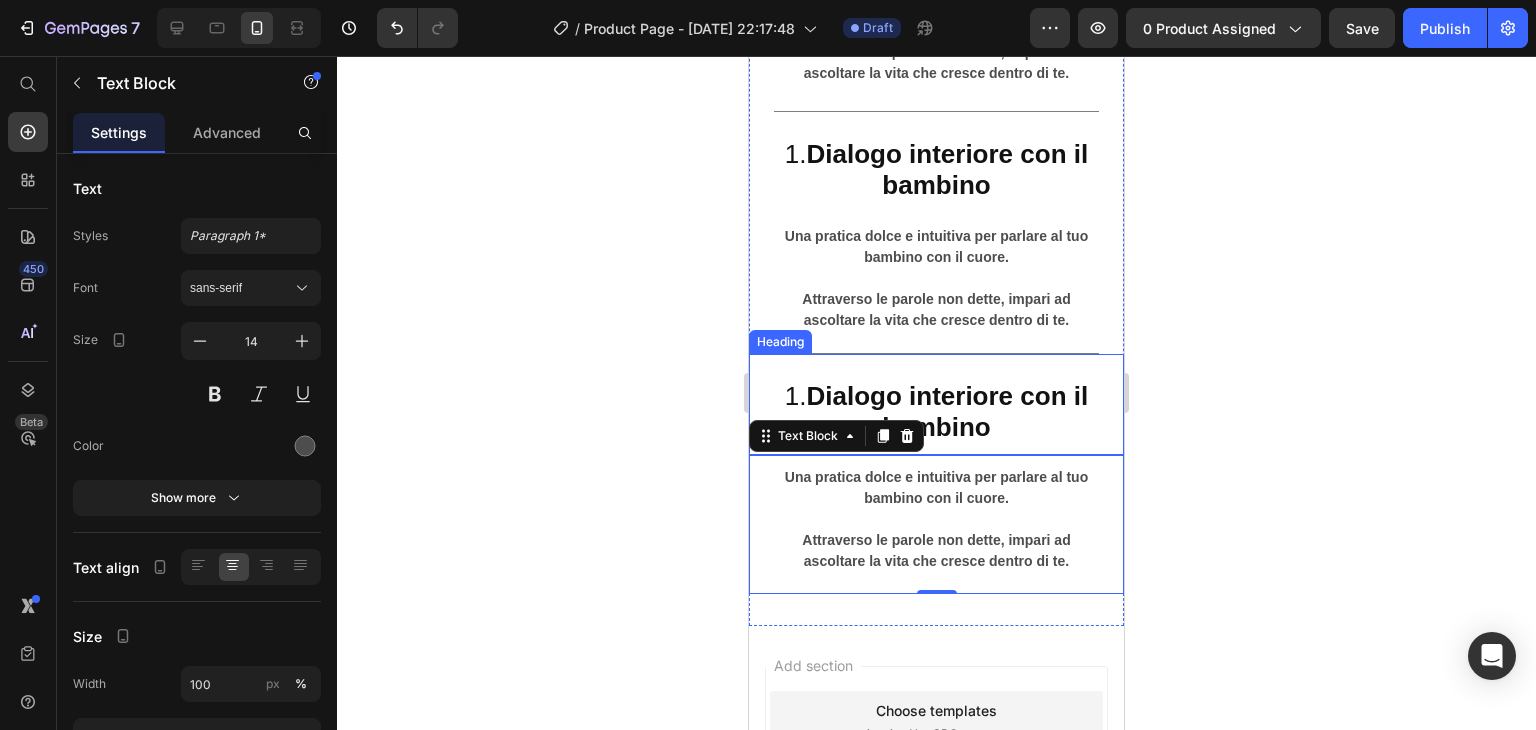 scroll, scrollTop: 6676, scrollLeft: 0, axis: vertical 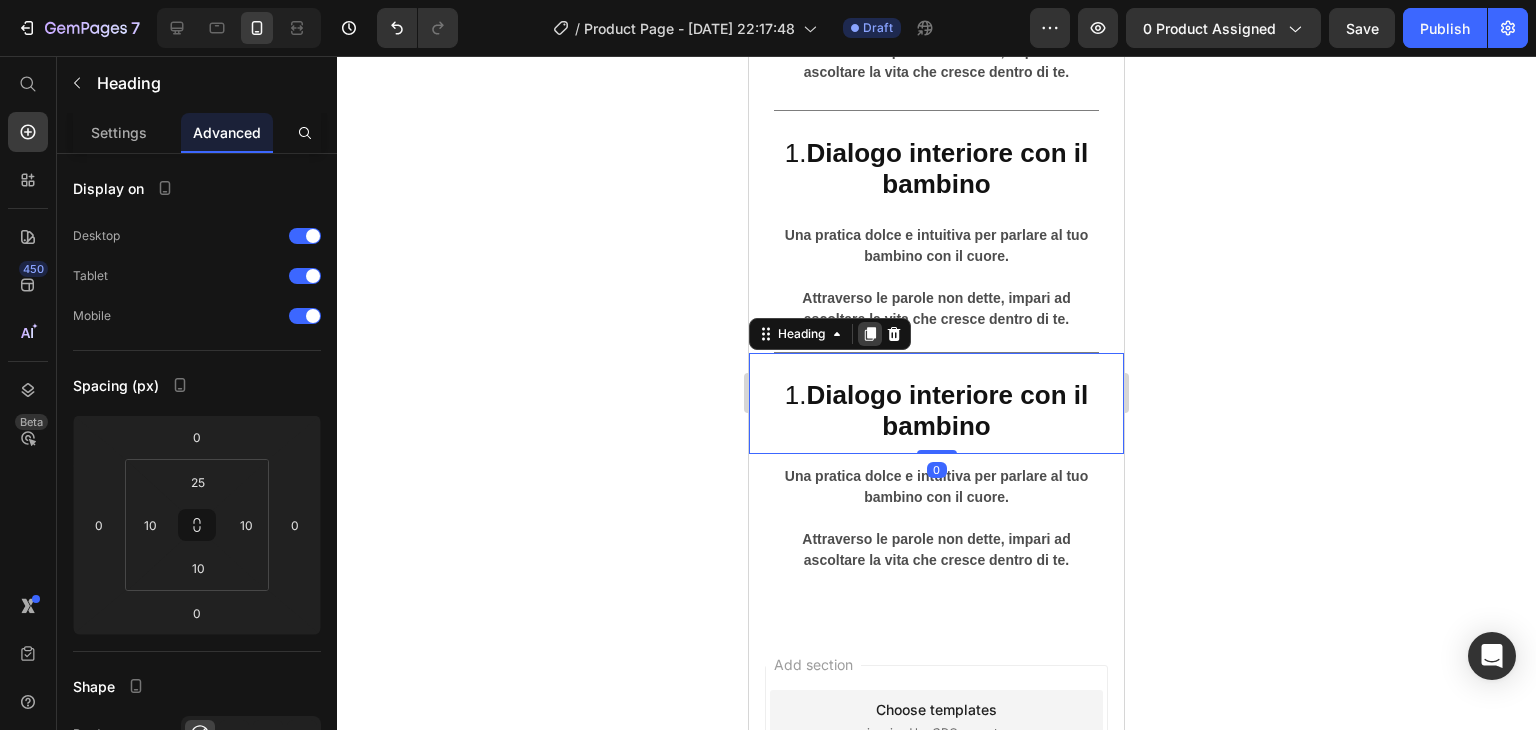 click 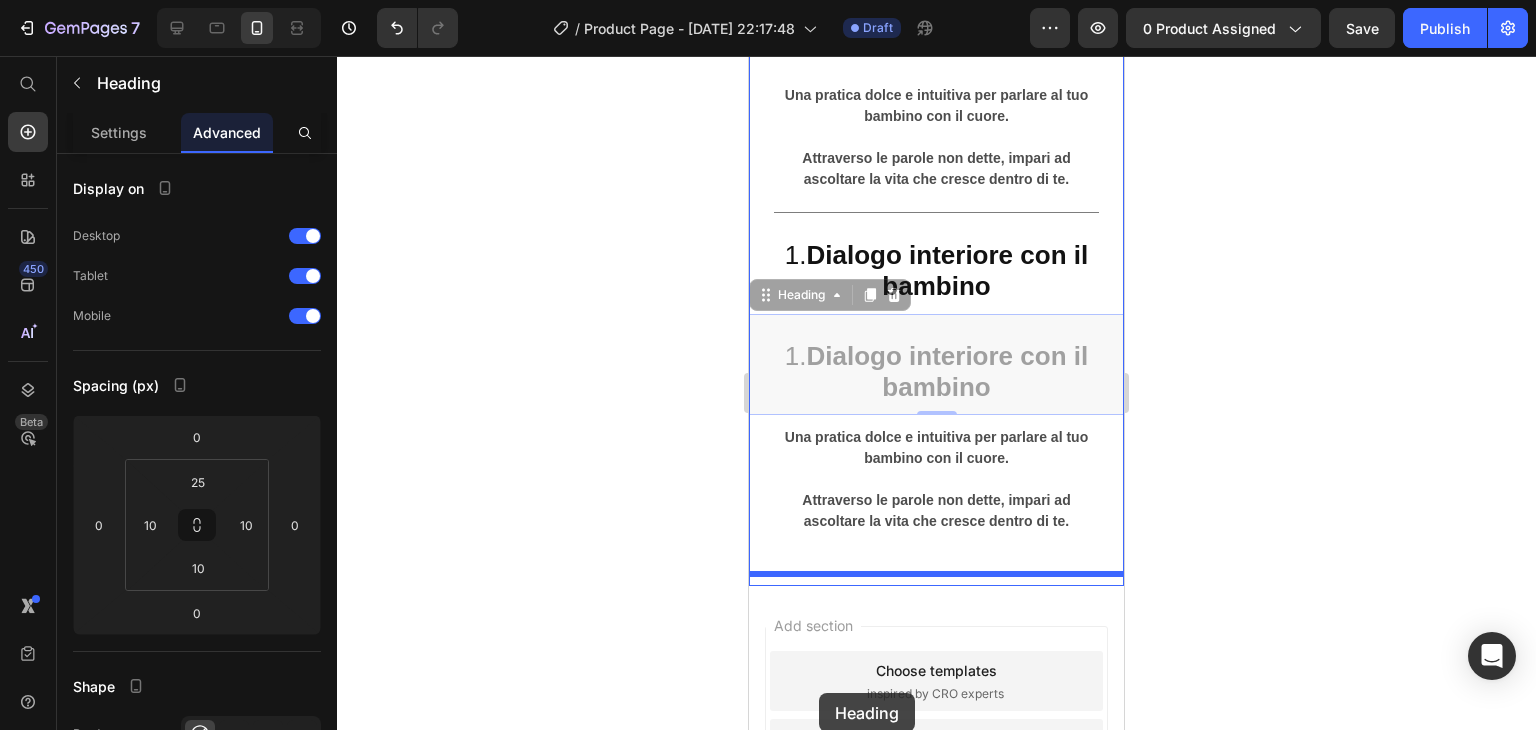 scroll, scrollTop: 6869, scrollLeft: 0, axis: vertical 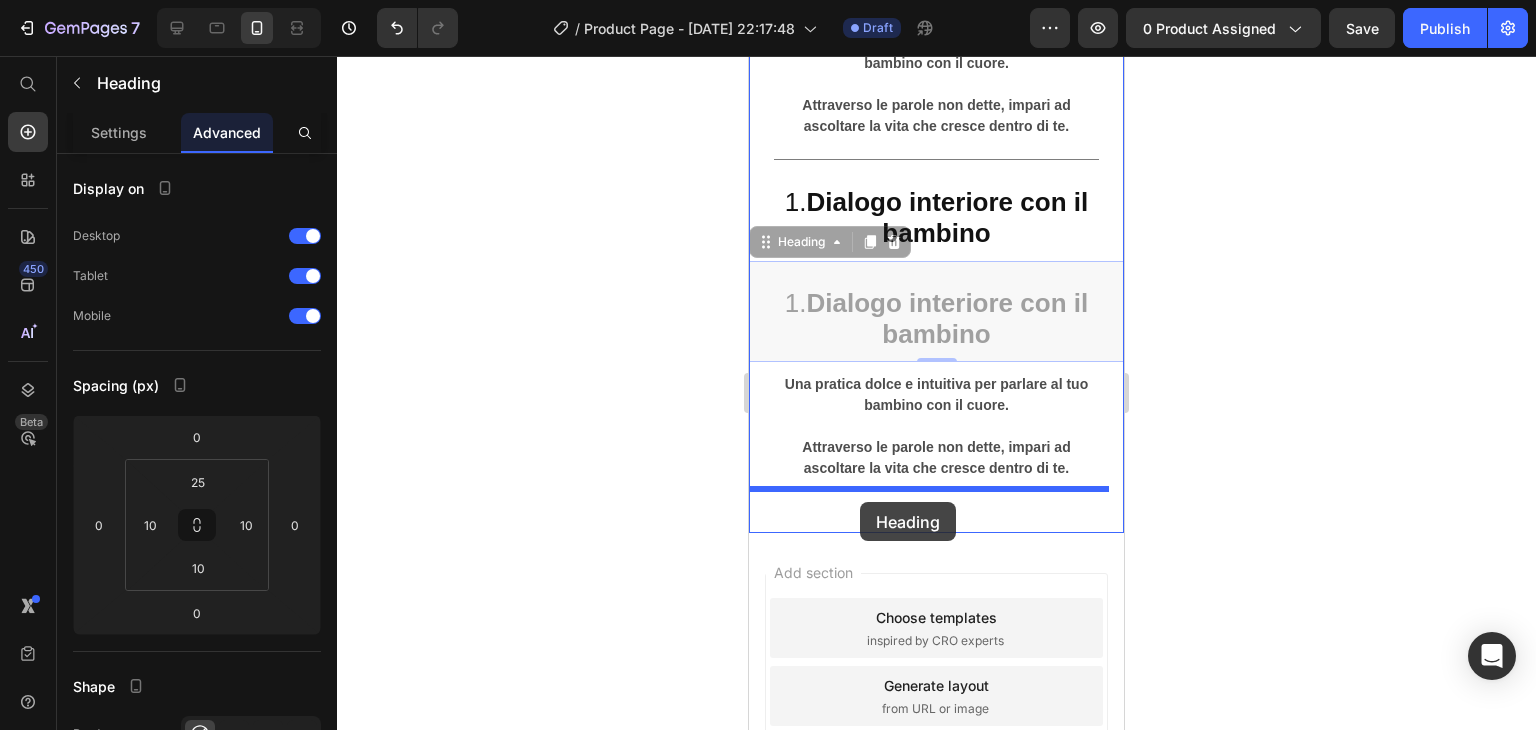drag, startPoint x: 828, startPoint y: 415, endPoint x: 860, endPoint y: 502, distance: 92.69843 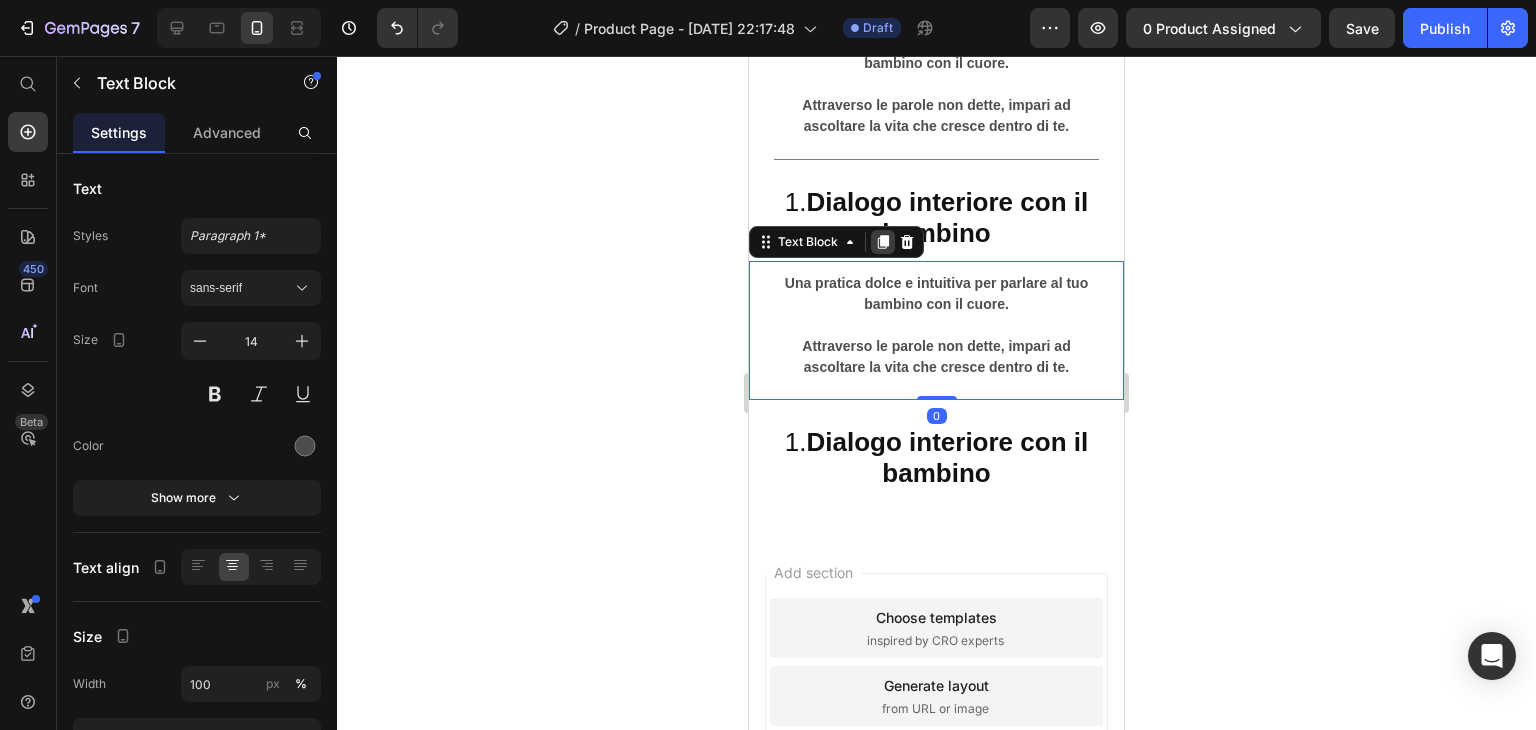 click 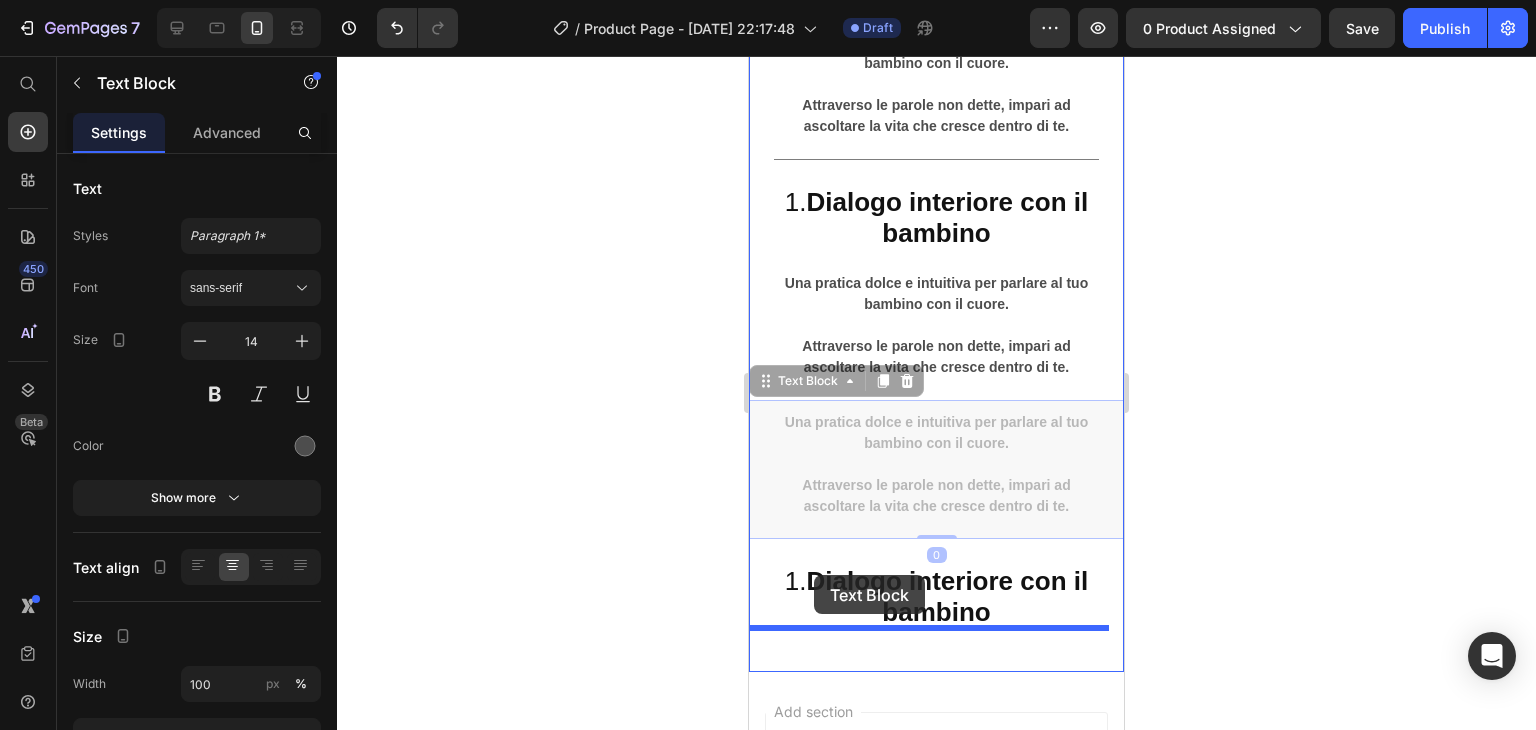 drag, startPoint x: 824, startPoint y: 373, endPoint x: 812, endPoint y: 577, distance: 204.35263 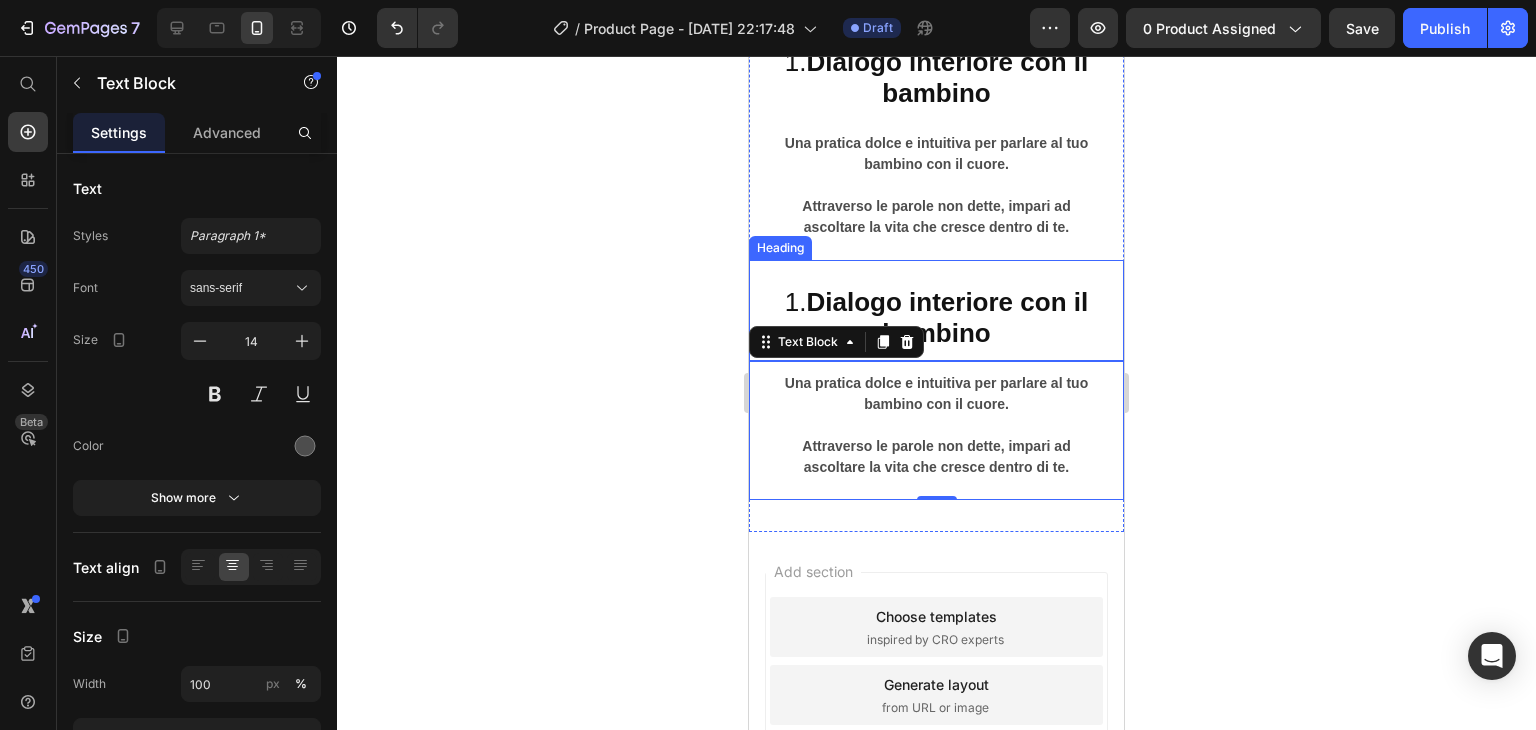 scroll, scrollTop: 7010, scrollLeft: 0, axis: vertical 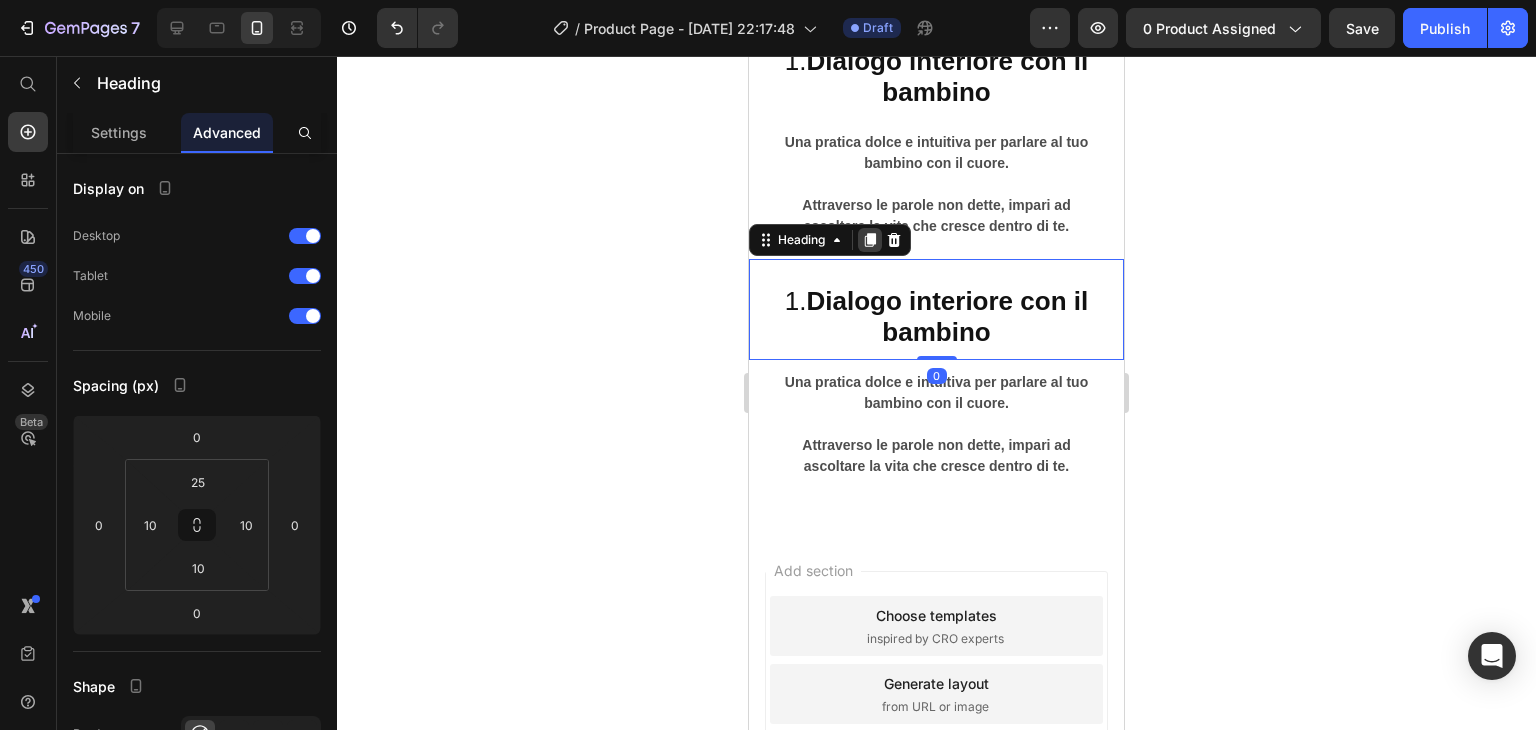 click 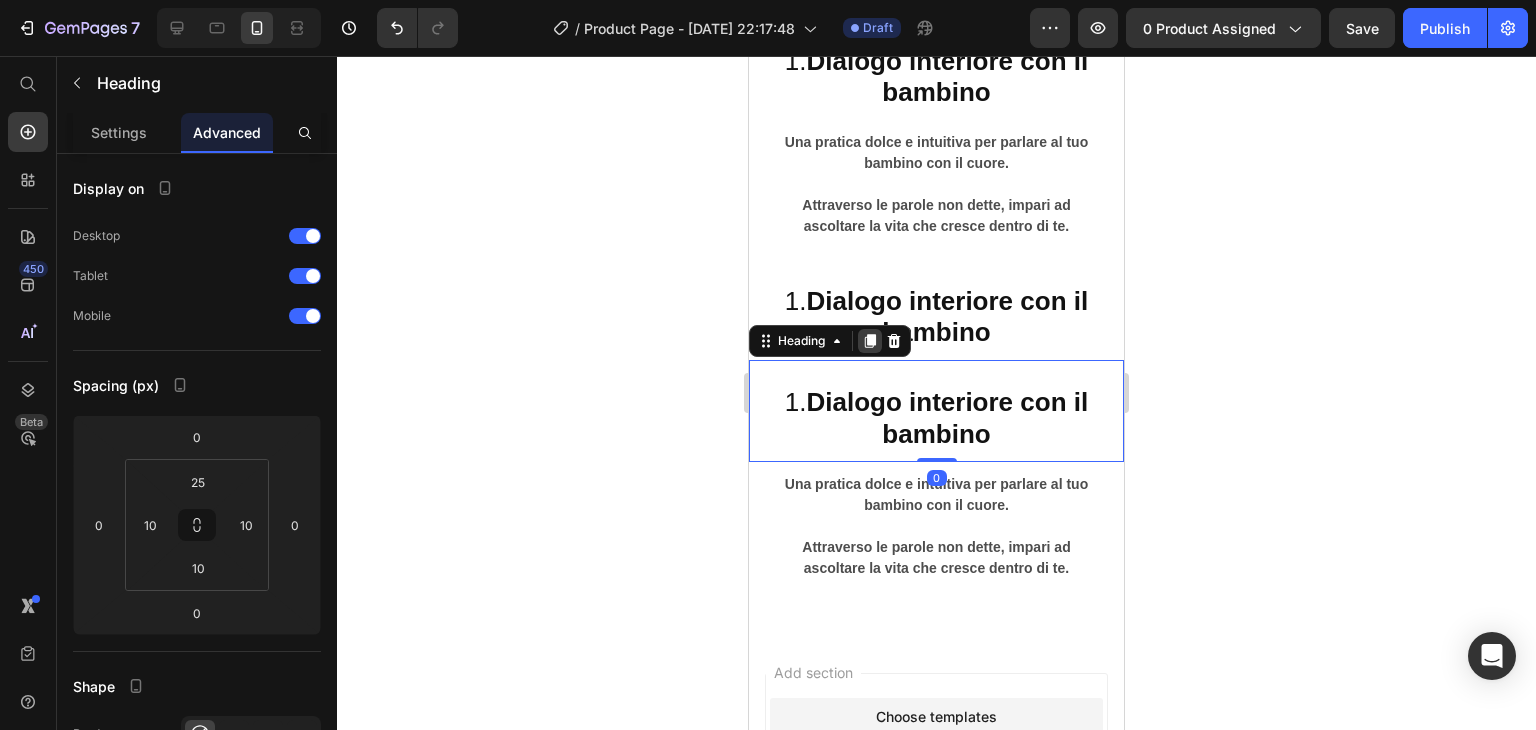 click 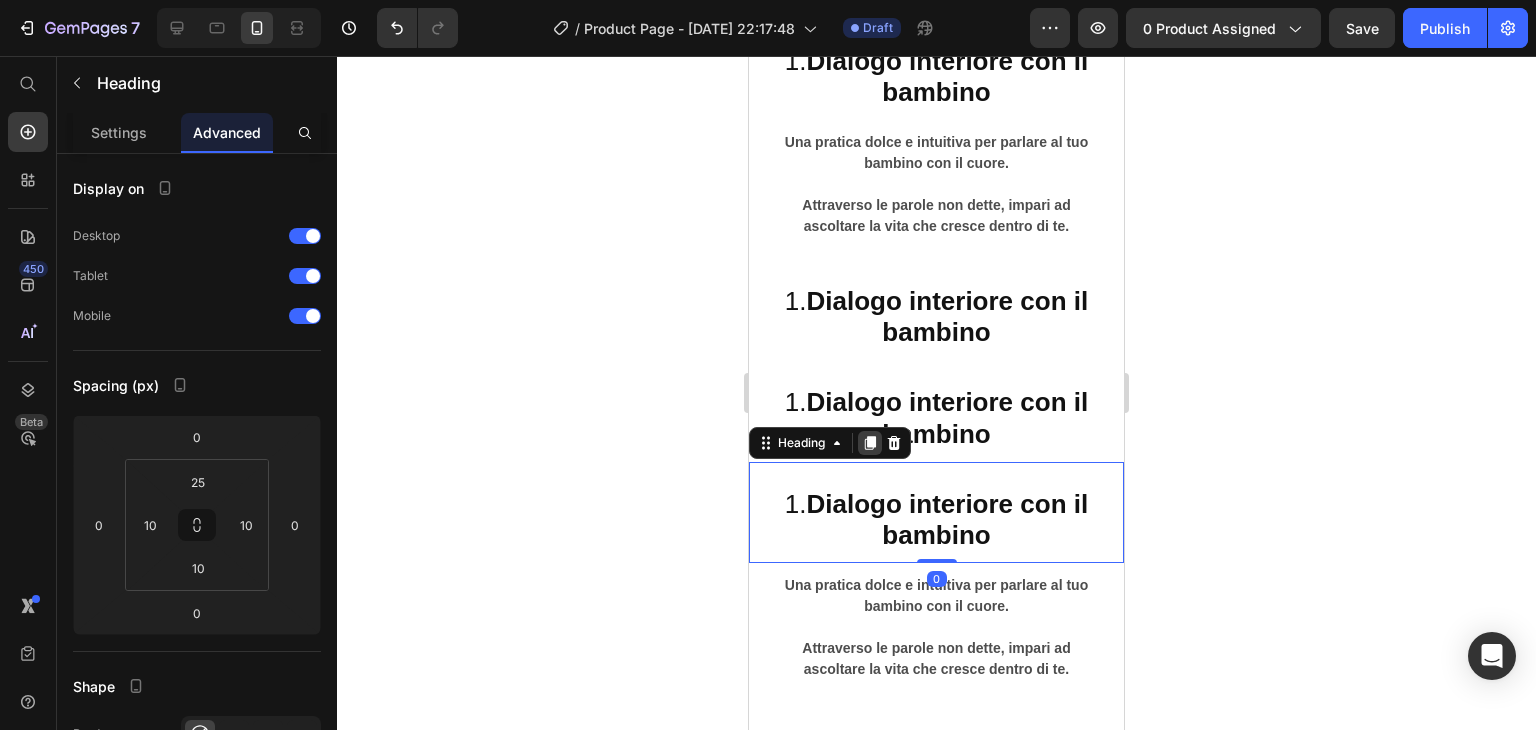 click 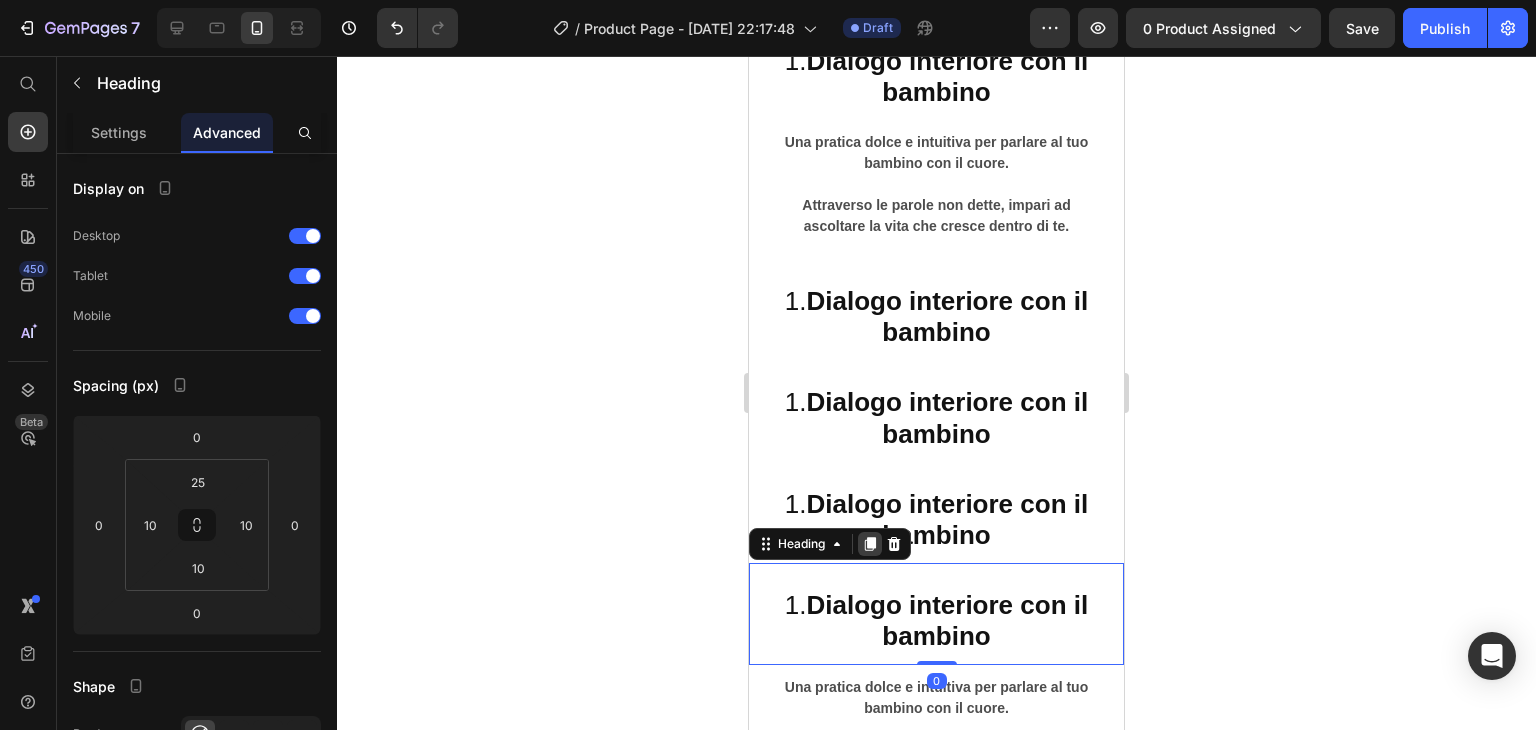 click 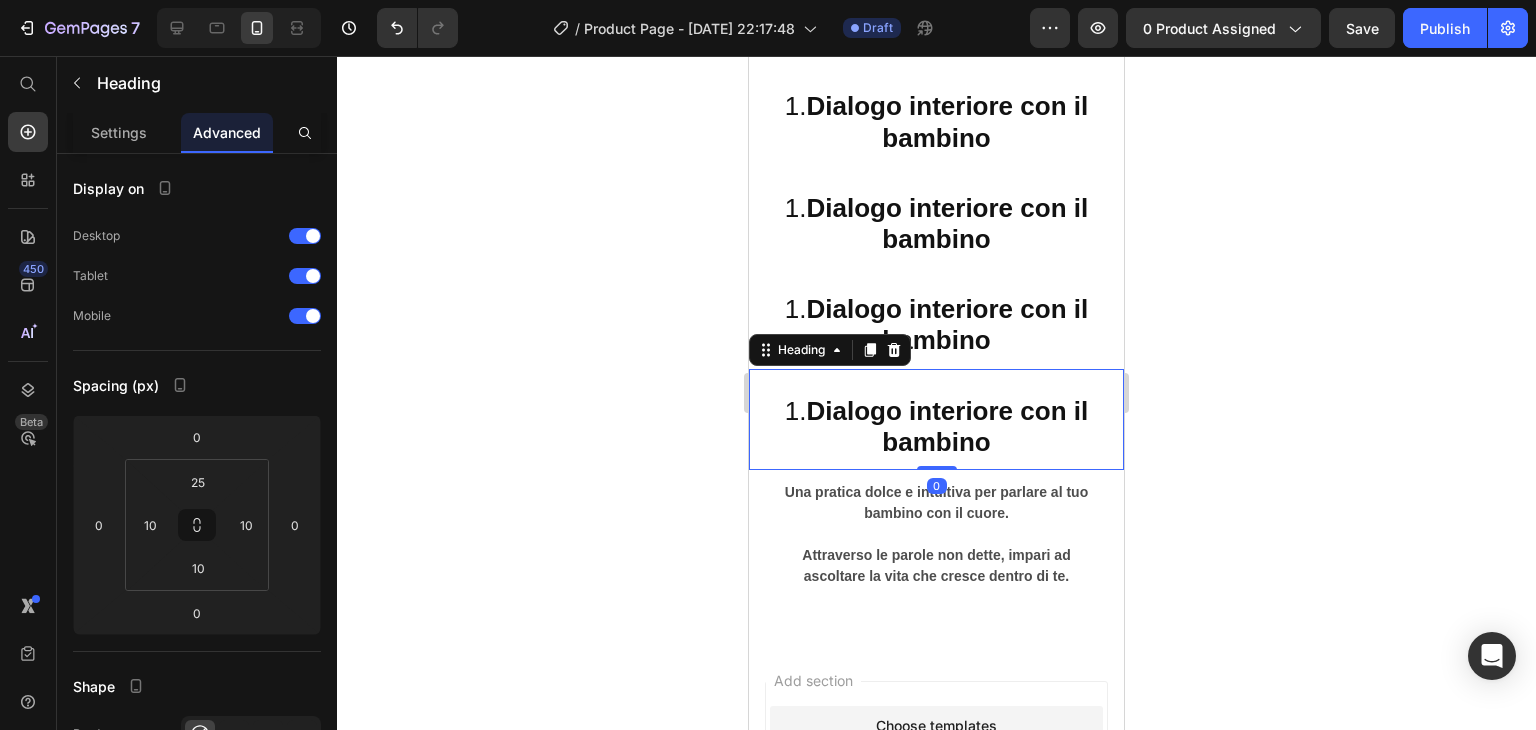 scroll, scrollTop: 7314, scrollLeft: 0, axis: vertical 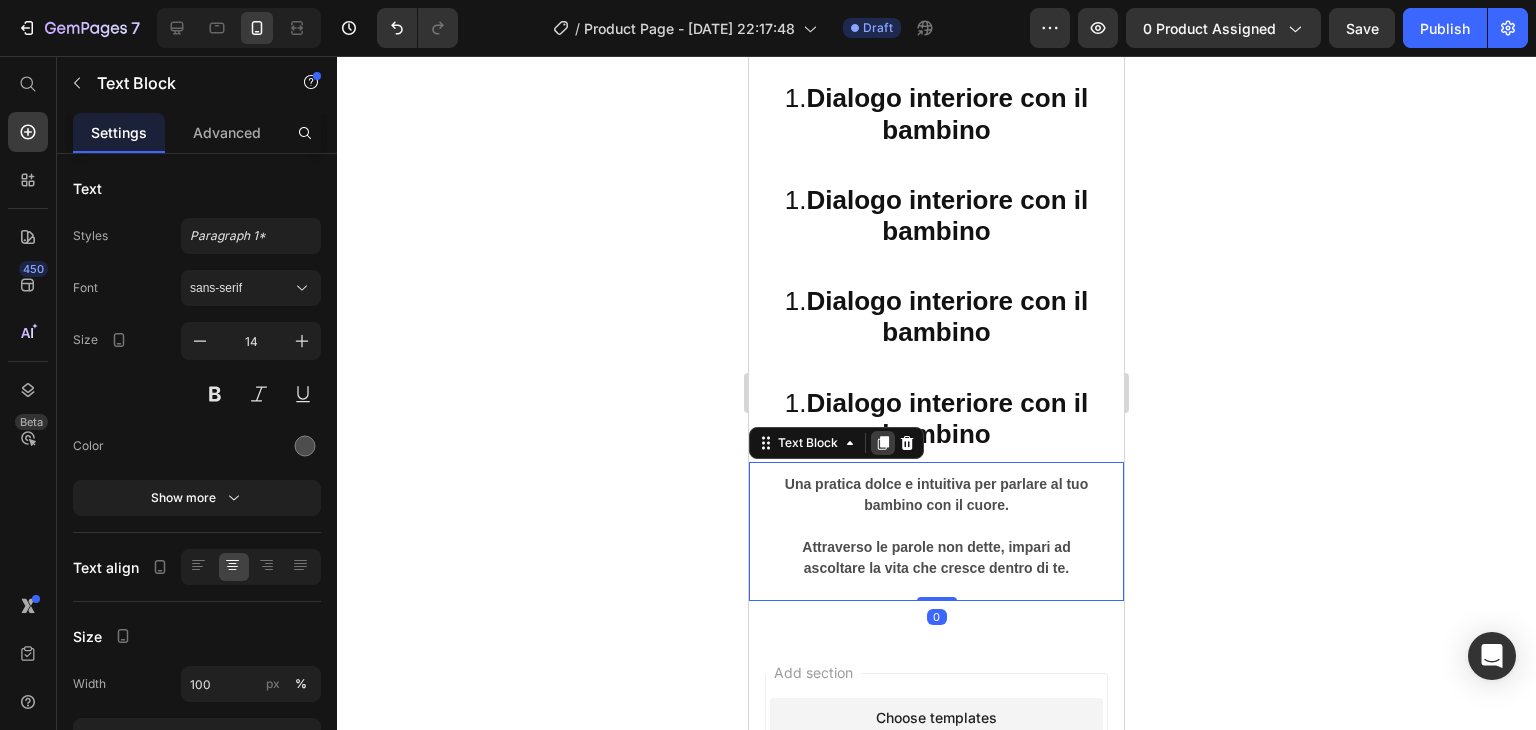 click 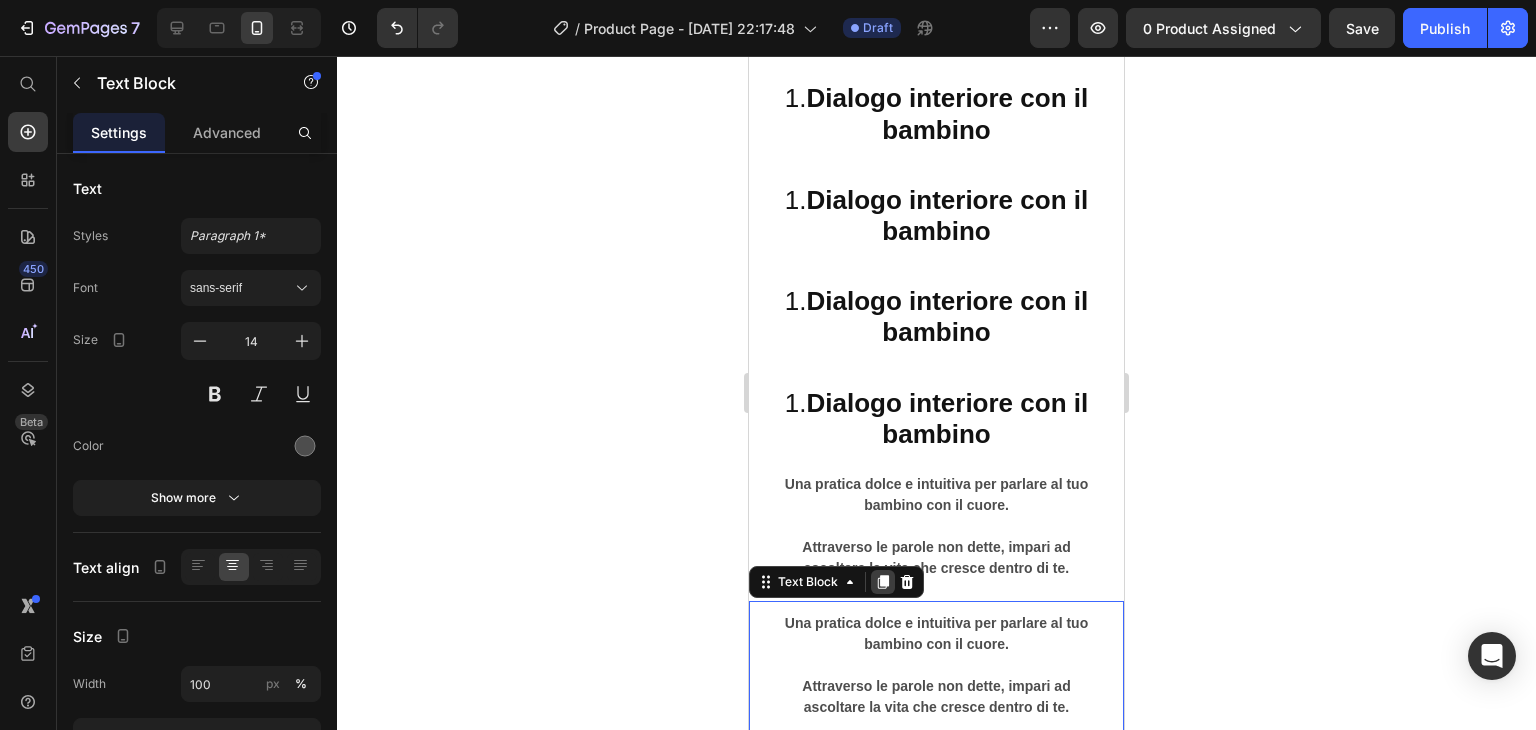 click 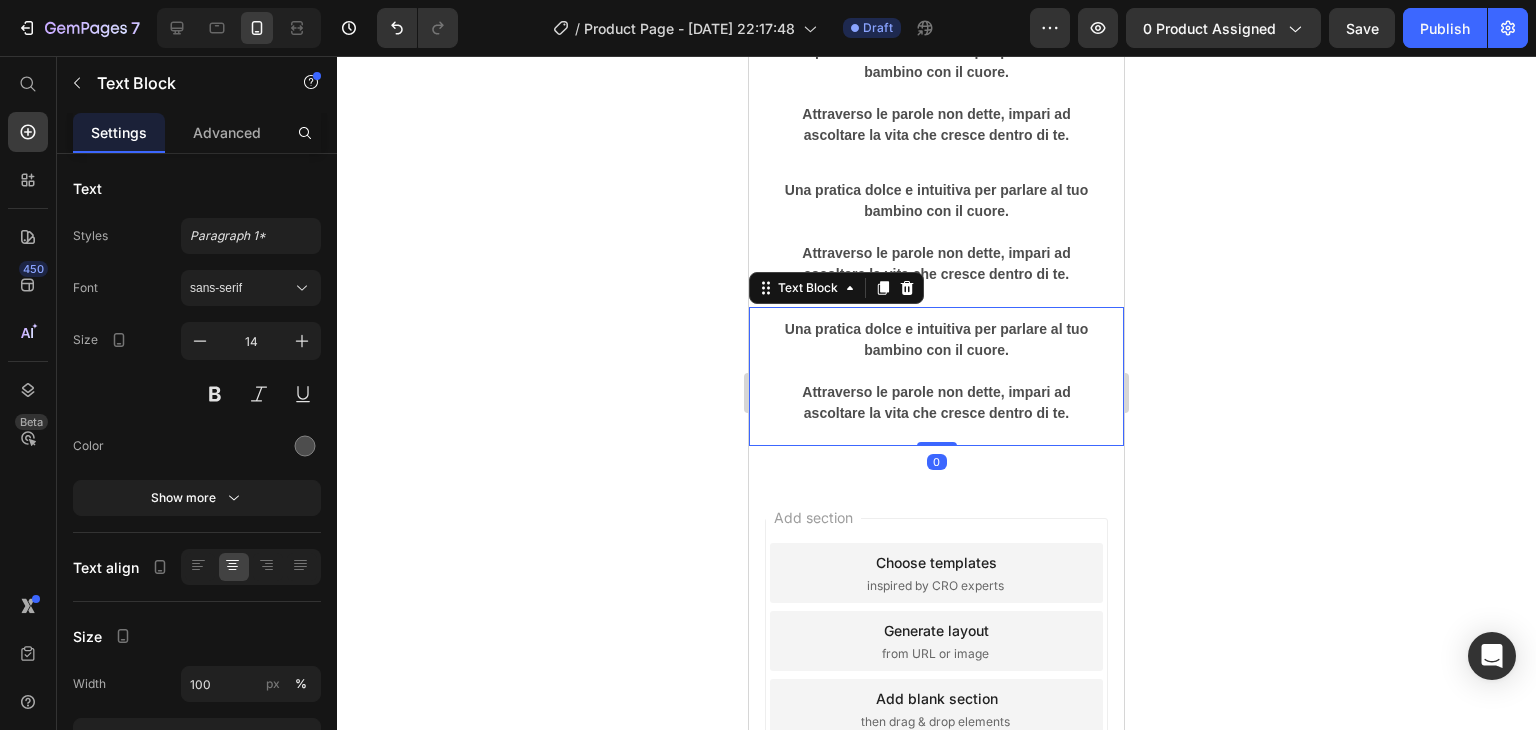 scroll, scrollTop: 7725, scrollLeft: 0, axis: vertical 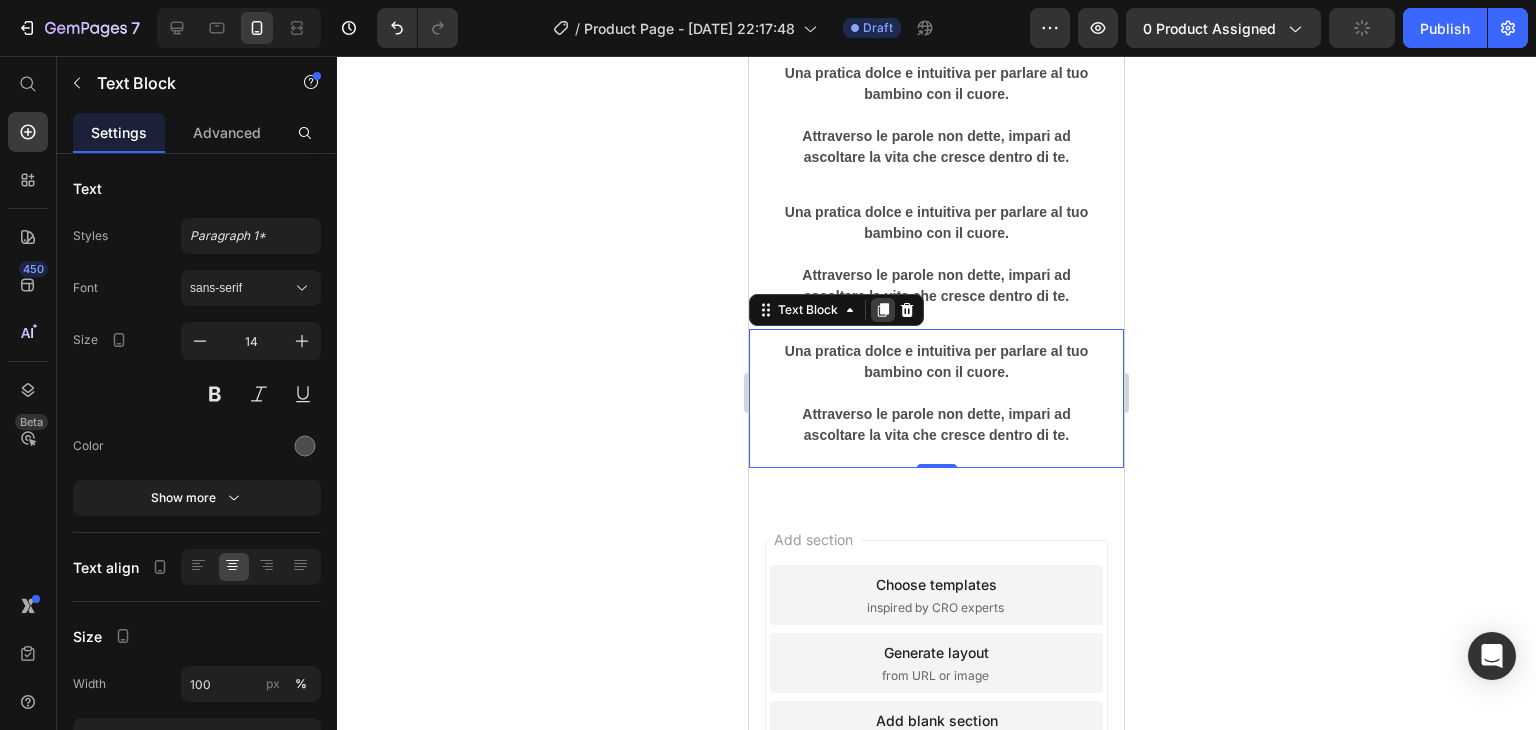 click at bounding box center [883, 310] 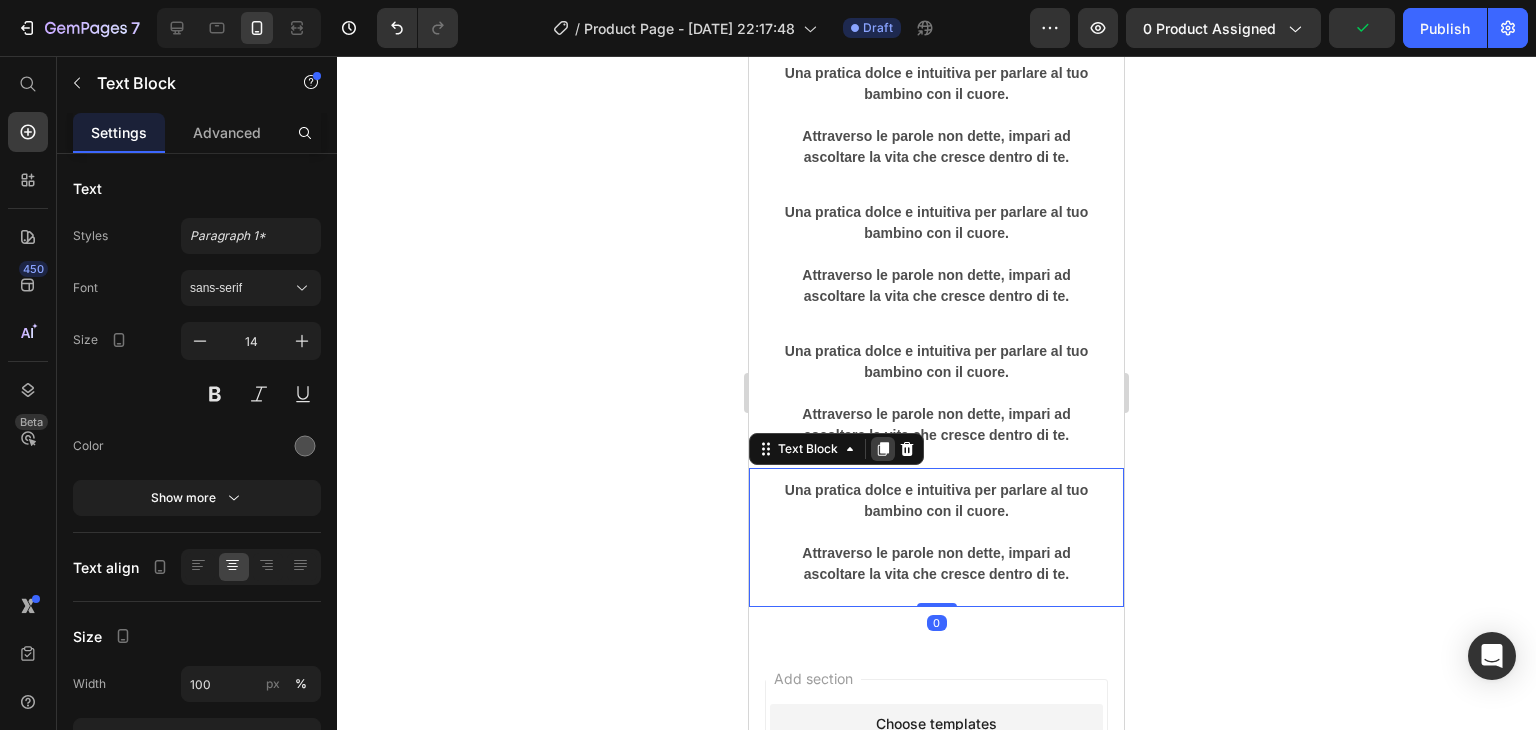 click 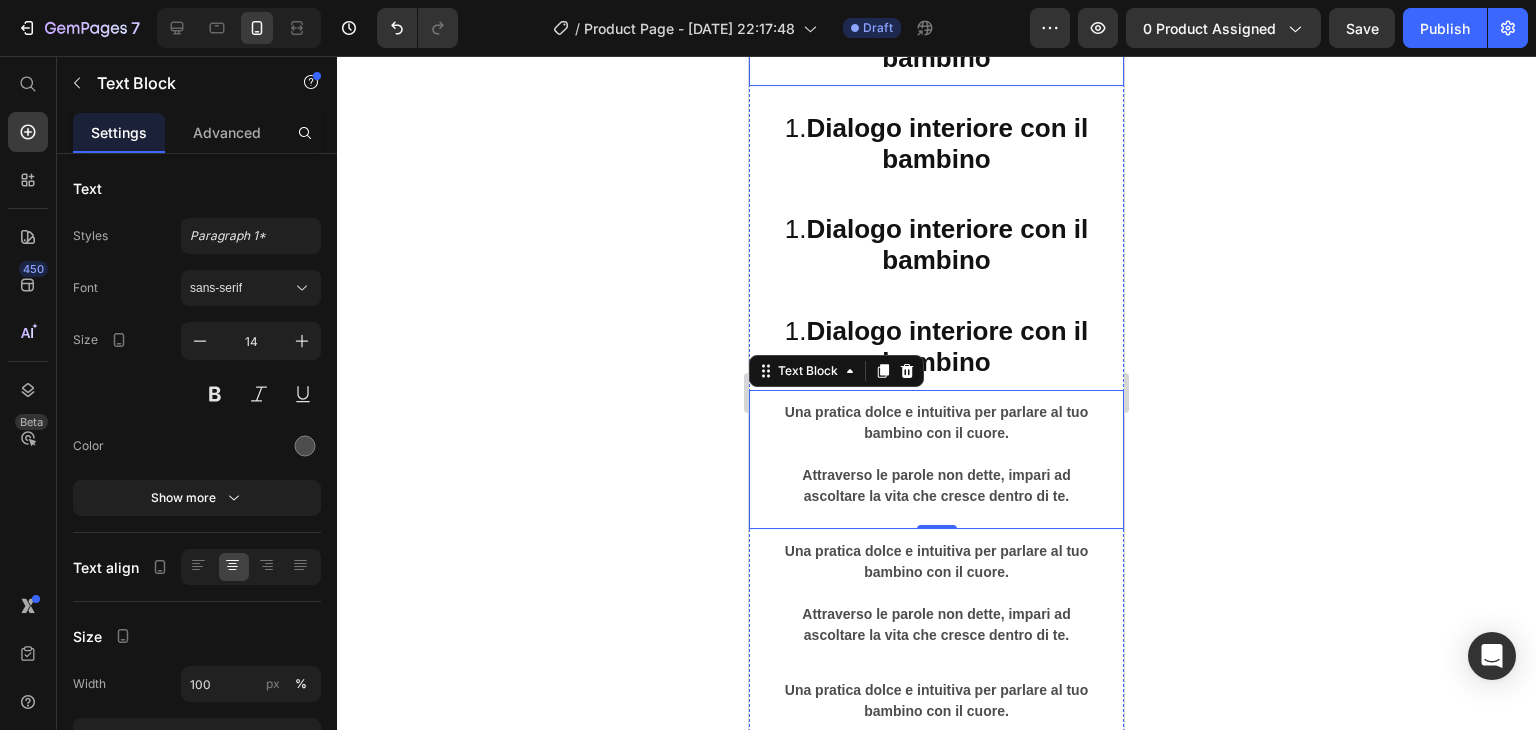 scroll, scrollTop: 7430, scrollLeft: 0, axis: vertical 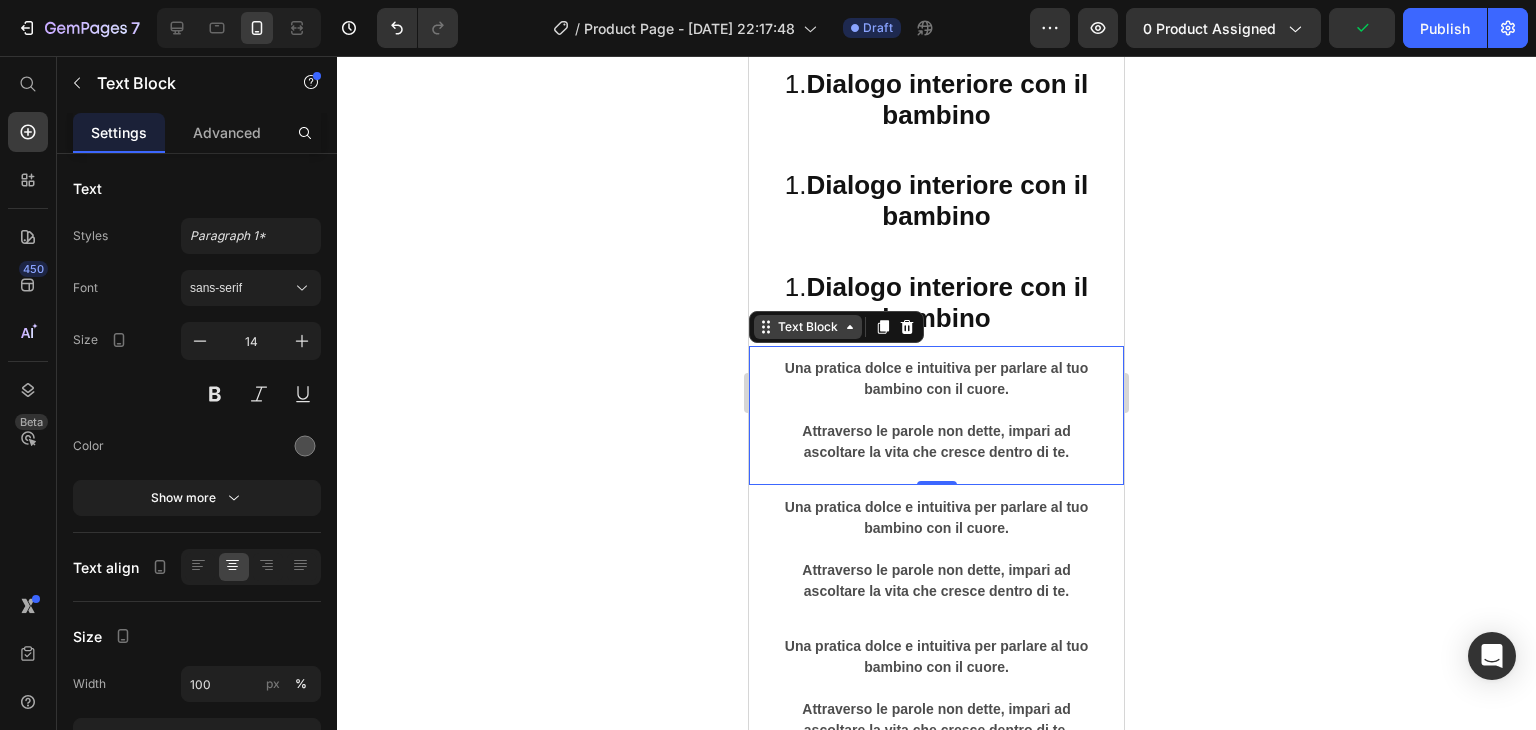 drag, startPoint x: 820, startPoint y: 309, endPoint x: 837, endPoint y: 322, distance: 21.400934 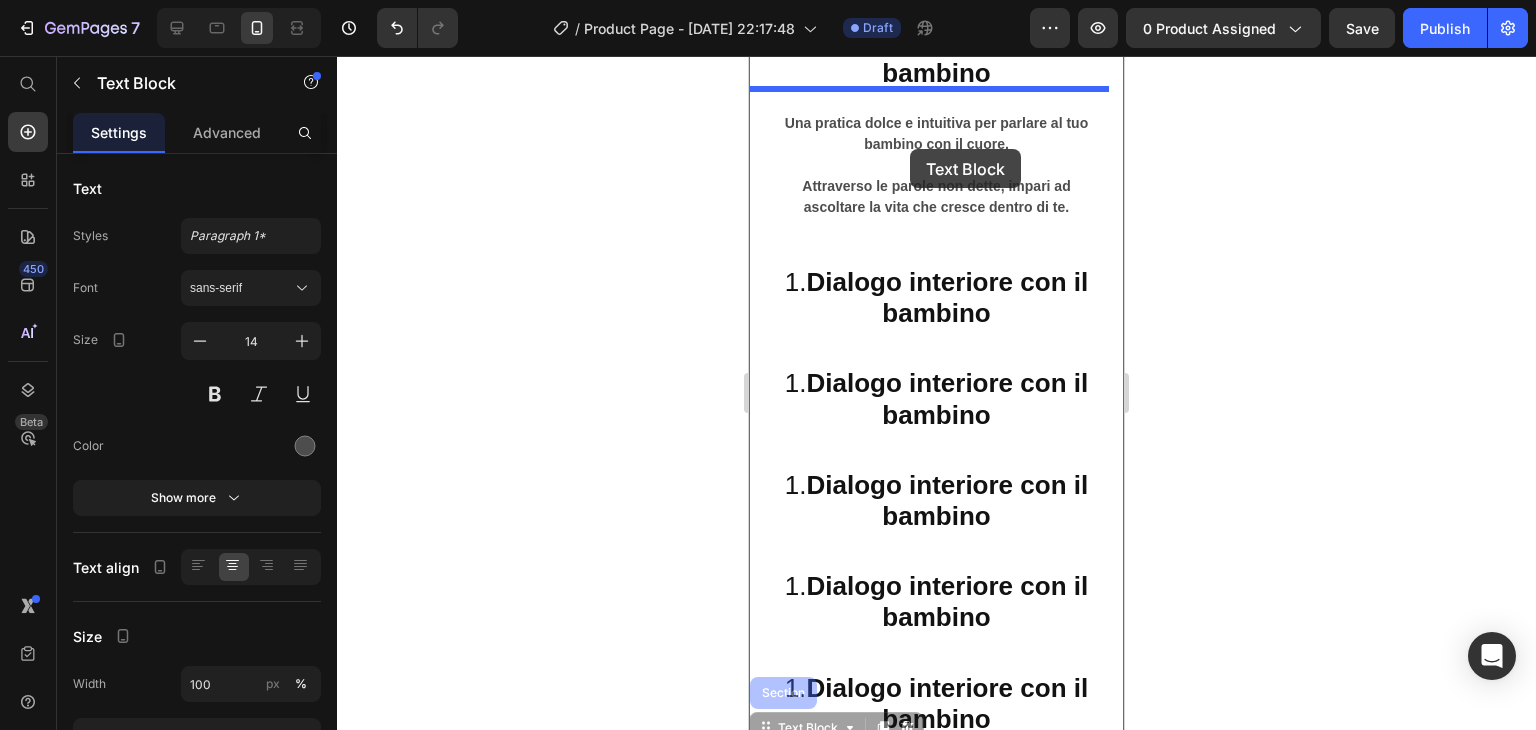 scroll, scrollTop: 7024, scrollLeft: 0, axis: vertical 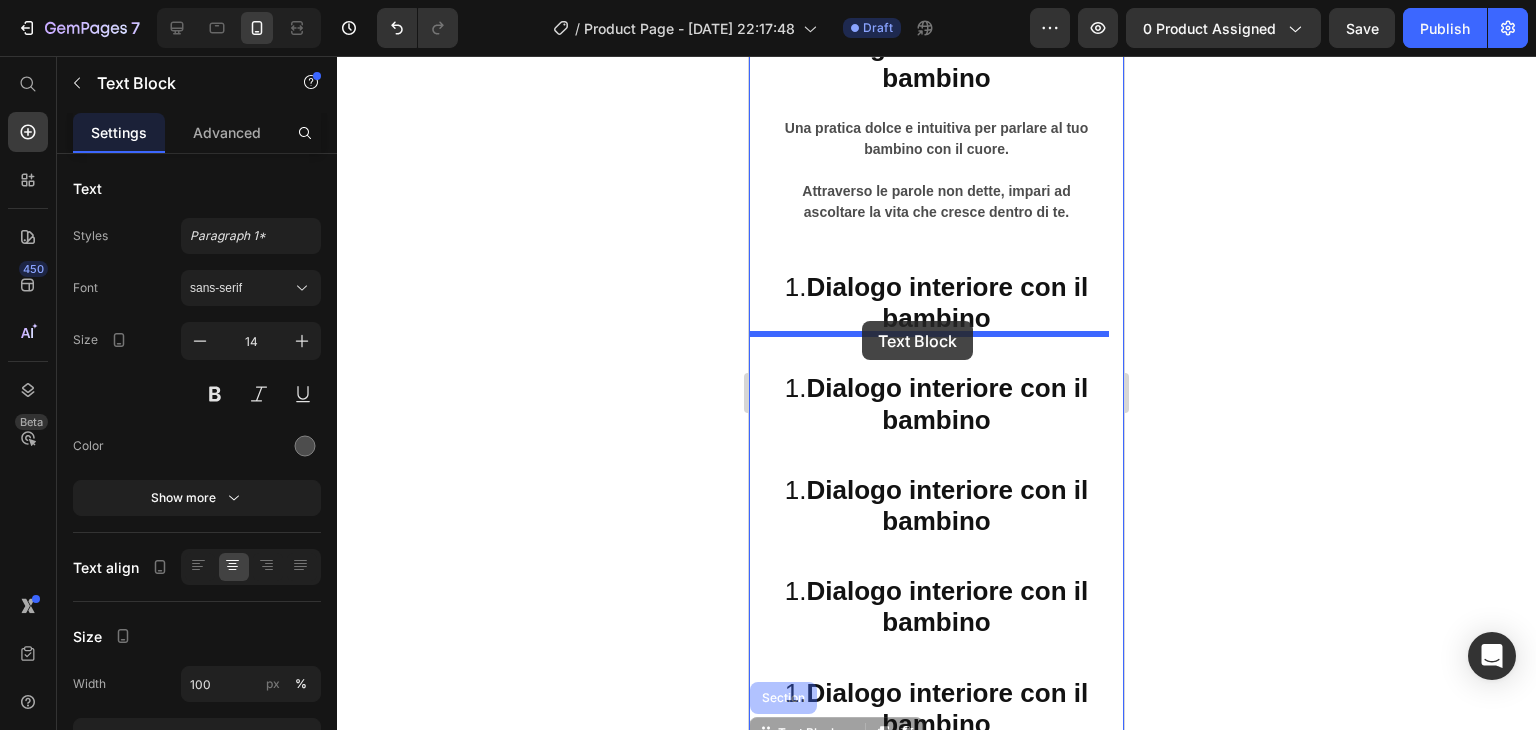 drag, startPoint x: 837, startPoint y: 322, endPoint x: 862, endPoint y: 321, distance: 25.019993 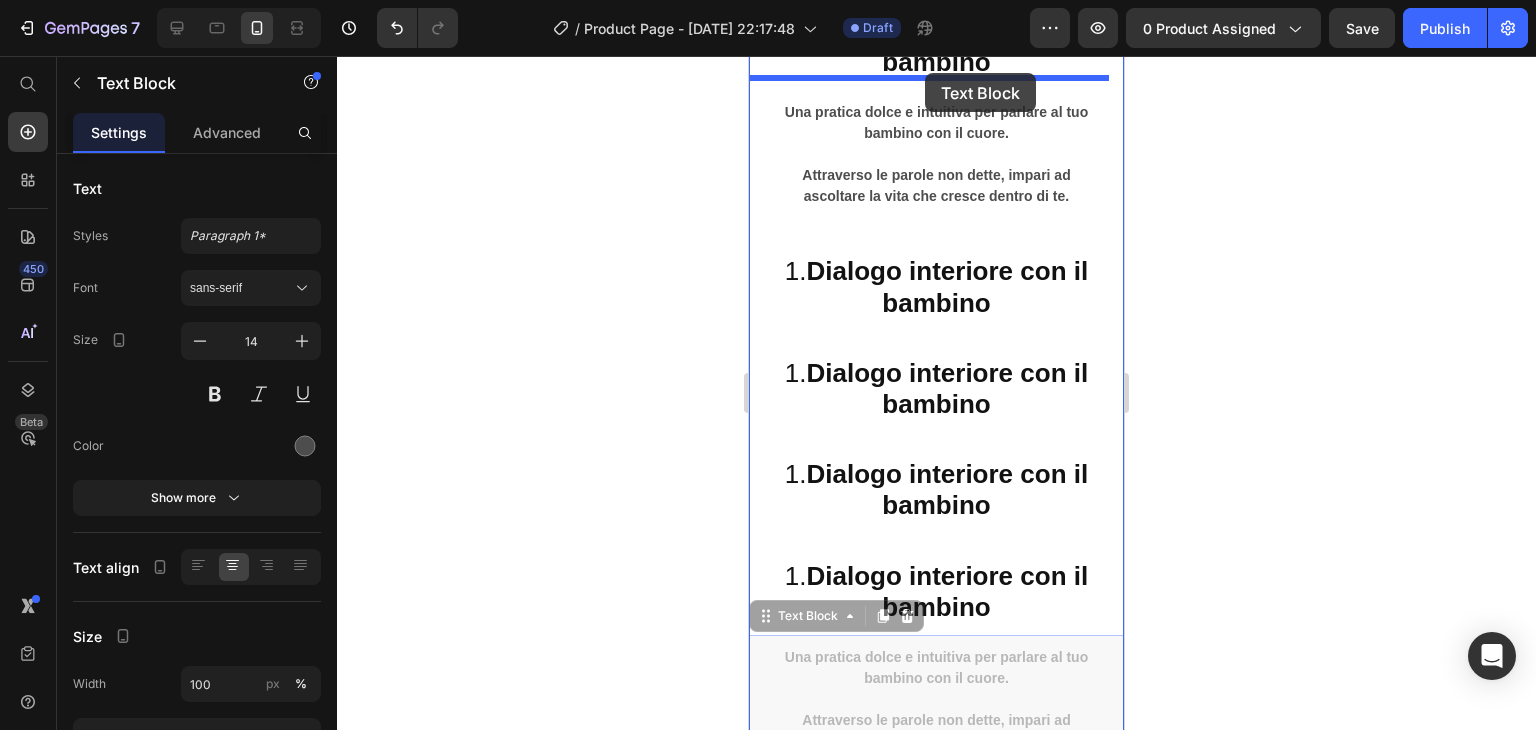 scroll, scrollTop: 7266, scrollLeft: 0, axis: vertical 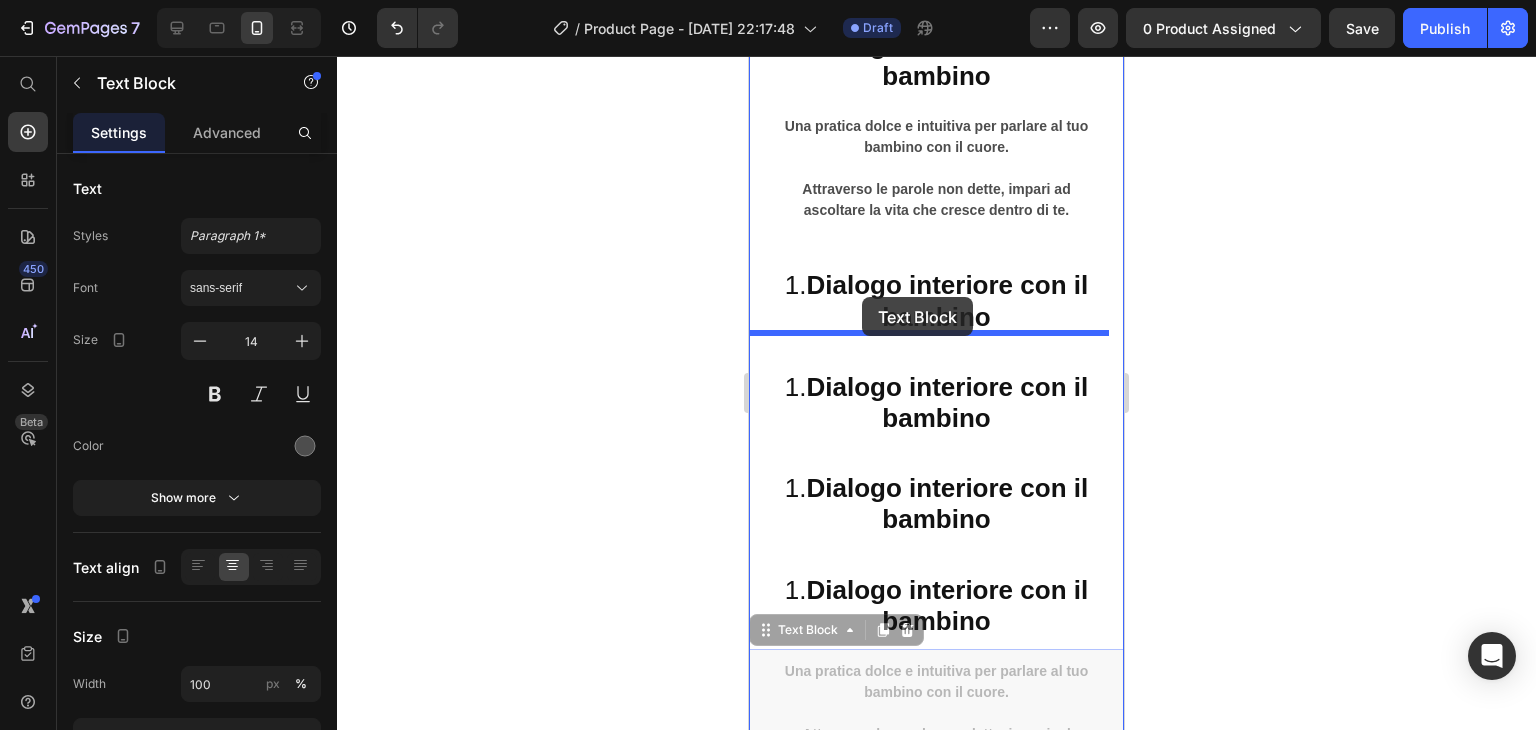 drag, startPoint x: 825, startPoint y: 258, endPoint x: 862, endPoint y: 297, distance: 53.75872 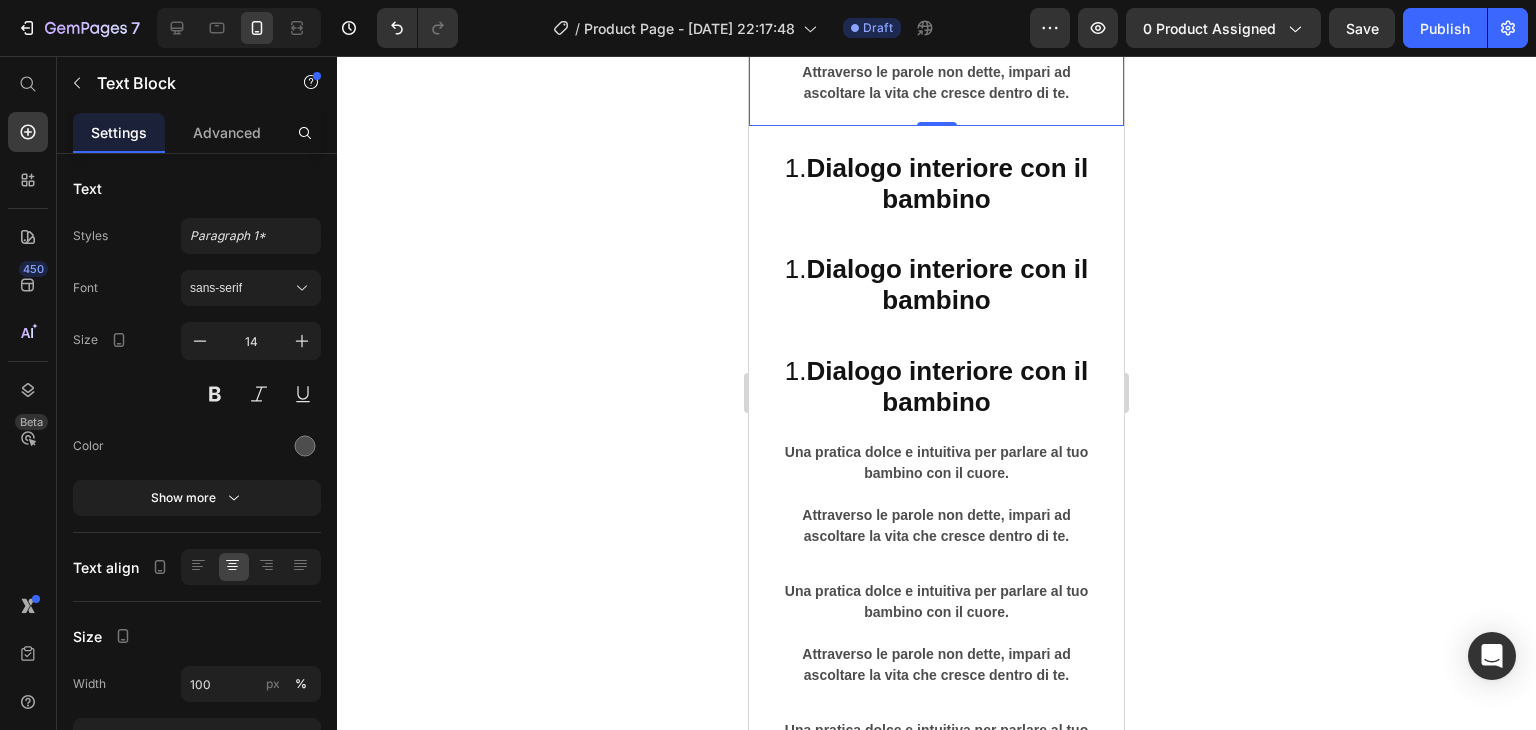 scroll, scrollTop: 7625, scrollLeft: 0, axis: vertical 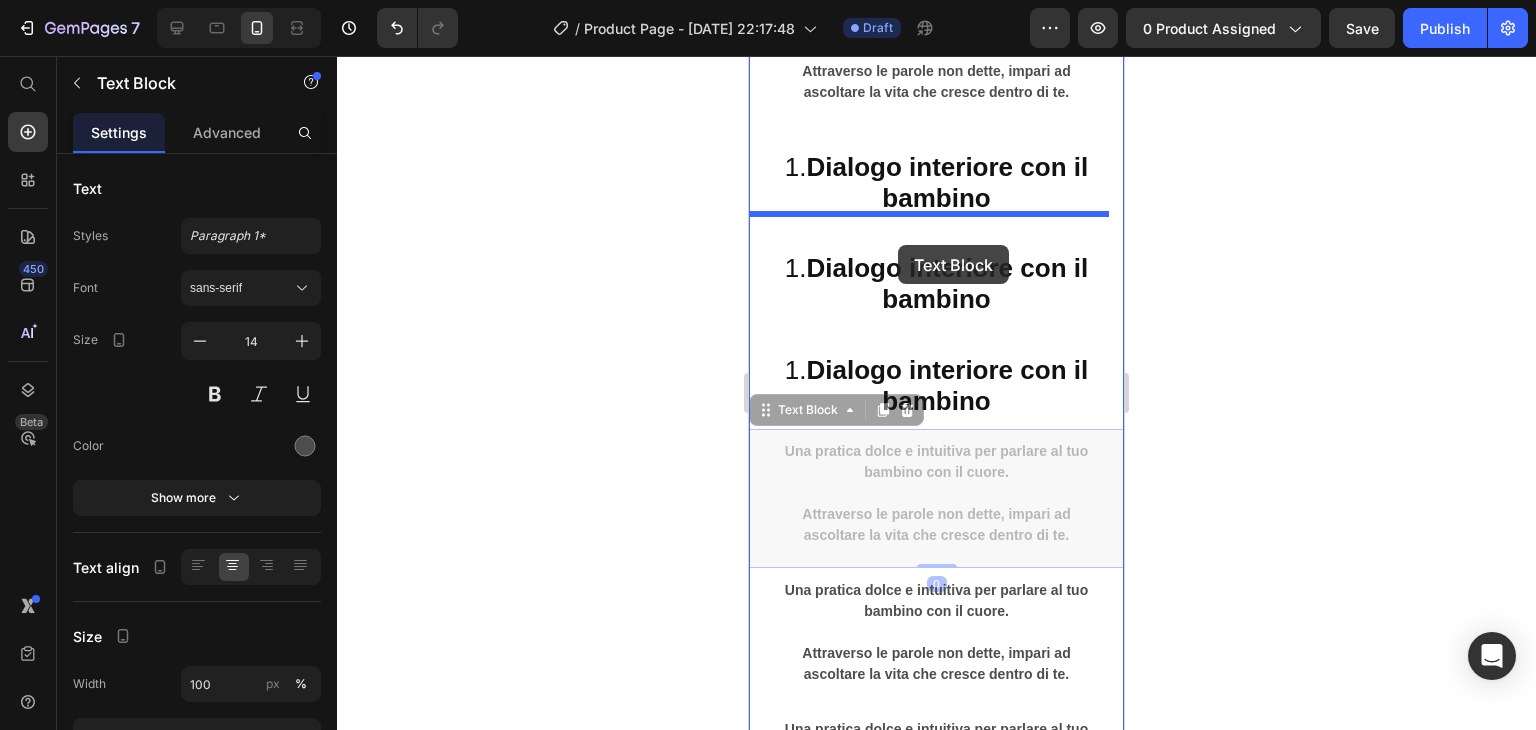 drag, startPoint x: 825, startPoint y: 399, endPoint x: 898, endPoint y: 245, distance: 170.42593 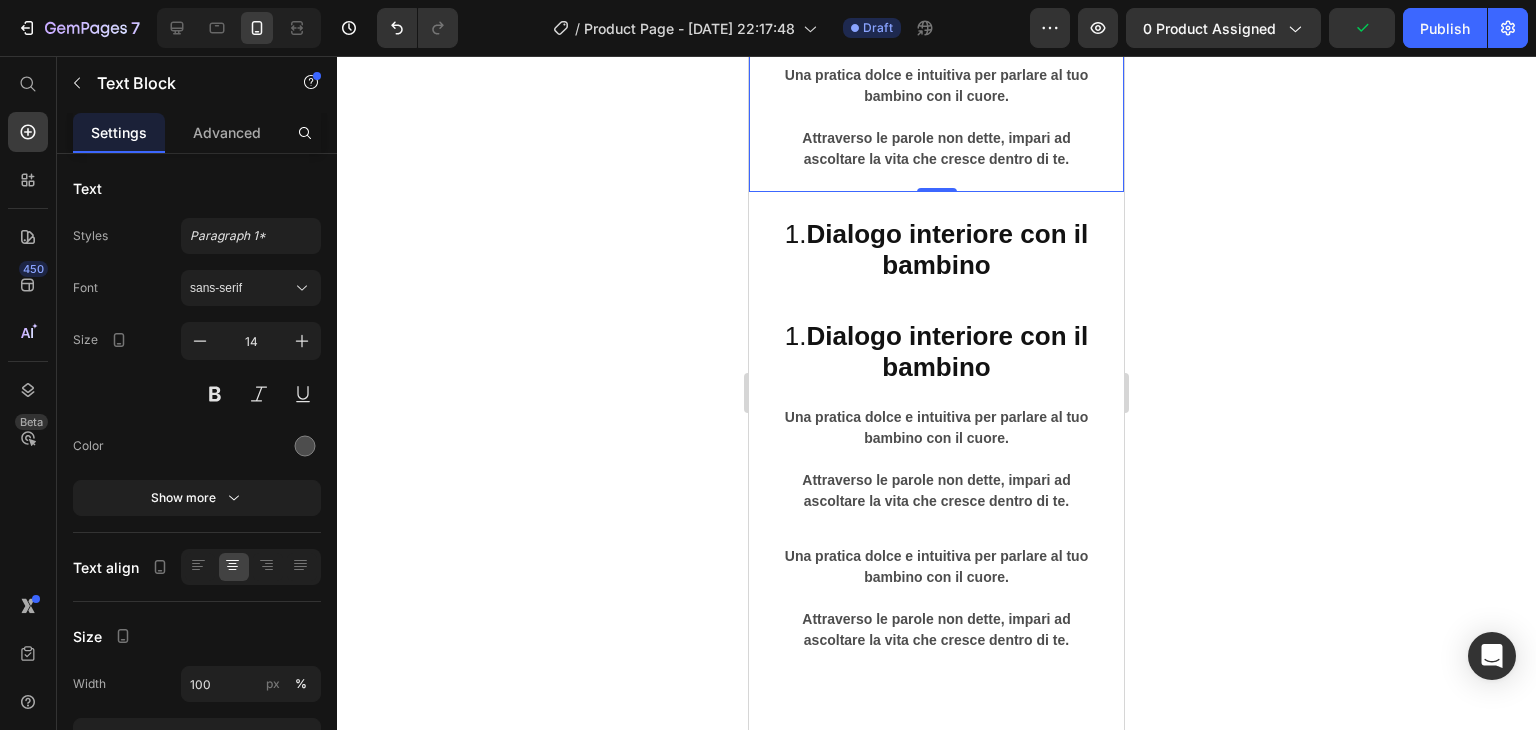 scroll, scrollTop: 7800, scrollLeft: 0, axis: vertical 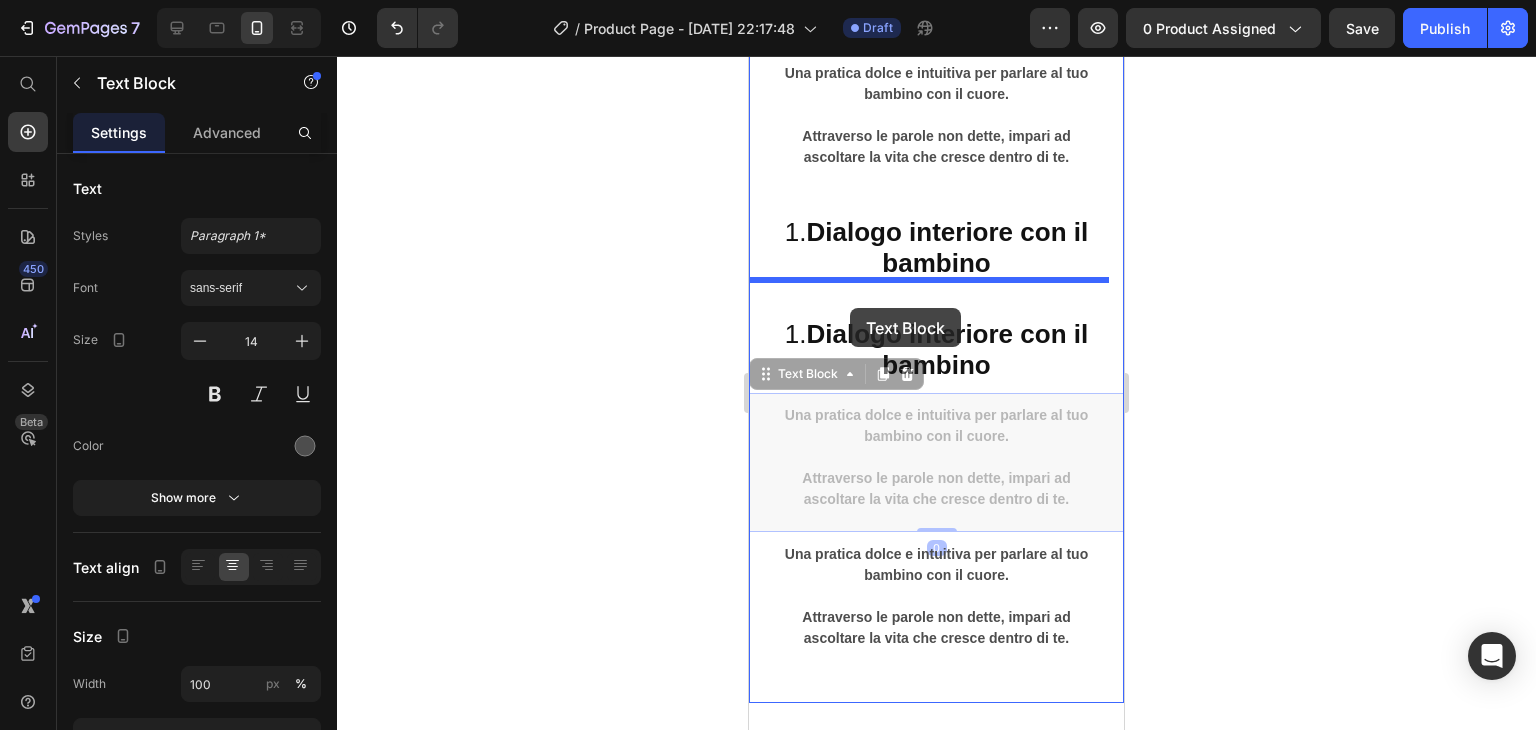 drag, startPoint x: 828, startPoint y: 354, endPoint x: 850, endPoint y: 308, distance: 50.990196 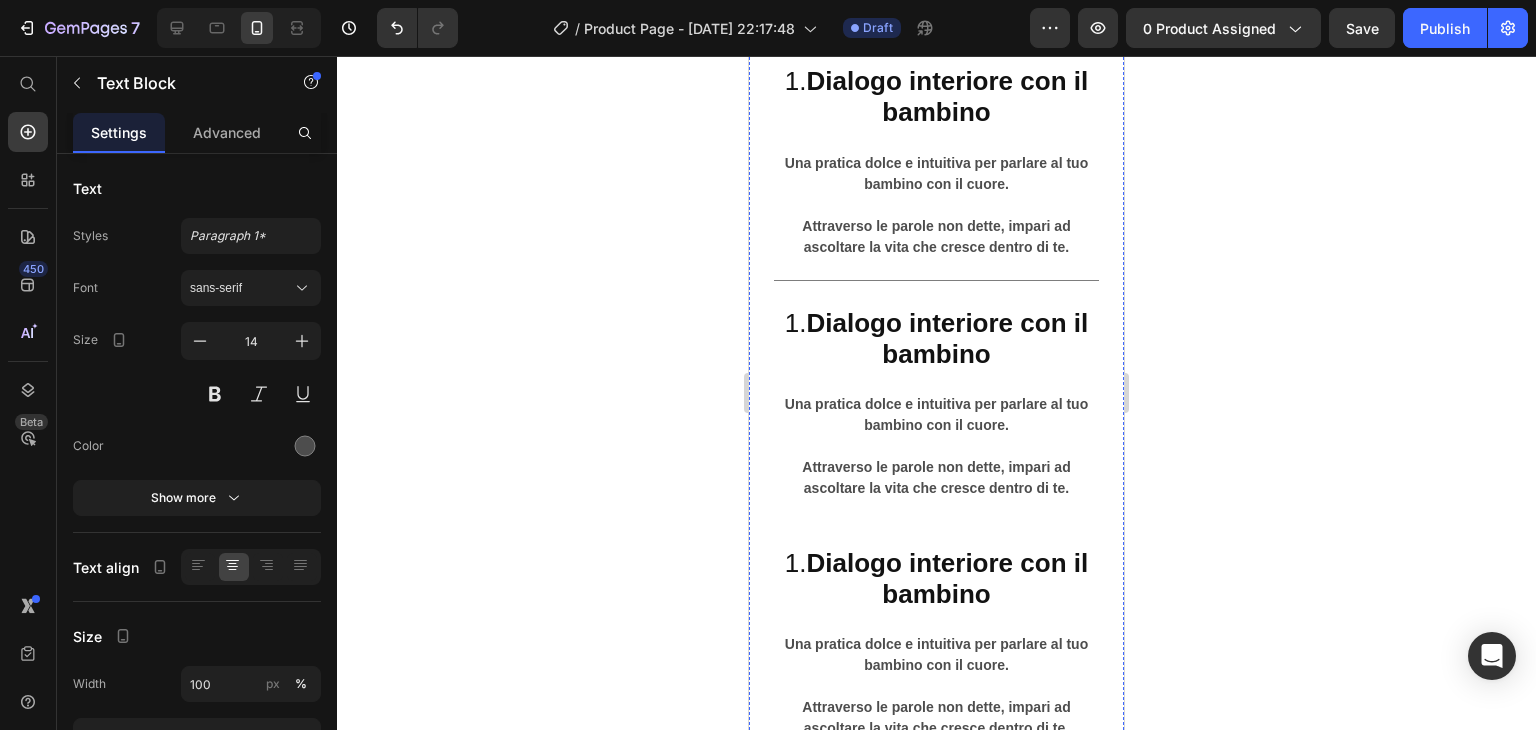 scroll, scrollTop: 6743, scrollLeft: 0, axis: vertical 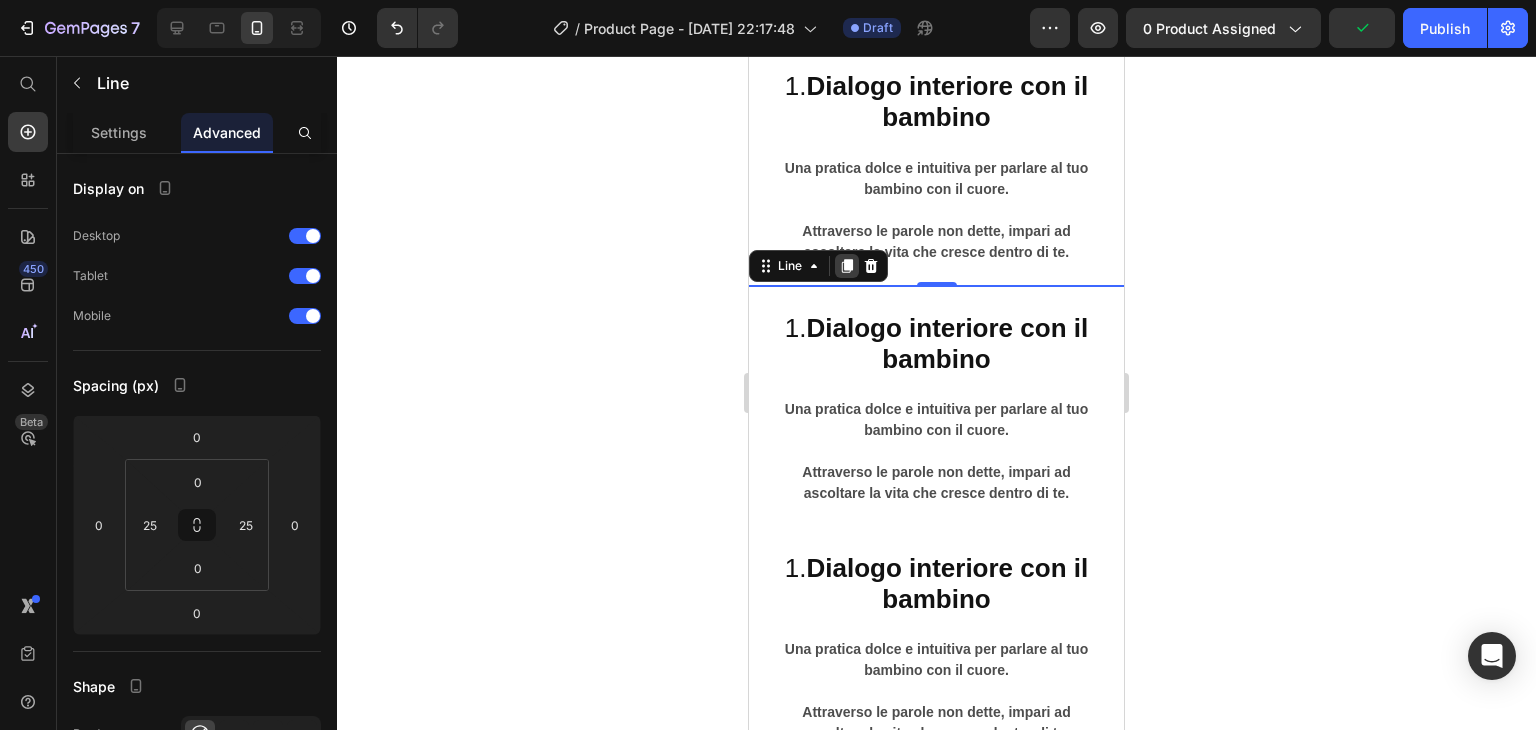 click 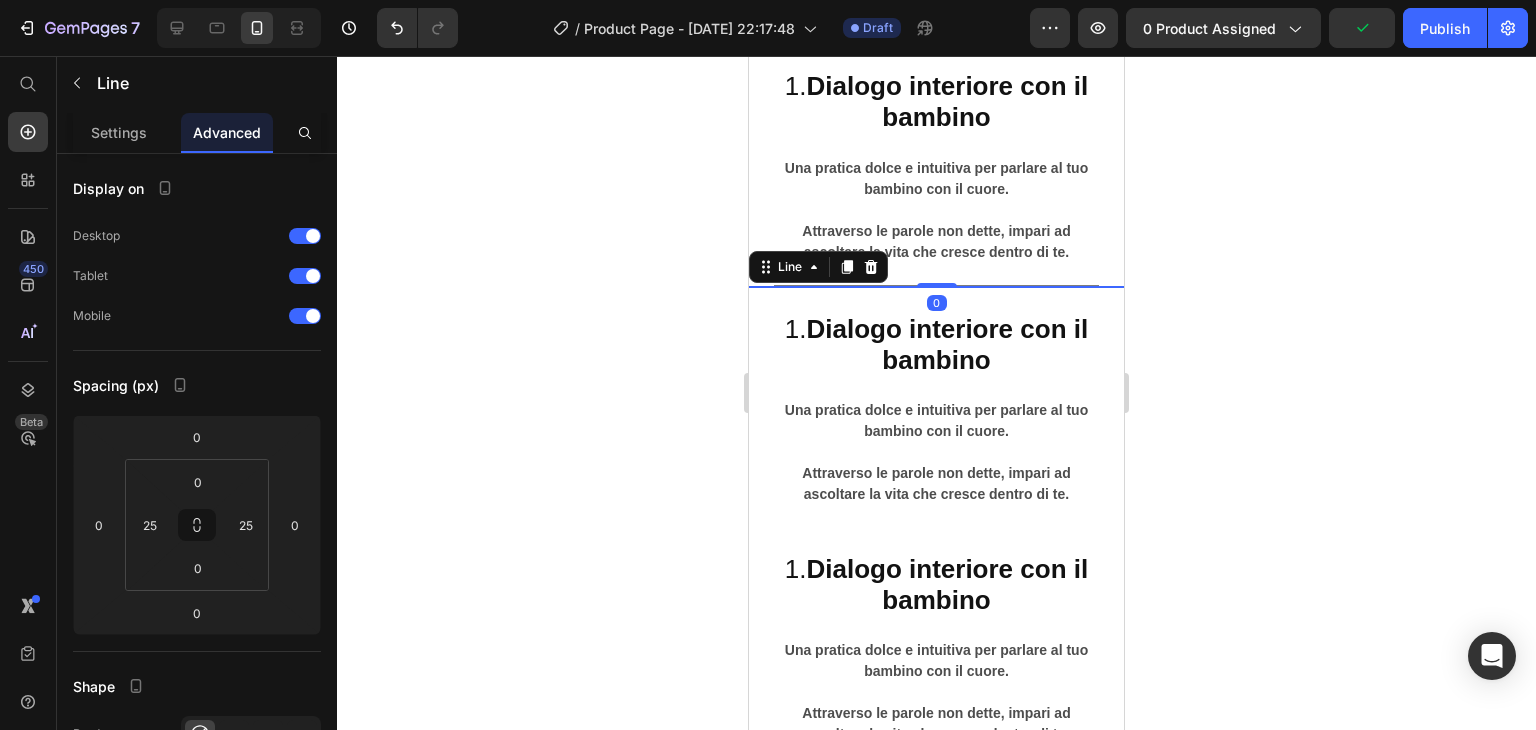 click 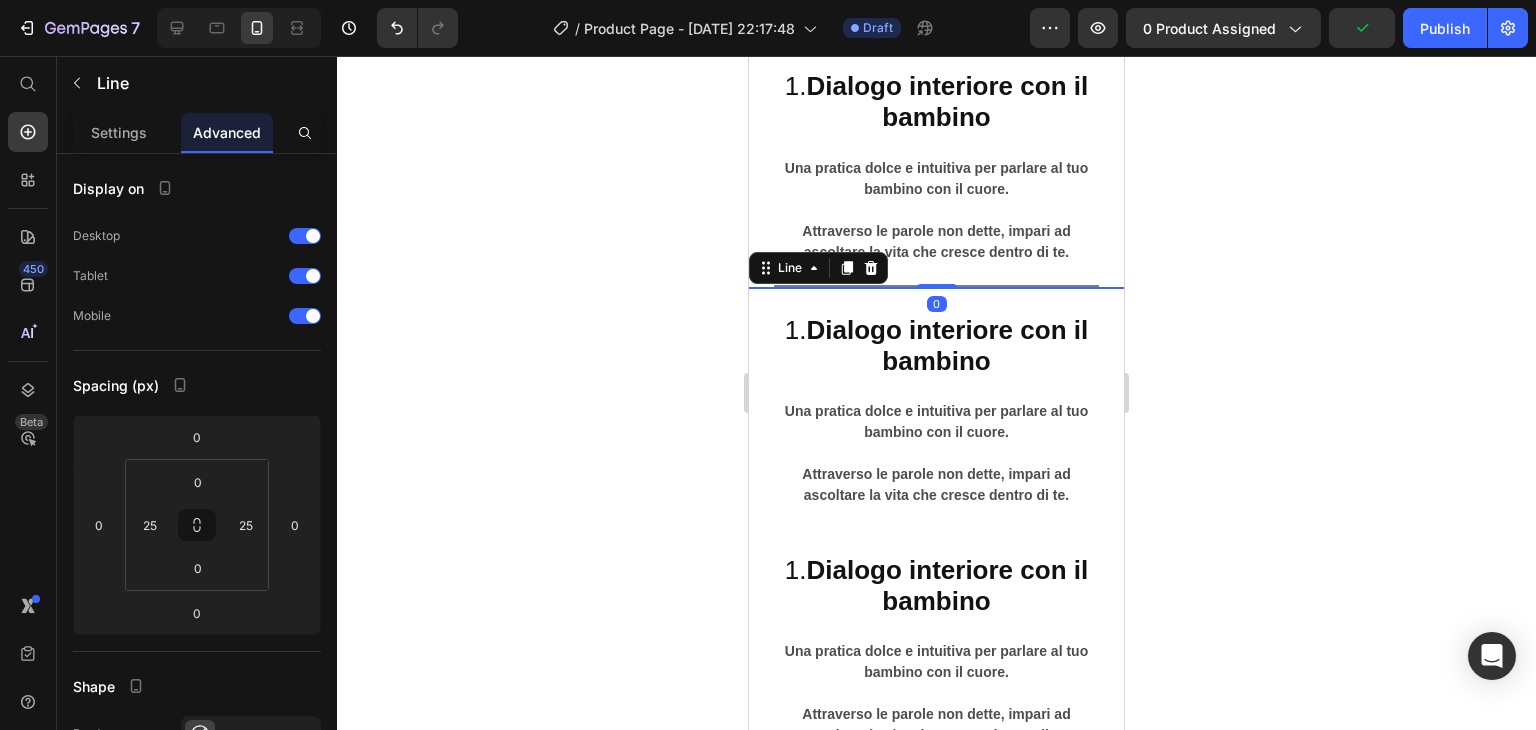 click 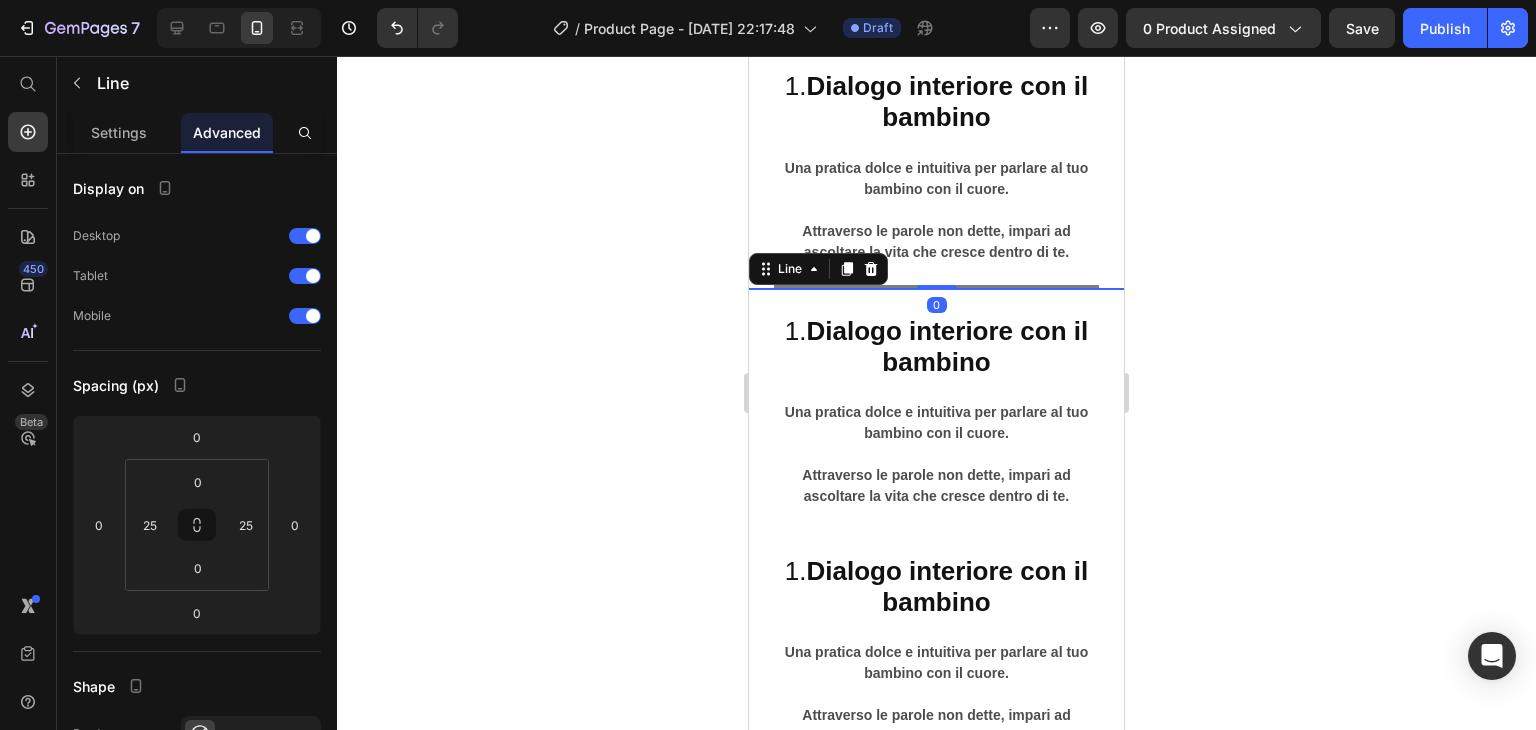 click 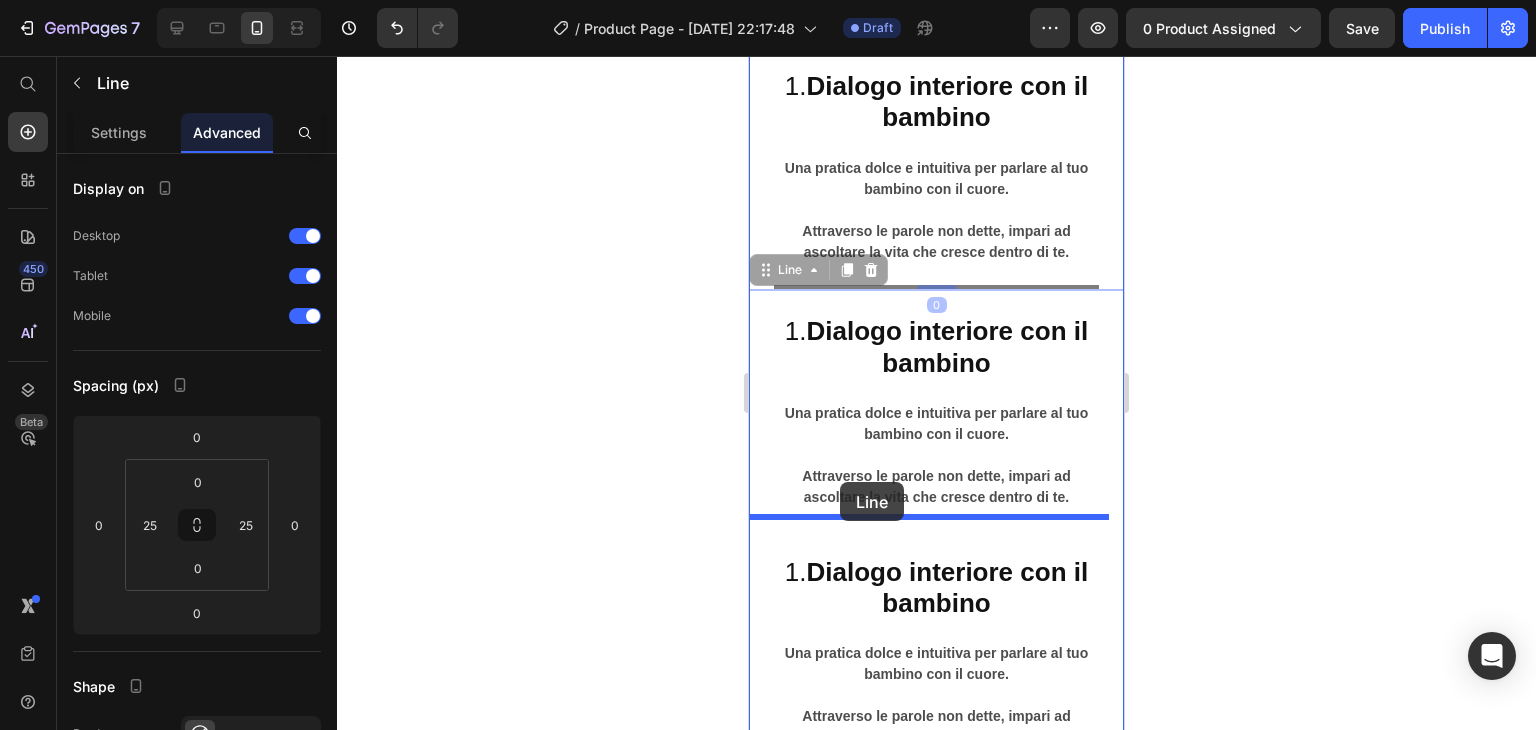 drag, startPoint x: 791, startPoint y: 262, endPoint x: 840, endPoint y: 482, distance: 225.39078 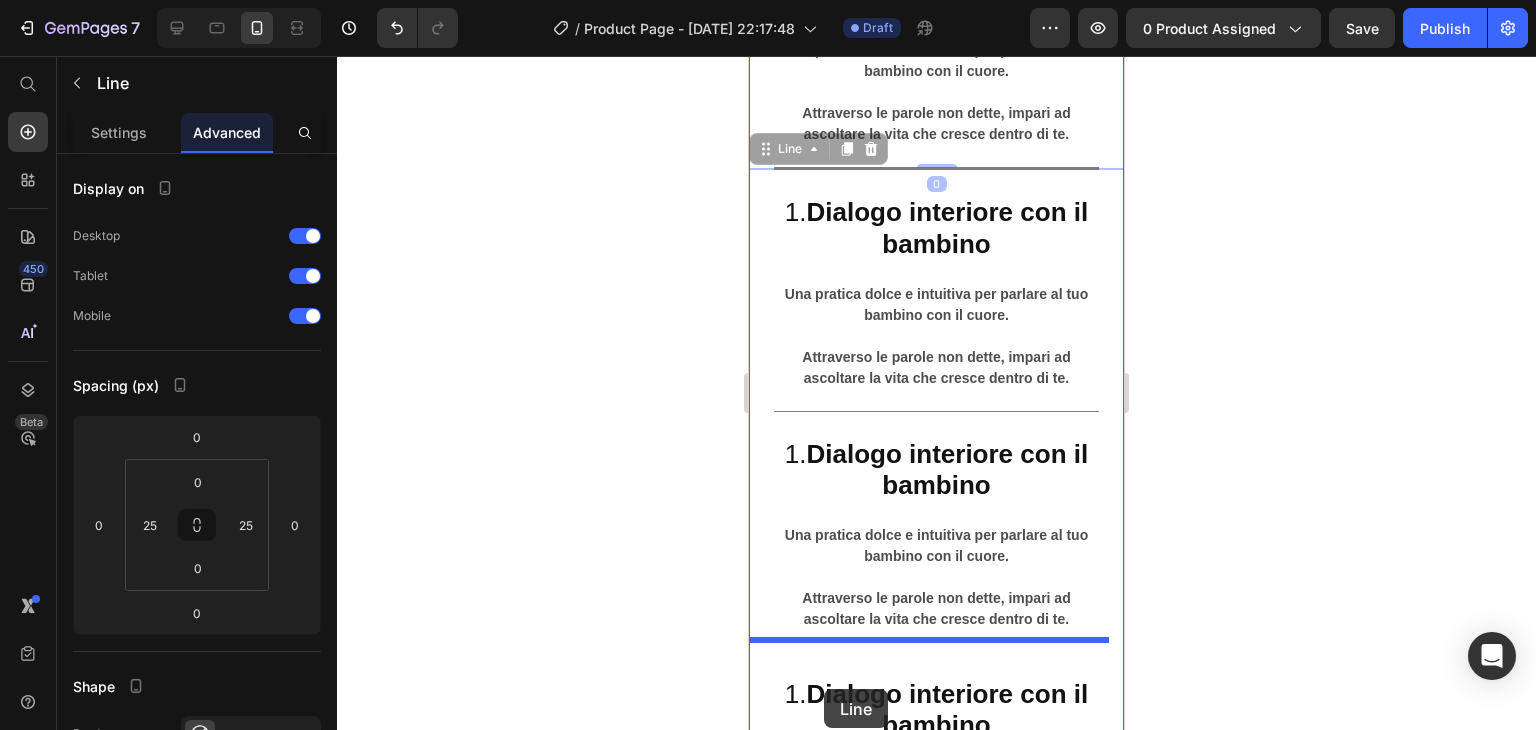 scroll, scrollTop: 6900, scrollLeft: 0, axis: vertical 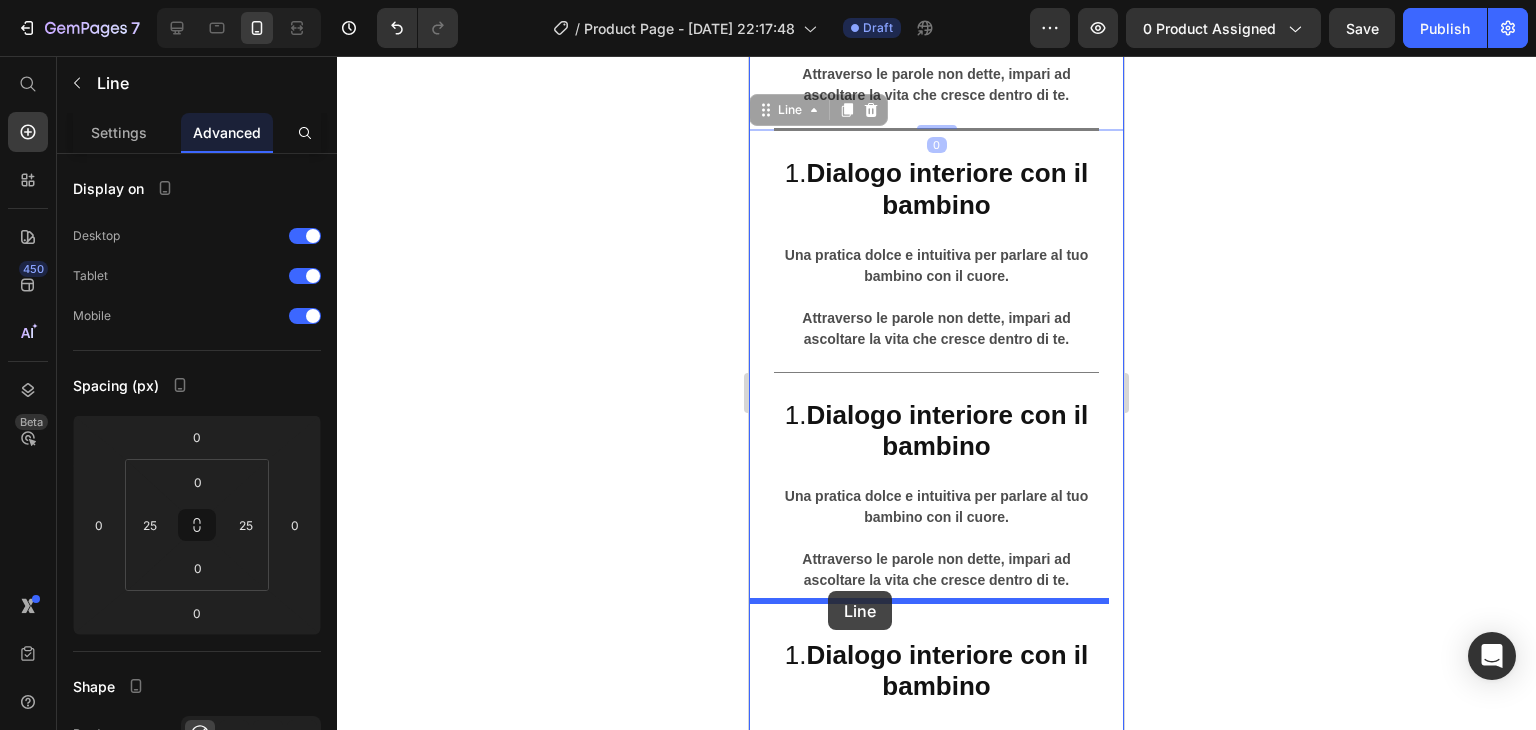 drag, startPoint x: 797, startPoint y: 257, endPoint x: 828, endPoint y: 591, distance: 335.43555 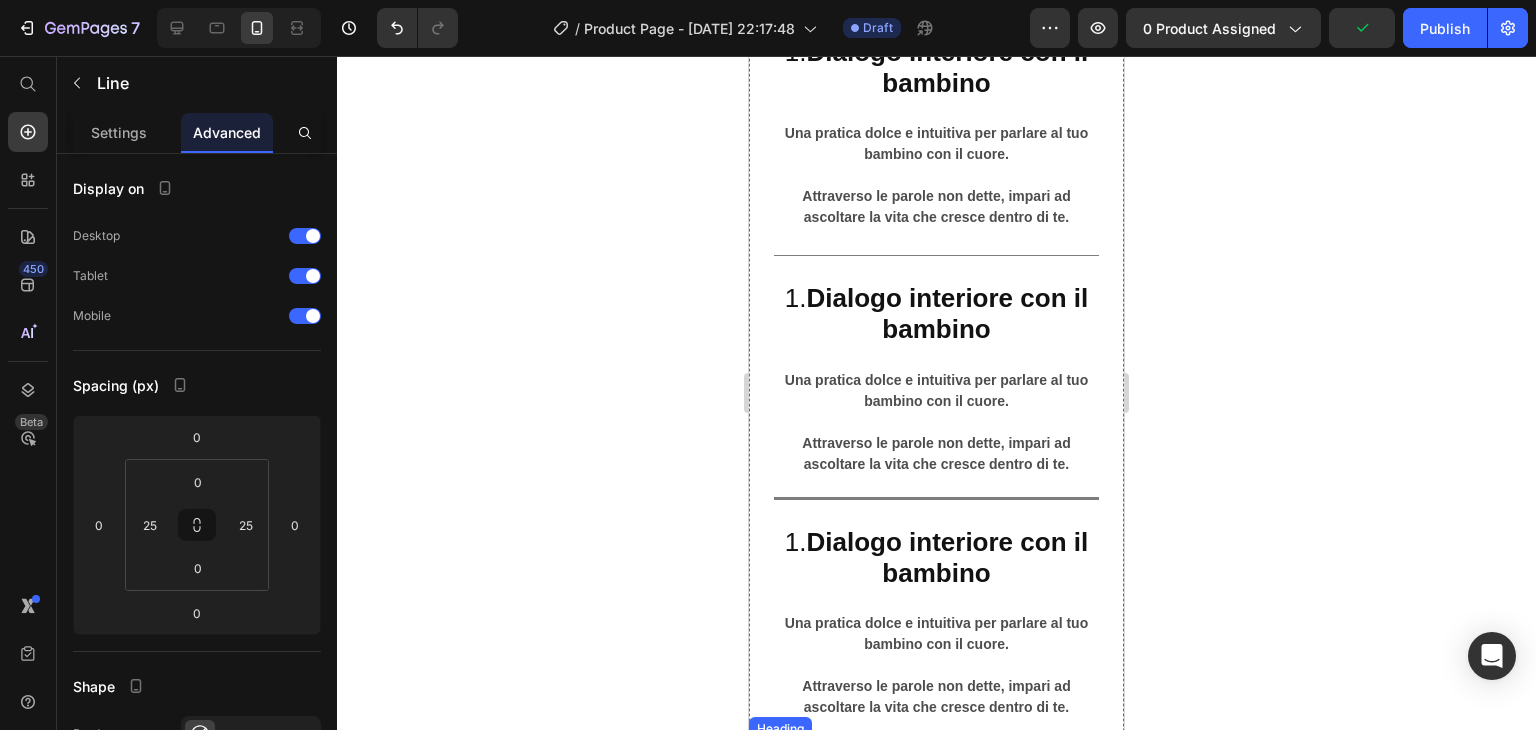 scroll, scrollTop: 6530, scrollLeft: 0, axis: vertical 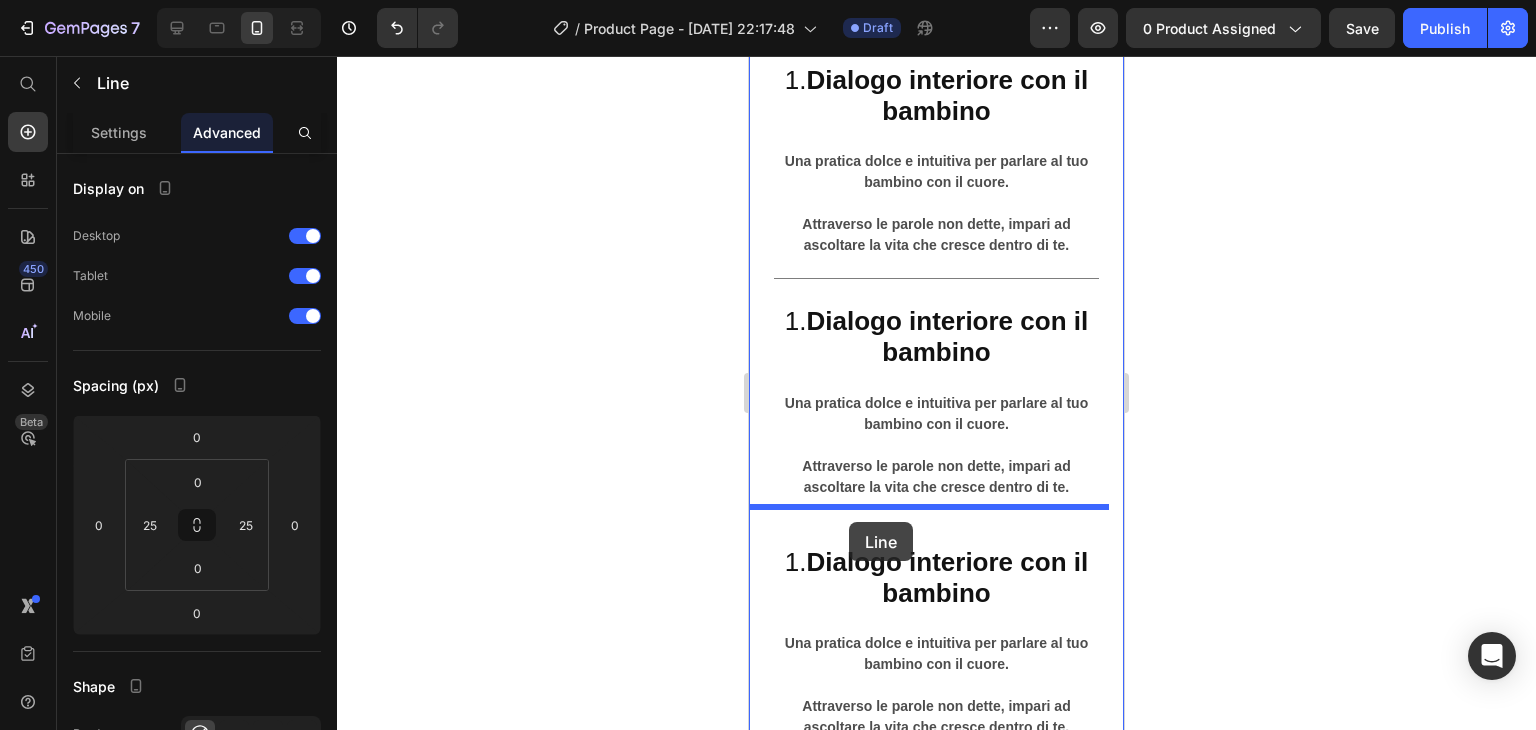 drag, startPoint x: 805, startPoint y: 459, endPoint x: 850, endPoint y: 522, distance: 77.42093 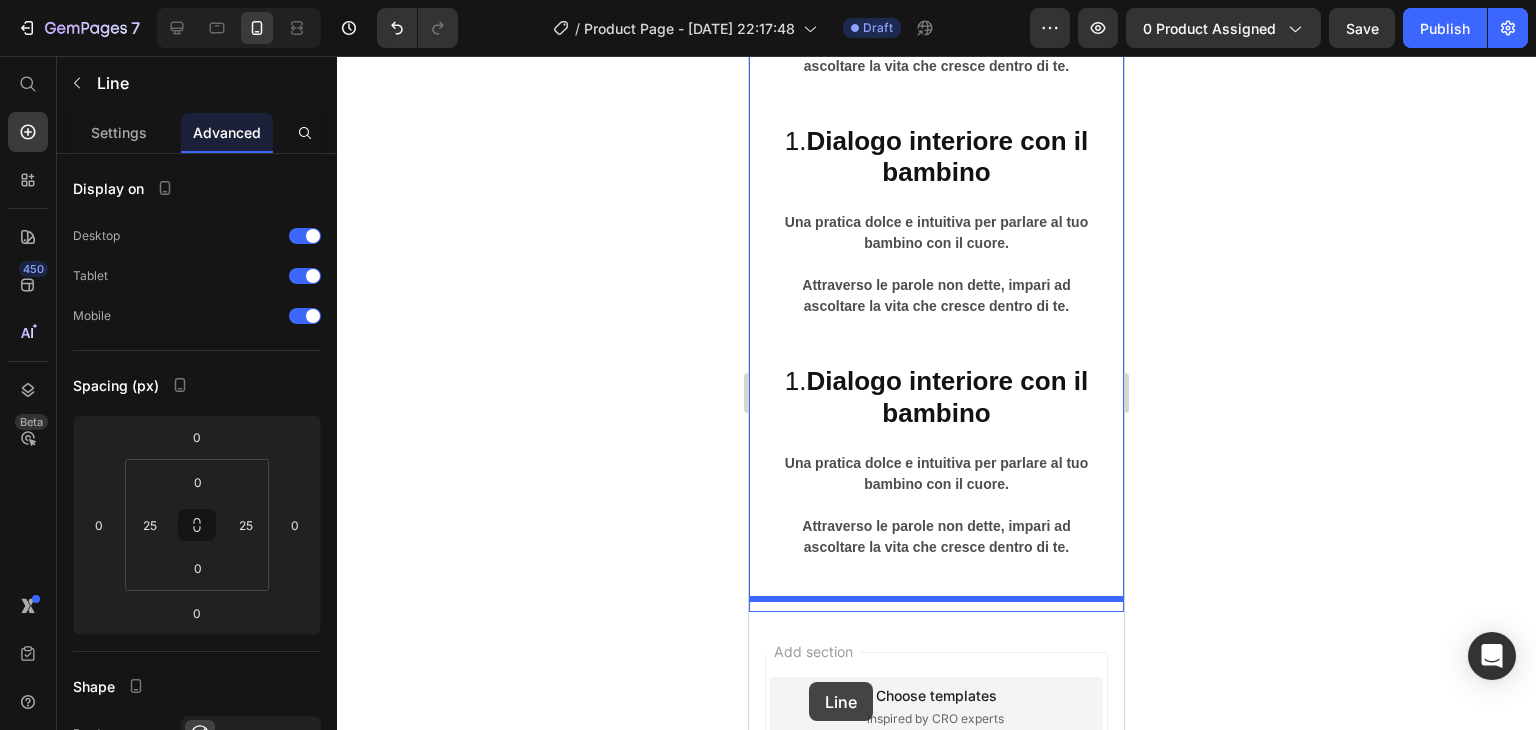 scroll, scrollTop: 7948, scrollLeft: 0, axis: vertical 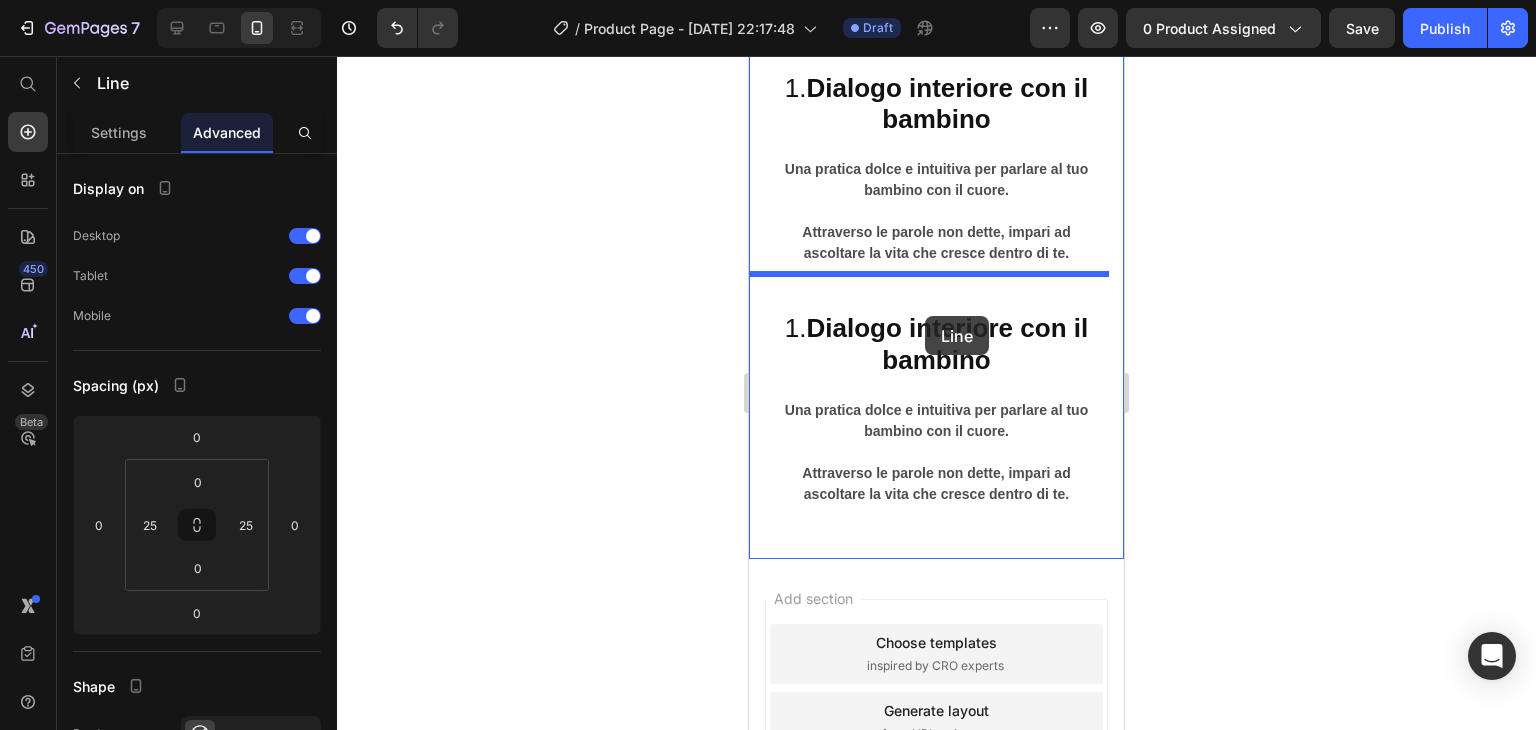 drag, startPoint x: 807, startPoint y: 556, endPoint x: 925, endPoint y: 316, distance: 267.43973 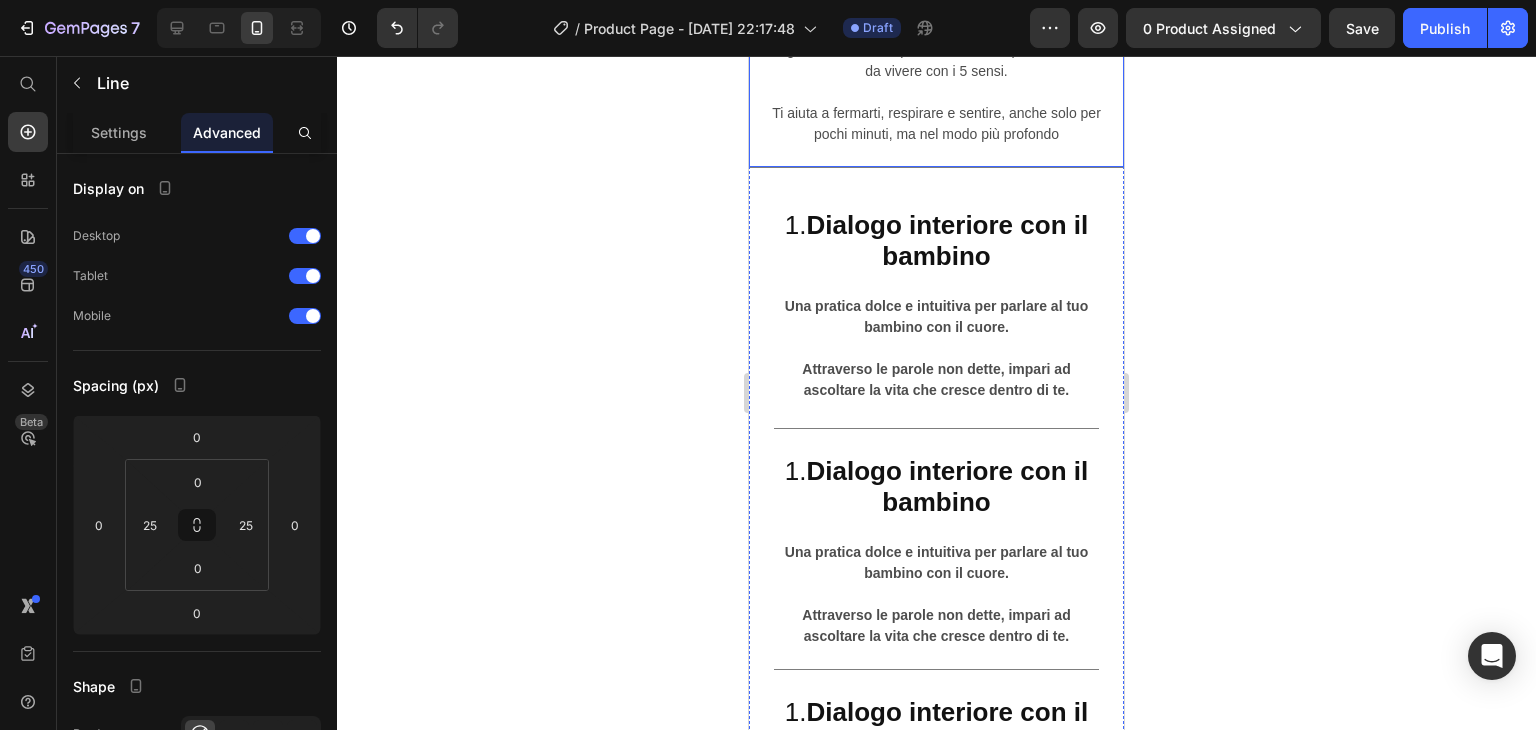 scroll, scrollTop: 6270, scrollLeft: 0, axis: vertical 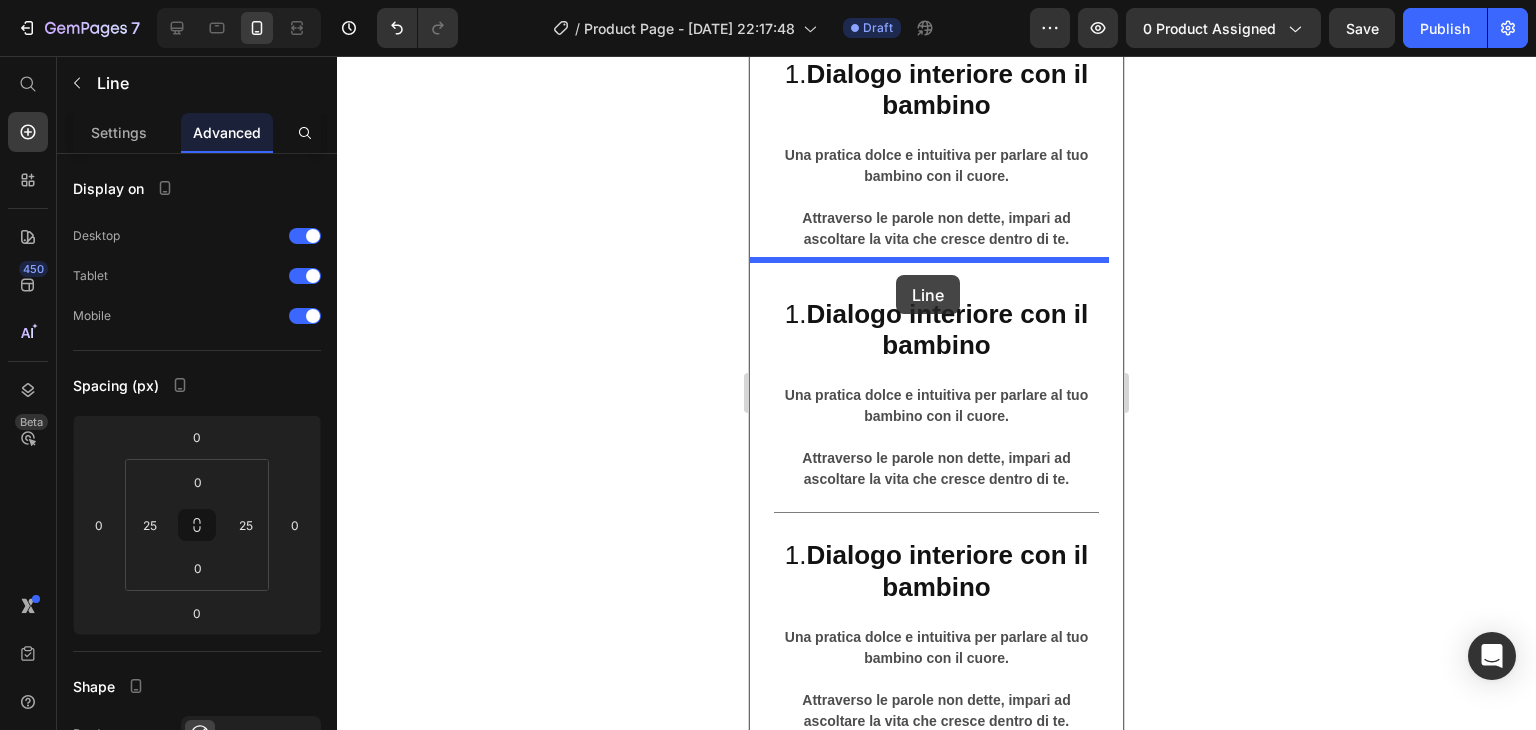 drag, startPoint x: 804, startPoint y: 484, endPoint x: 896, endPoint y: 275, distance: 228.3528 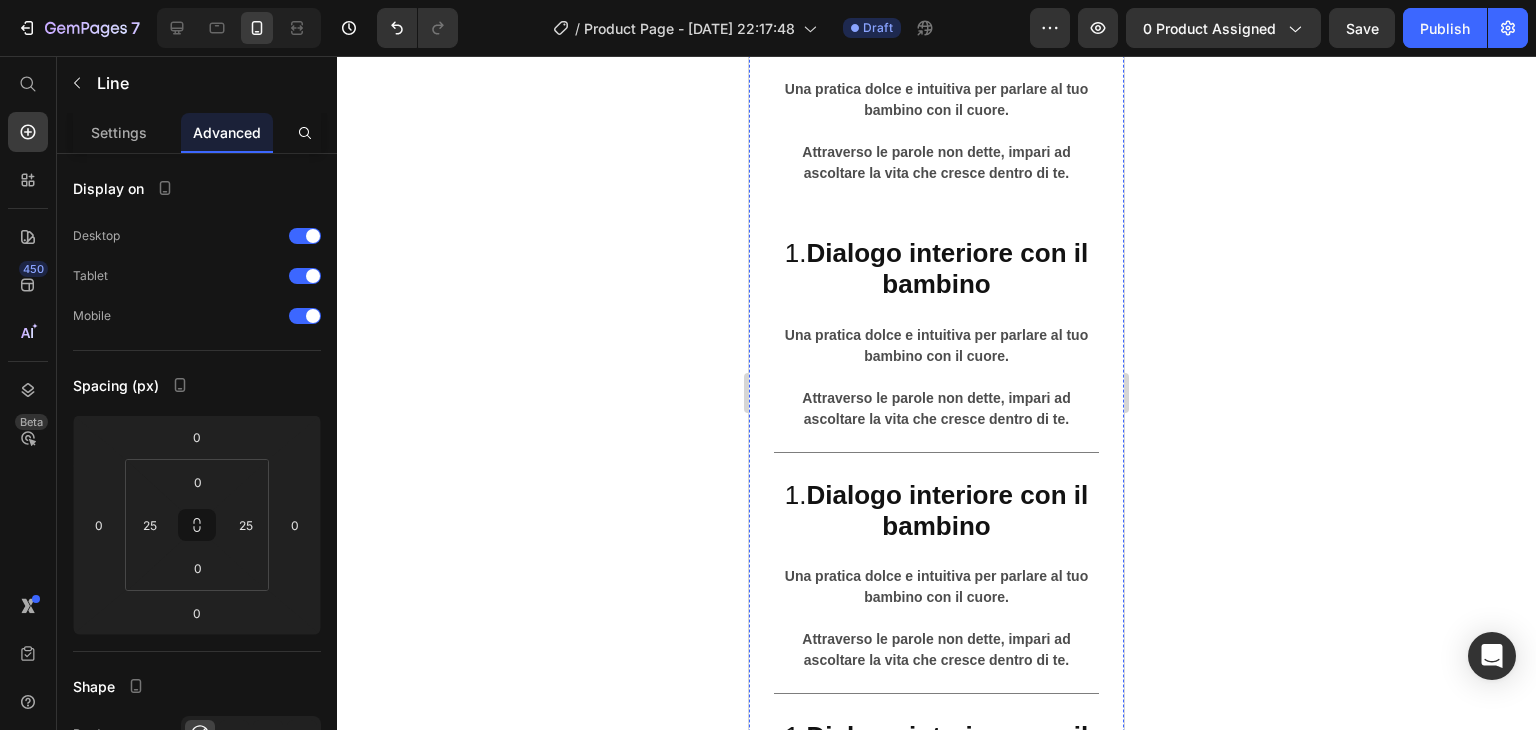 scroll, scrollTop: 6576, scrollLeft: 0, axis: vertical 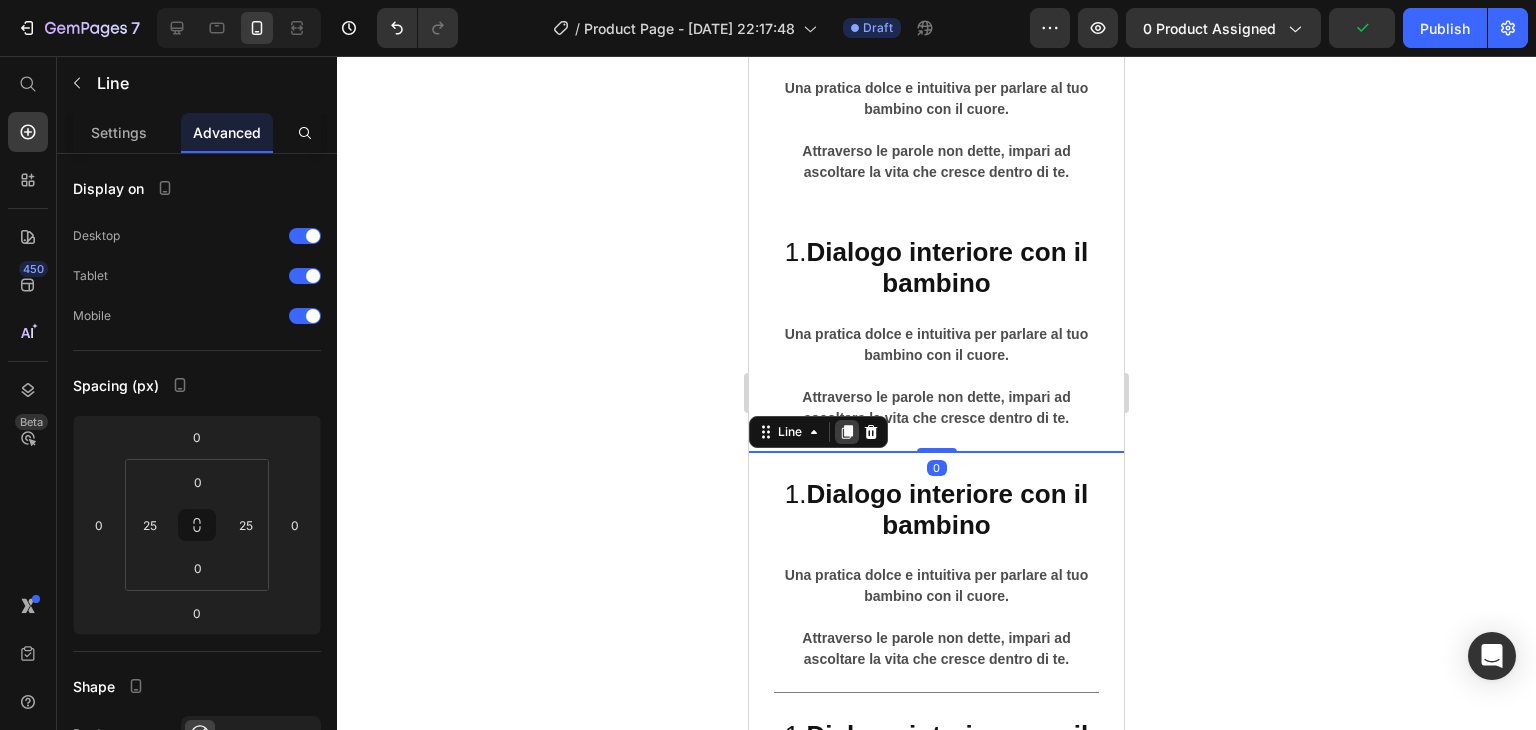 click 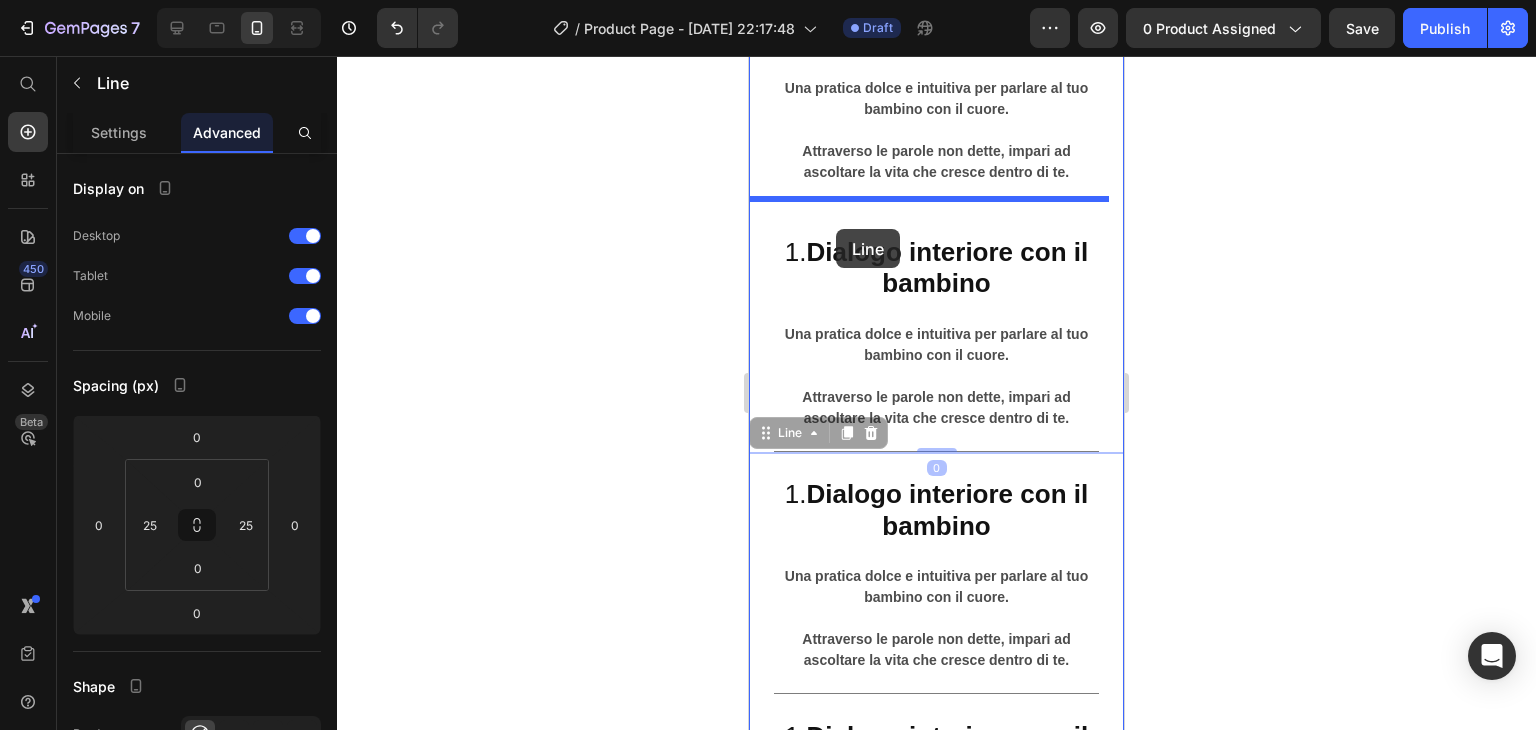 drag, startPoint x: 792, startPoint y: 420, endPoint x: 836, endPoint y: 229, distance: 196.00255 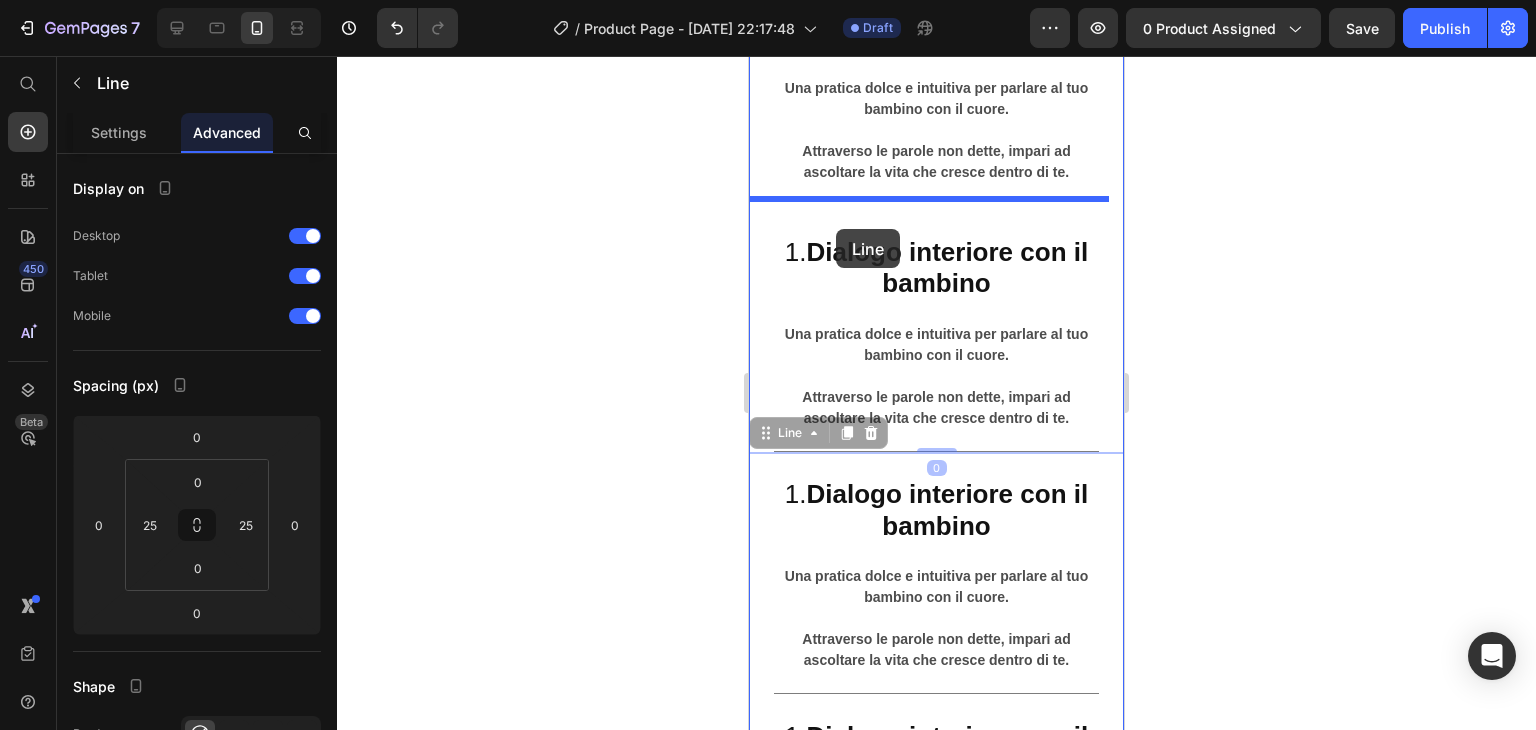 click on "iPhone 13 Mini  ( 375 px) iPhone 13 Mini iPhone 13 Pro iPhone 11 Pro Max iPhone 15 Pro Max Pixel 7 Galaxy S8+ Galaxy S20 Ultra iPad Mini iPad Air iPad Pro Header Cosa troverai nelle meditazioni: Heading Image 8 esperienze sonore brevi e profonde (5–10 minuti) per accompagnarti nella tua gravidanza Ogni meditazione è pensata come un piccolo rituale da vivere con i 5 sensi. ⁠⁠⁠⁠⁠⁠⁠ Ti aiuta a fermarti, respirare e sentire, anche solo per pochi minuti, ma nel modo più profondo Text Block                Title Line 1.  Dialogo interiore con il bambino Heading Una pratica dolce e intuitiva per parlare al tuo bambino con il cuore. Attraverso le parole non dette, impari ad ascoltare la vita che cresce dentro di te. Text Block 1.  Dialogo interiore con il bambino Heading Una pratica dolce e intuitiva per parlare al tuo bambino con il cuore. Attraverso le parole non dette, impari ad ascoltare la vita che cresce dentro di te. Text Block                Title Line                Title Line   0 Title Line" at bounding box center [936, -2082] 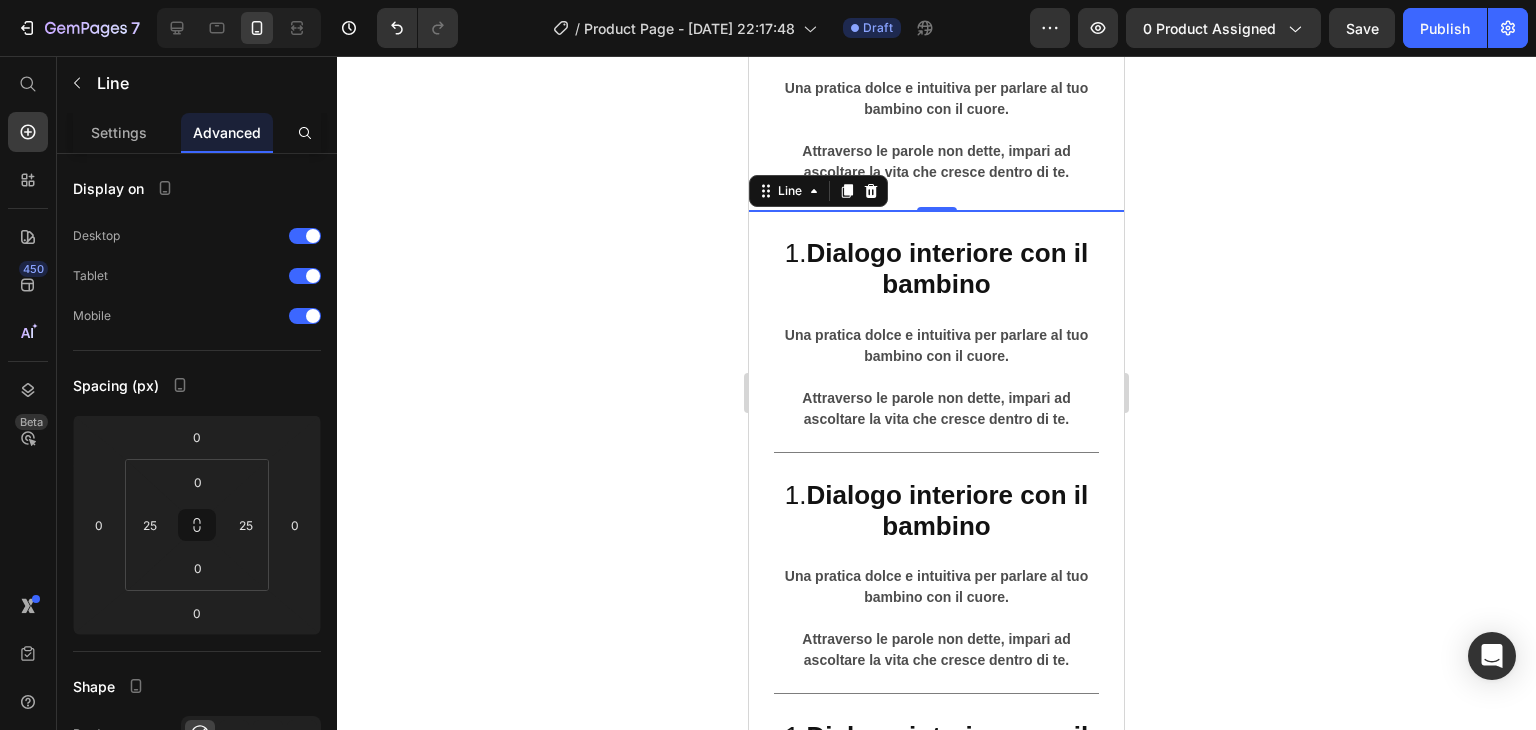 click 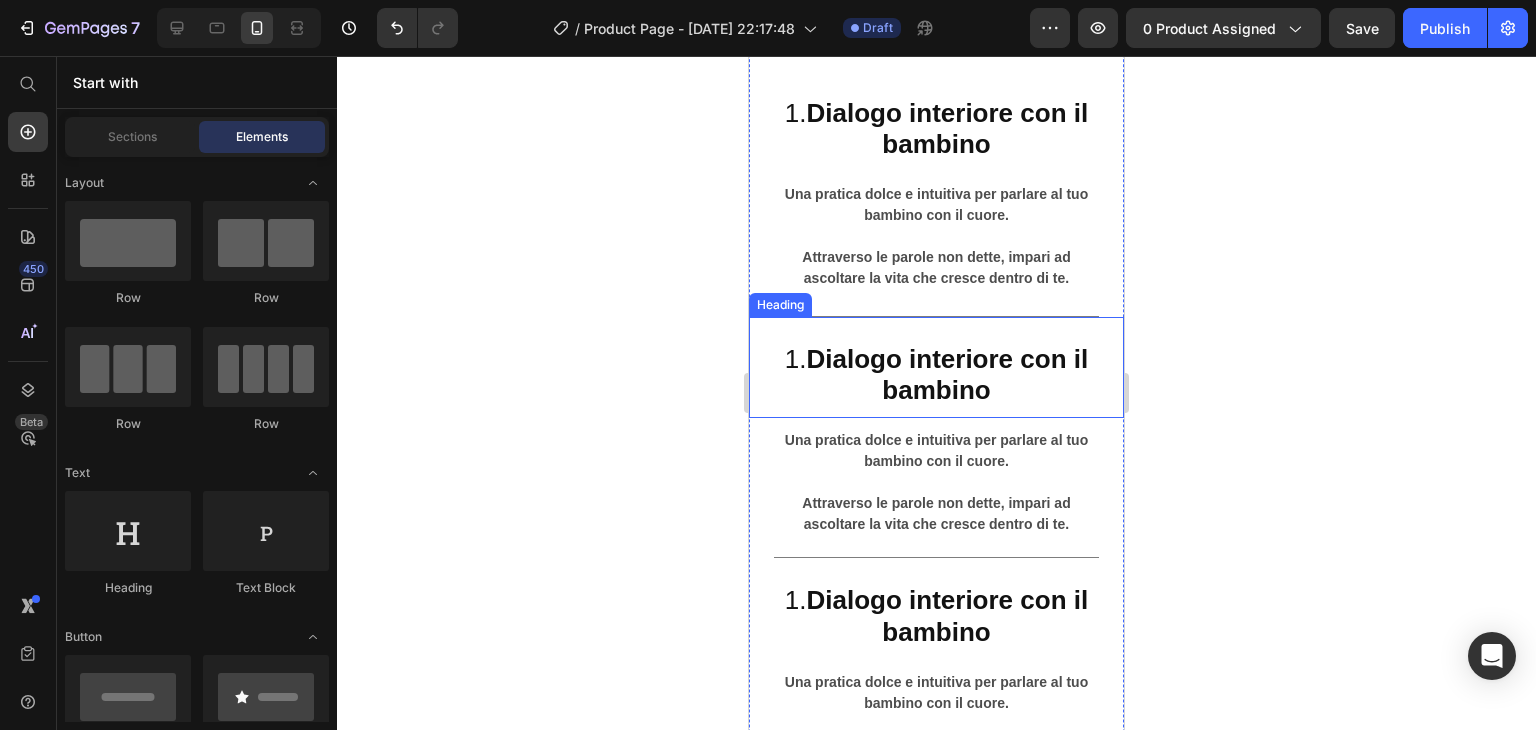 scroll, scrollTop: 6237, scrollLeft: 0, axis: vertical 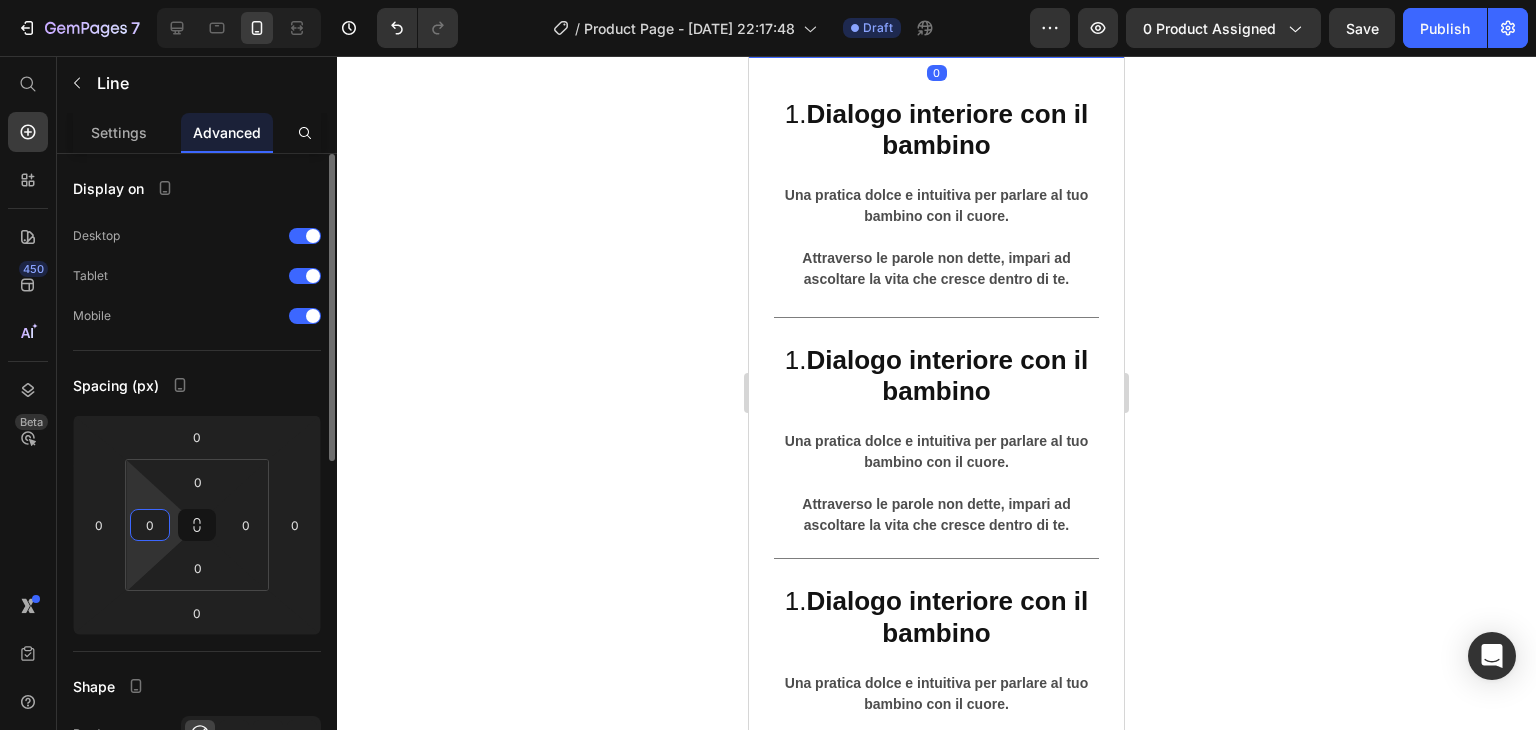 click on "0" at bounding box center [150, 525] 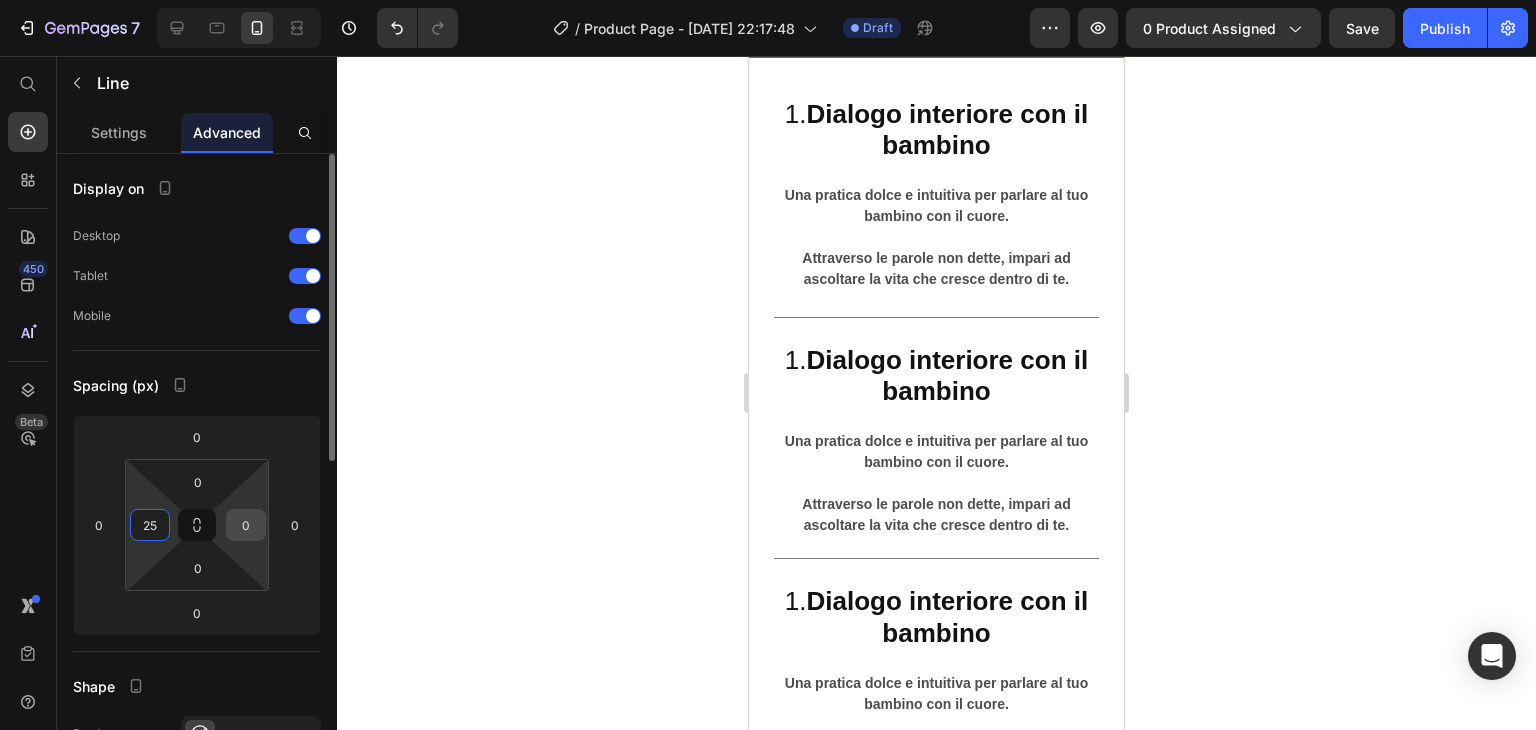 type on "25" 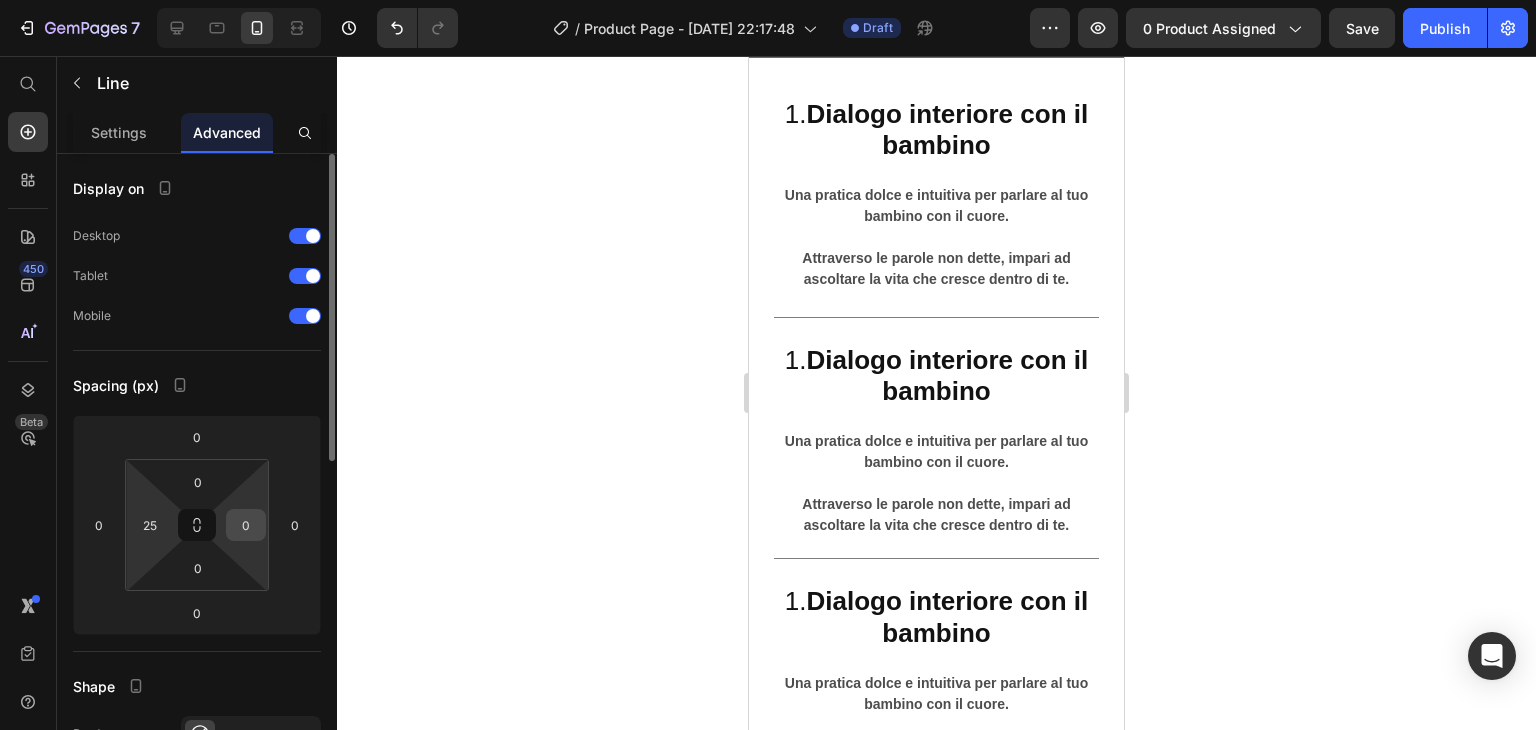 click on "0" at bounding box center (246, 525) 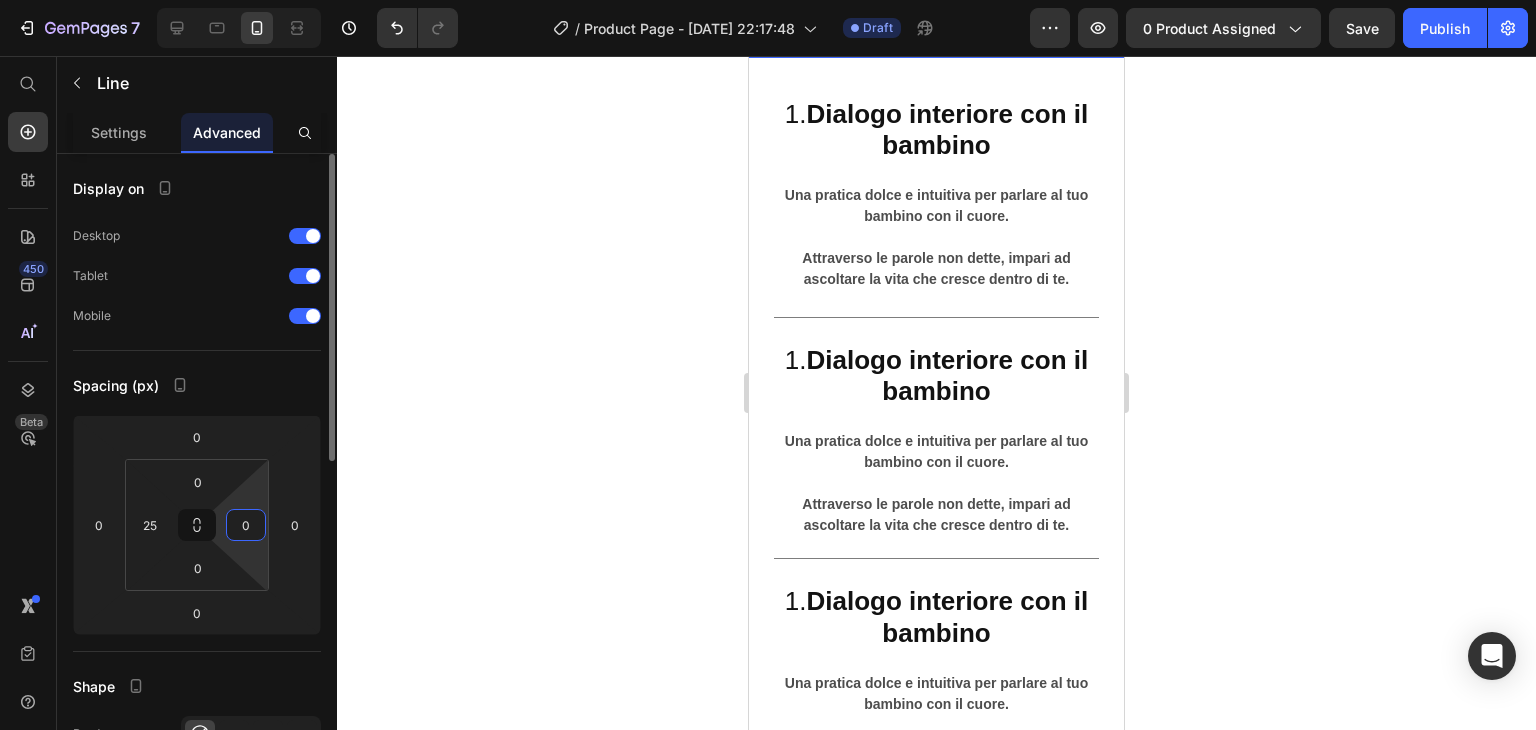click on "0" at bounding box center (246, 525) 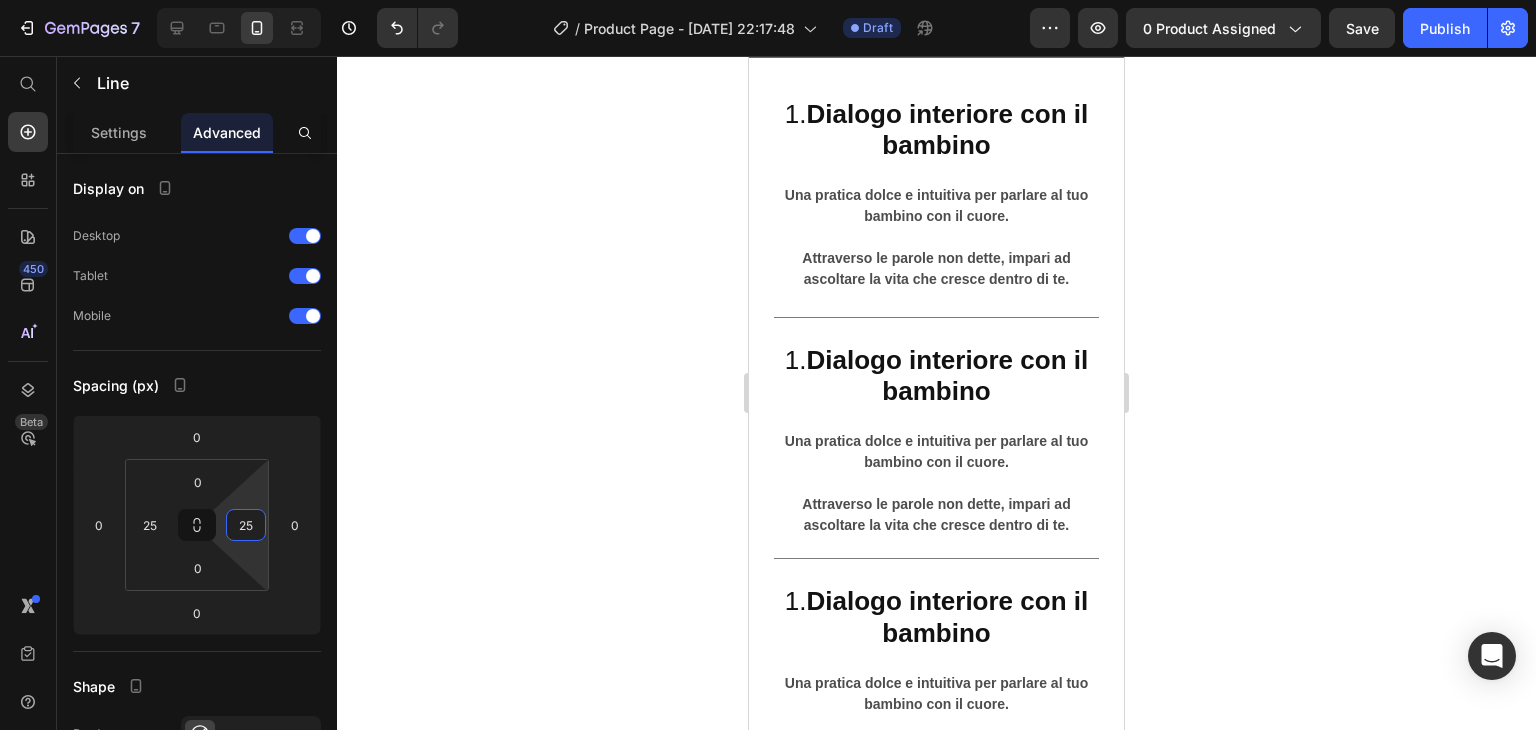type on "25" 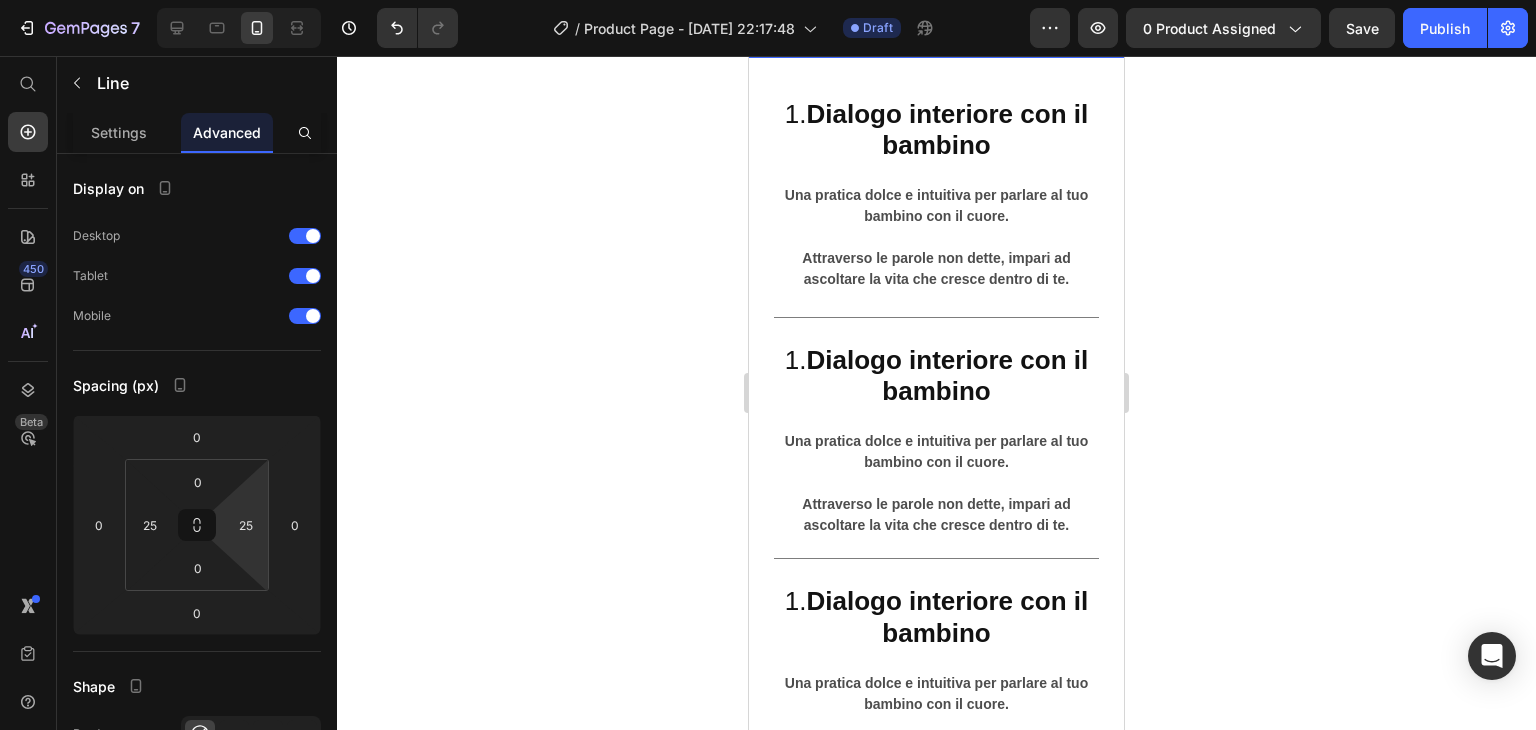 click 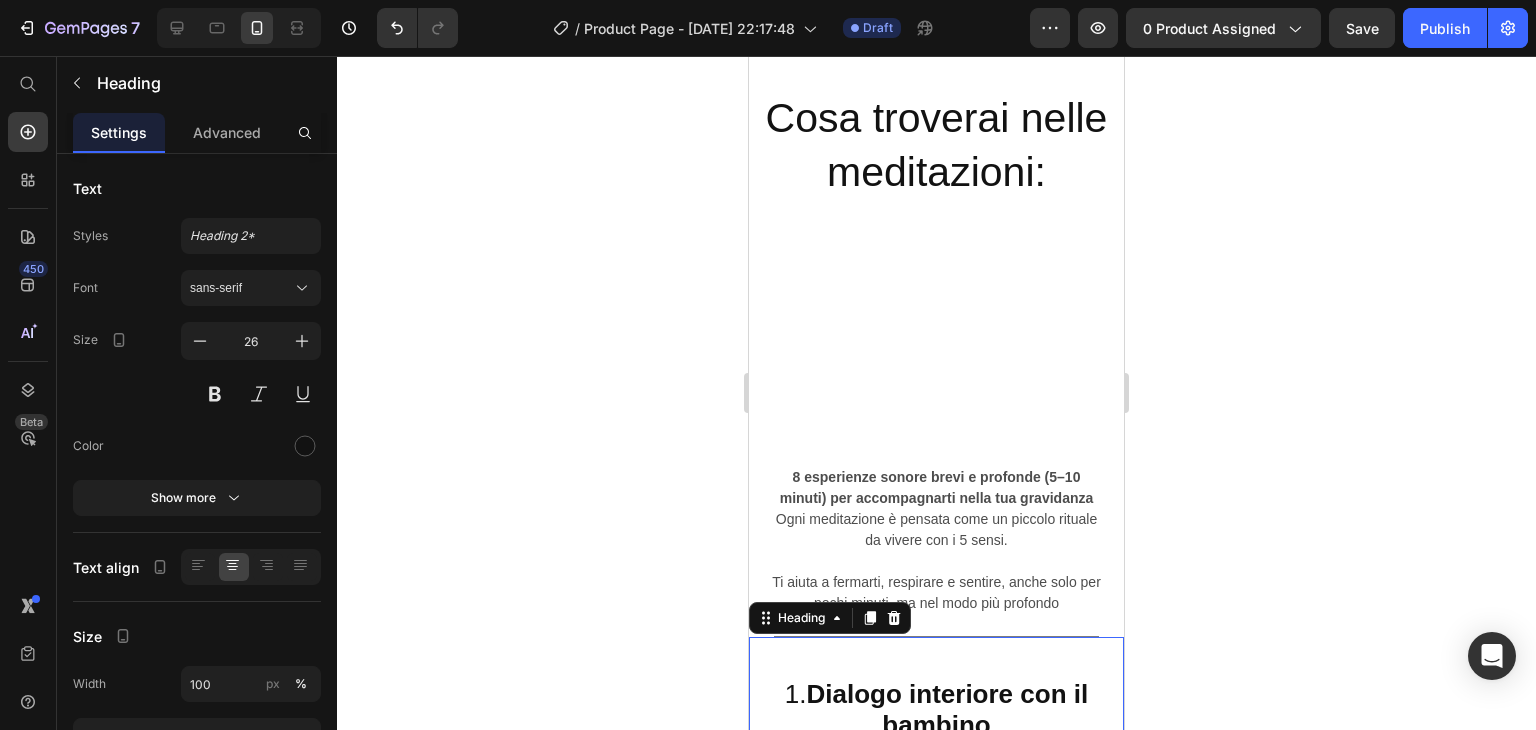 scroll, scrollTop: 5653, scrollLeft: 0, axis: vertical 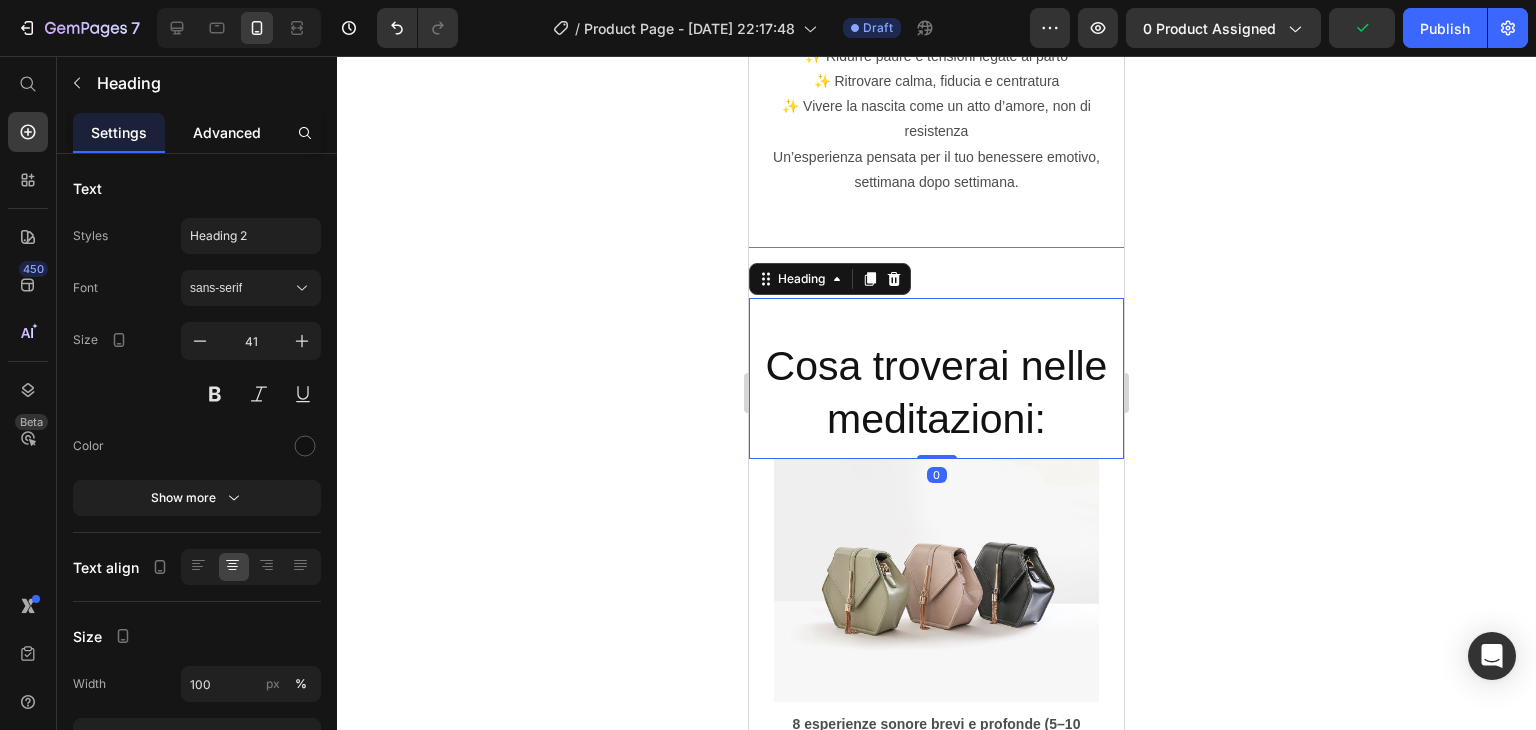 click on "Advanced" at bounding box center [227, 132] 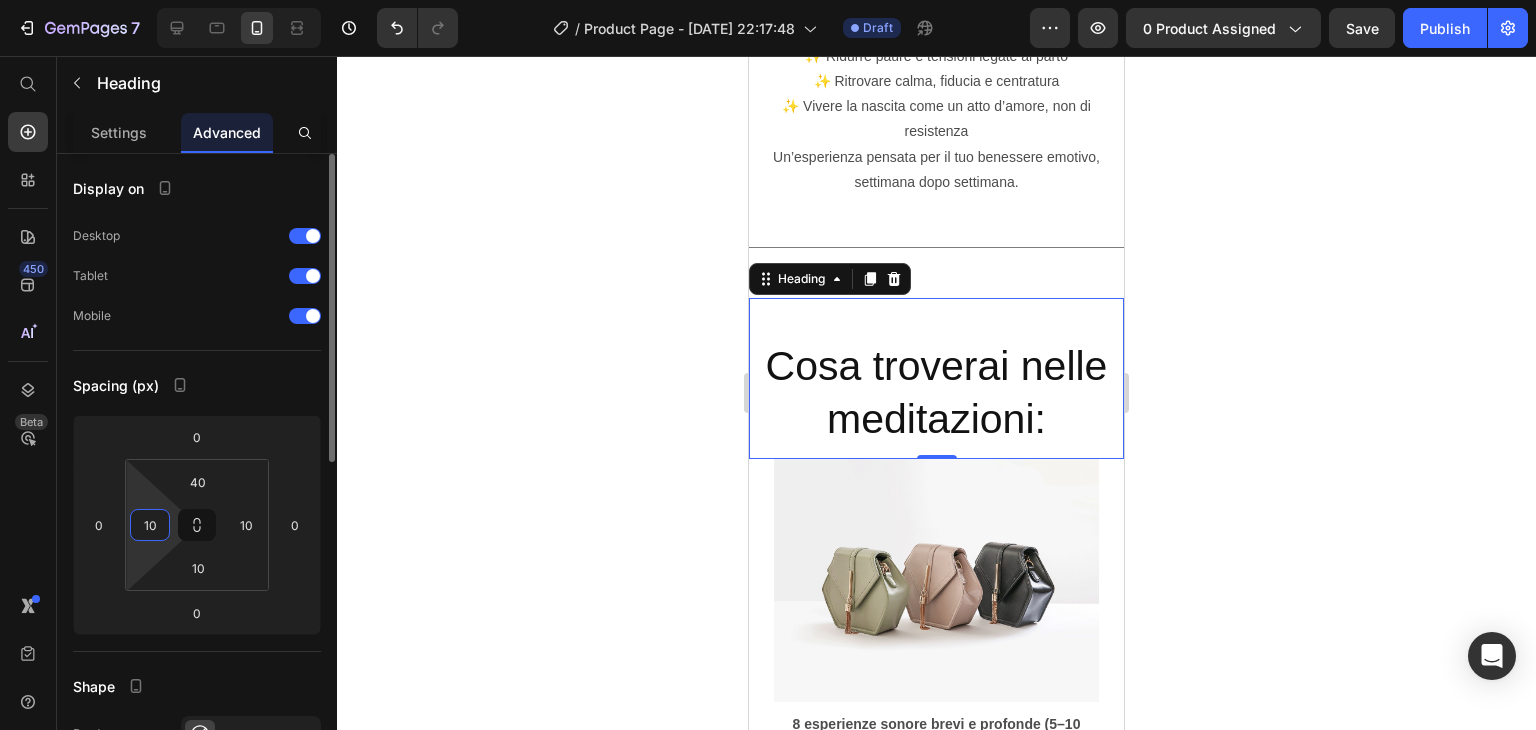 click on "10" at bounding box center (150, 525) 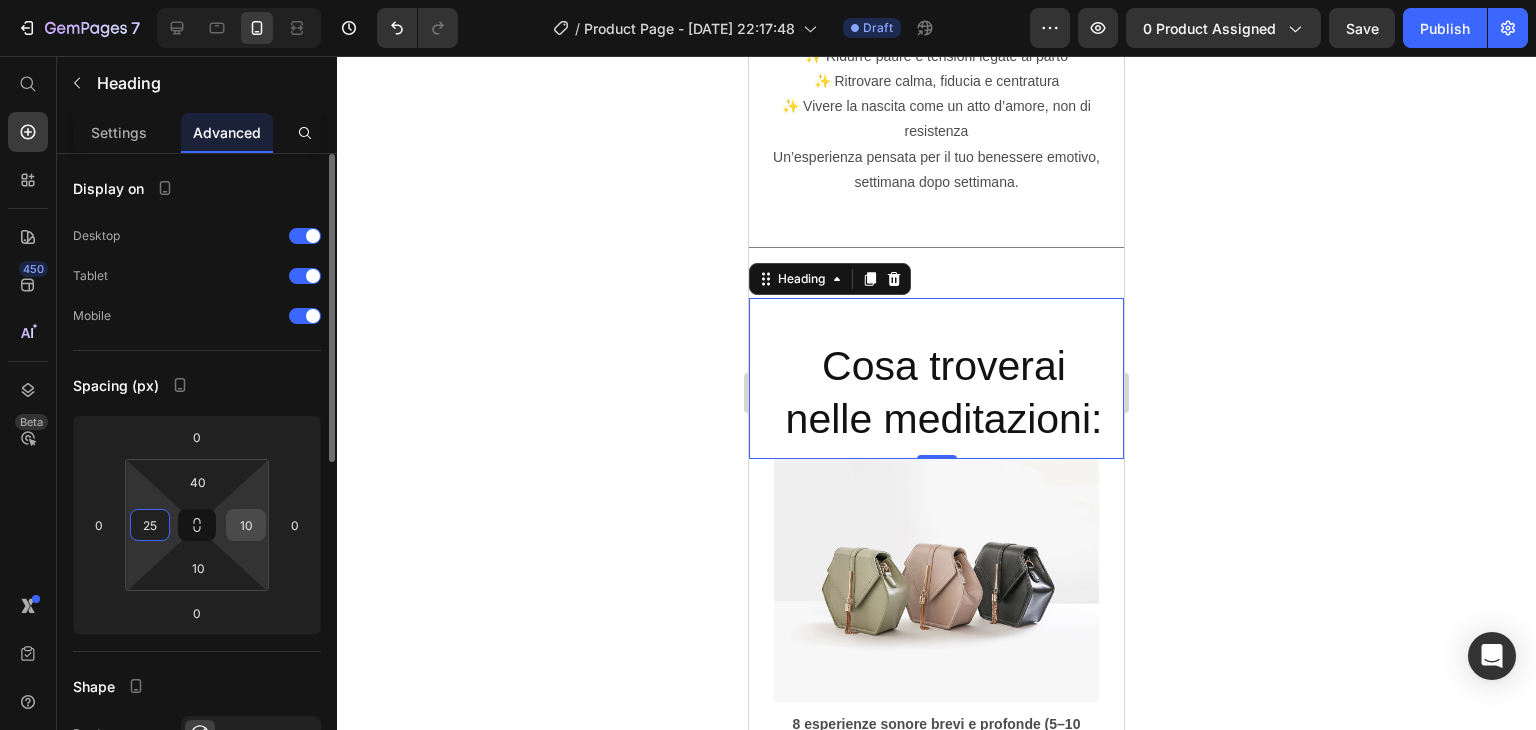 type on "25" 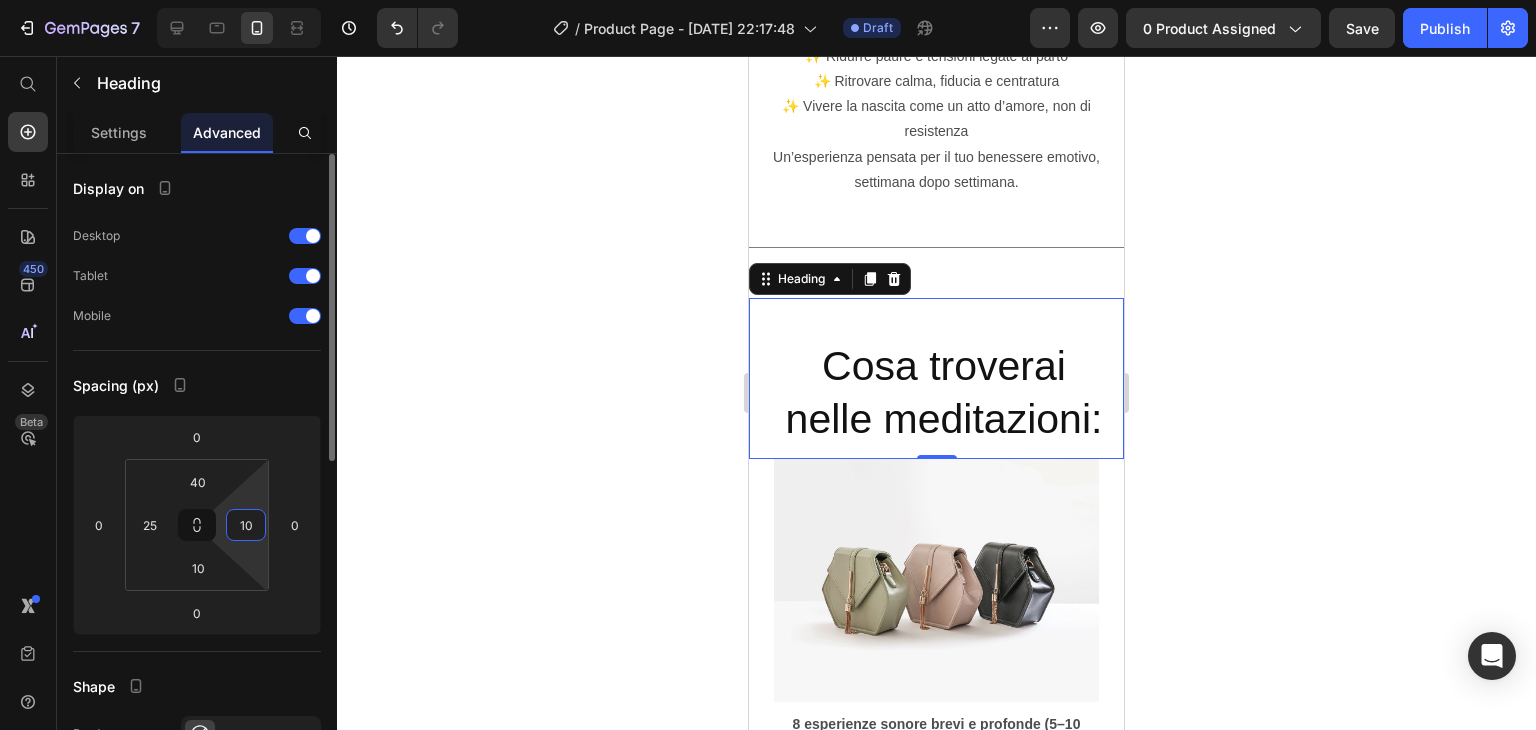click on "10" at bounding box center (246, 525) 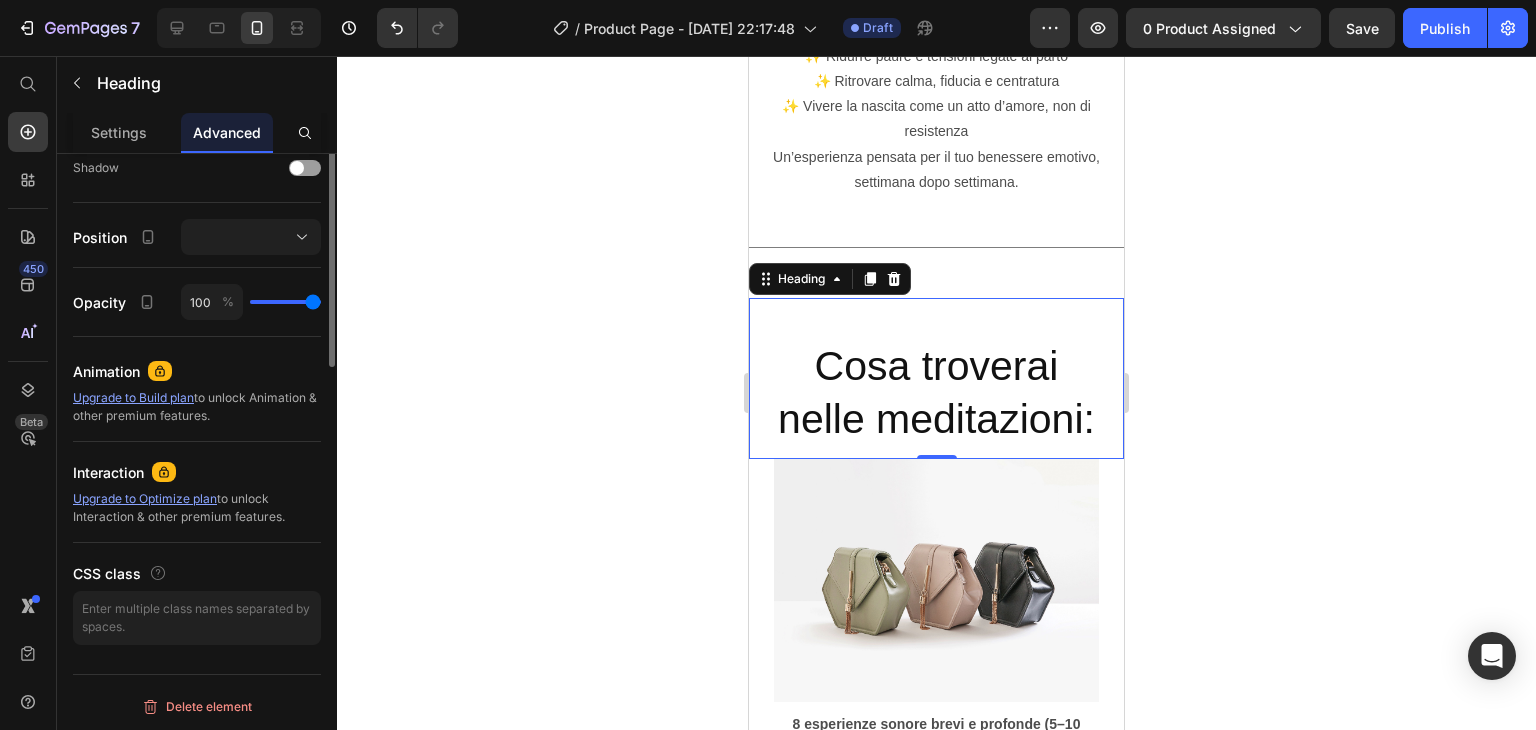 scroll, scrollTop: 0, scrollLeft: 0, axis: both 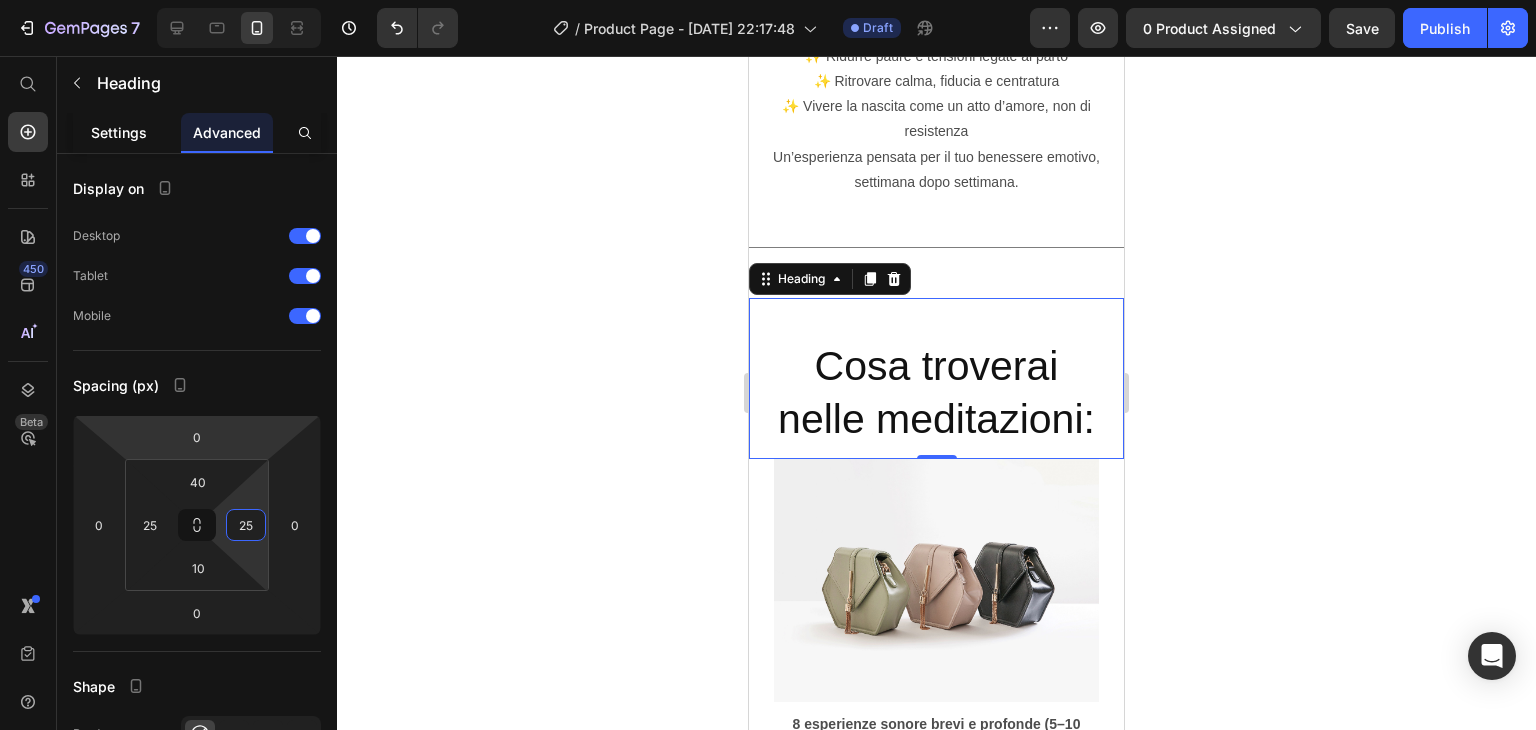 type on "25" 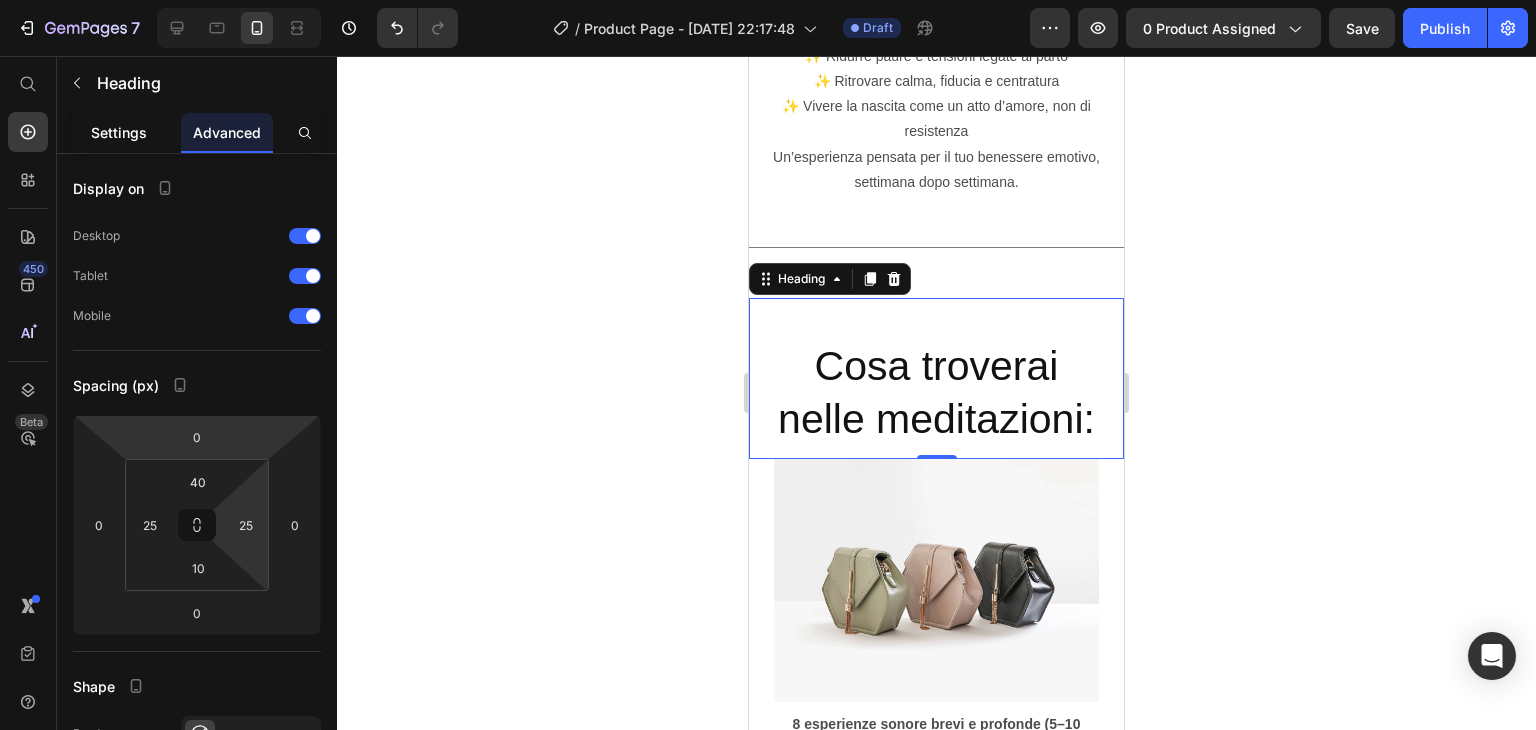 click on "Settings" at bounding box center [119, 132] 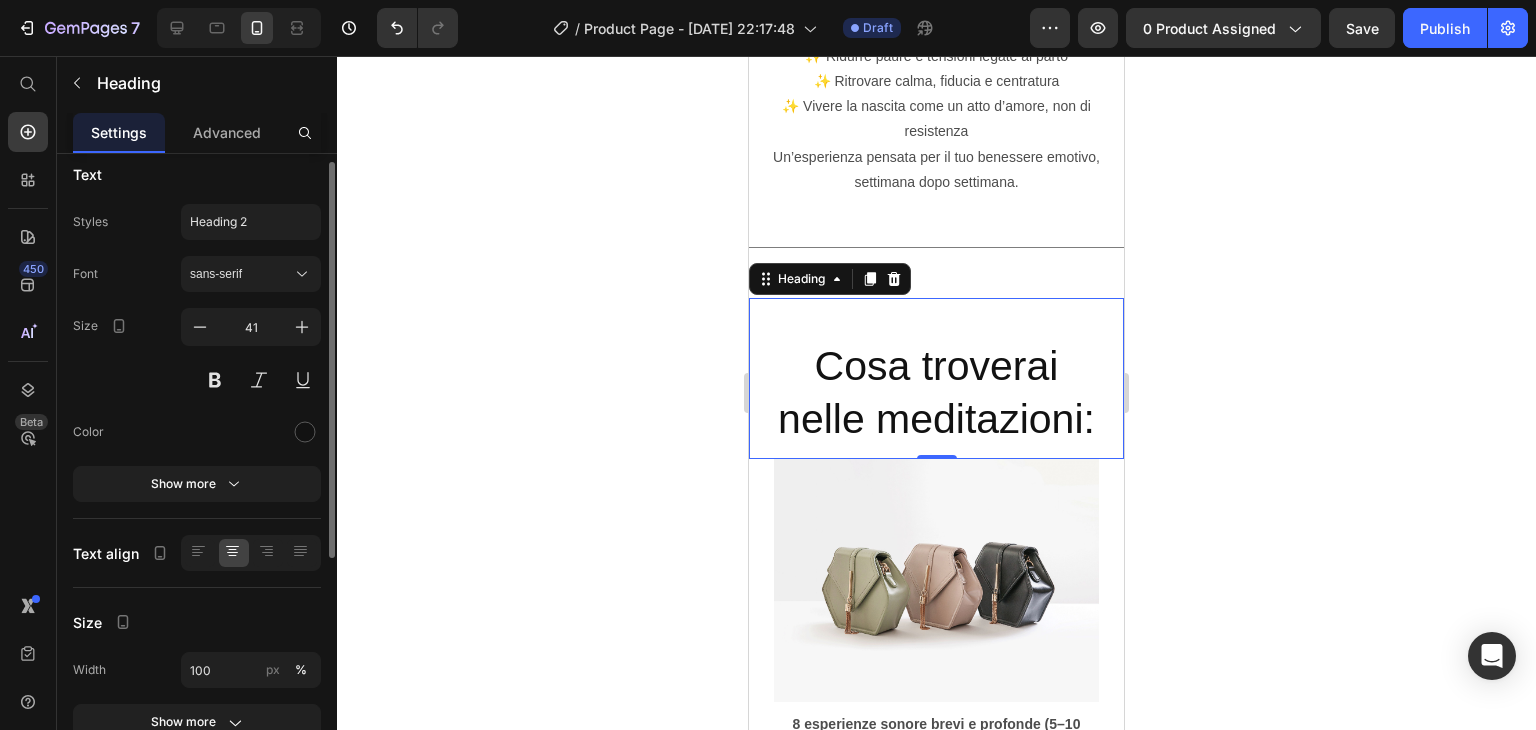 scroll, scrollTop: 13, scrollLeft: 0, axis: vertical 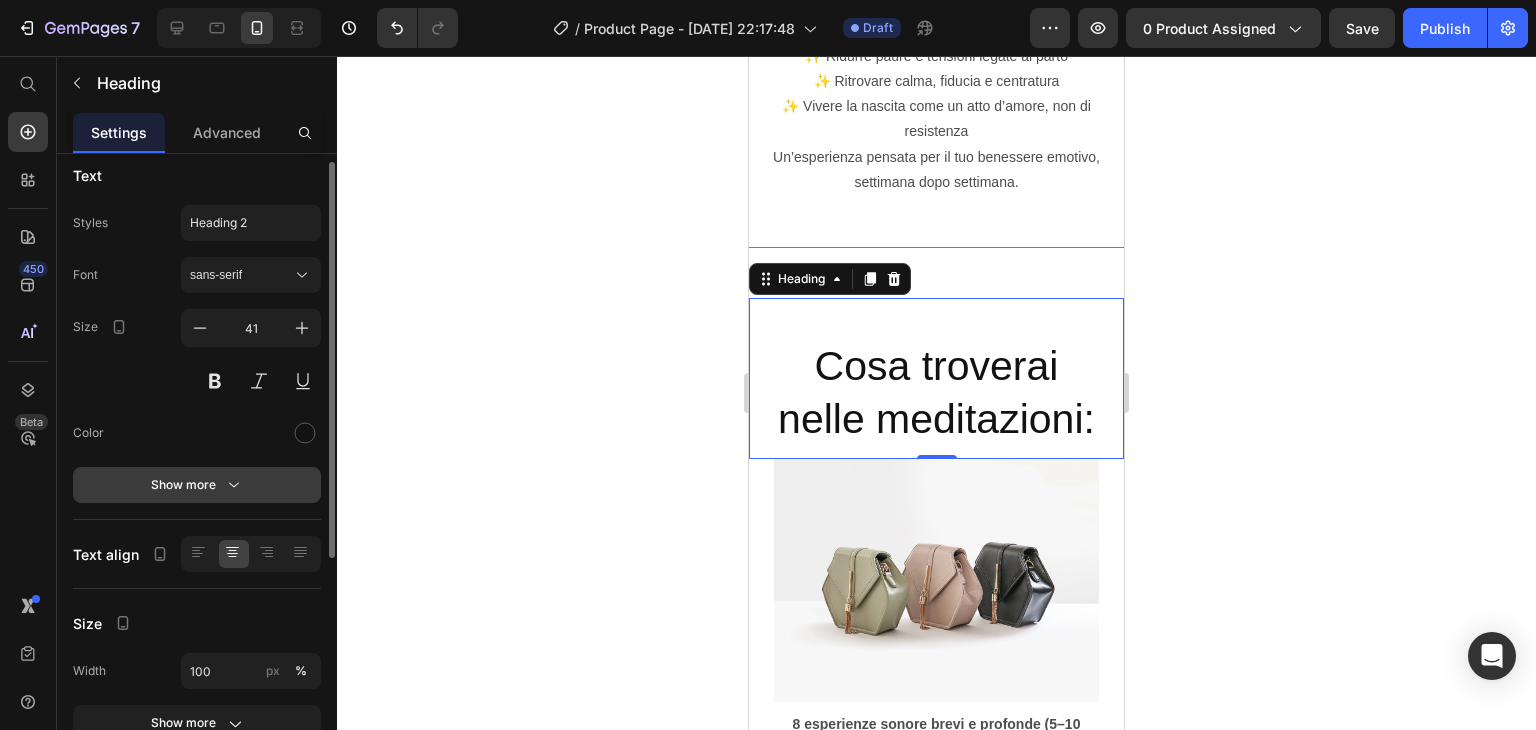 click on "Show more" at bounding box center (197, 485) 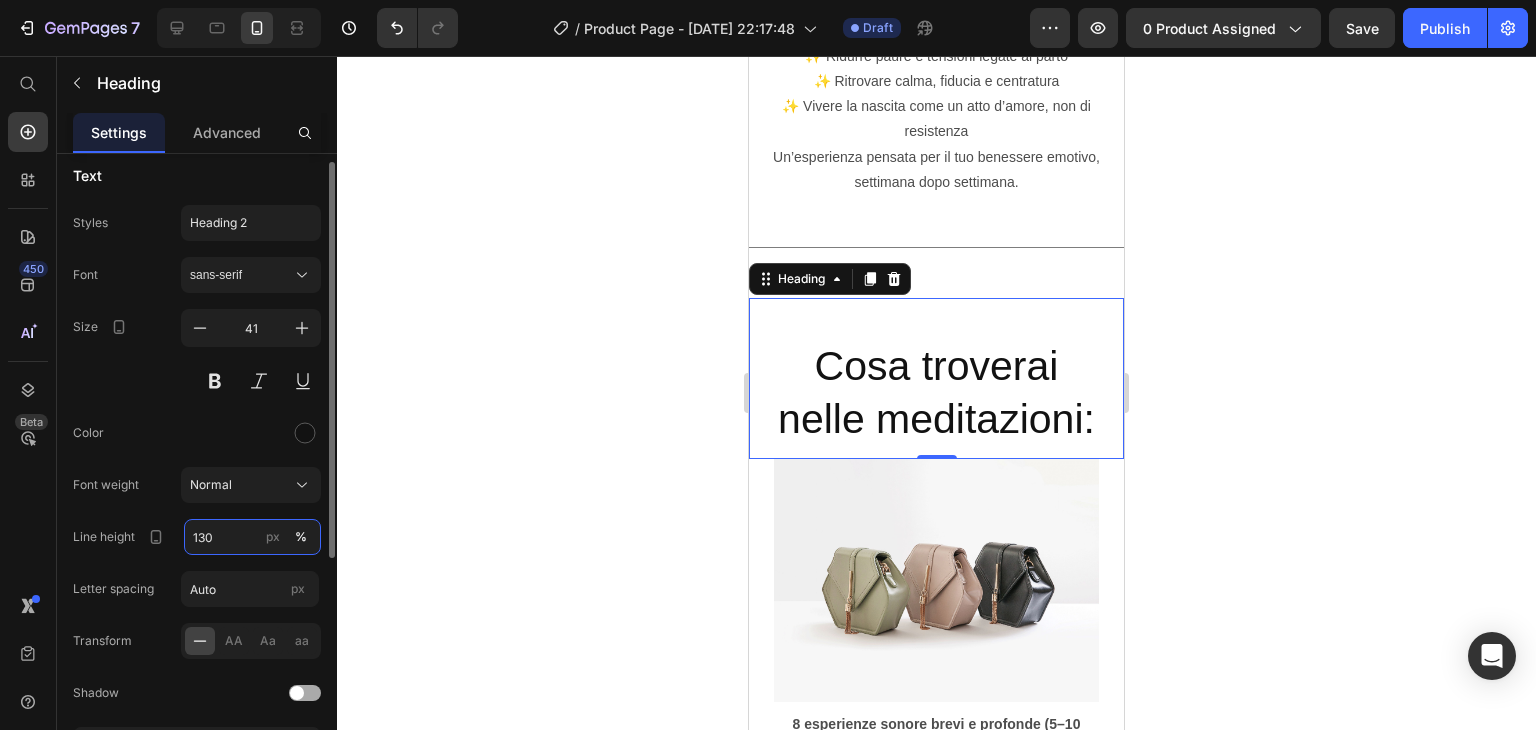 click on "130" at bounding box center (252, 537) 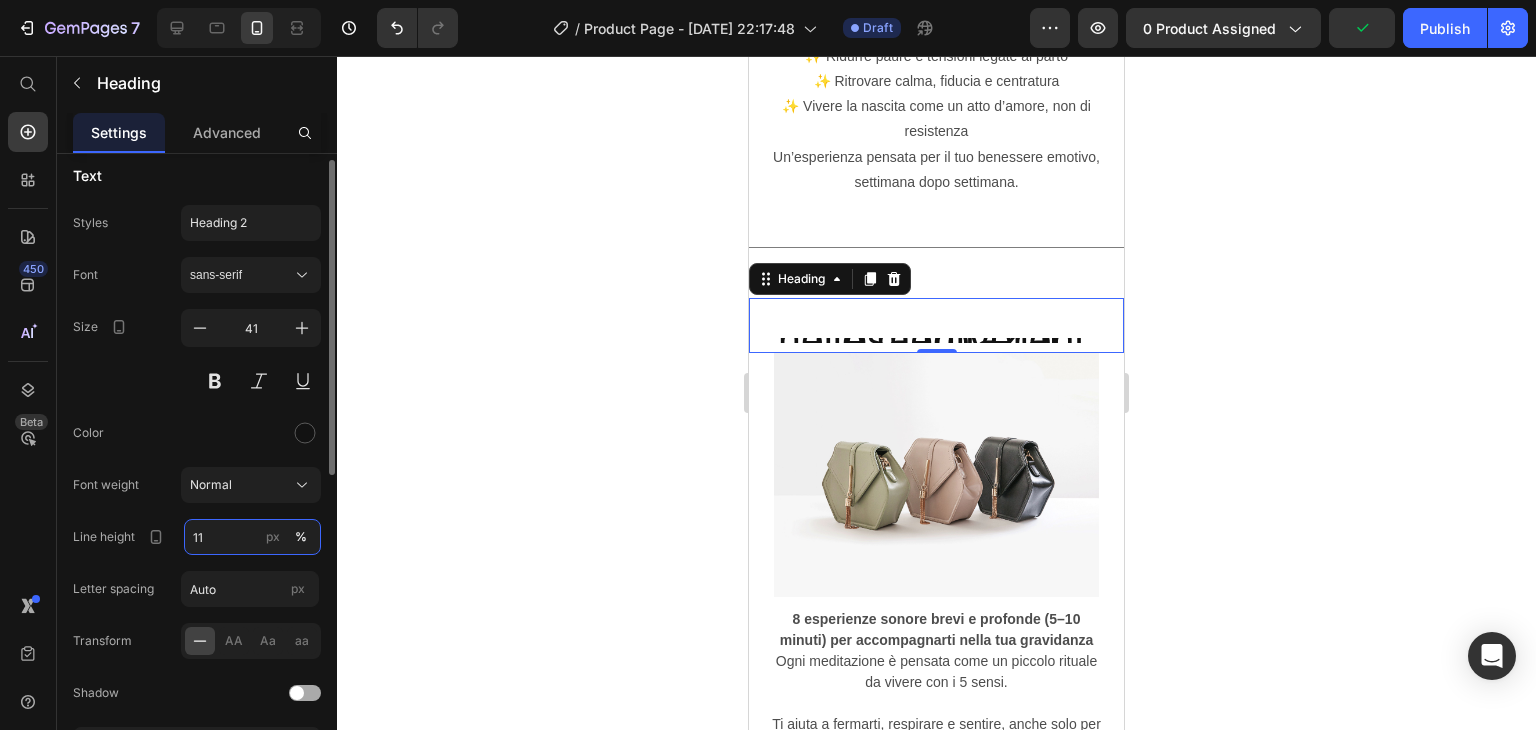 type on "110" 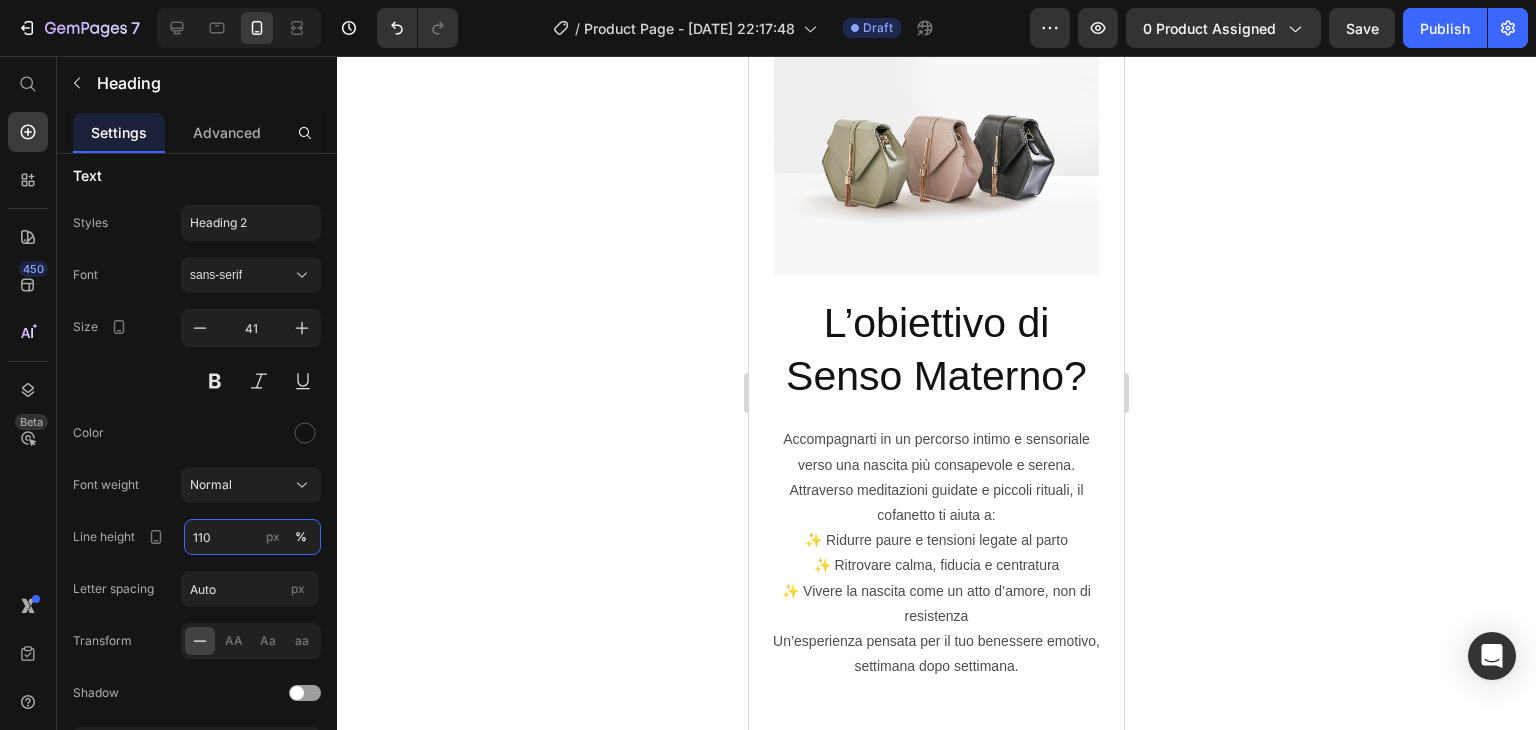 scroll, scrollTop: 5177, scrollLeft: 0, axis: vertical 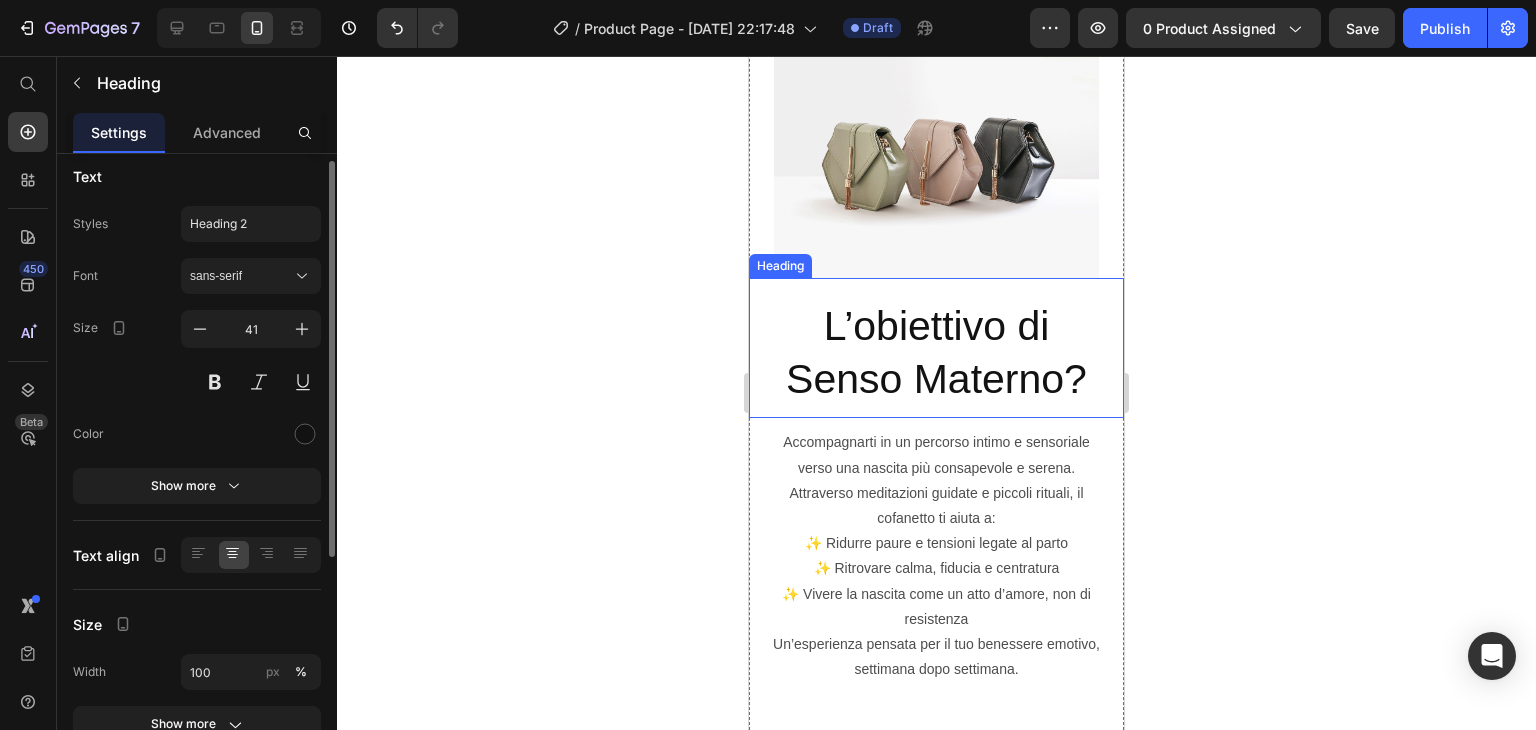 click on "L’obiettivo di Senso Materno?" at bounding box center (936, 353) 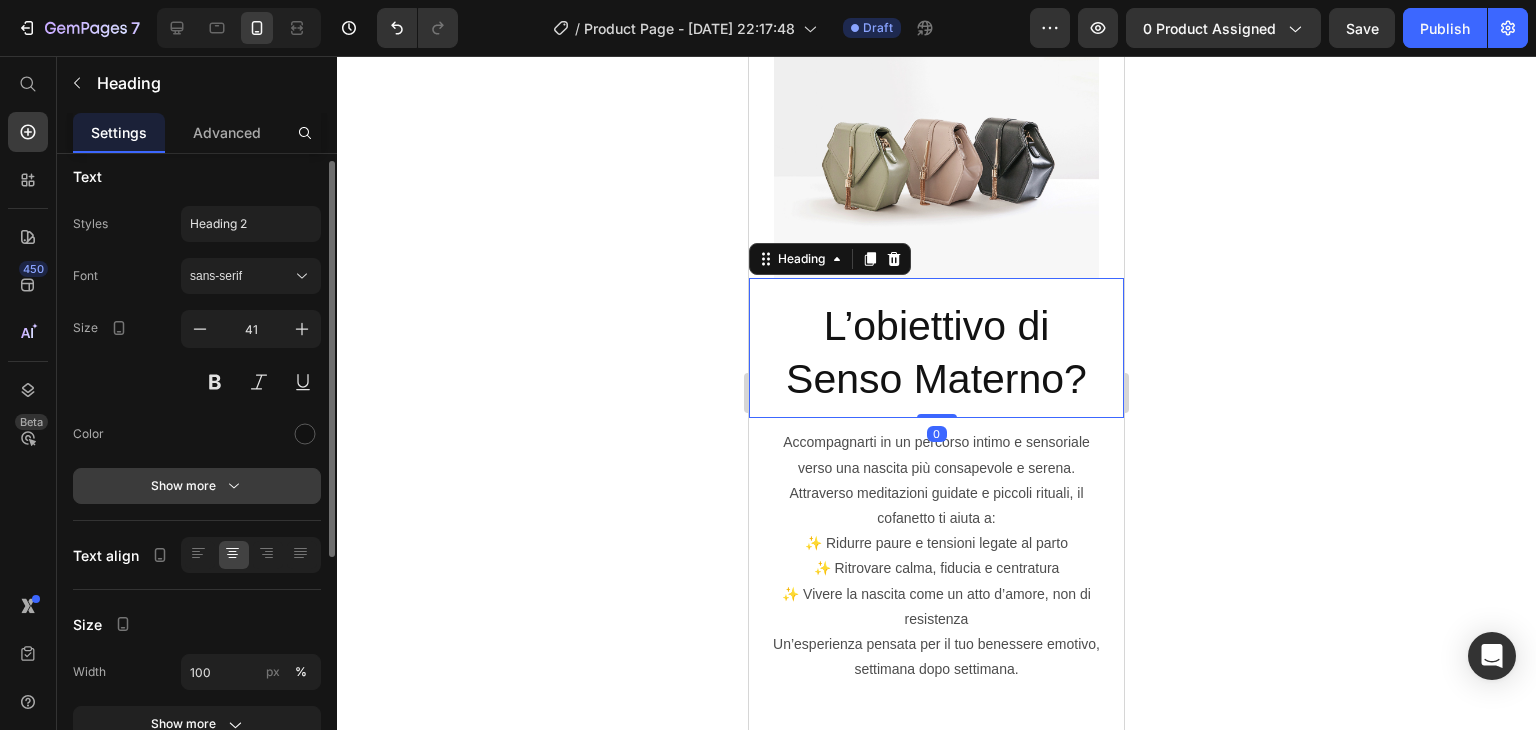 click 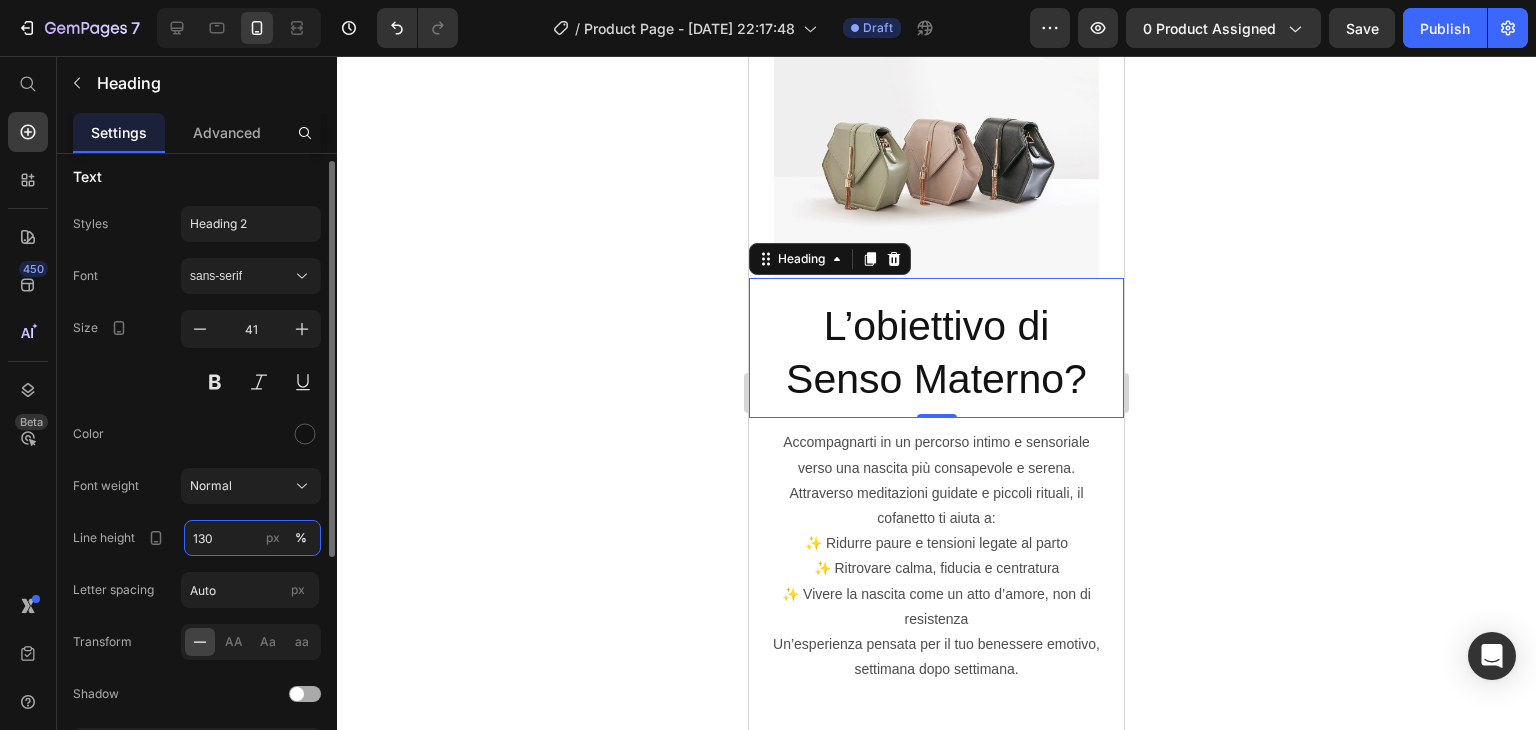 click on "130" at bounding box center (252, 538) 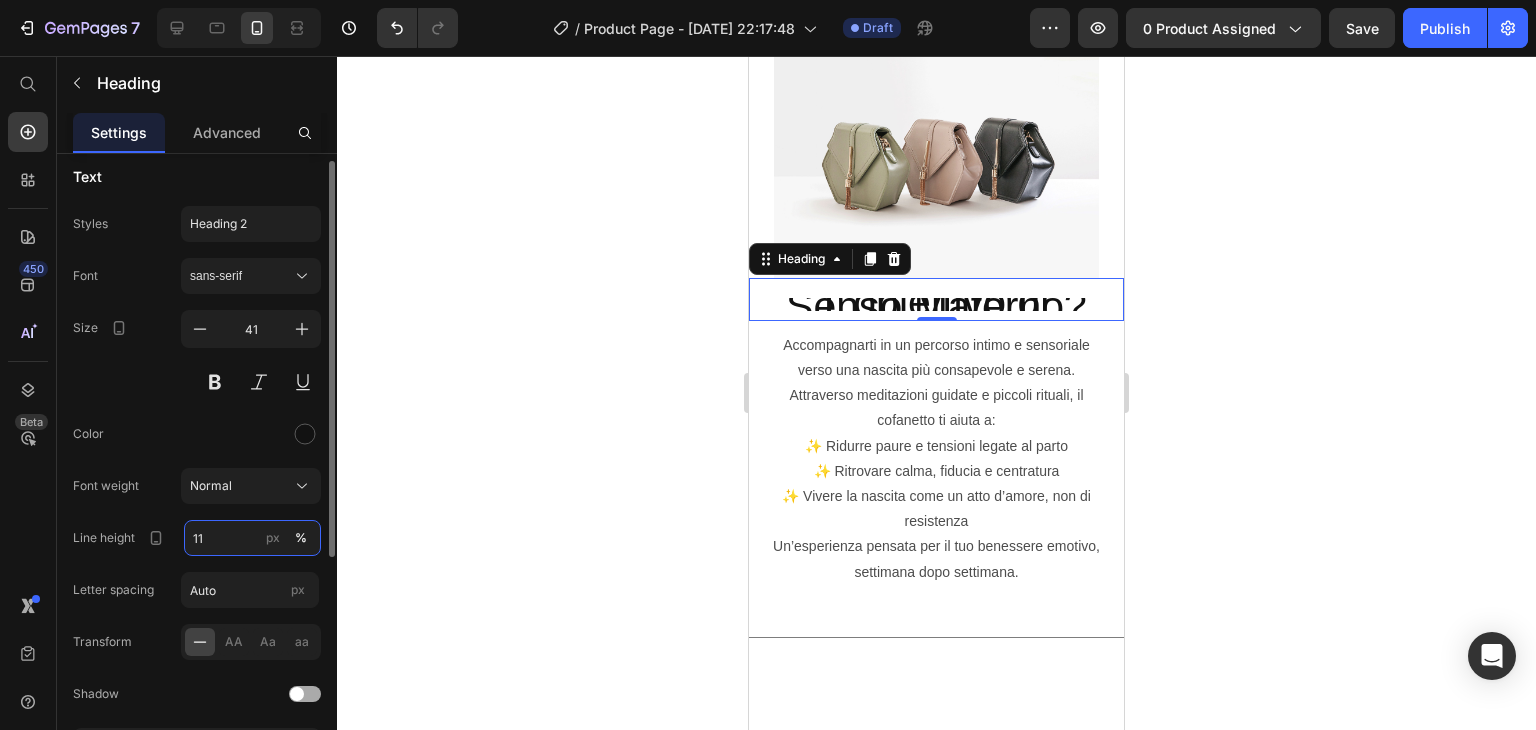 type on "110" 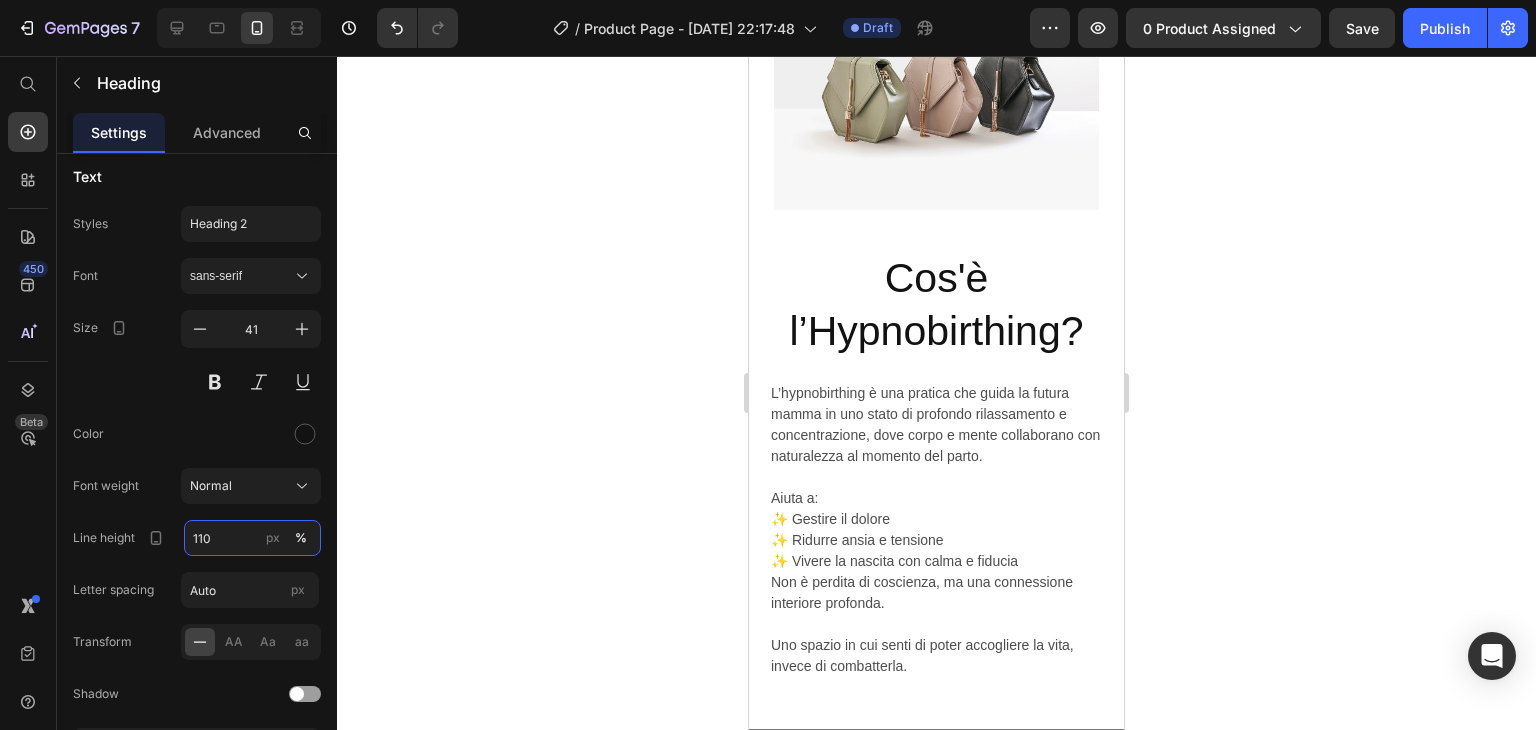 scroll, scrollTop: 4429, scrollLeft: 0, axis: vertical 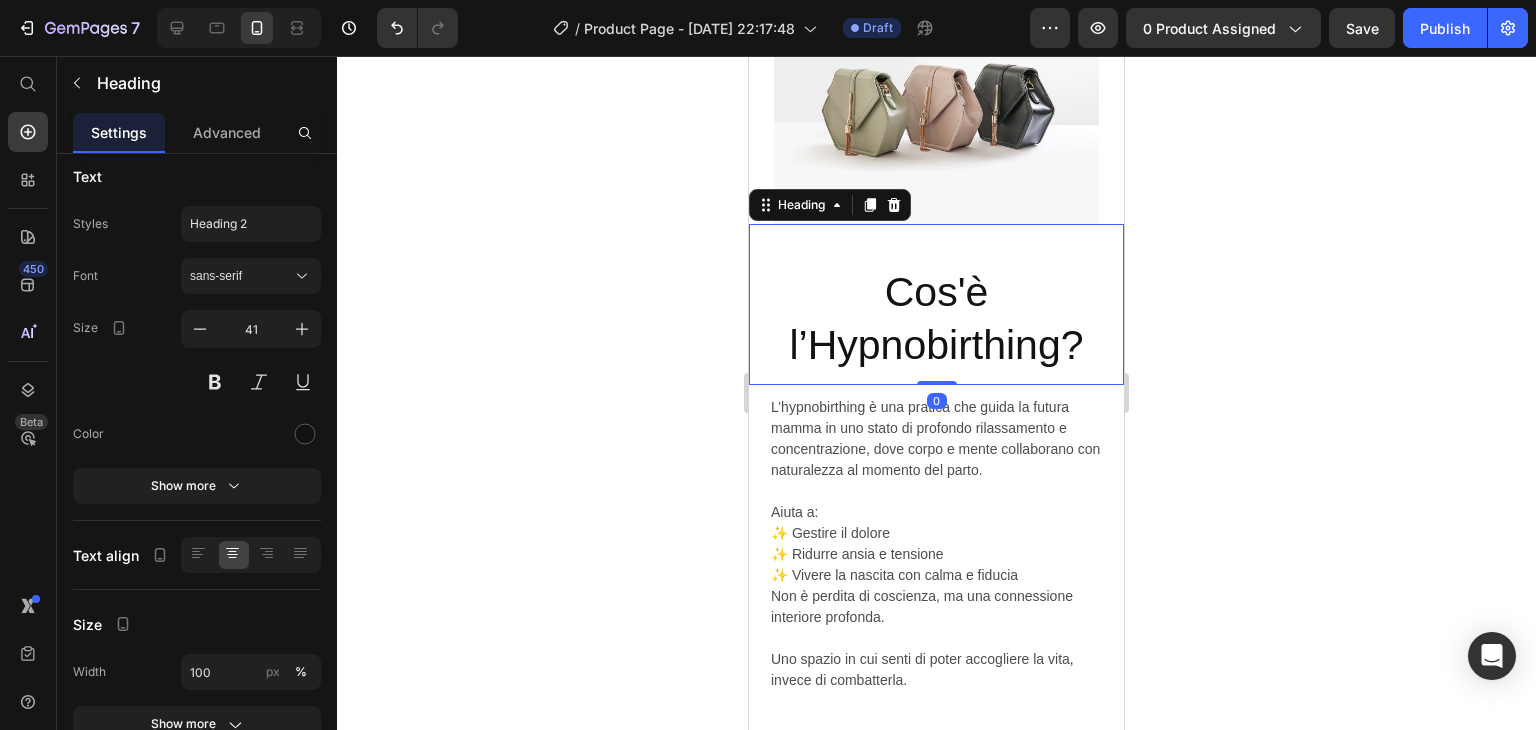 click on "Cos'è l’Hypnobirthing?" at bounding box center [936, 319] 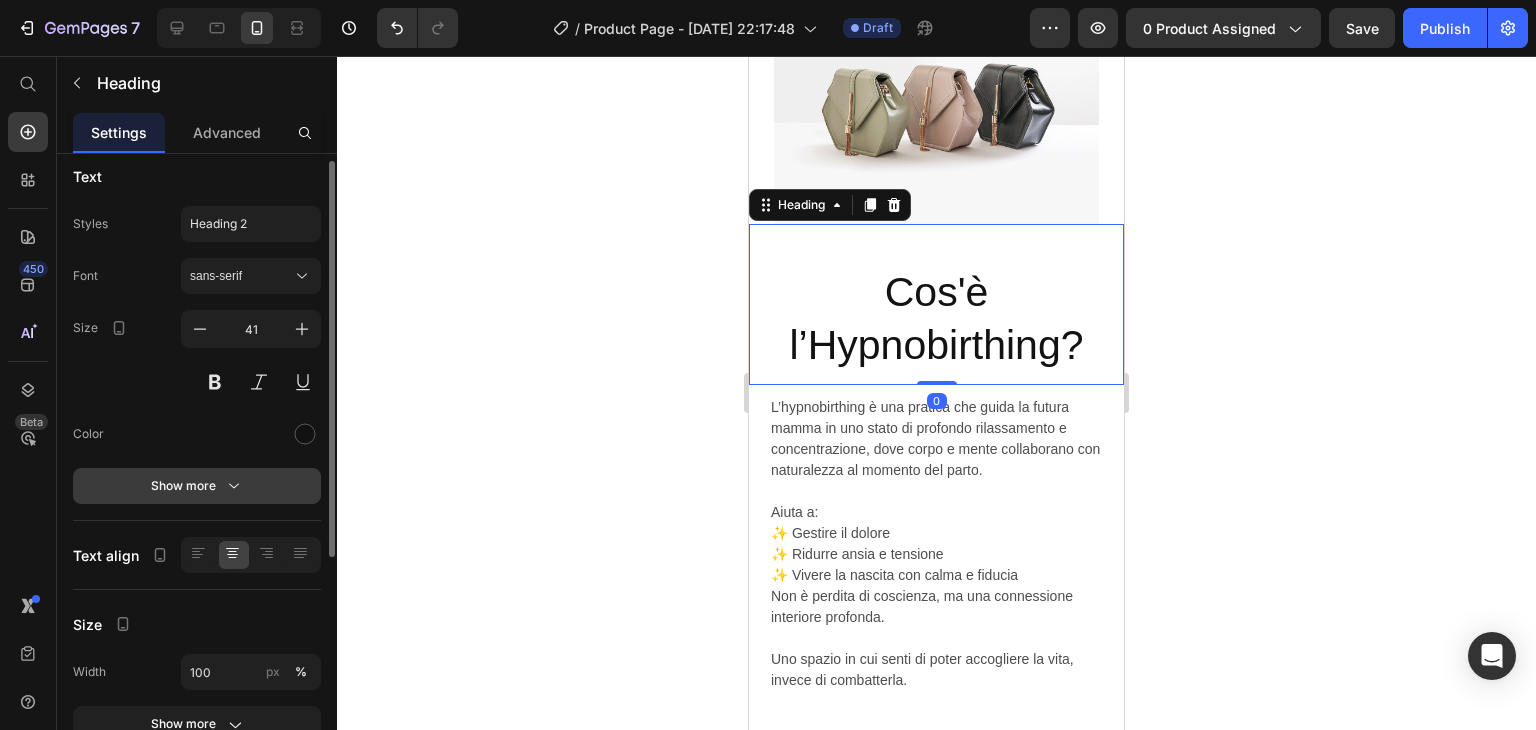 click on "Show more" at bounding box center [197, 486] 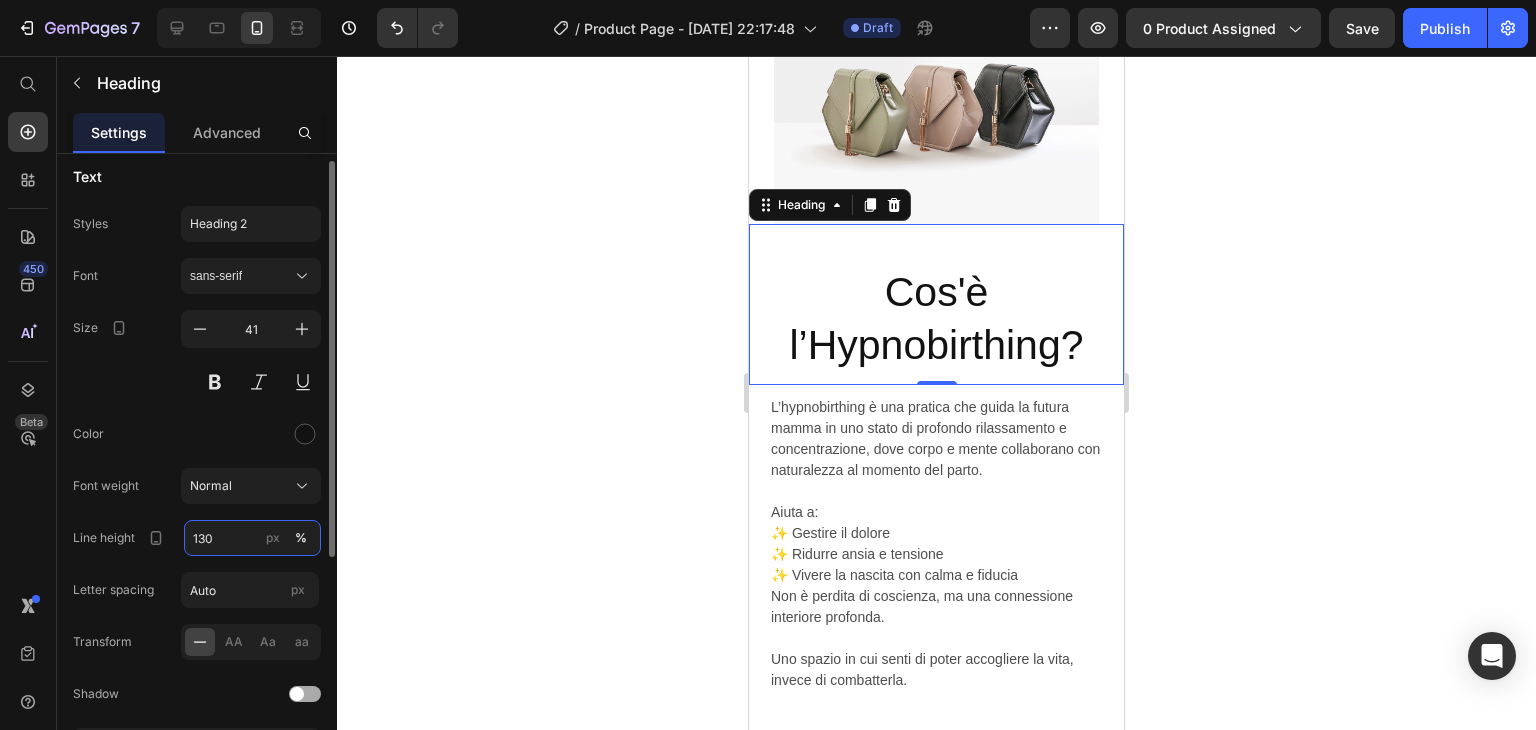 click on "130" at bounding box center (252, 538) 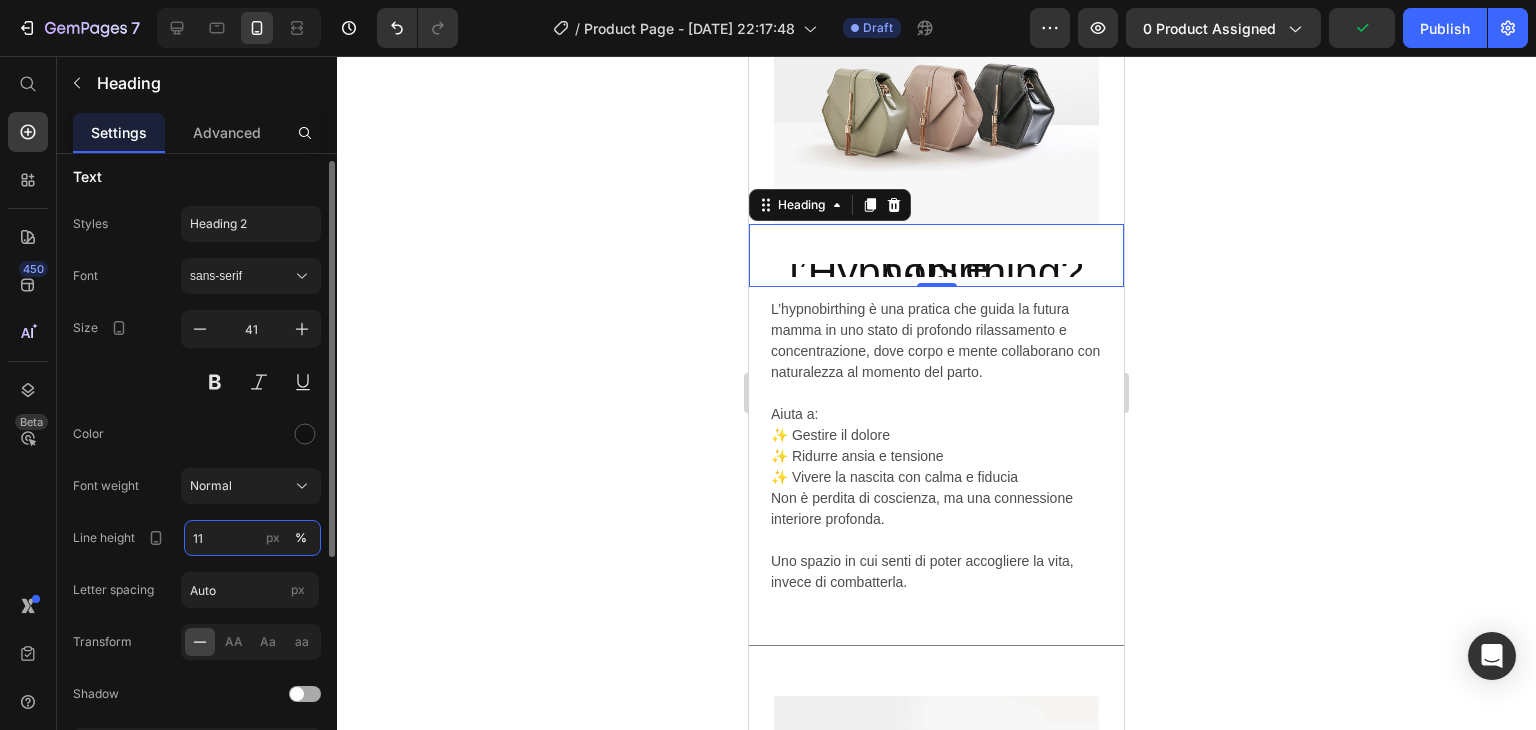 type on "110" 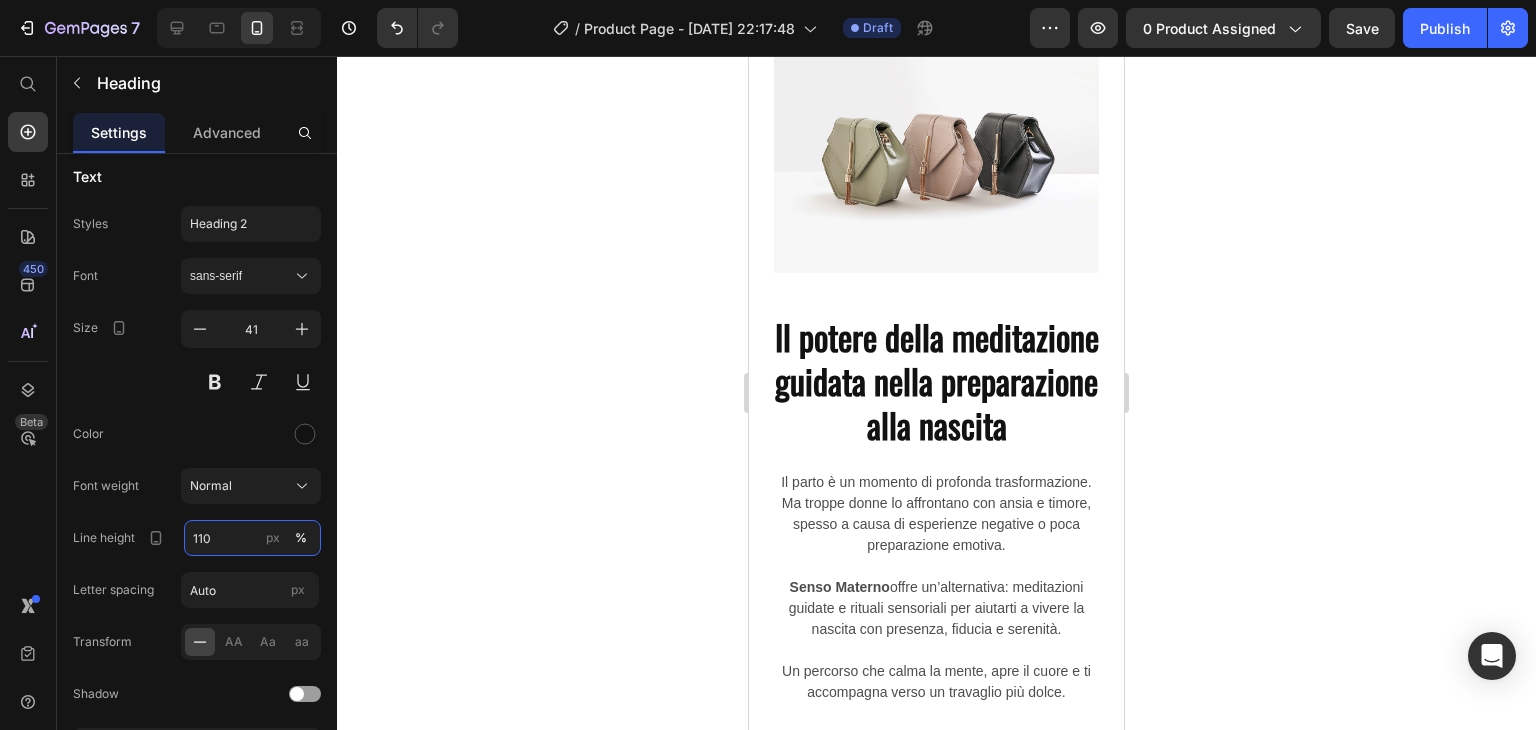 scroll, scrollTop: 3589, scrollLeft: 0, axis: vertical 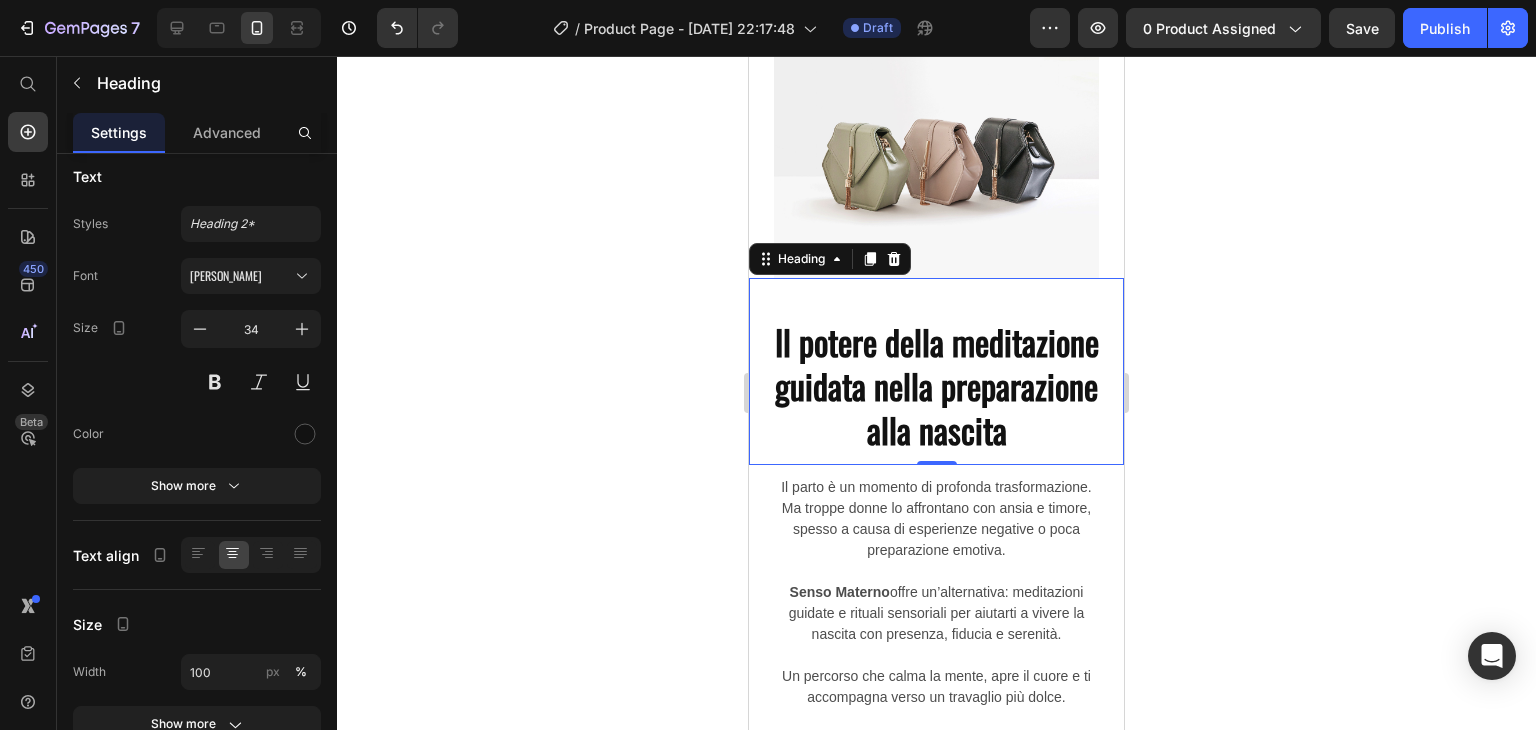 click on "Il potere della meditazione guidata nella preparazione alla nascita" at bounding box center (937, 385) 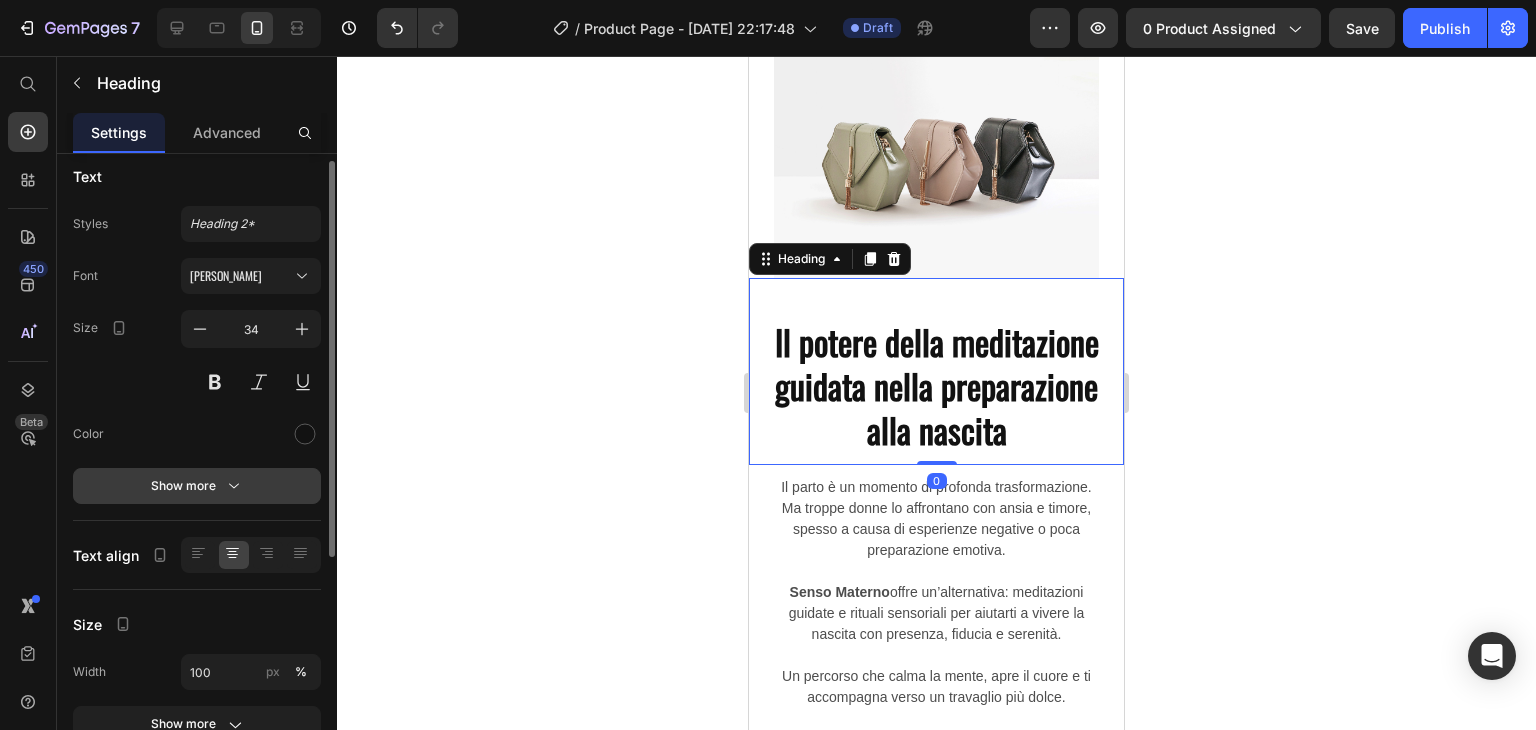 click on "Show more" at bounding box center [197, 486] 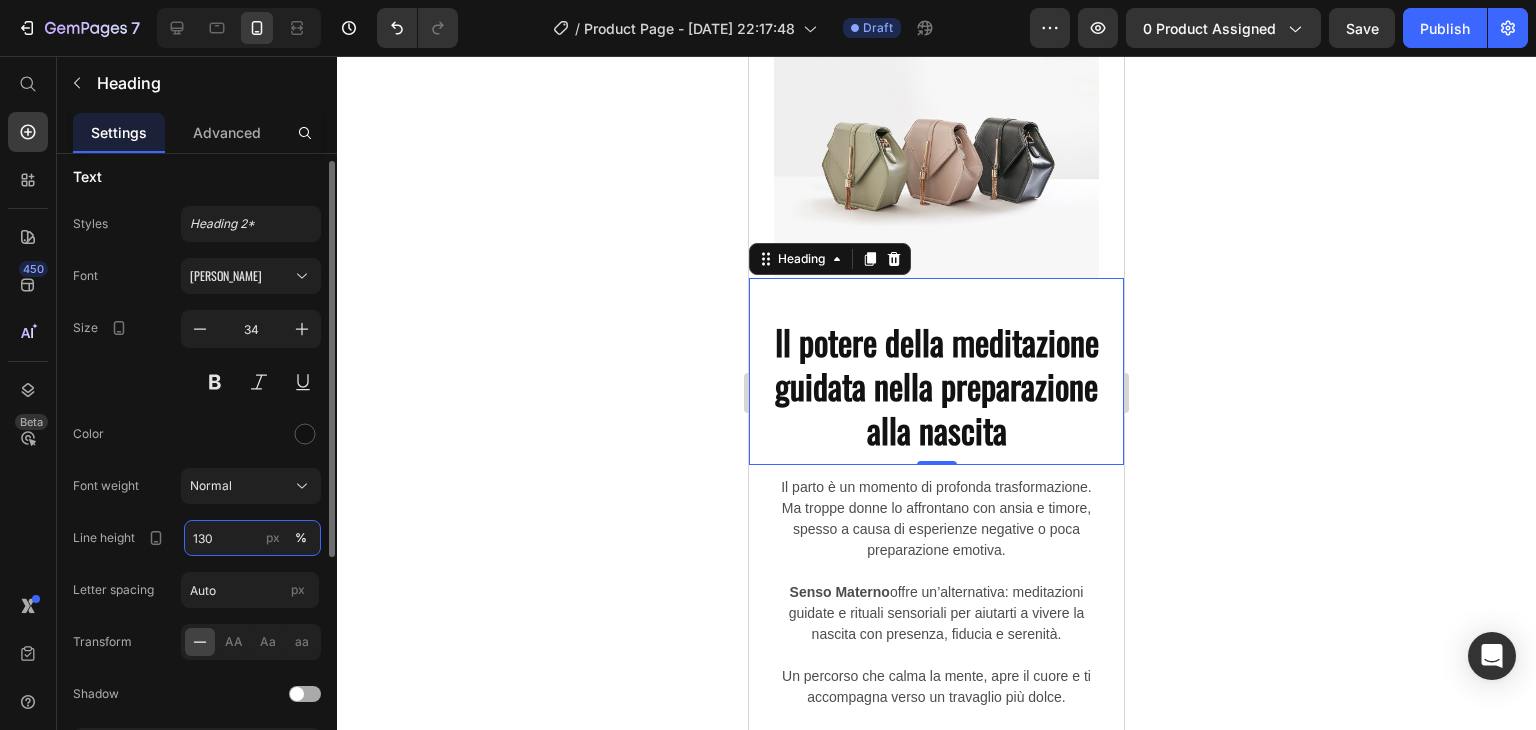 click on "130" at bounding box center (252, 538) 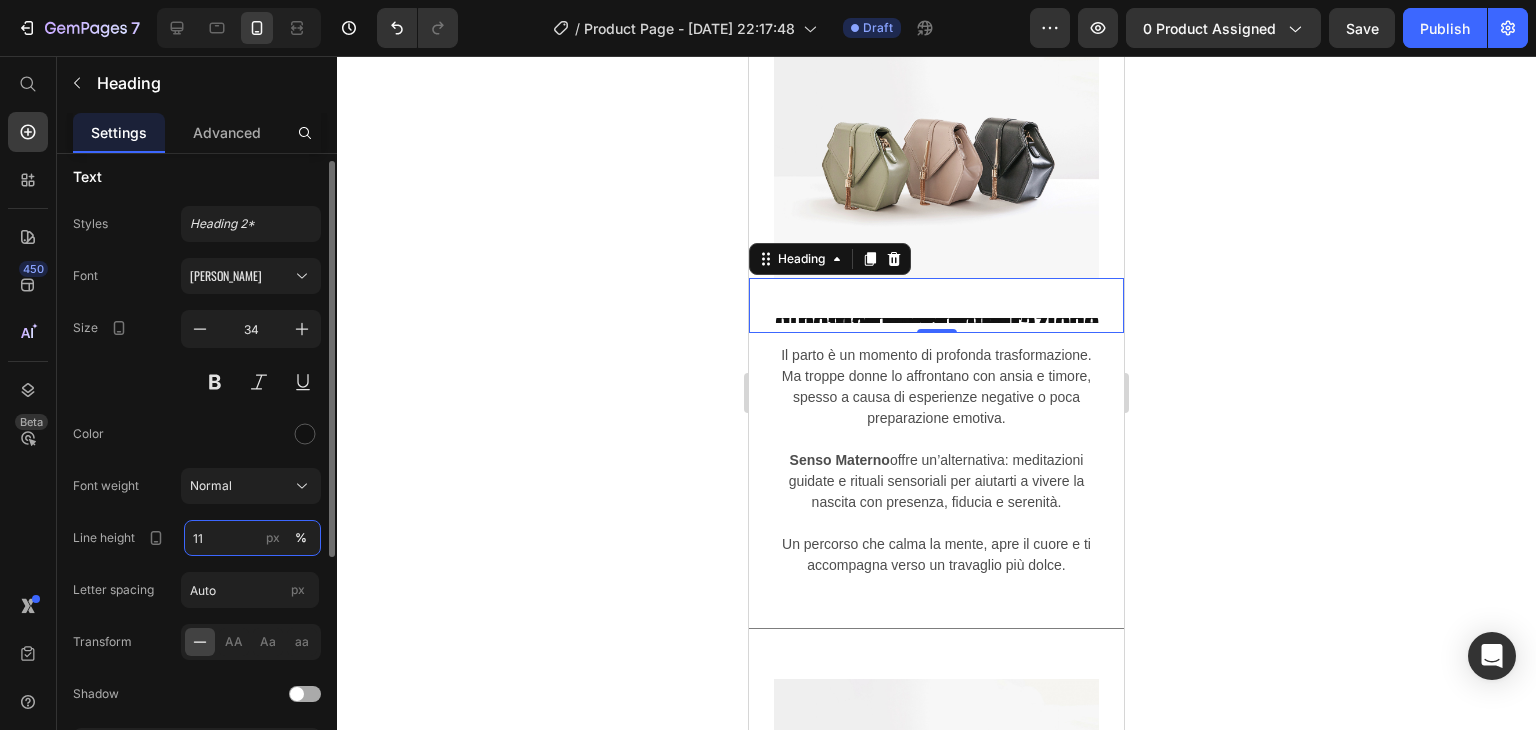 type on "110" 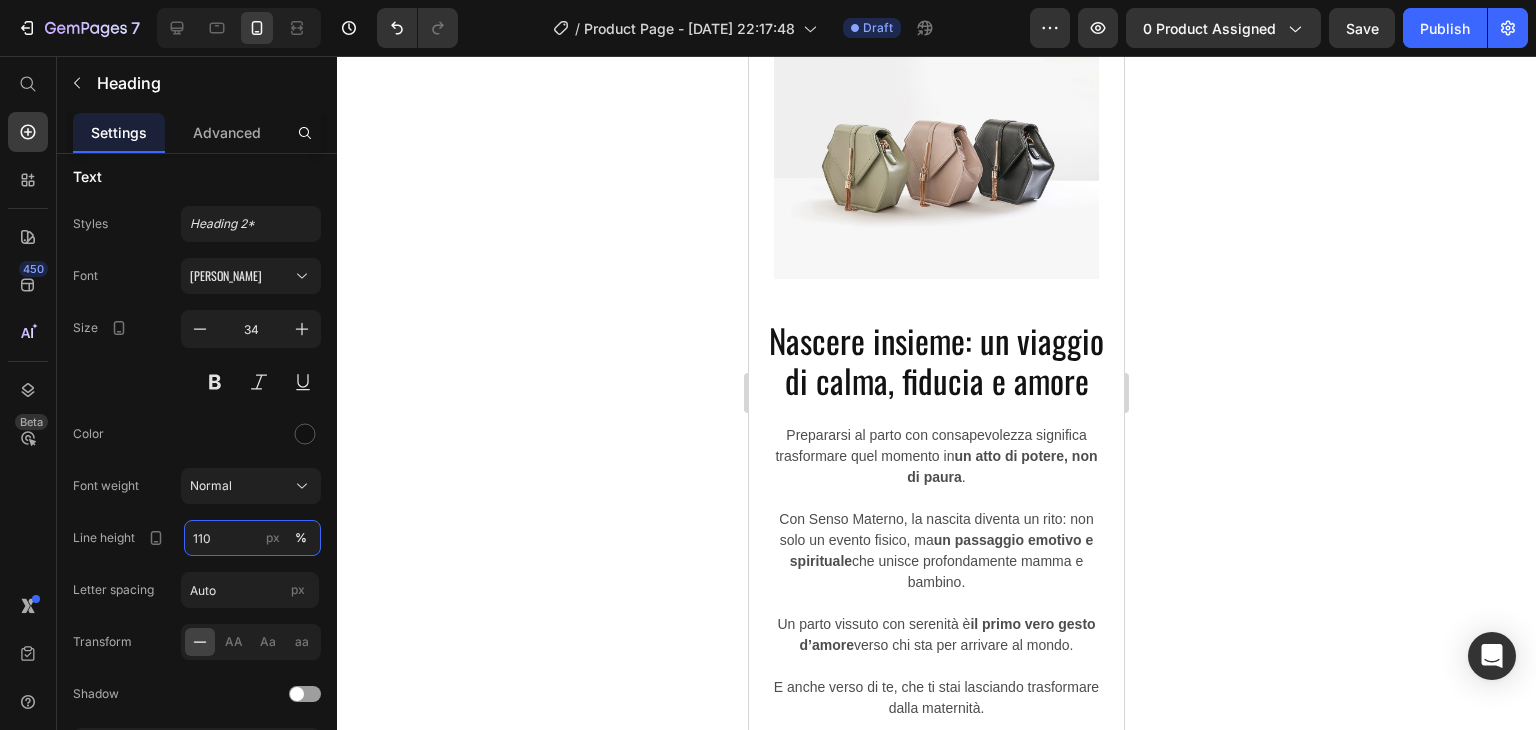scroll, scrollTop: 2809, scrollLeft: 0, axis: vertical 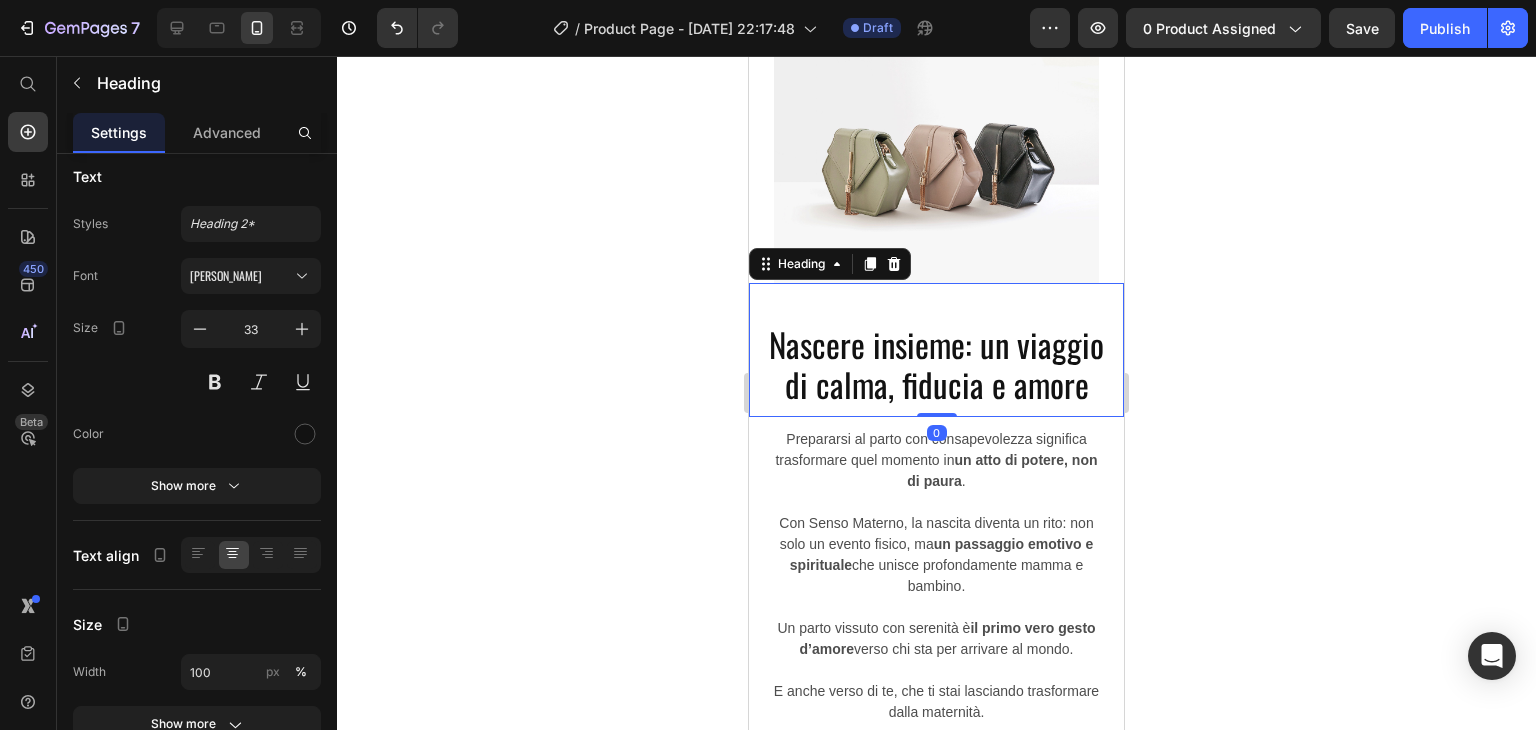 click on "Nascere insieme: un viaggio di calma, fiducia e amore" at bounding box center (936, 364) 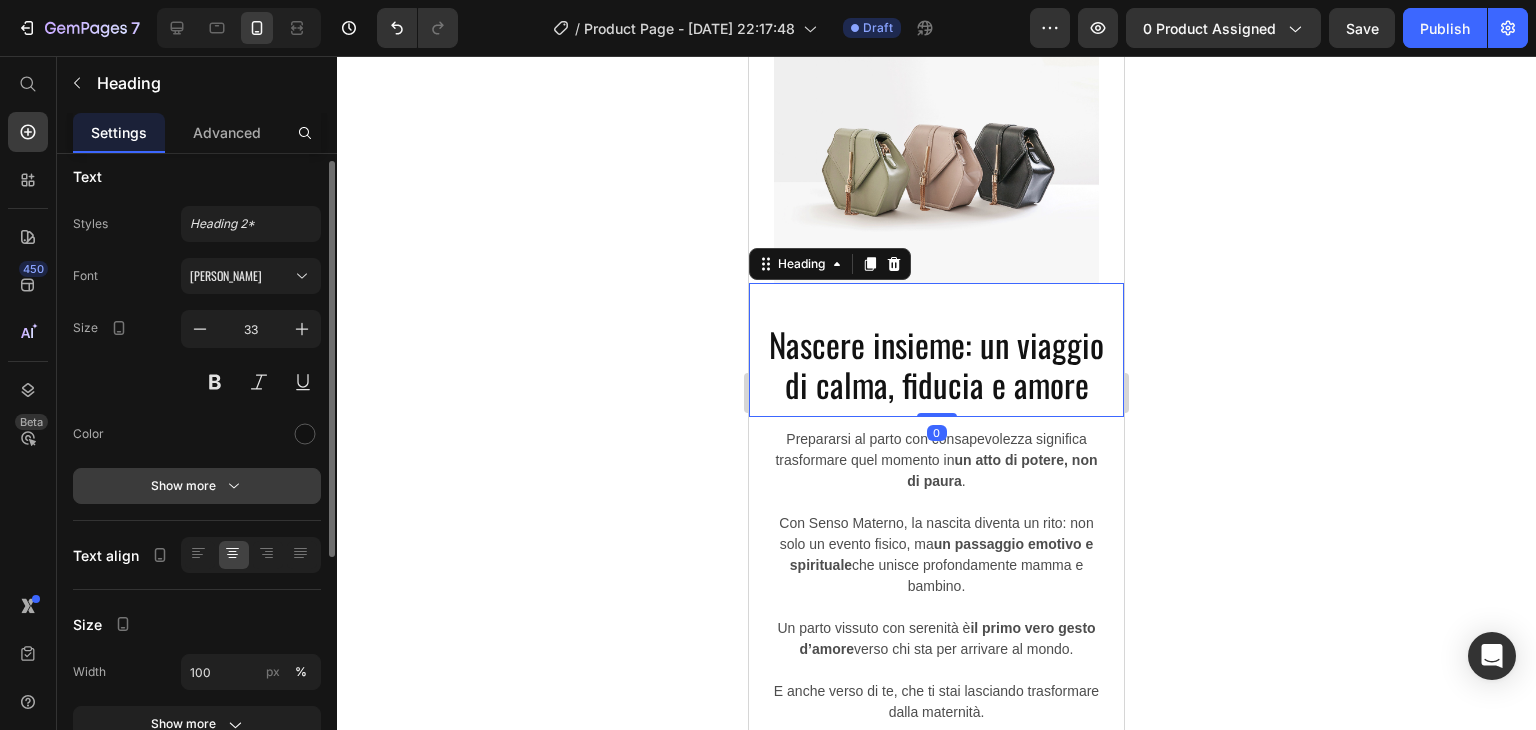 click 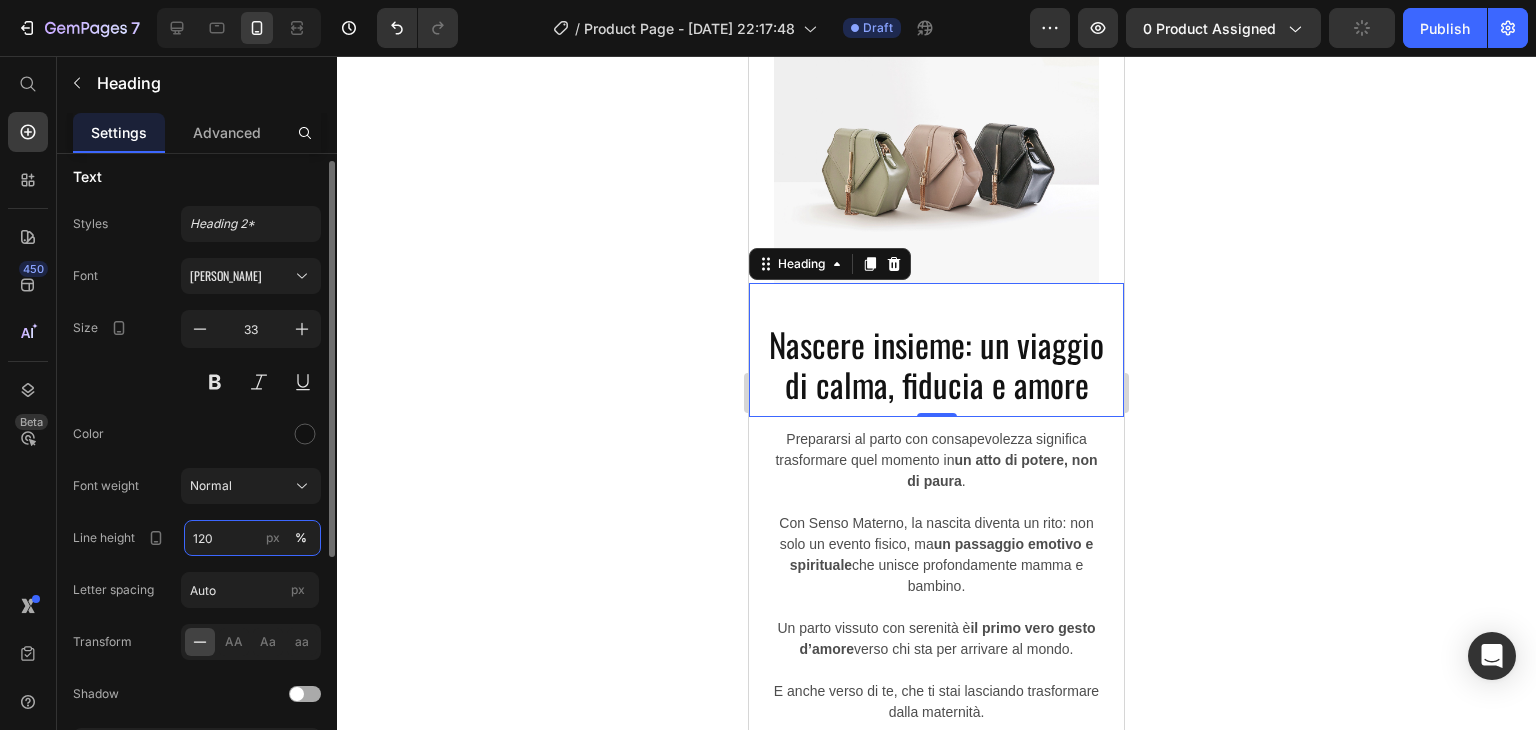 click on "120" at bounding box center (252, 538) 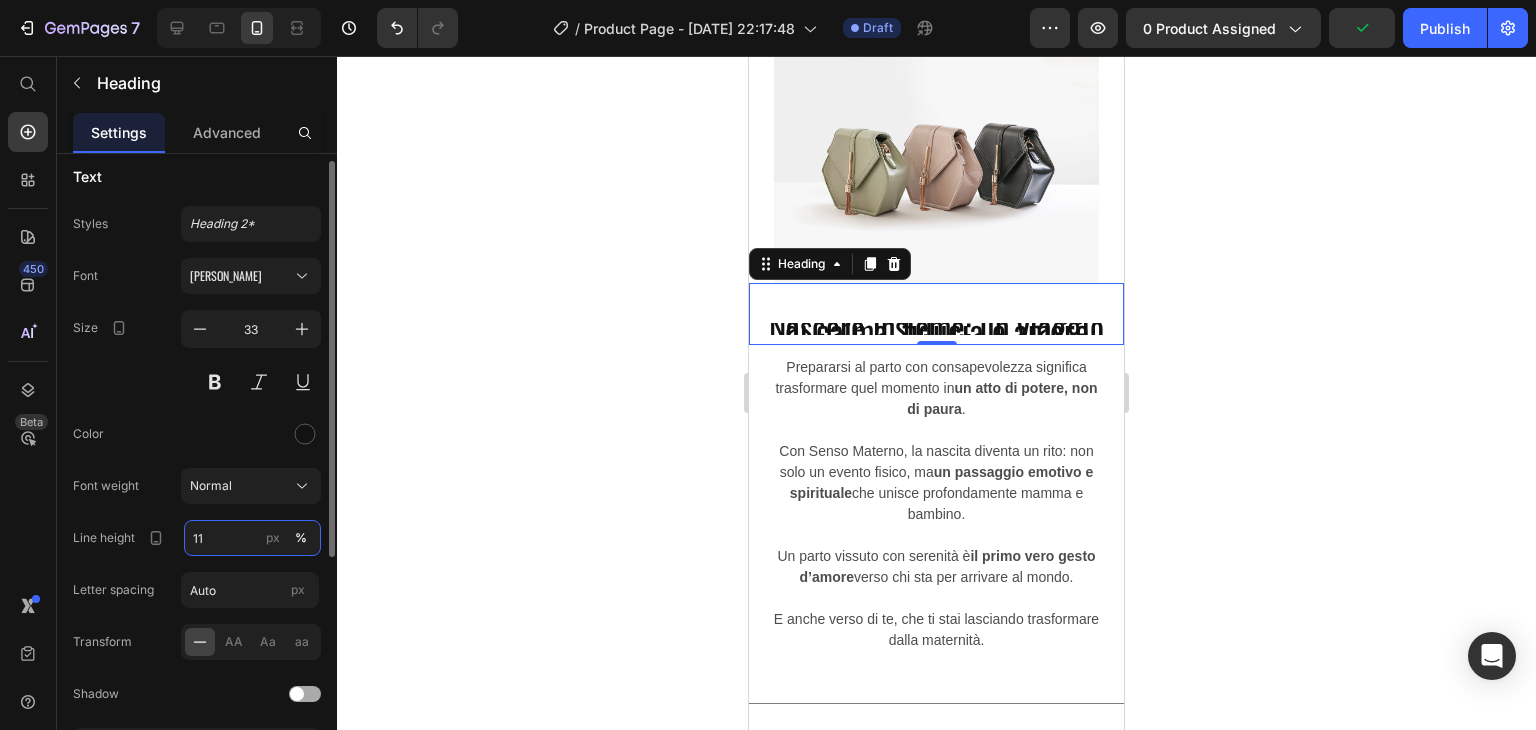 type on "110" 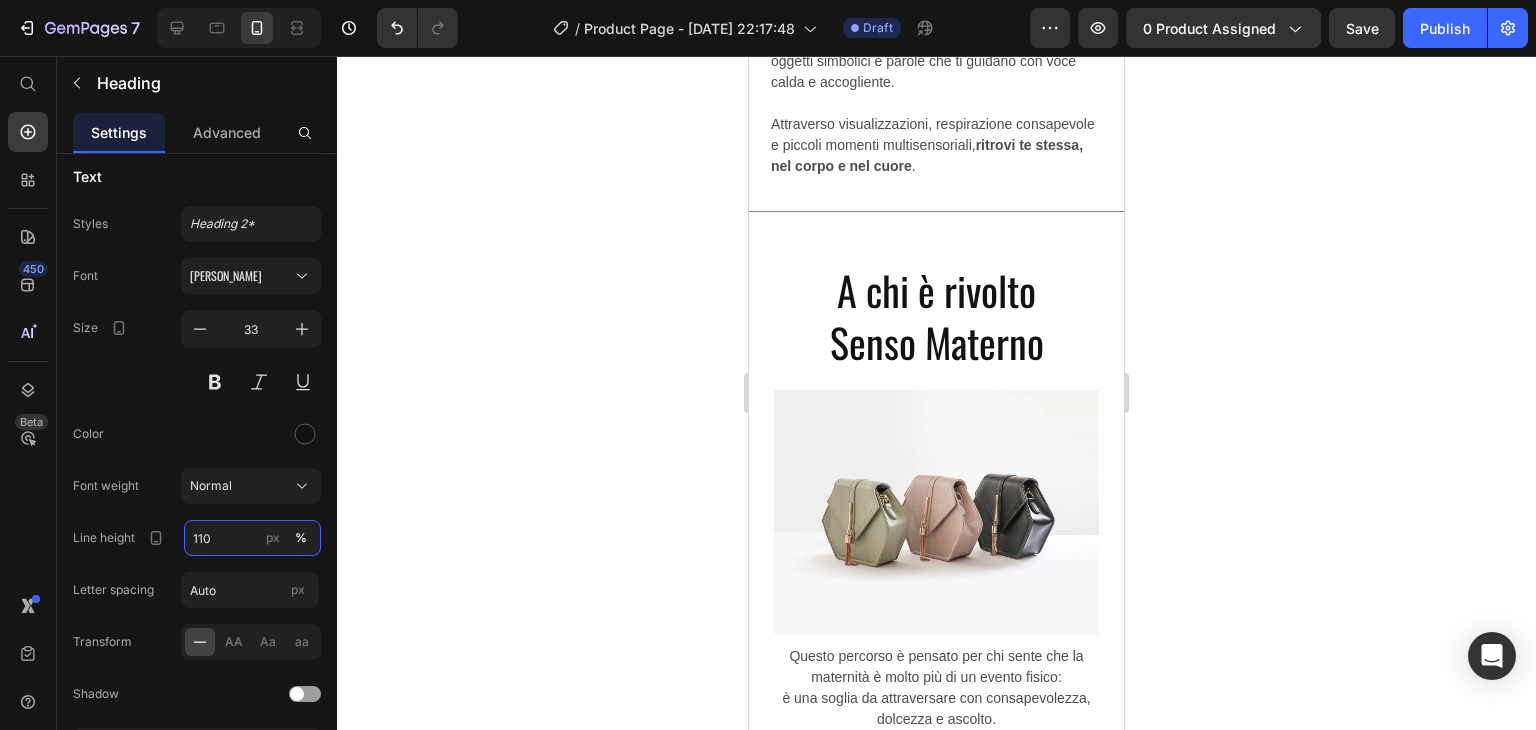 scroll, scrollTop: 1711, scrollLeft: 0, axis: vertical 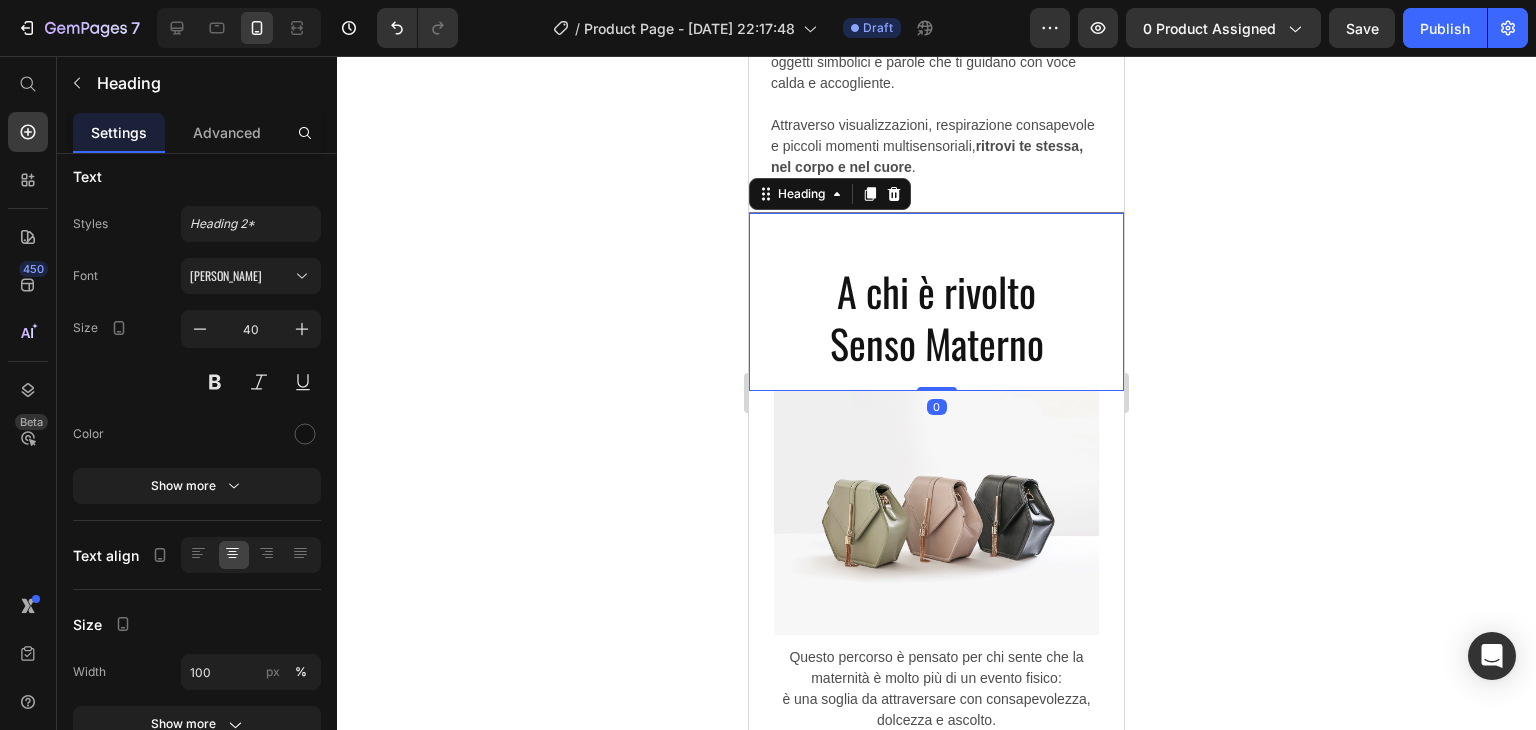 click on "A chi è rivolto Senso Materno" at bounding box center (936, 317) 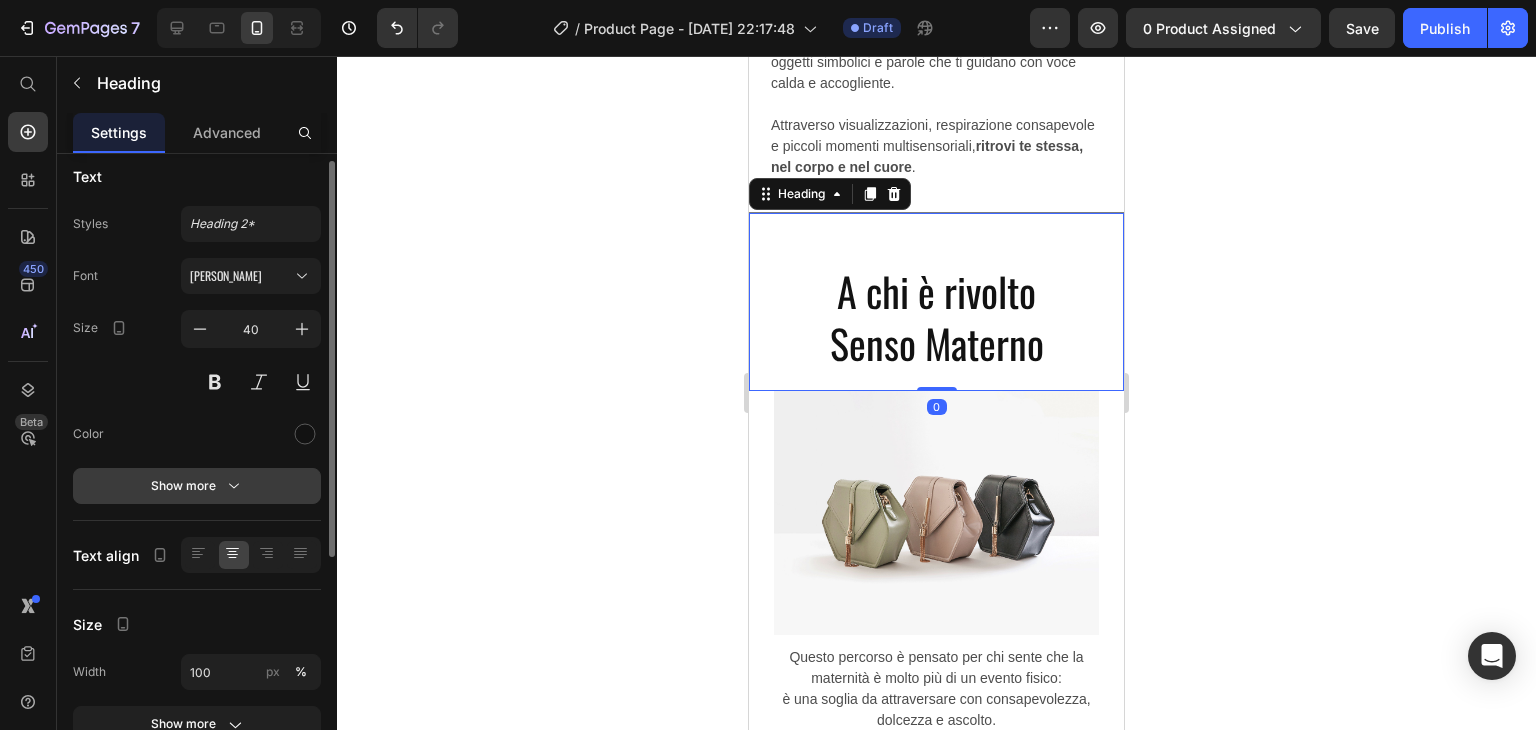click on "Show more" at bounding box center [197, 486] 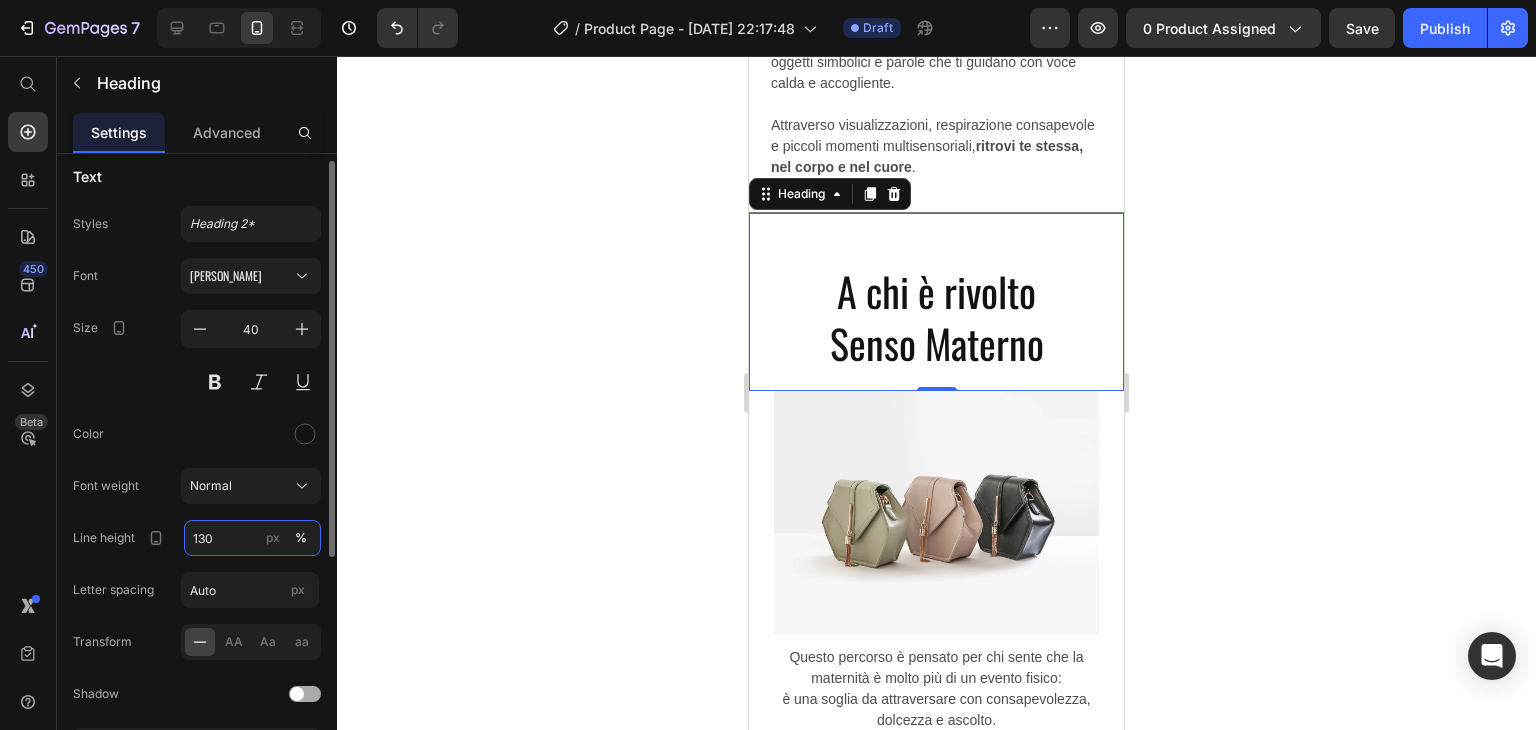 click on "130" at bounding box center [252, 538] 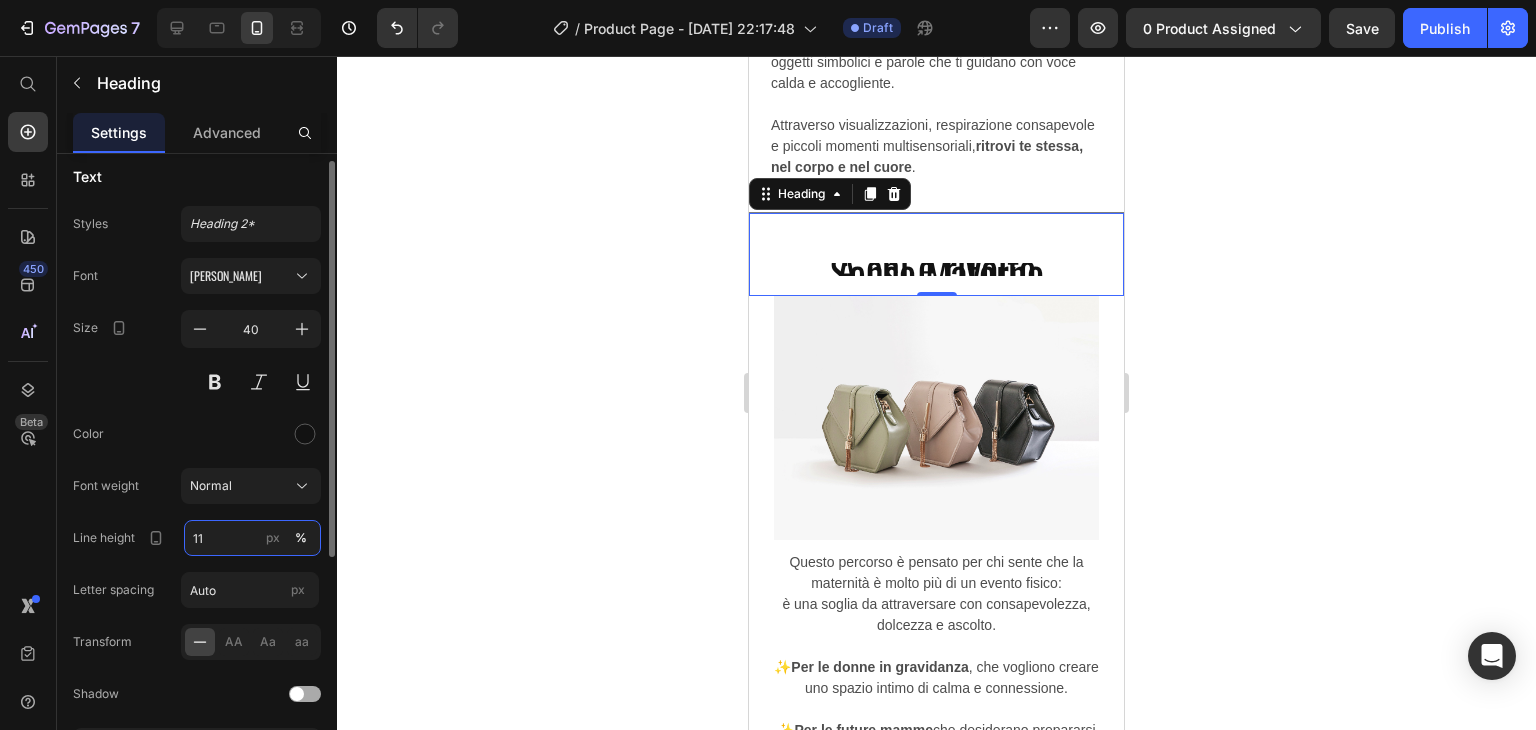 type on "110" 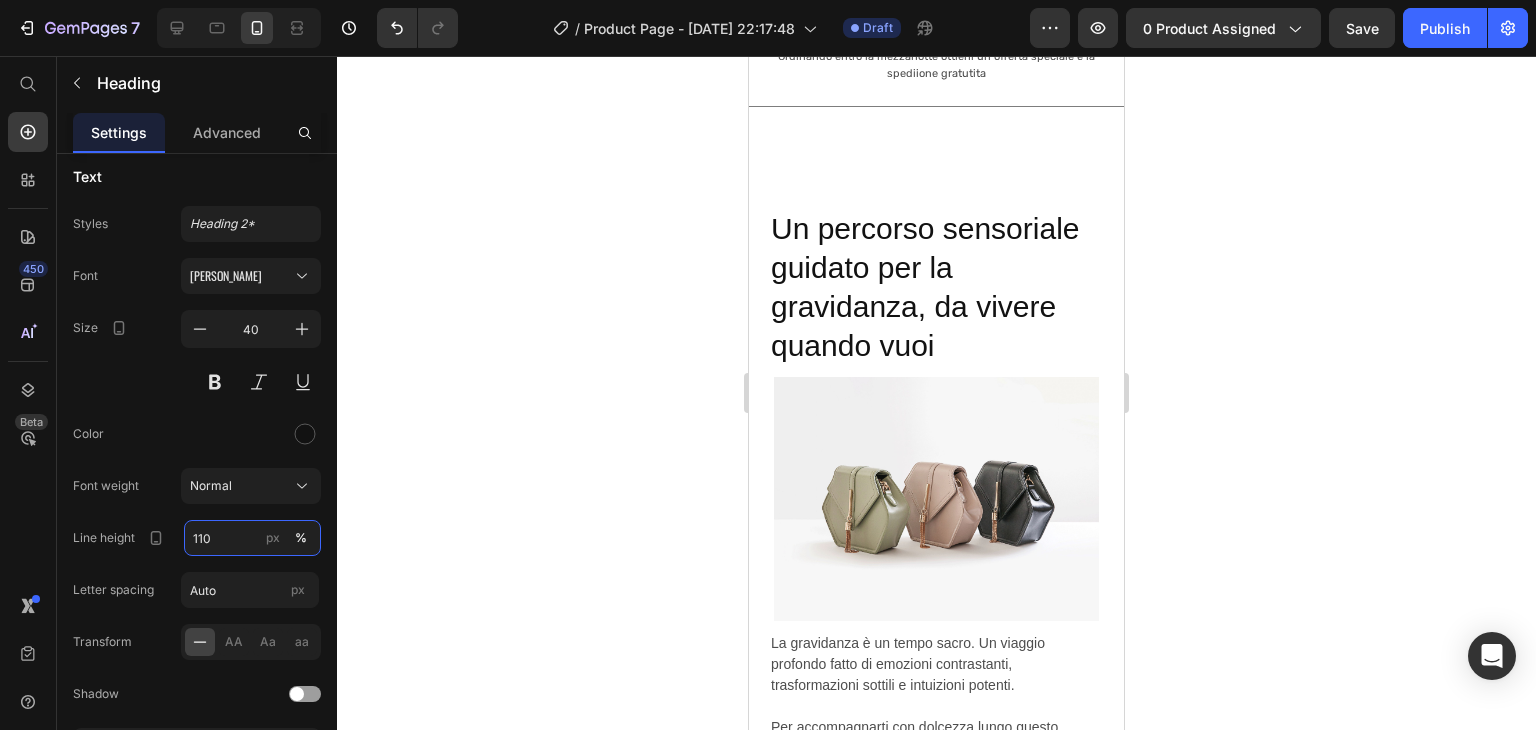 scroll, scrollTop: 847, scrollLeft: 0, axis: vertical 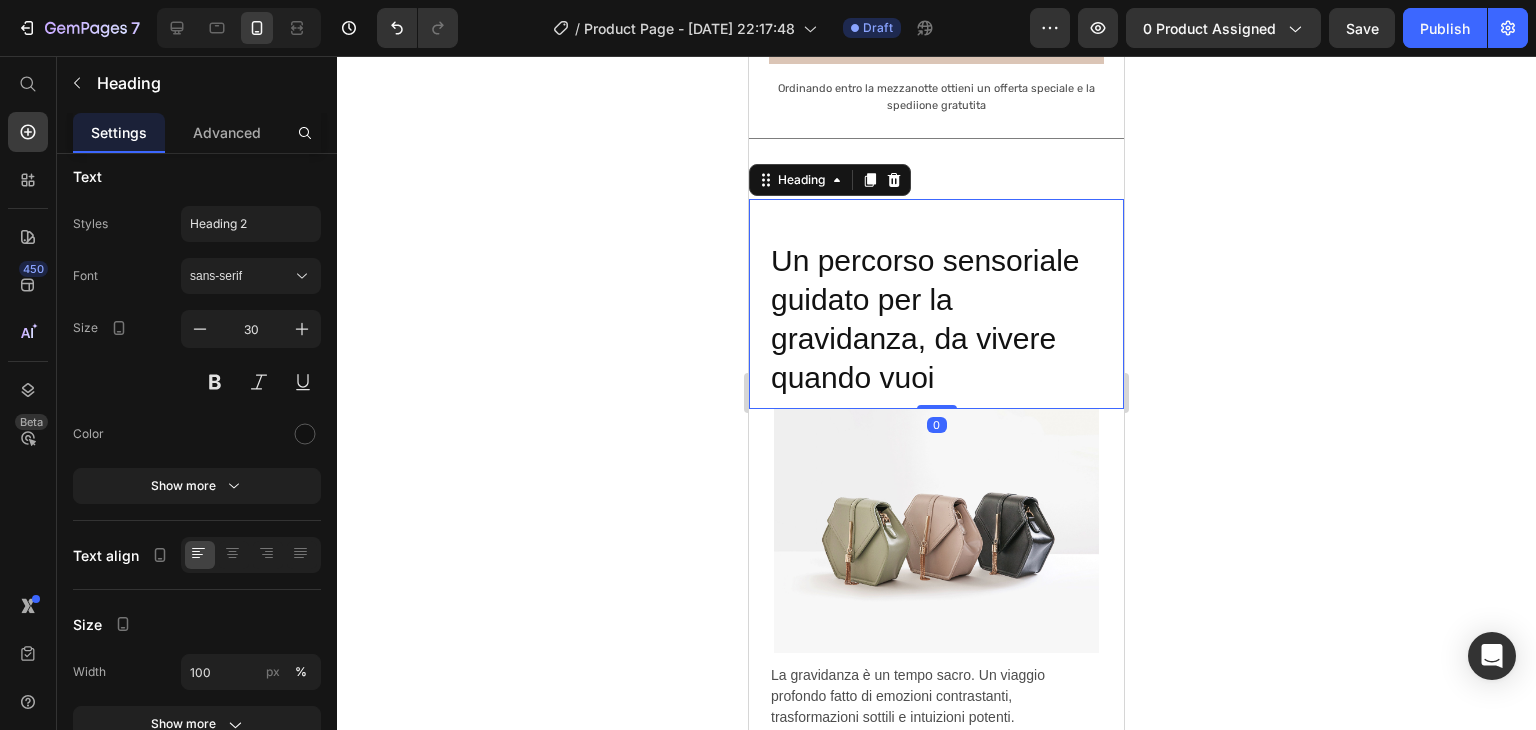 click on "Un percorso sensoriale guidato per la gravidanza, da vivere quando vuoi" at bounding box center [936, 351] 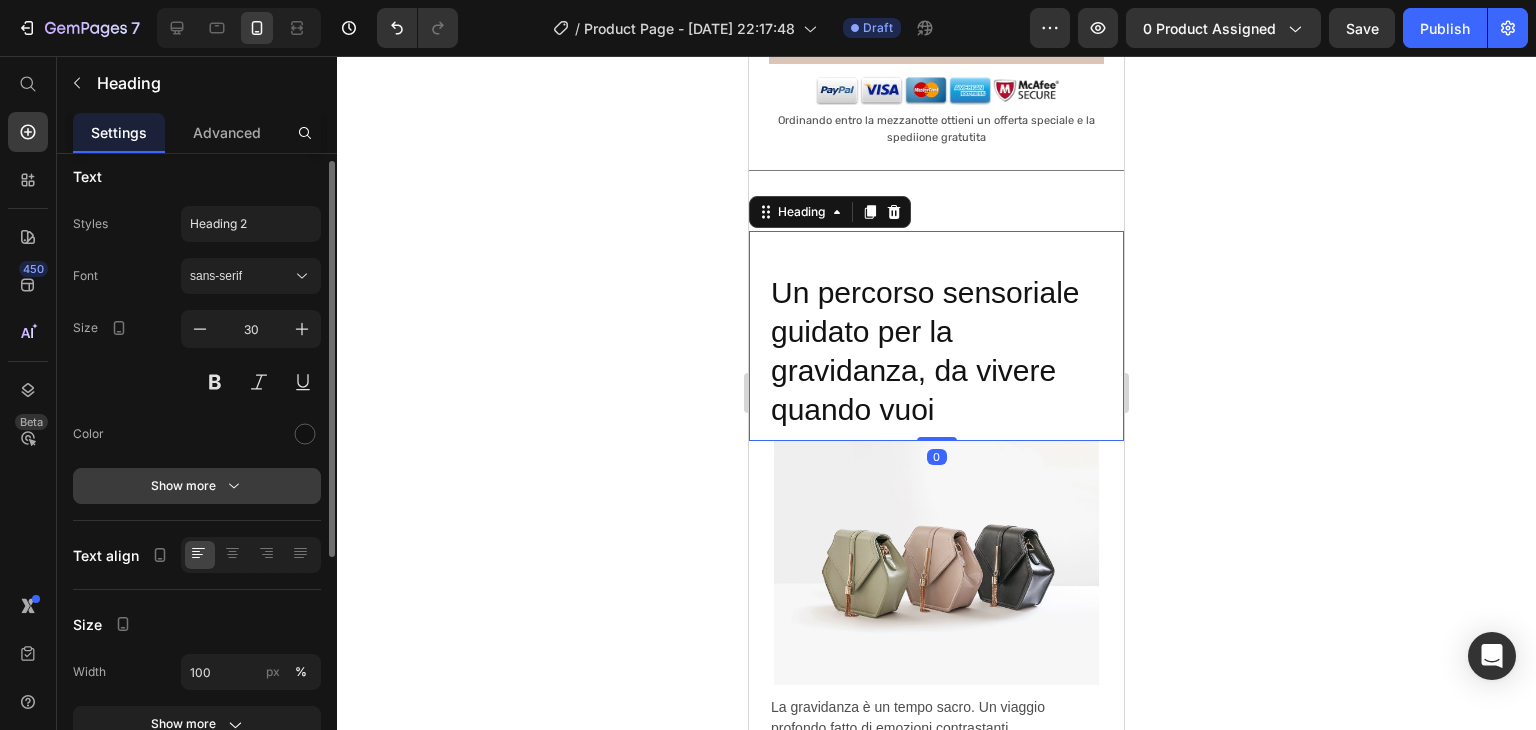 click 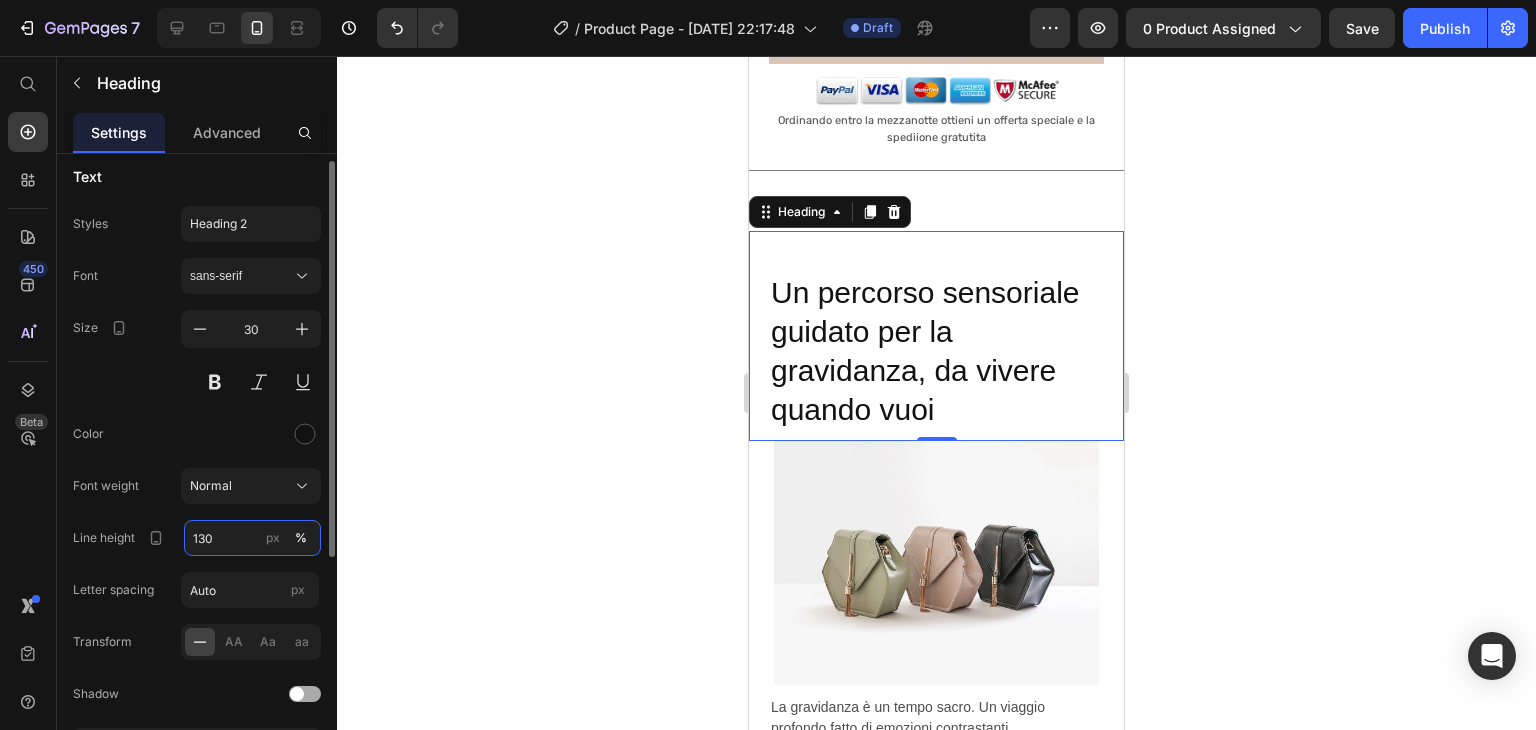 click on "130" at bounding box center [252, 538] 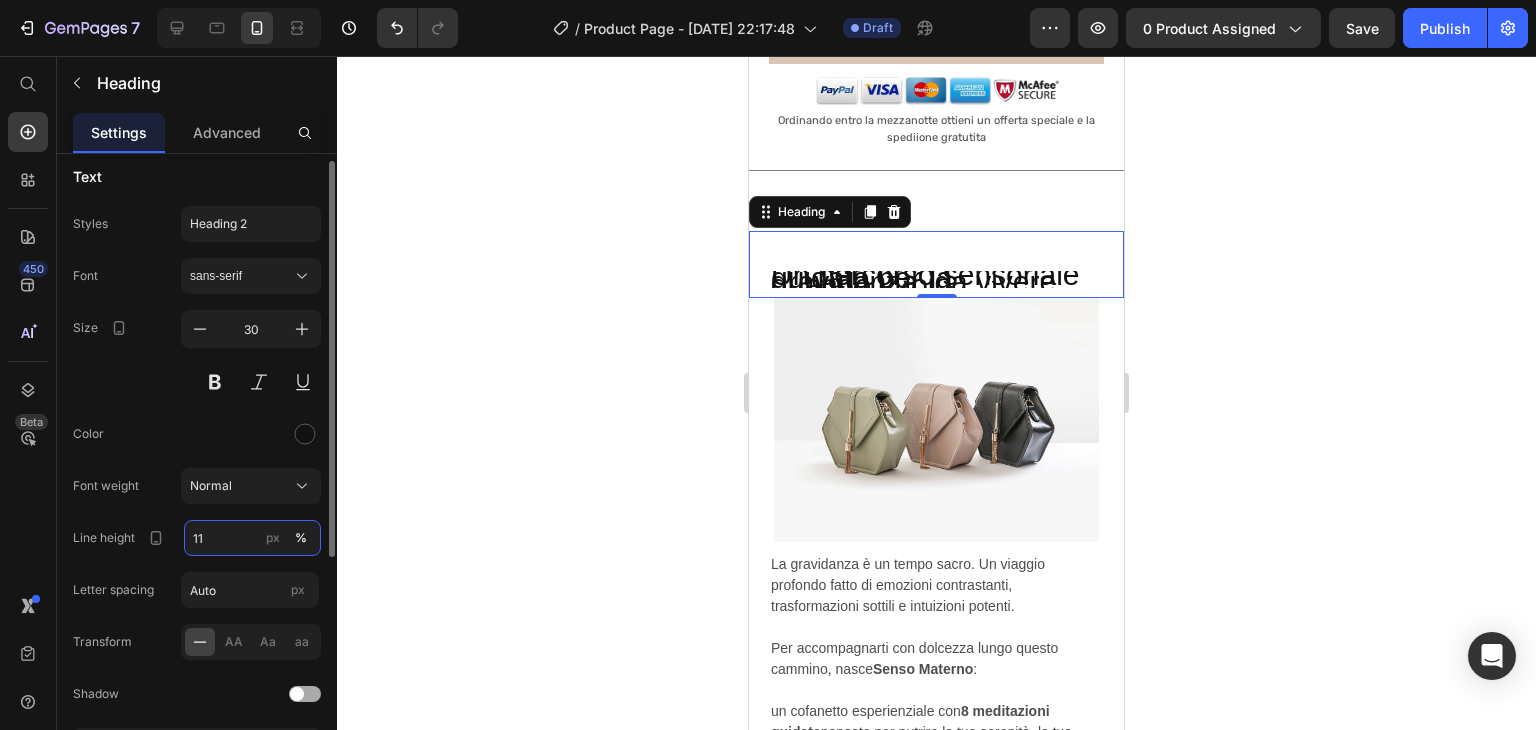 type on "110" 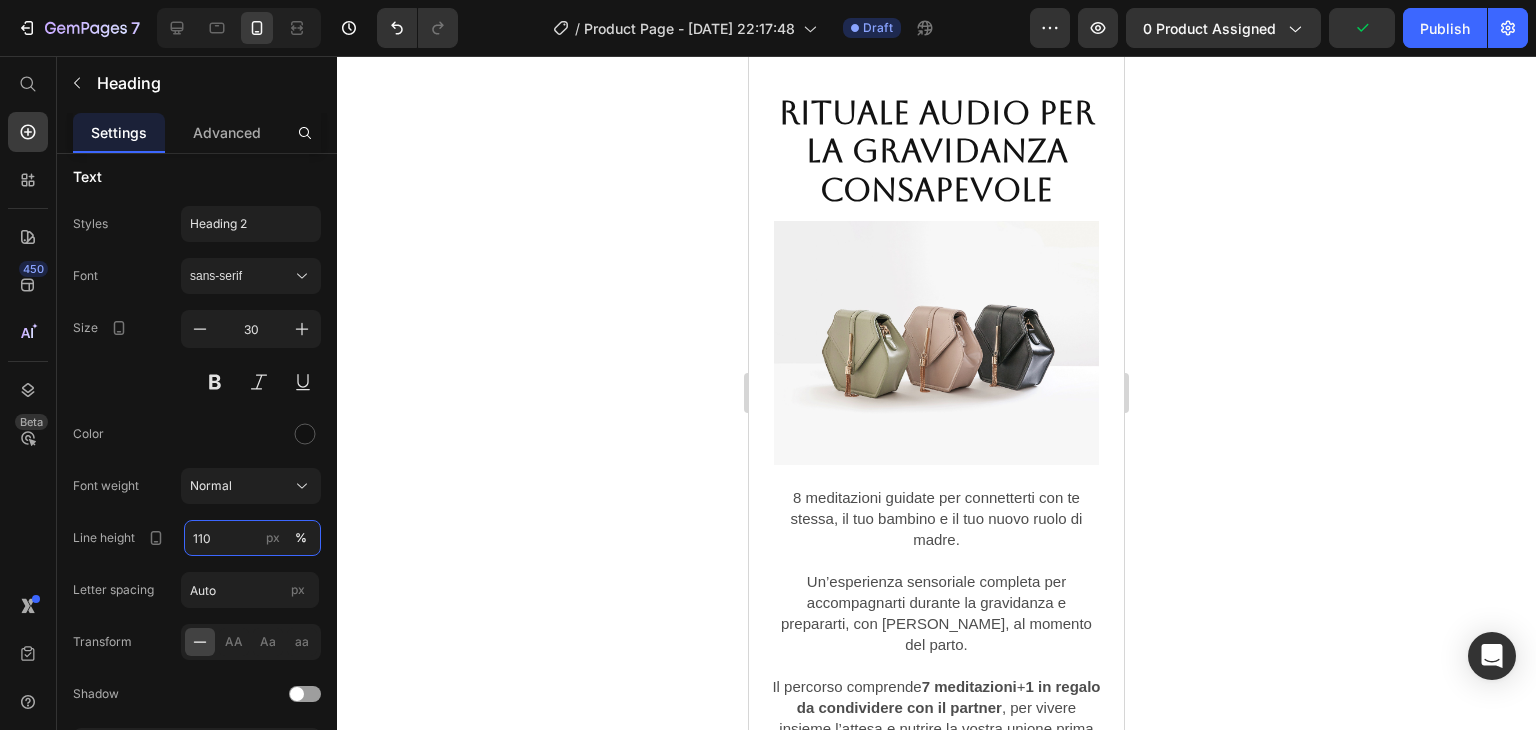 scroll, scrollTop: 0, scrollLeft: 0, axis: both 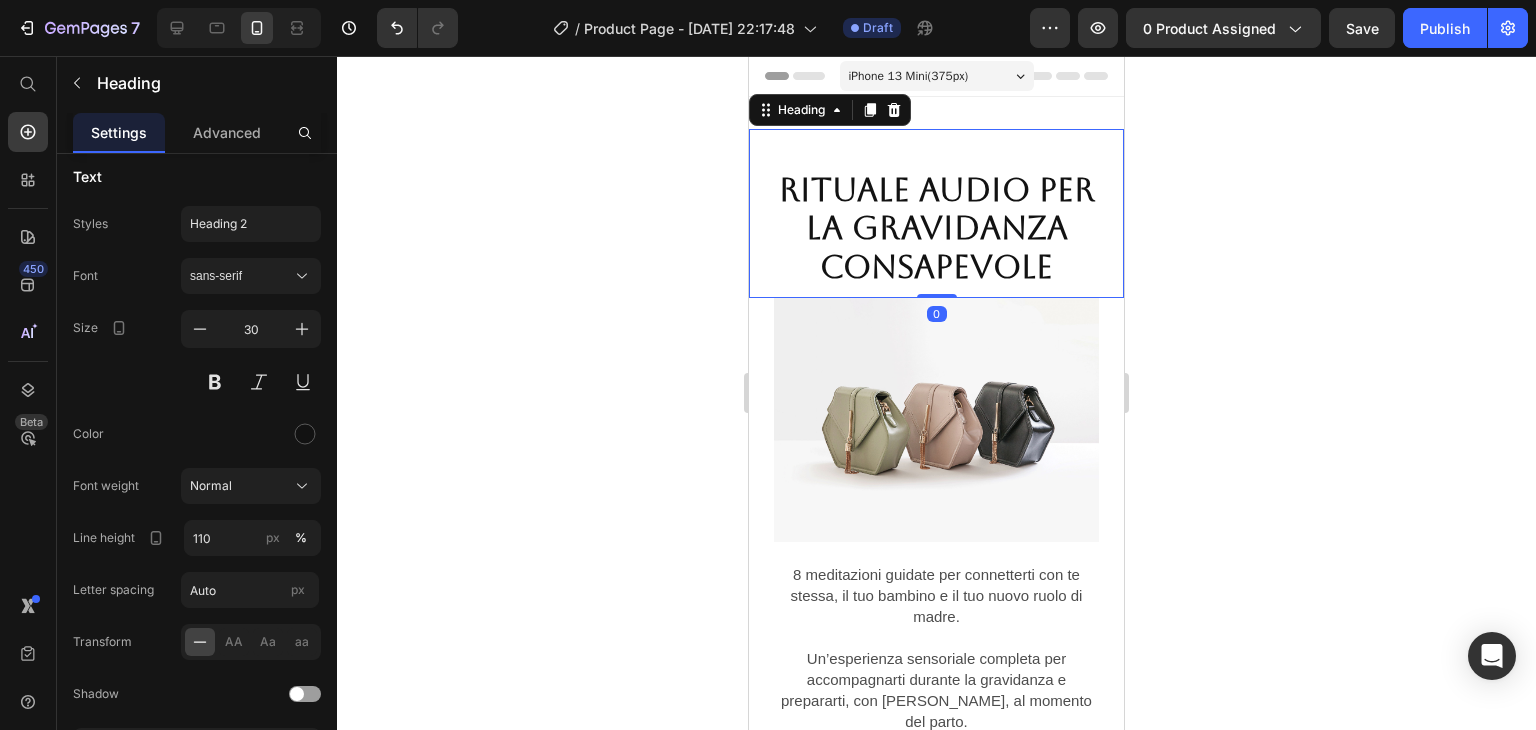 click on "Rituale audio per la Gravidanza Consapevole" at bounding box center (936, 228) 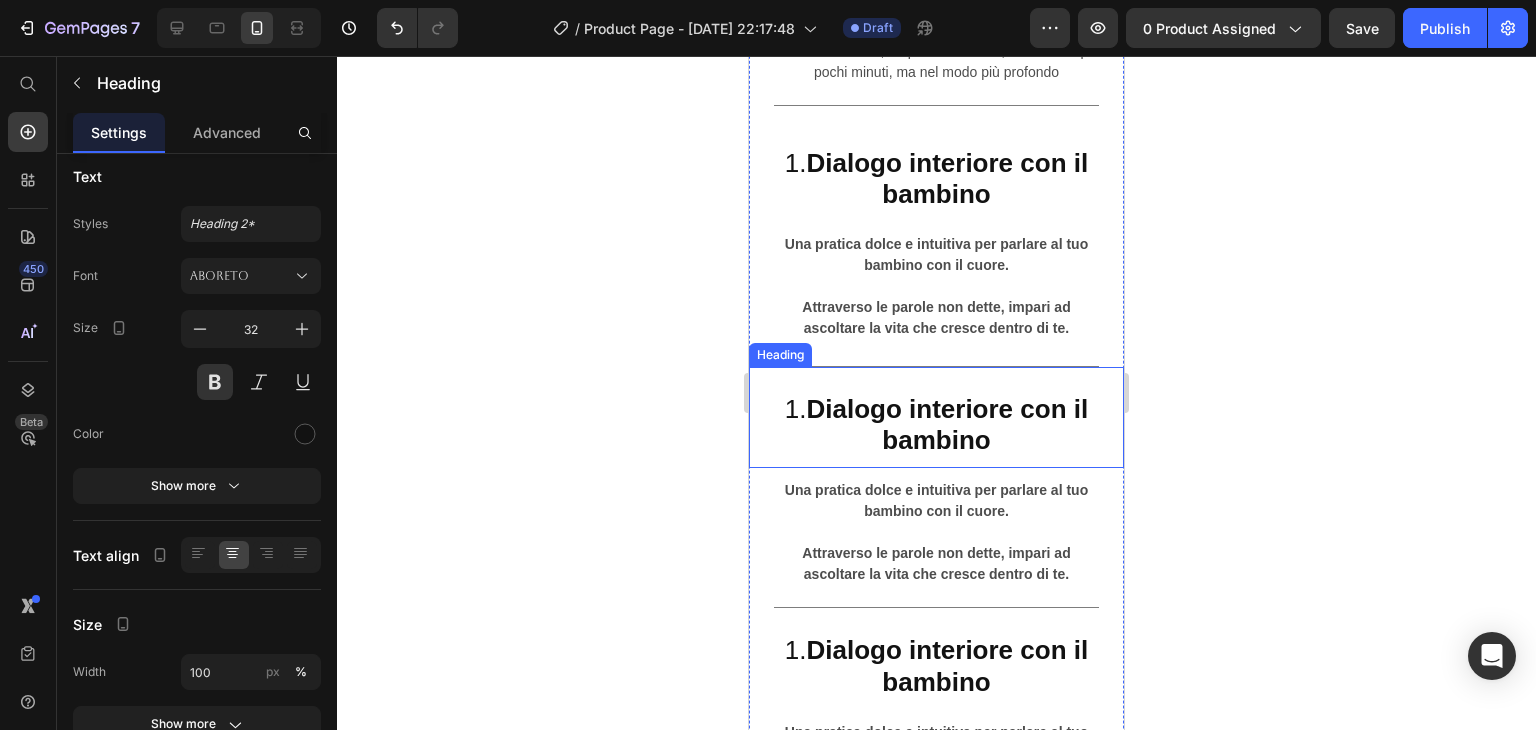 scroll, scrollTop: 6308, scrollLeft: 0, axis: vertical 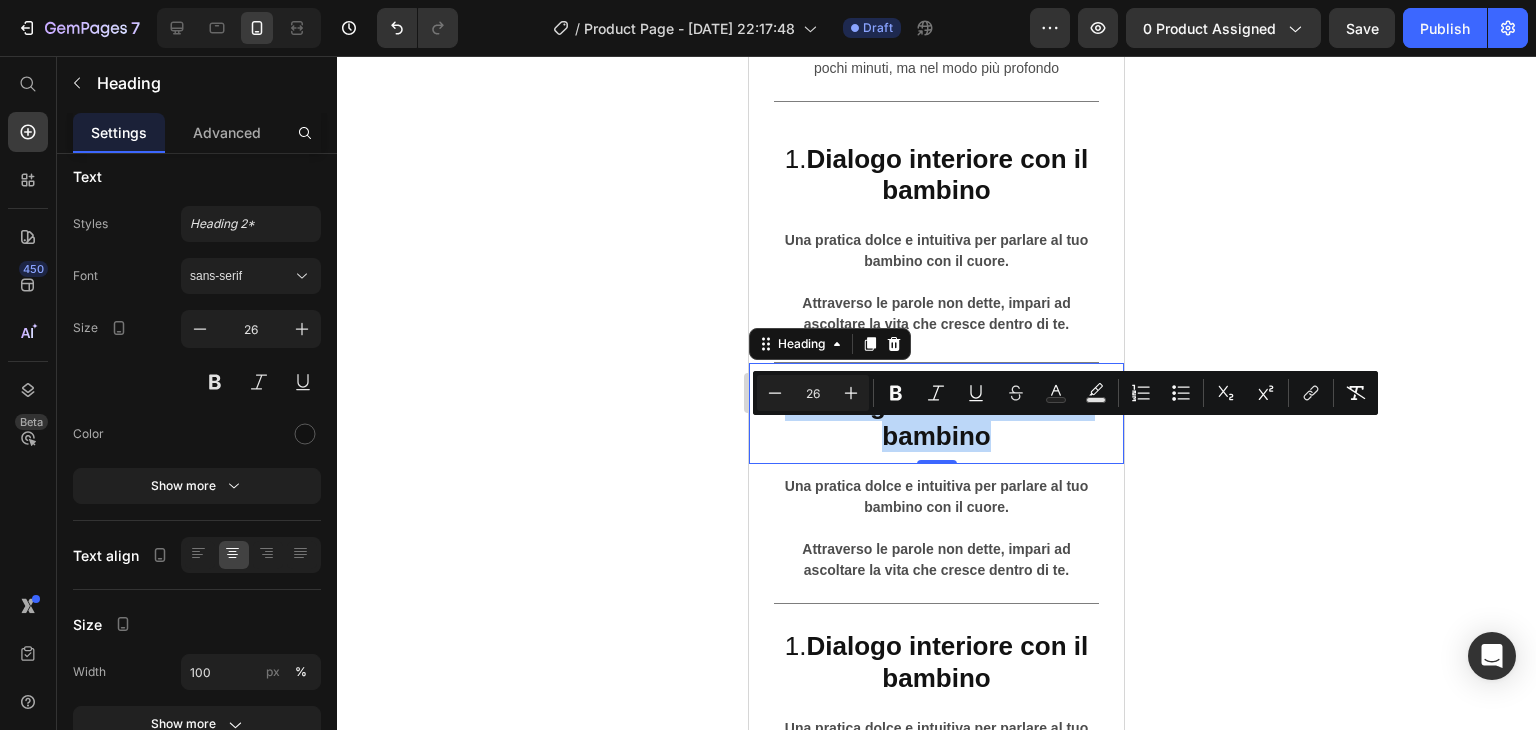 drag, startPoint x: 772, startPoint y: 441, endPoint x: 1013, endPoint y: 480, distance: 244.13521 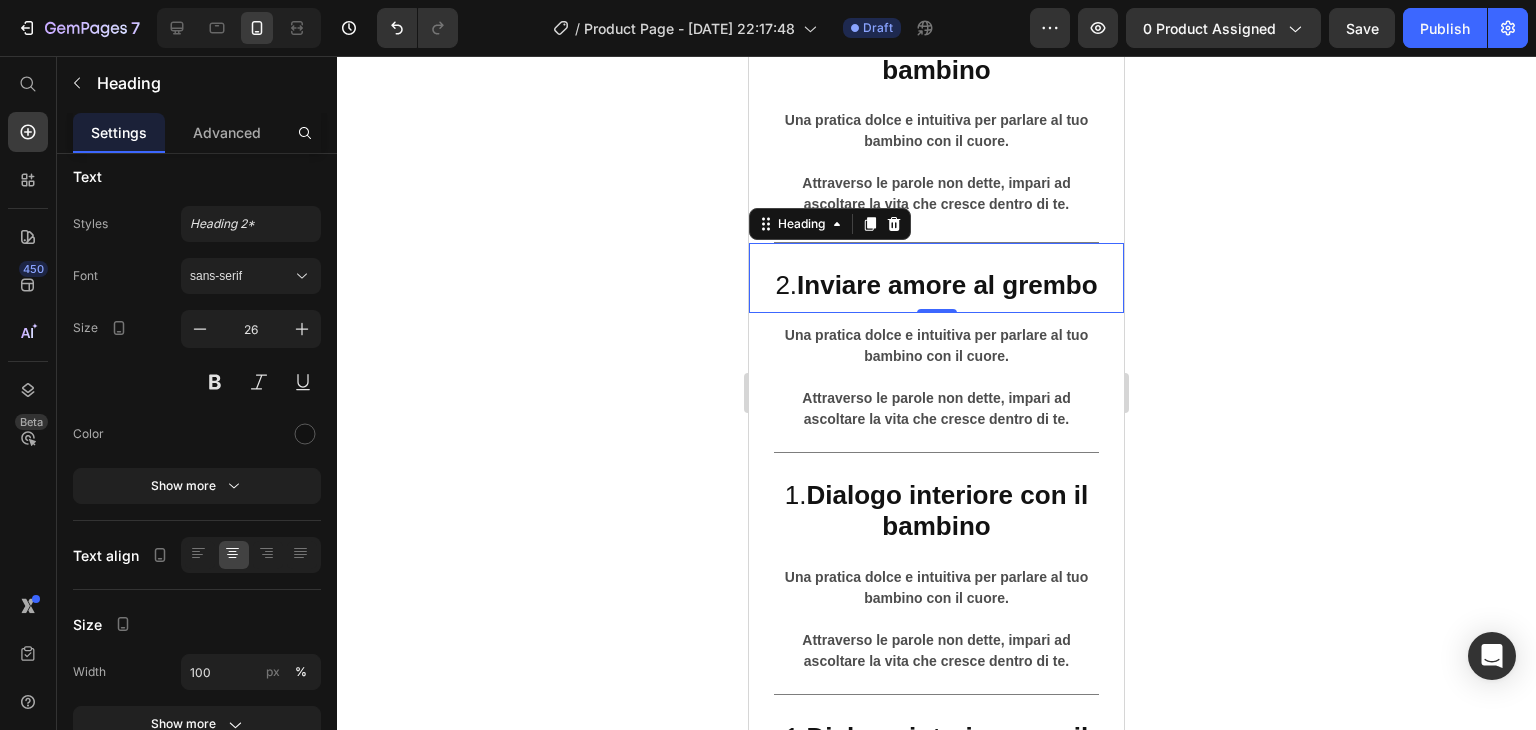 scroll, scrollTop: 6438, scrollLeft: 0, axis: vertical 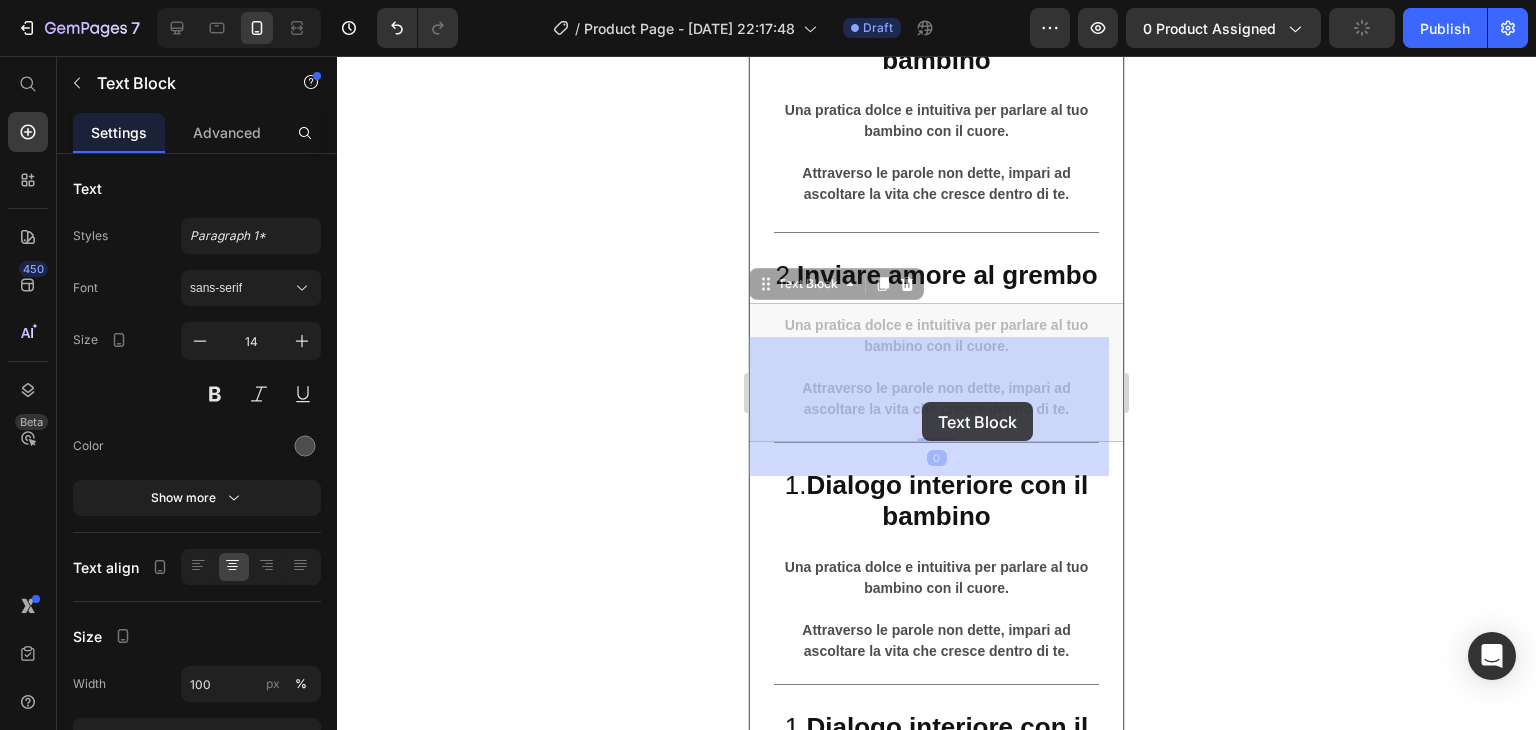 drag, startPoint x: 780, startPoint y: 357, endPoint x: 921, endPoint y: 402, distance: 148.00676 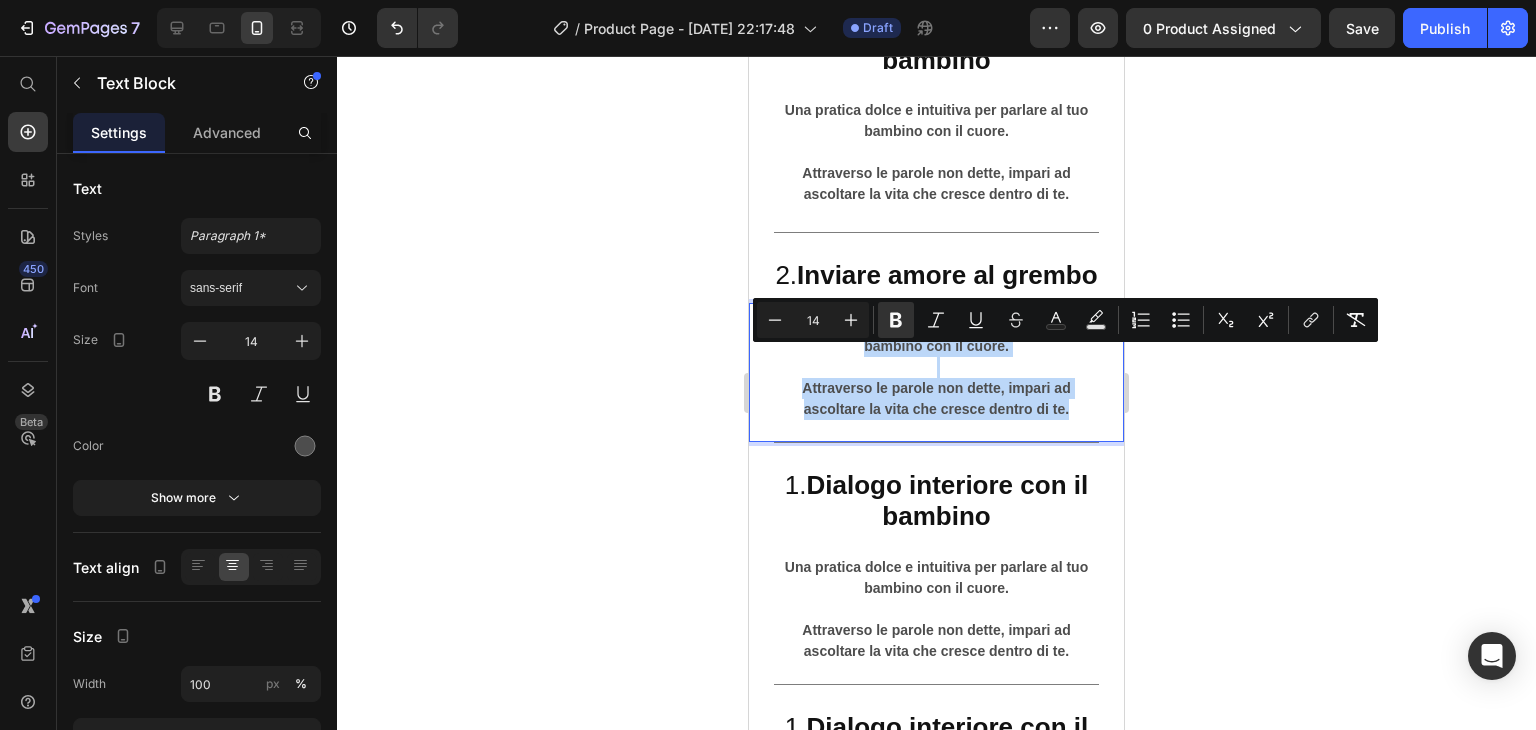 drag, startPoint x: 772, startPoint y: 350, endPoint x: 1068, endPoint y: 451, distance: 312.75708 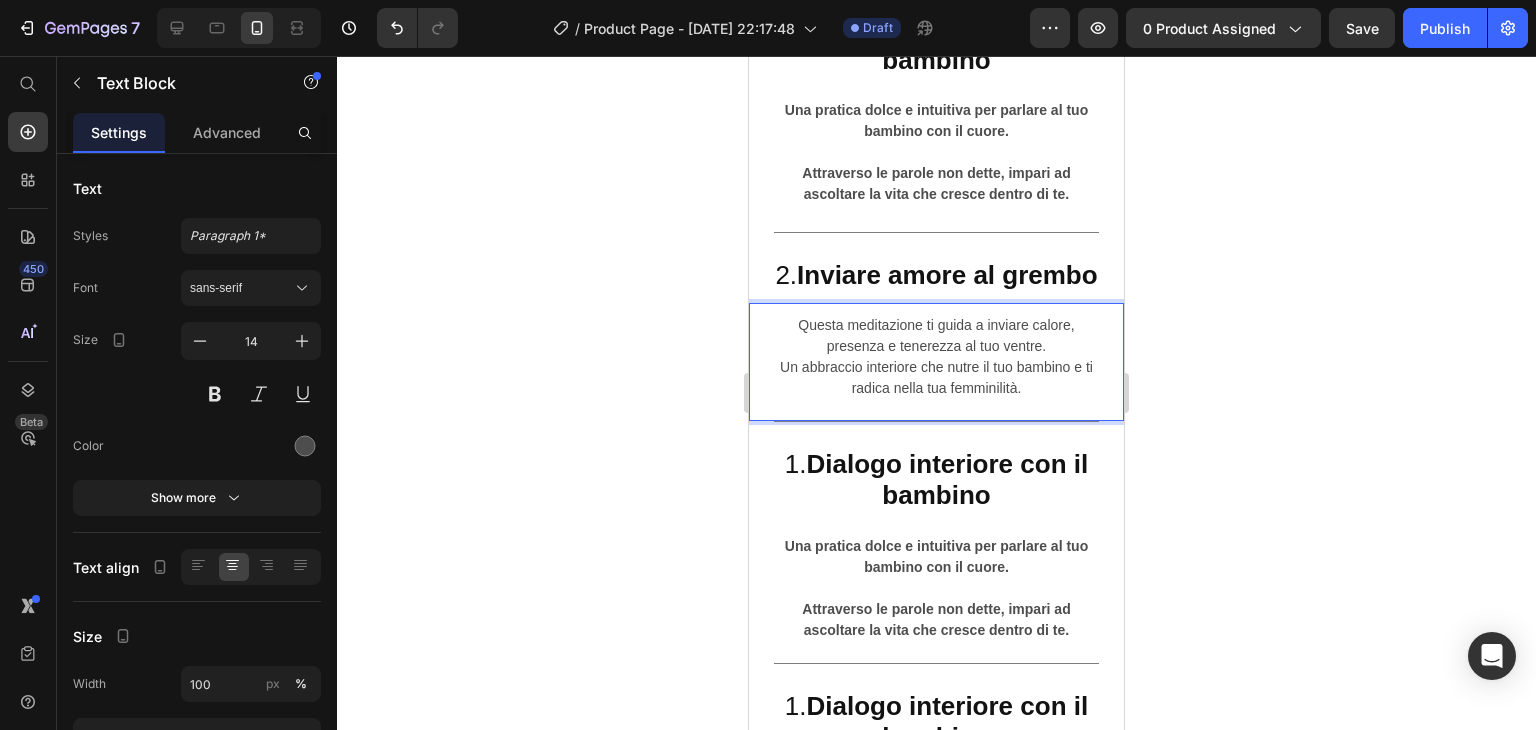click on "Questa meditazione ti guida a inviare calore, presenza e tenerezza al tuo ventre. Un abbraccio interiore che nutre il tuo bambino e ti radica nella tua femminilità." at bounding box center [936, 357] 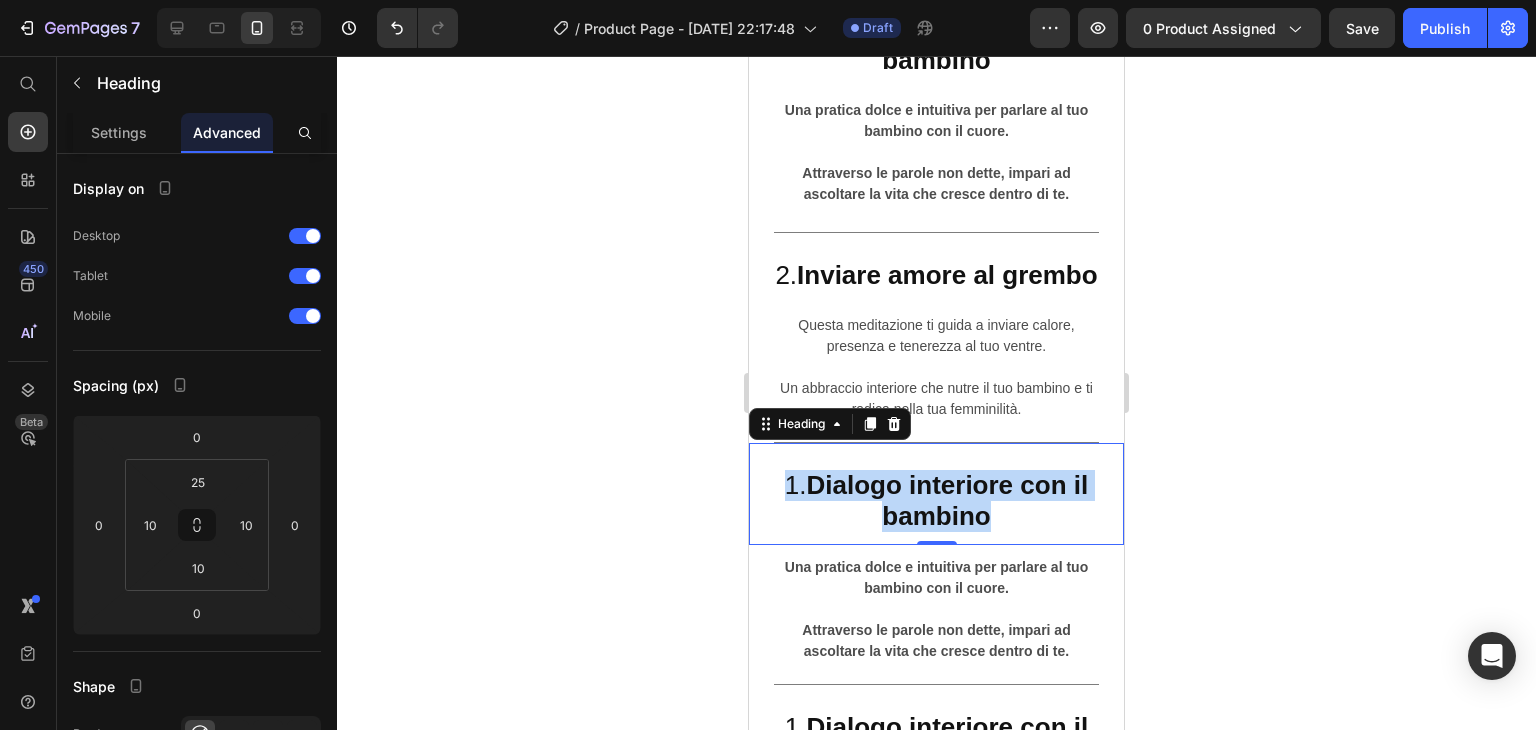 drag, startPoint x: 779, startPoint y: 516, endPoint x: 1038, endPoint y: 558, distance: 262.3833 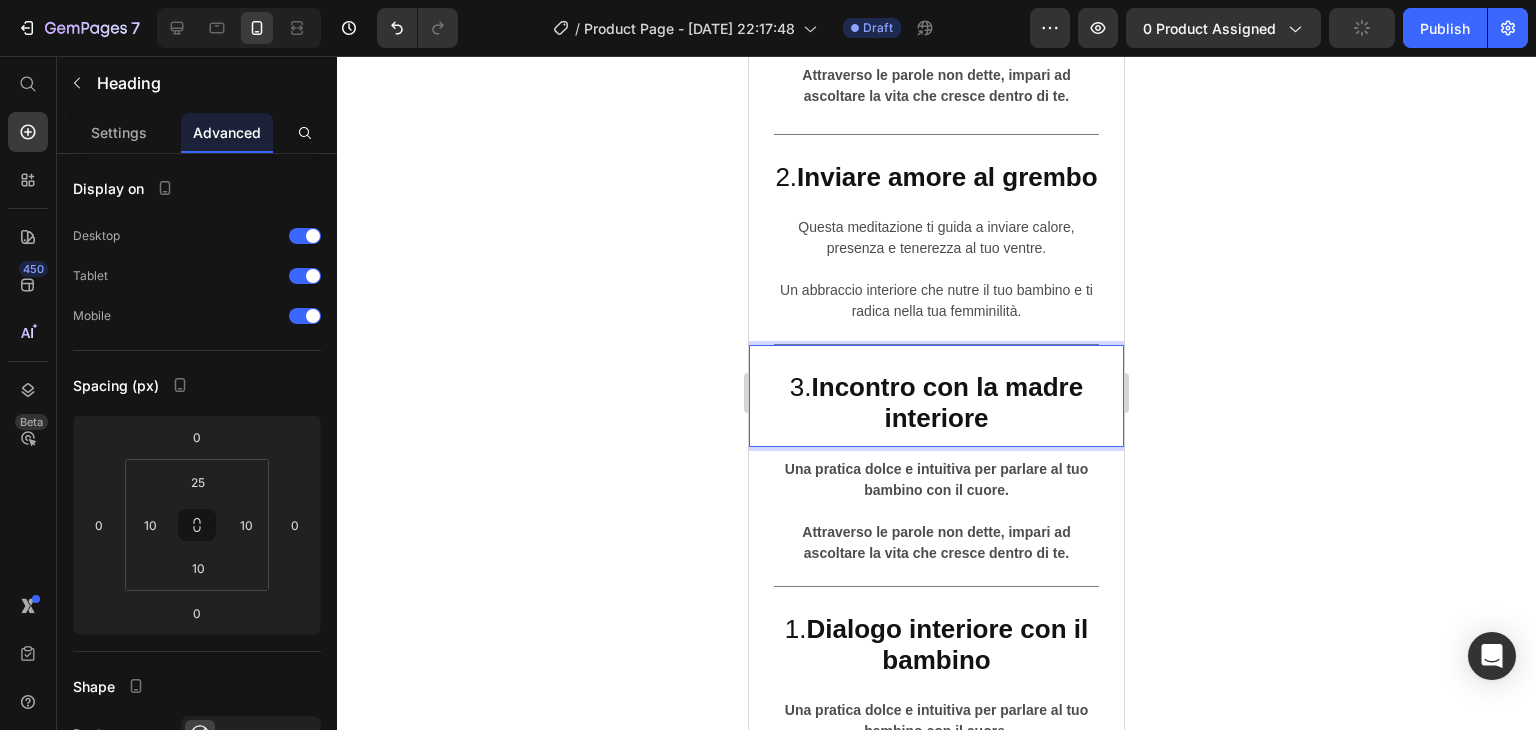 scroll, scrollTop: 6538, scrollLeft: 0, axis: vertical 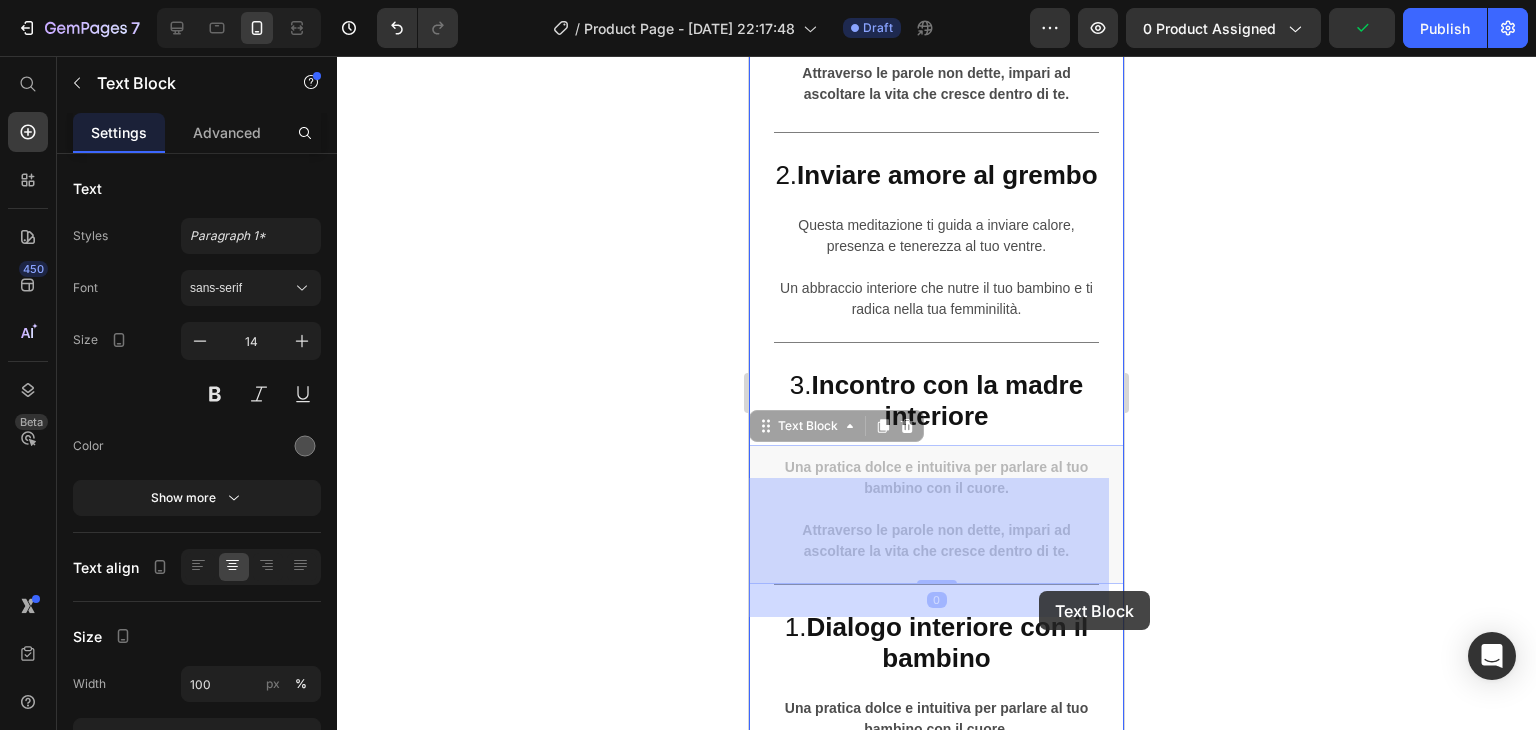 drag, startPoint x: 777, startPoint y: 497, endPoint x: 1037, endPoint y: 589, distance: 275.79703 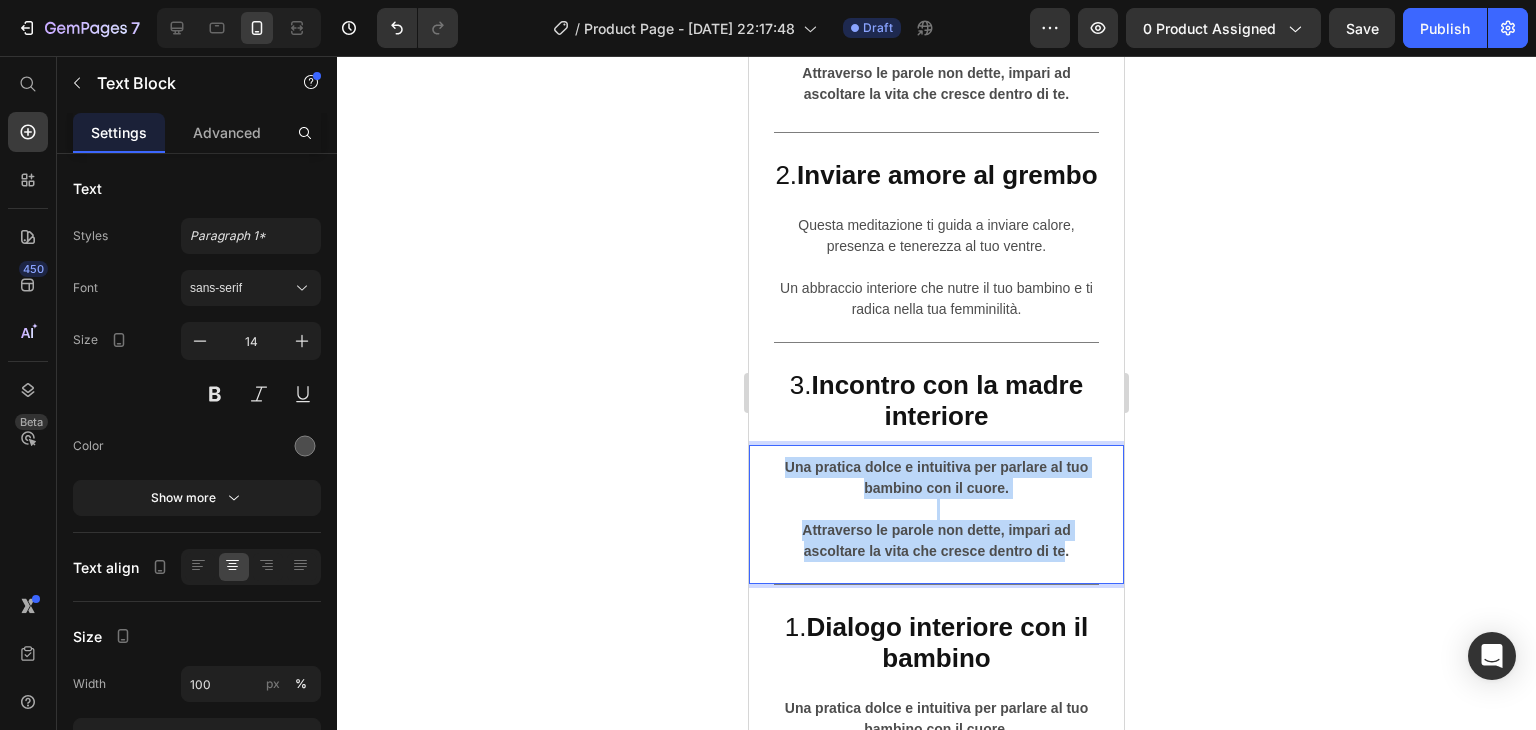 drag, startPoint x: 1058, startPoint y: 585, endPoint x: 772, endPoint y: 497, distance: 299.23236 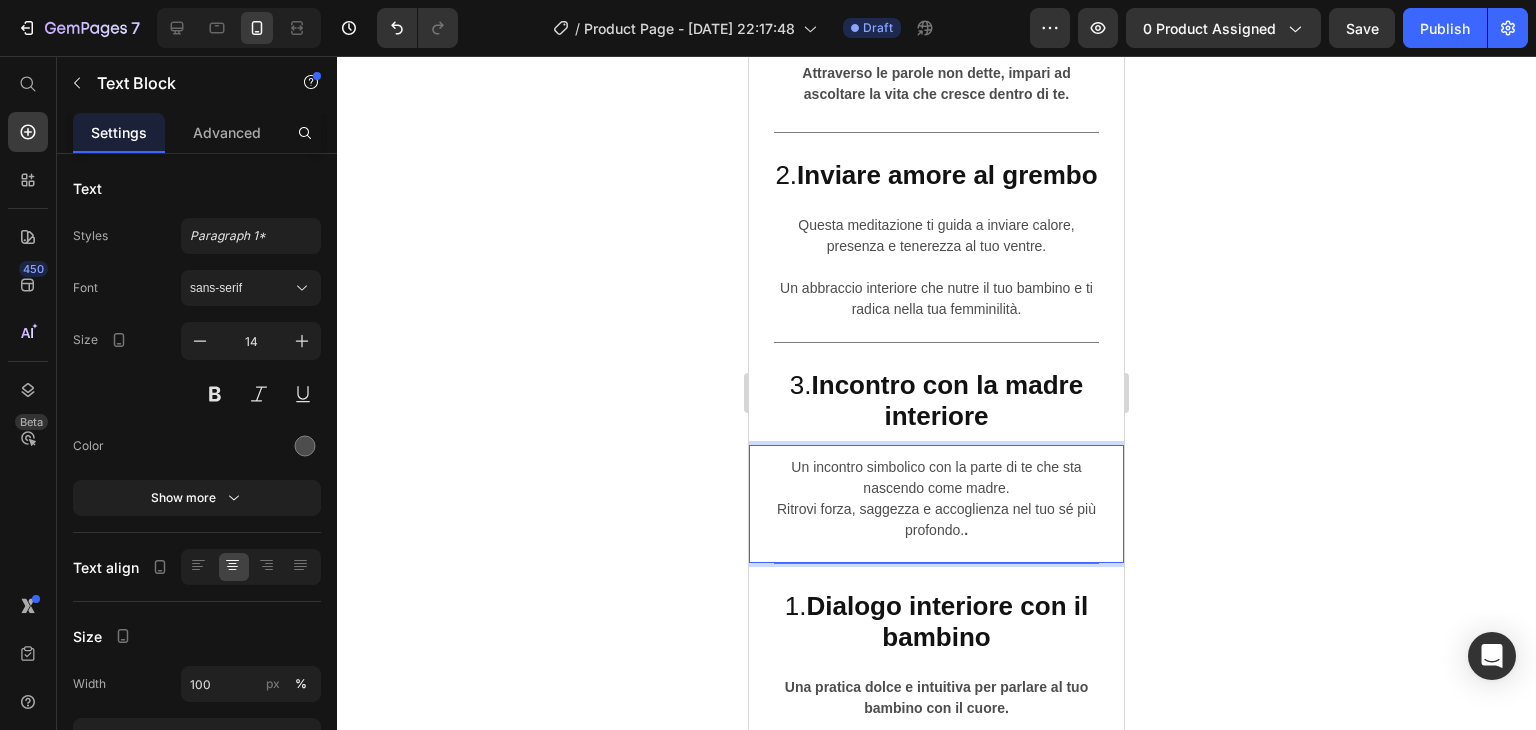 click on "Un incontro simbolico con la parte di te che sta nascendo come madre. Ritrovi forza, saggezza e accoglienza nel tuo sé più profondo. ." at bounding box center [936, 499] 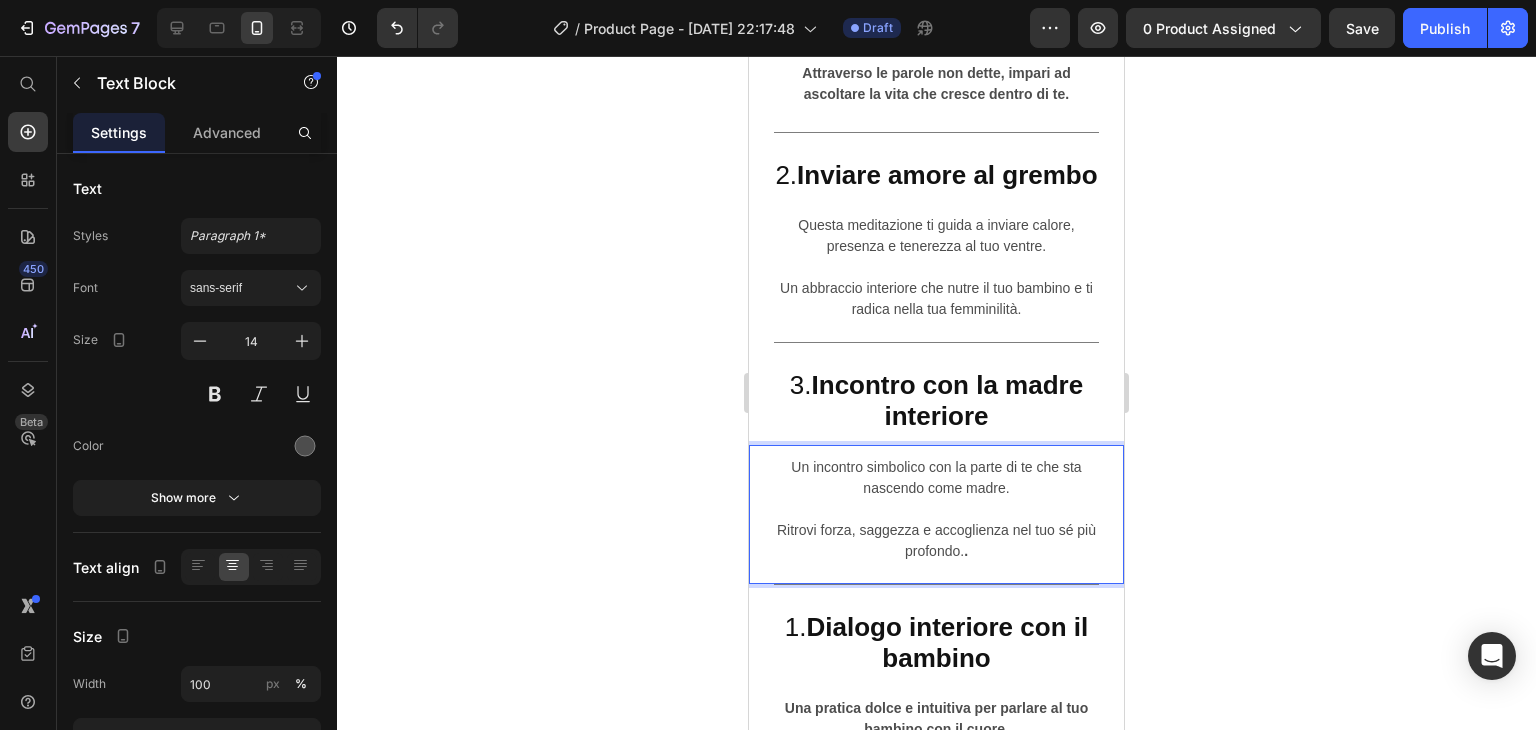 click on "⁠⁠⁠⁠⁠⁠⁠ Ritrovi forza, saggezza e accoglienza nel tuo sé più profondo. ." at bounding box center (936, 530) 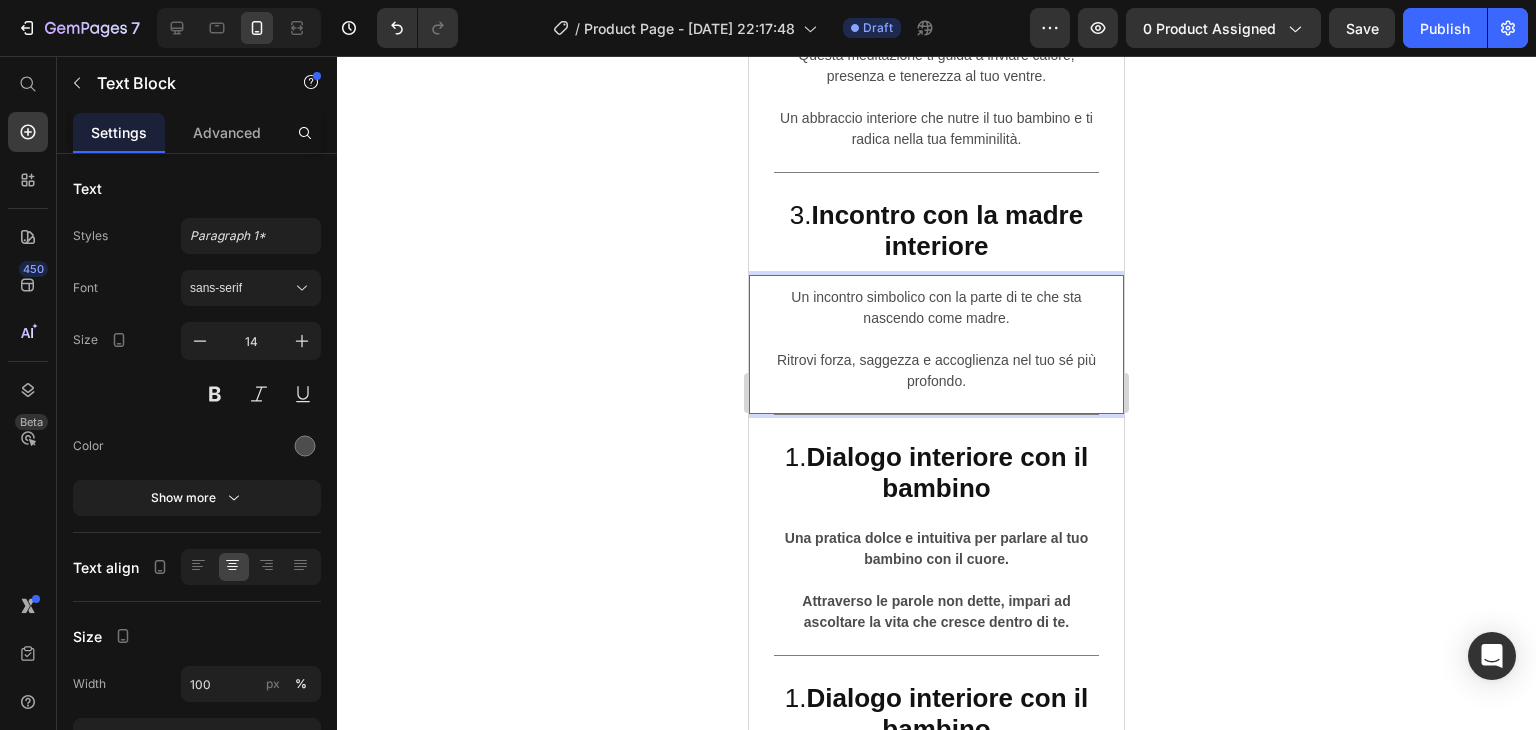 scroll, scrollTop: 6710, scrollLeft: 0, axis: vertical 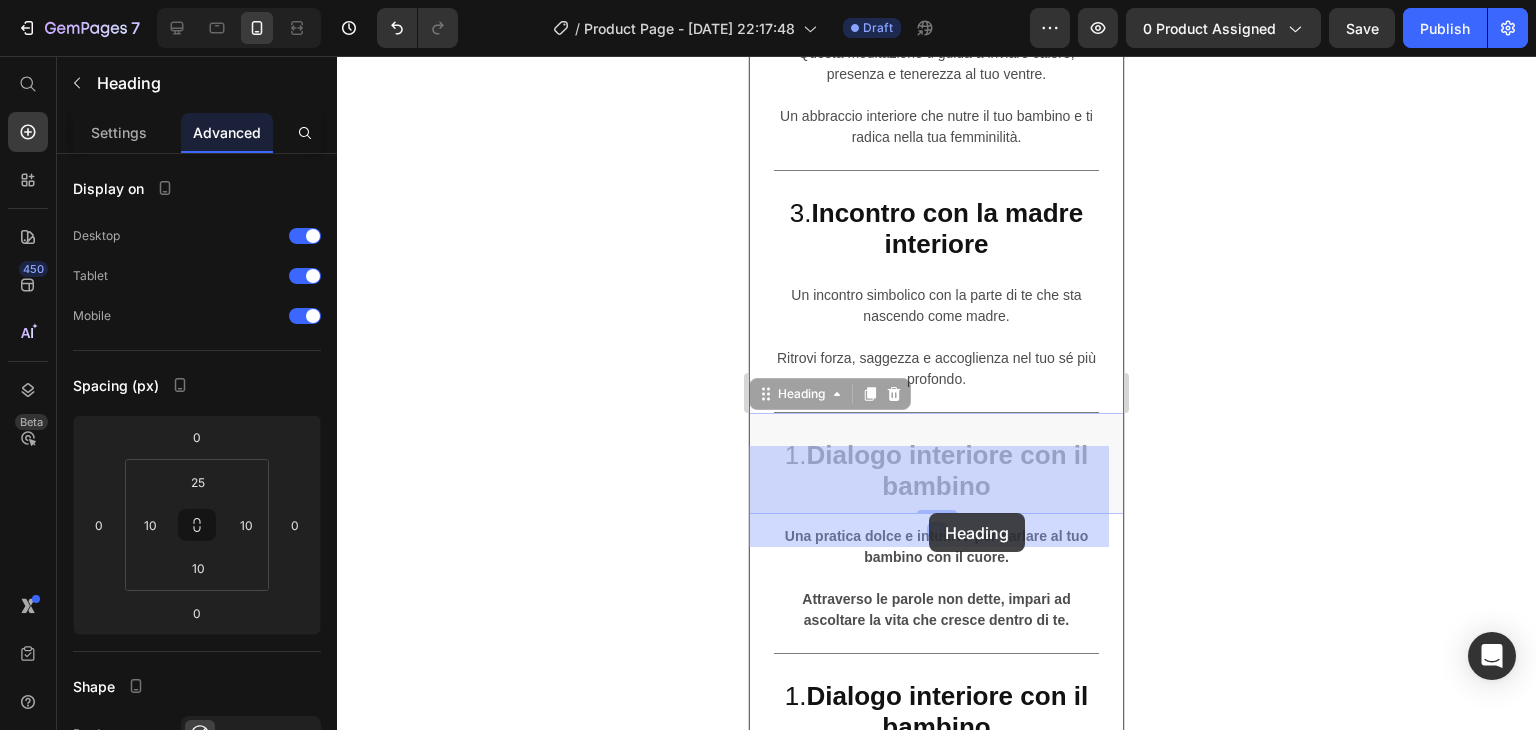 drag, startPoint x: 776, startPoint y: 487, endPoint x: 927, endPoint y: 513, distance: 153.22206 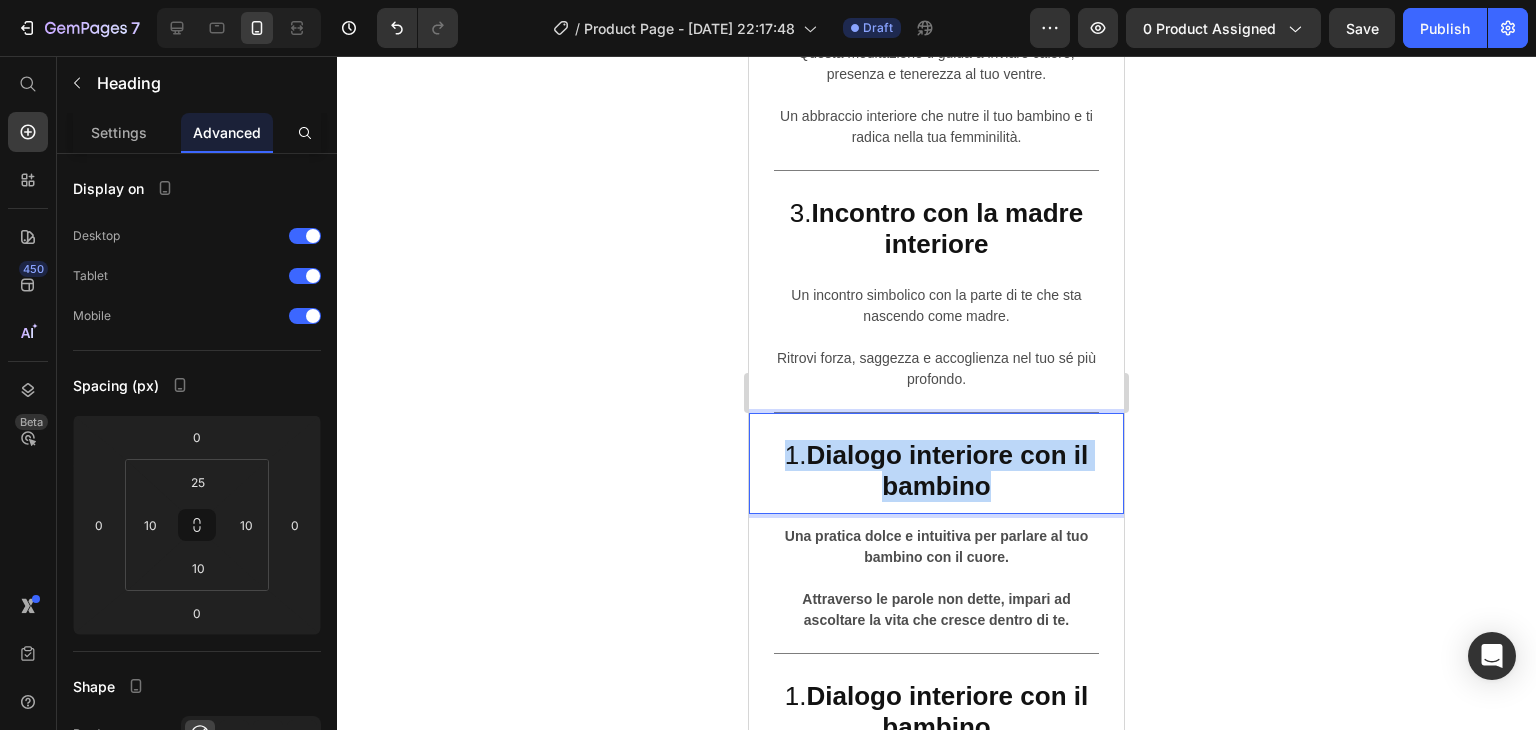 drag, startPoint x: 992, startPoint y: 517, endPoint x: 767, endPoint y: 481, distance: 227.8618 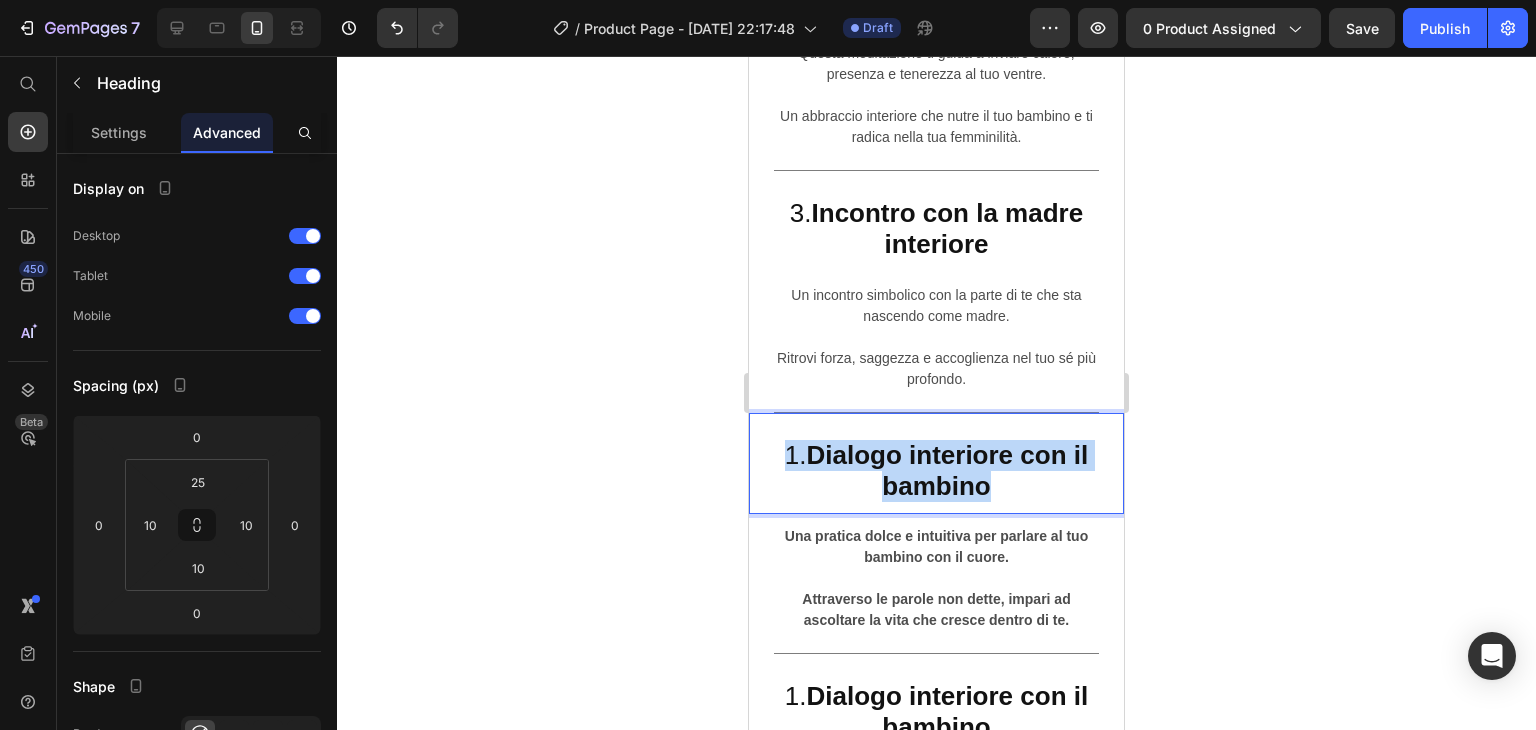 click on "1.  Dialogo interiore con il bambino" at bounding box center (936, 471) 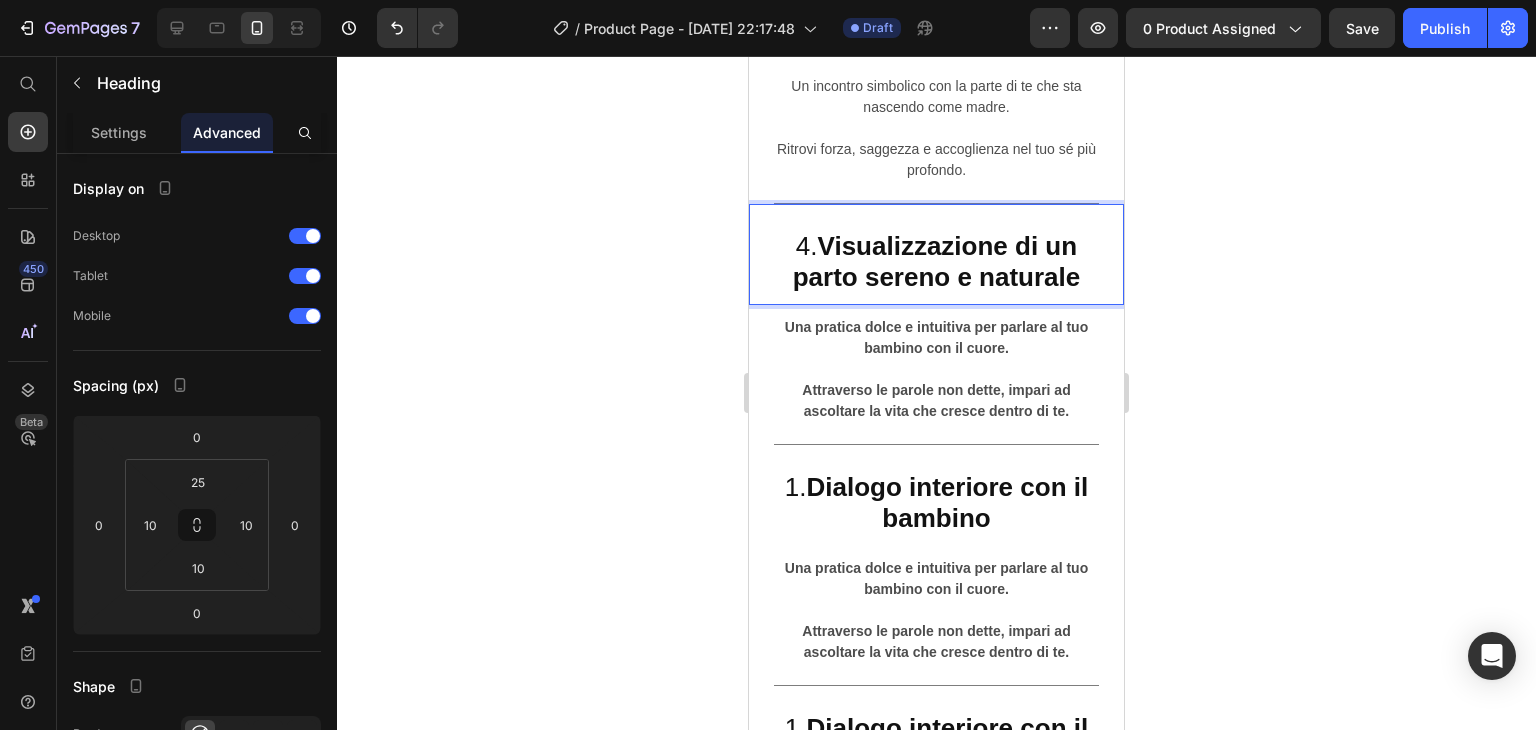 scroll, scrollTop: 6920, scrollLeft: 0, axis: vertical 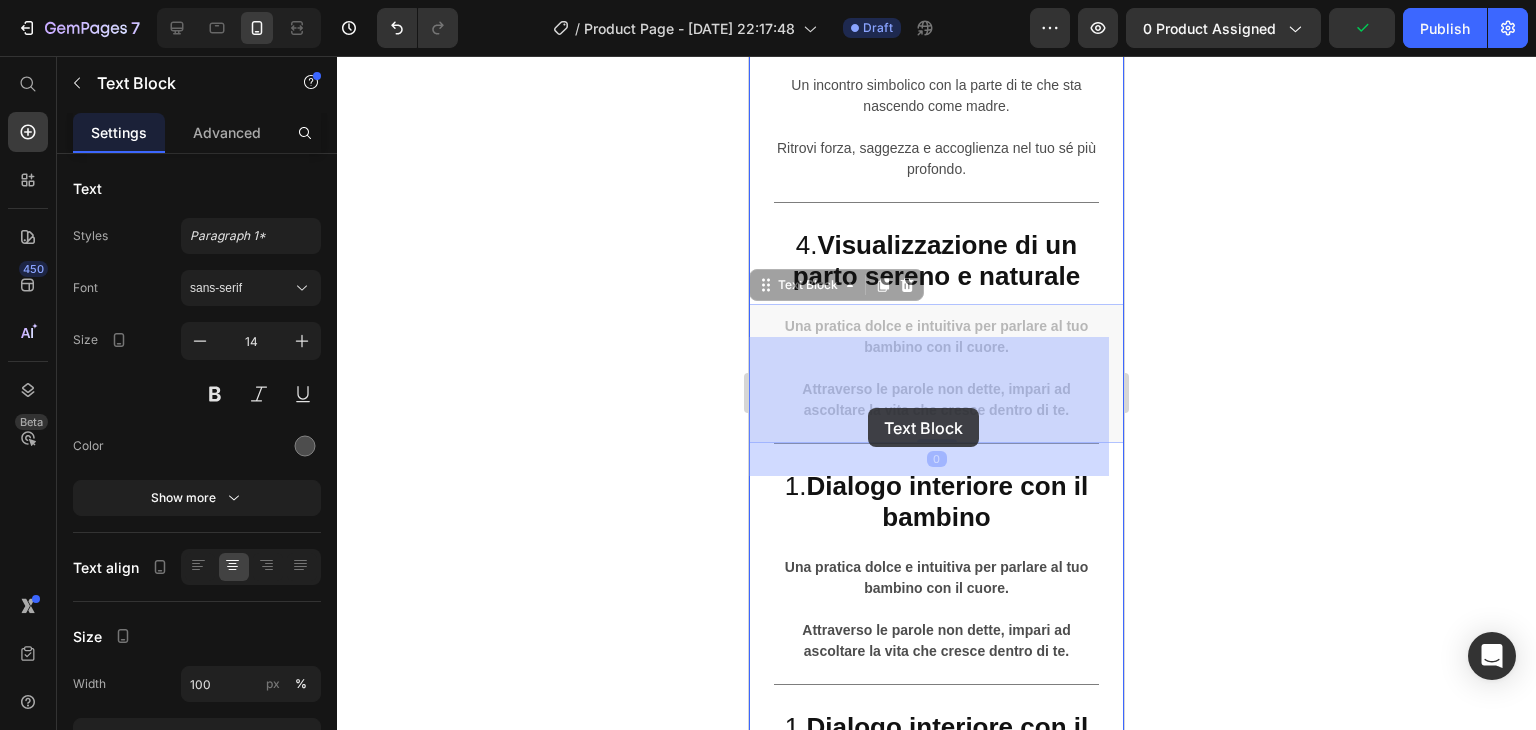 drag, startPoint x: 775, startPoint y: 359, endPoint x: 868, endPoint y: 408, distance: 105.11898 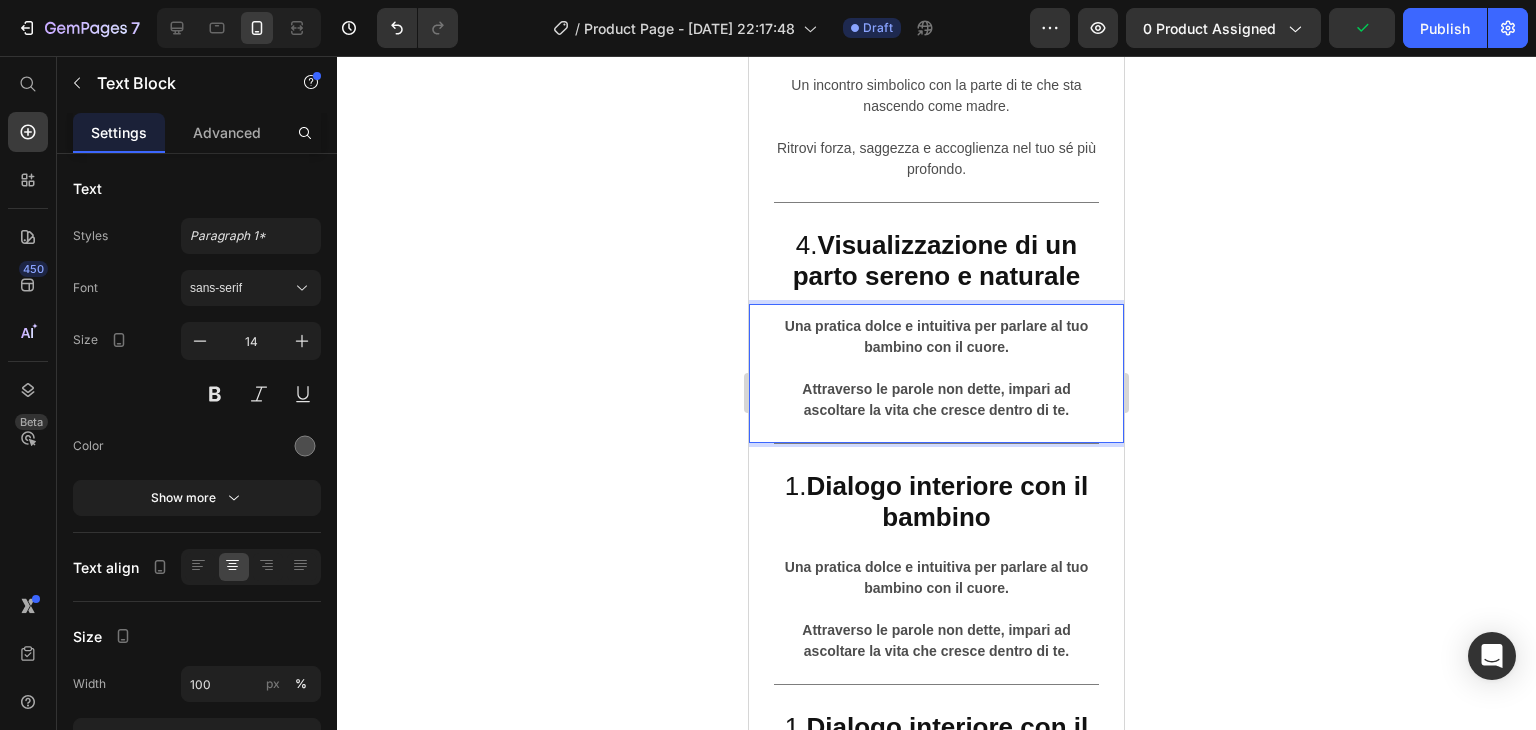 click on "Una pratica dolce e intuitiva per parlare al tuo bambino con il cuore." at bounding box center [936, 337] 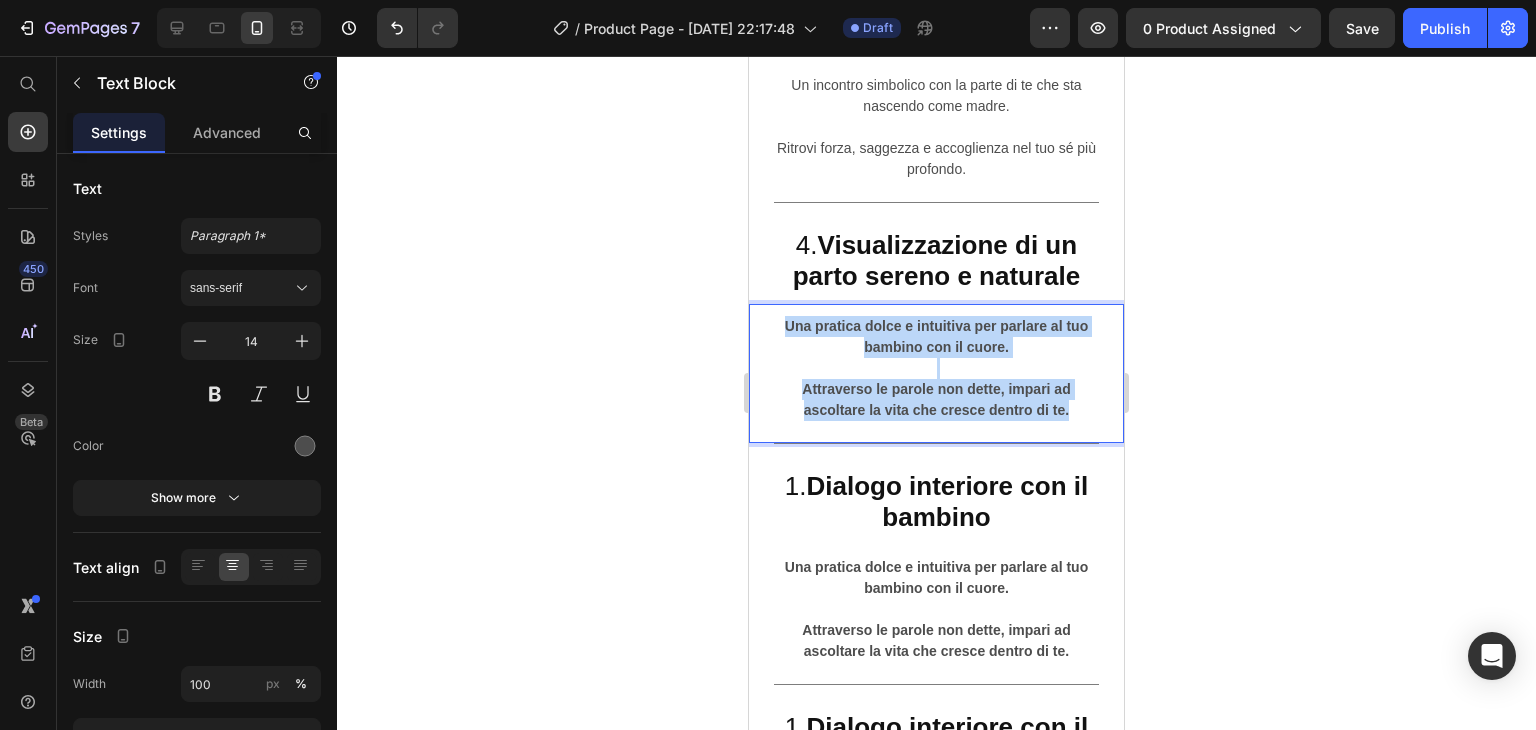 drag, startPoint x: 771, startPoint y: 356, endPoint x: 1076, endPoint y: 463, distance: 323.22437 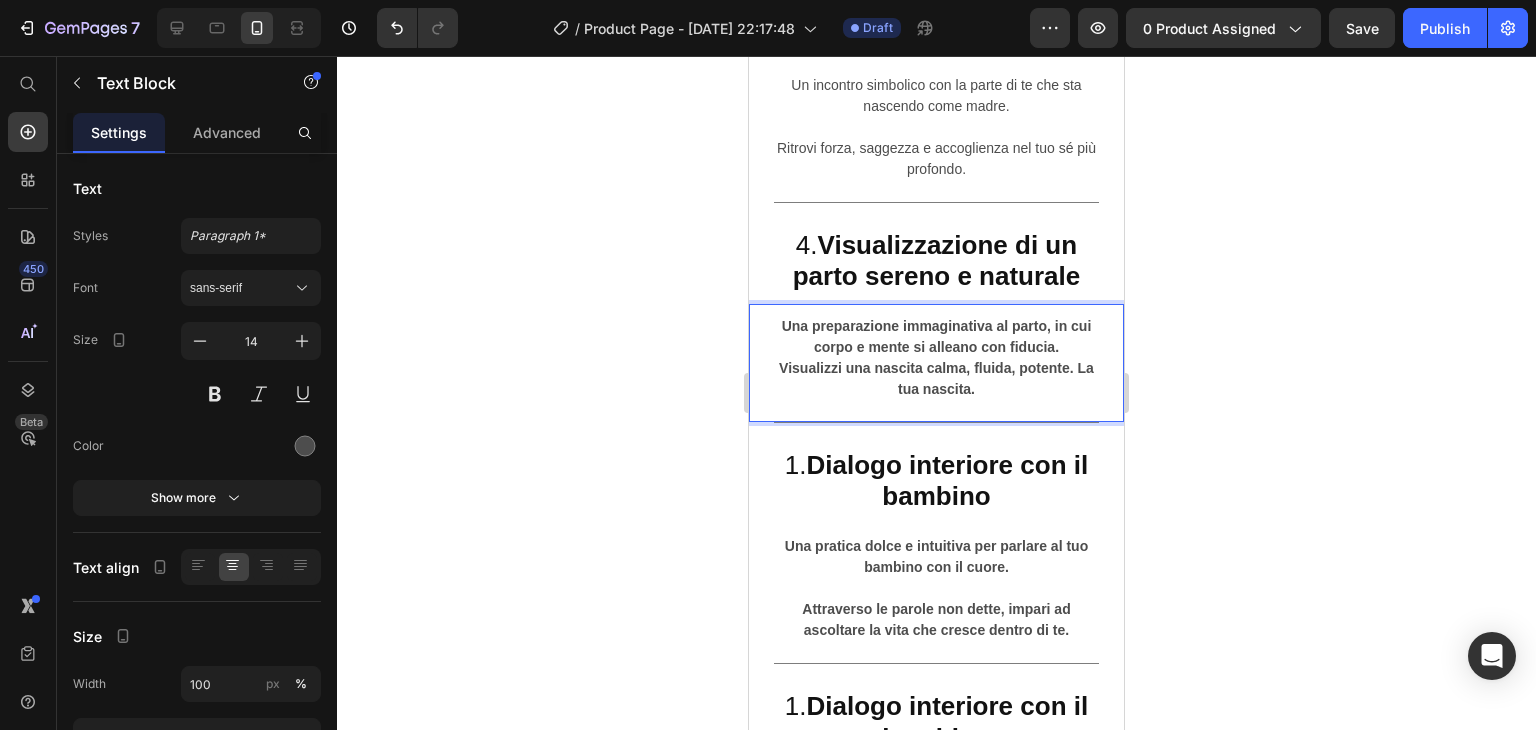 click on "Una preparazione immaginativa al parto, in cui corpo e mente si alleano con fiducia. Visualizzi una nascita calma, fluida, potente. La tua nascita." at bounding box center (936, 358) 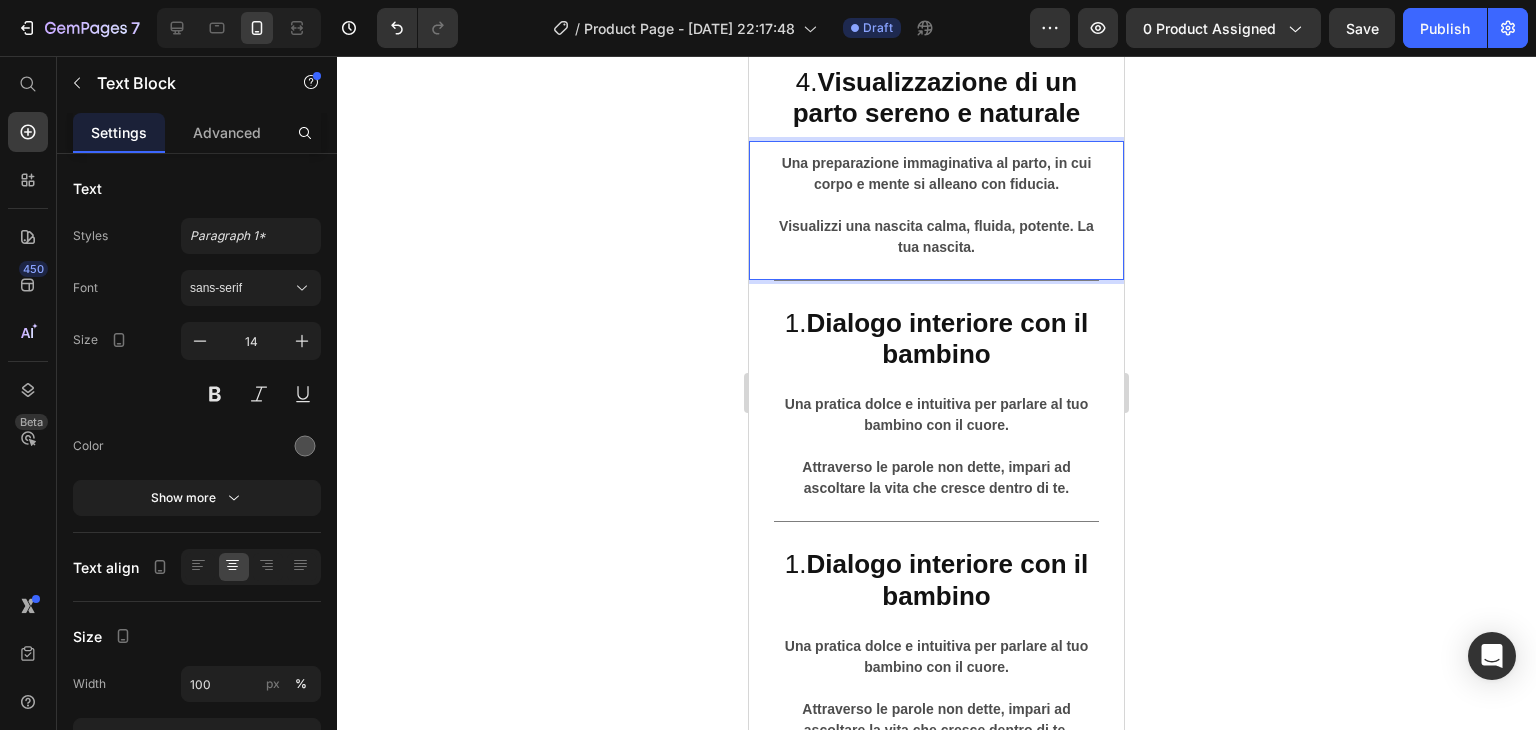scroll, scrollTop: 7084, scrollLeft: 0, axis: vertical 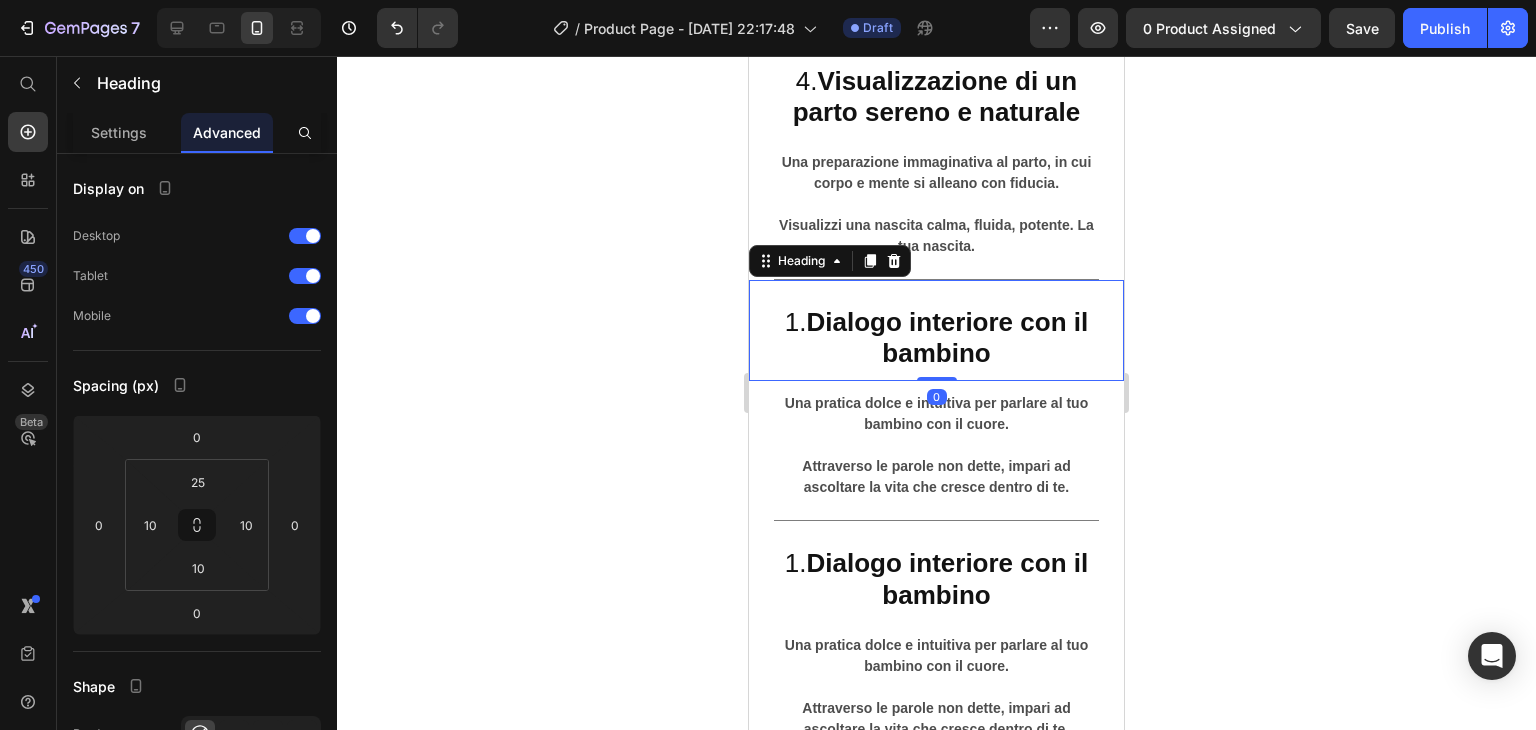 click on "1.  Dialogo interiore con il bambino" at bounding box center [936, 338] 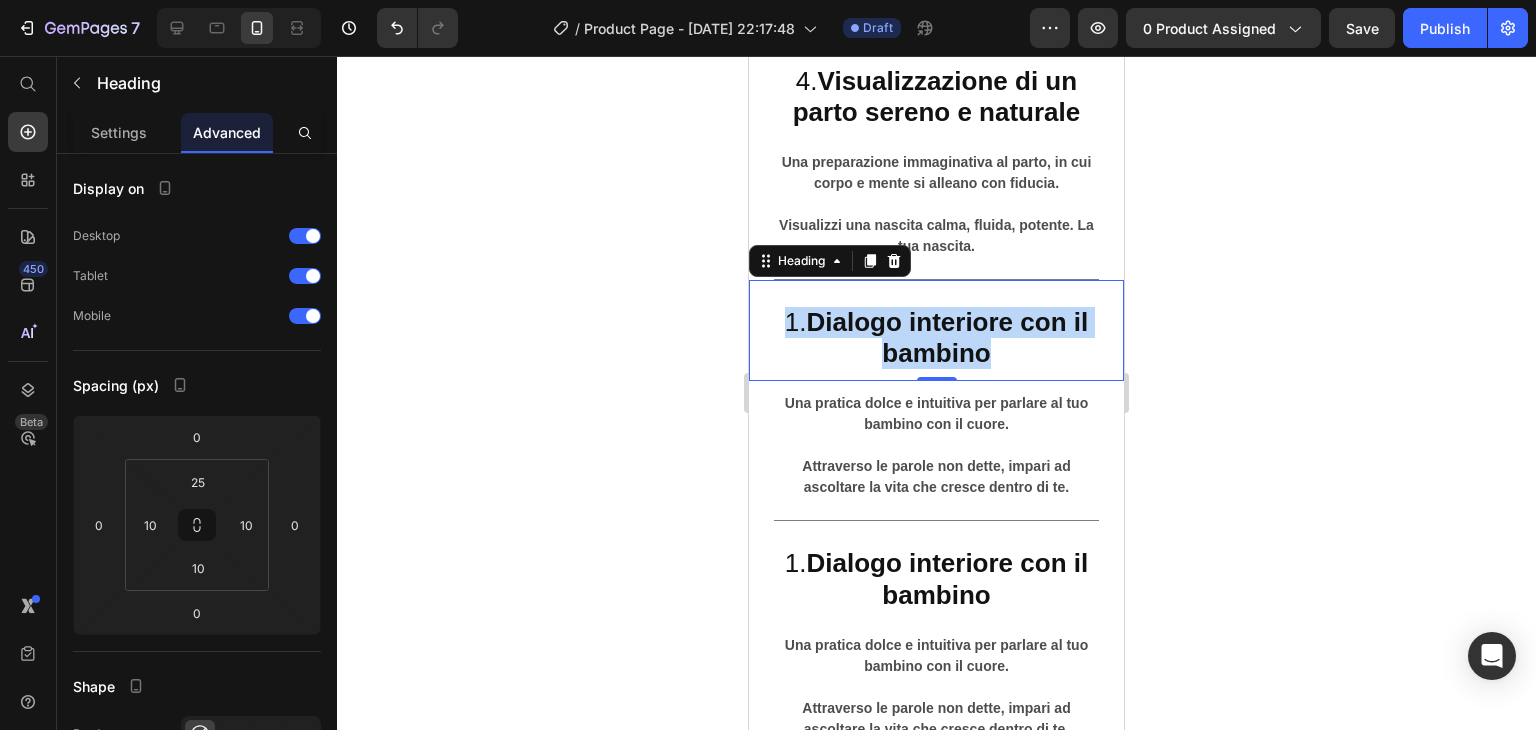 drag, startPoint x: 779, startPoint y: 349, endPoint x: 1040, endPoint y: 390, distance: 264.20068 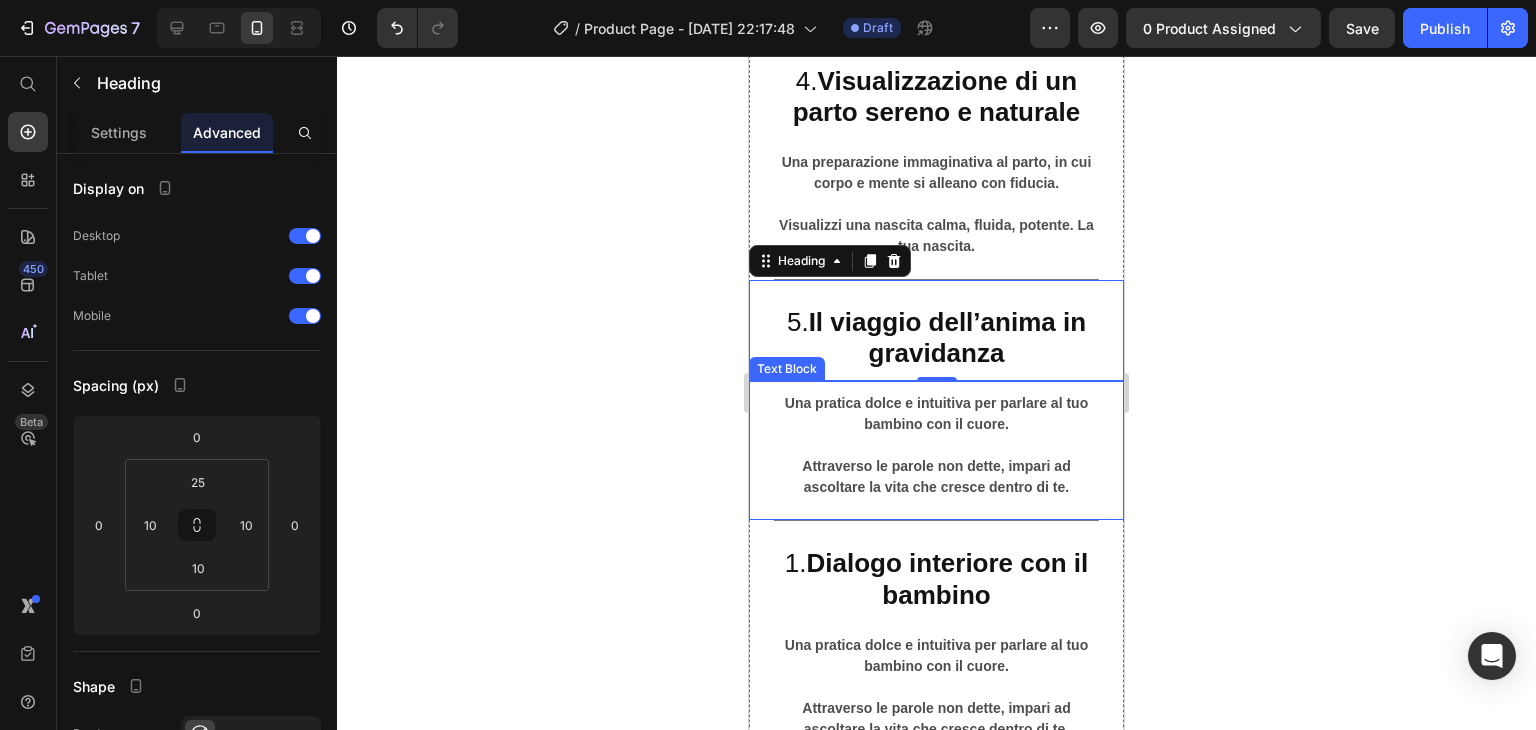 scroll, scrollTop: 7116, scrollLeft: 0, axis: vertical 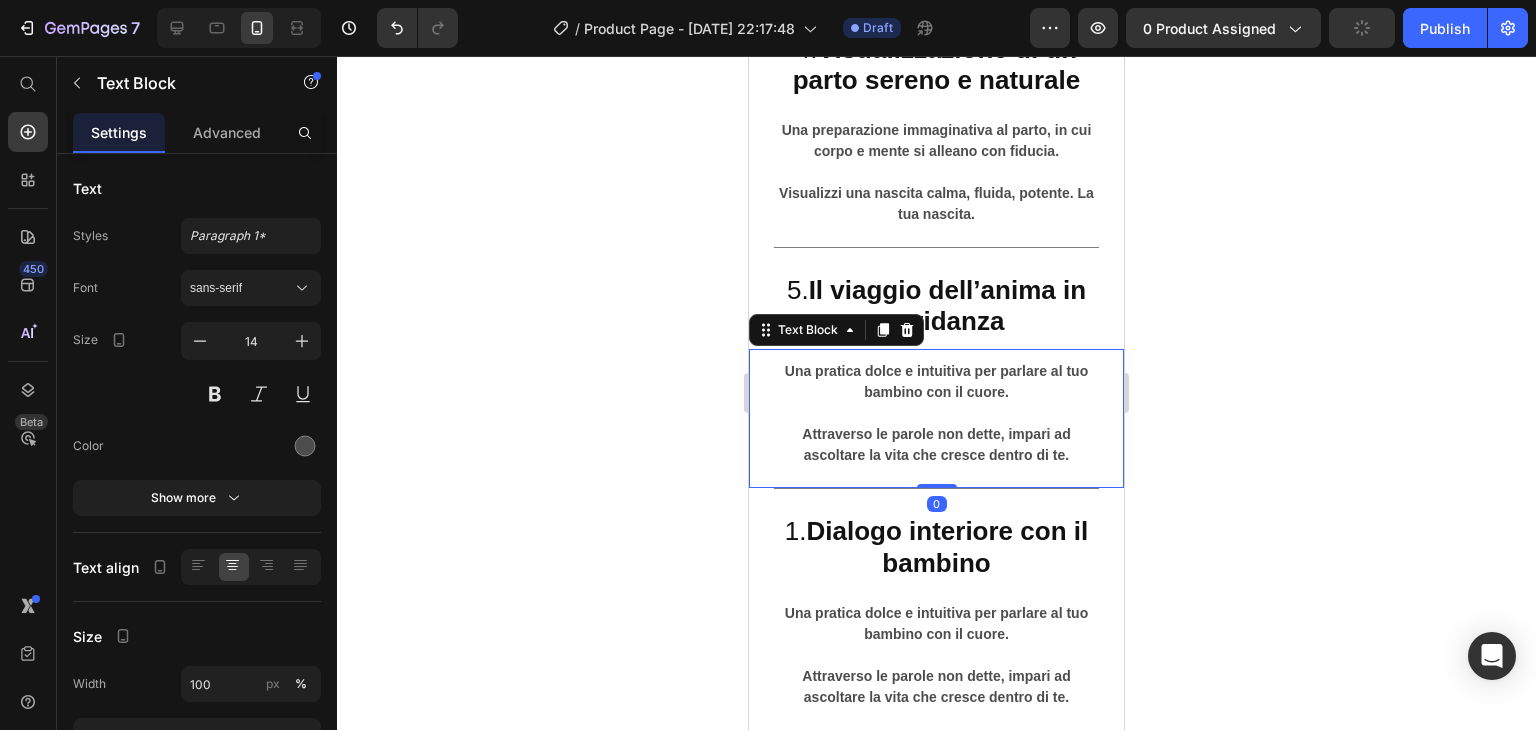 click on "Attraverso le parole non dette, impari ad ascoltare la vita che cresce dentro di te." at bounding box center (936, 444) 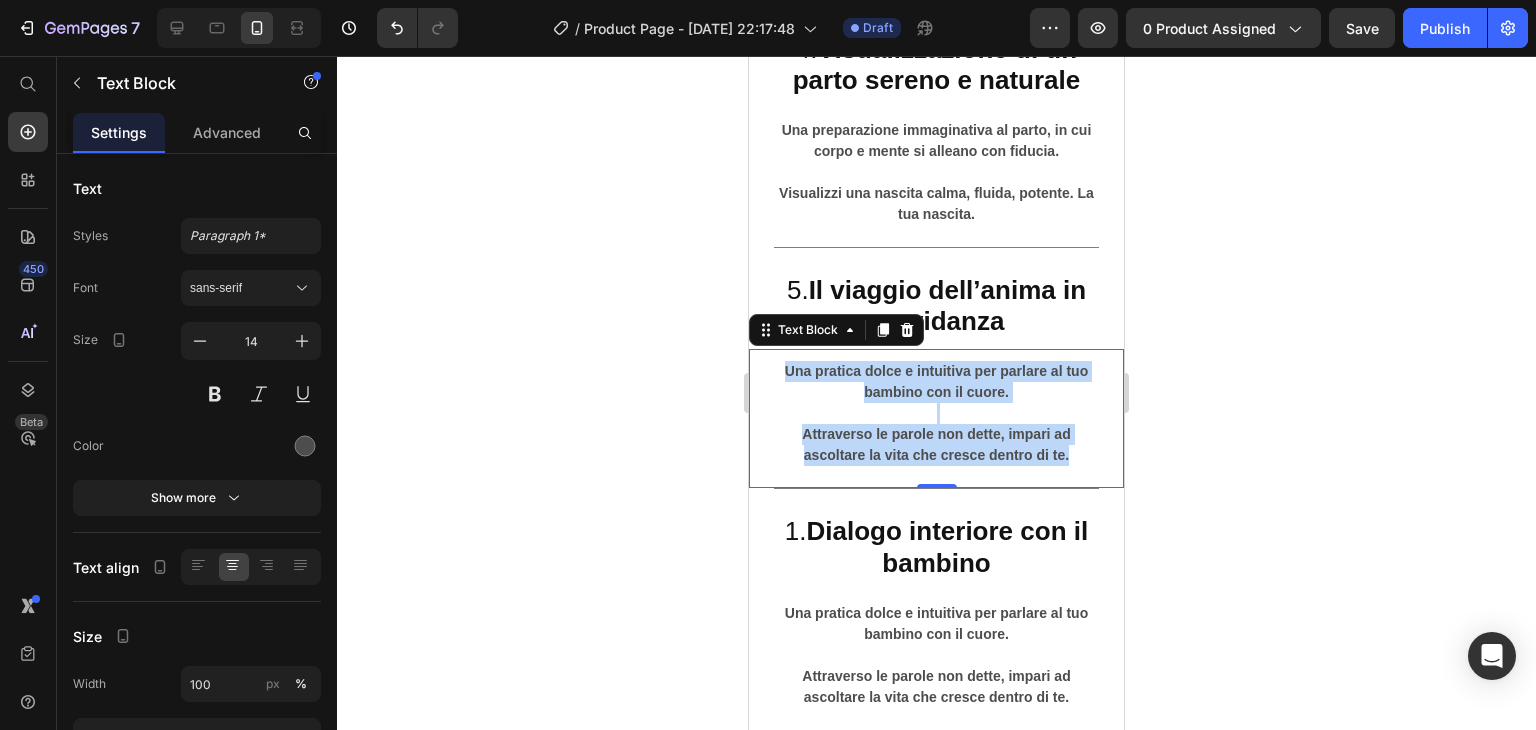 drag, startPoint x: 780, startPoint y: 407, endPoint x: 1088, endPoint y: 499, distance: 321.44672 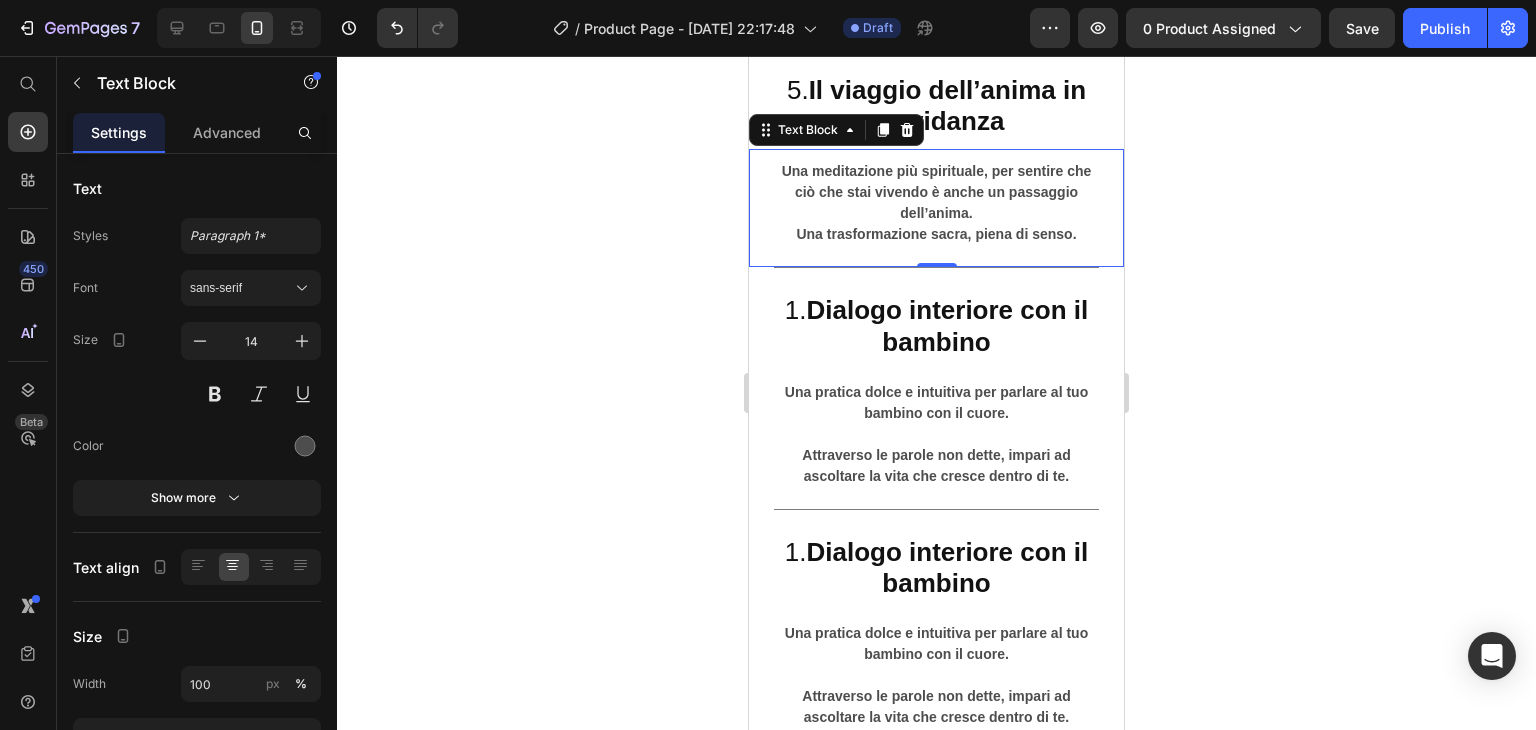 scroll, scrollTop: 7320, scrollLeft: 0, axis: vertical 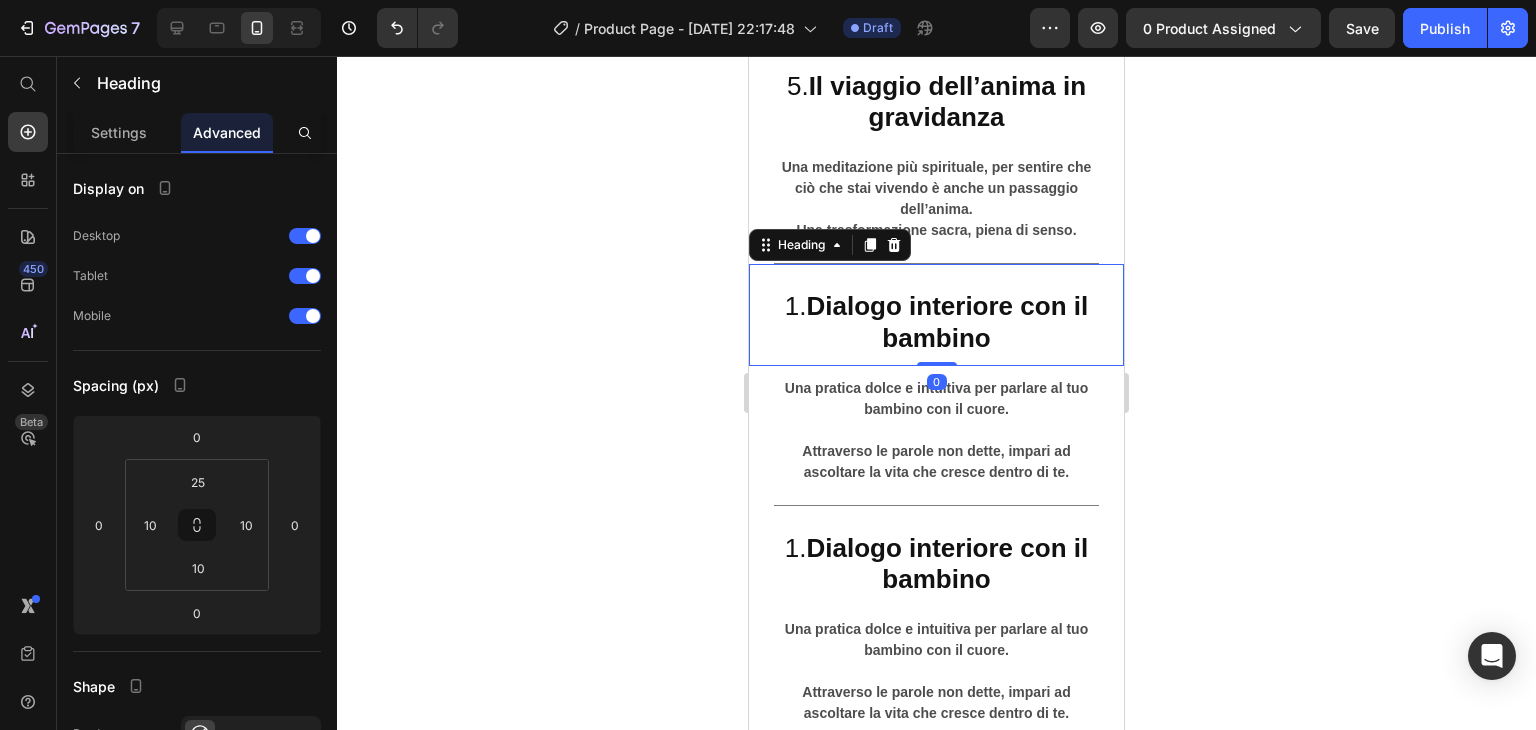 click on "1.  Dialogo interiore con il bambino" at bounding box center (936, 322) 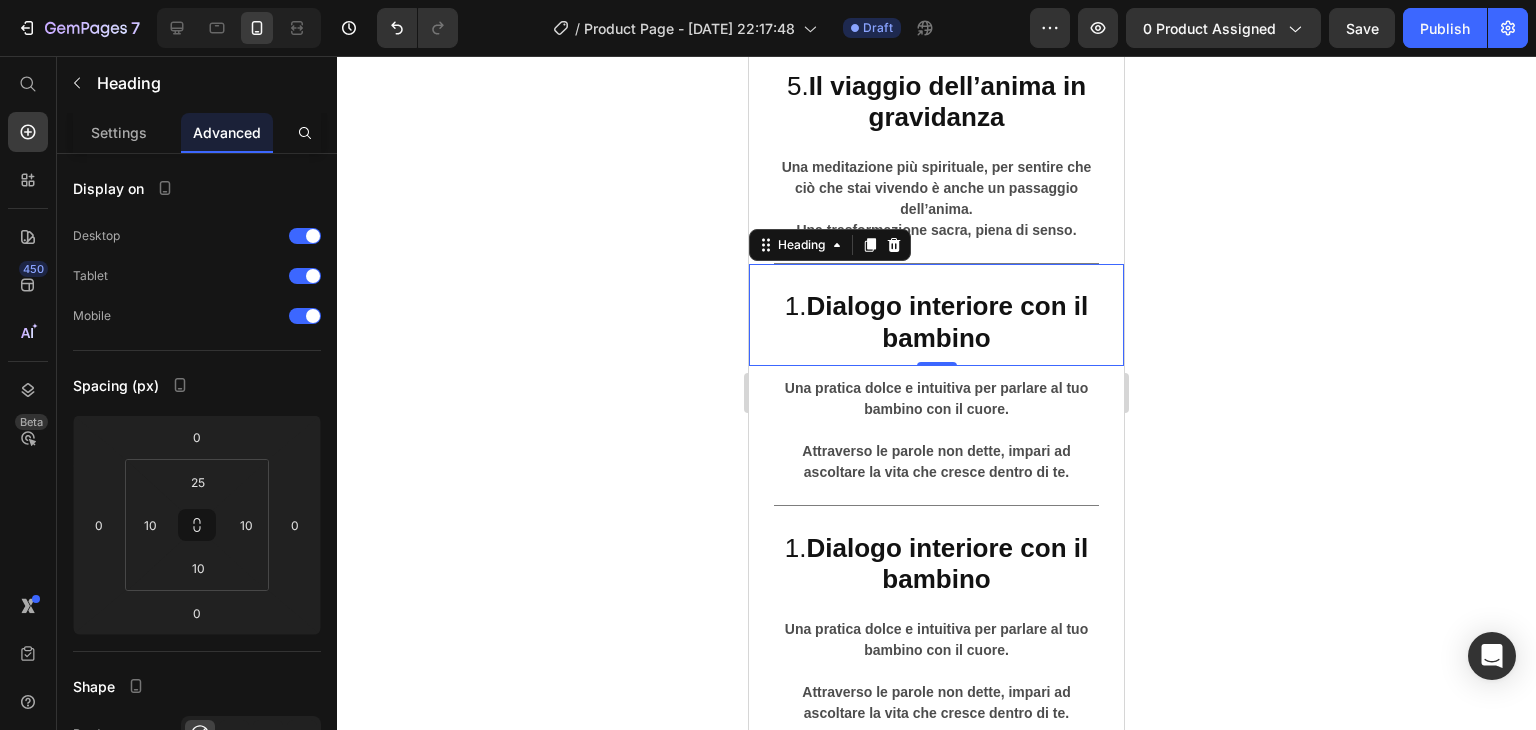 click on "1.  Dialogo interiore con il bambino" at bounding box center [936, 322] 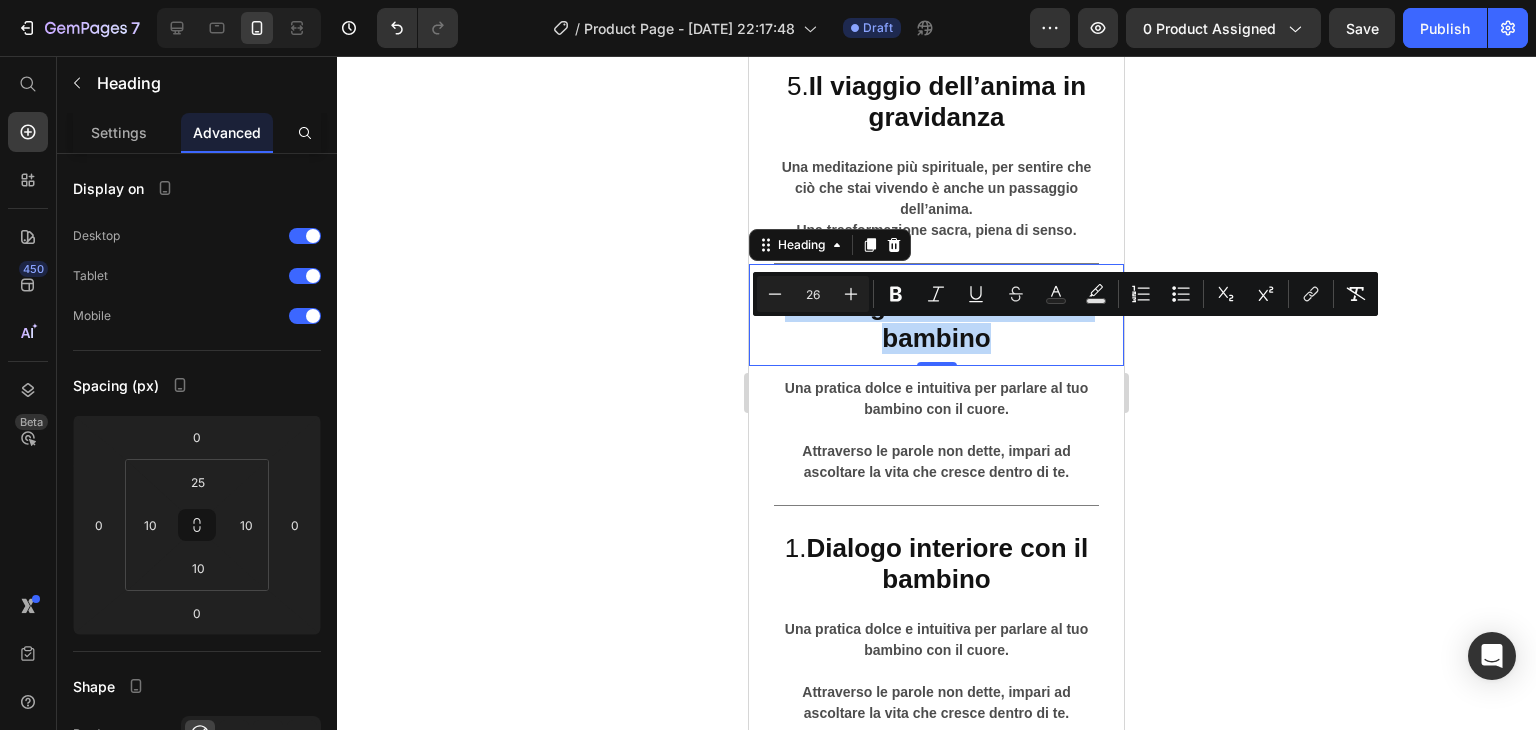 drag, startPoint x: 775, startPoint y: 345, endPoint x: 1036, endPoint y: 374, distance: 262.60617 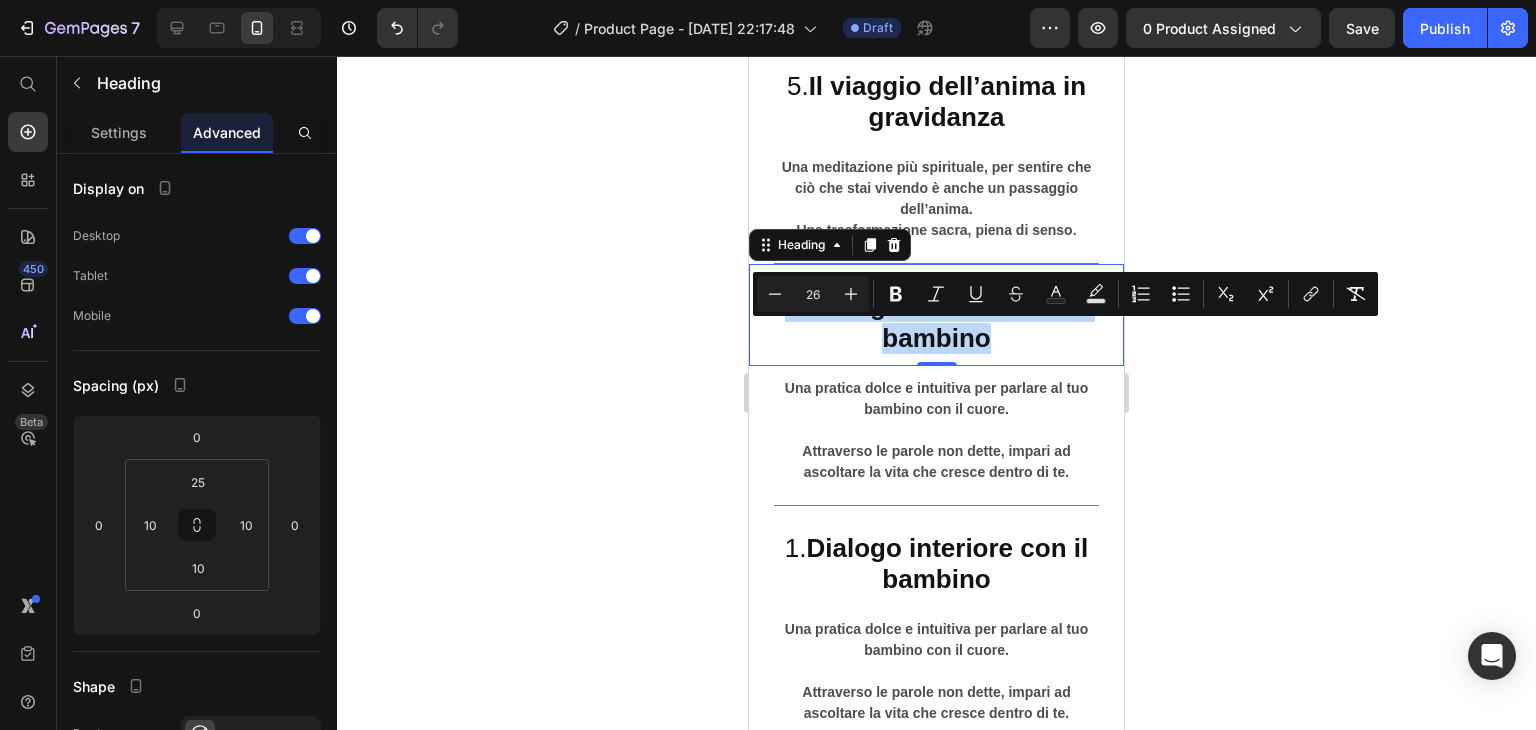 click on "1.  Dialogo interiore con il bambino" at bounding box center (936, 322) 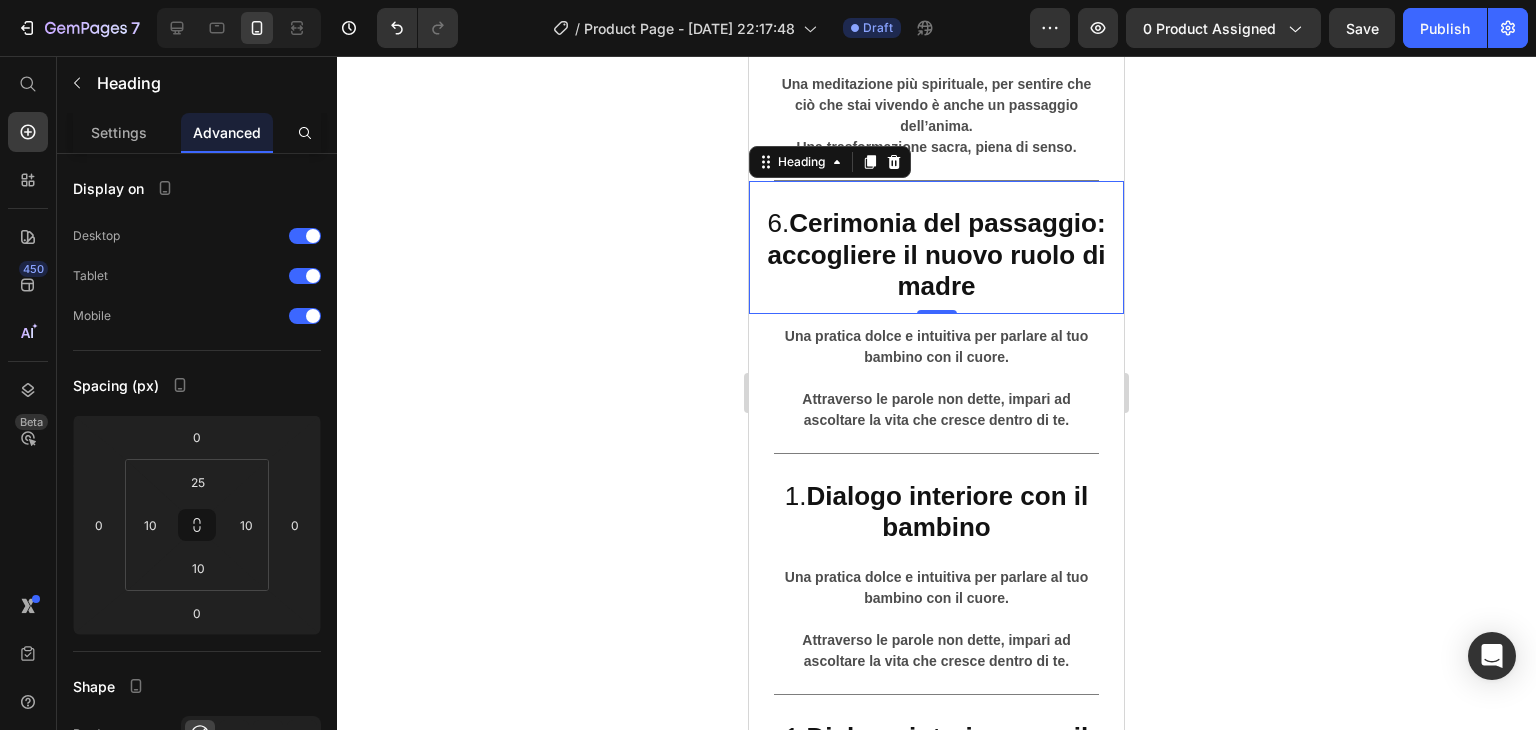 scroll, scrollTop: 7404, scrollLeft: 0, axis: vertical 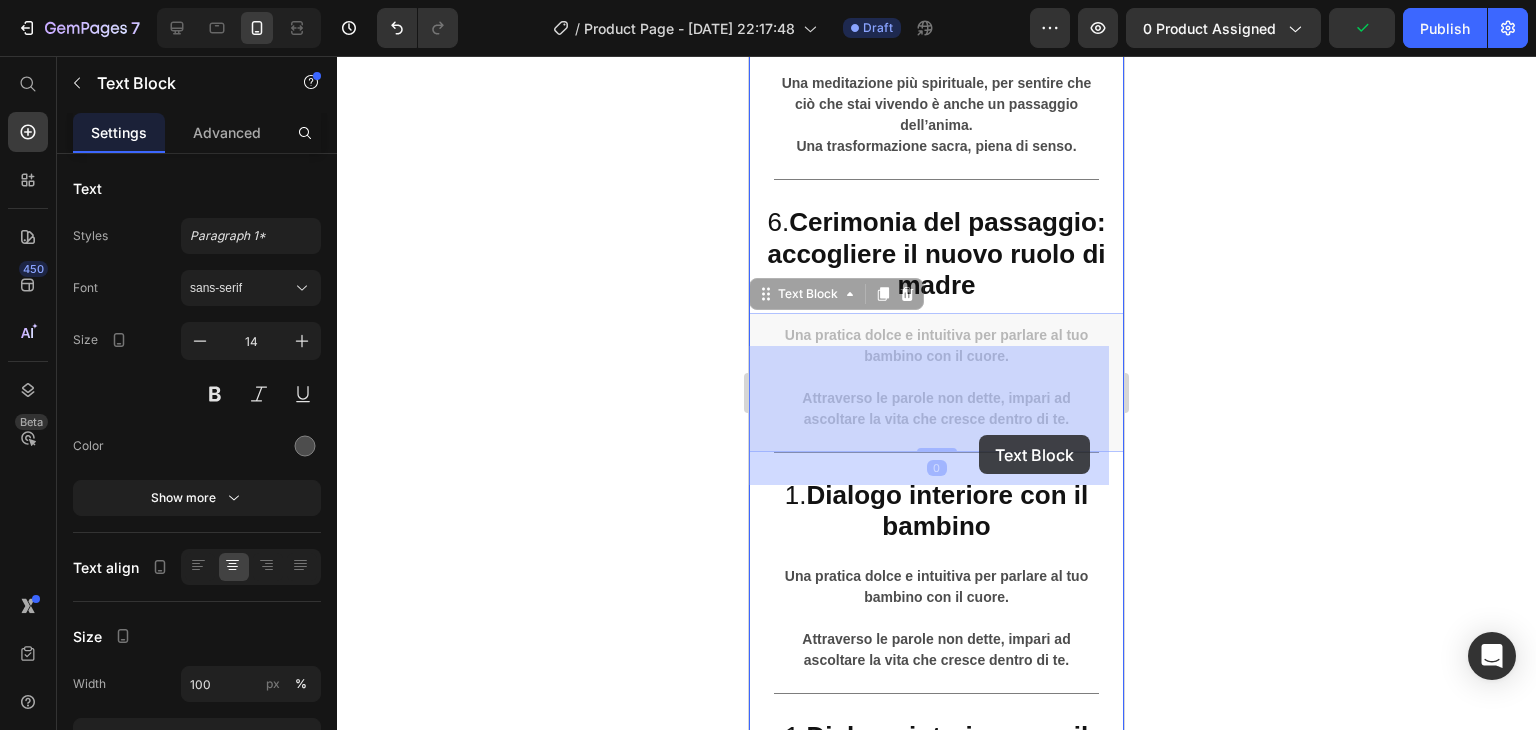 drag, startPoint x: 781, startPoint y: 366, endPoint x: 980, endPoint y: 435, distance: 210.62288 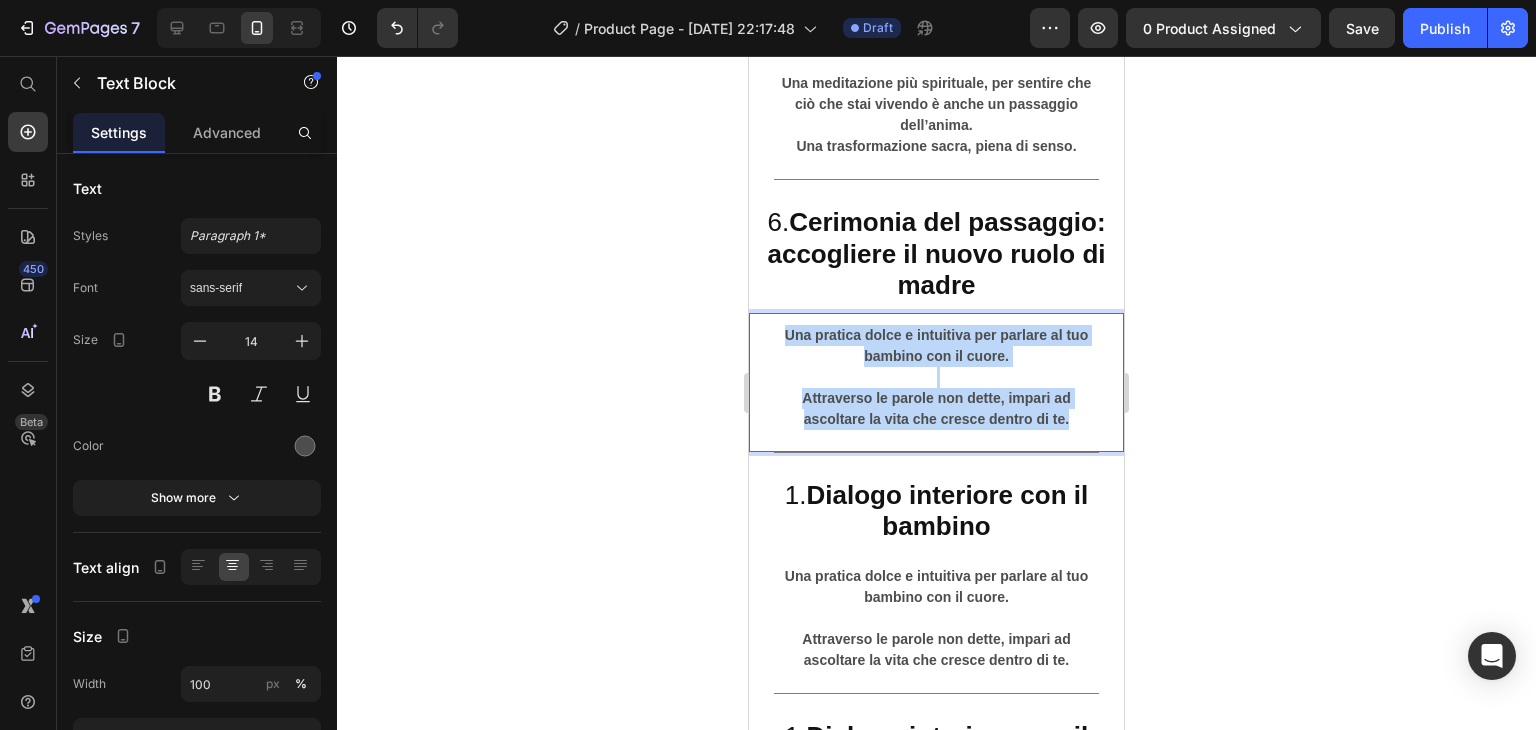 drag, startPoint x: 1062, startPoint y: 456, endPoint x: 769, endPoint y: 362, distance: 307.7093 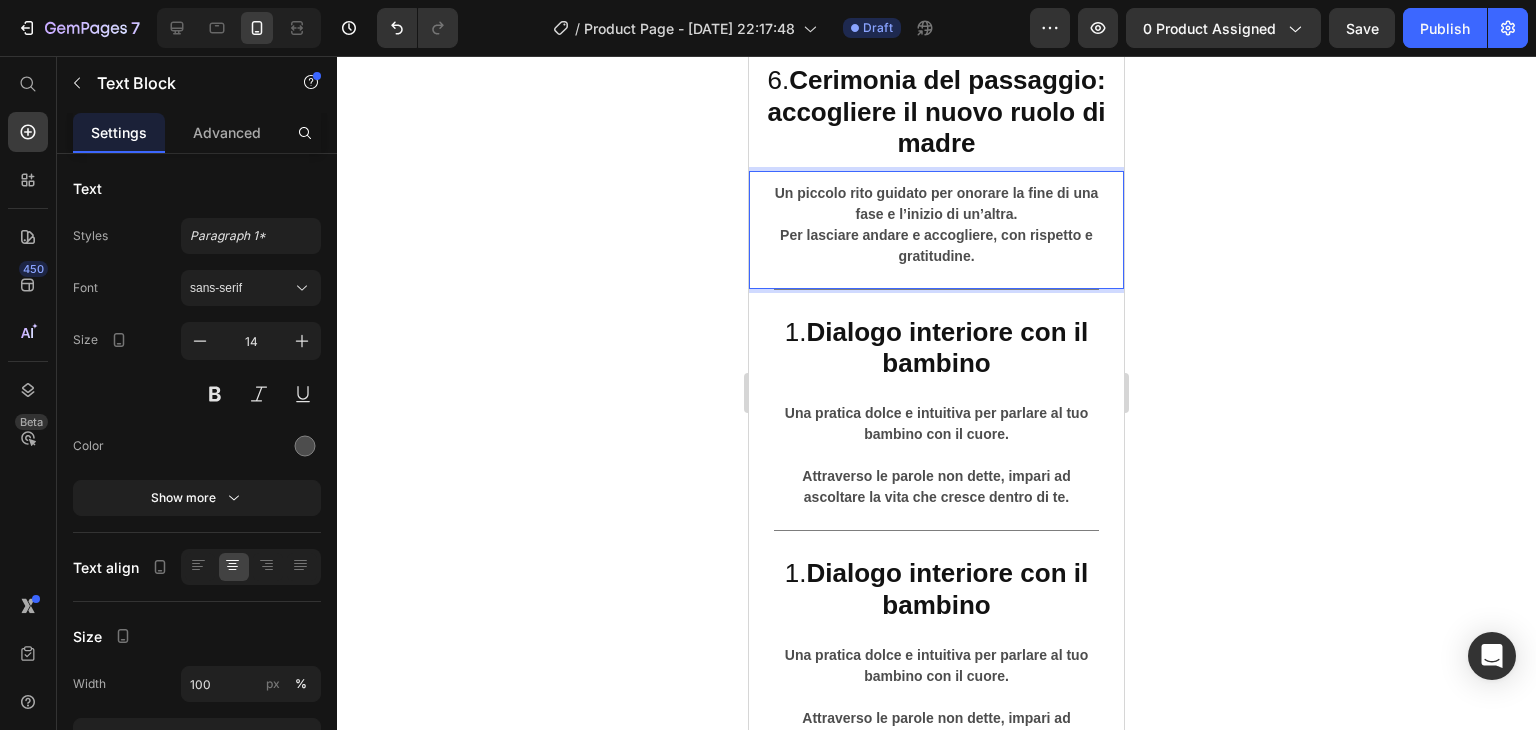 scroll, scrollTop: 7552, scrollLeft: 0, axis: vertical 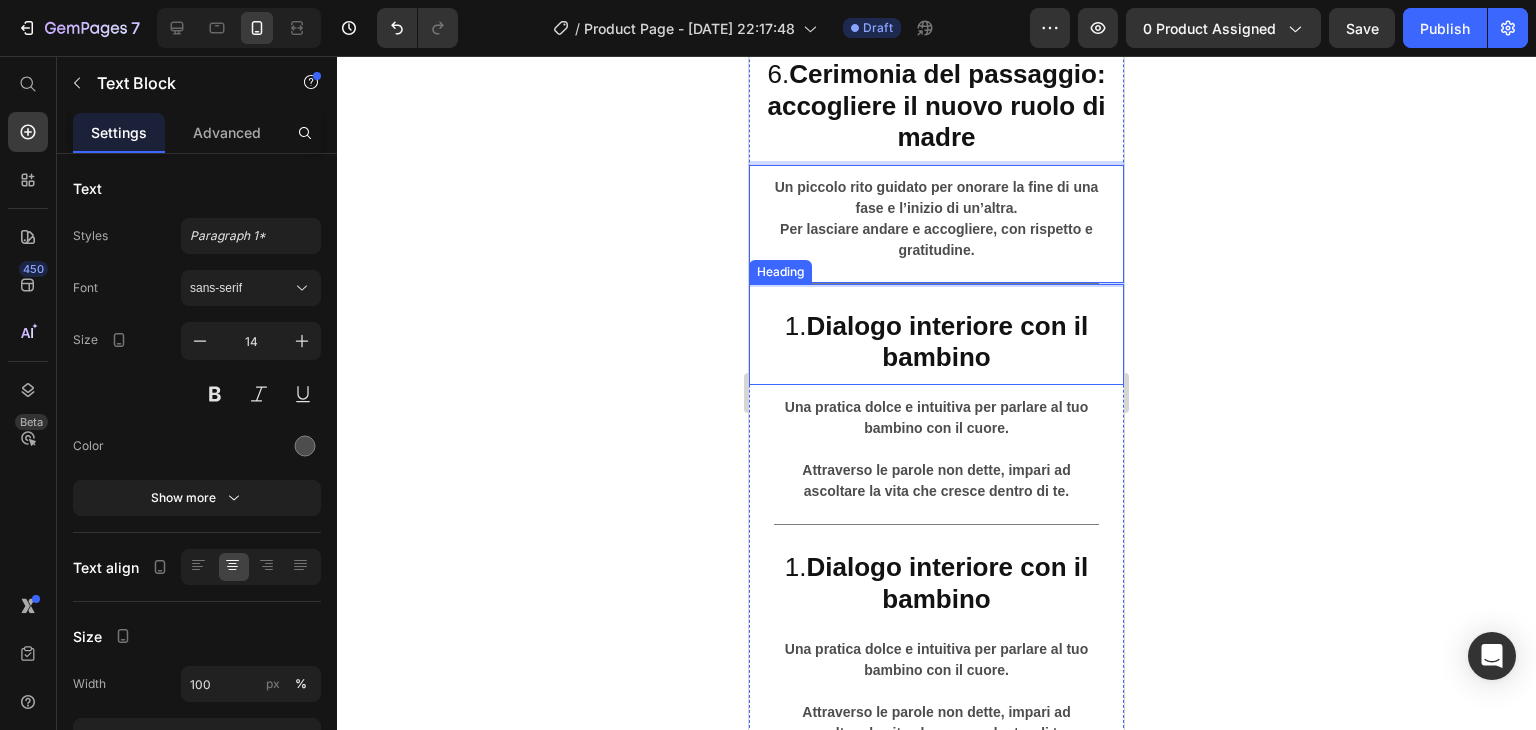 click on "Dialogo interiore con il bambino" at bounding box center (947, 341) 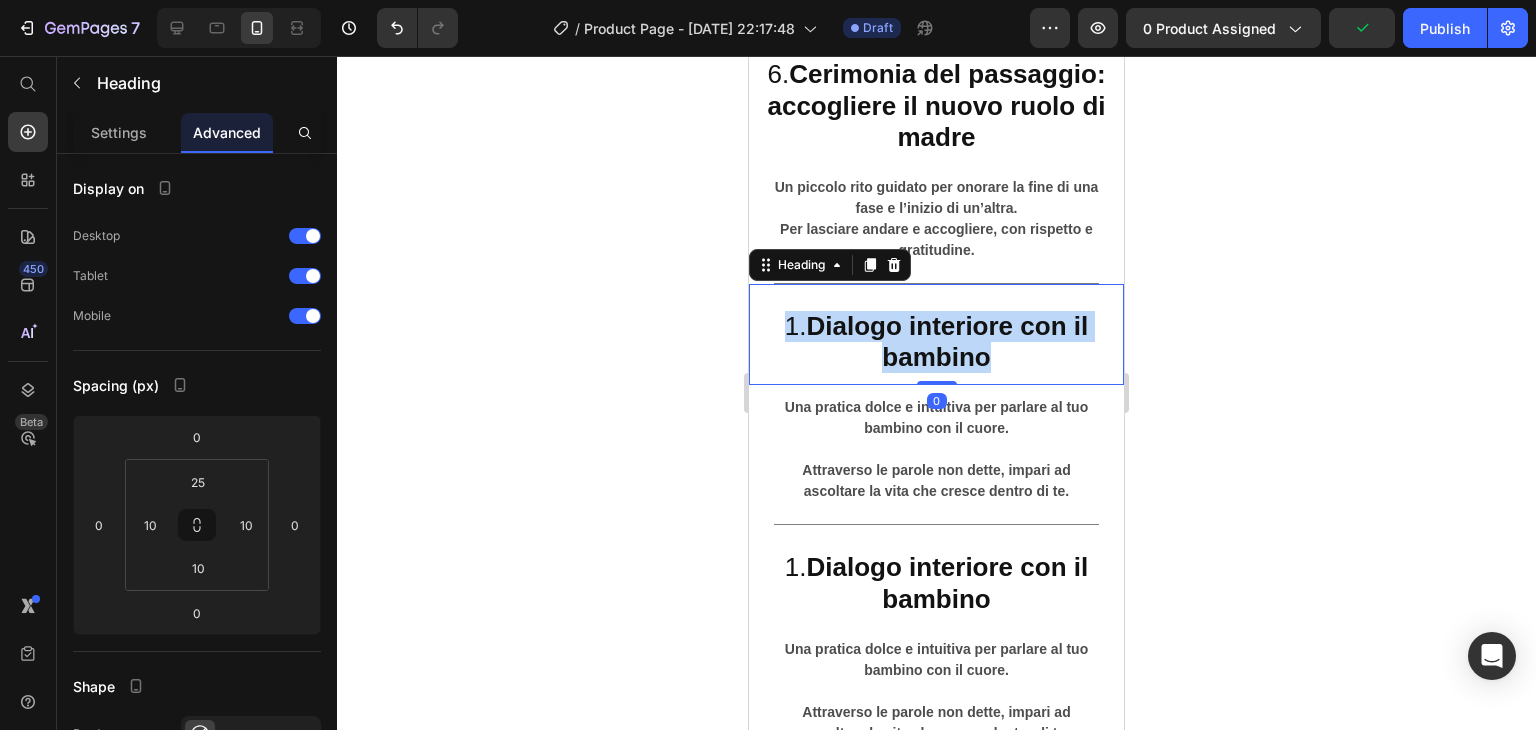 drag, startPoint x: 780, startPoint y: 358, endPoint x: 985, endPoint y: 405, distance: 210.3188 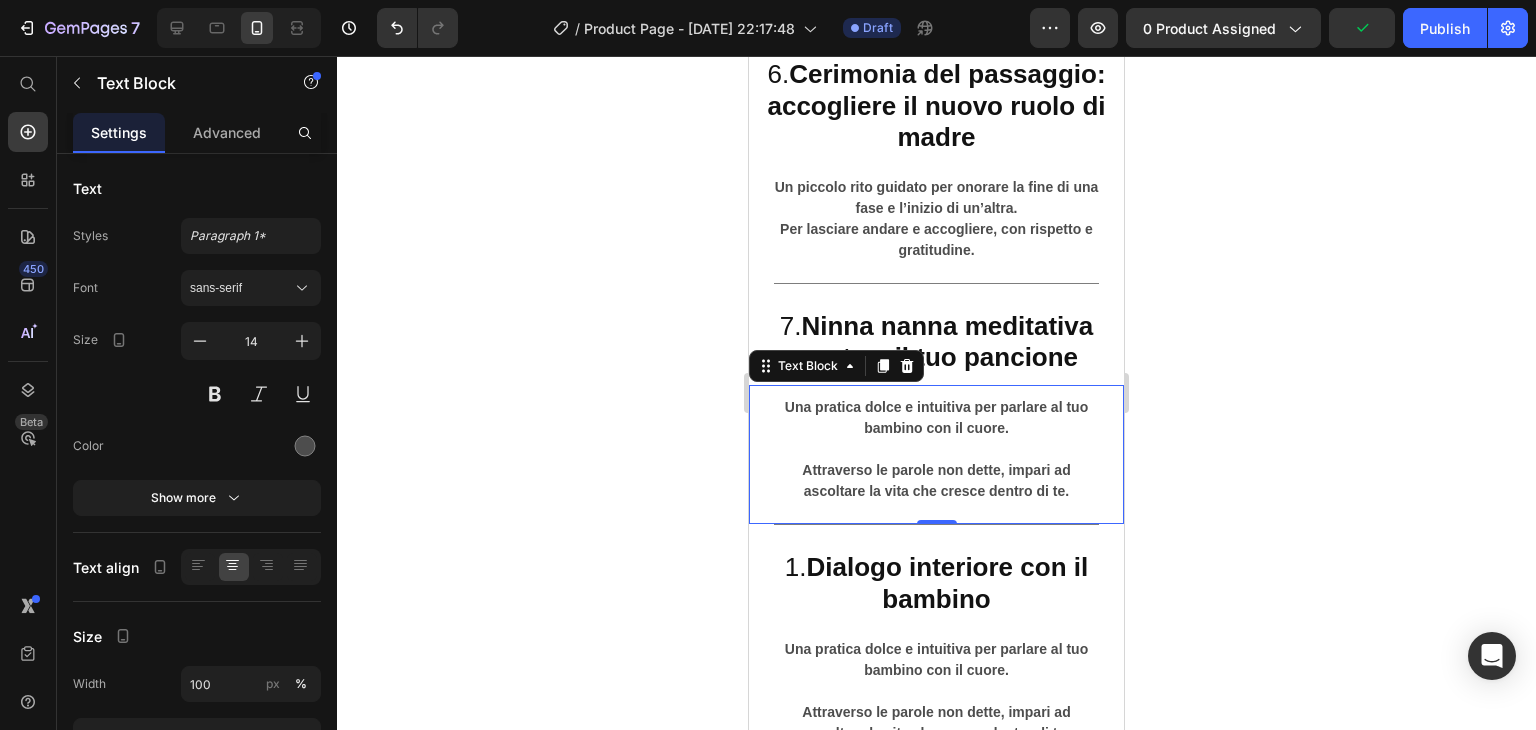 click on "Una pratica dolce e intuitiva per parlare al tuo bambino con il cuore." at bounding box center [936, 417] 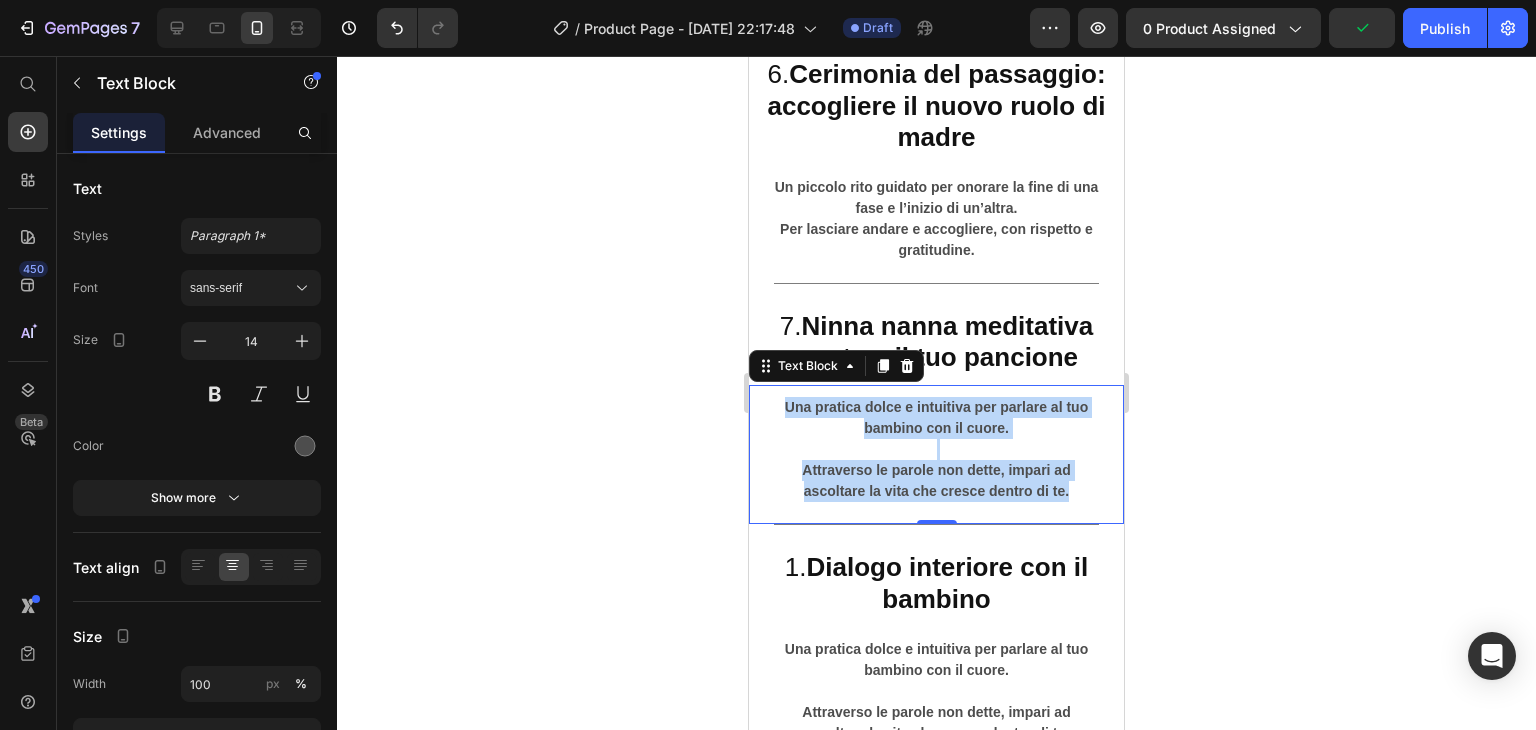 drag, startPoint x: 780, startPoint y: 441, endPoint x: 1080, endPoint y: 546, distance: 317.8443 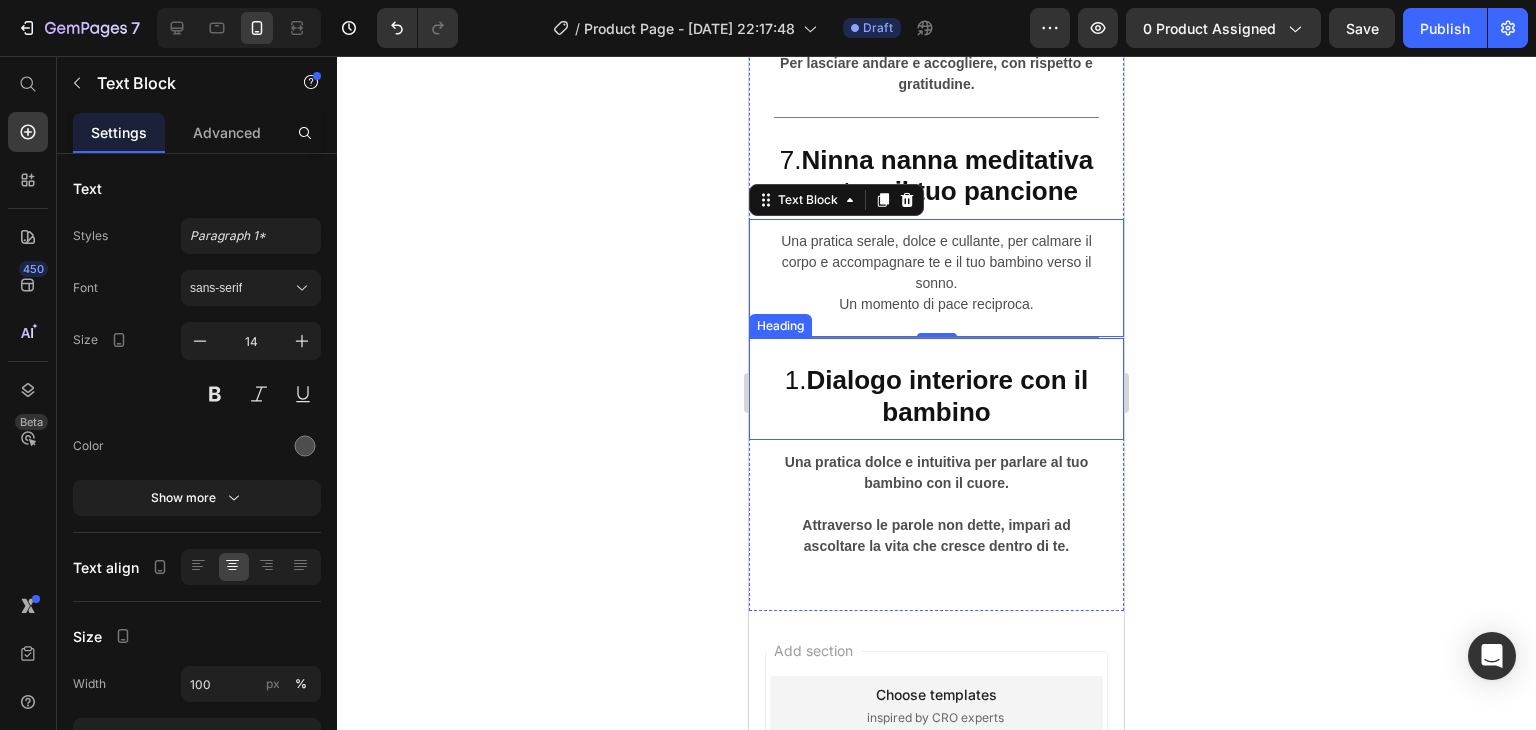 scroll, scrollTop: 7724, scrollLeft: 0, axis: vertical 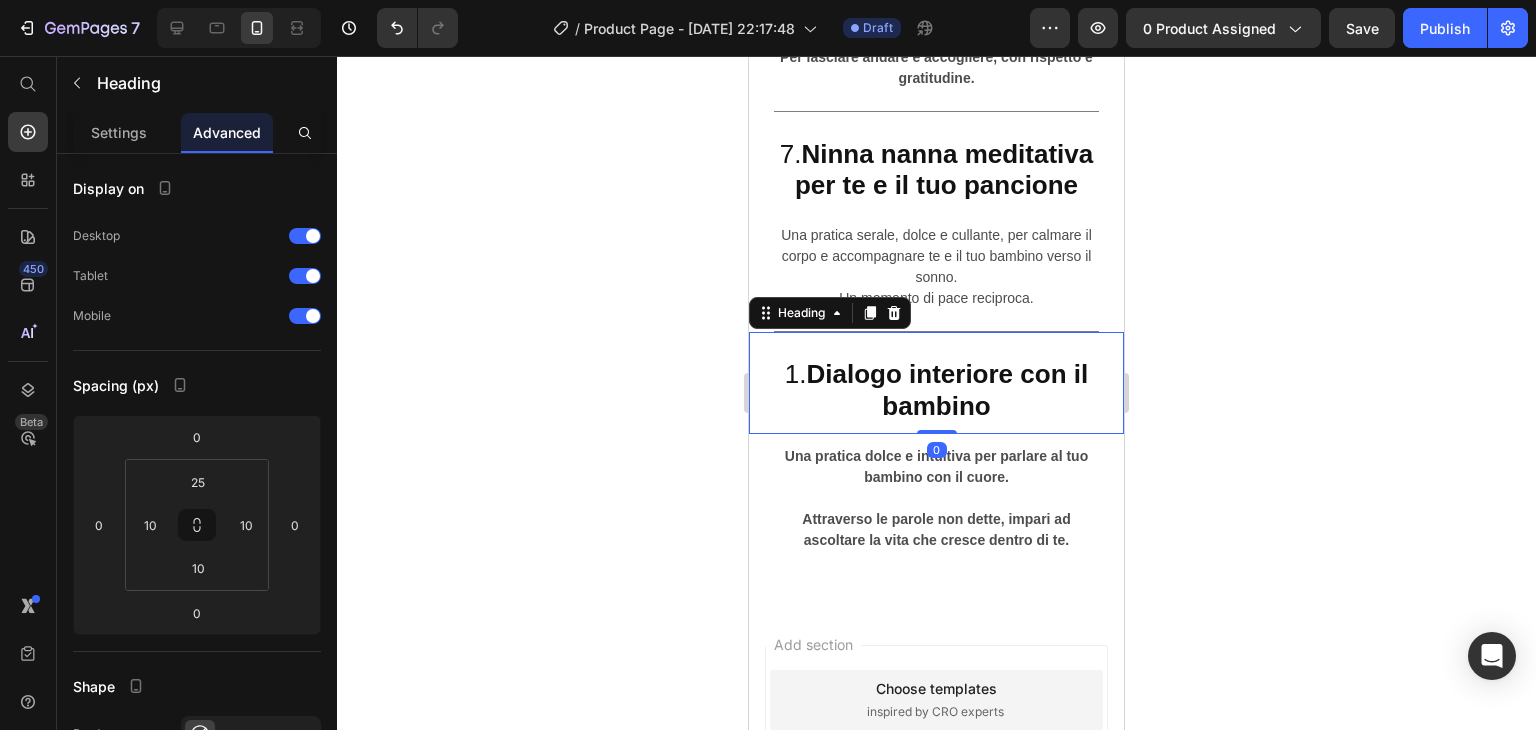 click on "1.  Dialogo interiore con il bambino Heading   0" at bounding box center [936, 382] 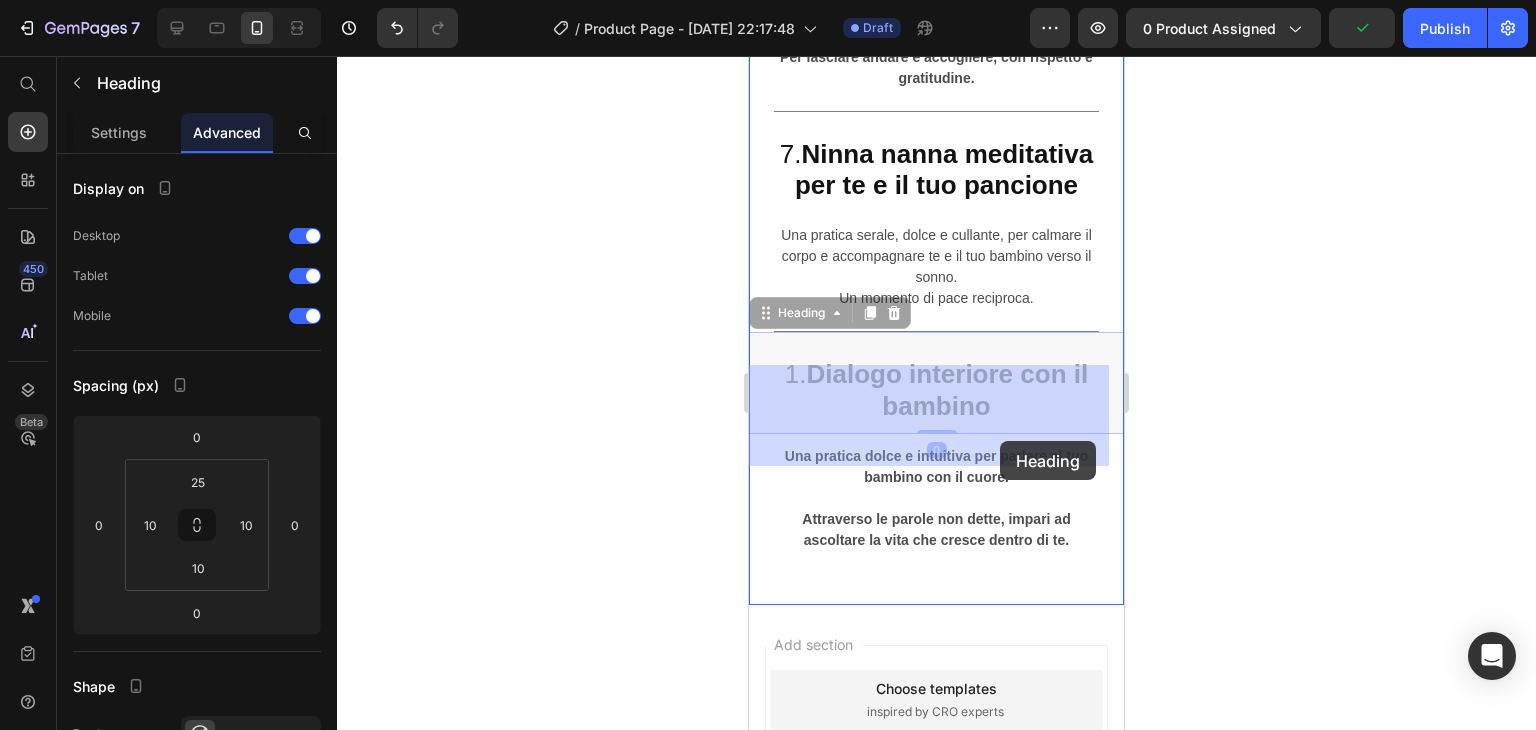 drag, startPoint x: 776, startPoint y: 413, endPoint x: 1003, endPoint y: 441, distance: 228.72035 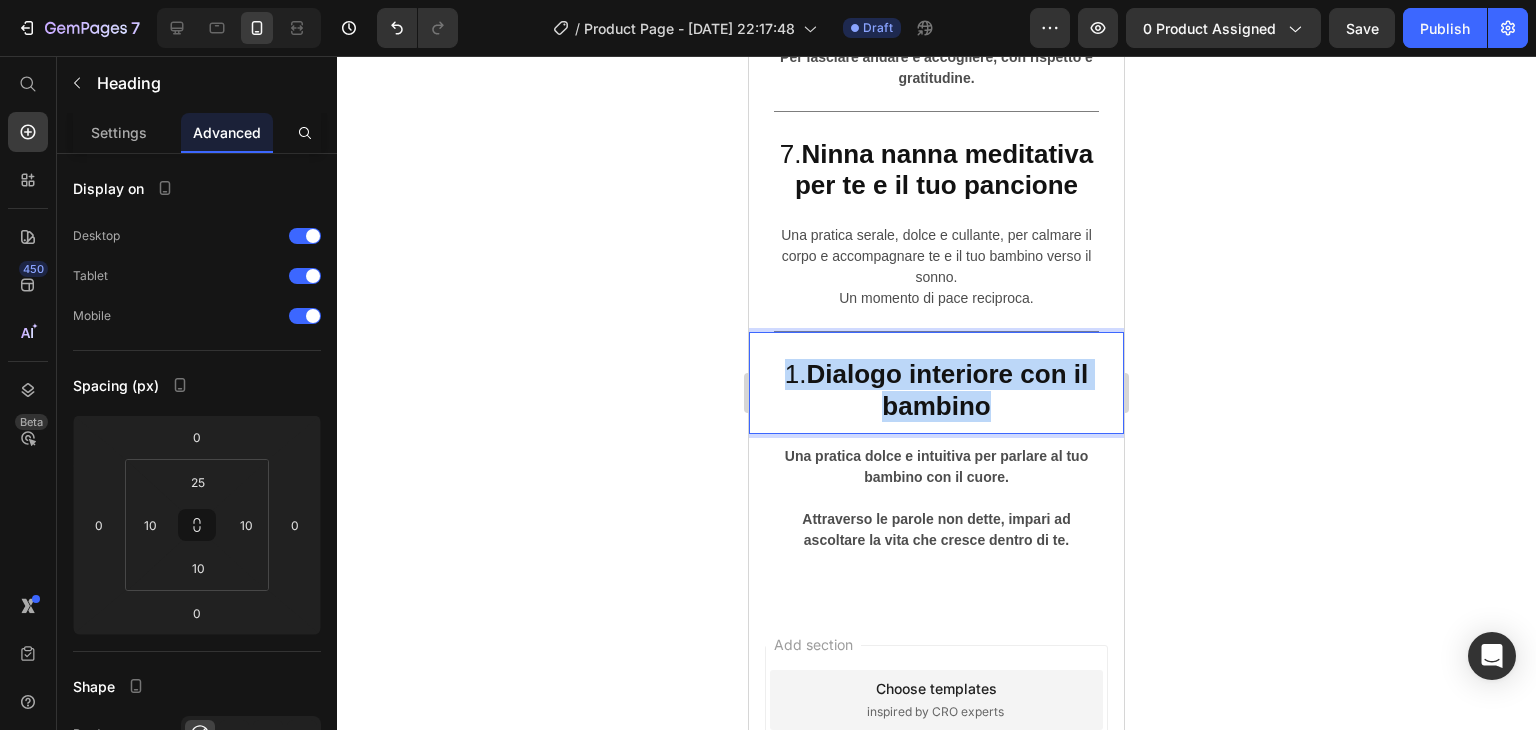 drag, startPoint x: 1003, startPoint y: 441, endPoint x: 764, endPoint y: 399, distance: 242.66232 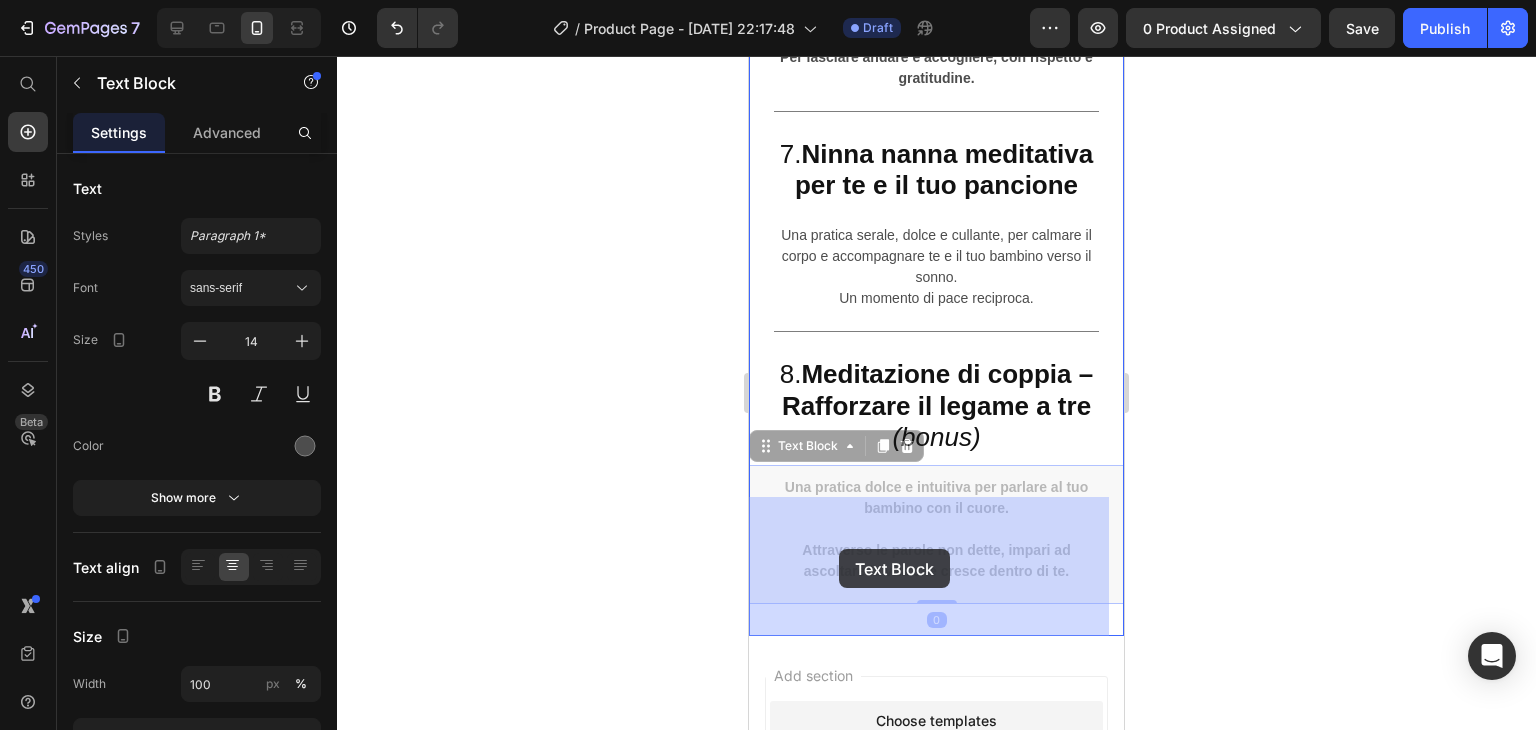 drag, startPoint x: 776, startPoint y: 518, endPoint x: 839, endPoint y: 549, distance: 70.21396 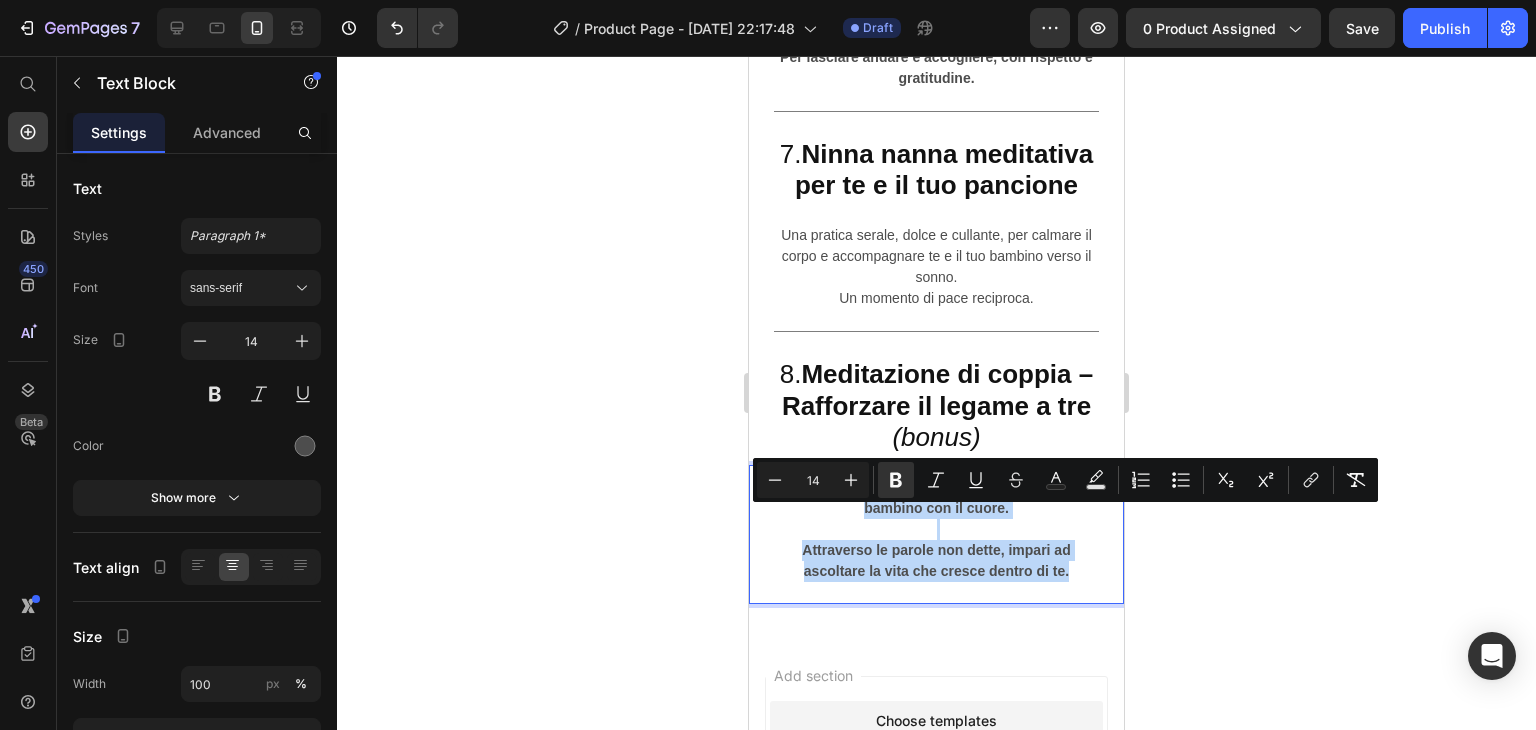 drag, startPoint x: 777, startPoint y: 521, endPoint x: 1077, endPoint y: 625, distance: 317.51535 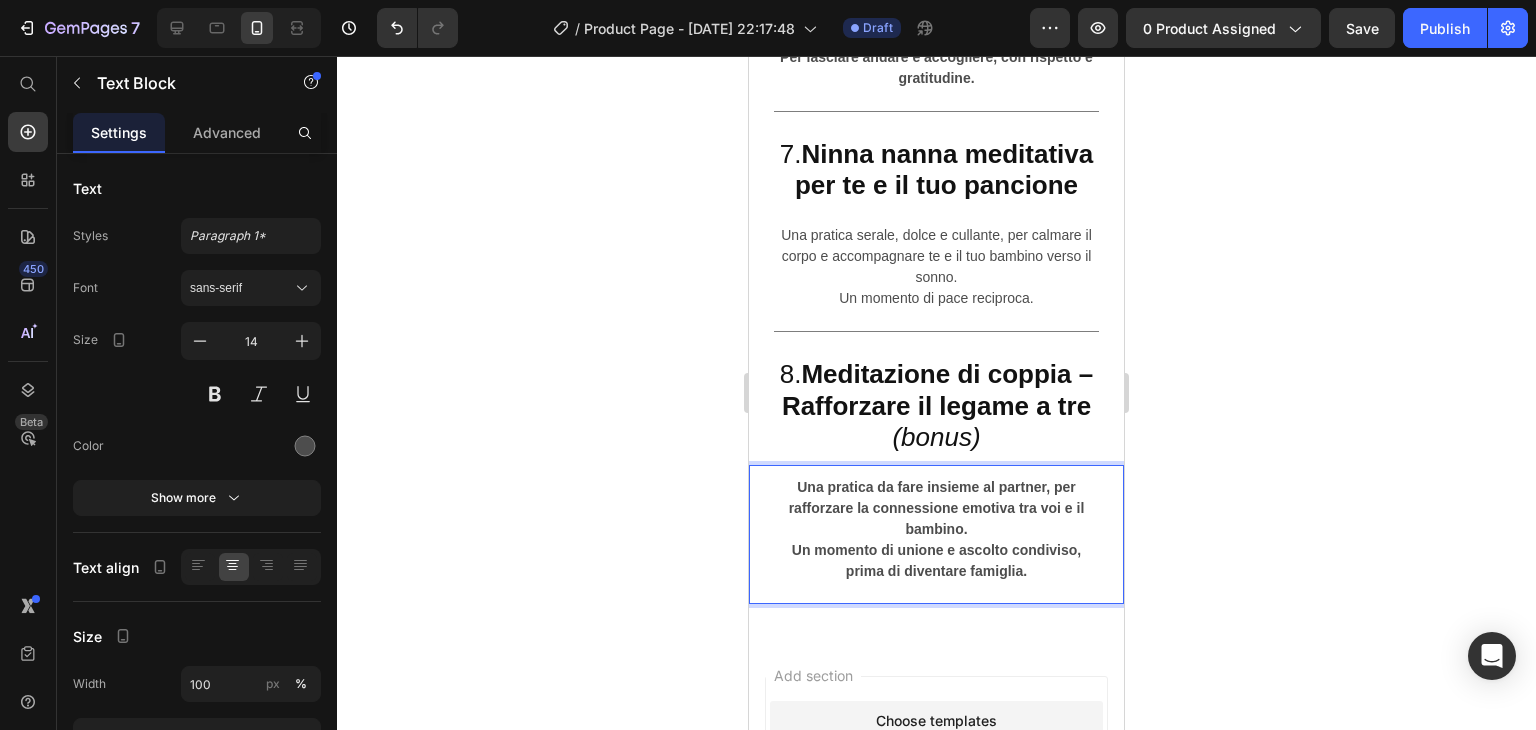 click on "Una pratica da fare insieme al partner, per rafforzare la connessione emotiva tra voi e il bambino. Un momento di unione e ascolto condiviso, prima di diventare famiglia." at bounding box center (936, 529) 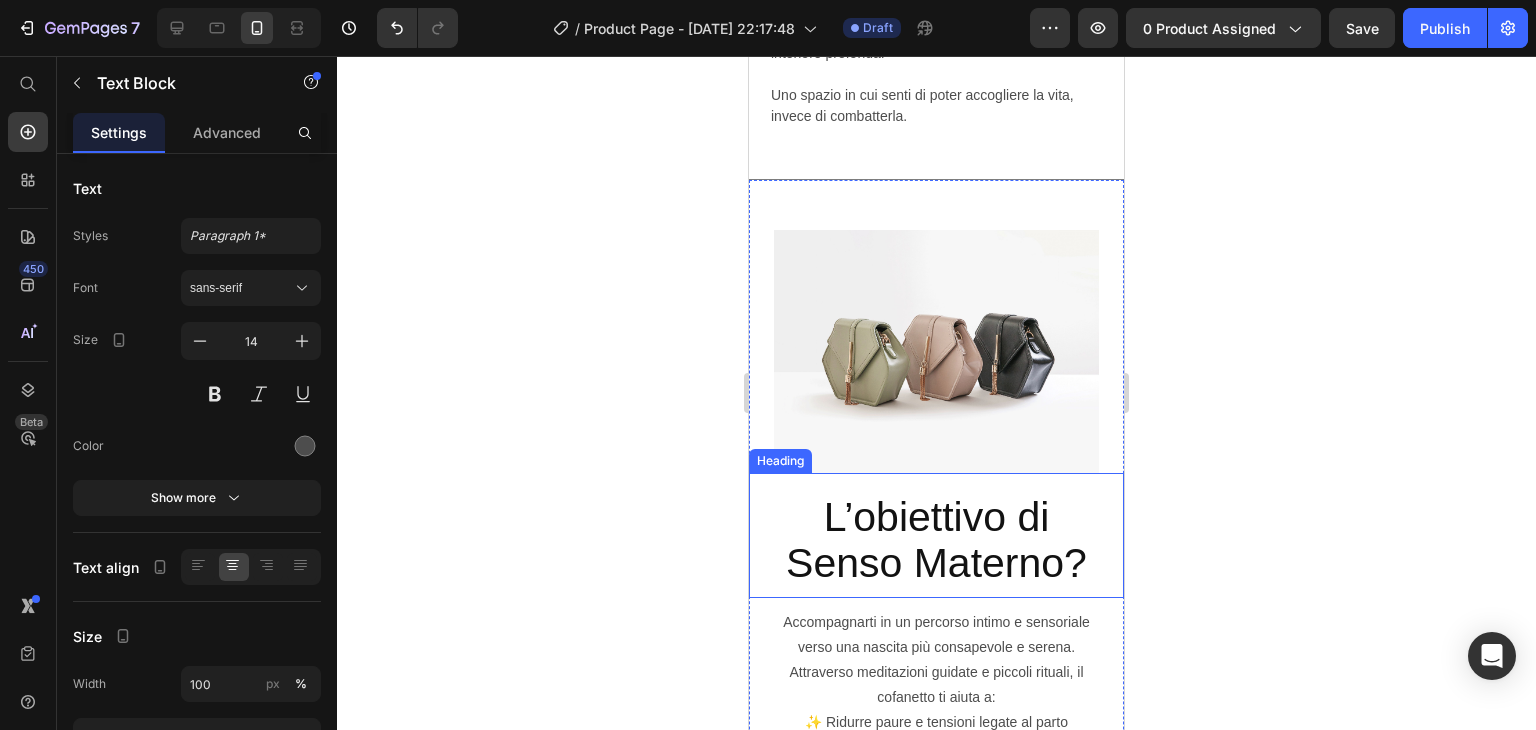 scroll, scrollTop: 4896, scrollLeft: 0, axis: vertical 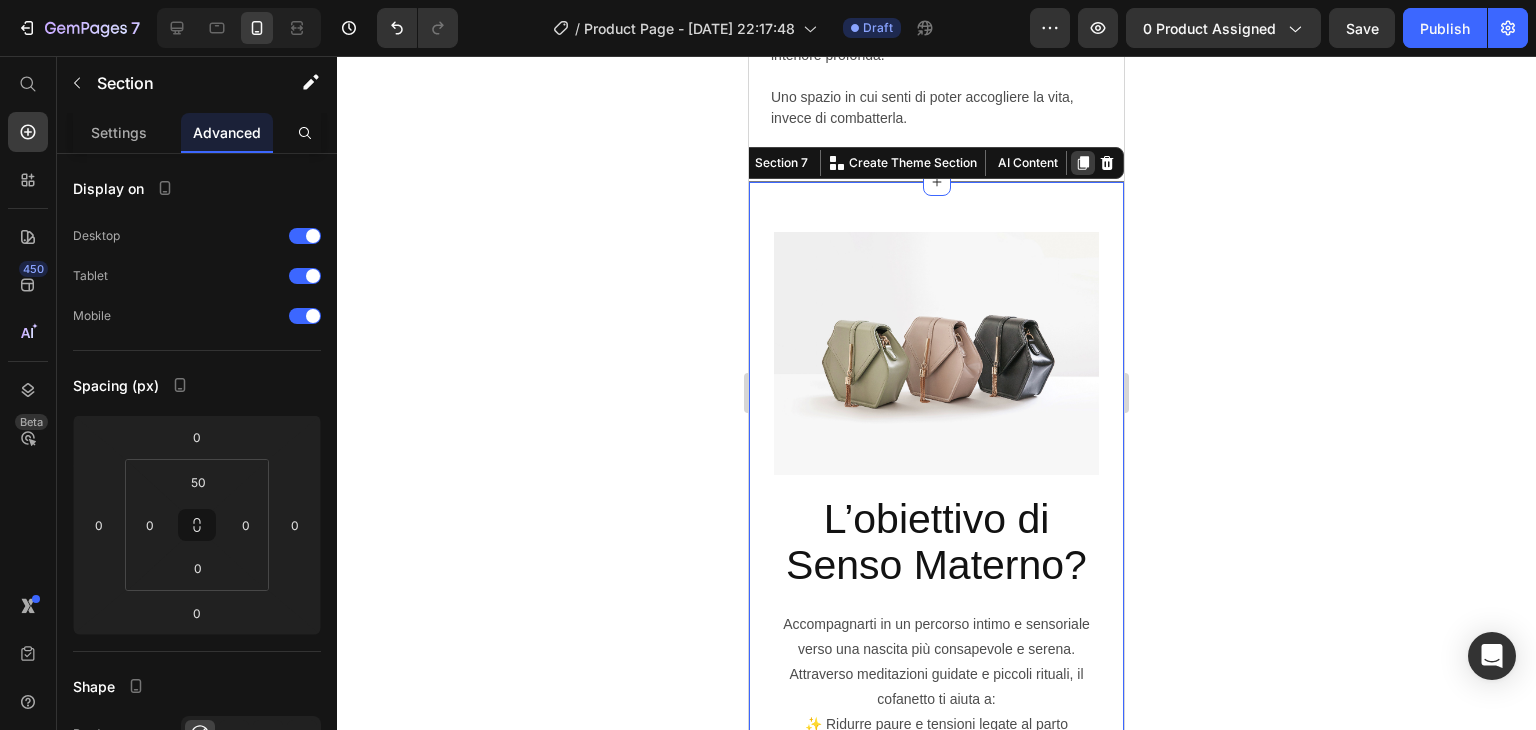 click 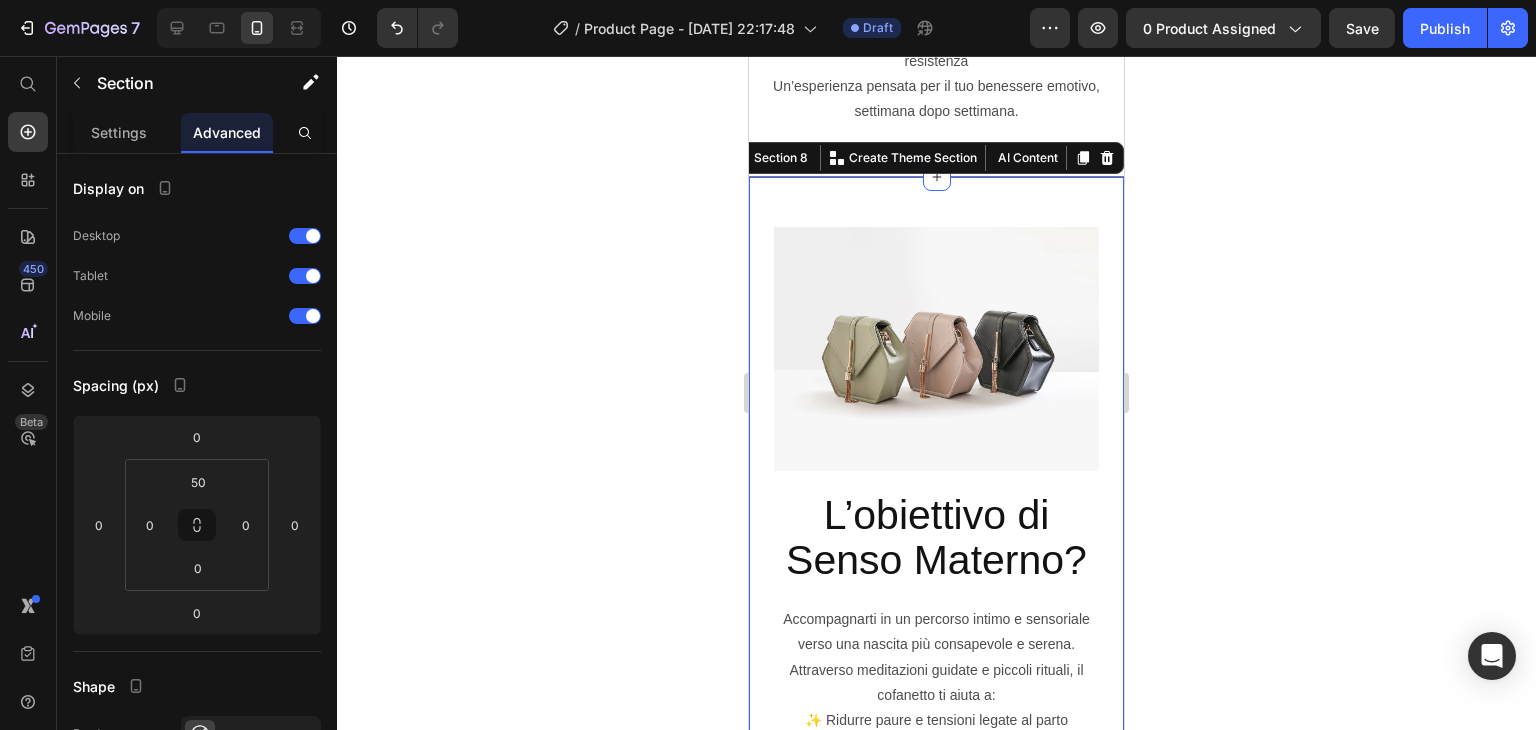 scroll, scrollTop: 5663, scrollLeft: 0, axis: vertical 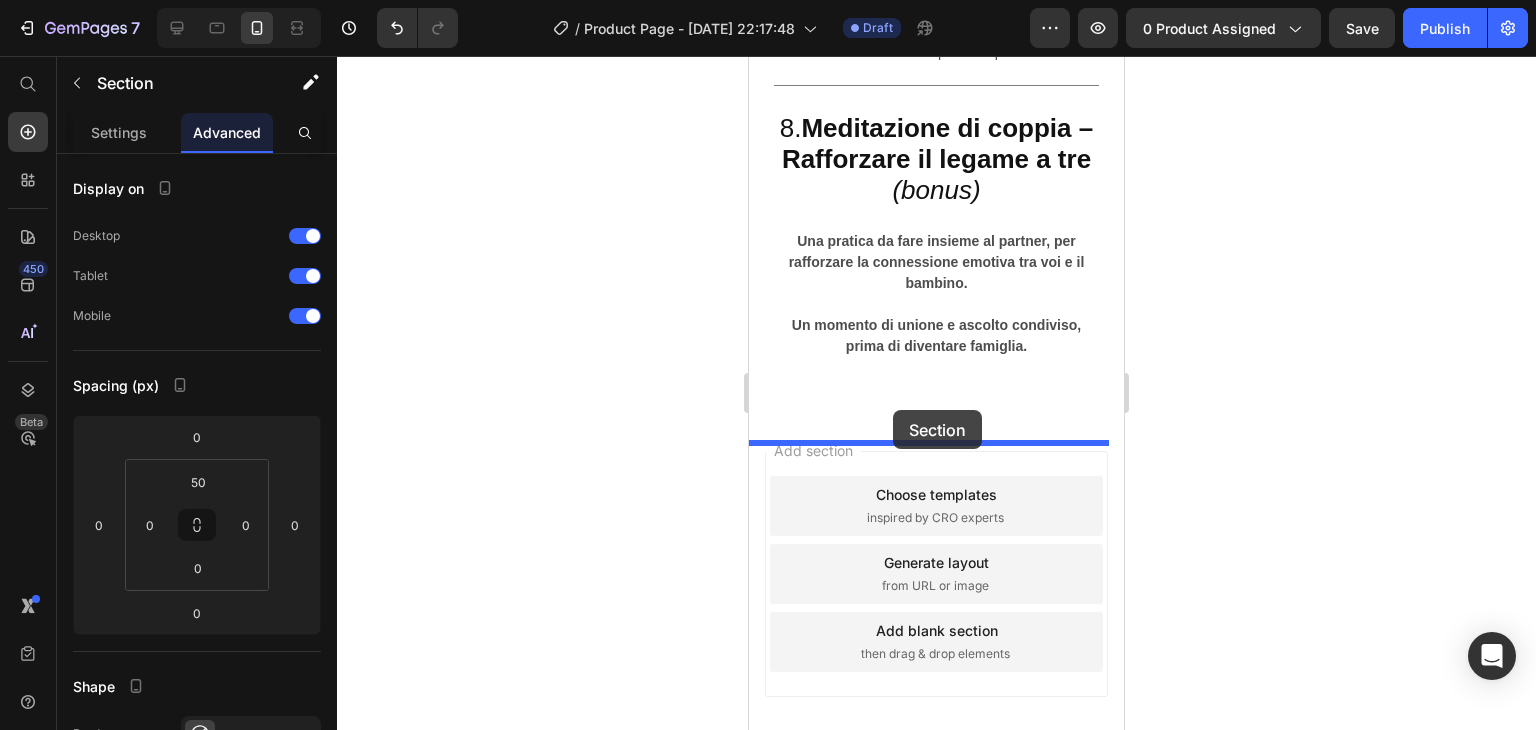drag, startPoint x: 779, startPoint y: 108, endPoint x: 893, endPoint y: 413, distance: 325.60867 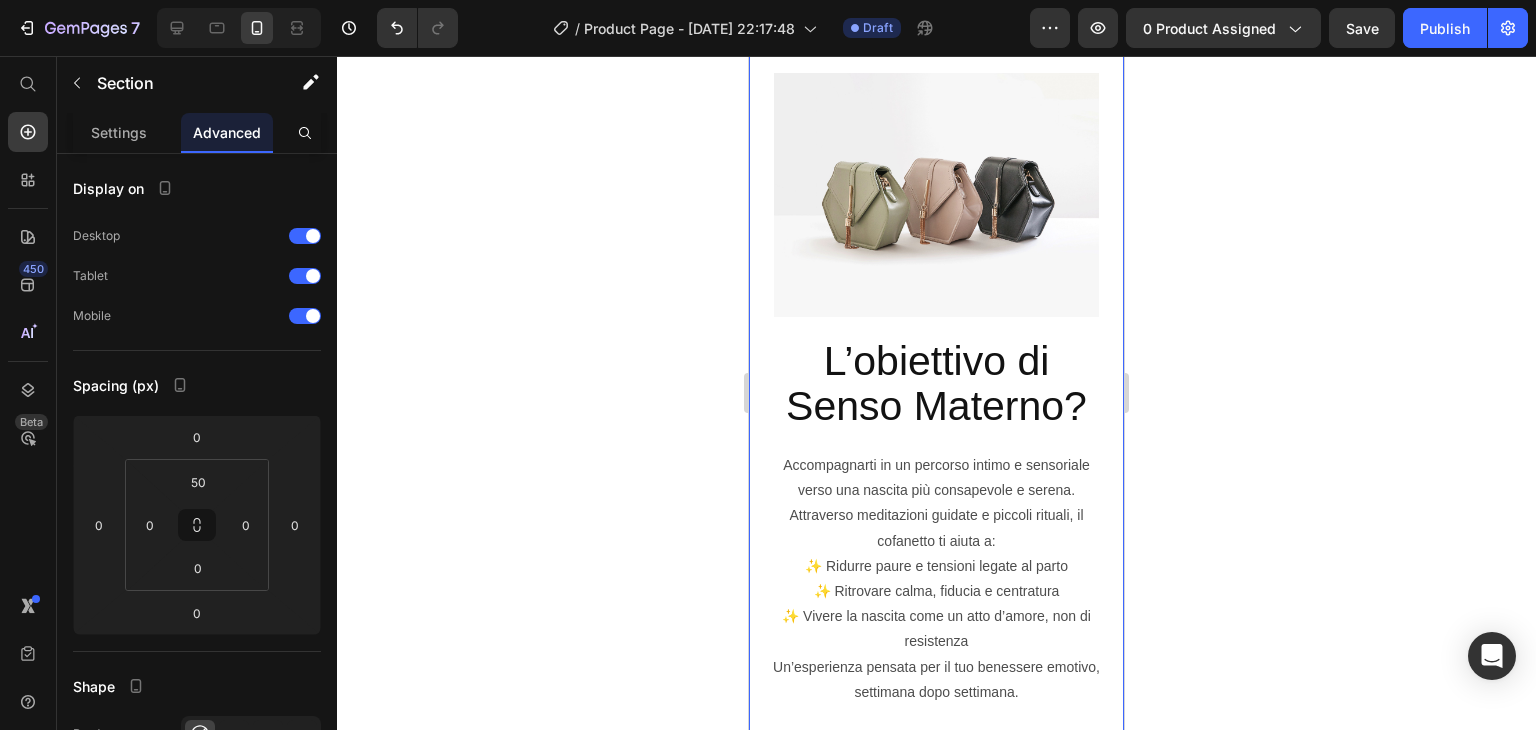 scroll, scrollTop: 8360, scrollLeft: 0, axis: vertical 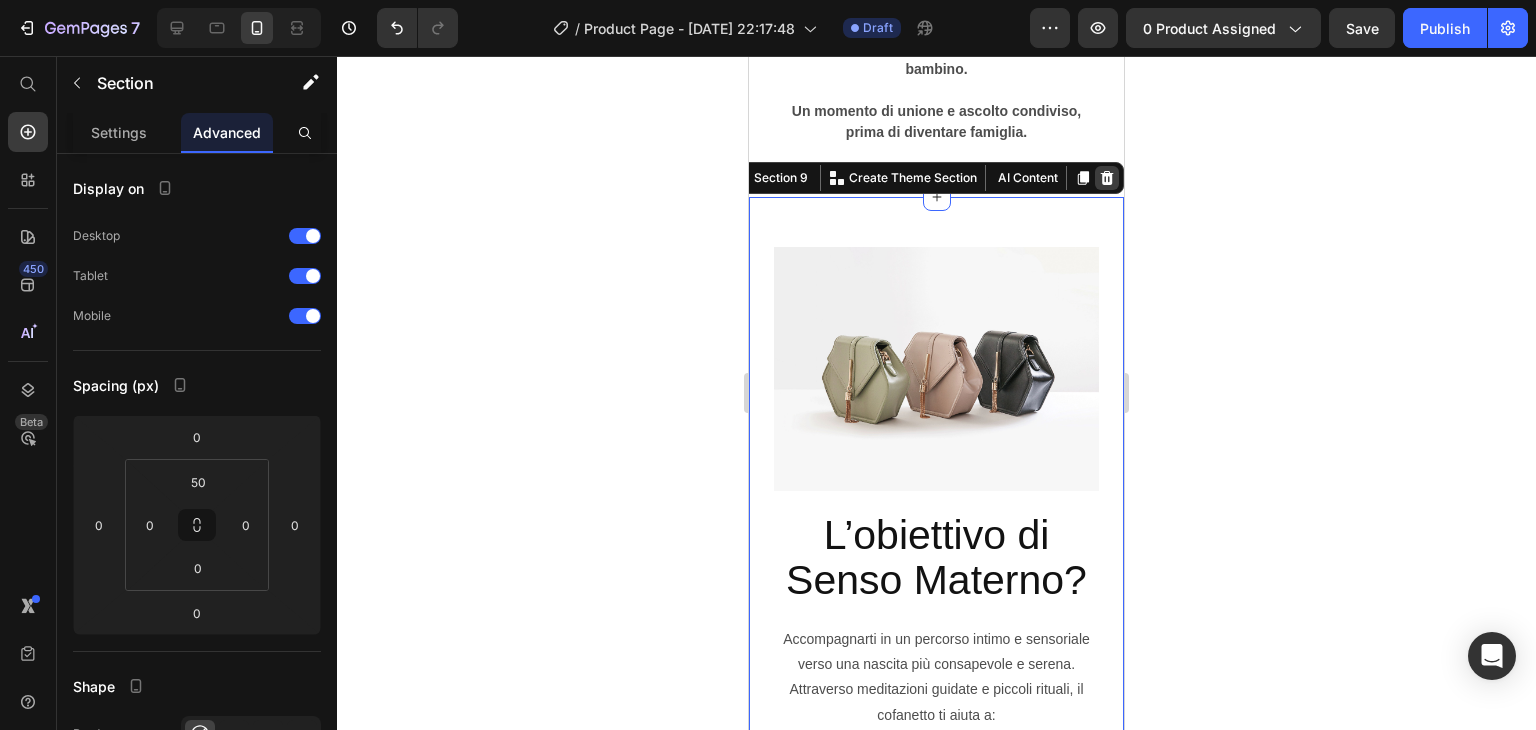click 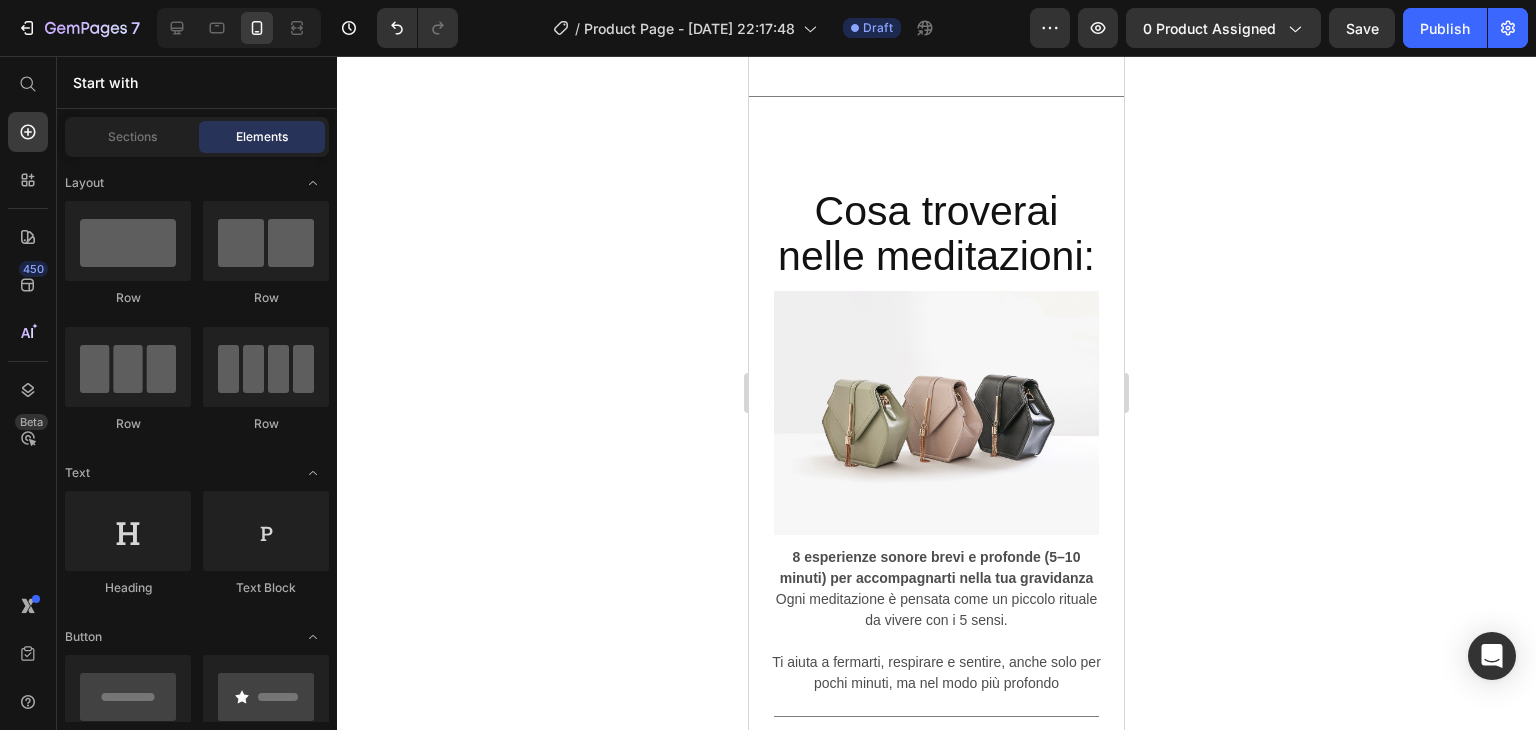 scroll, scrollTop: 5704, scrollLeft: 0, axis: vertical 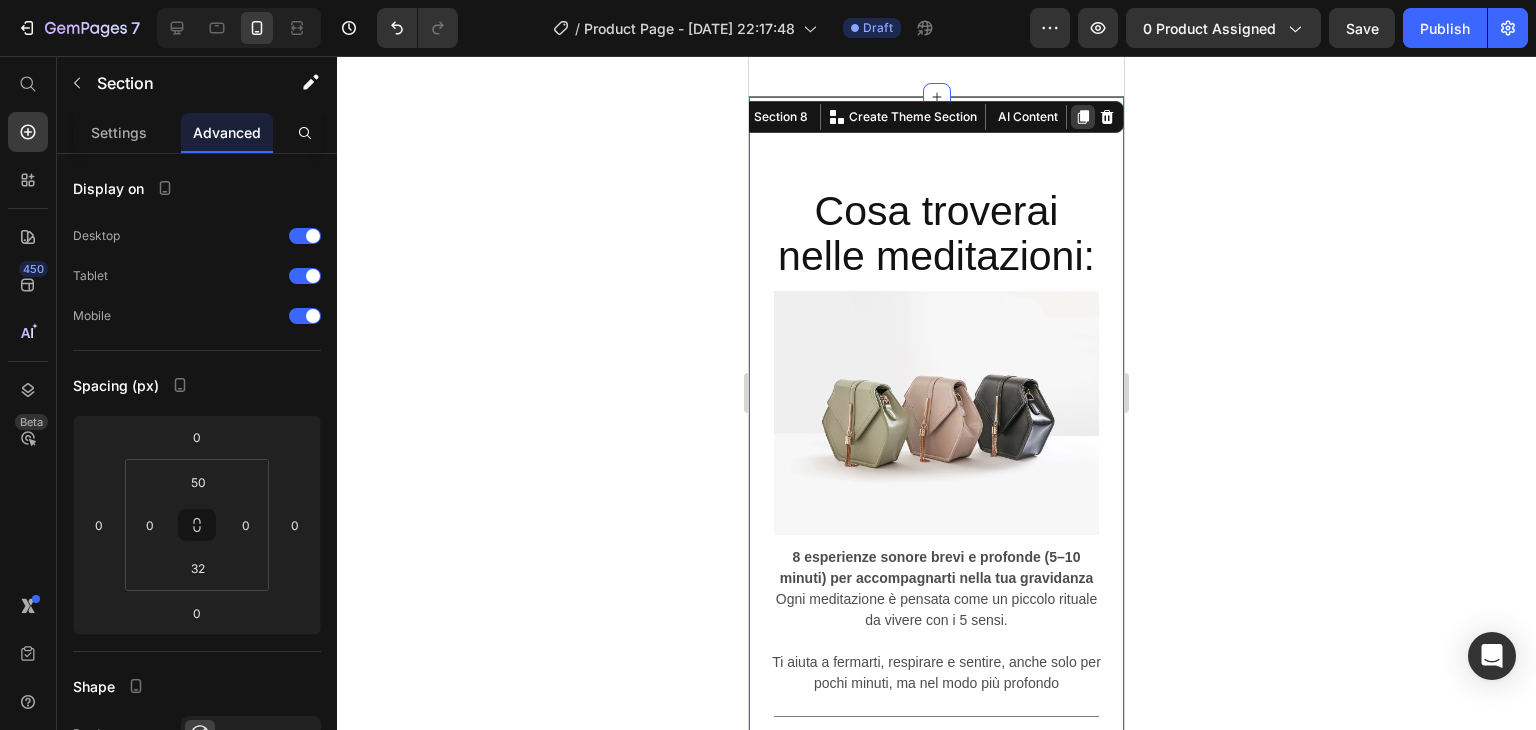 click 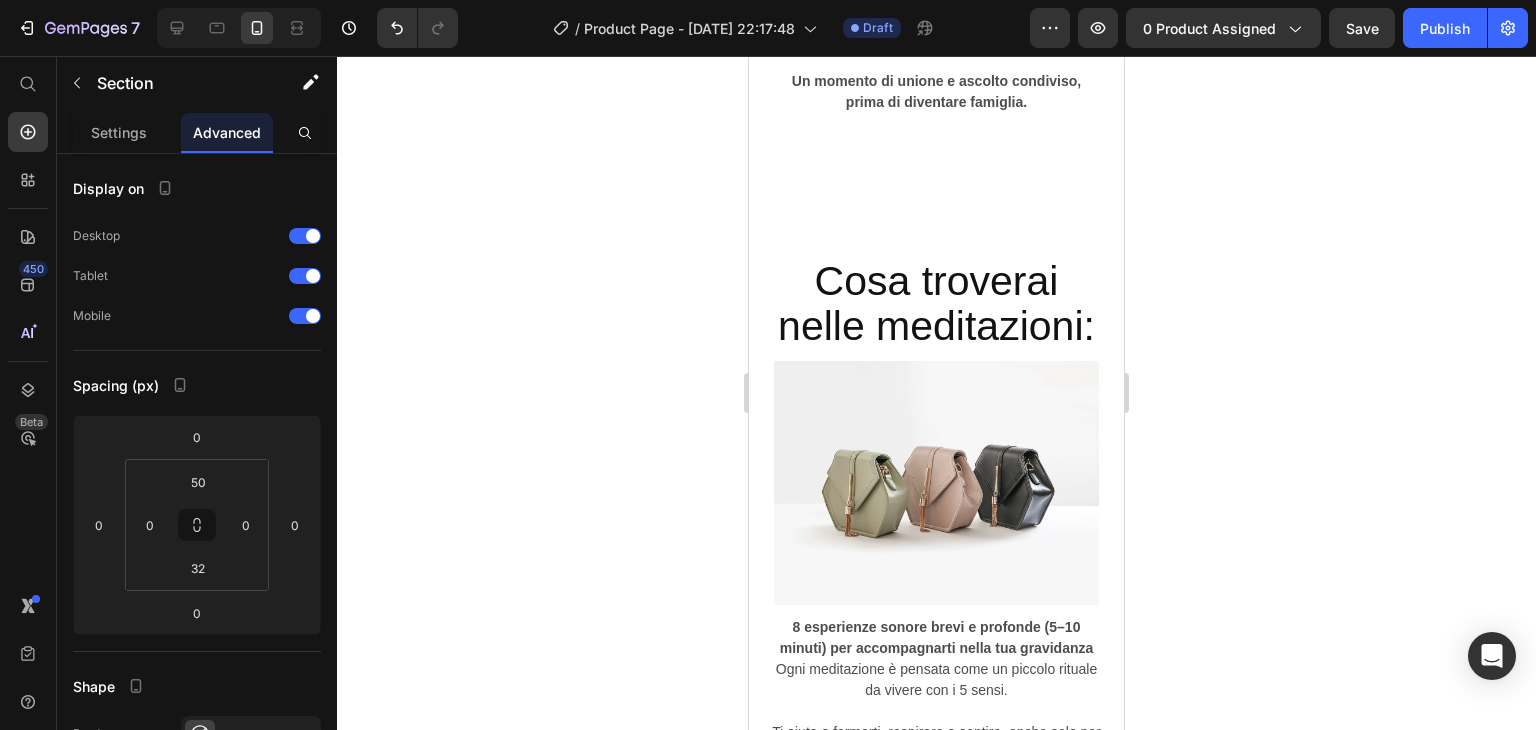 scroll, scrollTop: 8287, scrollLeft: 0, axis: vertical 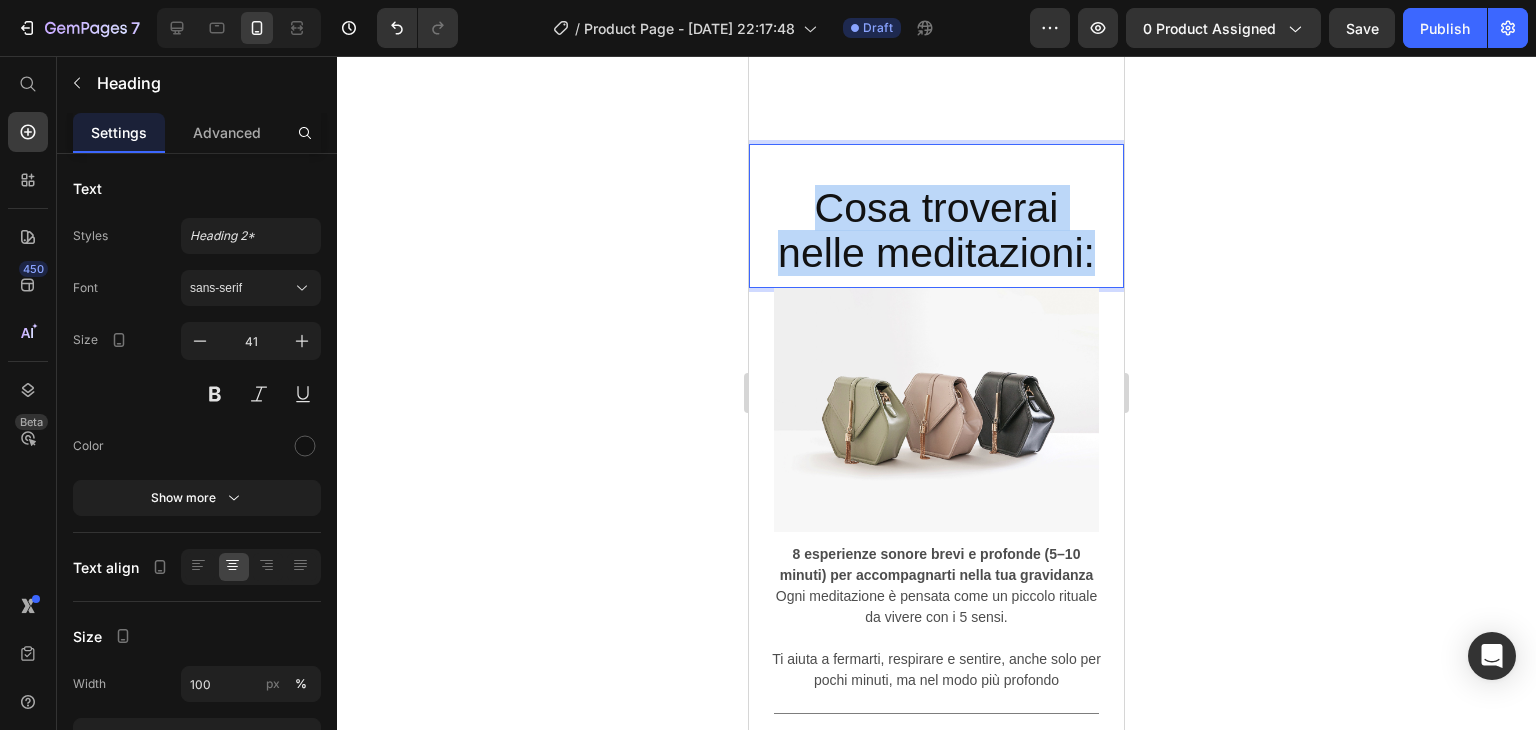 drag, startPoint x: 1044, startPoint y: 336, endPoint x: 804, endPoint y: 247, distance: 255.9707 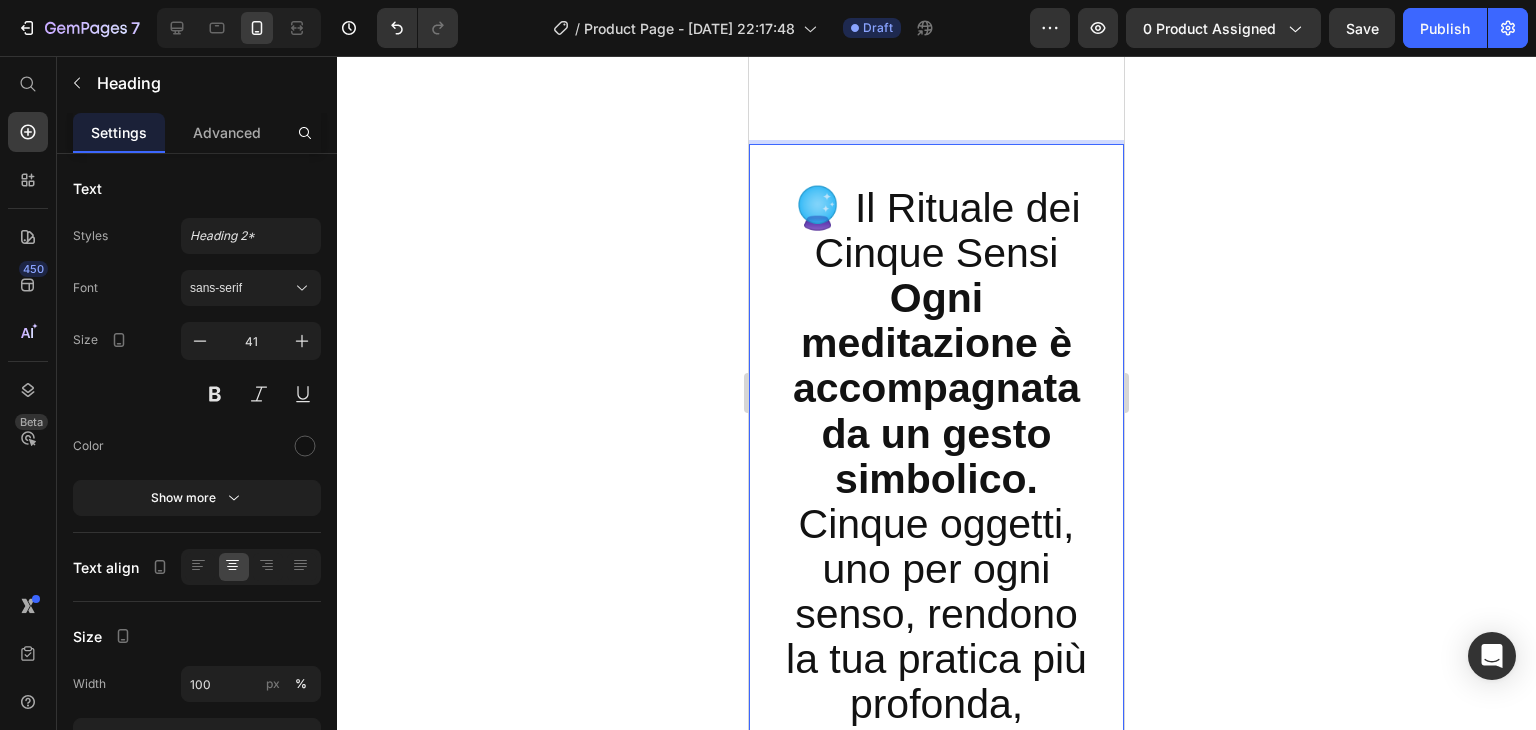 scroll, scrollTop: 8426, scrollLeft: 0, axis: vertical 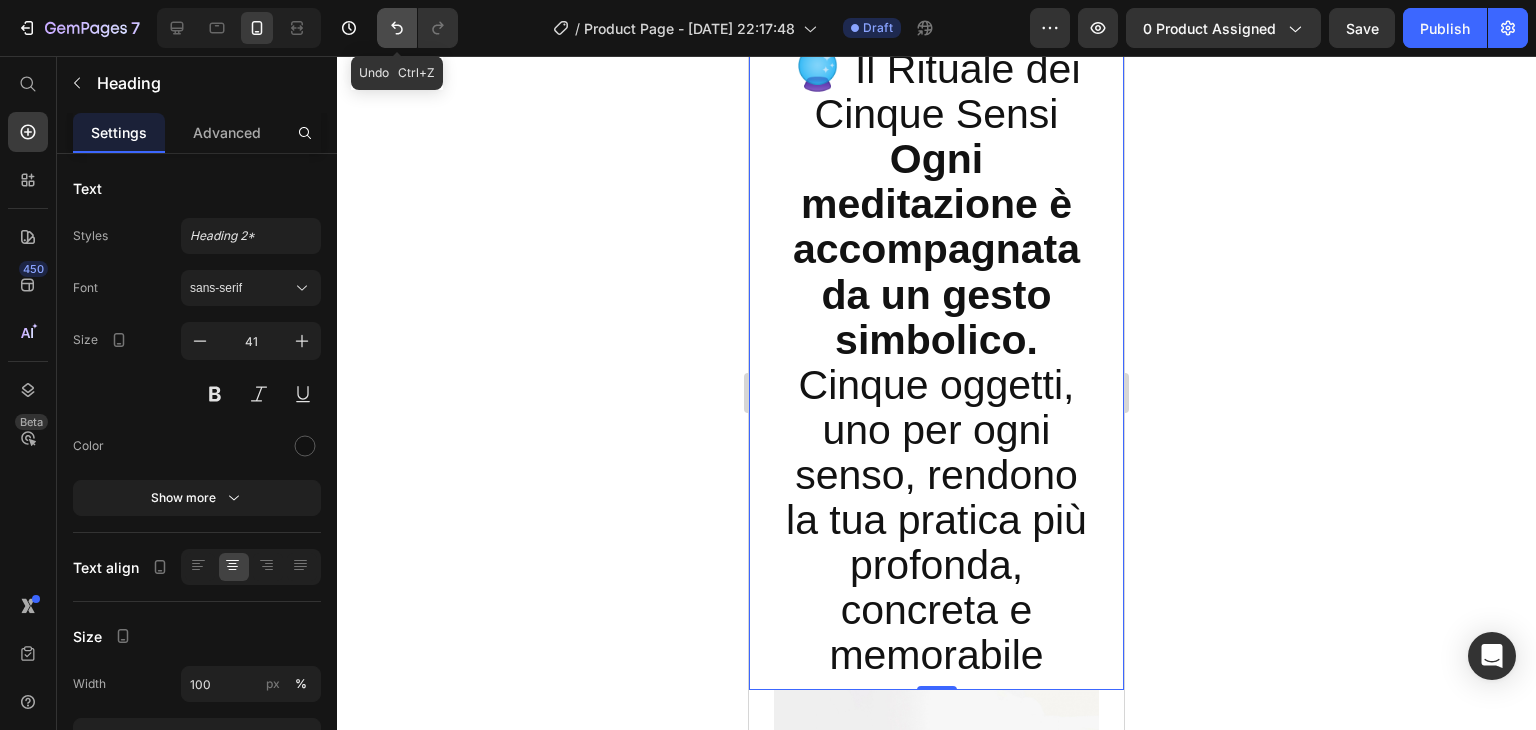 click 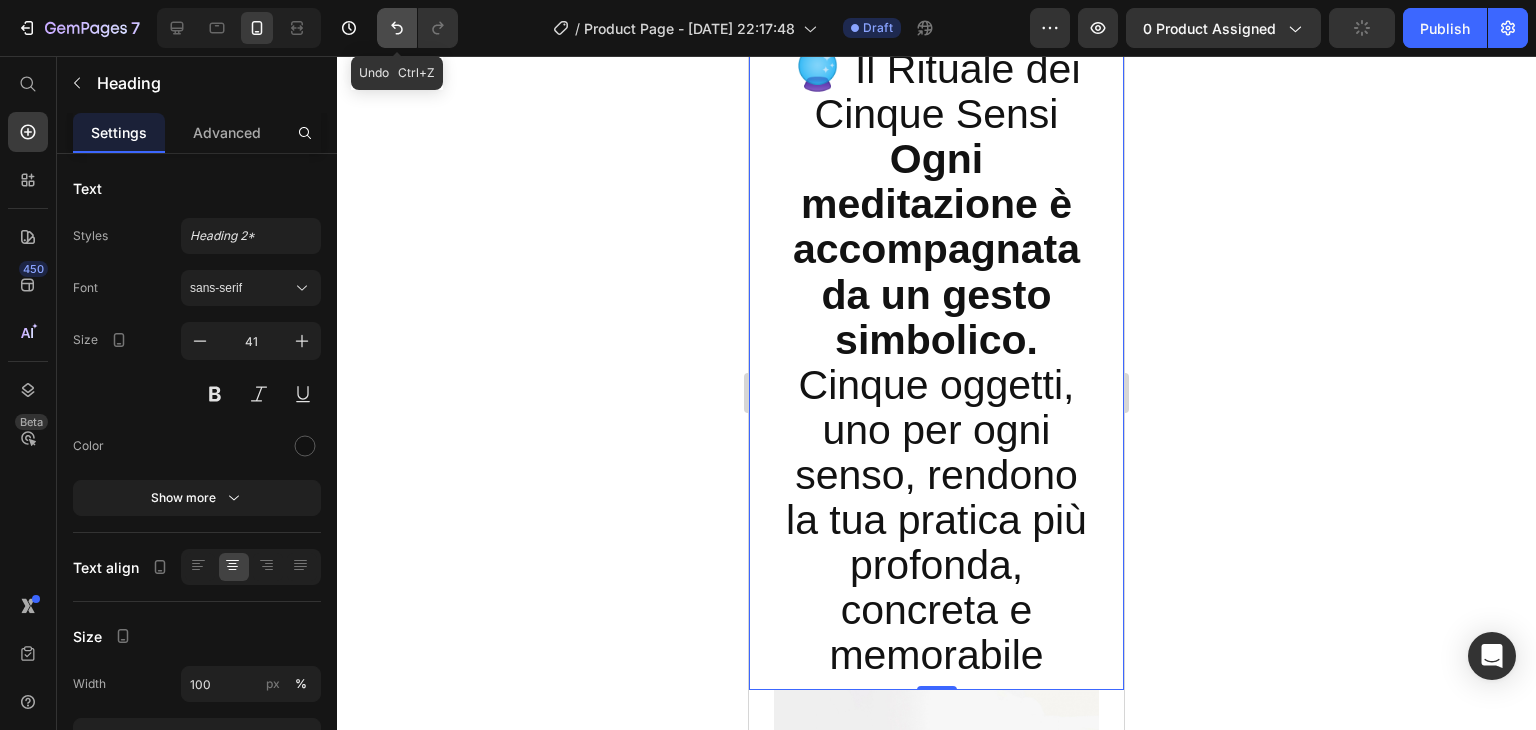 click 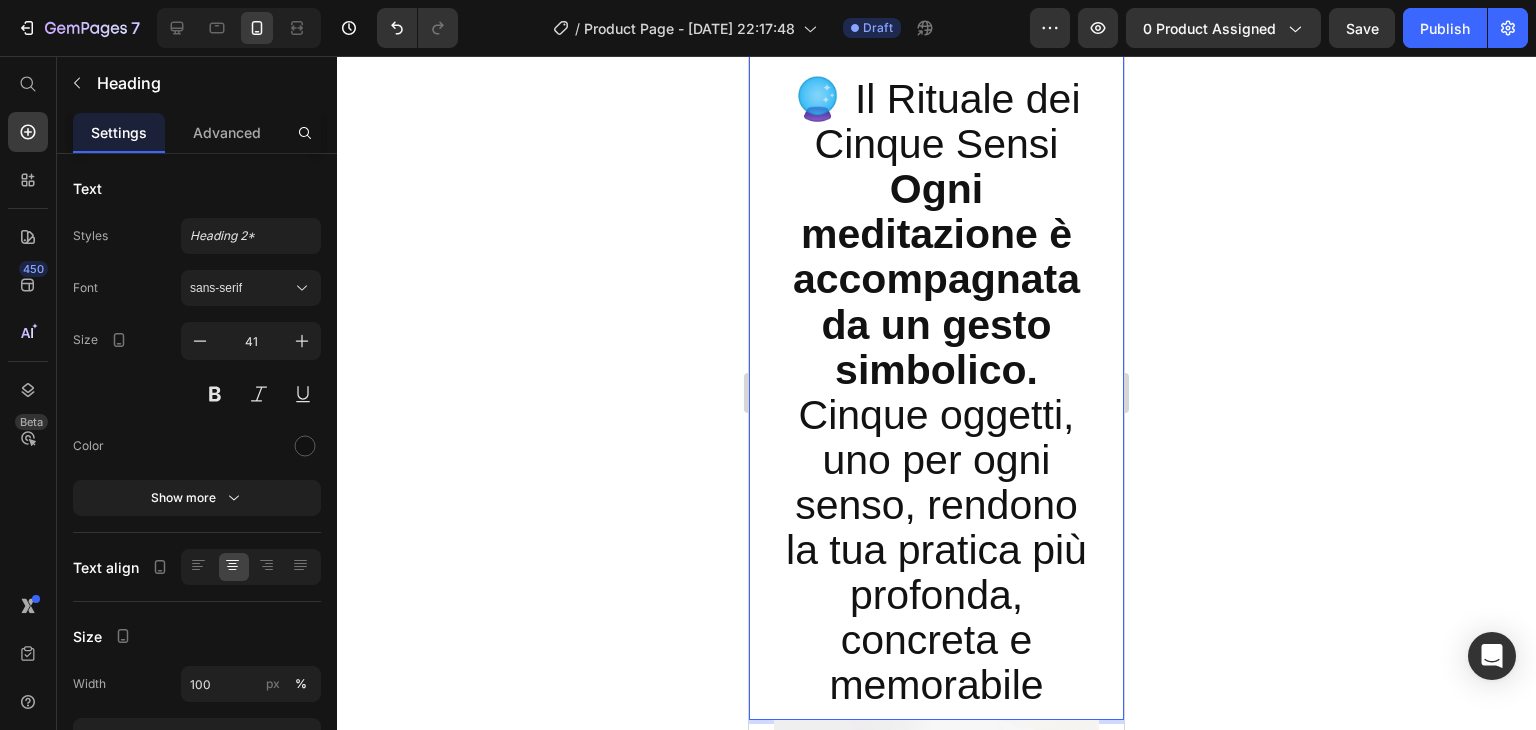 scroll, scrollTop: 8395, scrollLeft: 0, axis: vertical 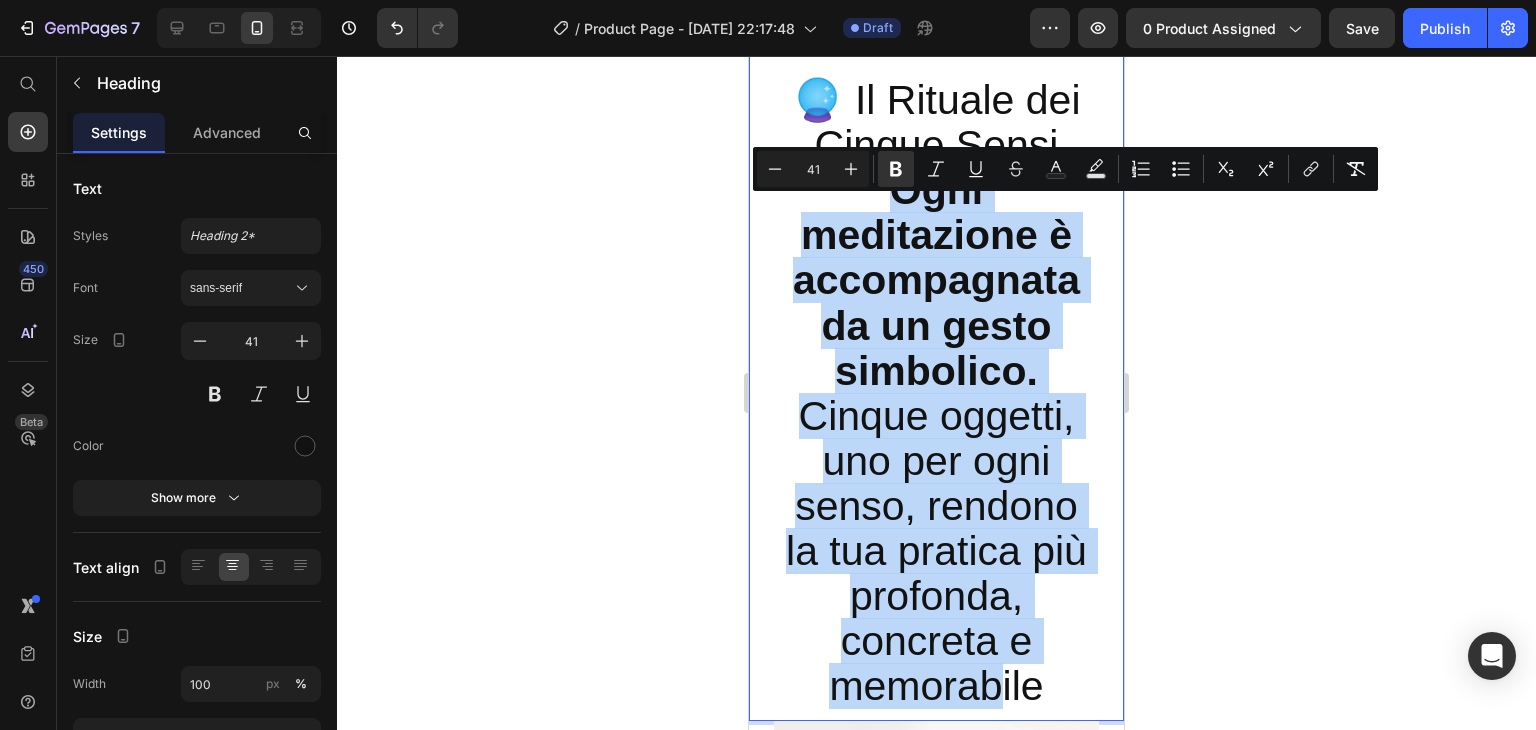 drag, startPoint x: 866, startPoint y: 221, endPoint x: 988, endPoint y: 713, distance: 506.9004 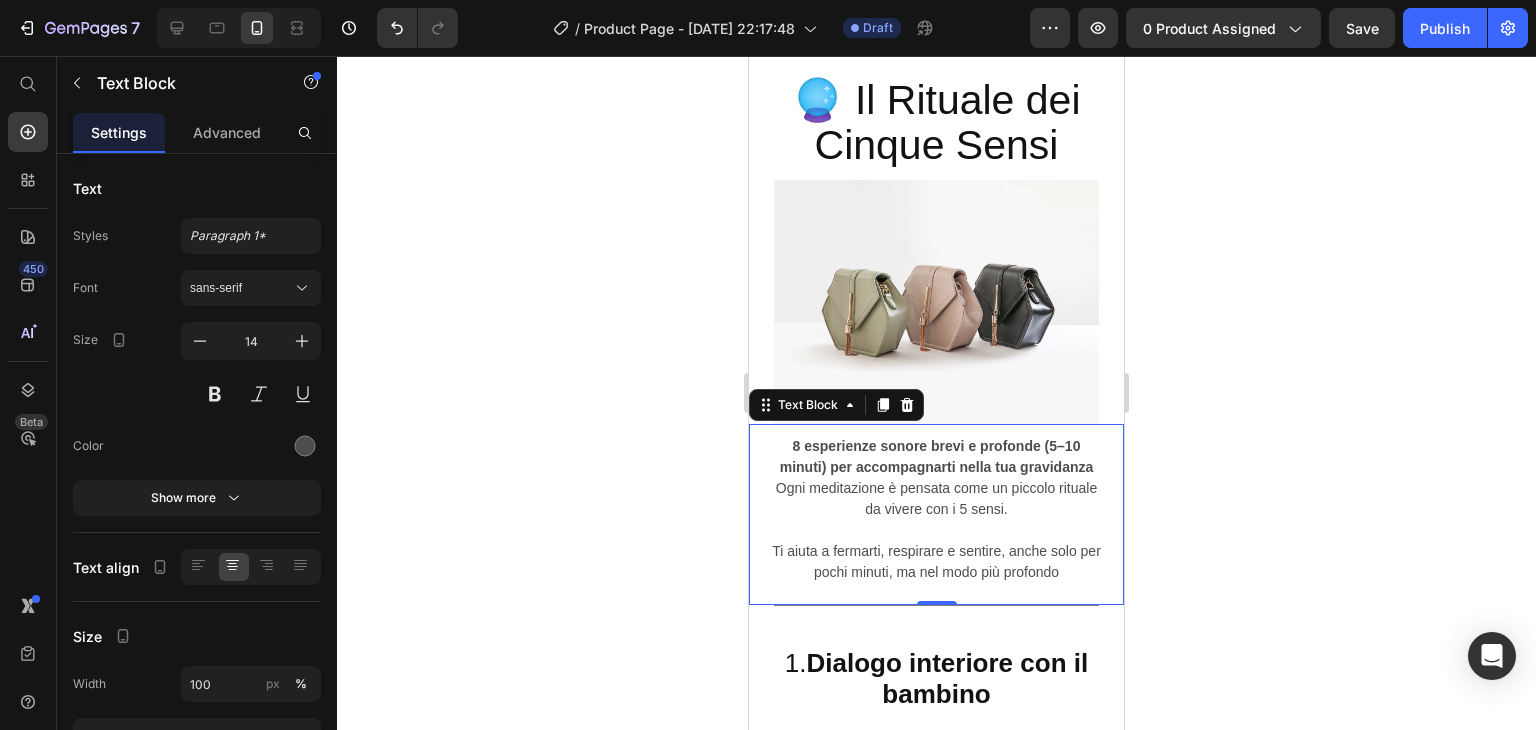 scroll, scrollTop: 0, scrollLeft: 0, axis: both 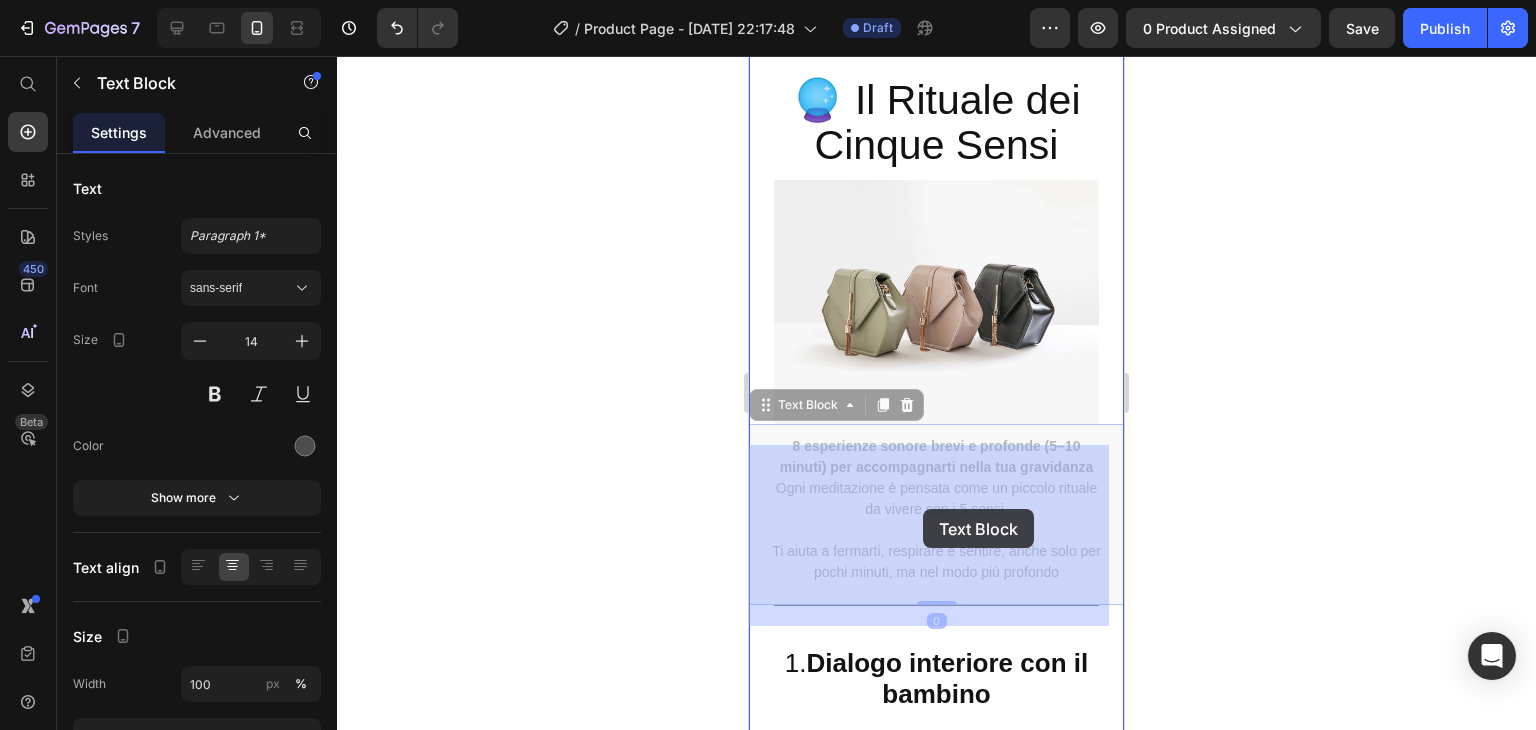 drag, startPoint x: 787, startPoint y: 463, endPoint x: 916, endPoint y: 506, distance: 135.97794 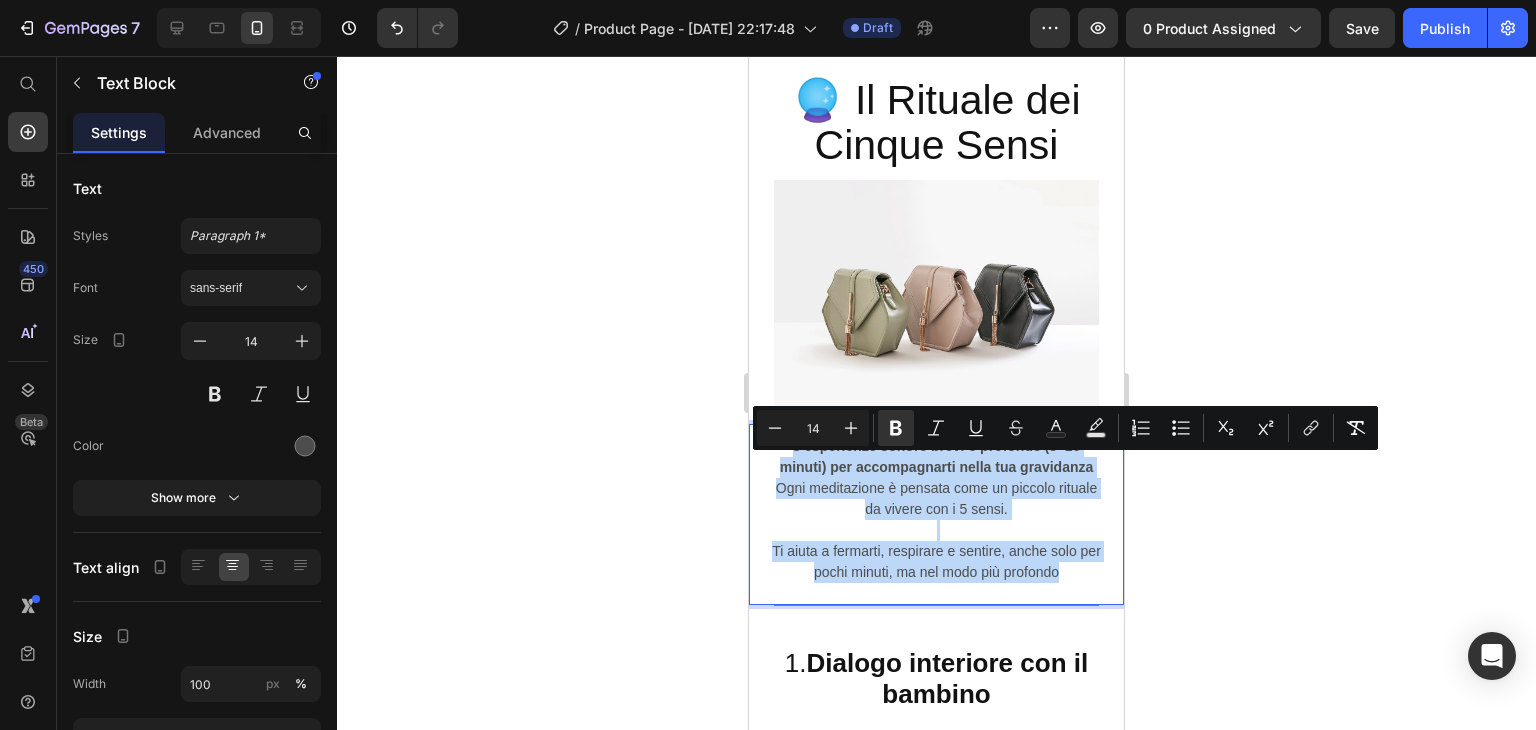 drag, startPoint x: 784, startPoint y: 467, endPoint x: 1171, endPoint y: 593, distance: 406.9951 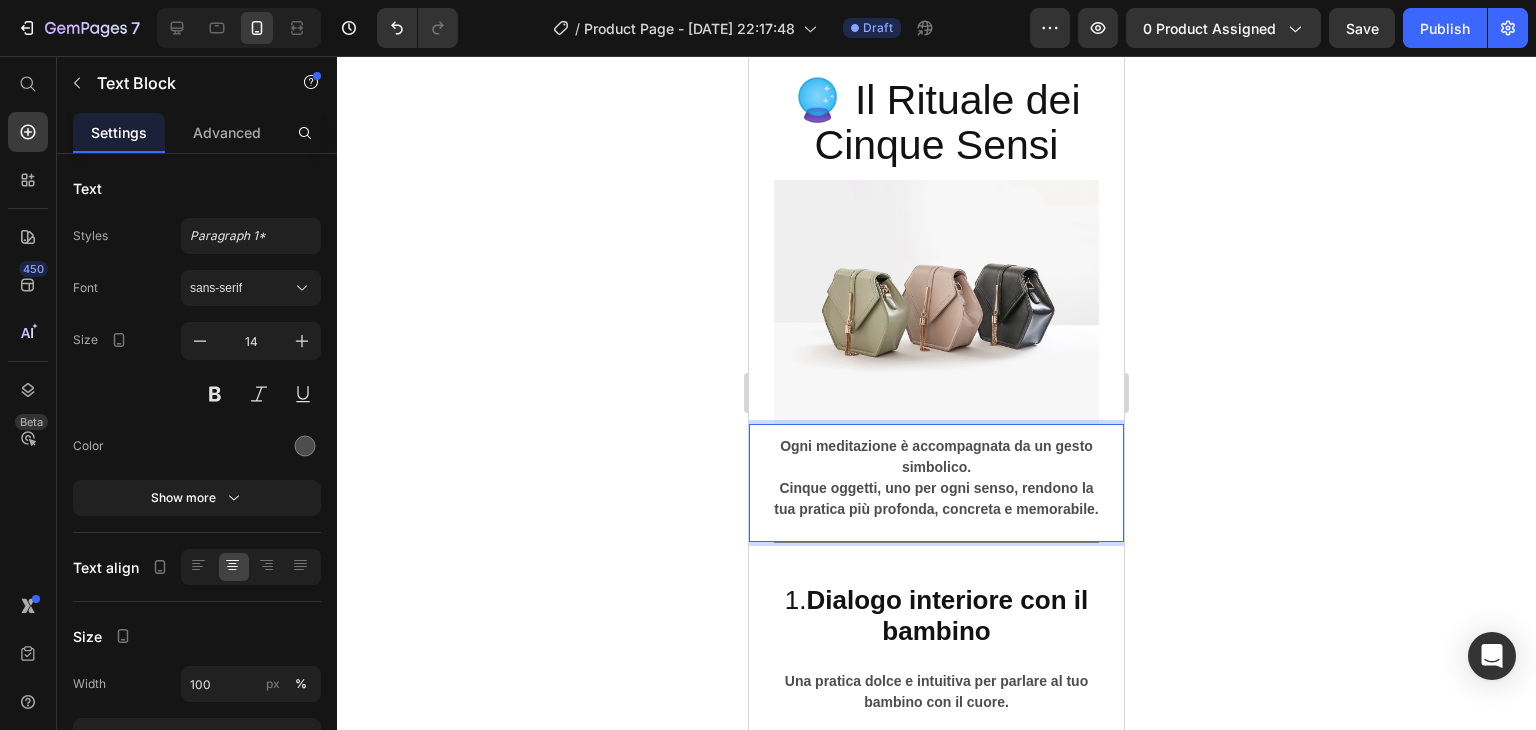 click on "Ogni meditazione è accompagnata da un gesto simbolico. Cinque oggetti, uno per ogni senso, rendono la tua pratica più profonda, concreta e memorabile." at bounding box center (936, 478) 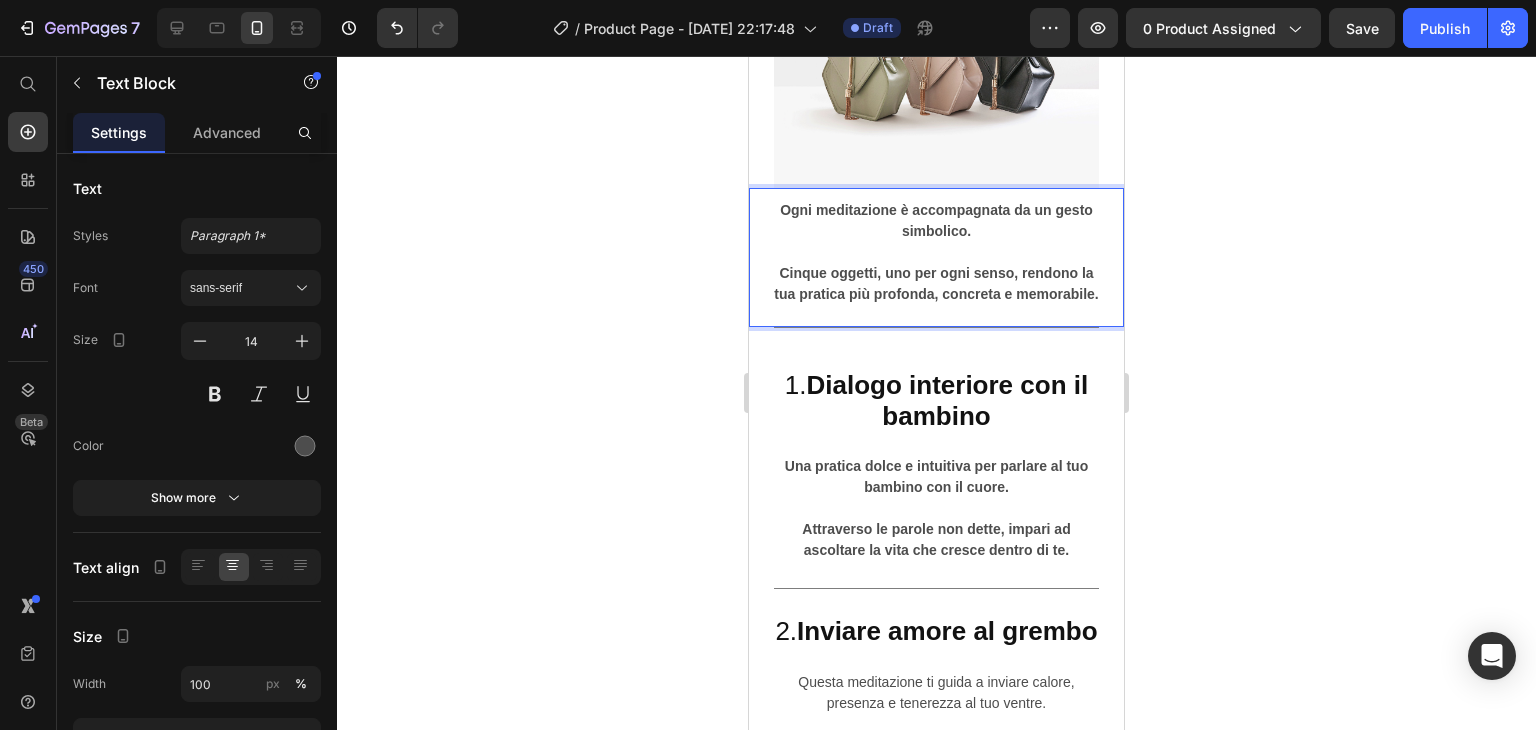 scroll, scrollTop: 8632, scrollLeft: 0, axis: vertical 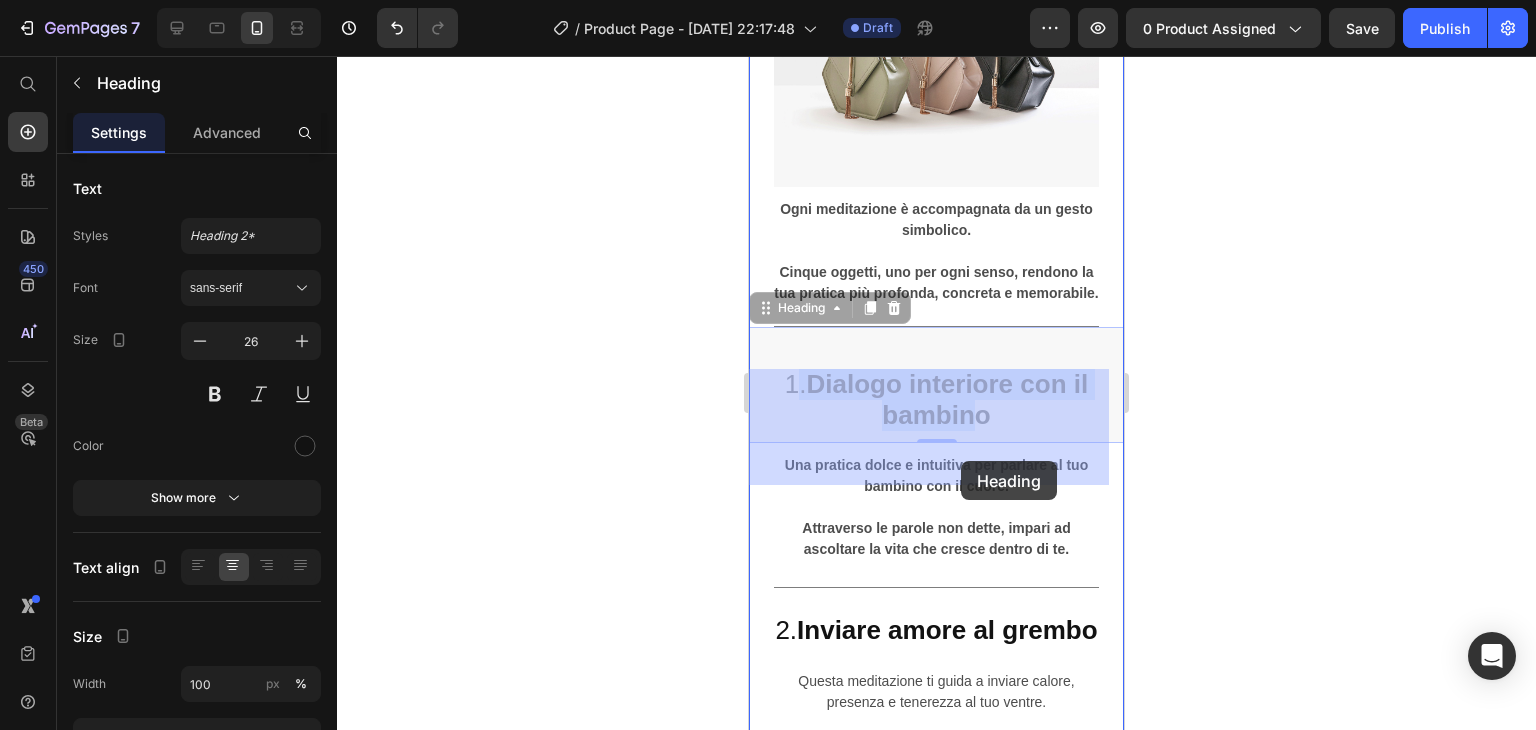 drag, startPoint x: 780, startPoint y: 421, endPoint x: 968, endPoint y: 457, distance: 191.41577 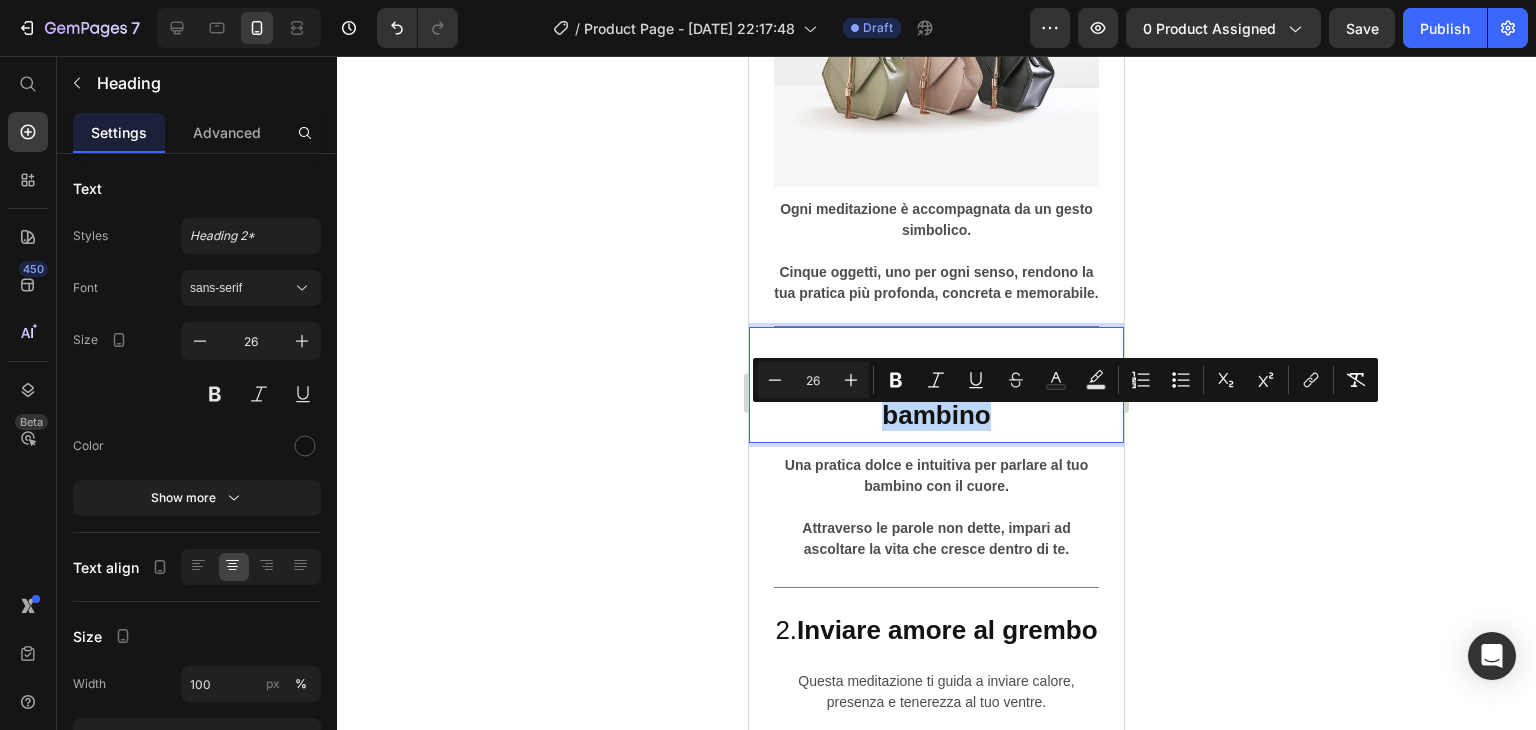 drag, startPoint x: 989, startPoint y: 460, endPoint x: 771, endPoint y: 409, distance: 223.88614 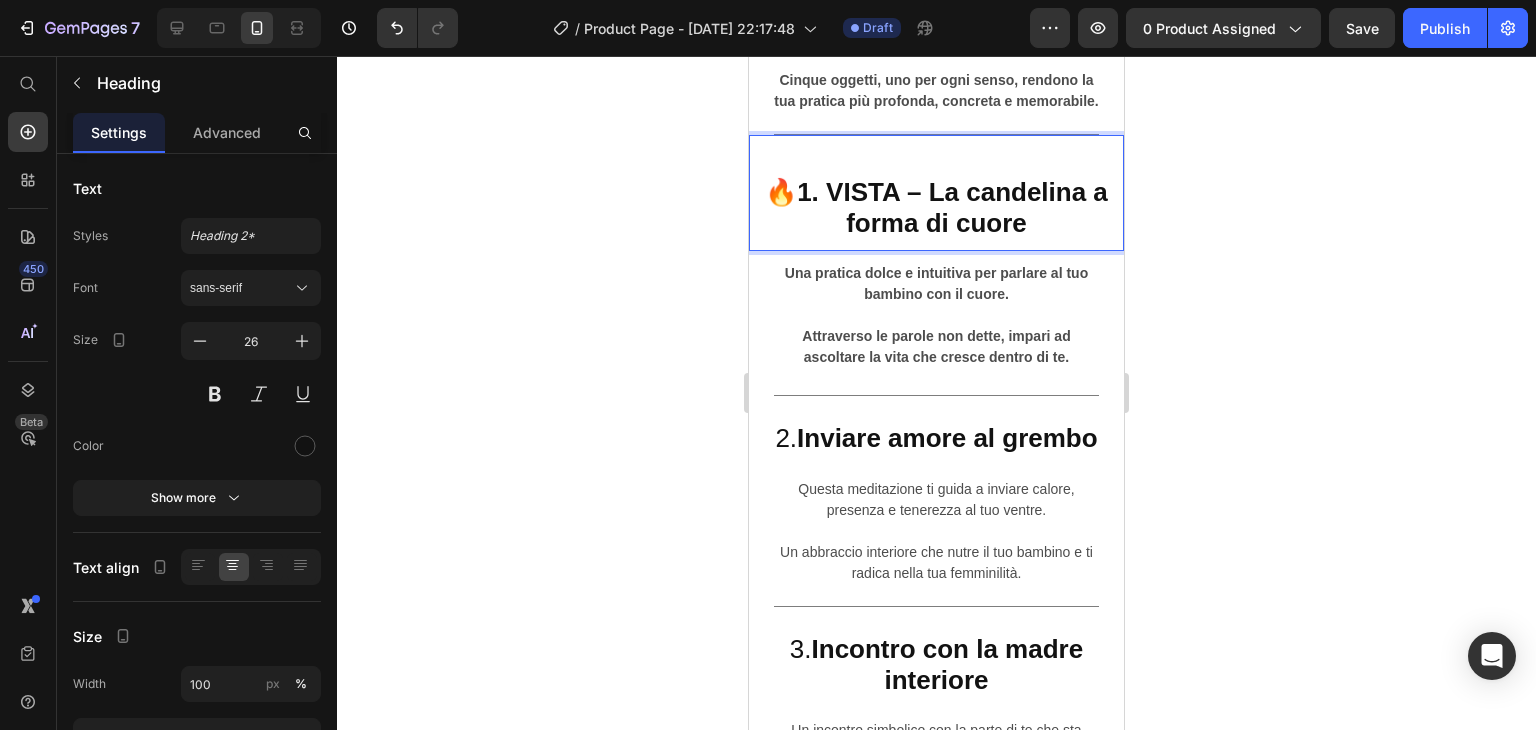 scroll, scrollTop: 8828, scrollLeft: 0, axis: vertical 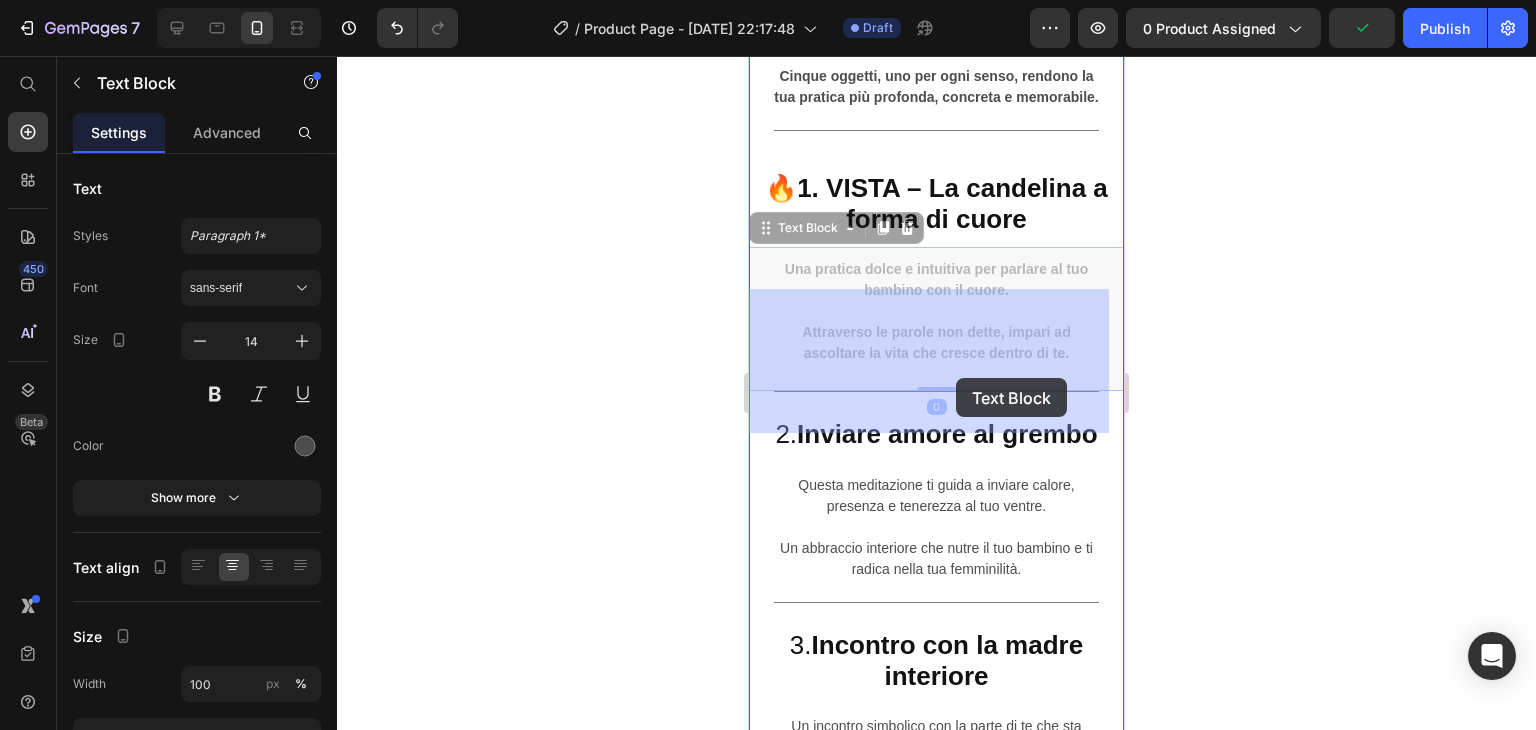 drag, startPoint x: 777, startPoint y: 311, endPoint x: 956, endPoint y: 378, distance: 191.12823 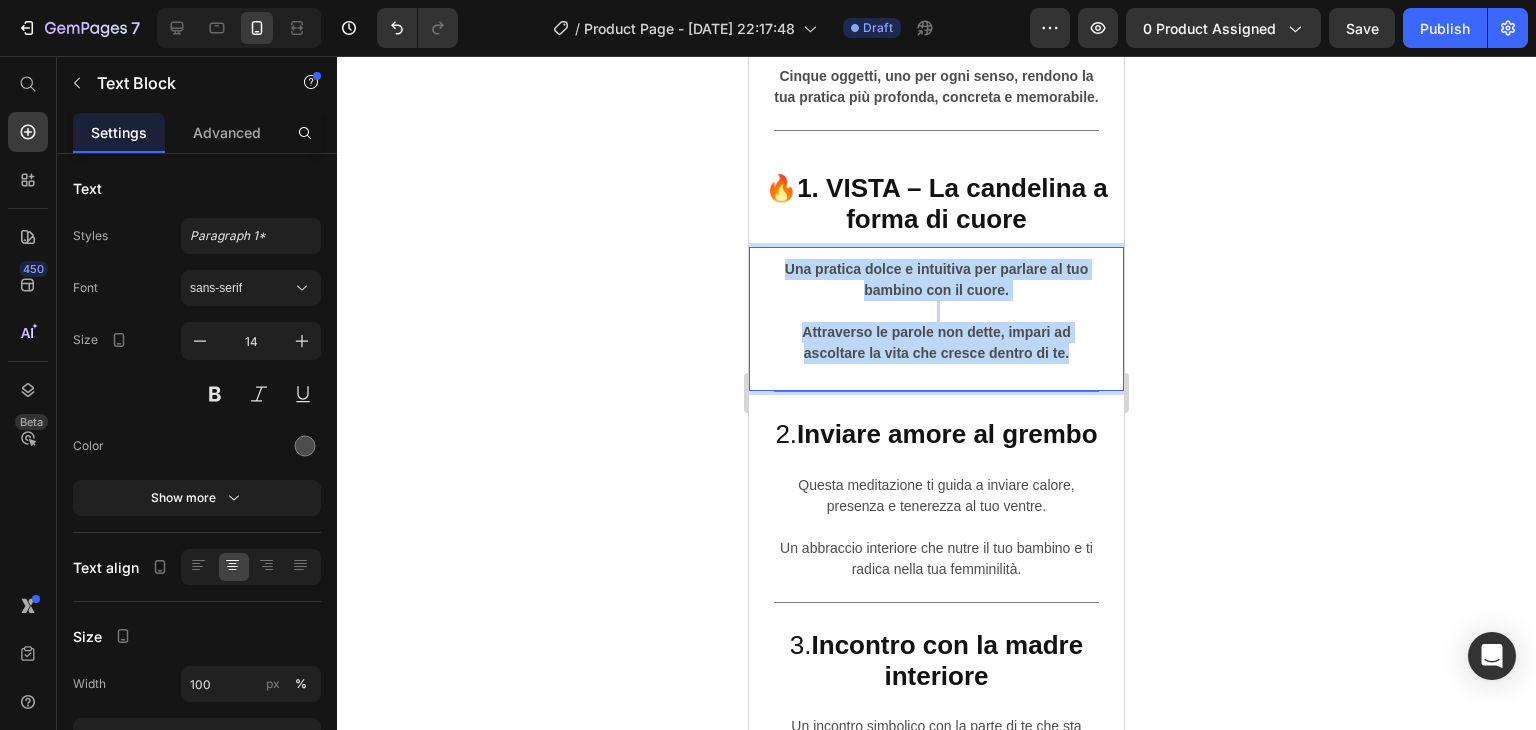 drag, startPoint x: 1066, startPoint y: 397, endPoint x: 767, endPoint y: 287, distance: 318.59222 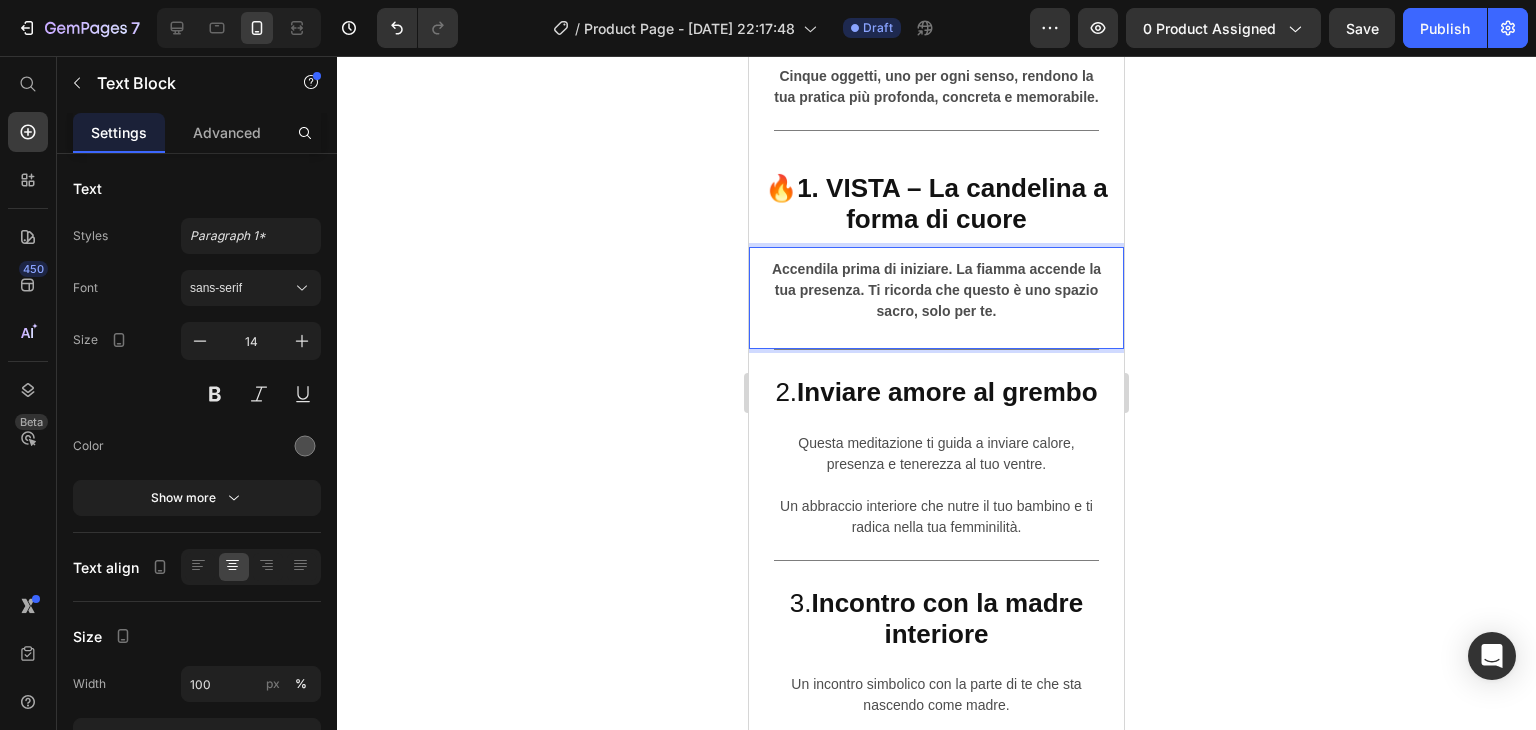 click on "Accendila prima di iniziare. La fiamma accende la tua presenza. Ti ricorda che questo è uno spazio sacro, solo per te." at bounding box center (936, 290) 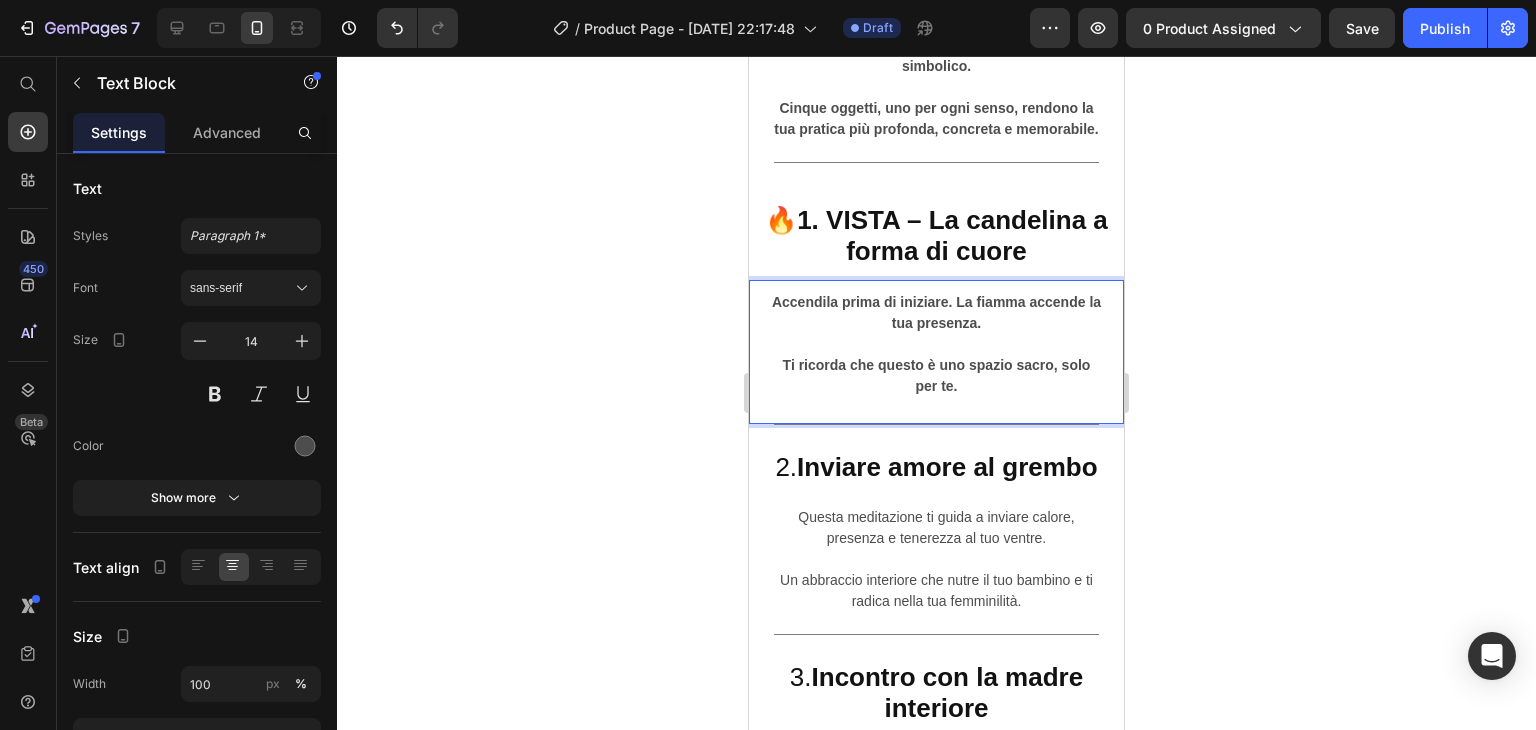 scroll, scrollTop: 8895, scrollLeft: 0, axis: vertical 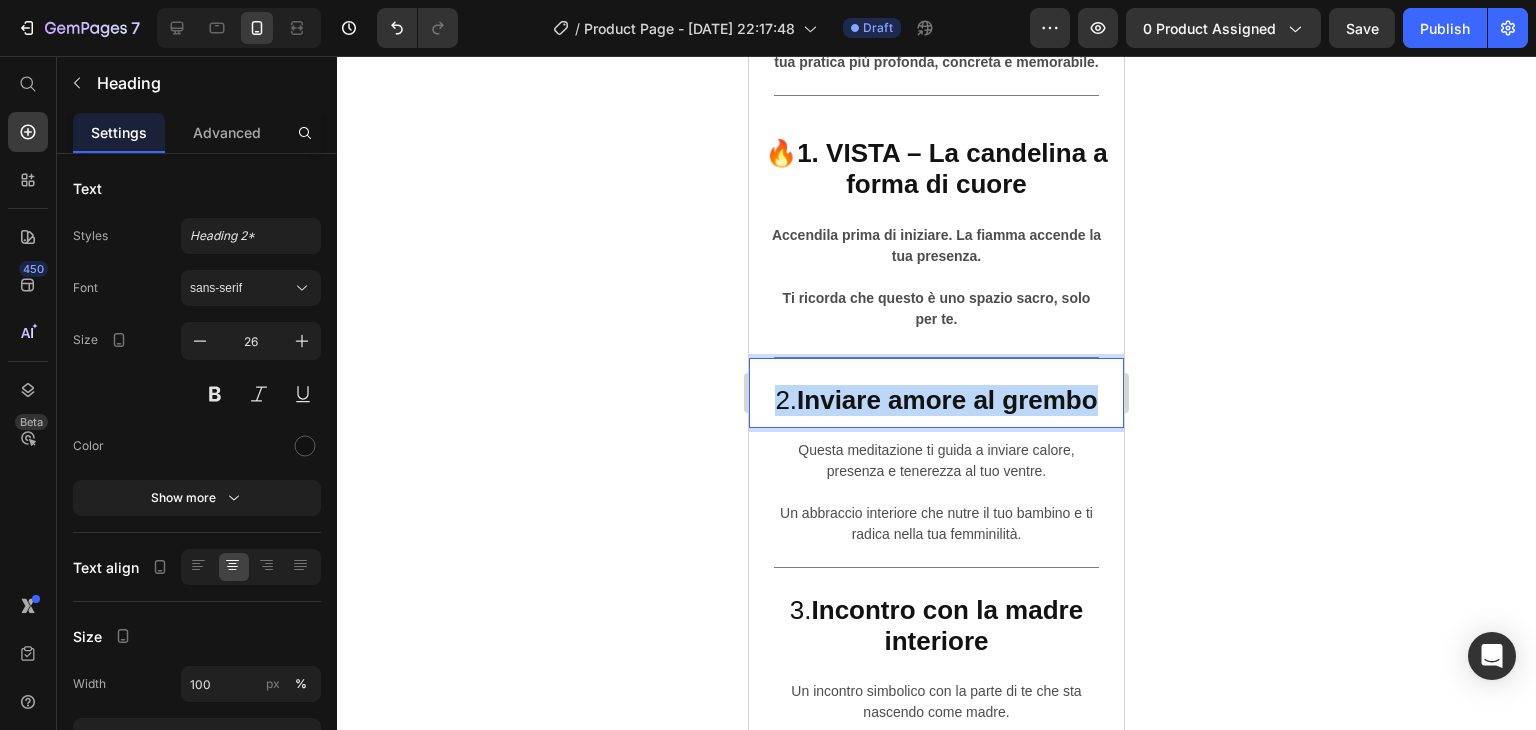 drag, startPoint x: 769, startPoint y: 409, endPoint x: 1122, endPoint y: 434, distance: 353.88416 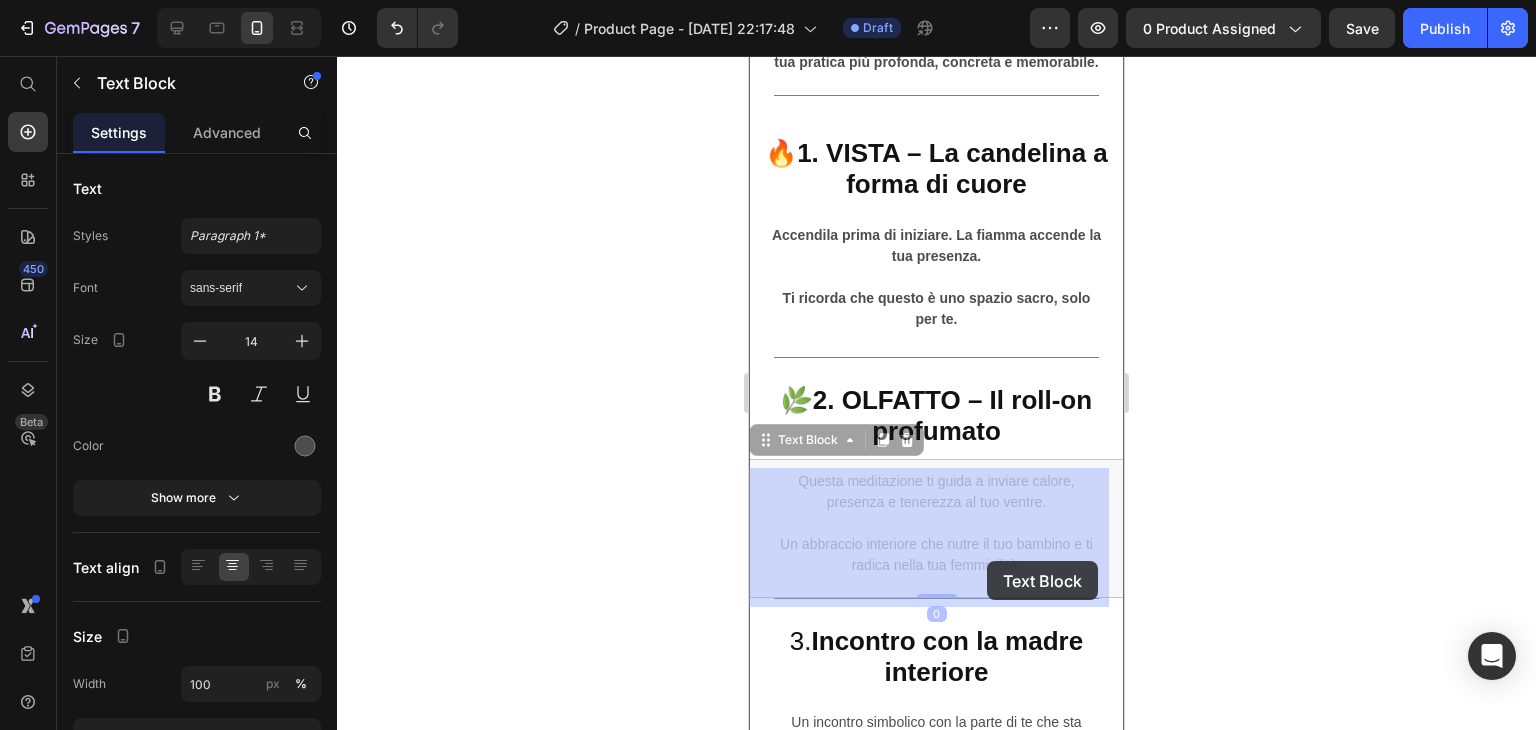 drag, startPoint x: 791, startPoint y: 487, endPoint x: 986, endPoint y: 561, distance: 208.56894 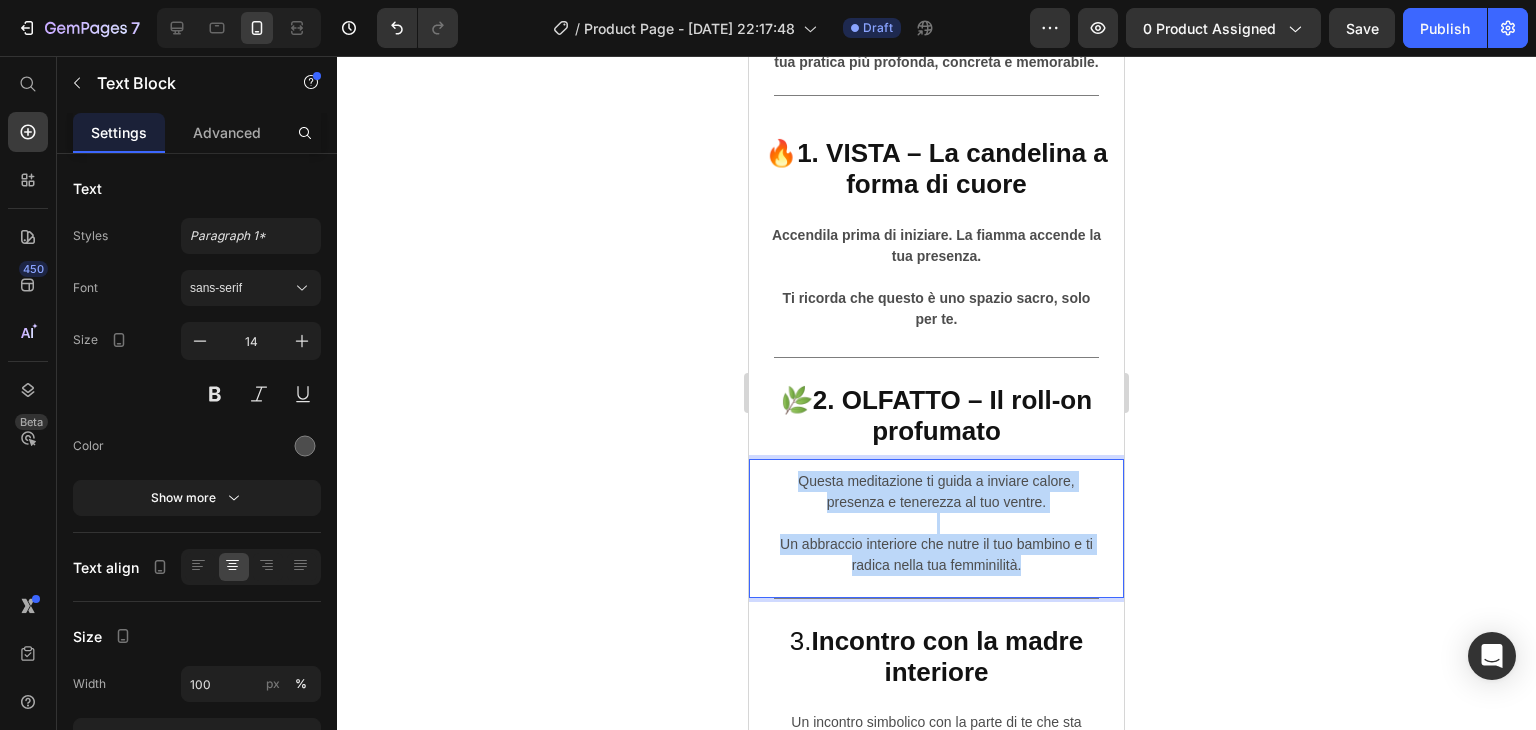 drag, startPoint x: 1013, startPoint y: 575, endPoint x: 788, endPoint y: 483, distance: 243.08229 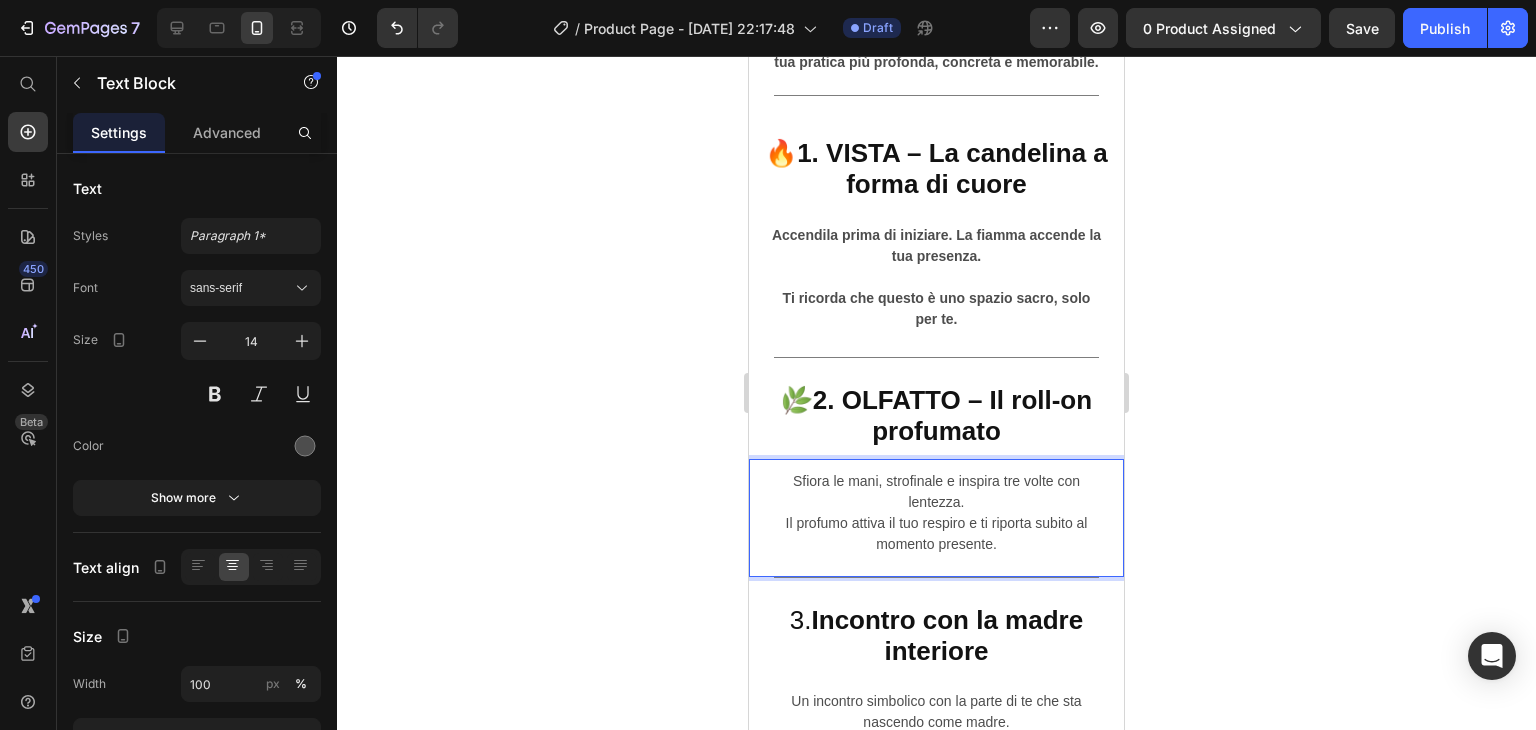 click on "Sfiora le mani, strofinale e inspira tre volte con lentezza. Il profumo attiva il tuo respiro e ti riporta subito al momento presente." at bounding box center (936, 513) 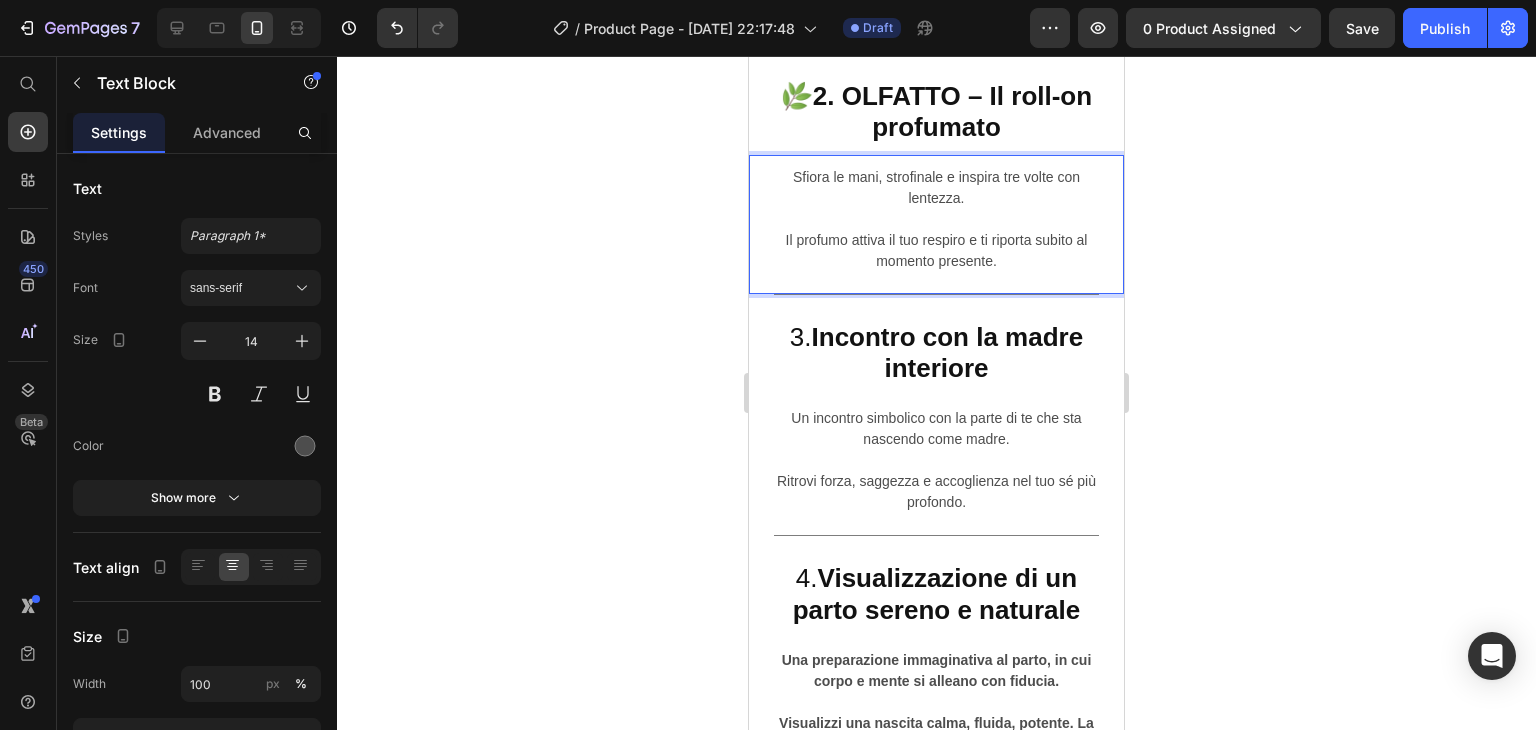 scroll, scrollTop: 9207, scrollLeft: 0, axis: vertical 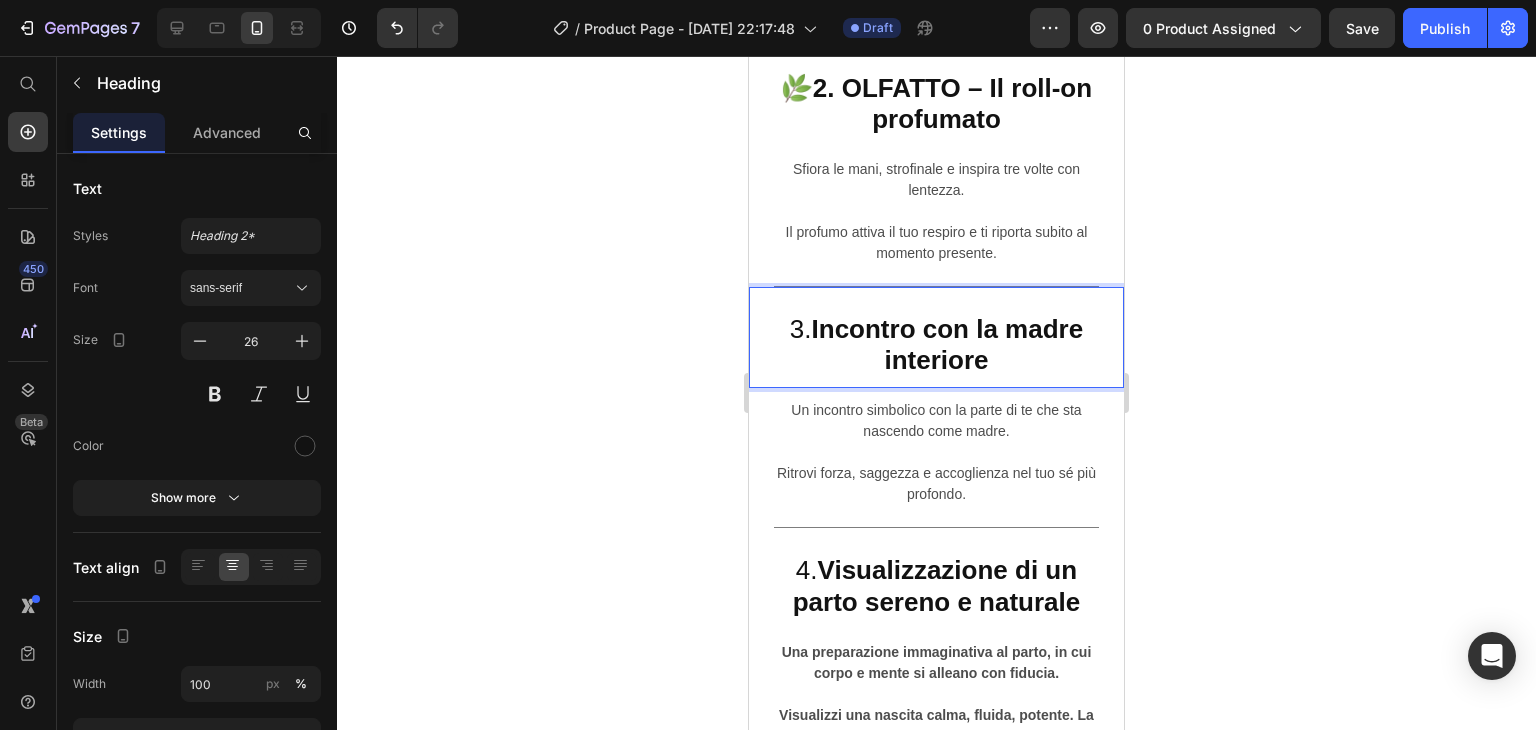 click on "3.  Incontro con la madre interiore" at bounding box center [936, 345] 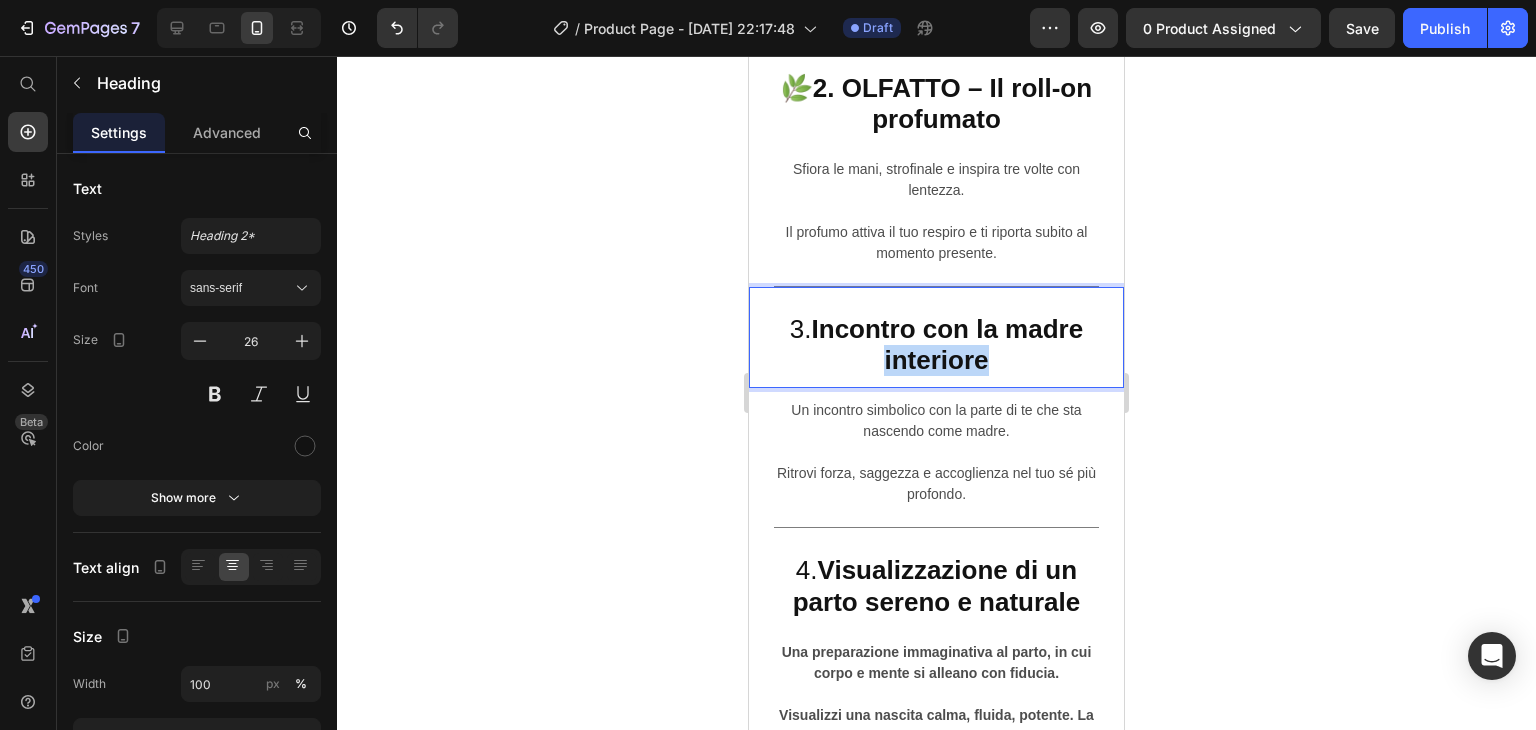 click on "3.  Incontro con la madre interiore" at bounding box center [936, 345] 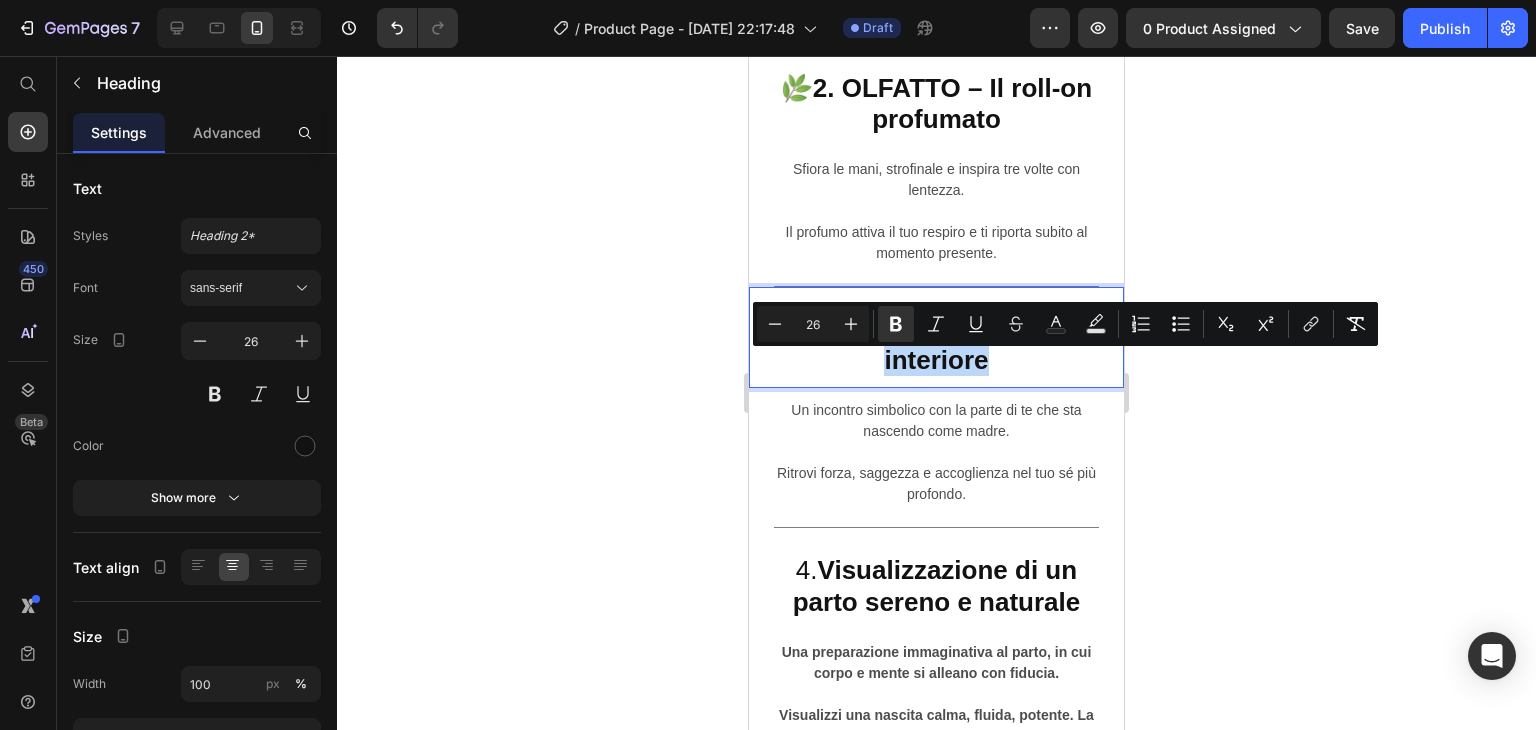 click on "3.  Incontro con la madre interiore" at bounding box center [936, 345] 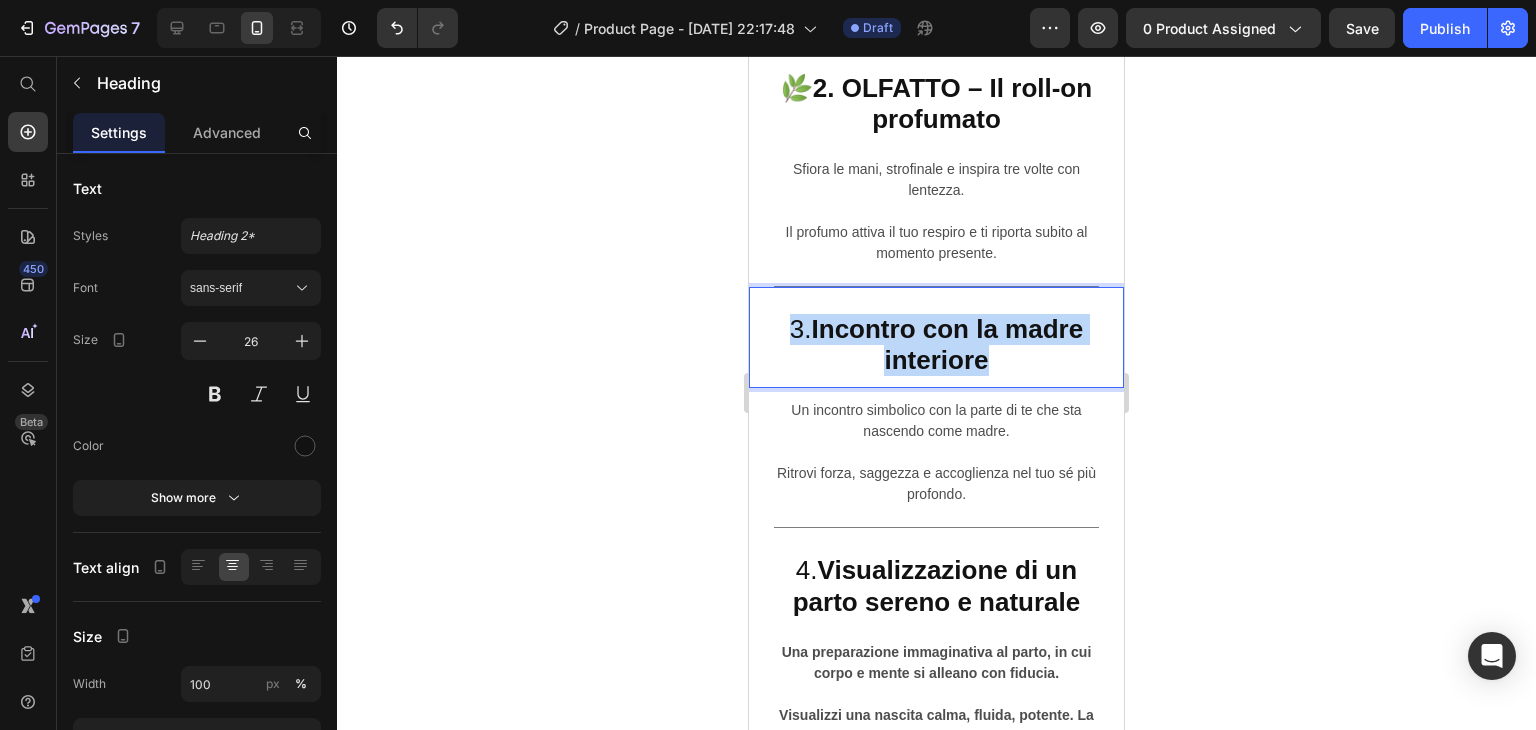drag, startPoint x: 977, startPoint y: 376, endPoint x: 750, endPoint y: 339, distance: 229.99565 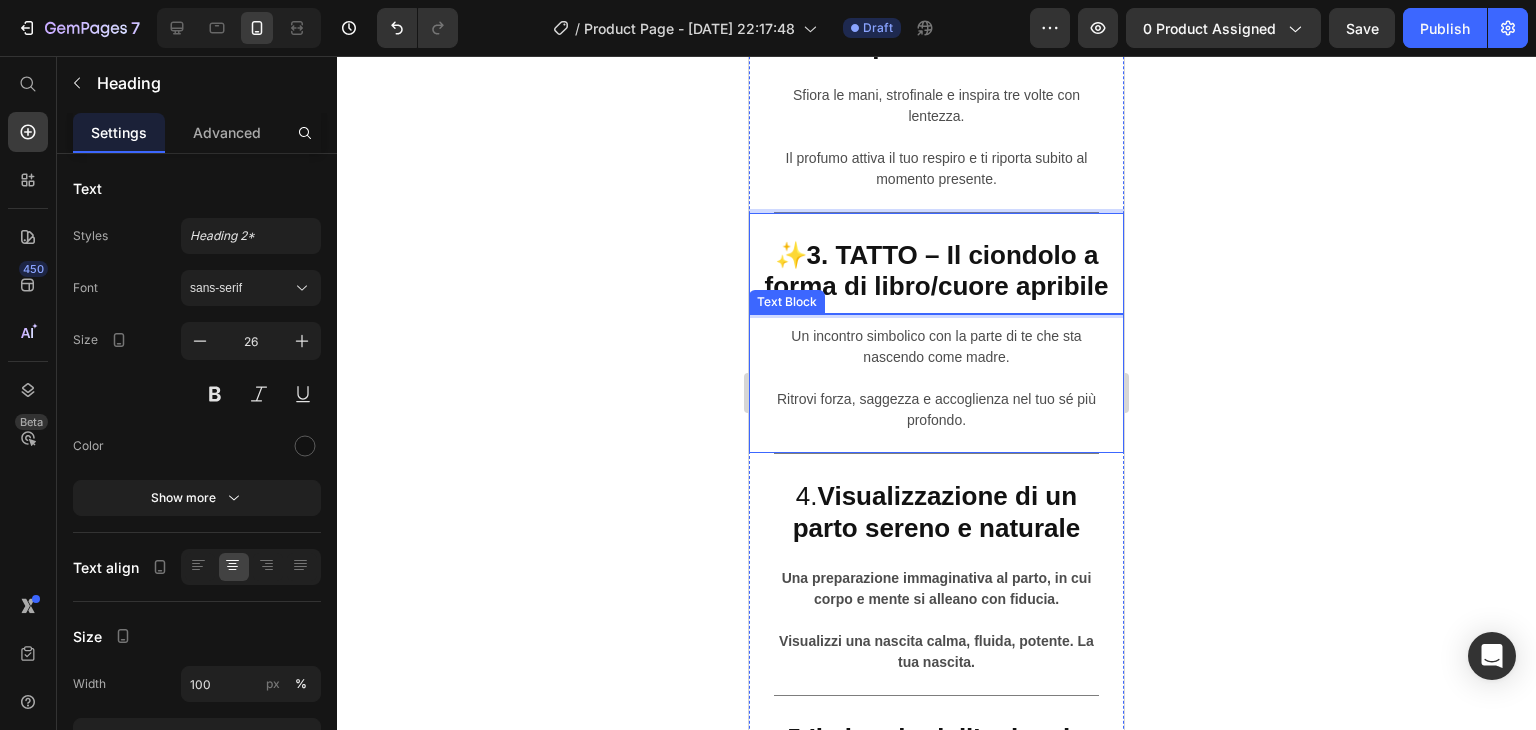 scroll, scrollTop: 9285, scrollLeft: 0, axis: vertical 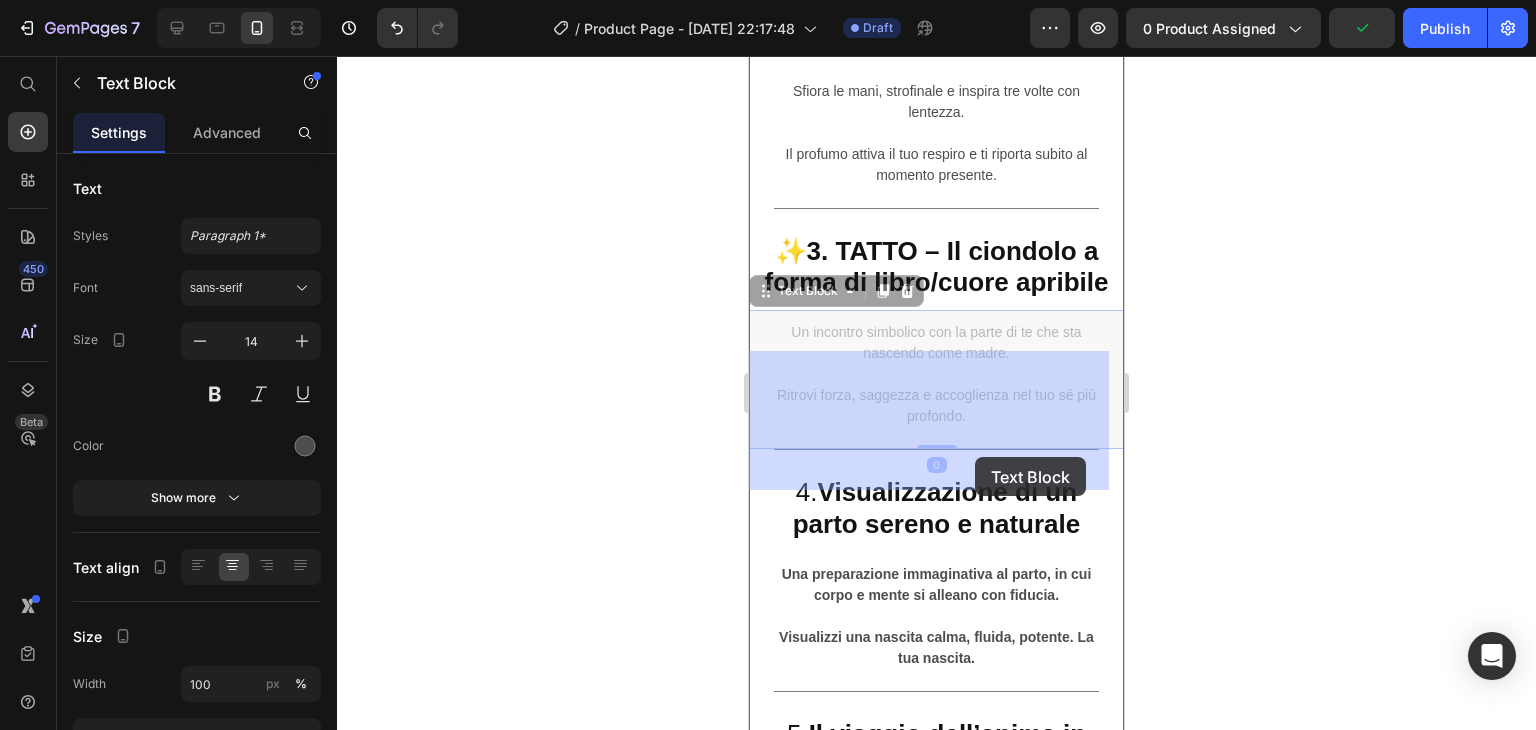 drag, startPoint x: 787, startPoint y: 370, endPoint x: 975, endPoint y: 457, distance: 207.15453 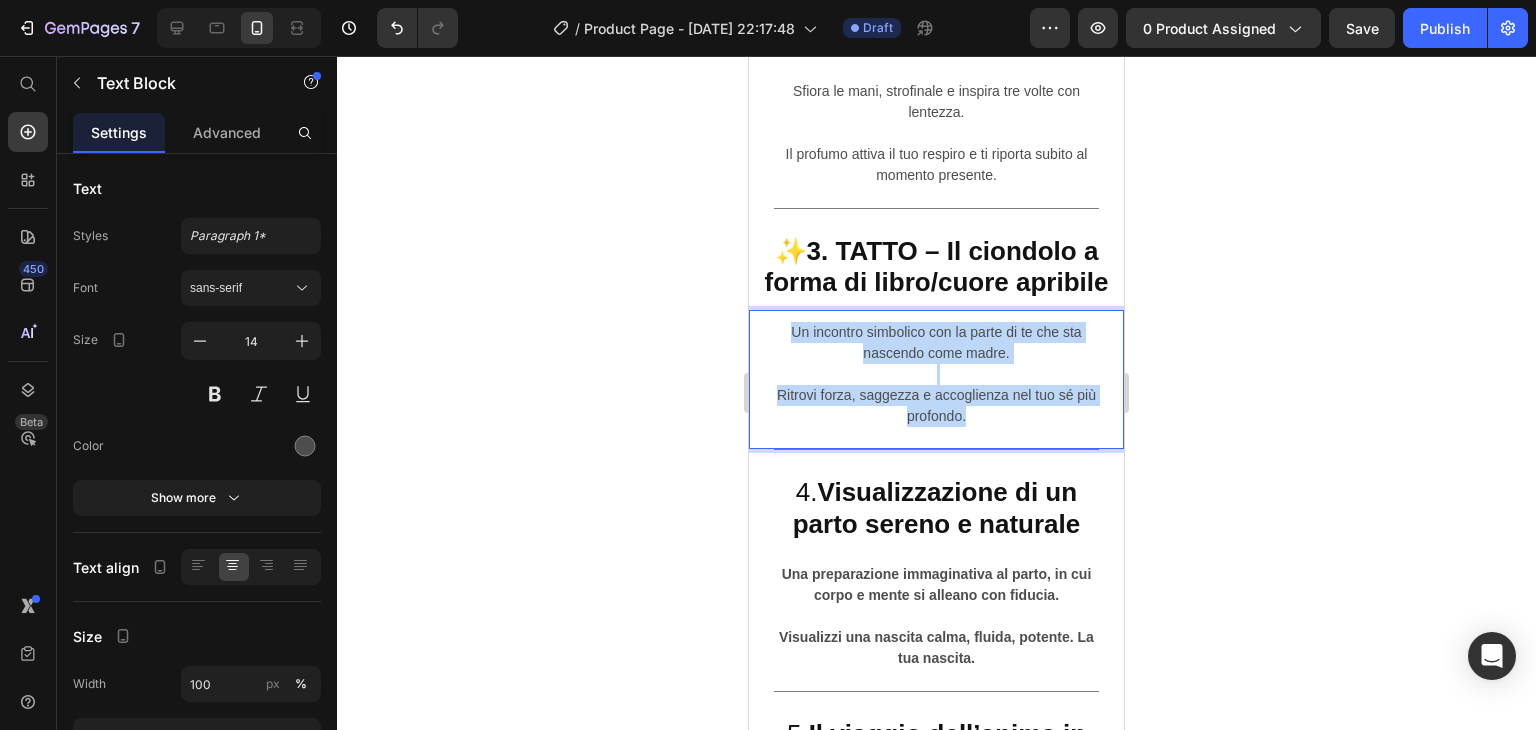drag, startPoint x: 975, startPoint y: 457, endPoint x: 771, endPoint y: 366, distance: 223.37636 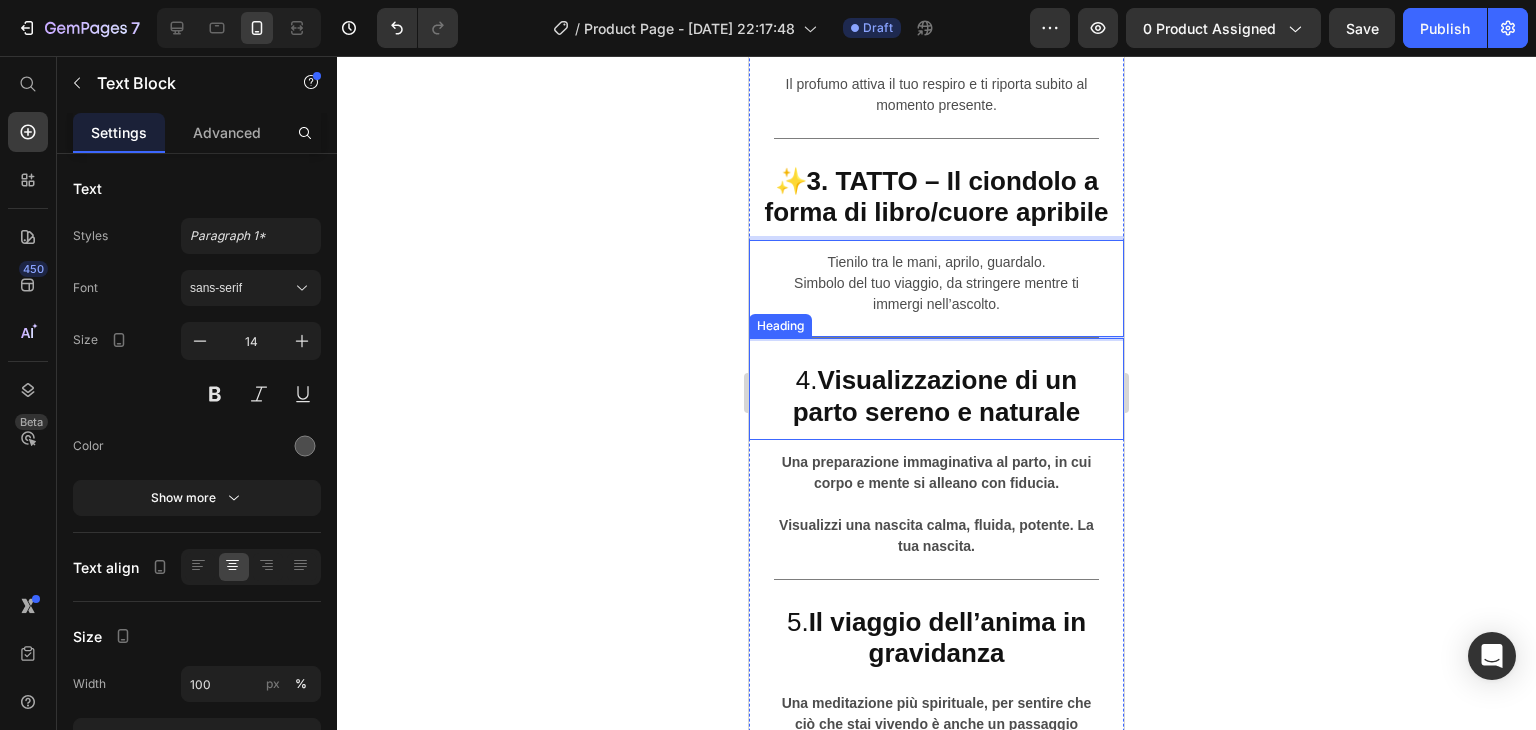 scroll, scrollTop: 9356, scrollLeft: 0, axis: vertical 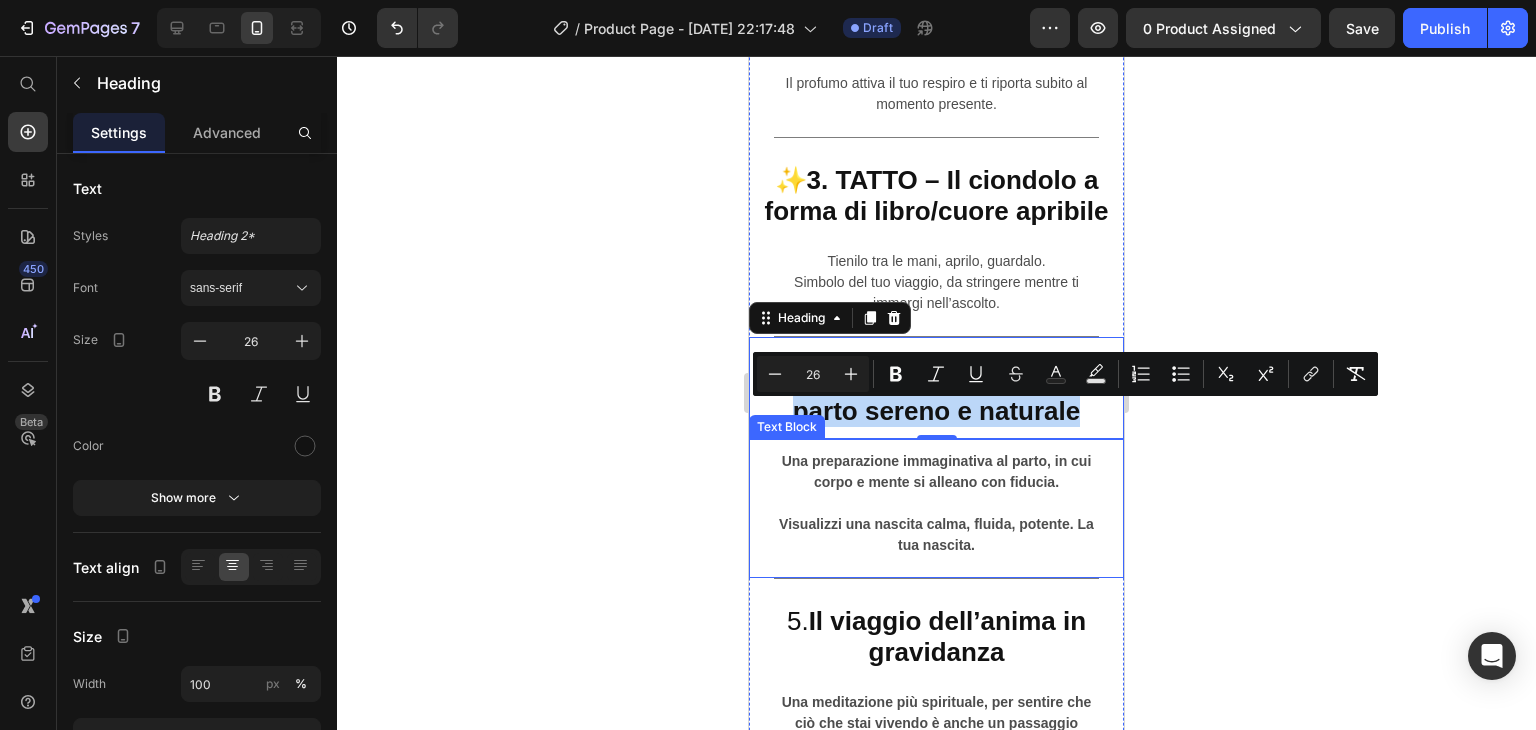 drag, startPoint x: 787, startPoint y: 417, endPoint x: 1081, endPoint y: 485, distance: 301.7615 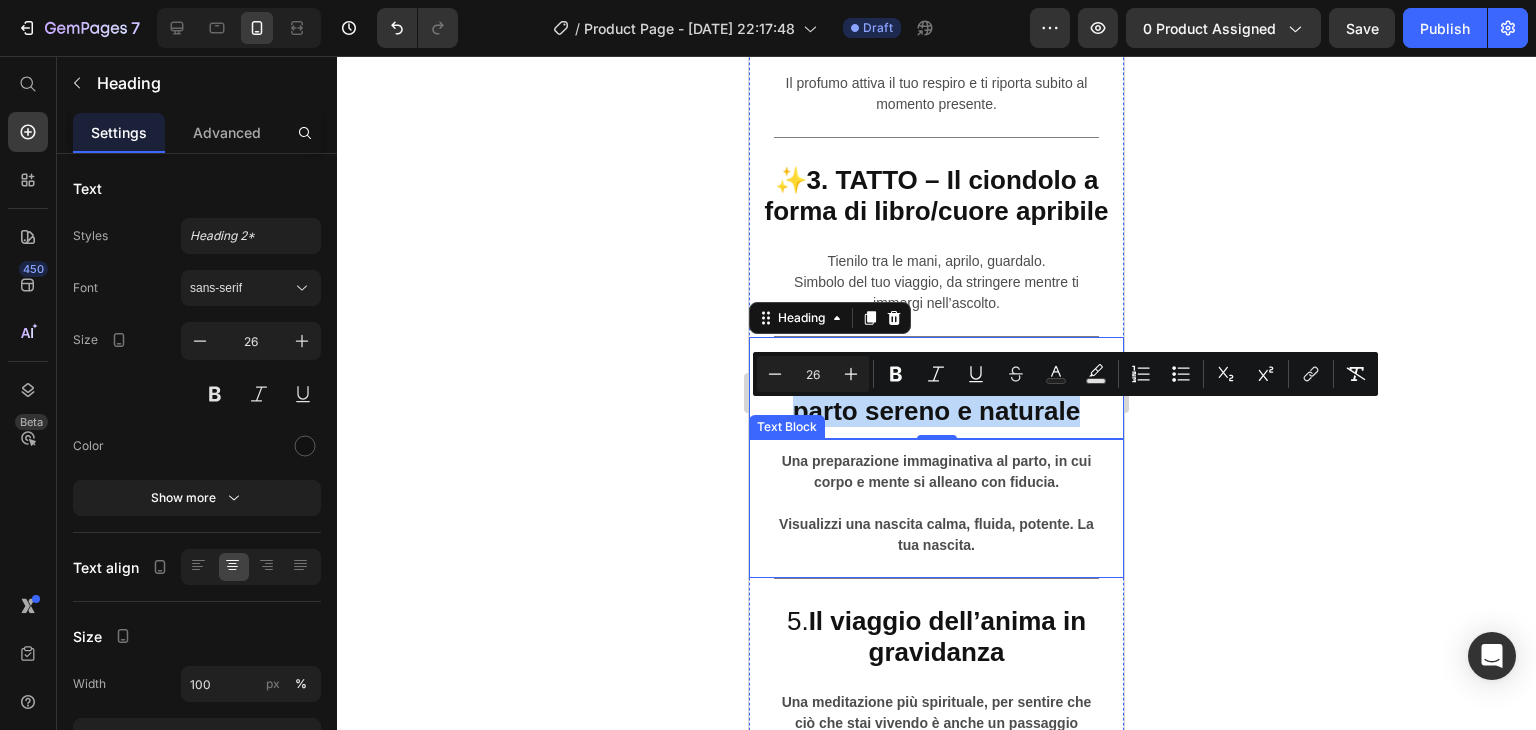 click on "🔮 Il Rituale dei Cinque Sensi Heading Image Ogni meditazione è accompagnata da un gesto simbolico. ⁠⁠⁠⁠⁠⁠⁠ Cinque oggetti, uno per ogni senso, rendono la tua pratica più profonda, concreta e memorabile. Text Block                Title Line 🔥  1. VISTA – La candelina a forma di cuore Heading Accendila prima di iniziare. La fiamma accende la tua presenza.  Ti ricorda che questo è uno spazio sacro, solo per te. Text Block                Title Line 🌿  2. OLFATTO – Il roll-on profumato Heading Sfiora le mani, strofinale e inspira tre volte con lentezza. ⁠⁠⁠⁠⁠⁠⁠ Il profumo attiva il tuo respiro e ti riporta subito al momento presente. Text Block                Title Line ✨  3. TATTO – Il ciondolo a forma di libro/cuore apribile Heading Tienilo tra le mani, aprilo, guardalo. Simbolo del tuo viaggio, da stringere mentre ti immergi nell’ascolto. Text Block                Title Line 4.  Visualizzazione di un parto sereno e naturale Heading   0 Text Block" at bounding box center [936, 335] 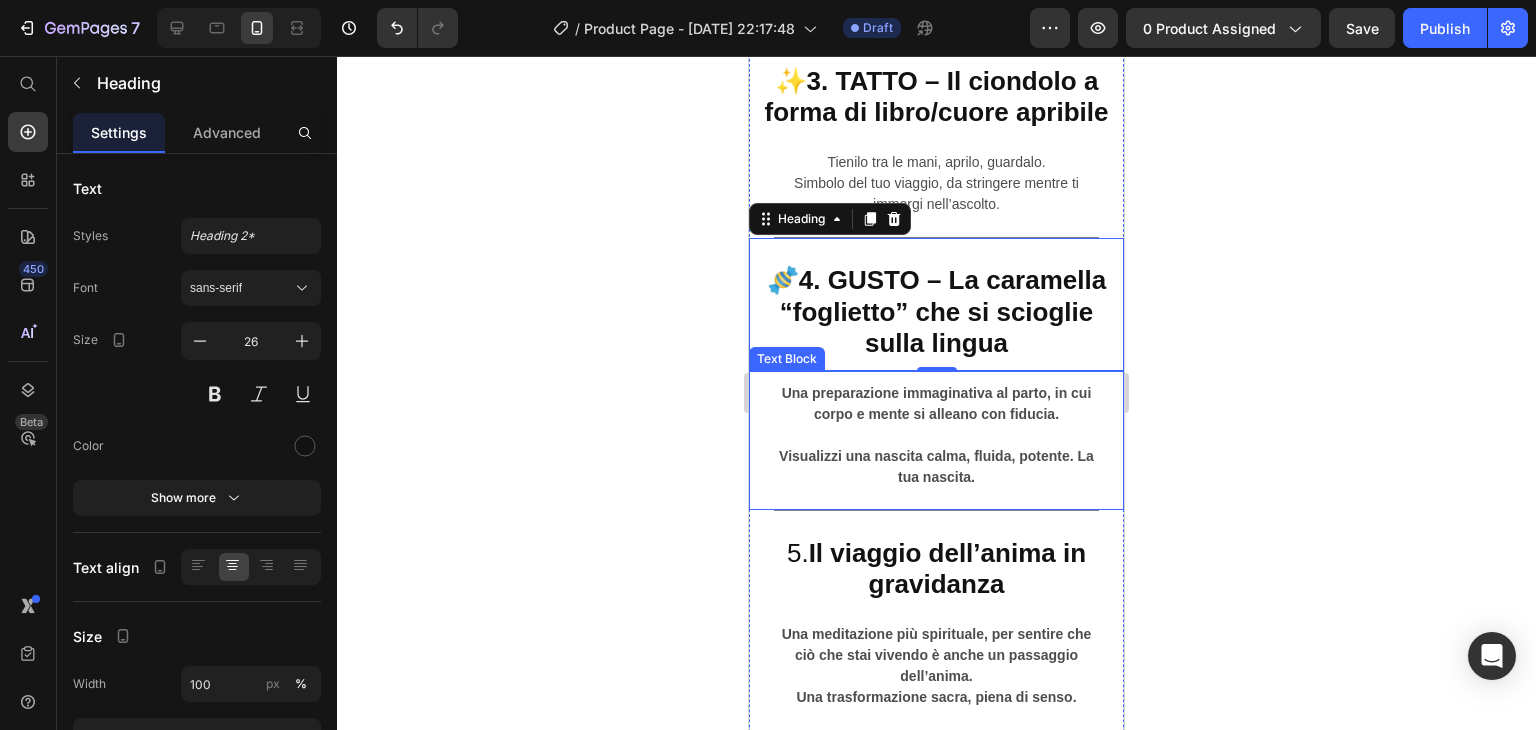 scroll, scrollTop: 9456, scrollLeft: 0, axis: vertical 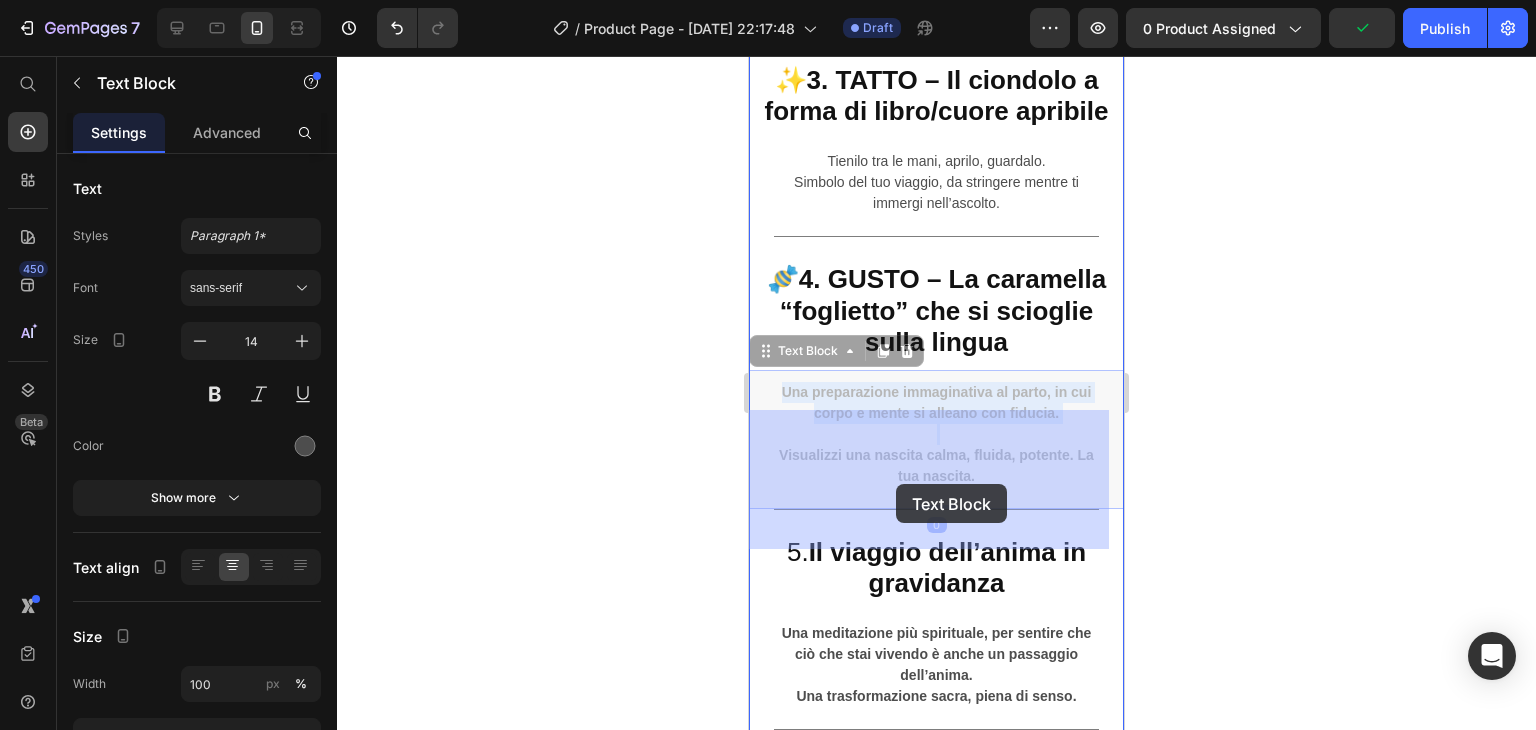 drag, startPoint x: 776, startPoint y: 432, endPoint x: 898, endPoint y: 484, distance: 132.61975 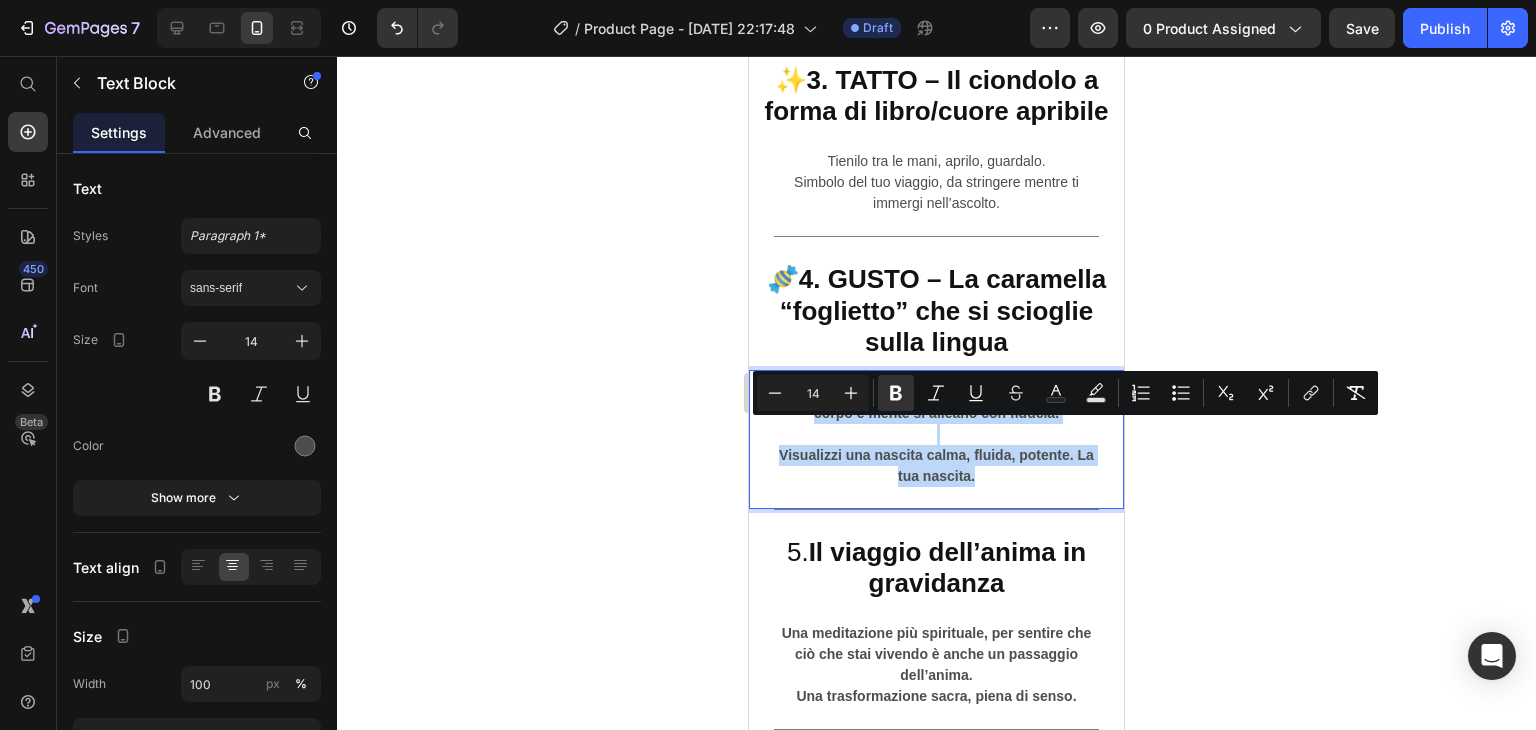 drag, startPoint x: 970, startPoint y: 517, endPoint x: 770, endPoint y: 432, distance: 217.31314 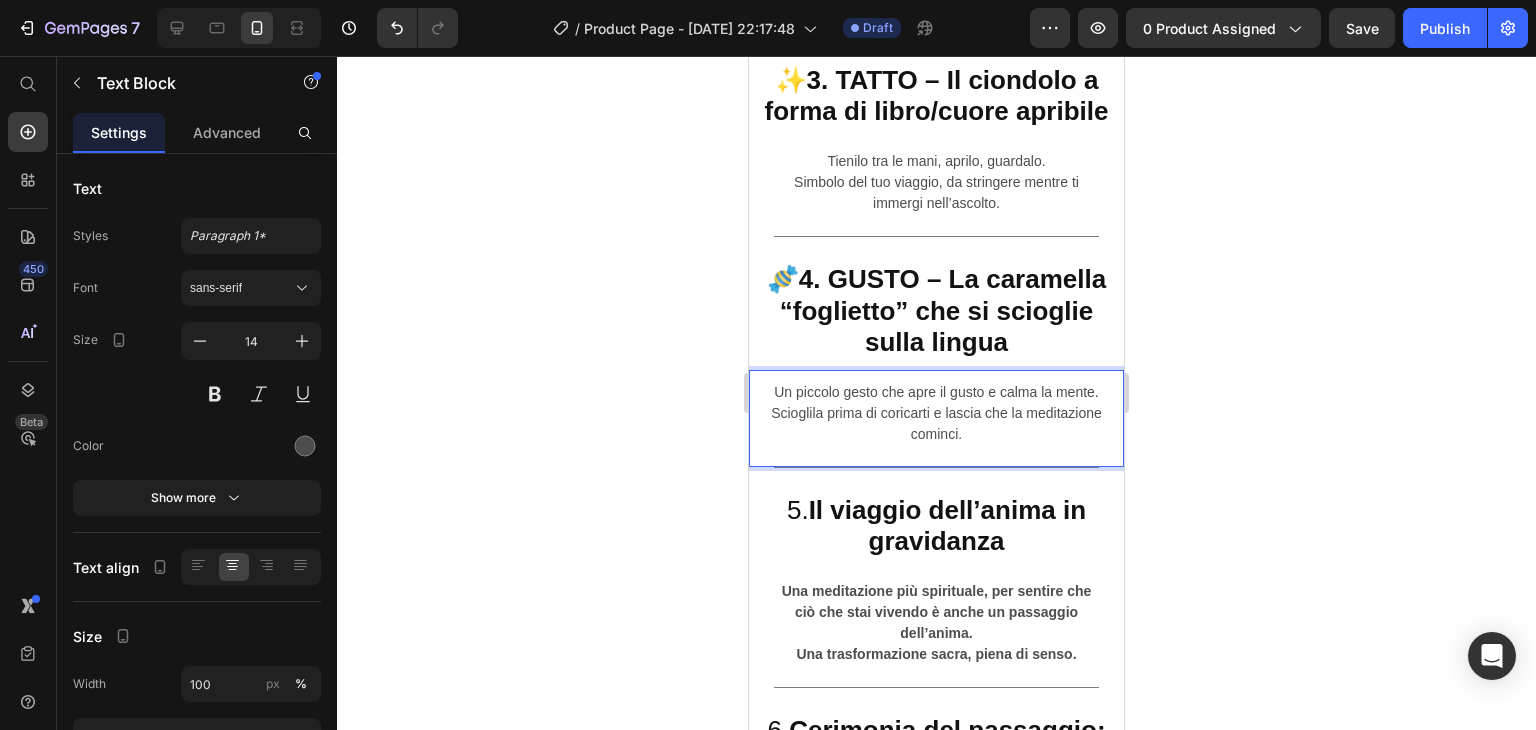 scroll, scrollTop: 9735, scrollLeft: 0, axis: vertical 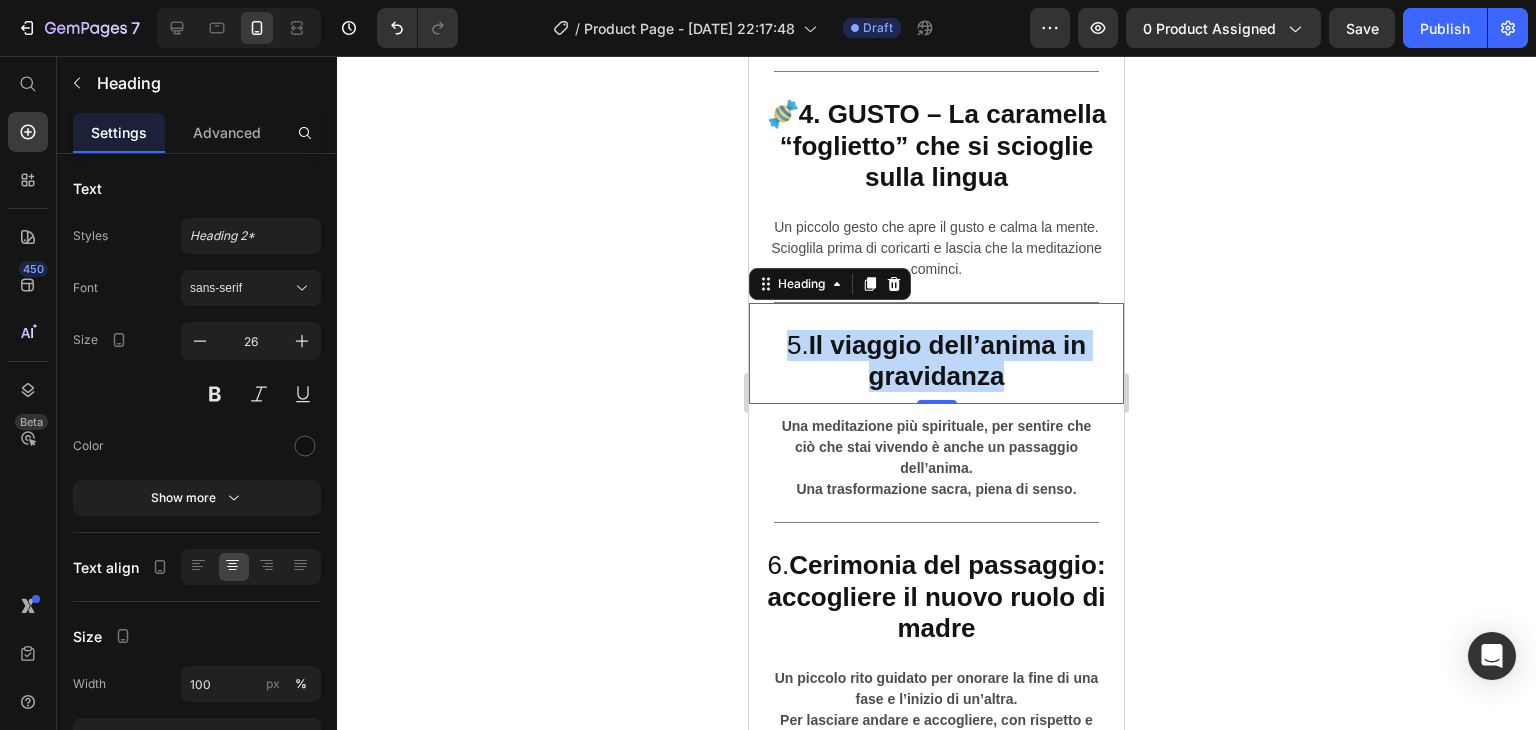 drag, startPoint x: 776, startPoint y: 413, endPoint x: 1028, endPoint y: 444, distance: 253.89958 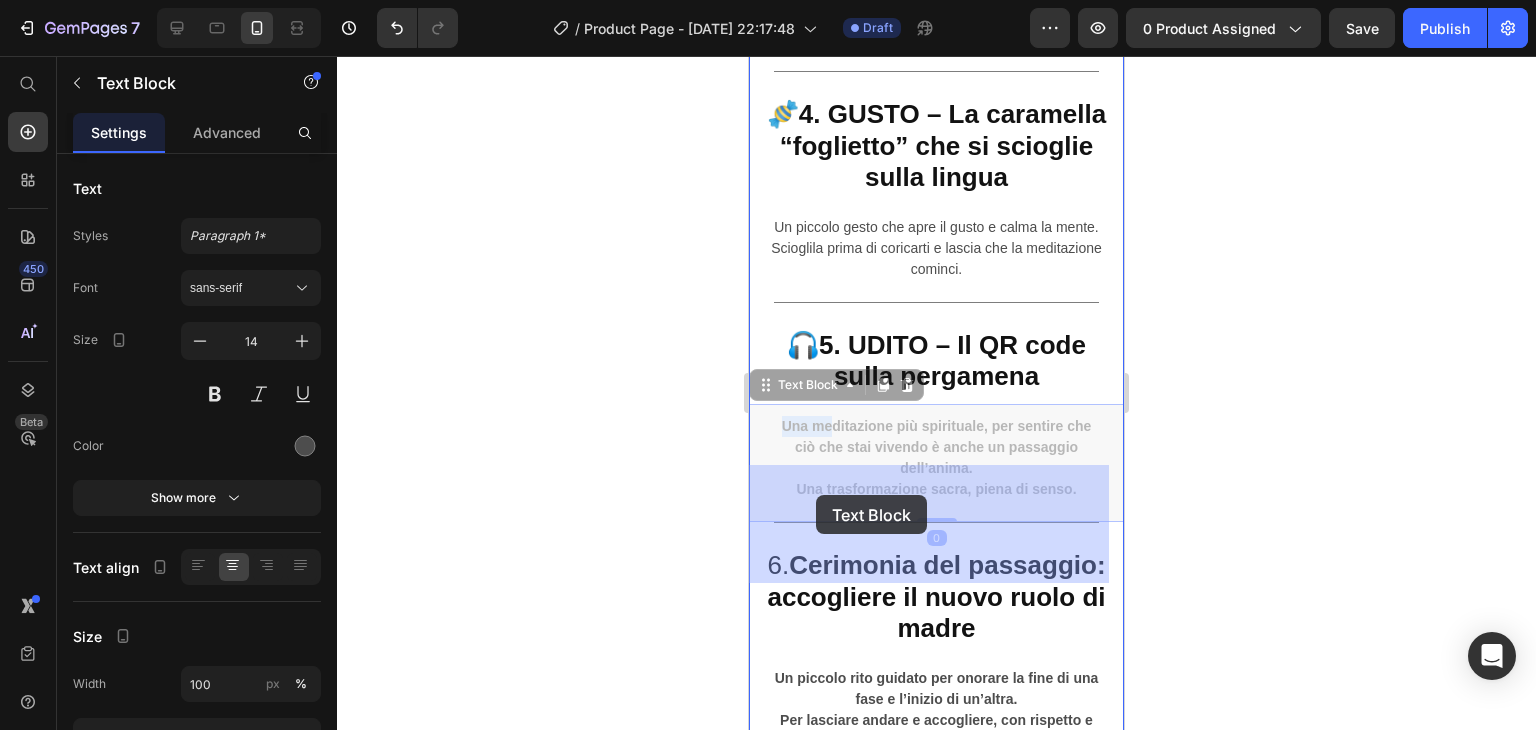 drag, startPoint x: 772, startPoint y: 482, endPoint x: 823, endPoint y: 497, distance: 53.160137 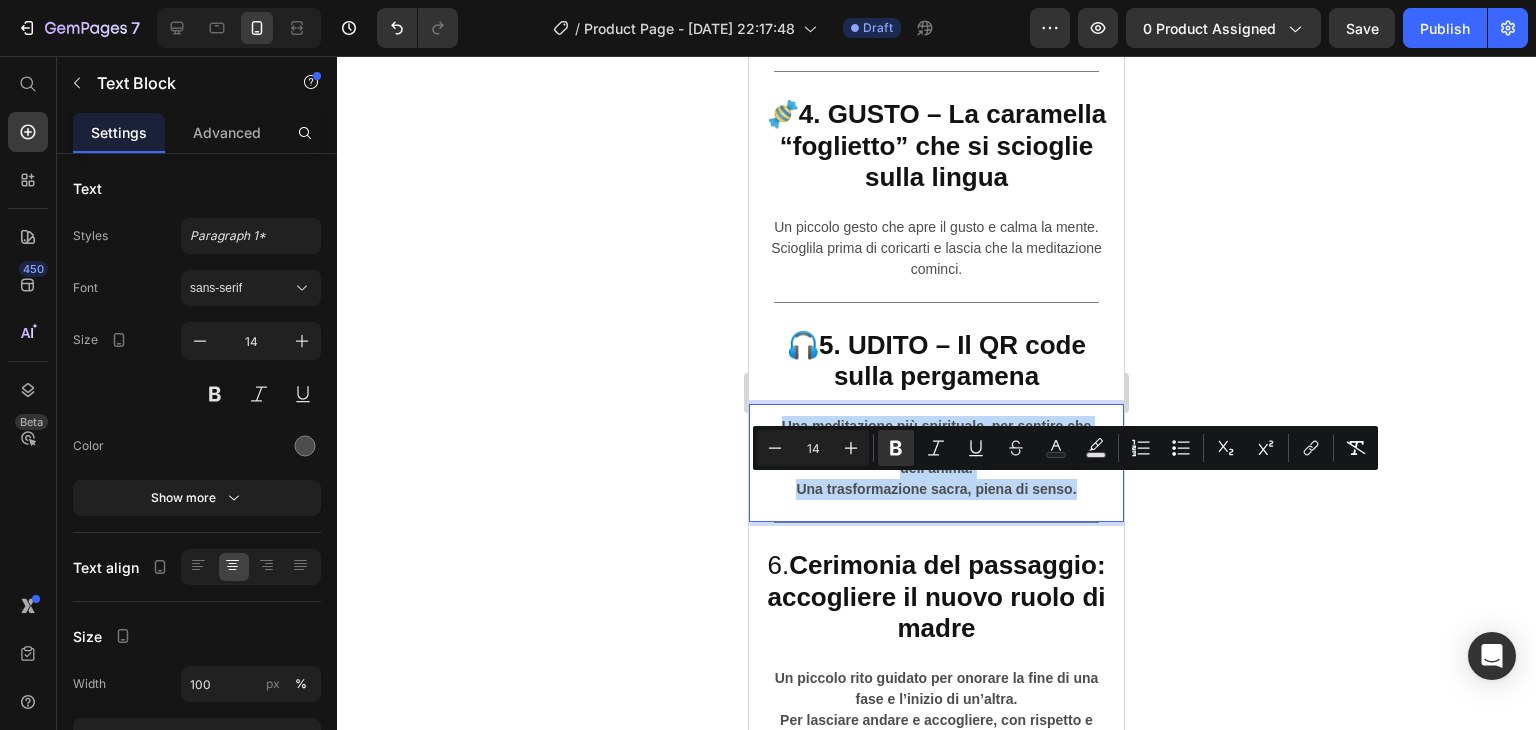 drag, startPoint x: 773, startPoint y: 491, endPoint x: 1076, endPoint y: 552, distance: 309.07928 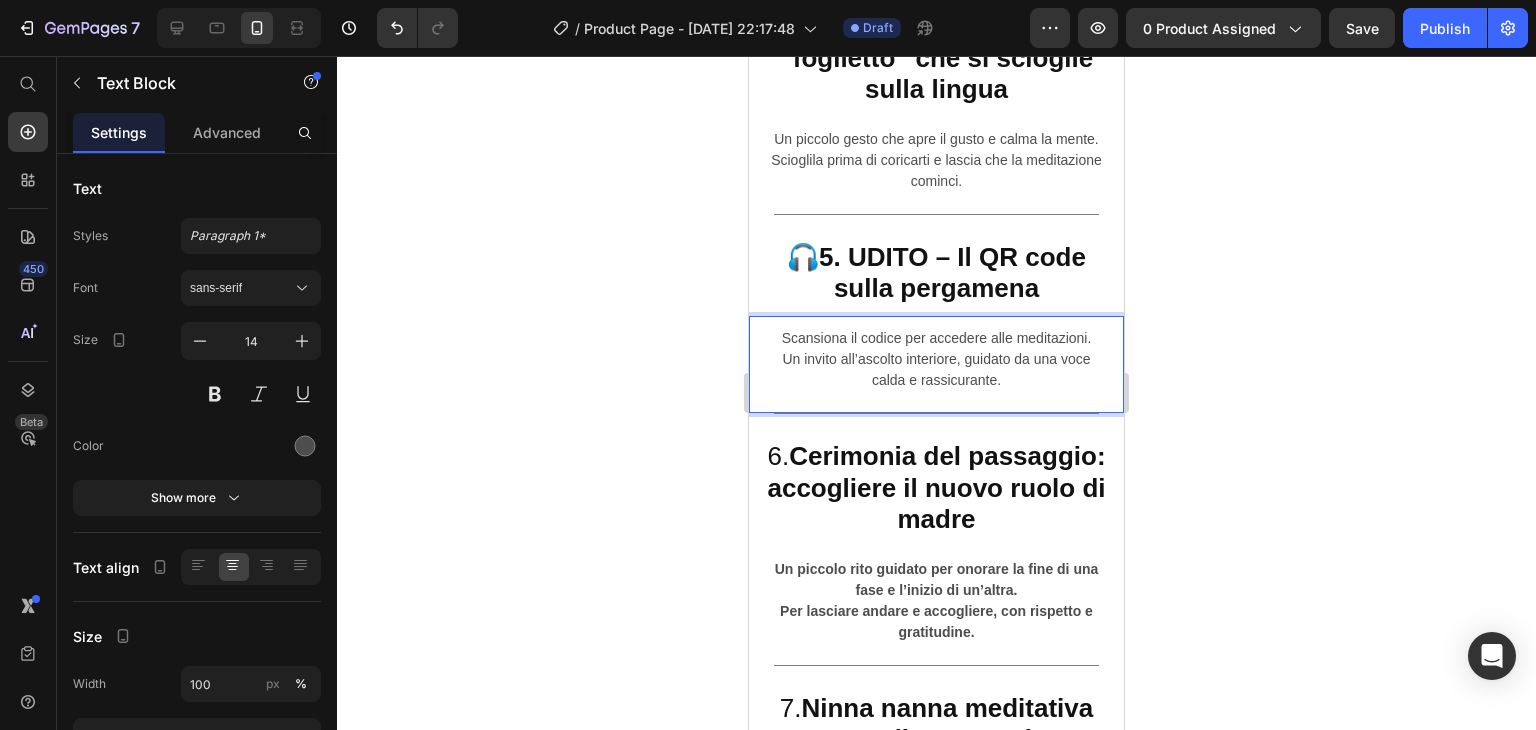 scroll, scrollTop: 9711, scrollLeft: 0, axis: vertical 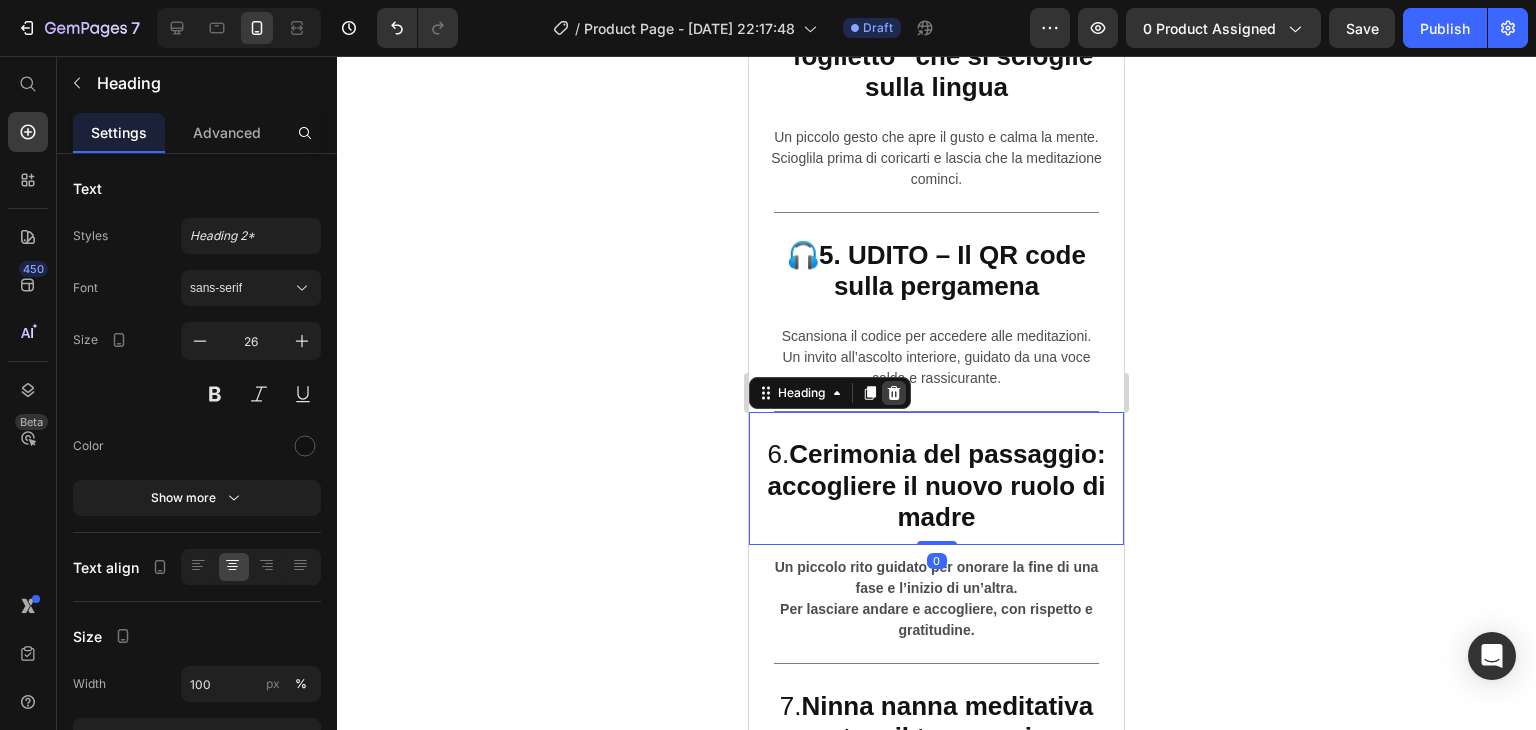 click 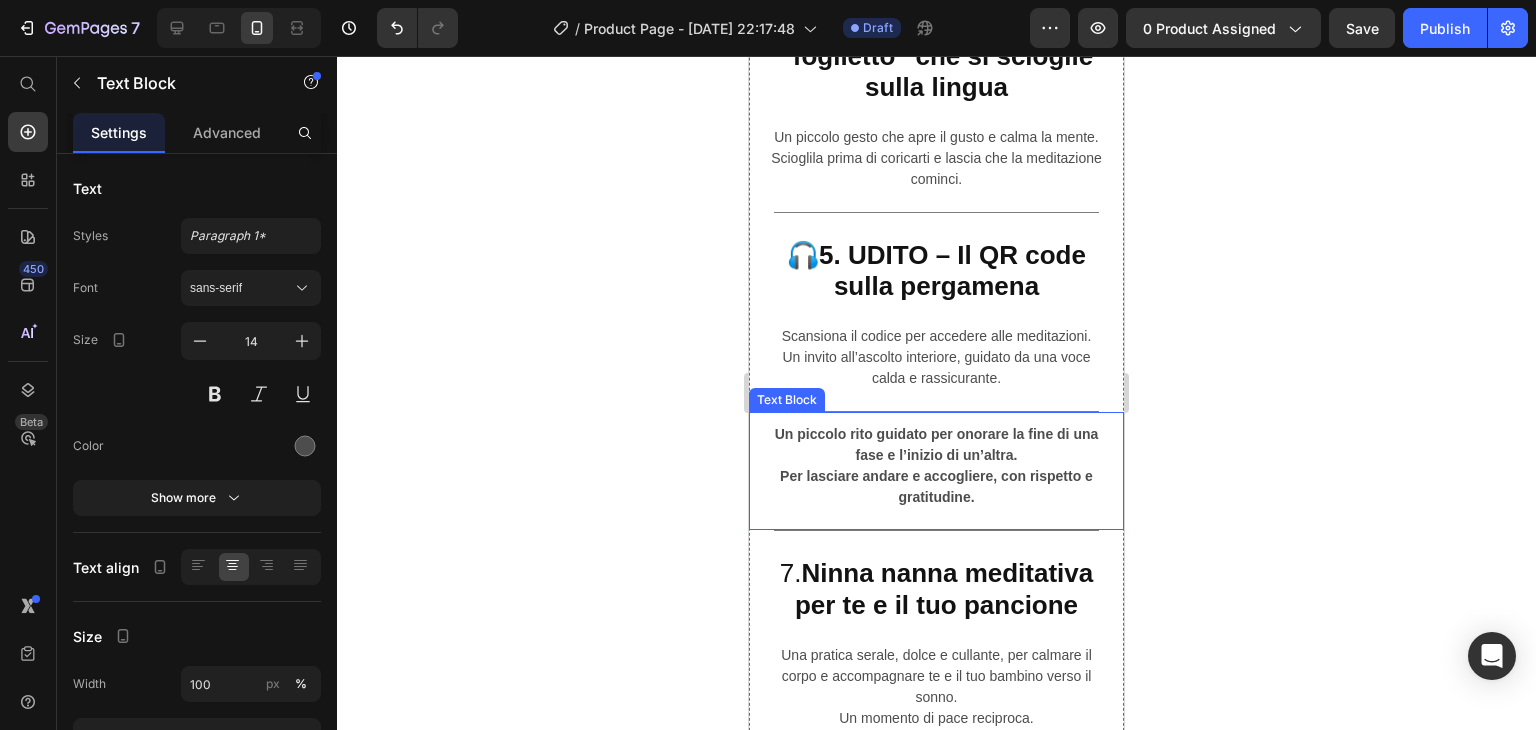 click on "Un piccolo rito guidato per onorare la fine di una fase e l’inizio di un’altra." at bounding box center (937, 444) 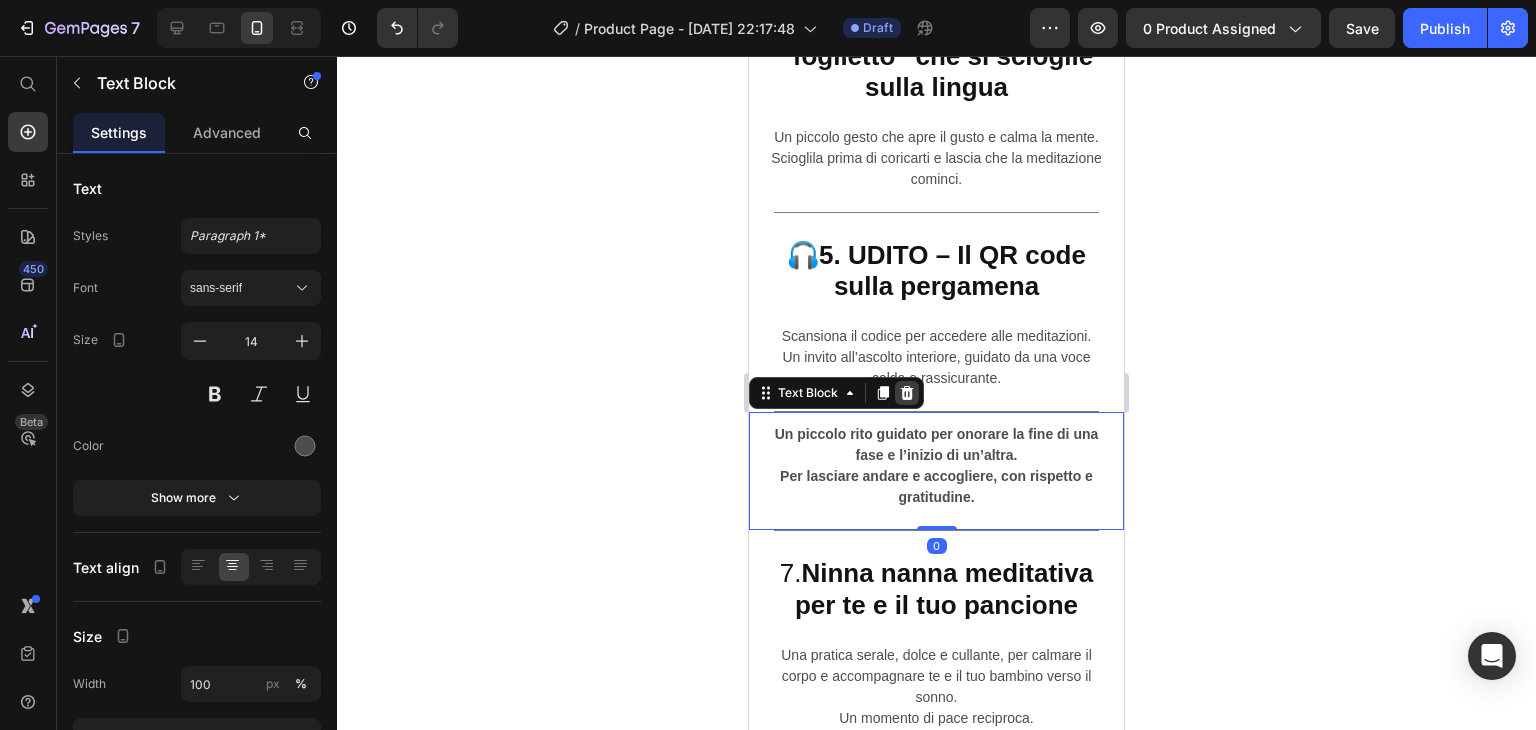 click 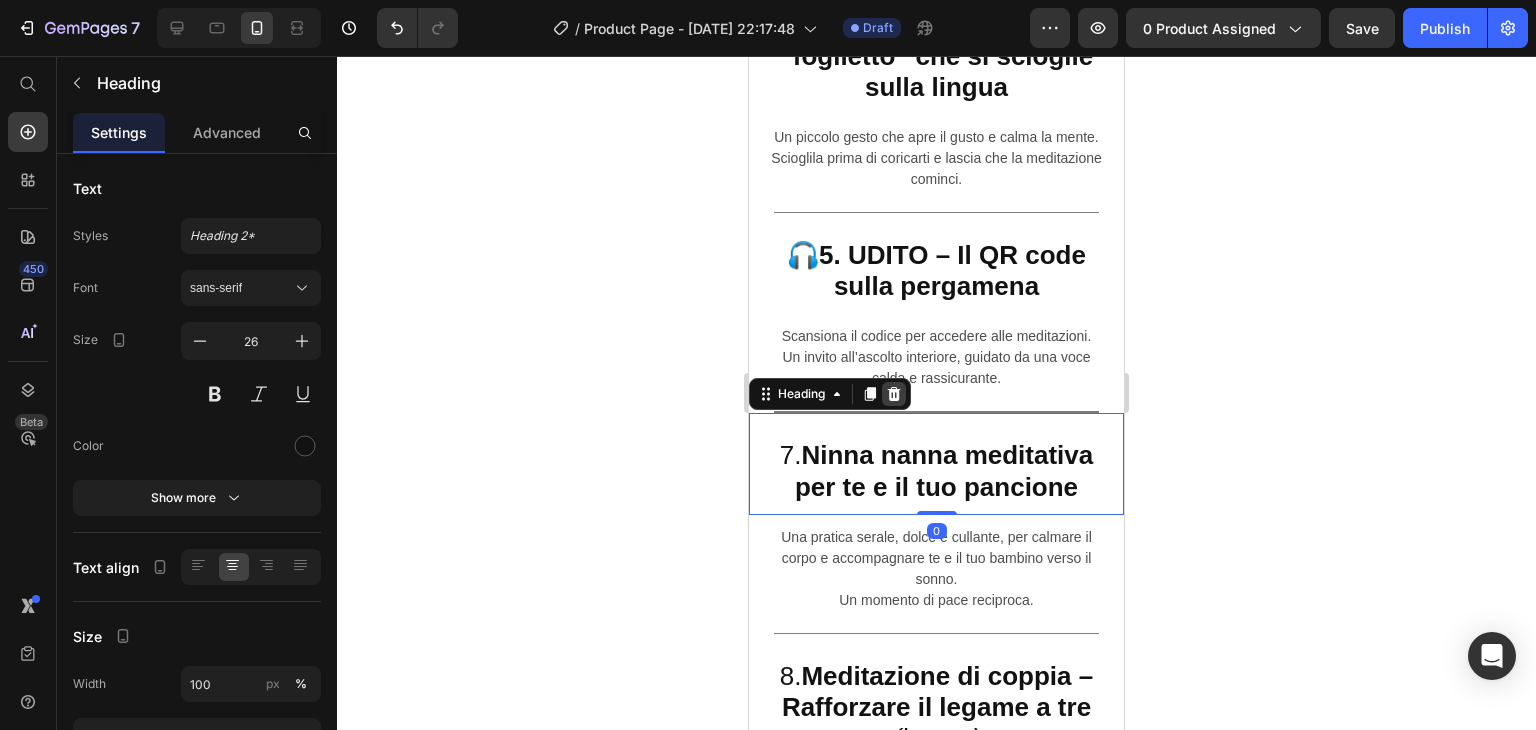 click 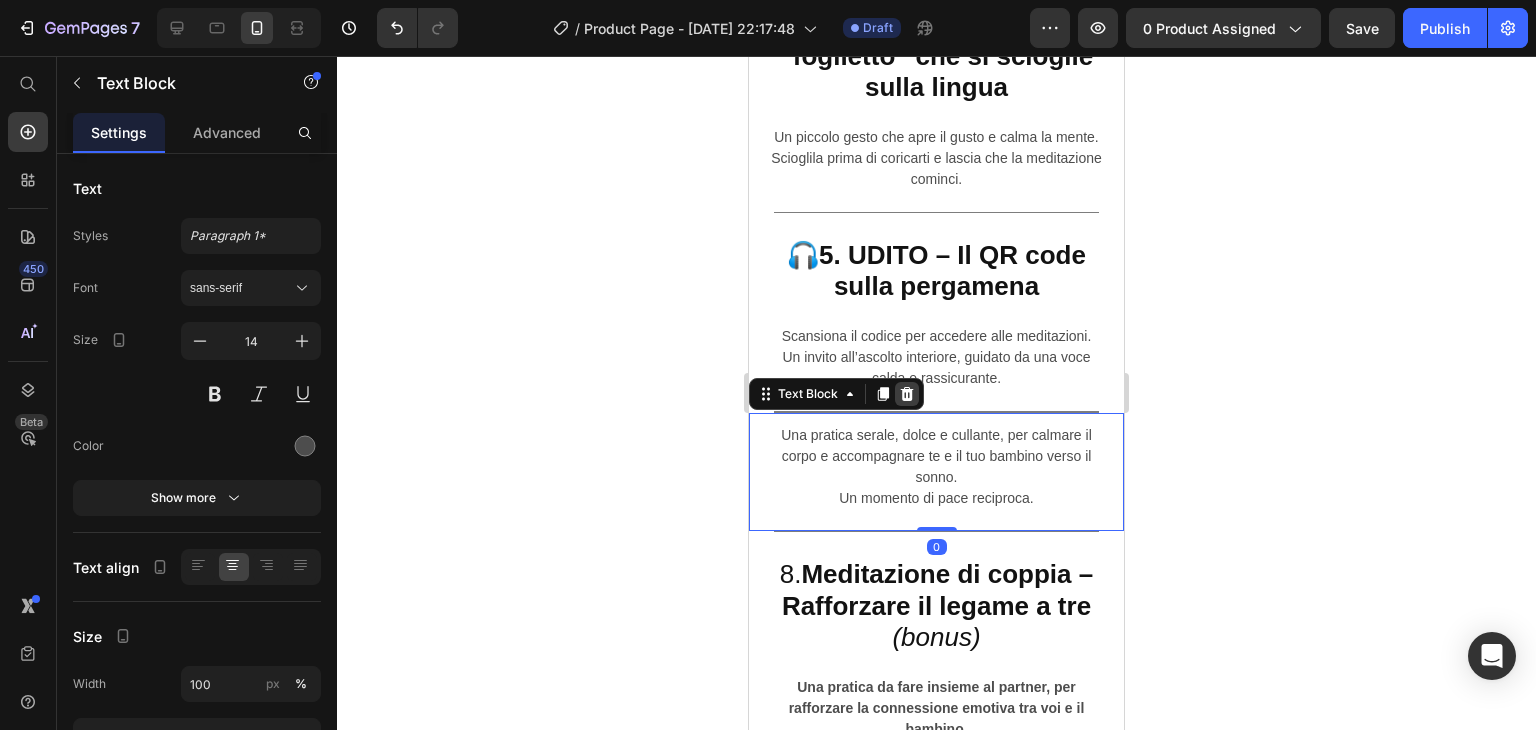 click 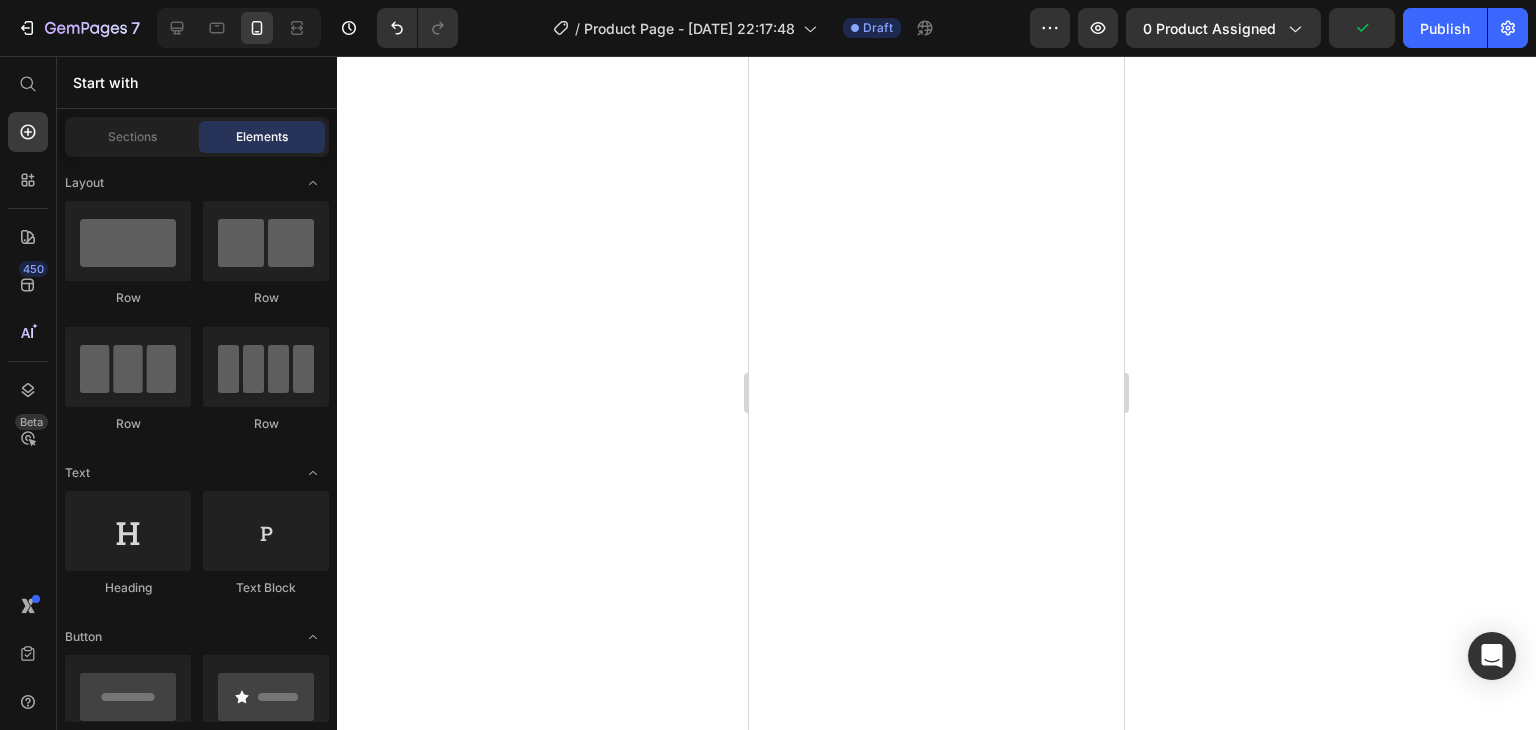 scroll, scrollTop: 0, scrollLeft: 0, axis: both 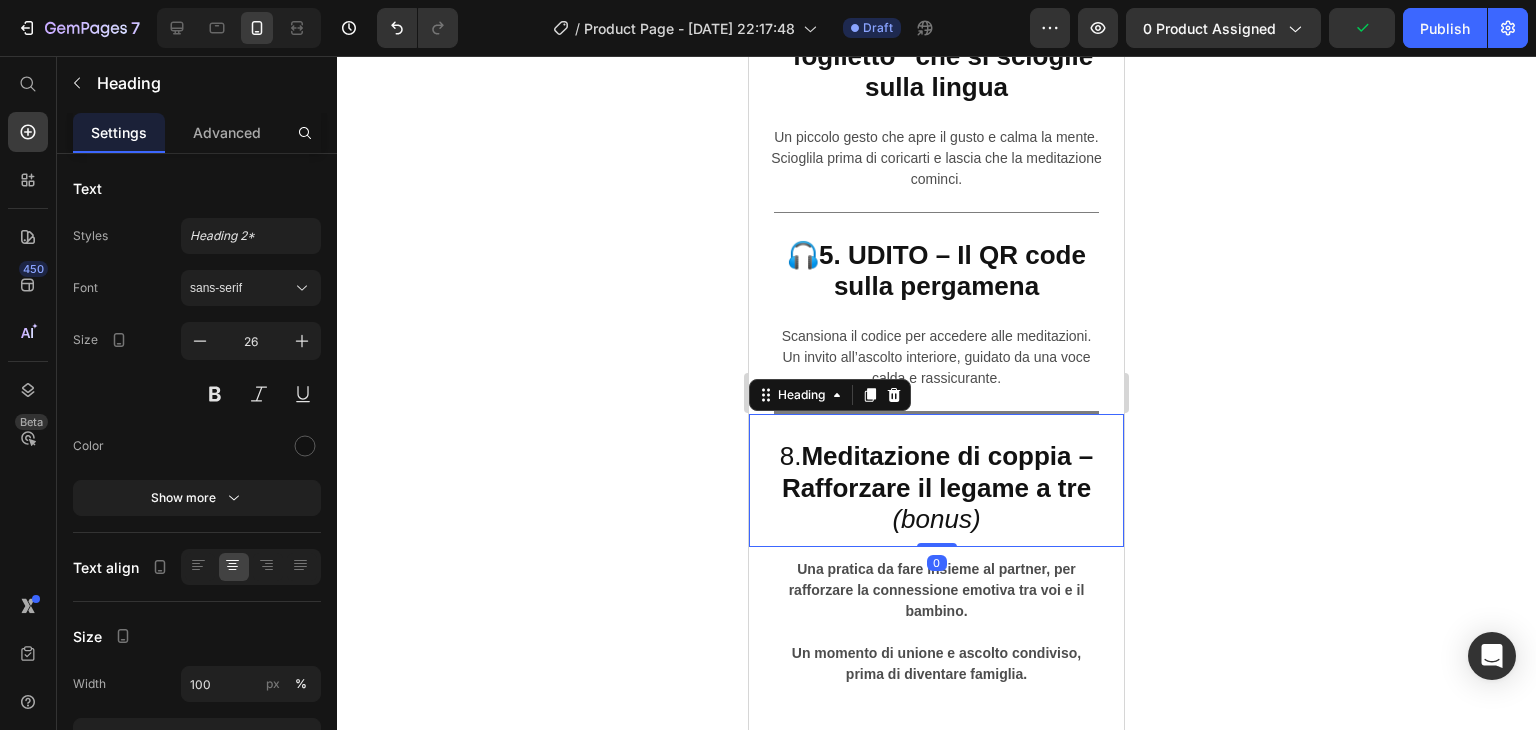 click on "8.  Meditazione di coppia – Rafforzare il legame a tre   (bonus) Heading   0" at bounding box center [936, 480] 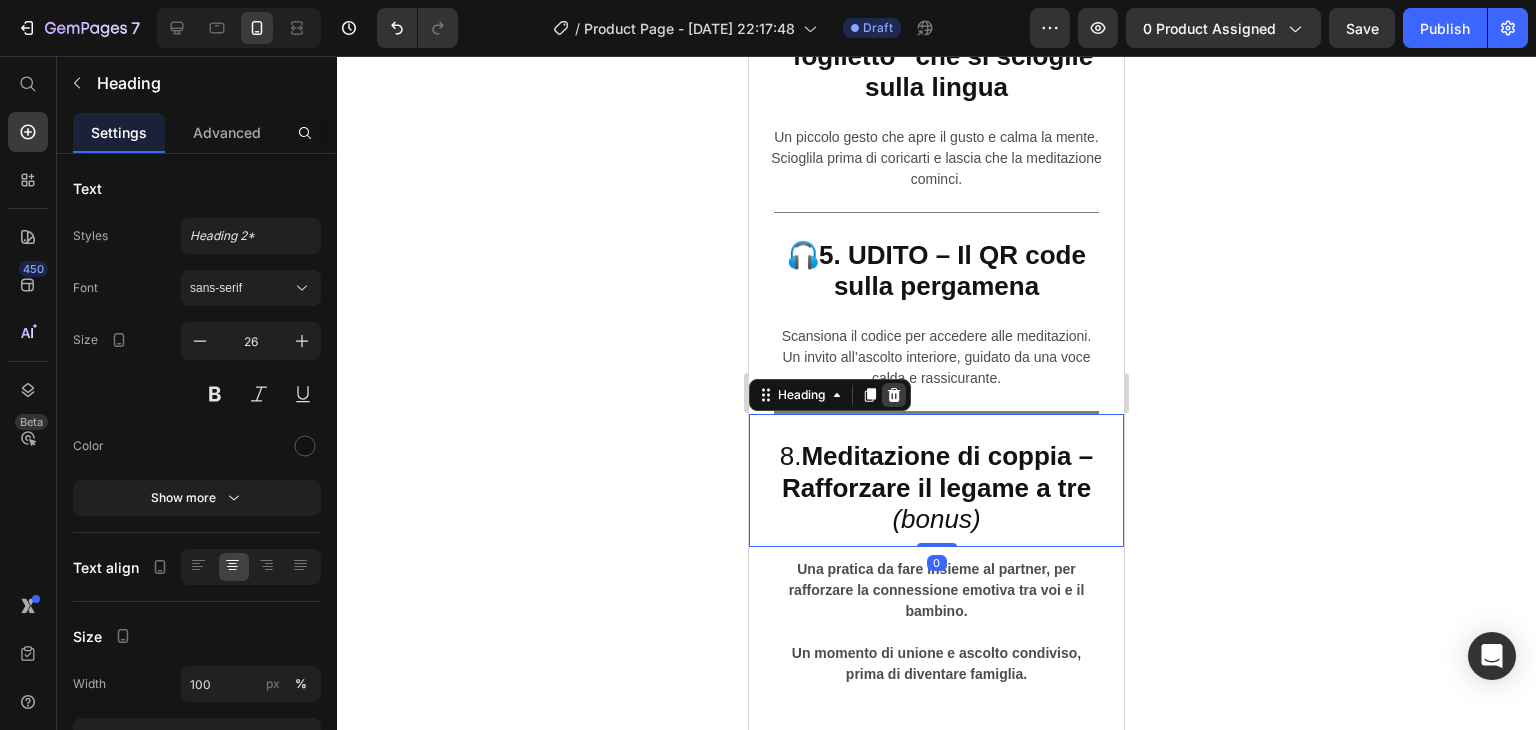 click 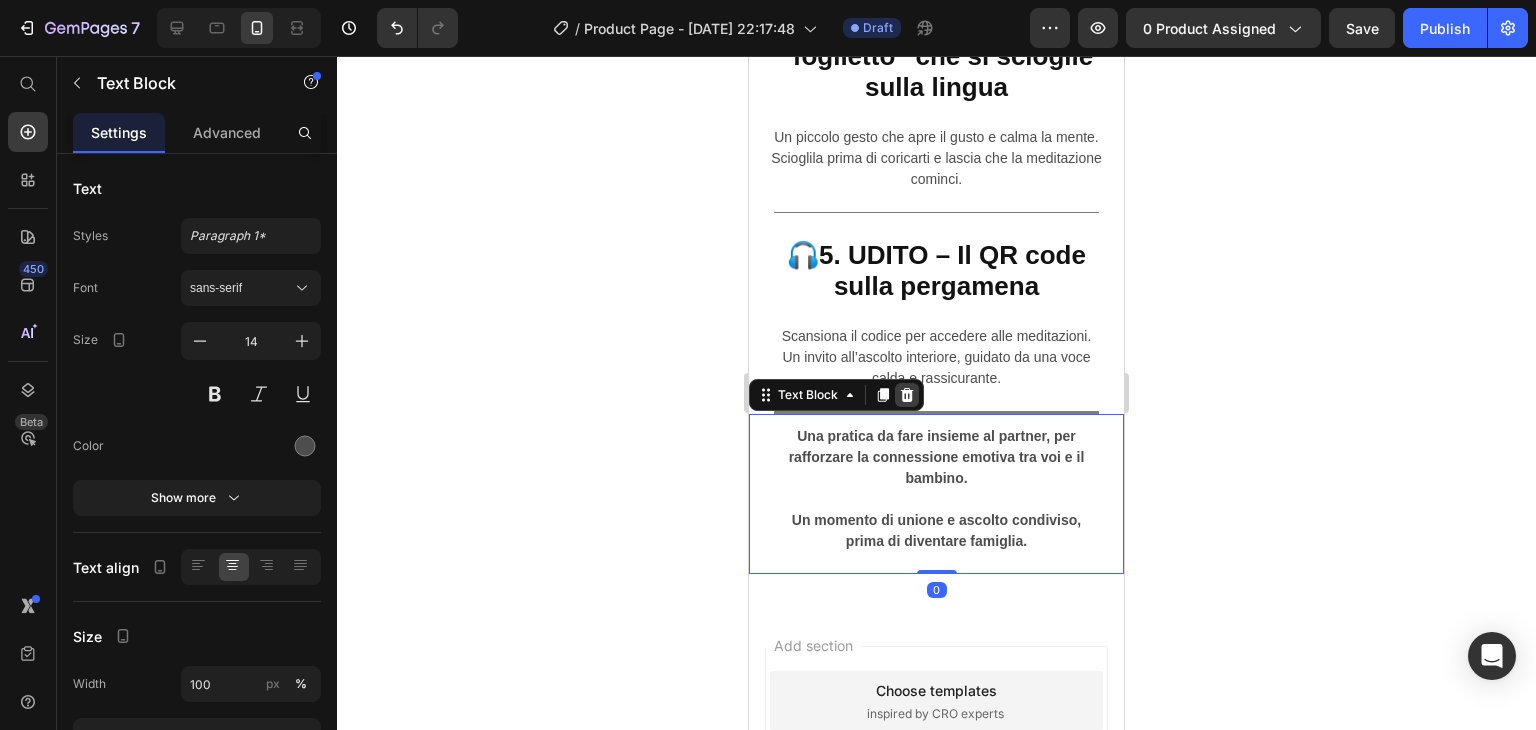 click 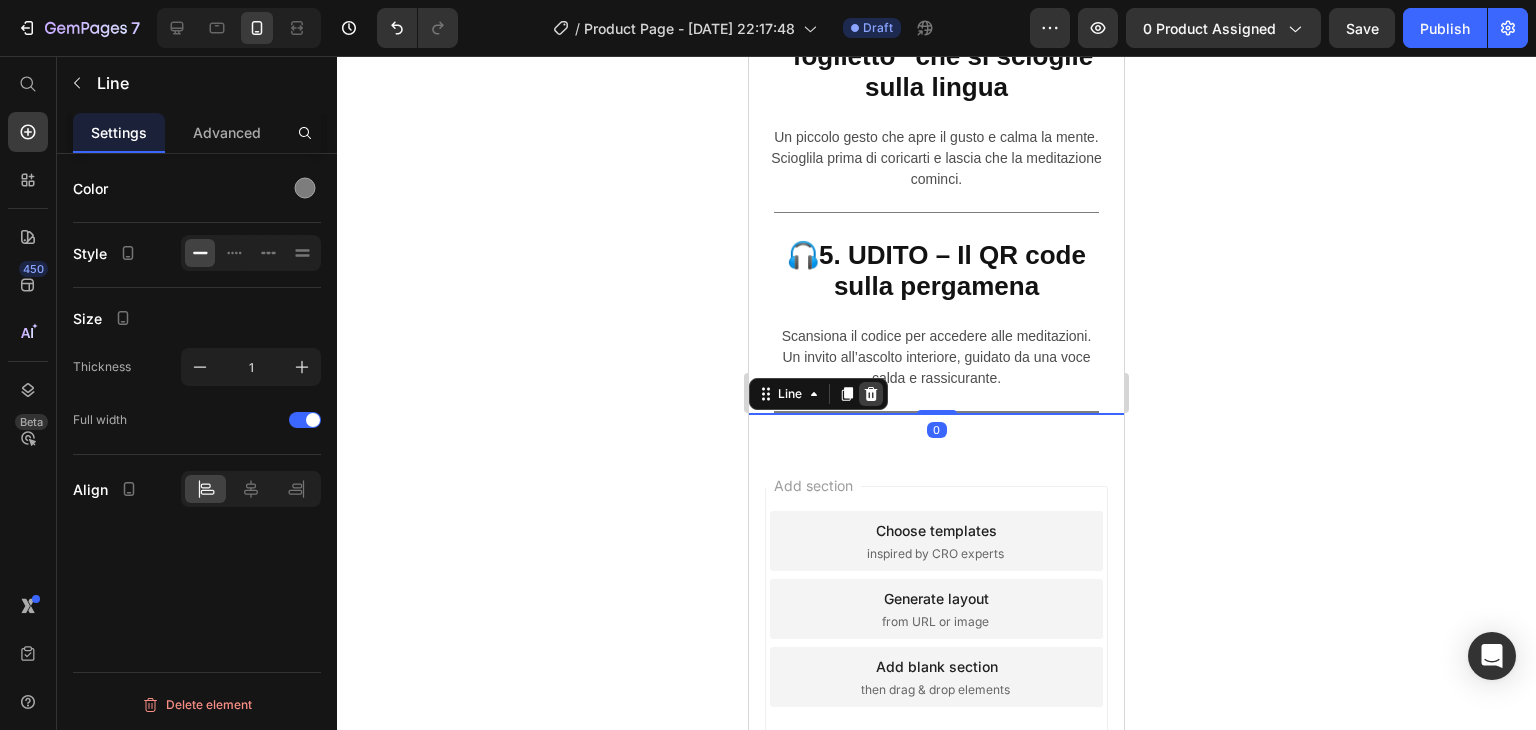 click 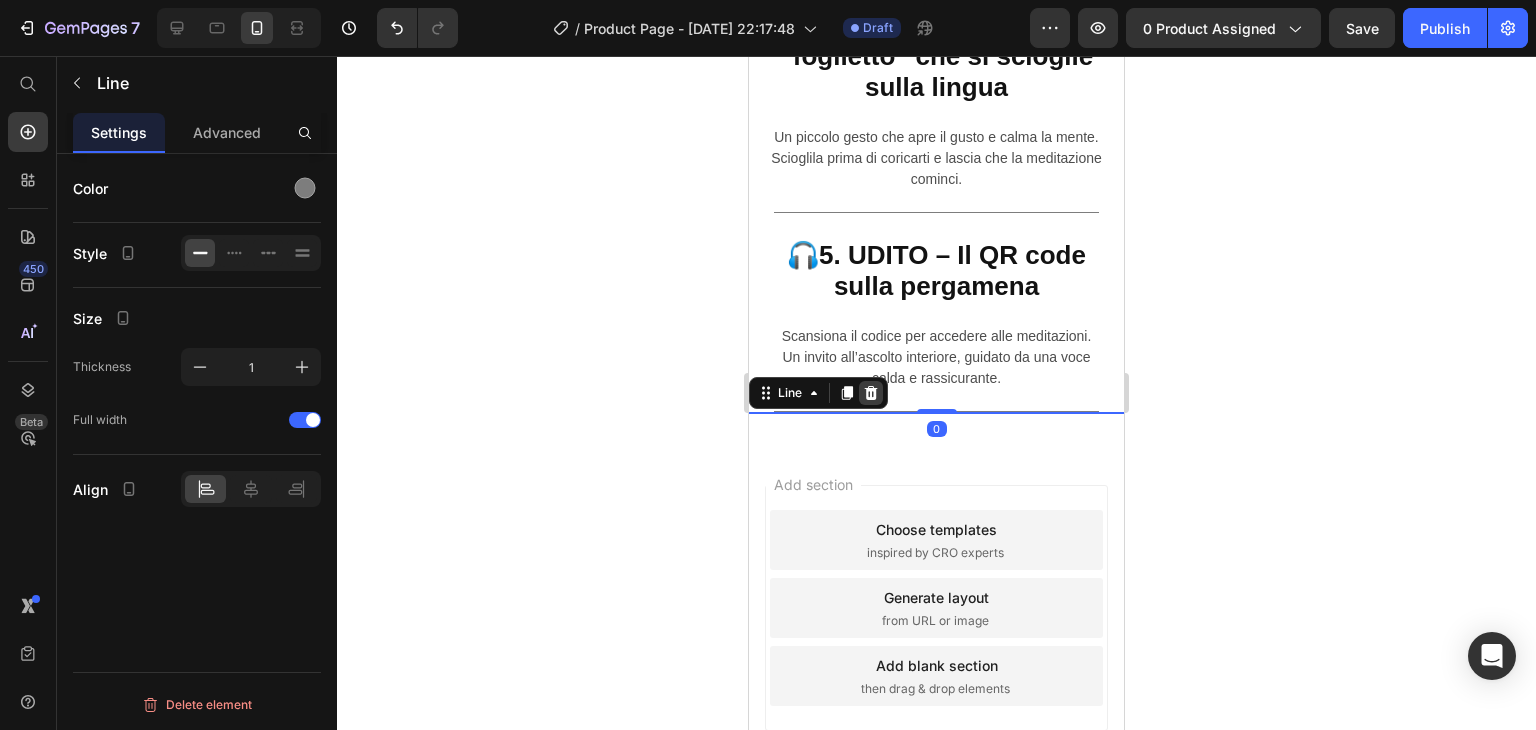 click 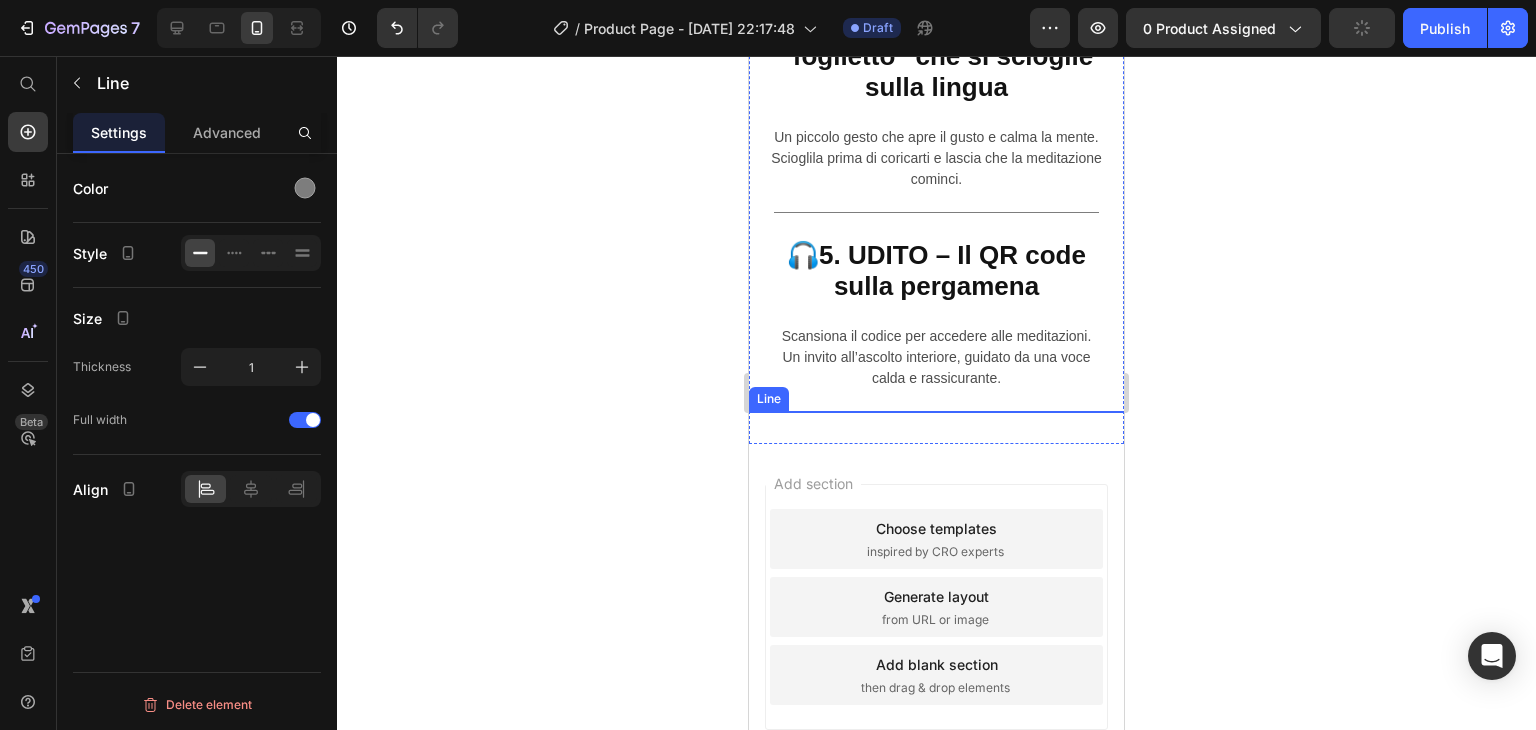 click at bounding box center [936, 411] 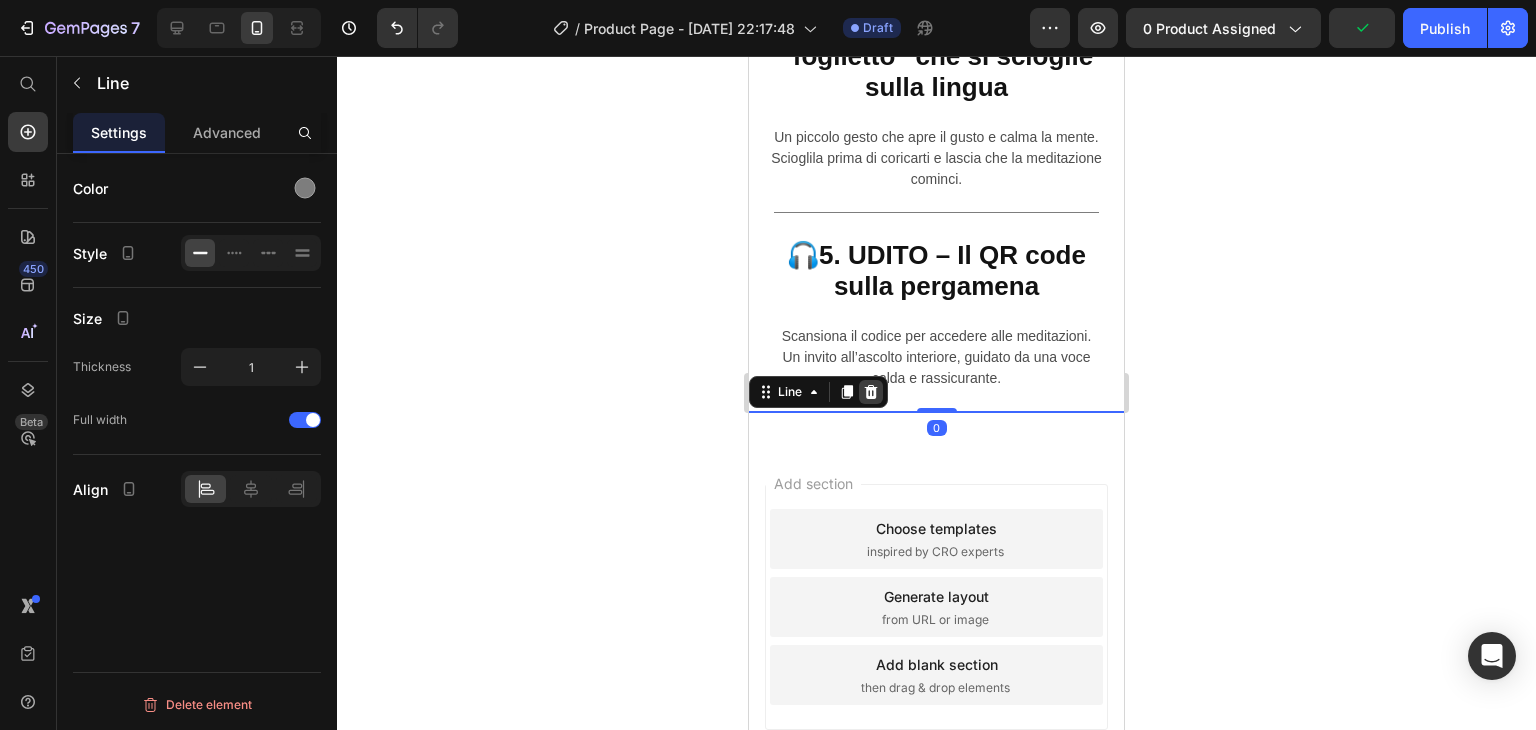 click 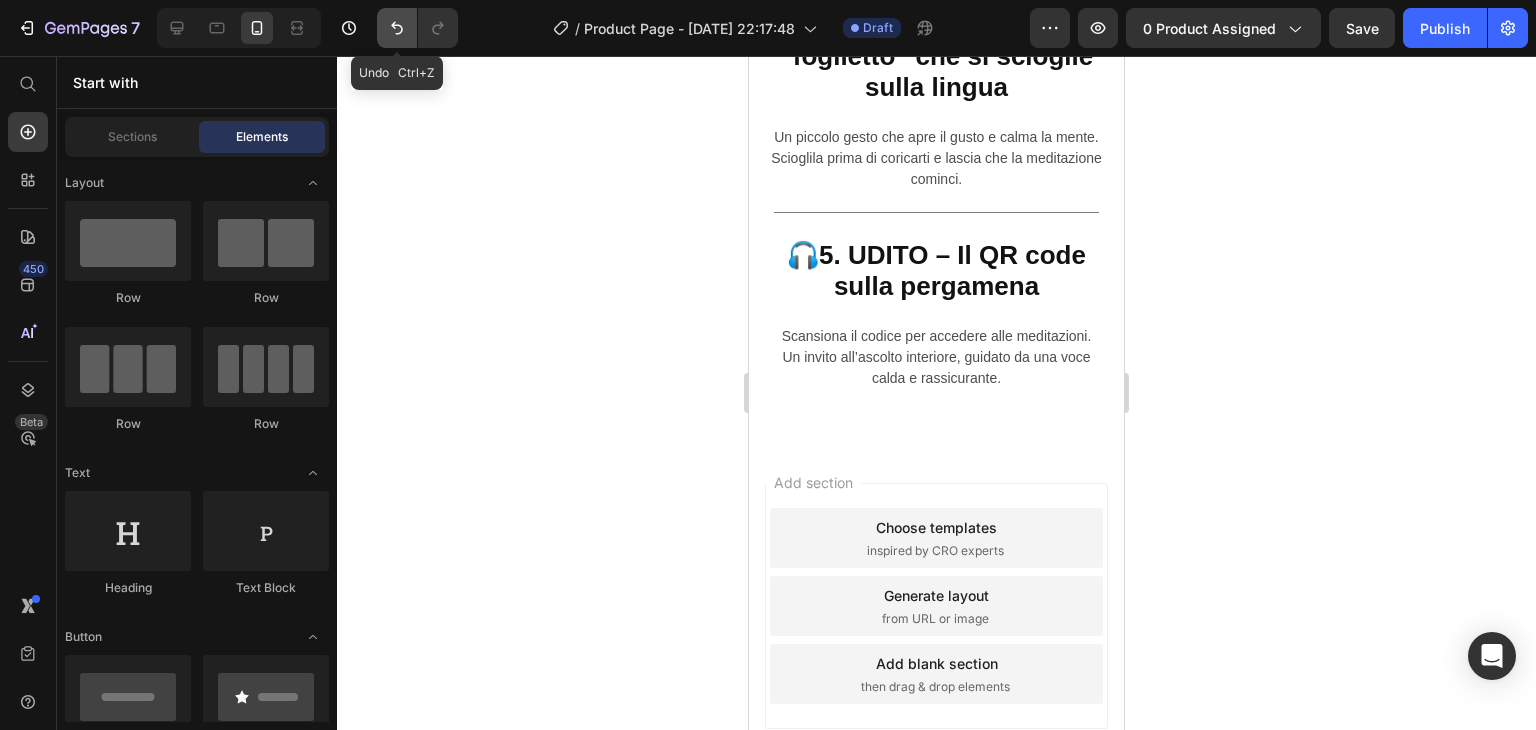 click 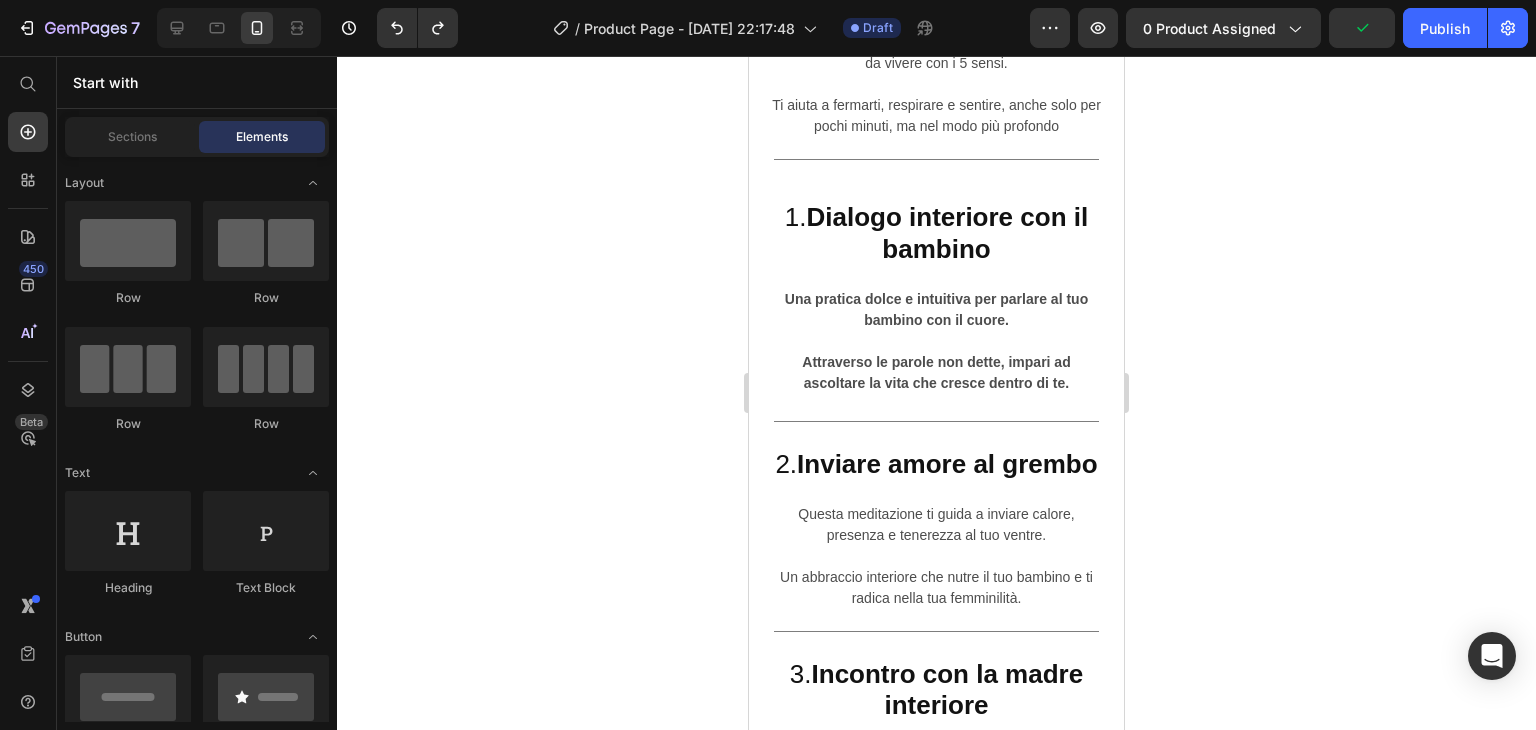scroll, scrollTop: 6016, scrollLeft: 0, axis: vertical 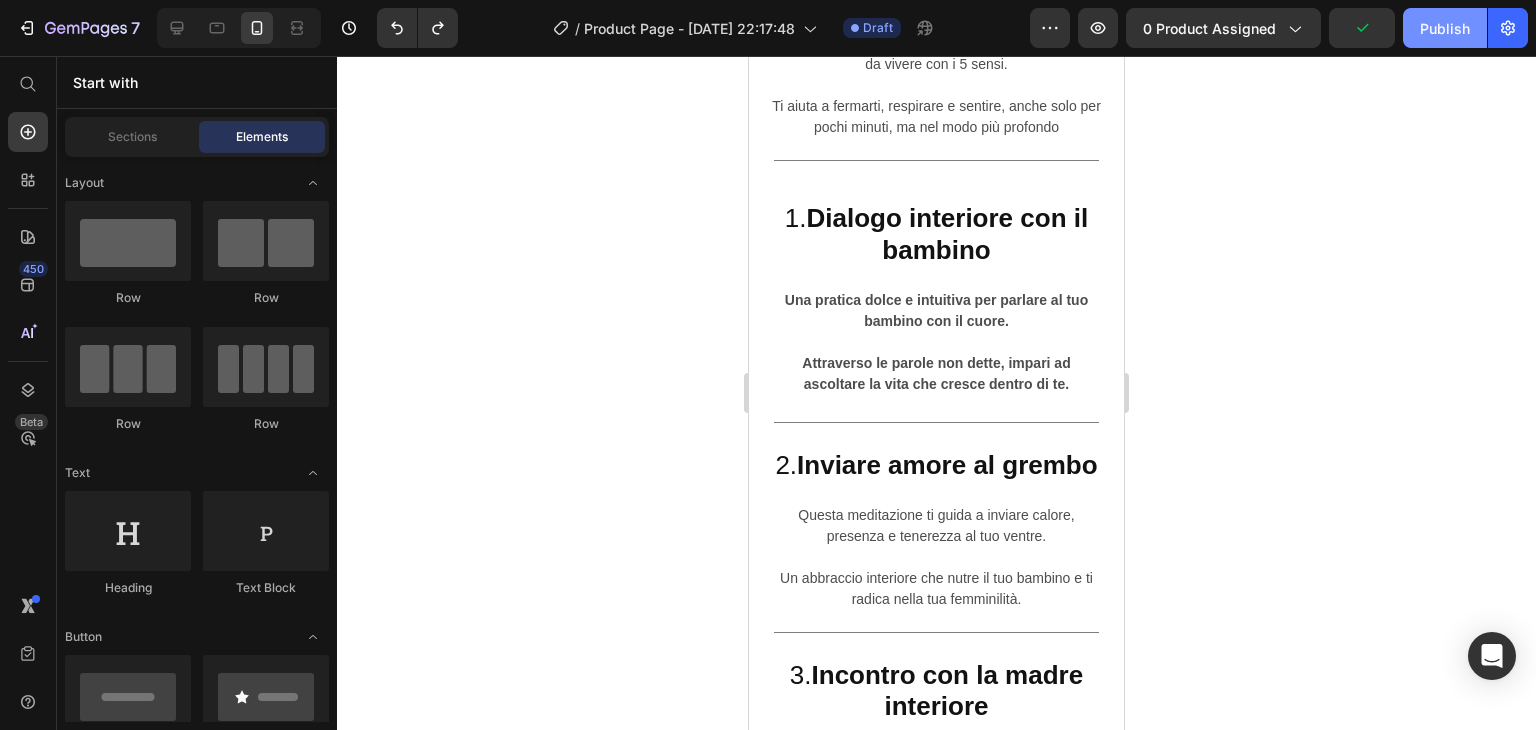 click on "Publish" 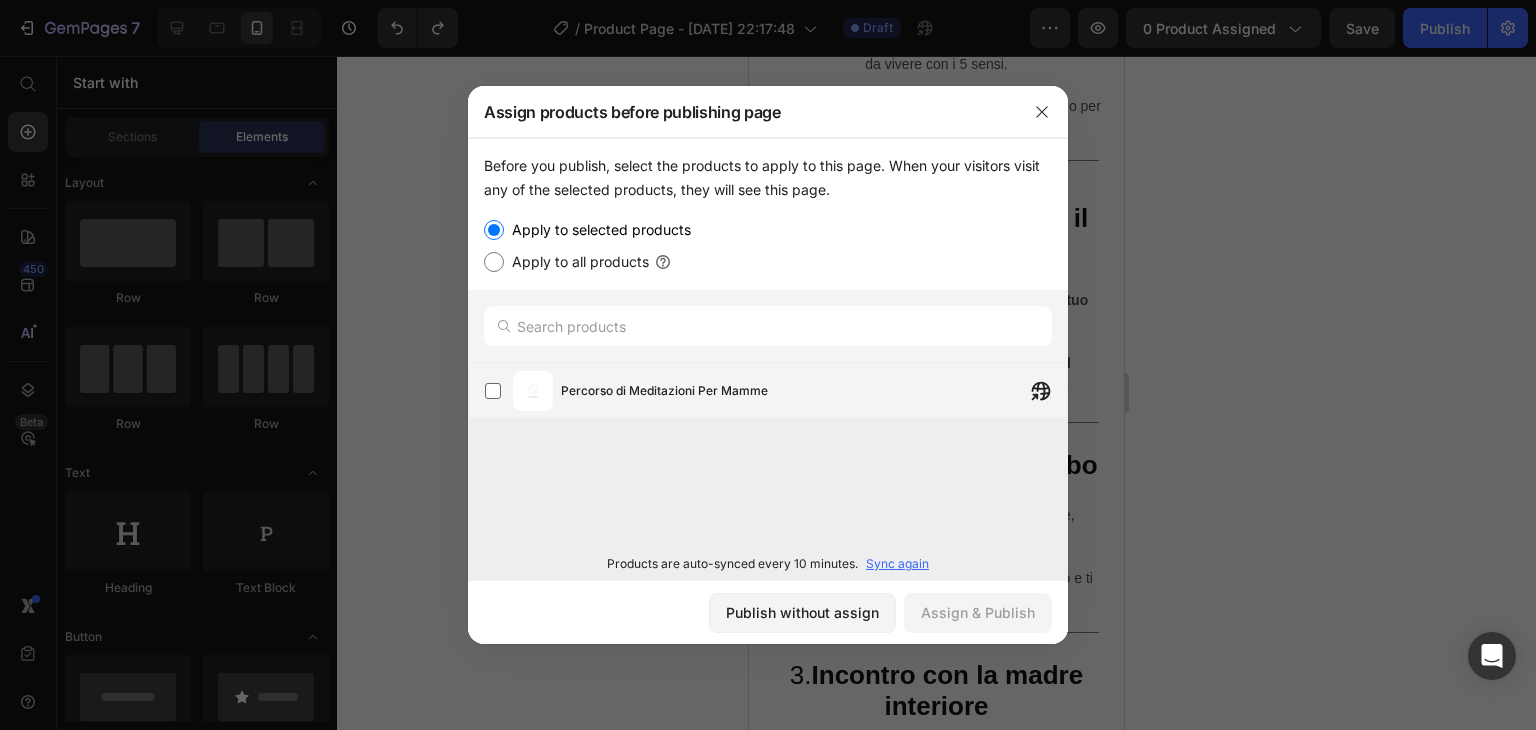 click on "Percorso di Meditazioni Per Mamme" 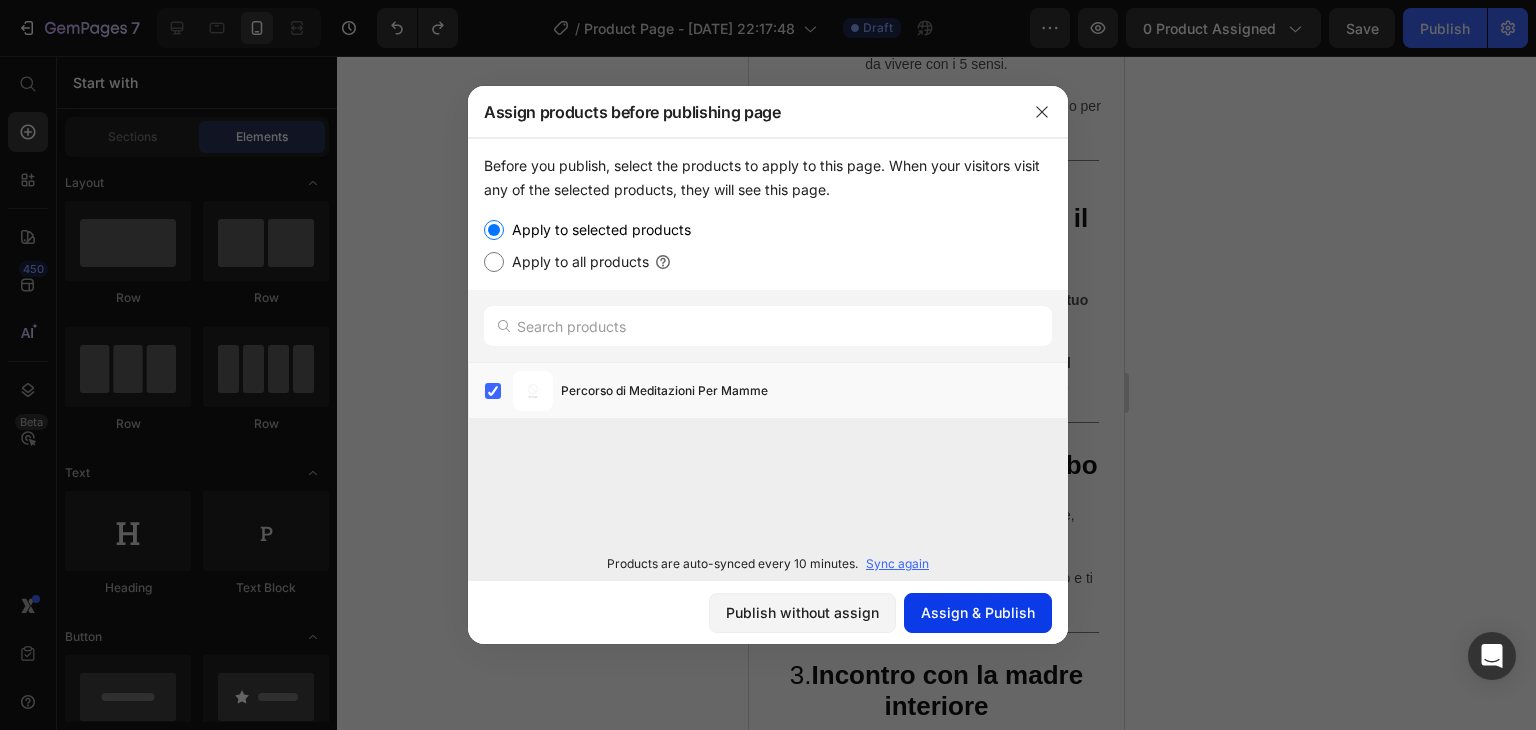 click on "Assign & Publish" at bounding box center [978, 612] 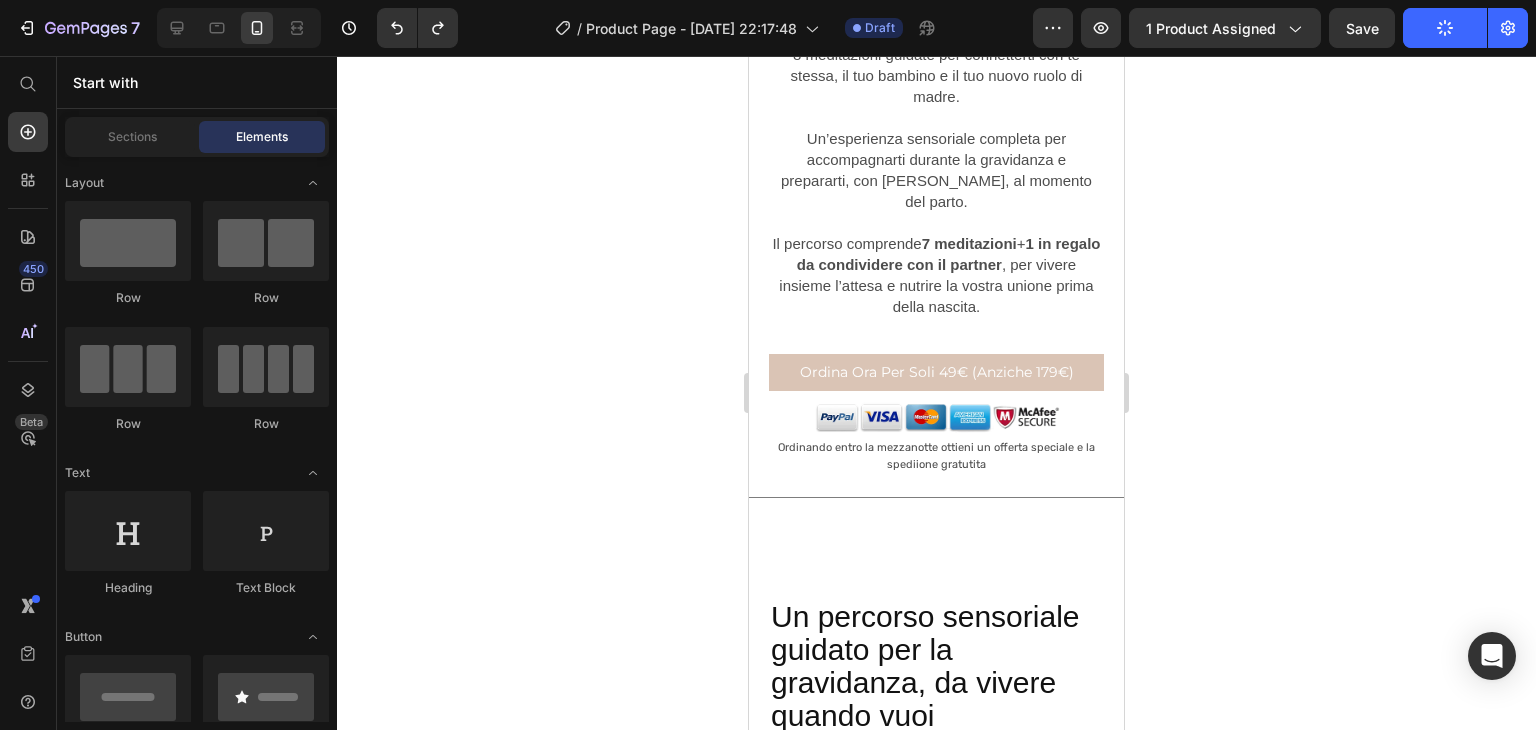 scroll, scrollTop: 518, scrollLeft: 0, axis: vertical 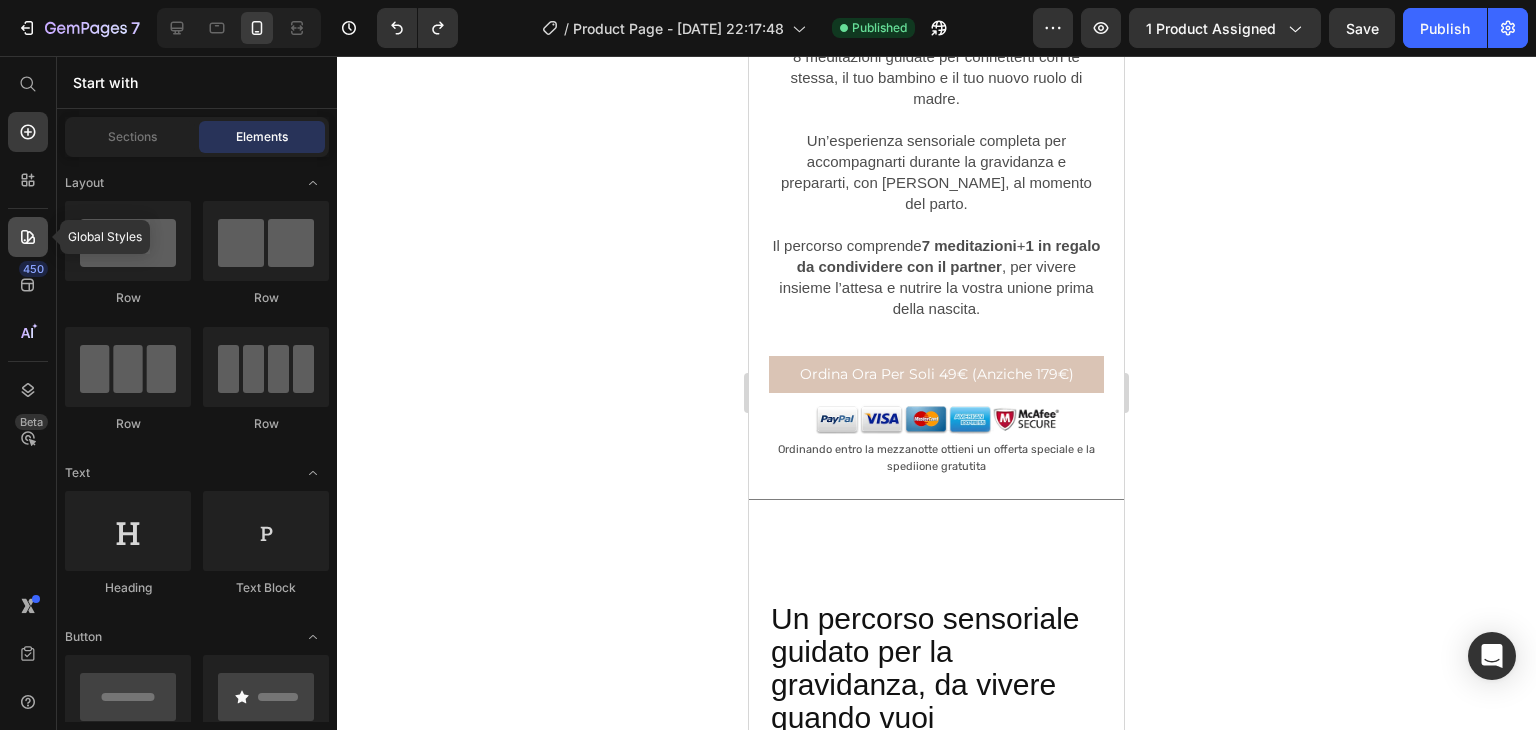 click 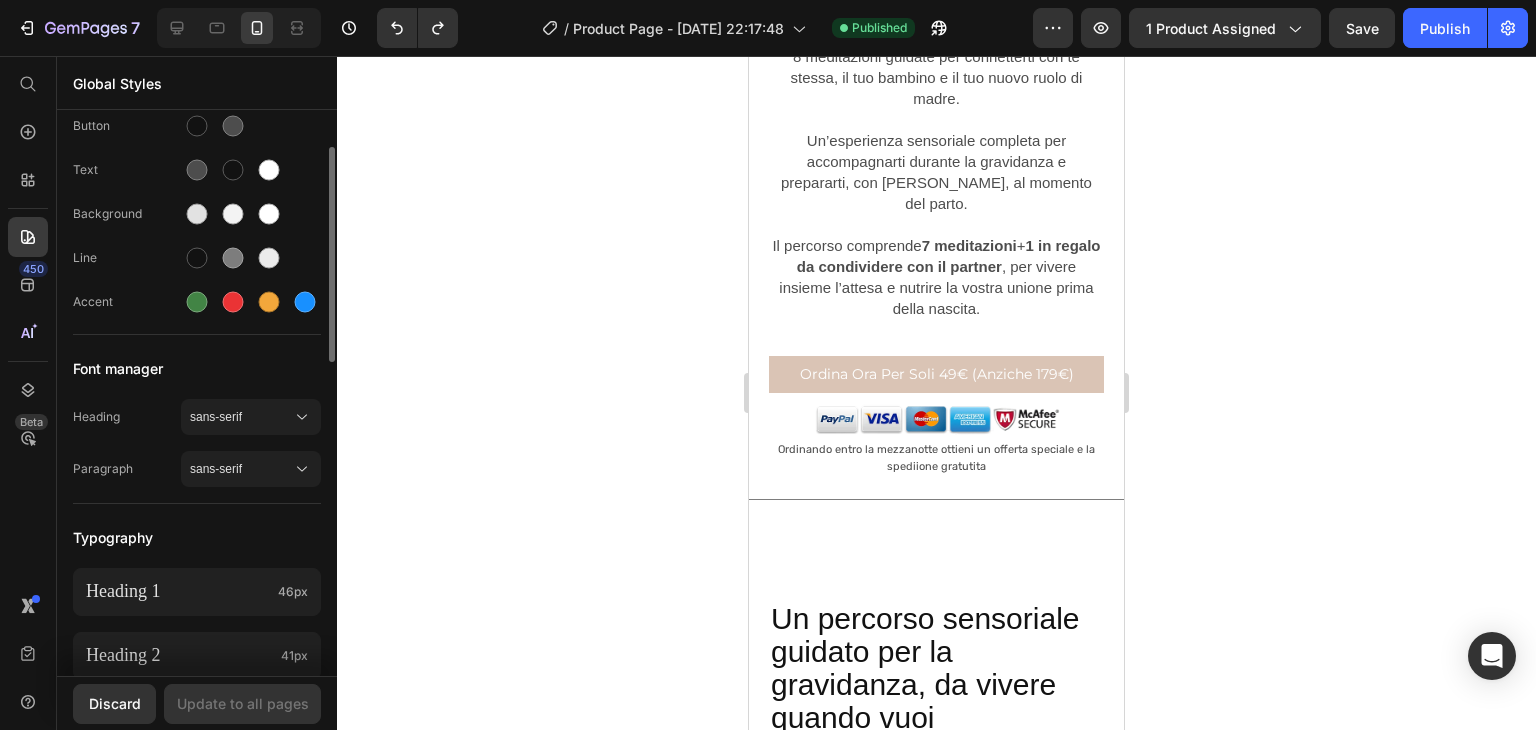 scroll, scrollTop: 73, scrollLeft: 0, axis: vertical 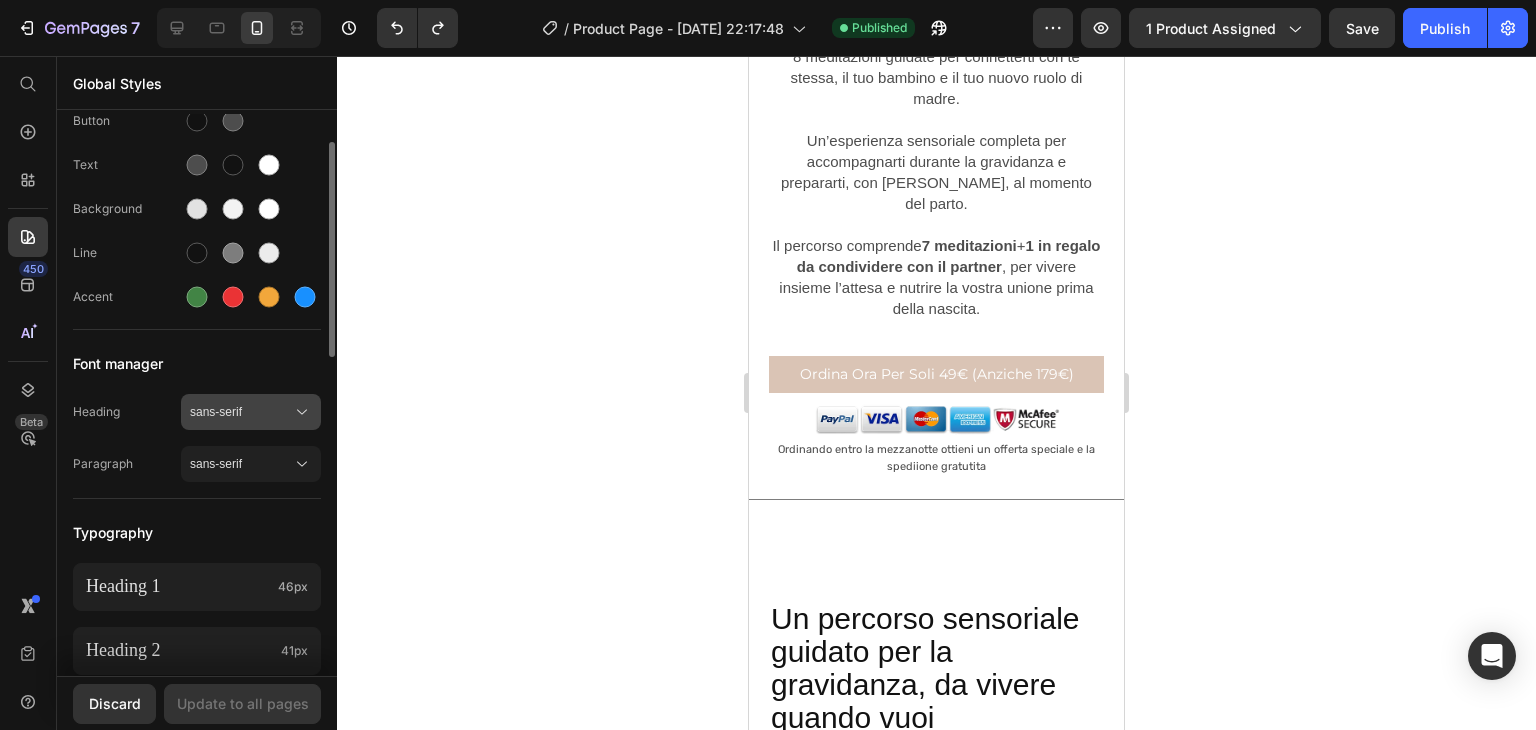 click on "sans-serif" at bounding box center (241, 412) 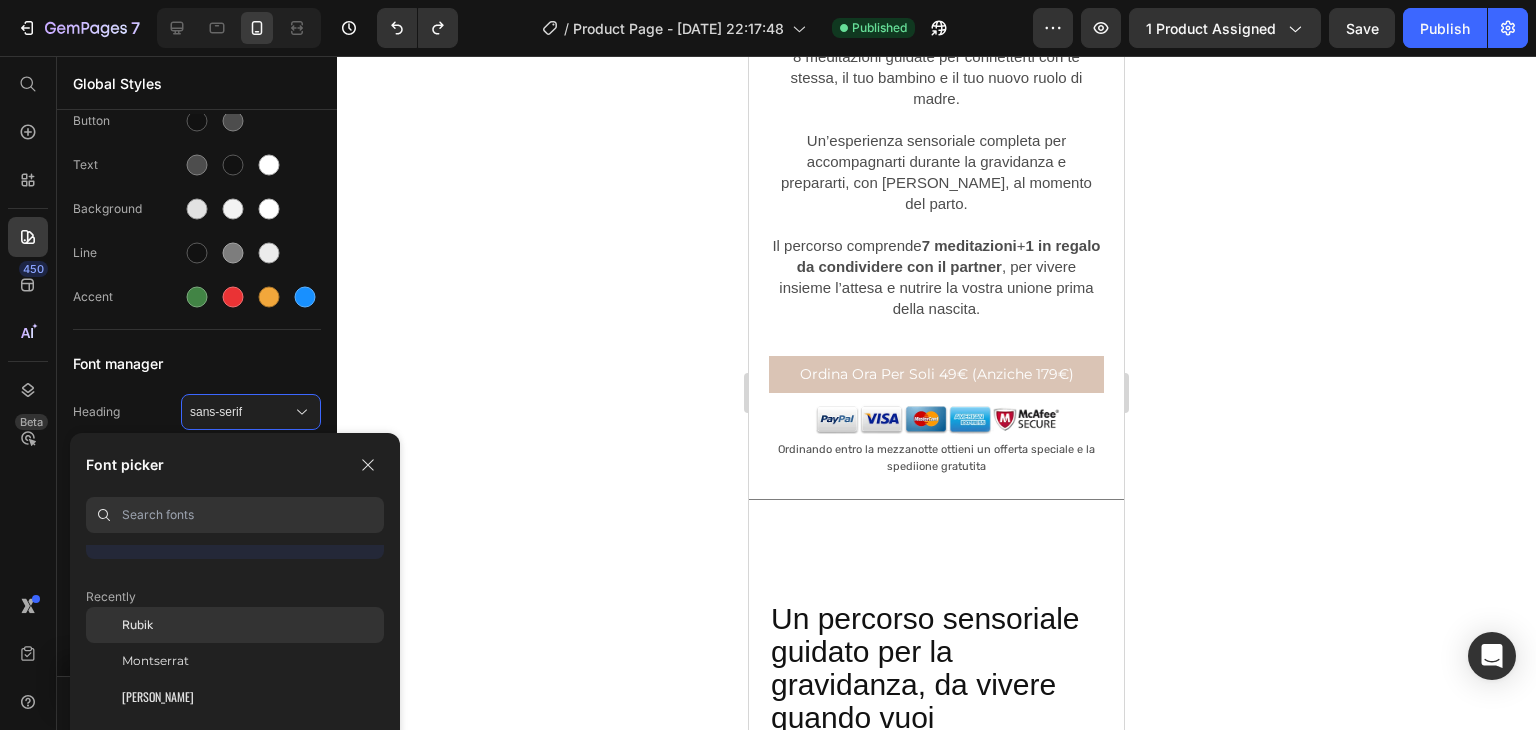 scroll, scrollTop: 31, scrollLeft: 0, axis: vertical 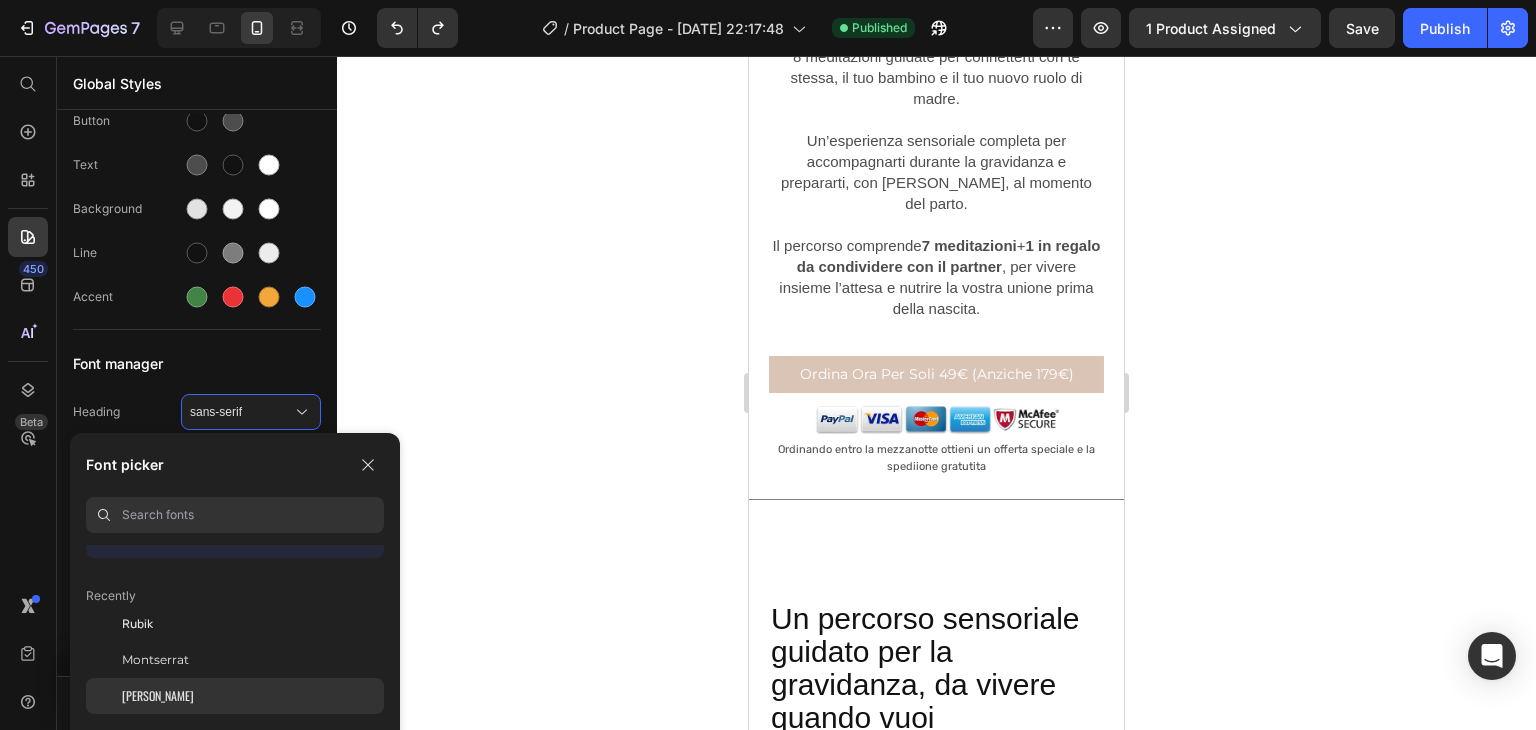 click on "[PERSON_NAME]" 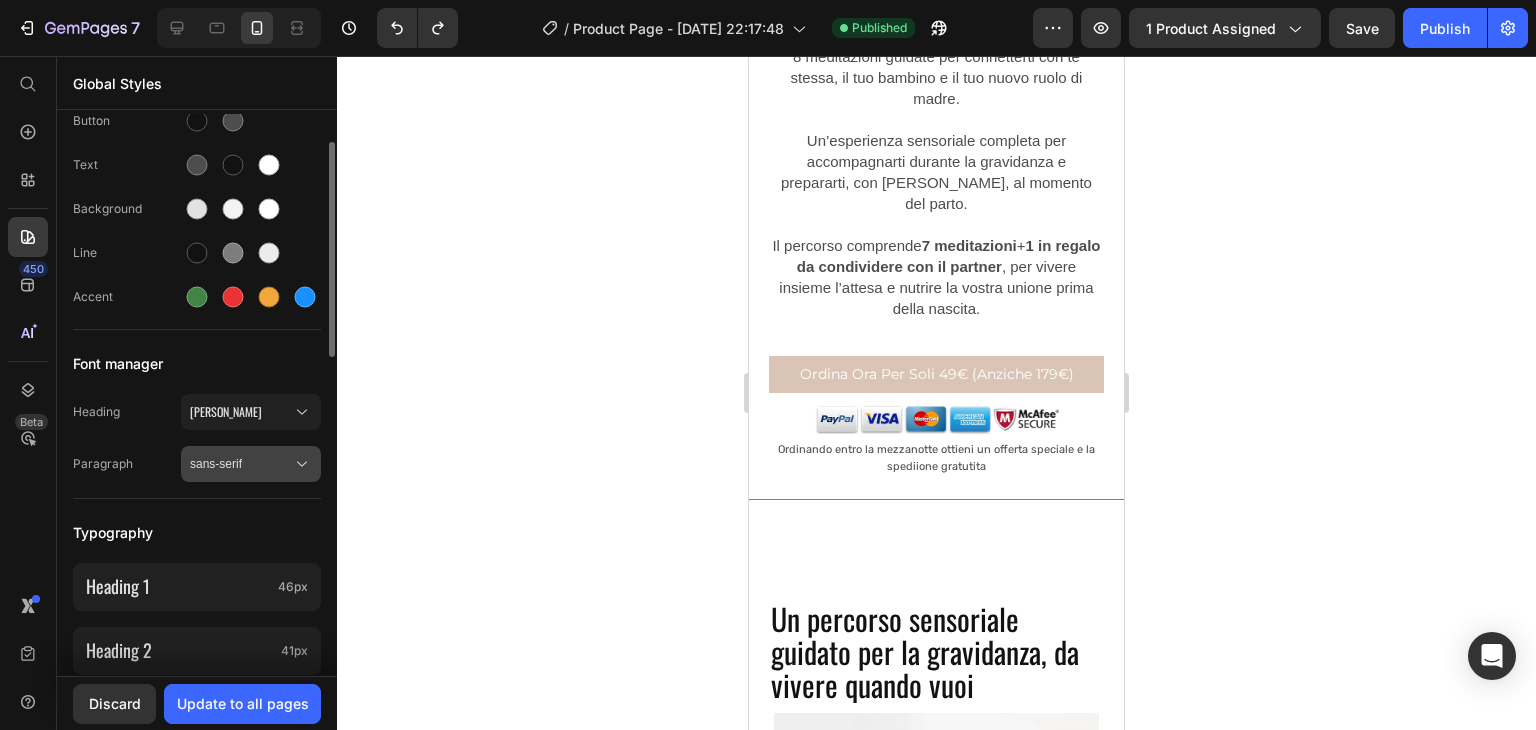 click on "sans-serif" at bounding box center (241, 464) 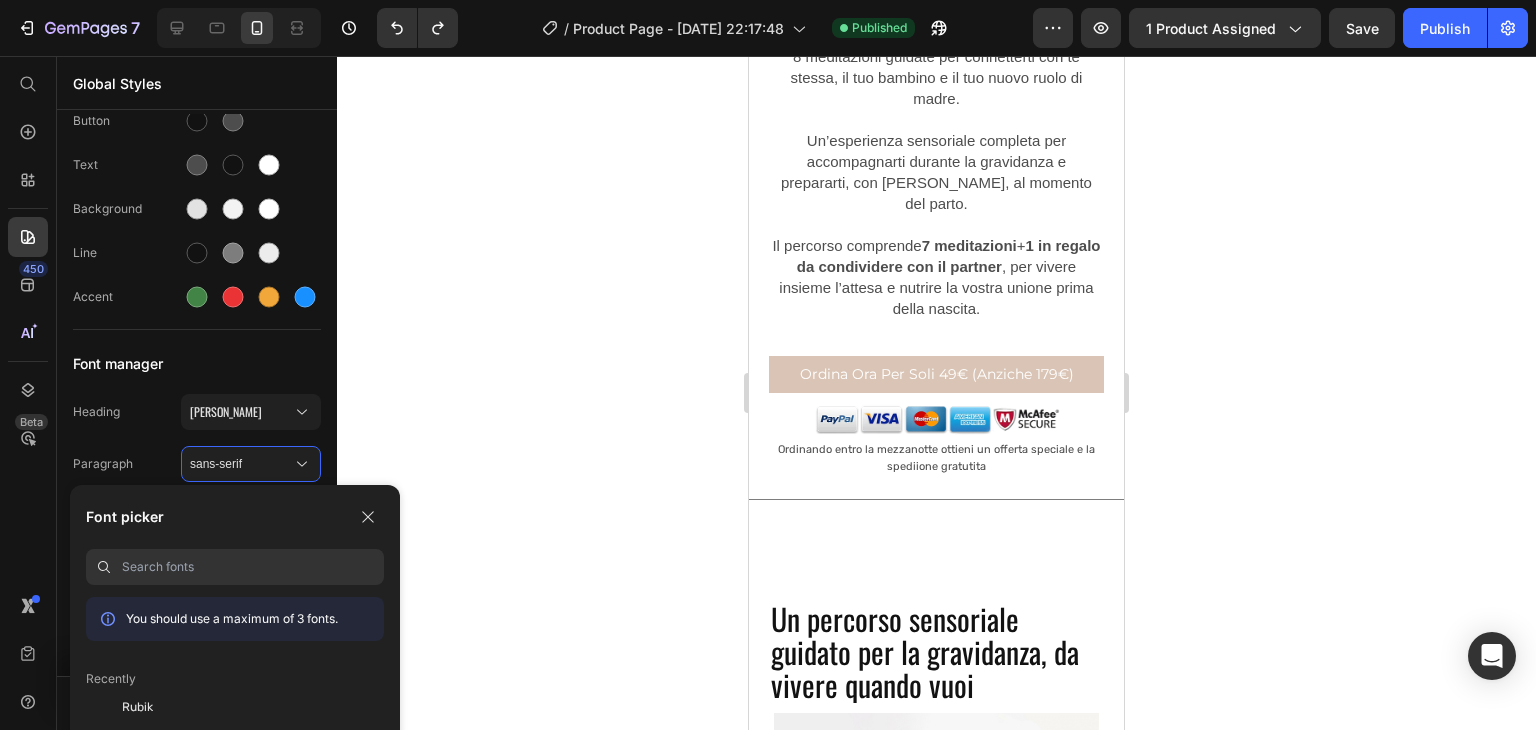 scroll, scrollTop: 60, scrollLeft: 0, axis: vertical 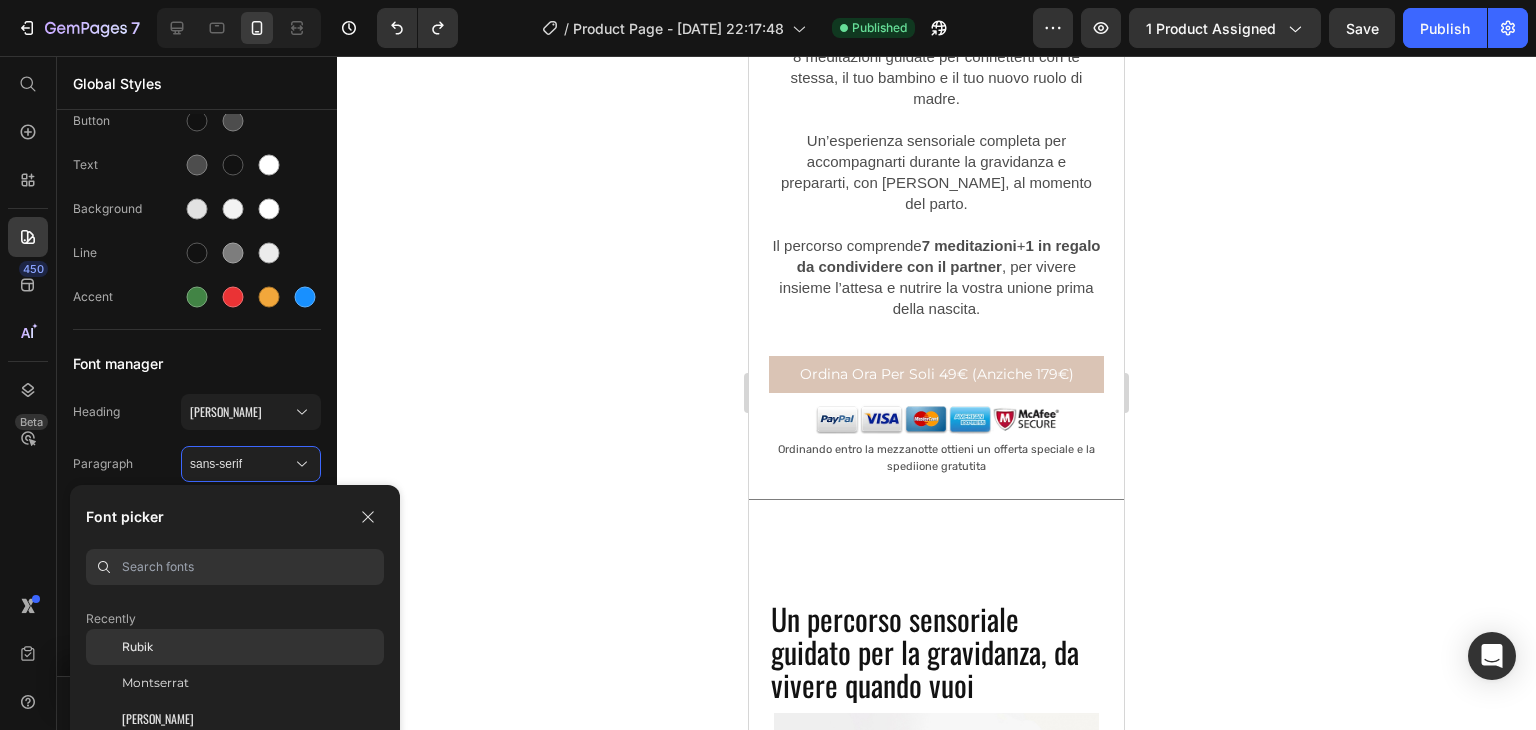 click on "Rubik" 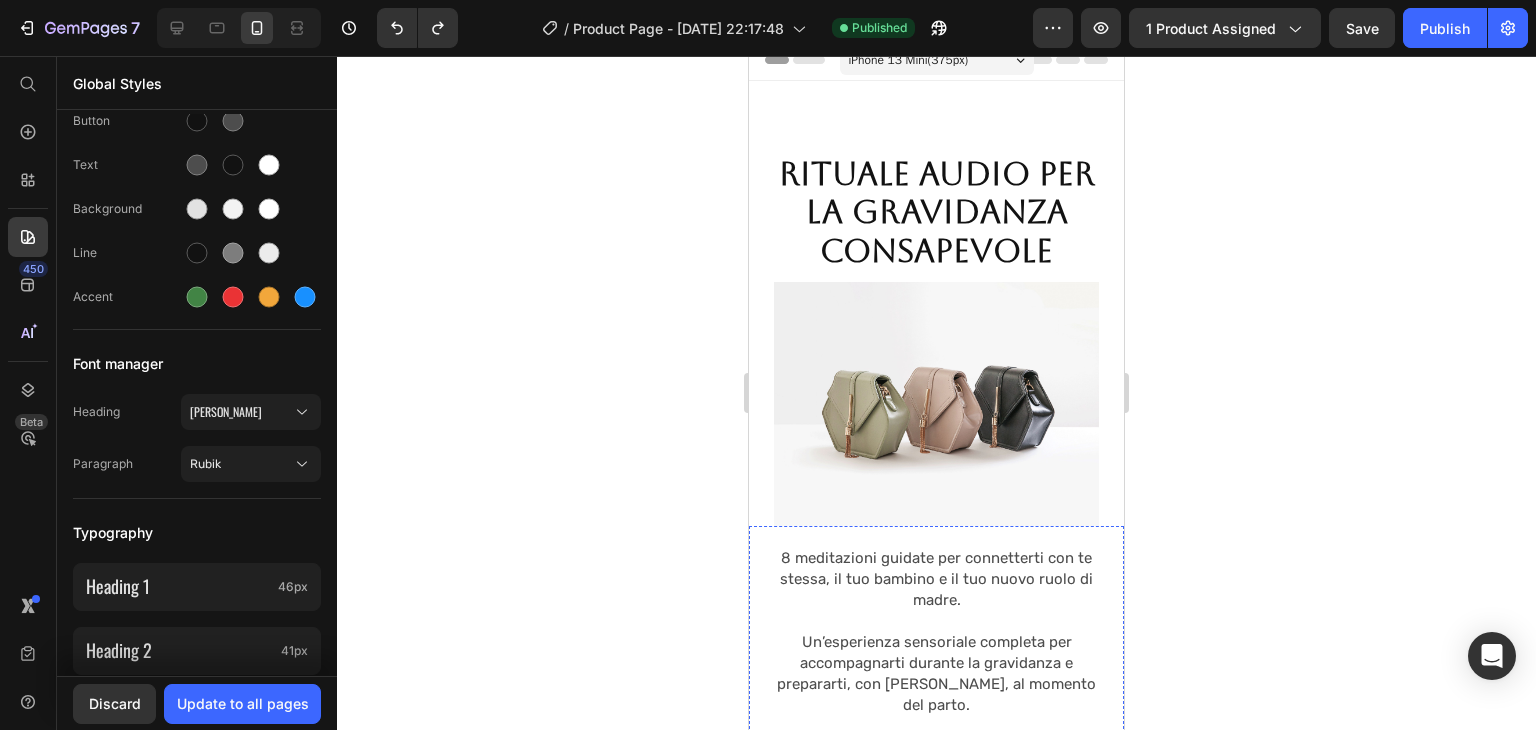 scroll, scrollTop: 15, scrollLeft: 0, axis: vertical 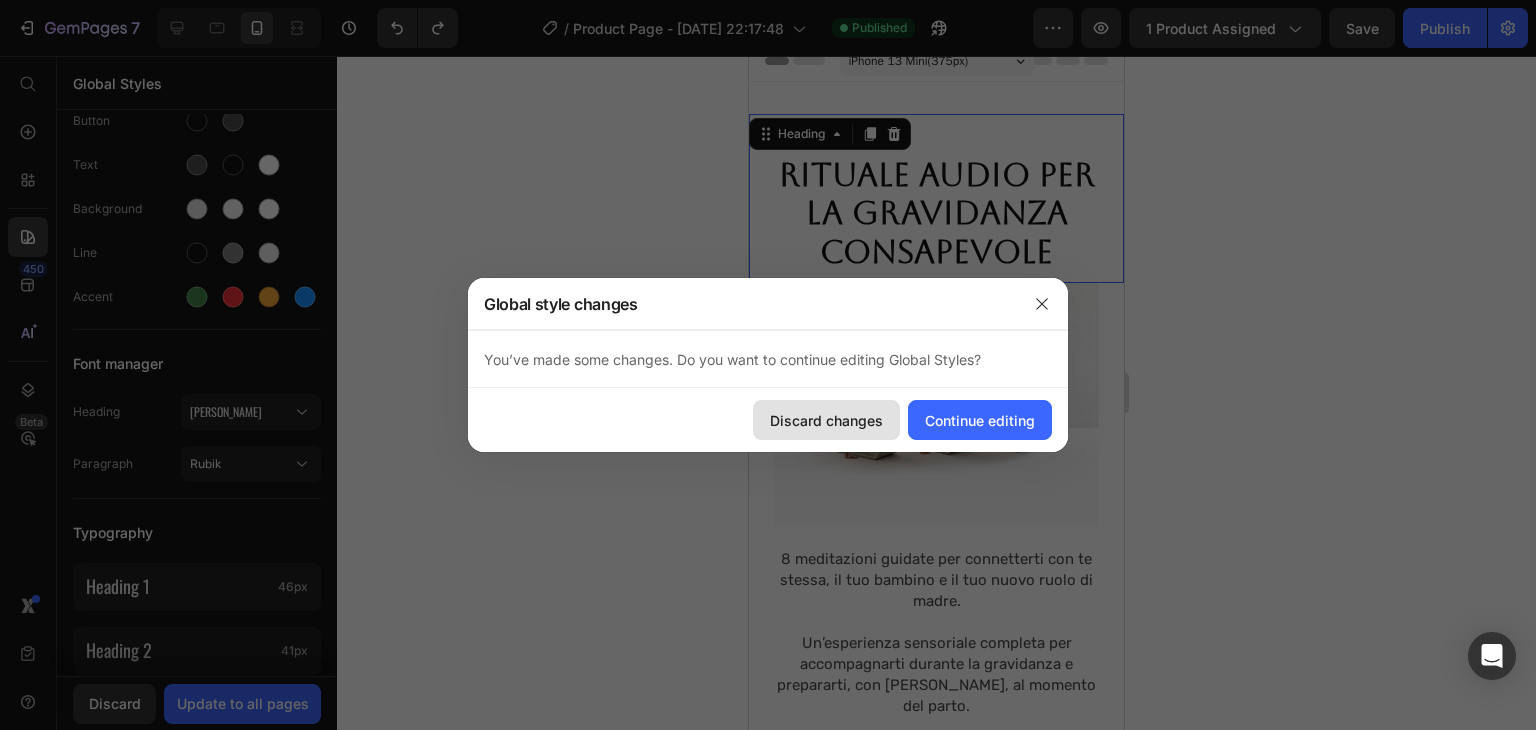click on "Discard changes" 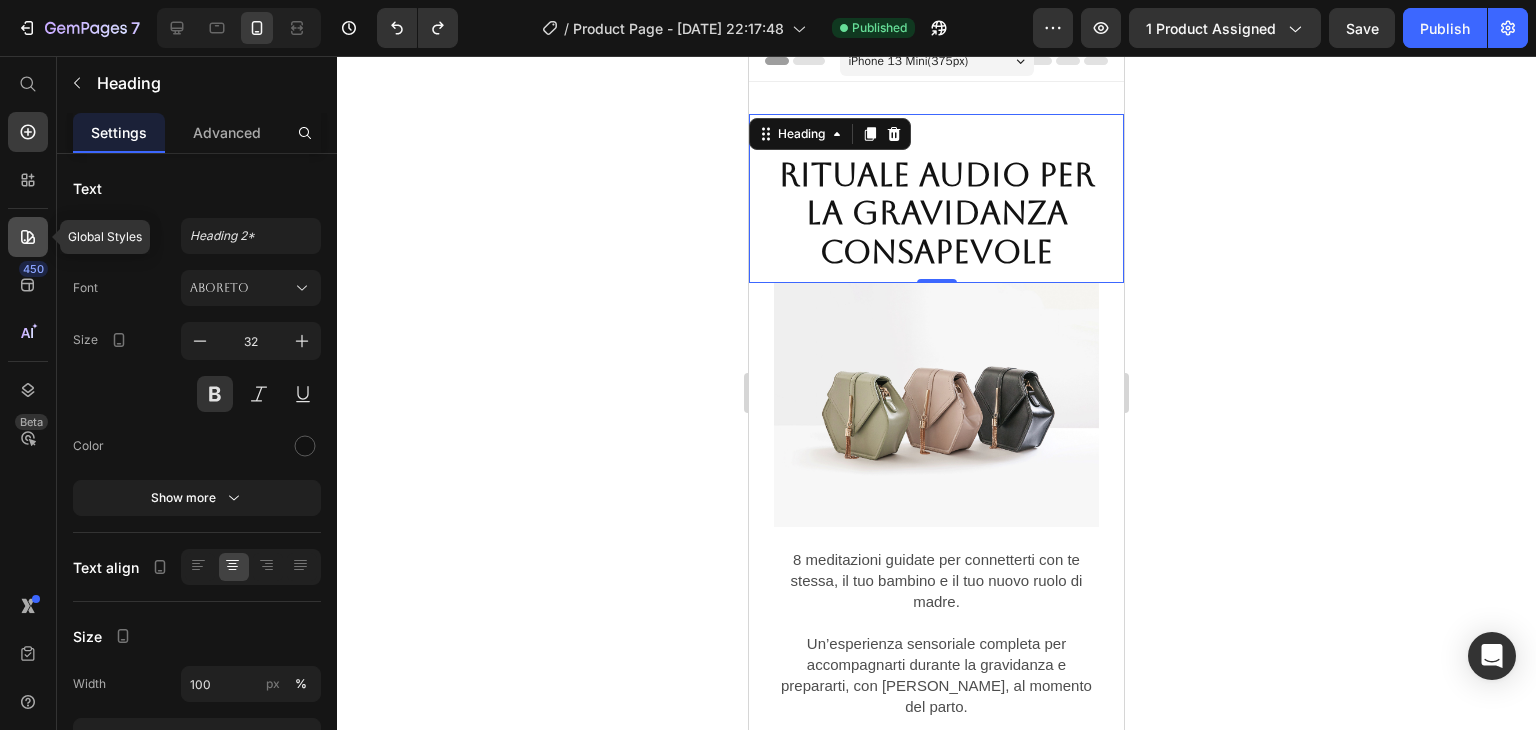 click 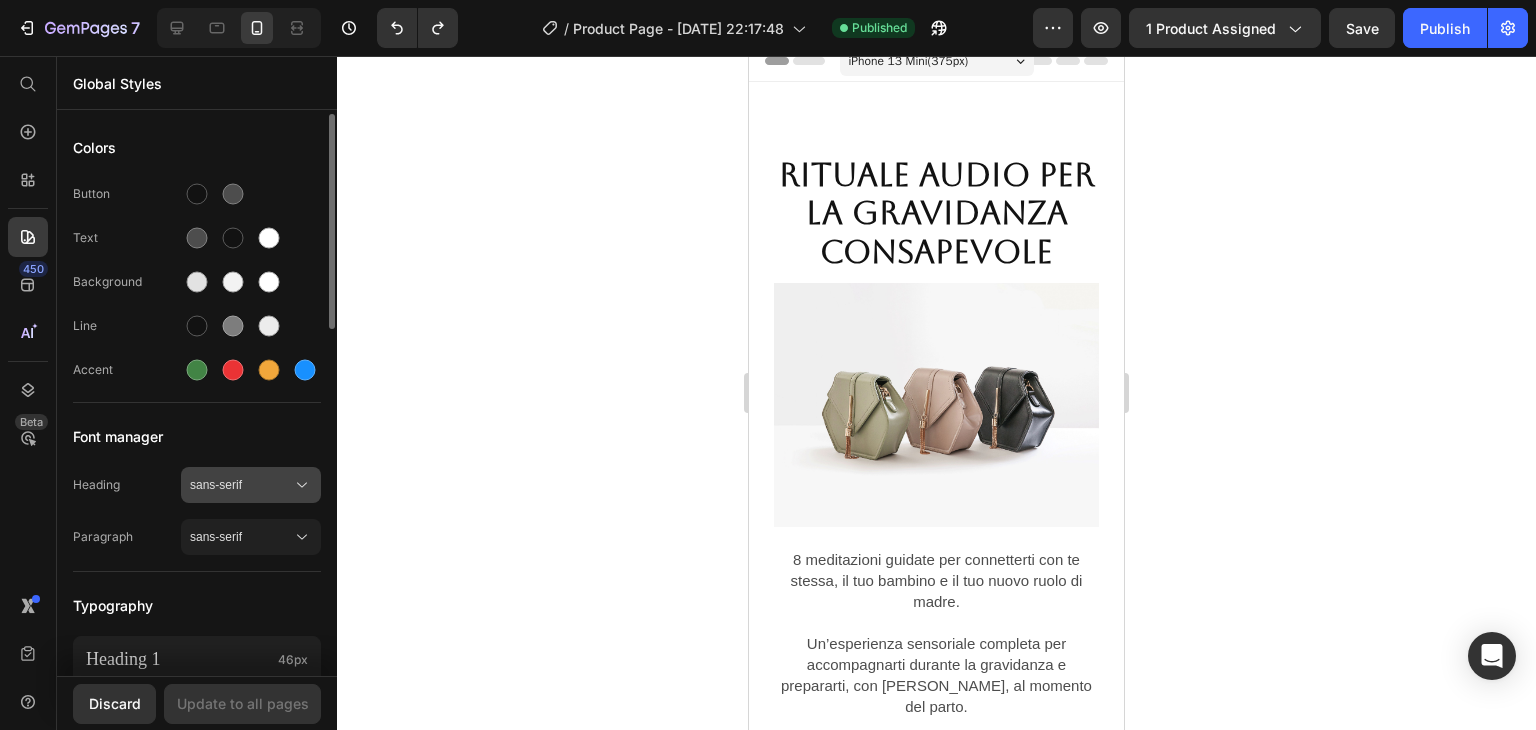 click on "sans-serif" at bounding box center (251, 485) 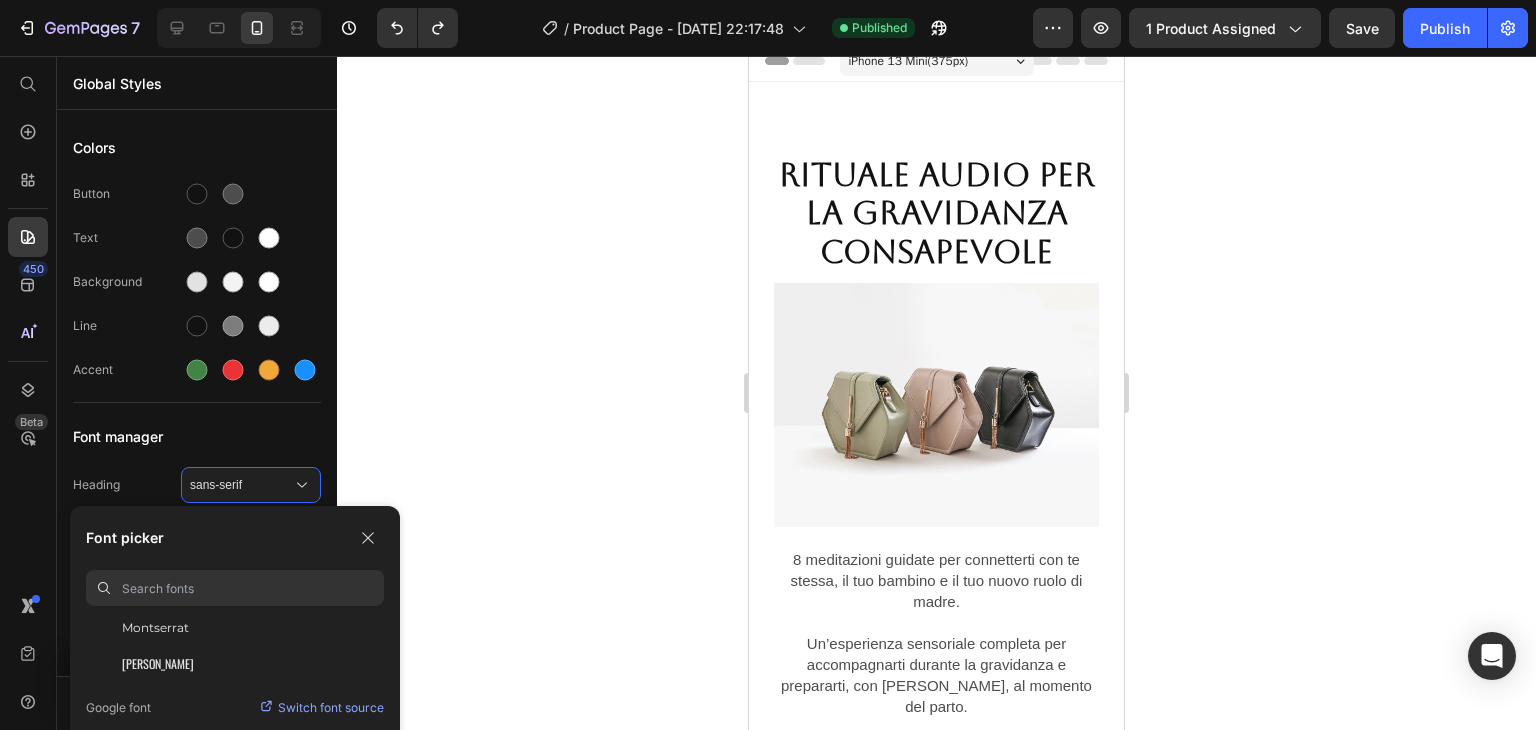 scroll, scrollTop: 120, scrollLeft: 0, axis: vertical 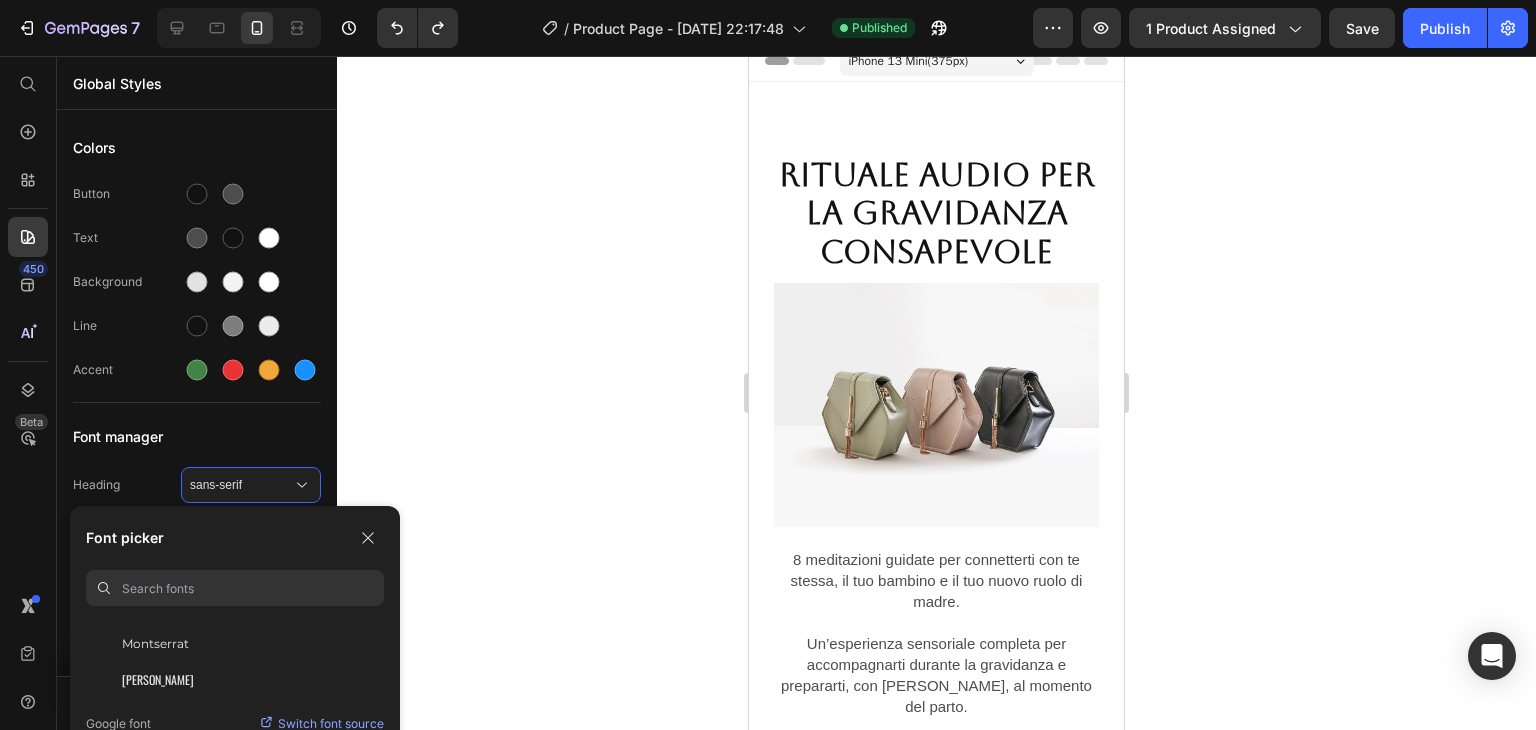 click on "[PERSON_NAME]" 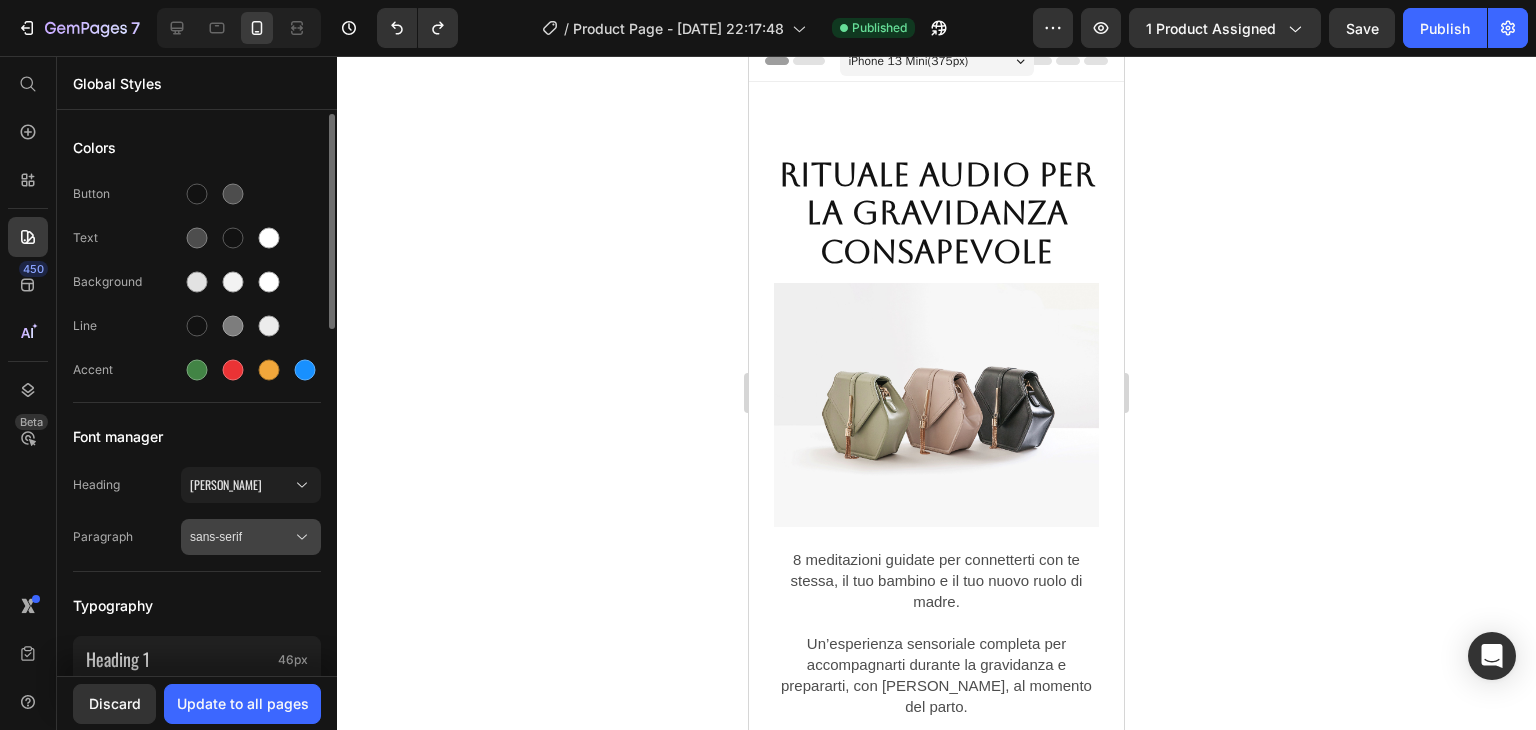 click on "sans-serif" at bounding box center [241, 537] 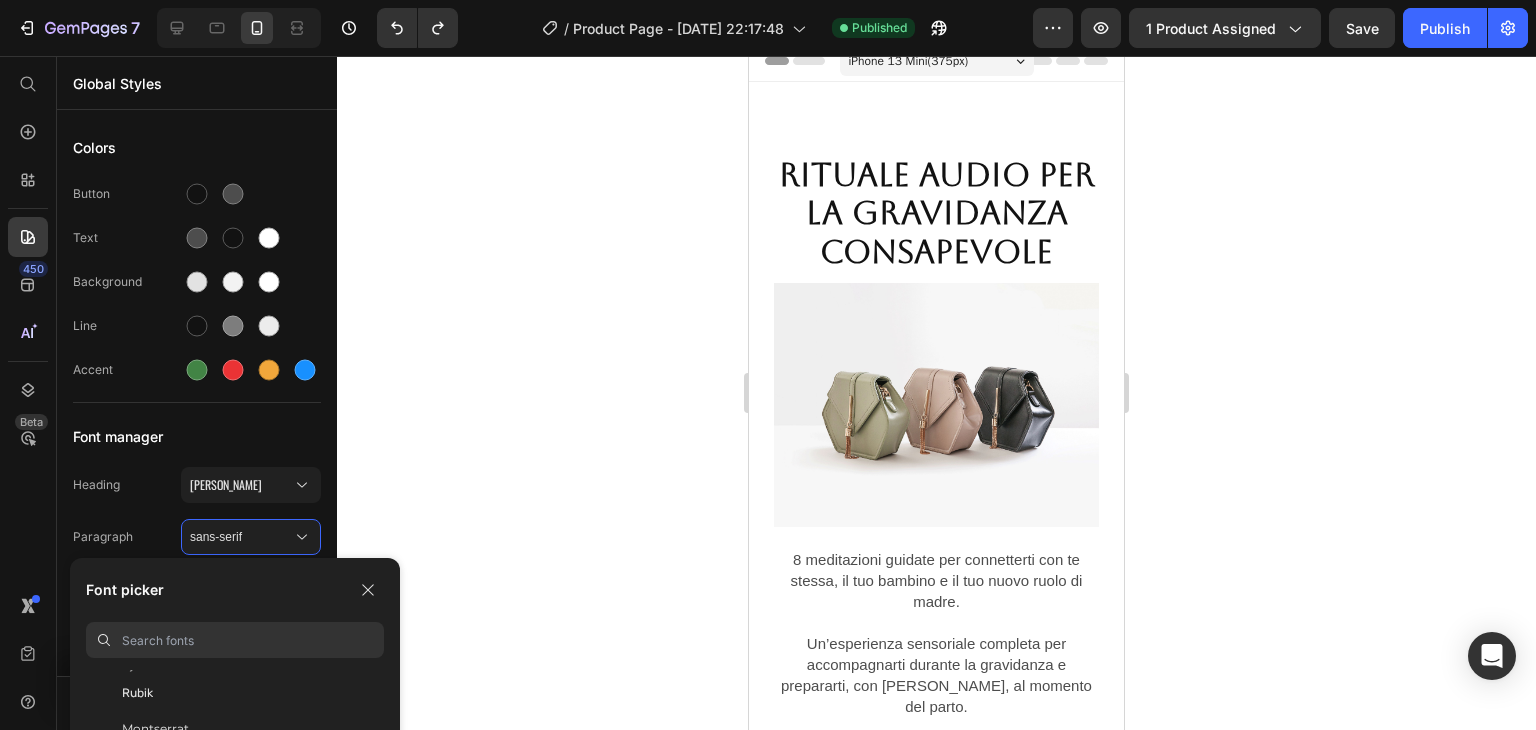 scroll, scrollTop: 88, scrollLeft: 0, axis: vertical 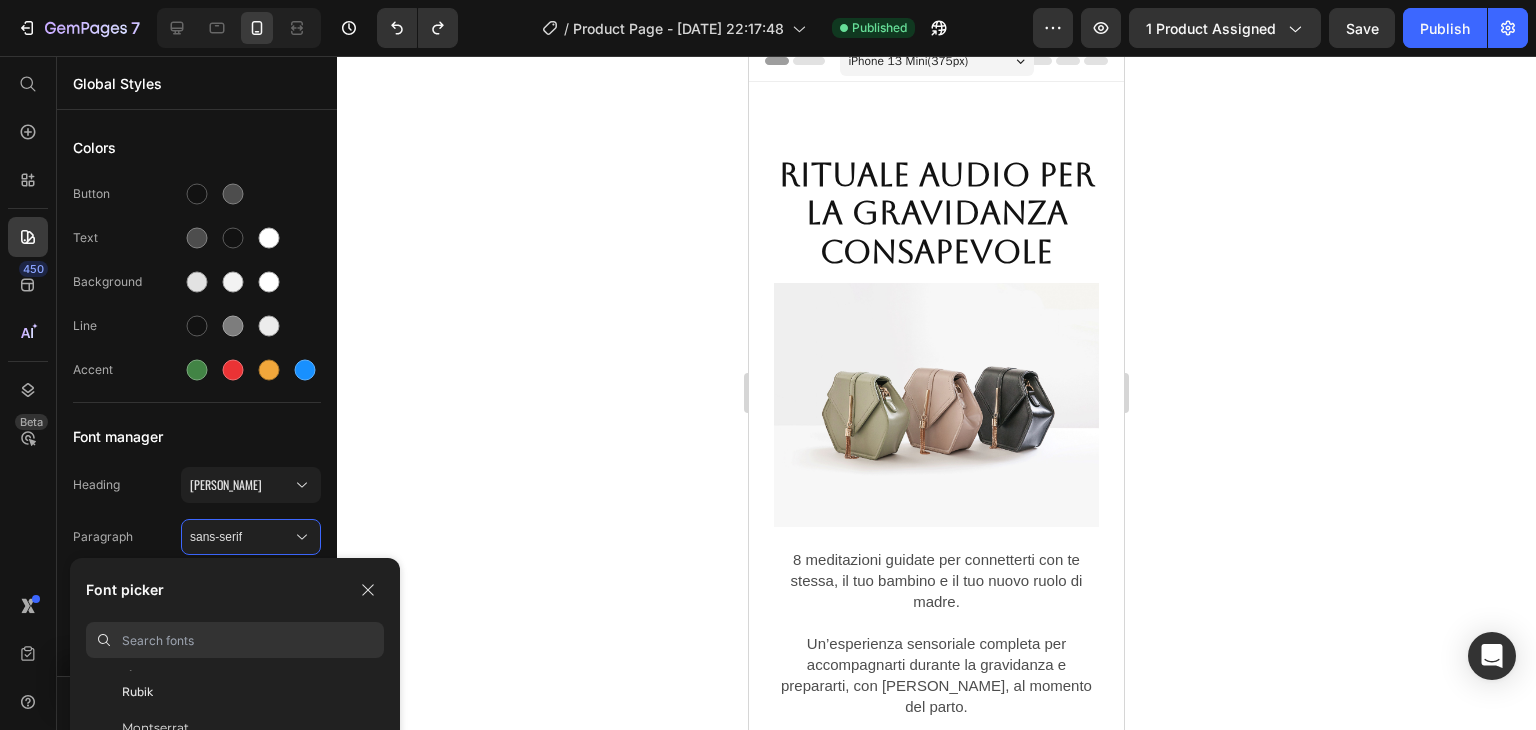 click on "Rubik" 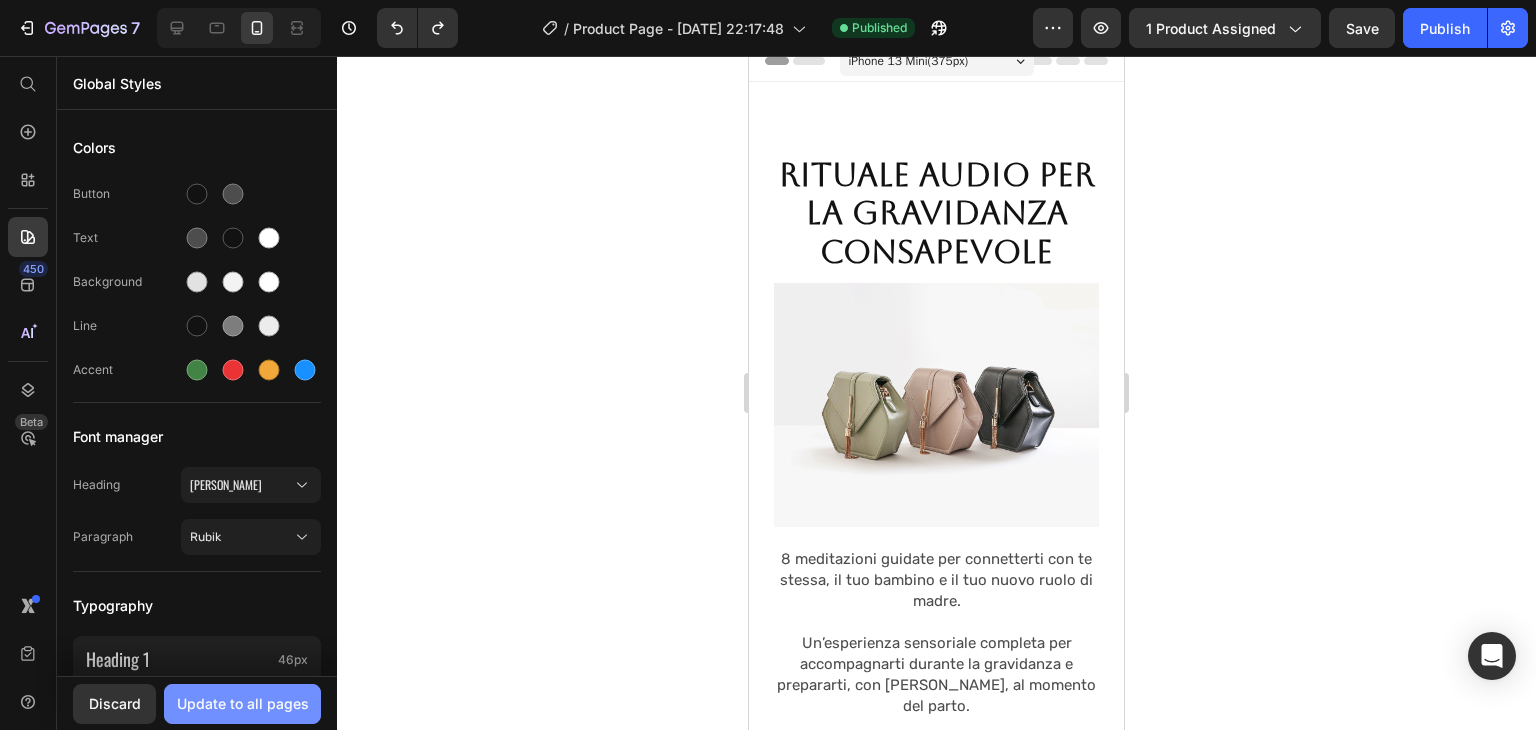 click on "Update to all pages" at bounding box center (243, 703) 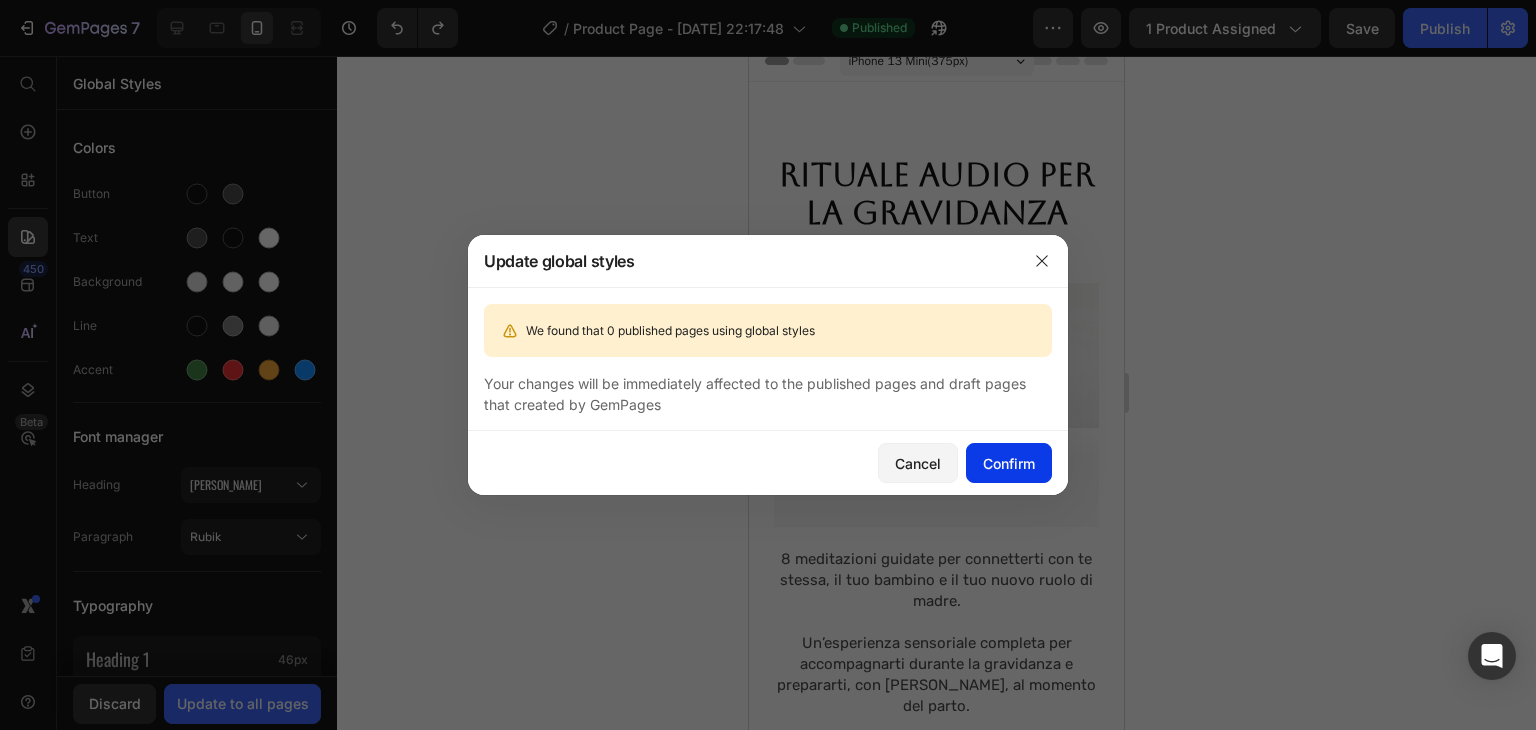 click on "Confirm" at bounding box center (1009, 463) 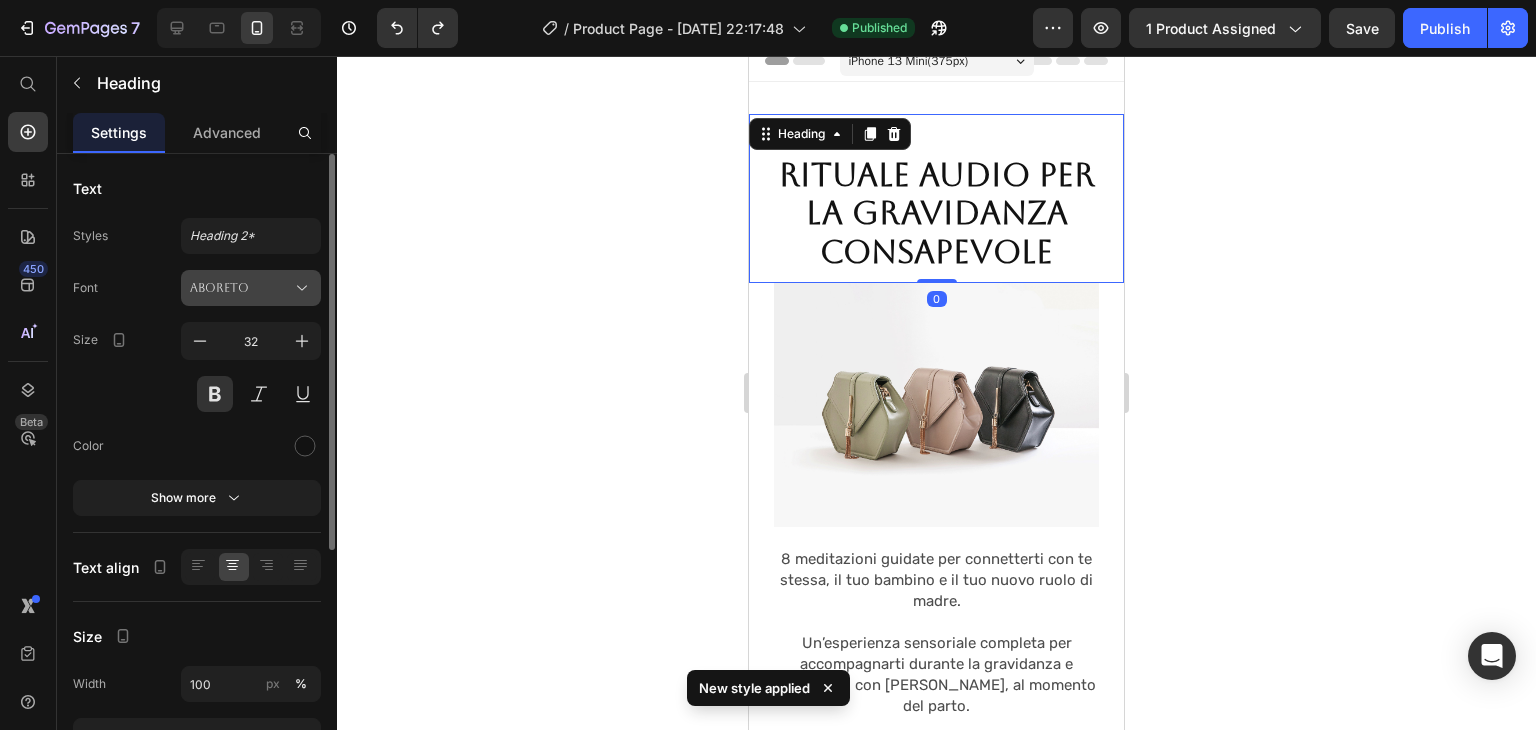 click on "Aboreto" at bounding box center [241, 288] 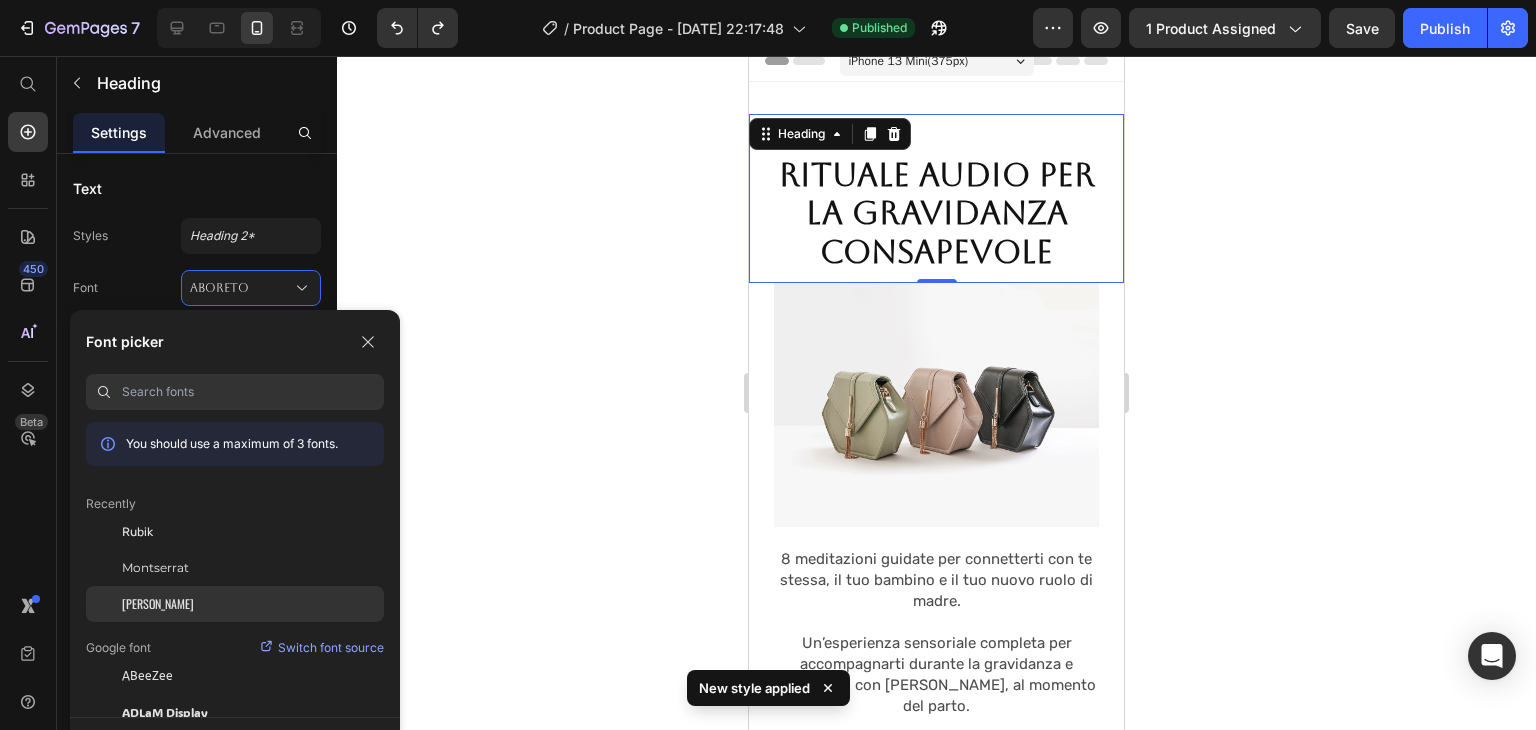 click on "[PERSON_NAME]" 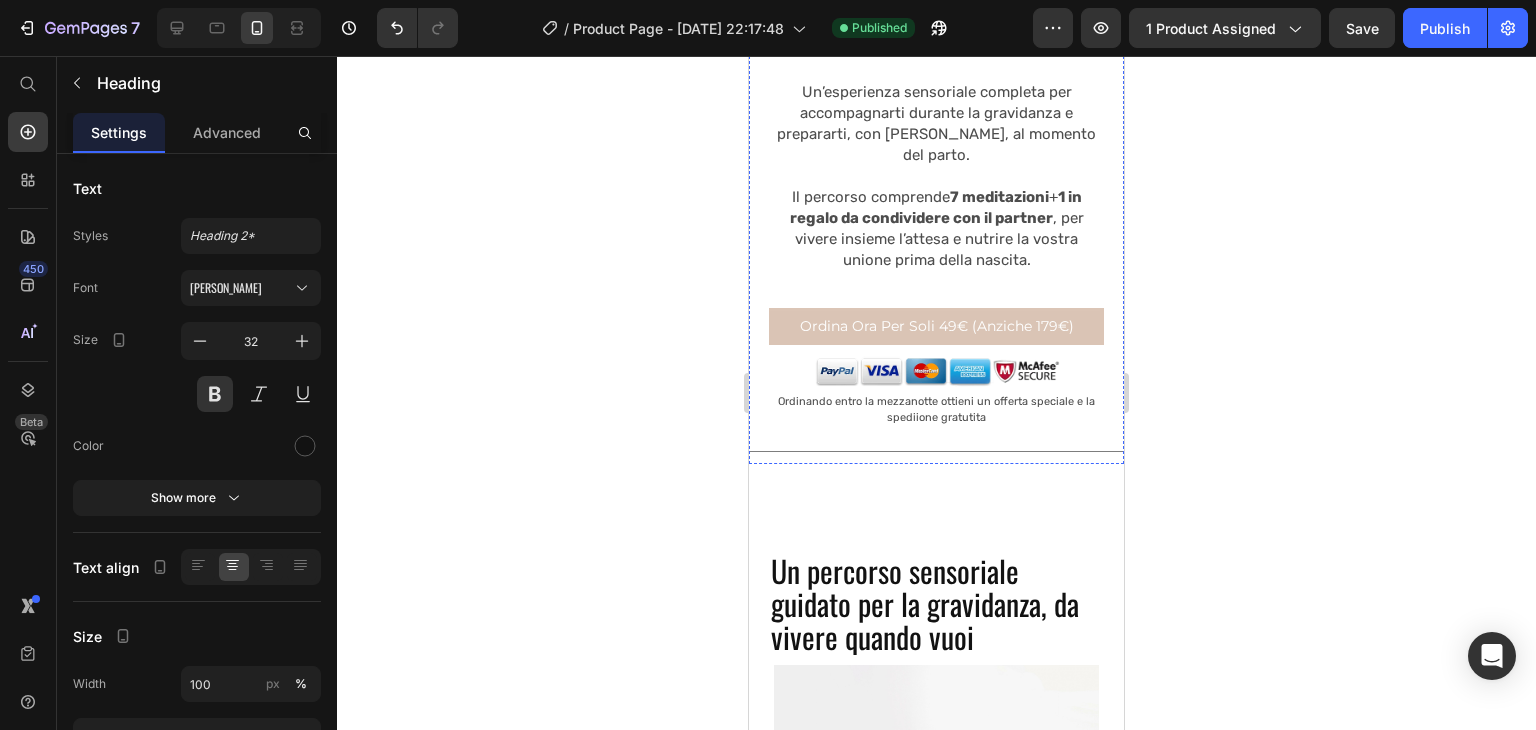scroll, scrollTop: 529, scrollLeft: 0, axis: vertical 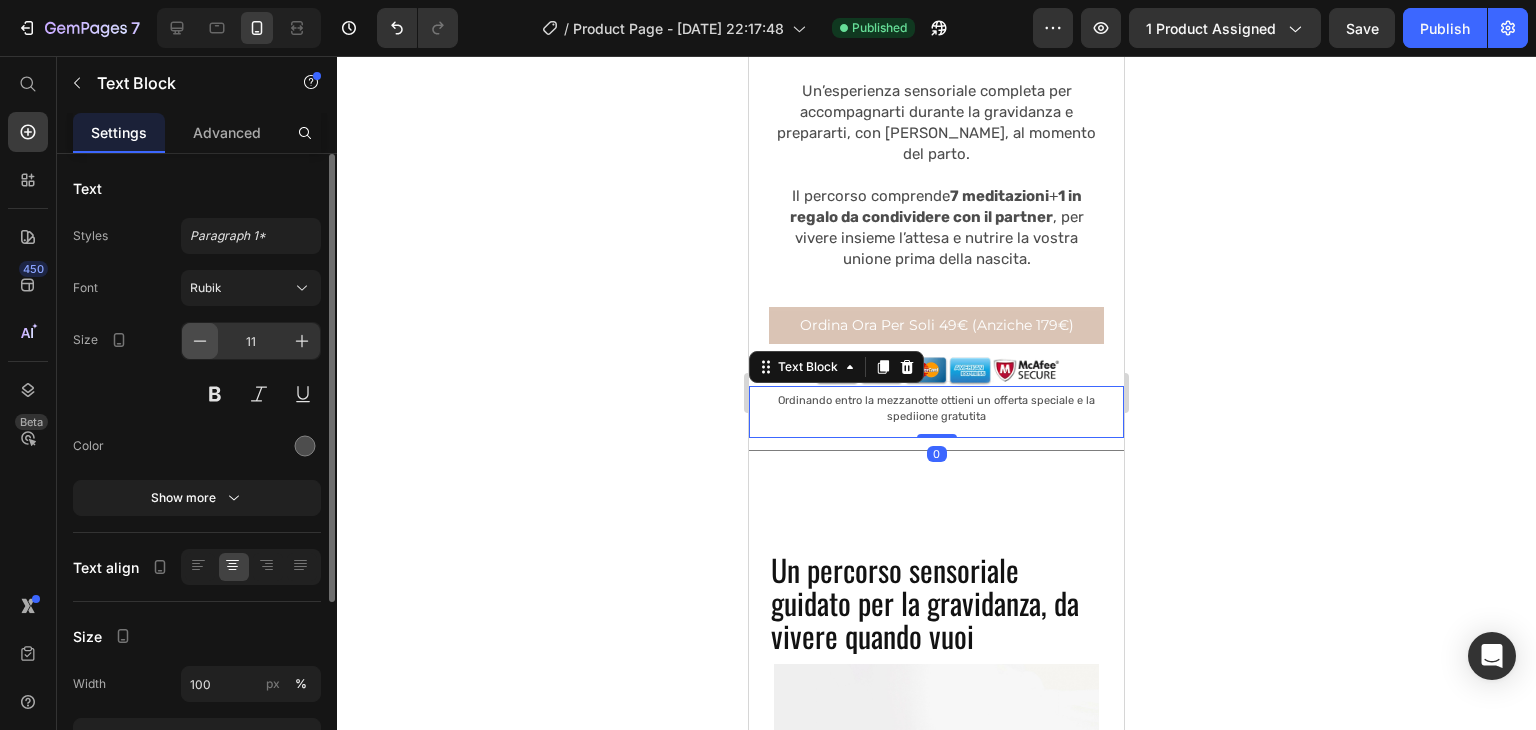 click at bounding box center (200, 341) 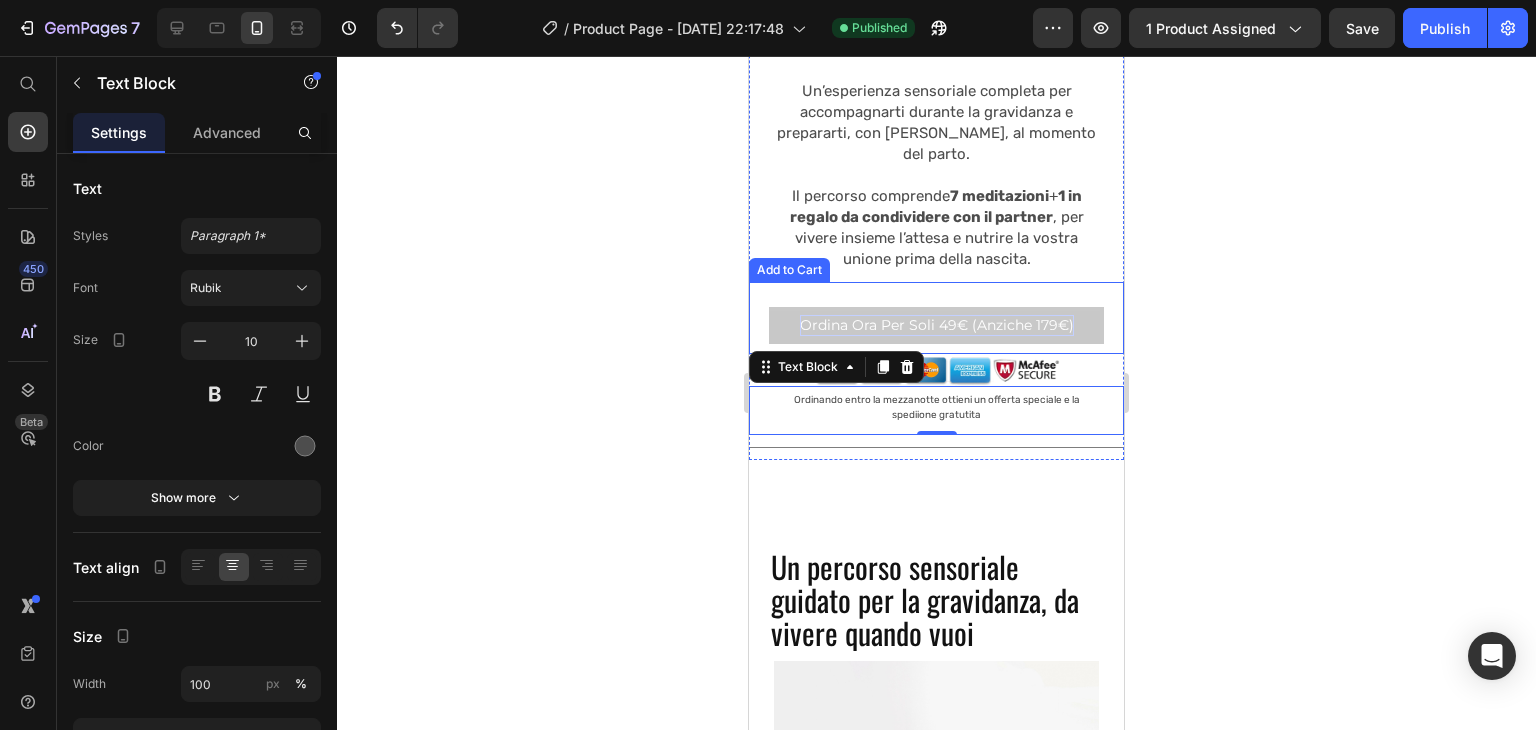 scroll, scrollTop: 533, scrollLeft: 0, axis: vertical 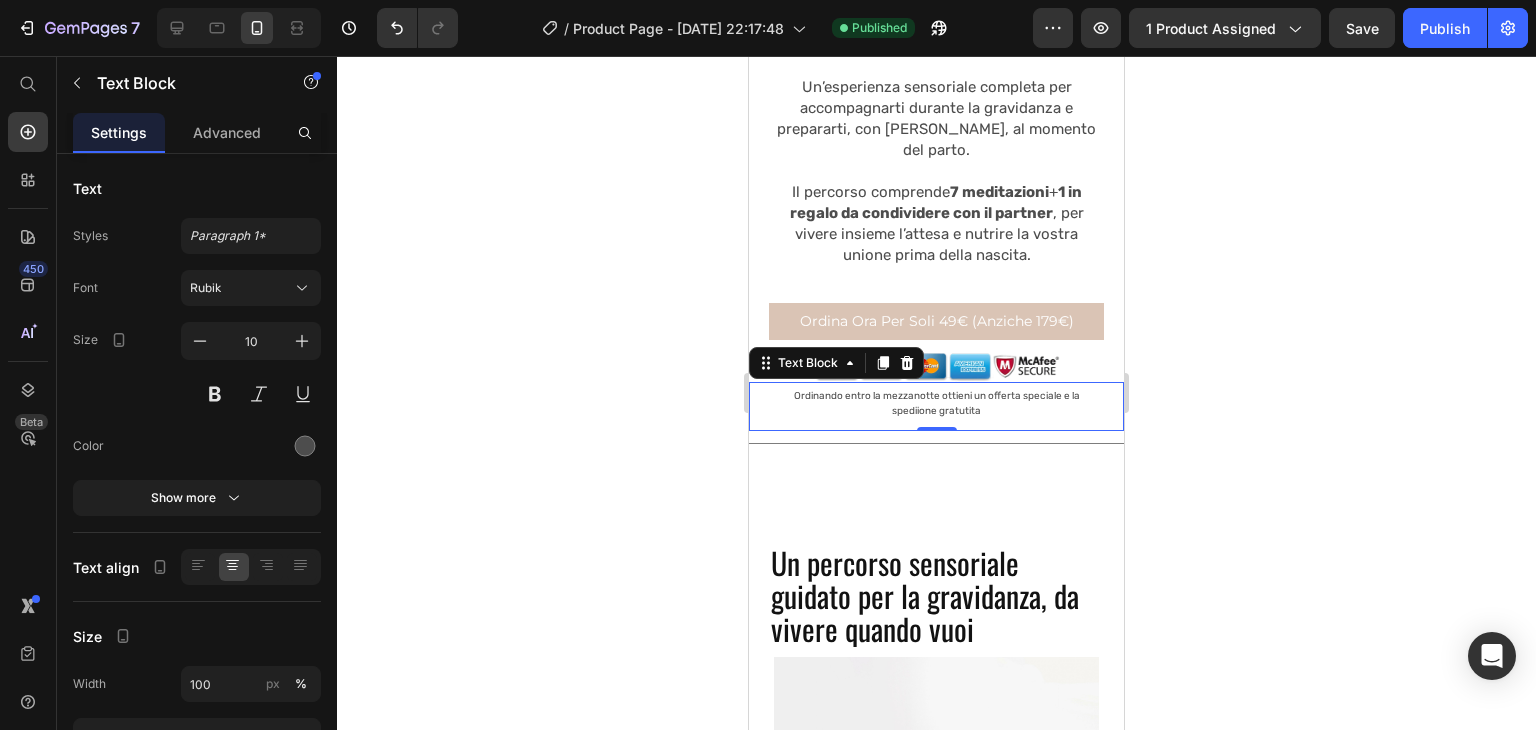 click 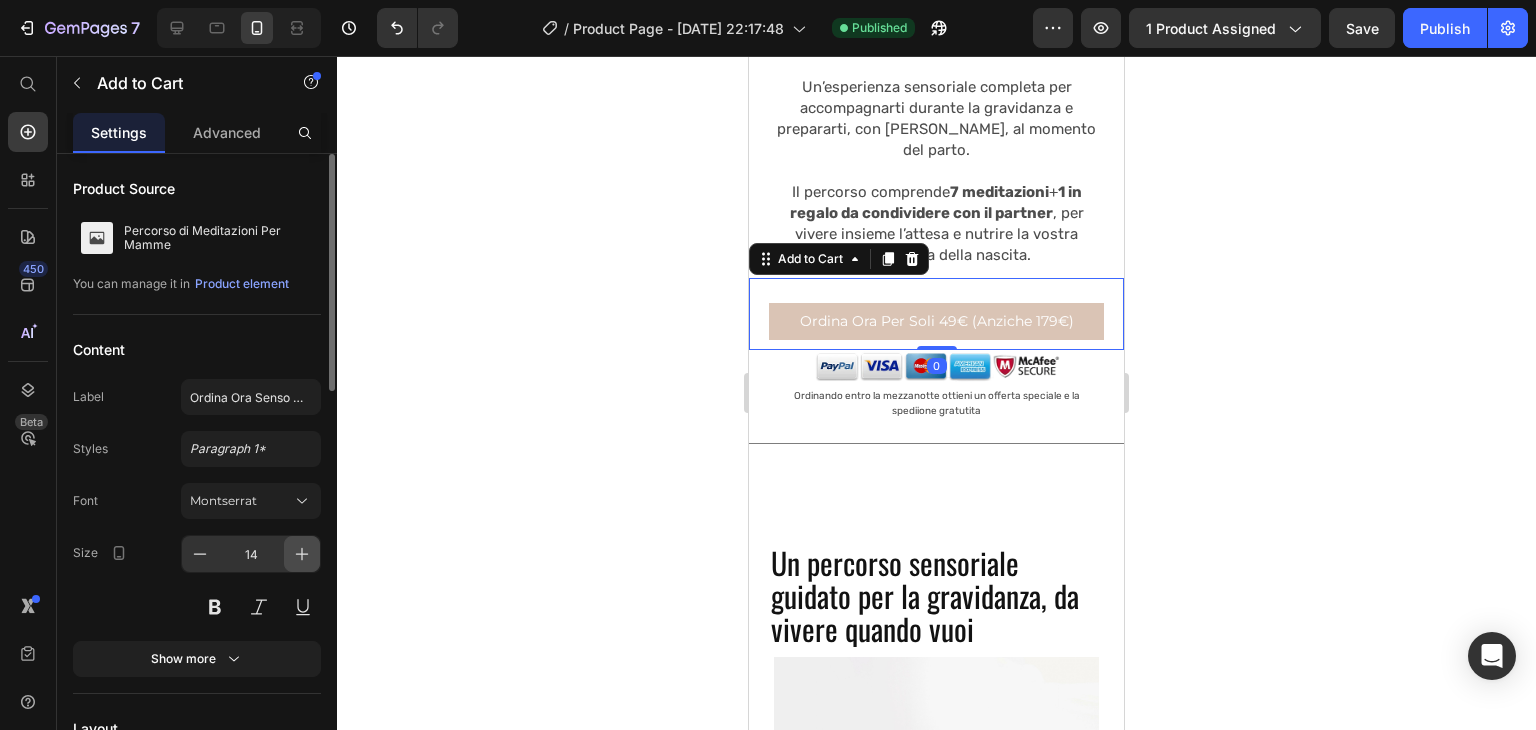 click 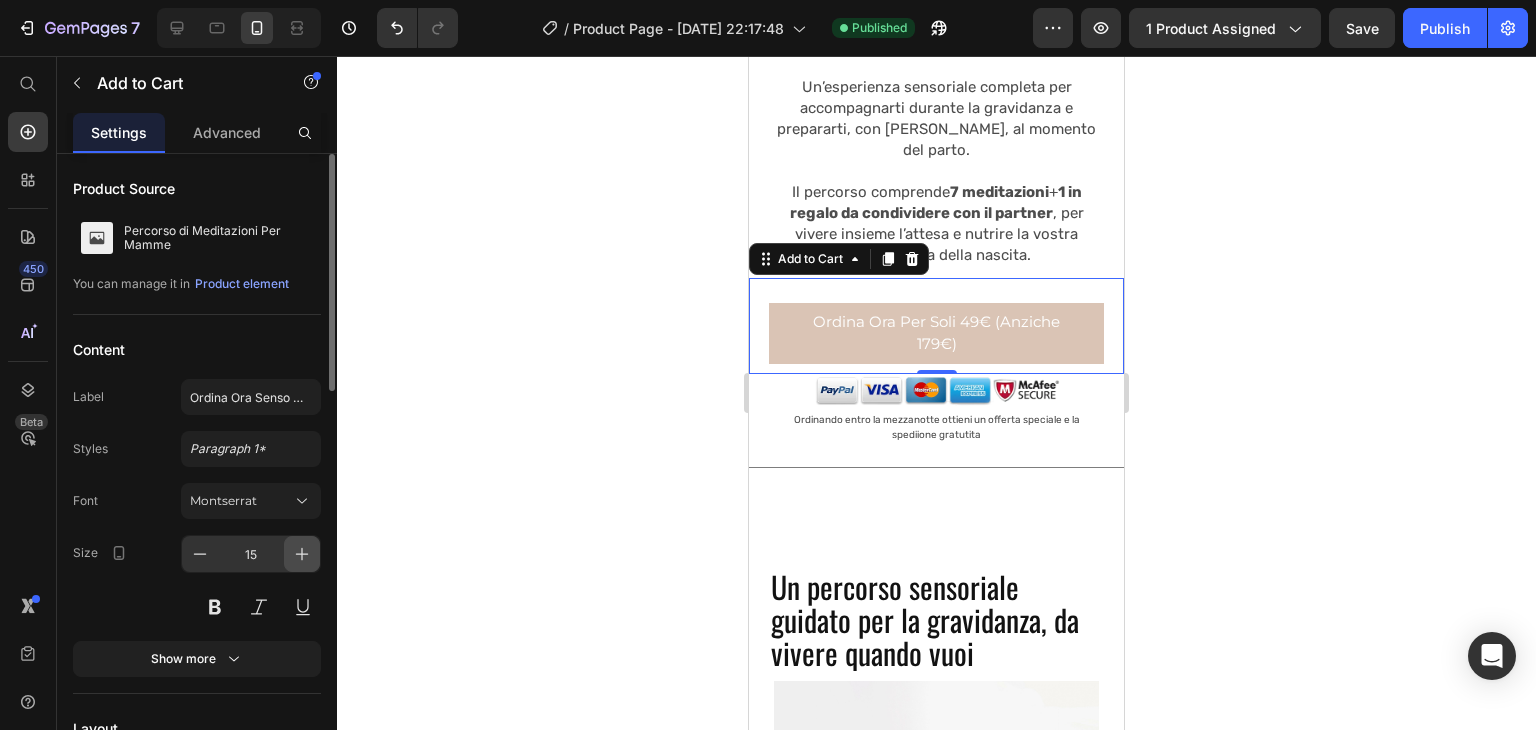click 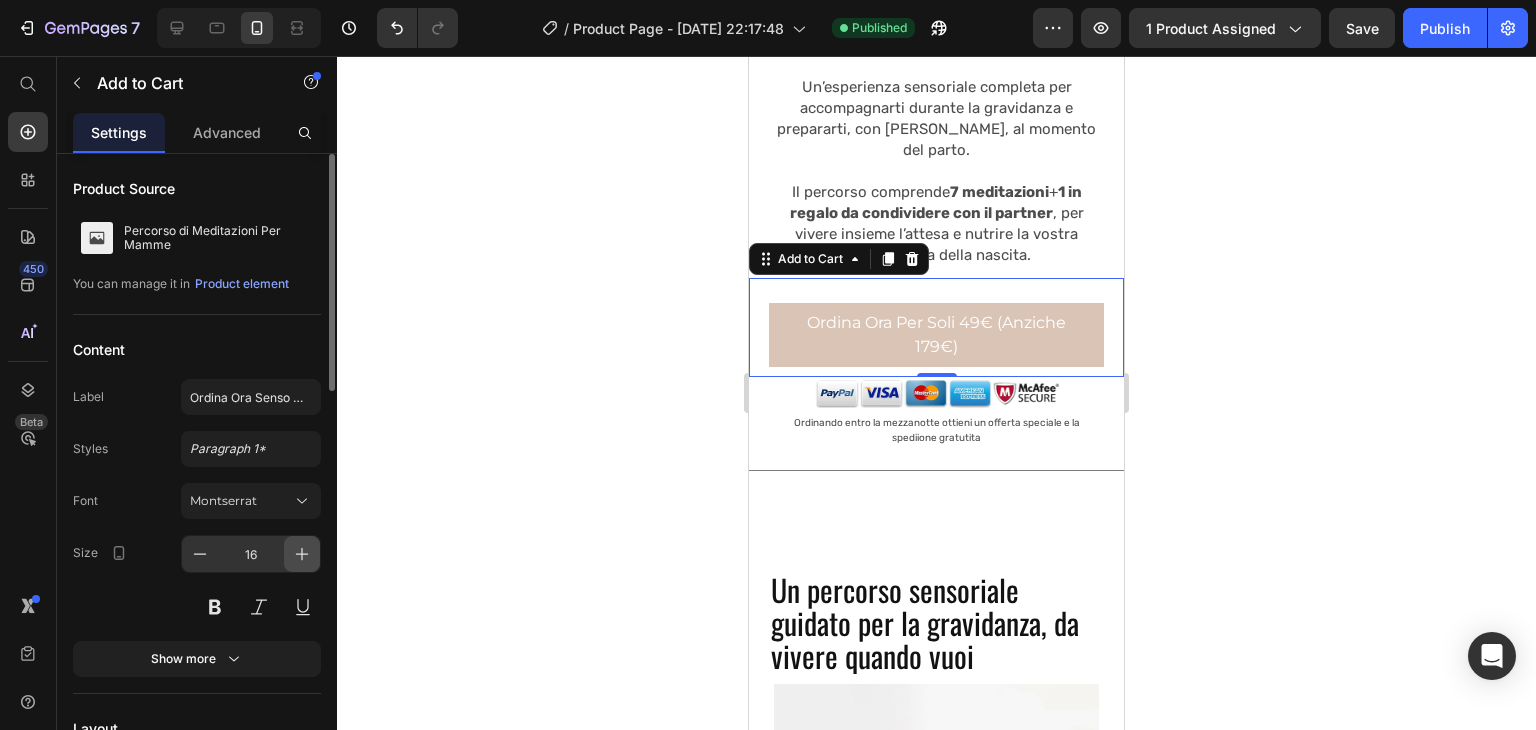 click 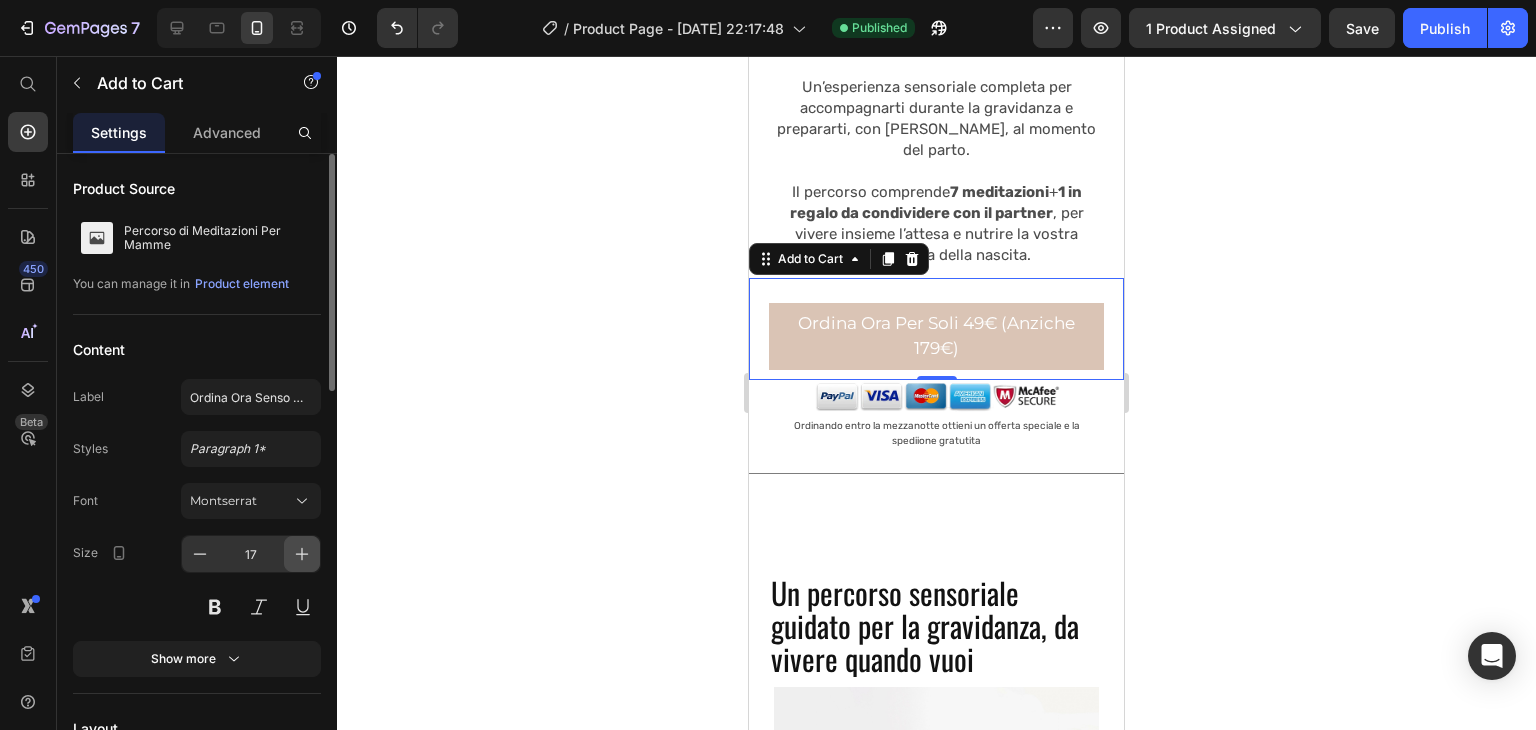 click 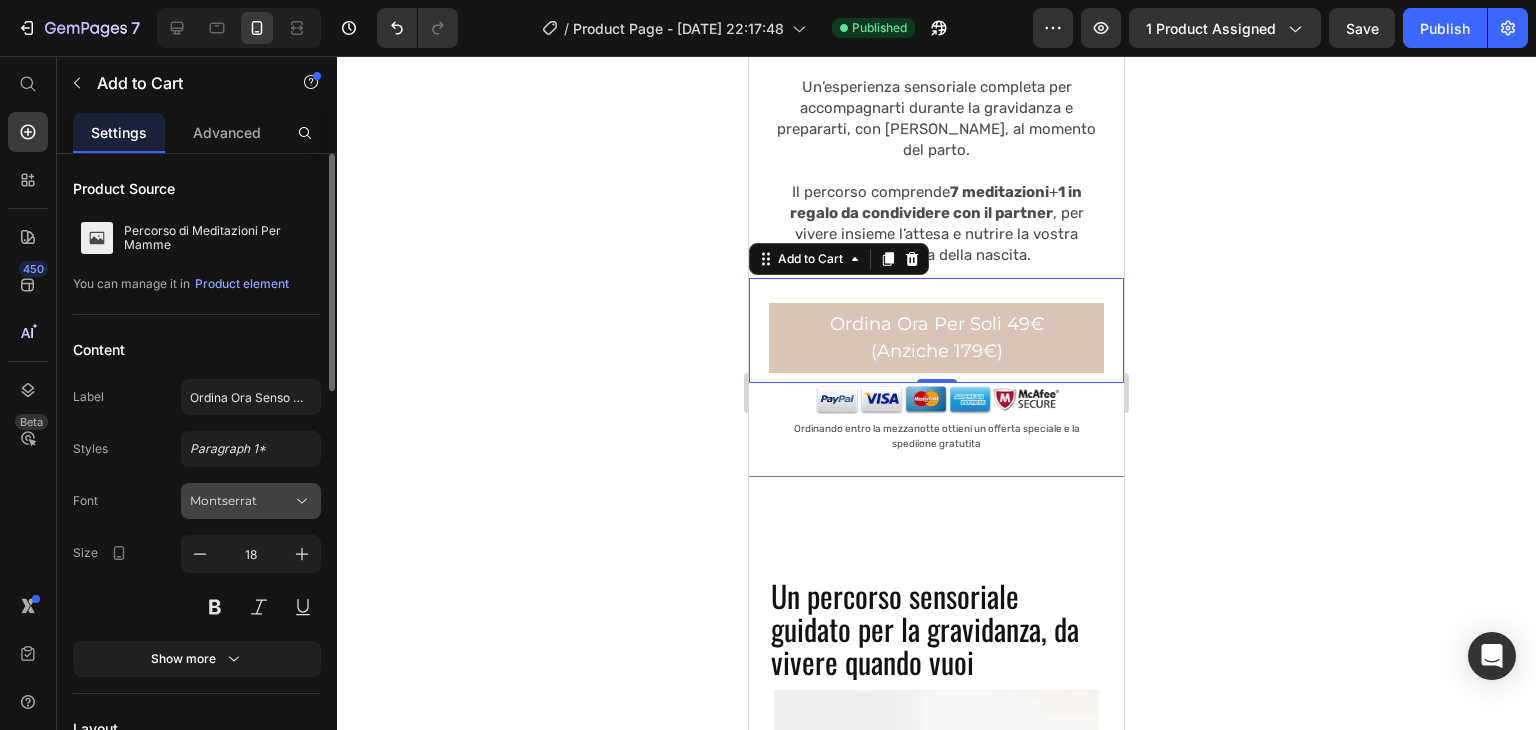 click on "Montserrat" at bounding box center [241, 501] 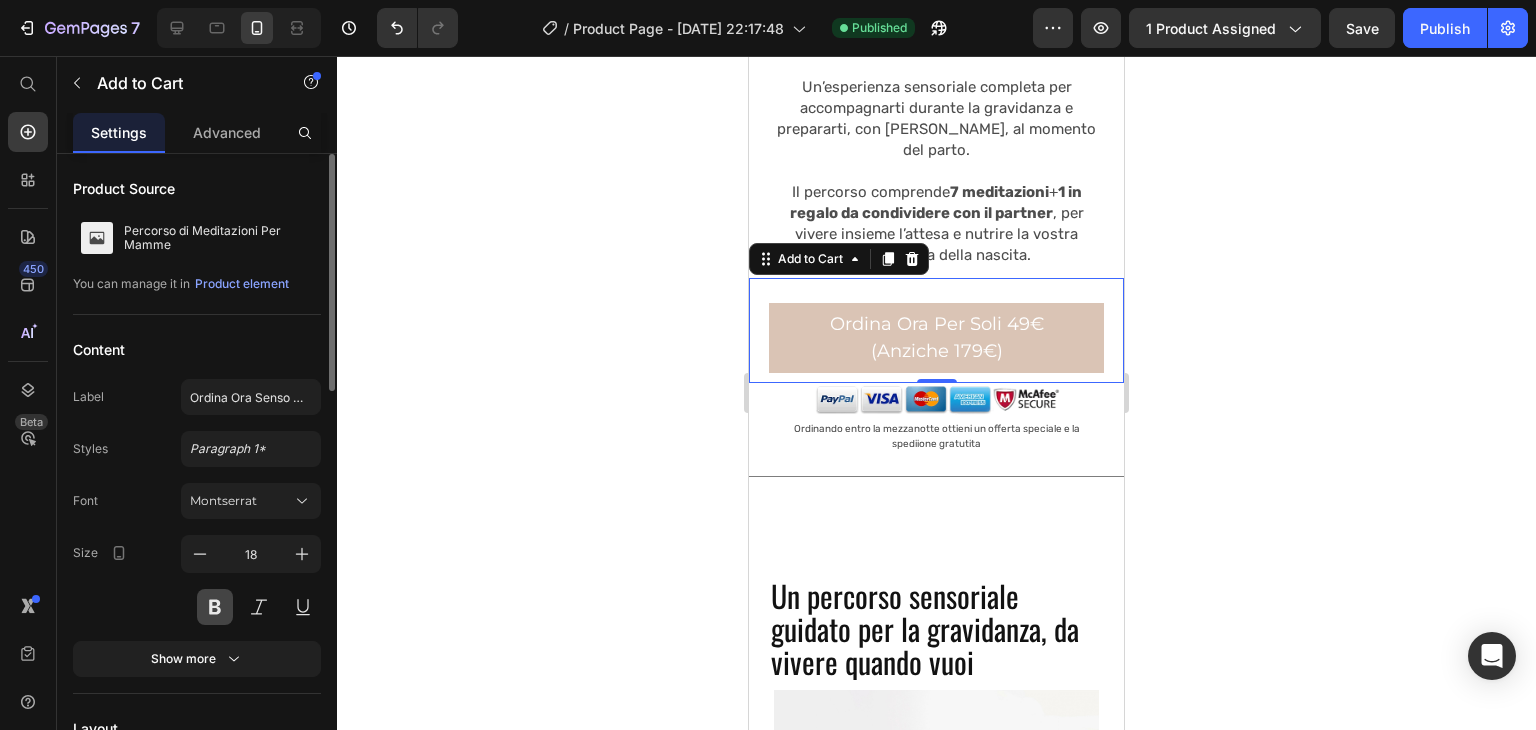 click at bounding box center (215, 607) 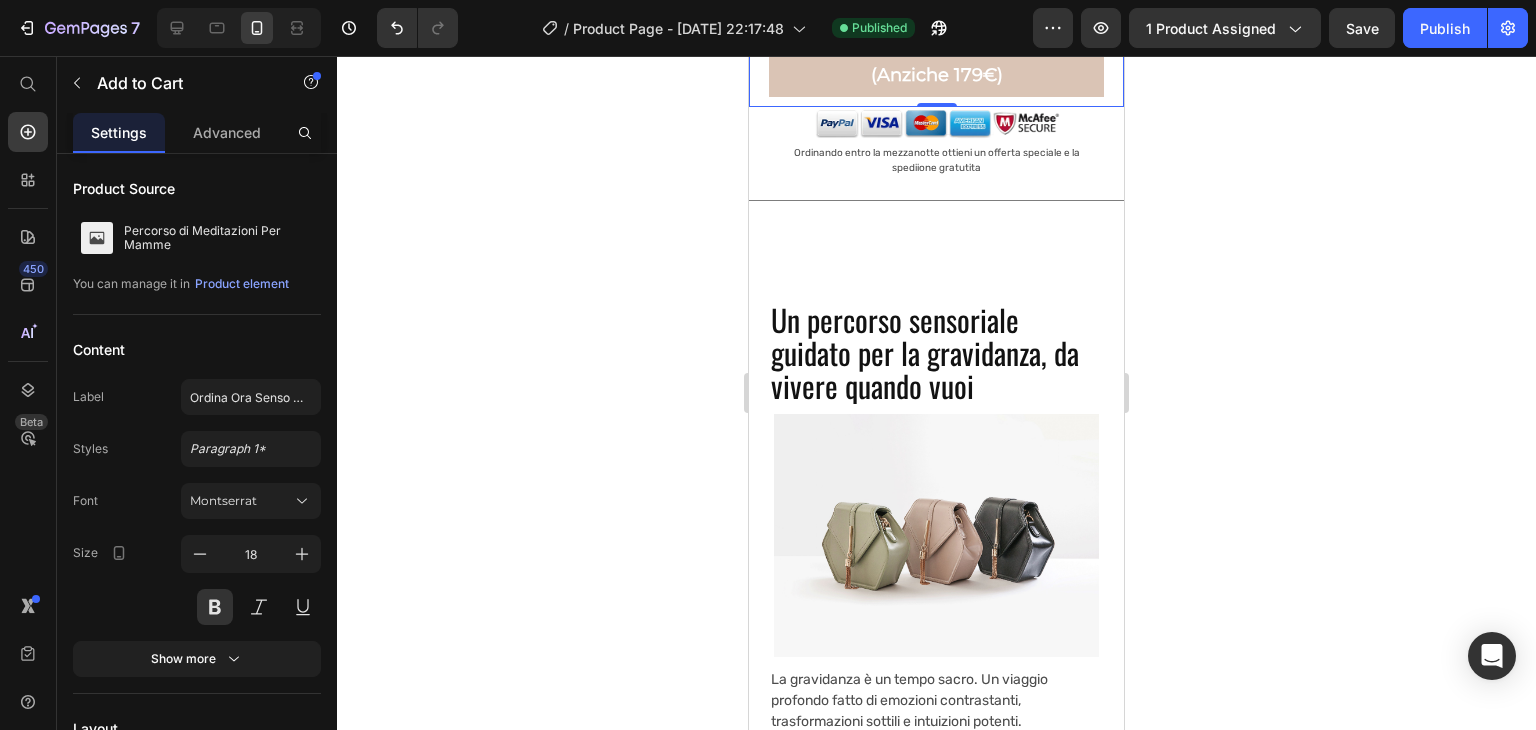 scroll, scrollTop: 592, scrollLeft: 0, axis: vertical 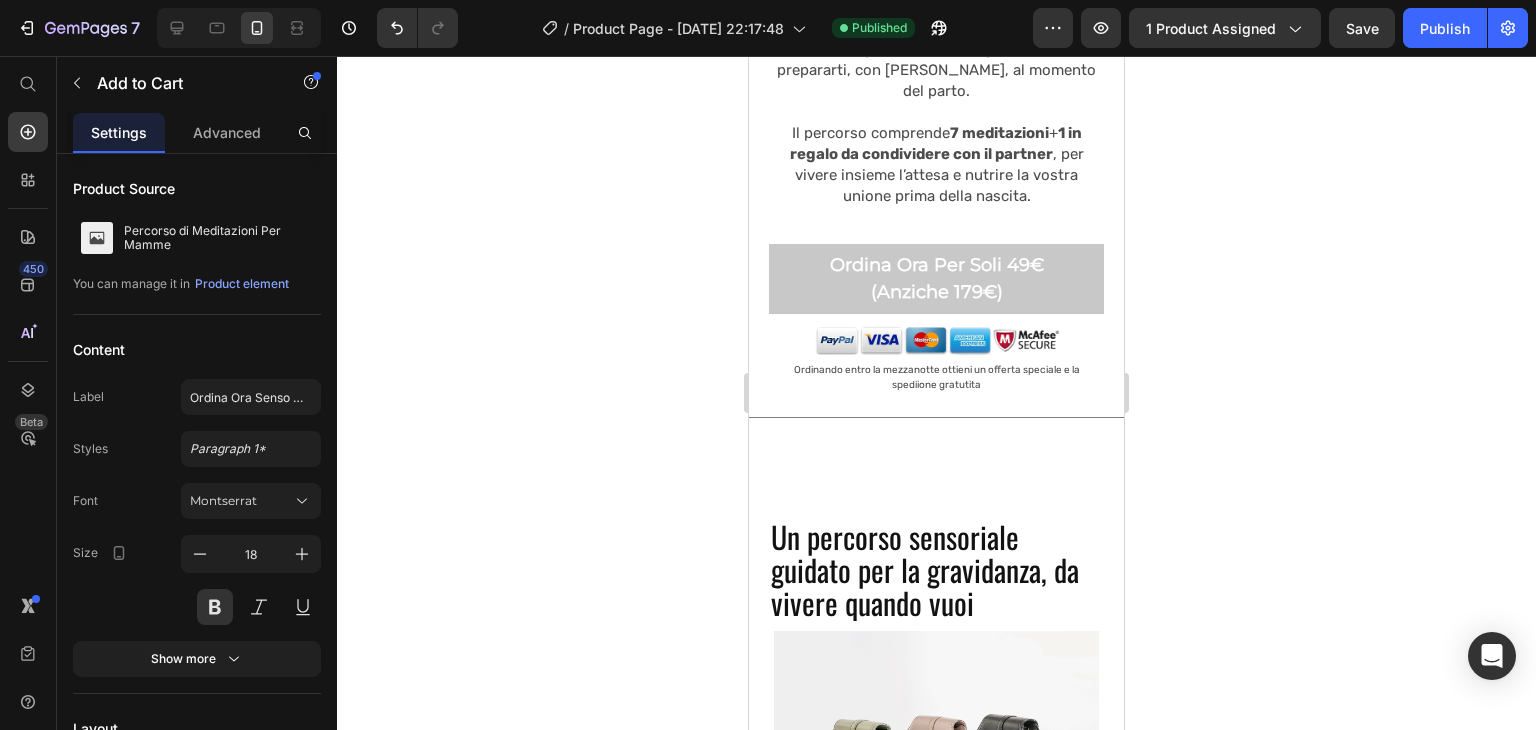 click on "Ordina Ora Per Soli 49€ (Anziche 179€)" at bounding box center (936, 279) 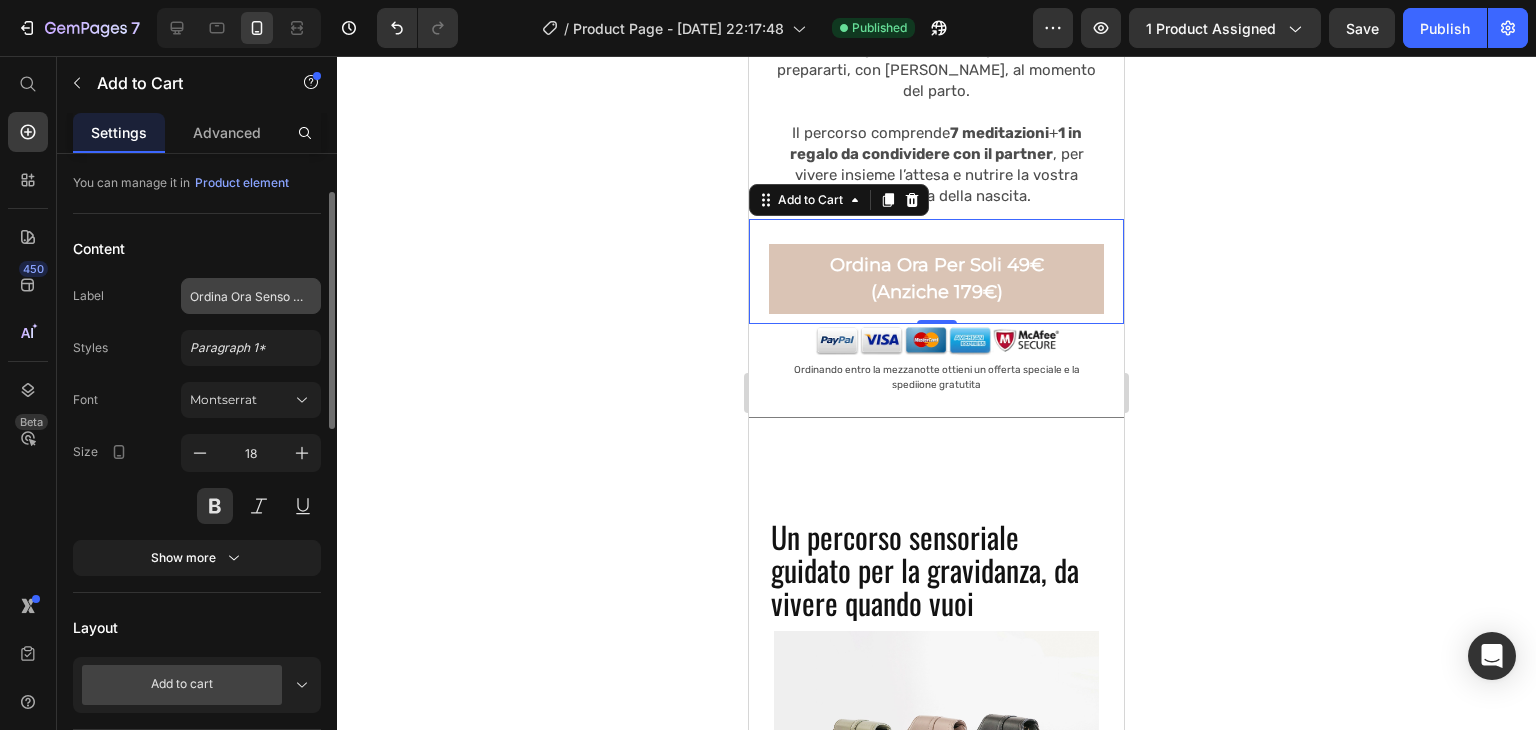 scroll, scrollTop: 212, scrollLeft: 0, axis: vertical 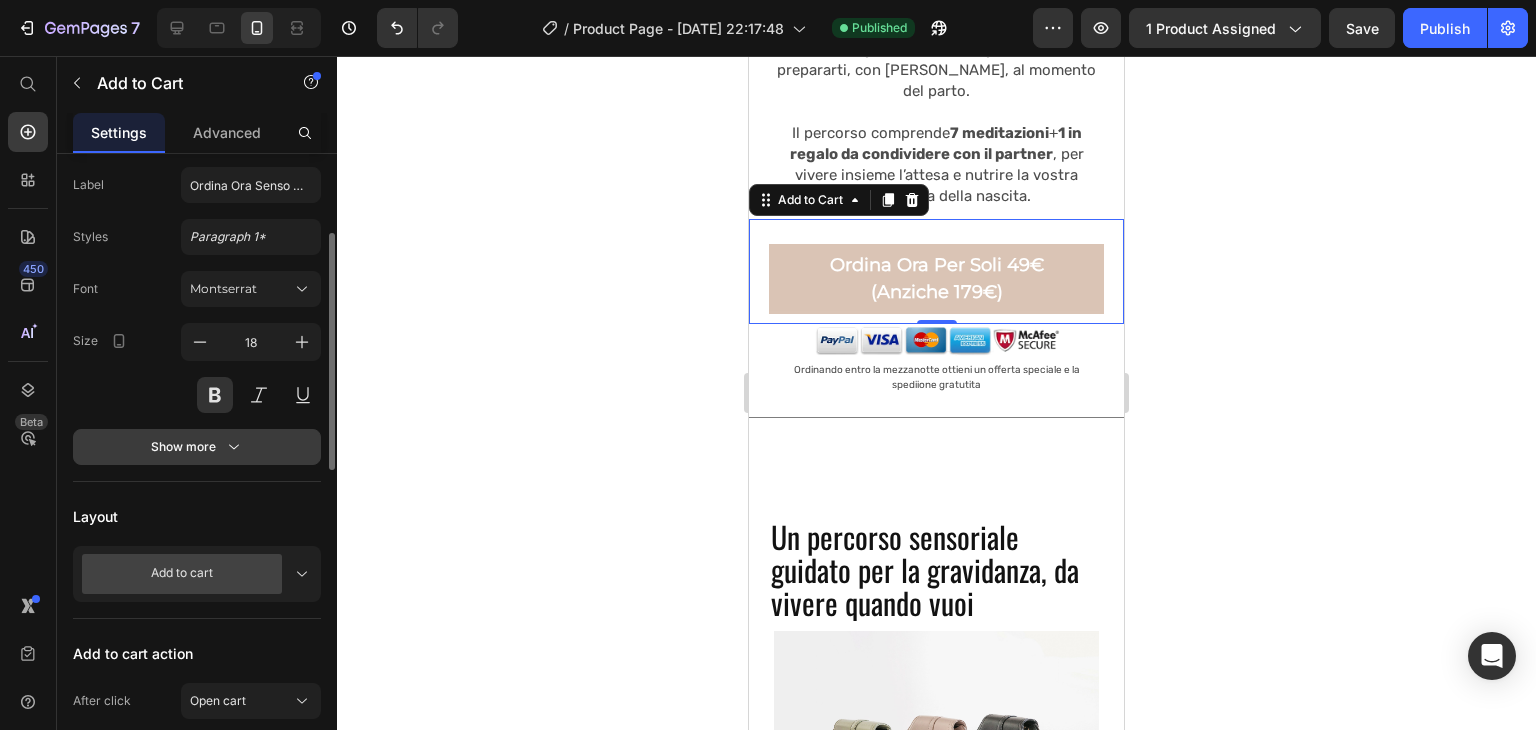 click on "Show more" at bounding box center [197, 447] 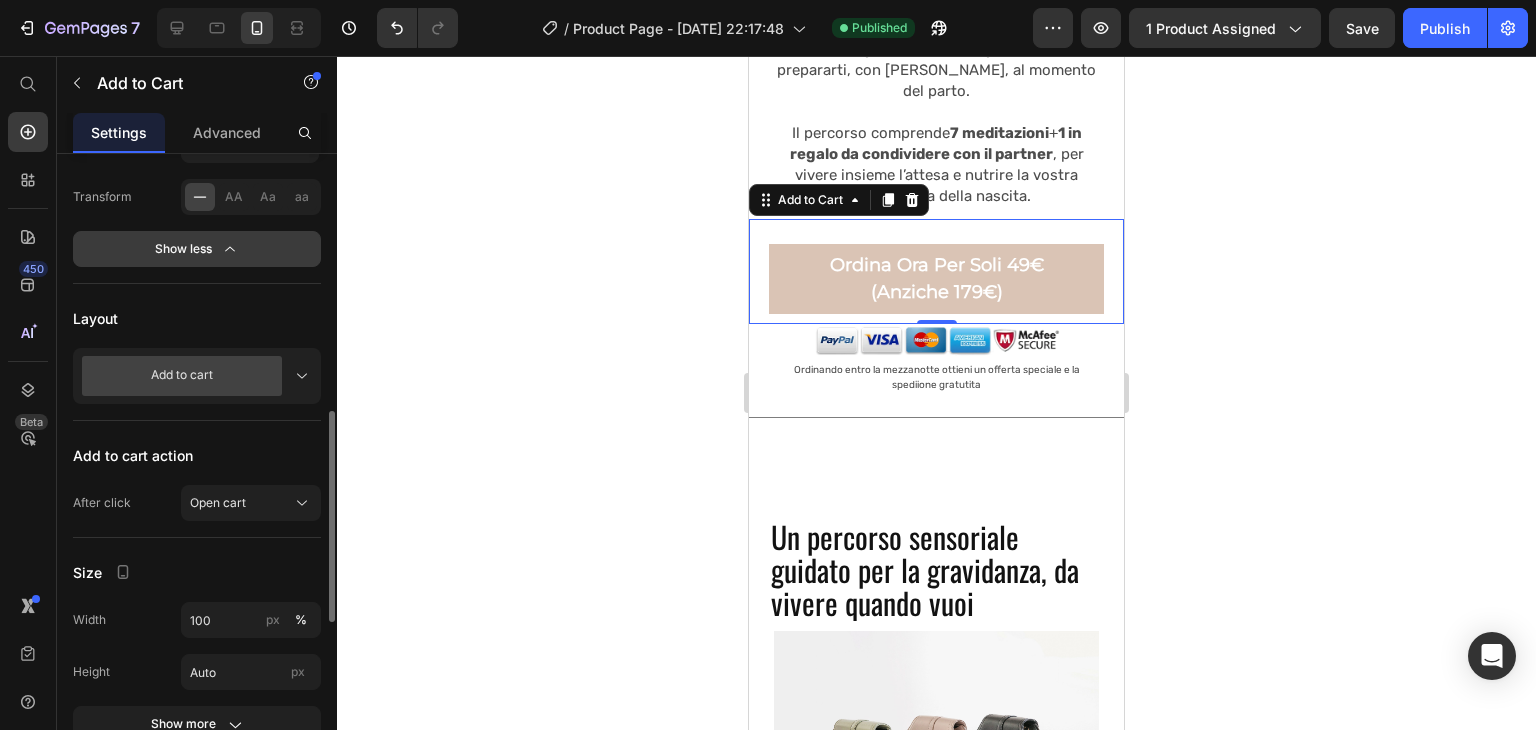 scroll, scrollTop: 667, scrollLeft: 0, axis: vertical 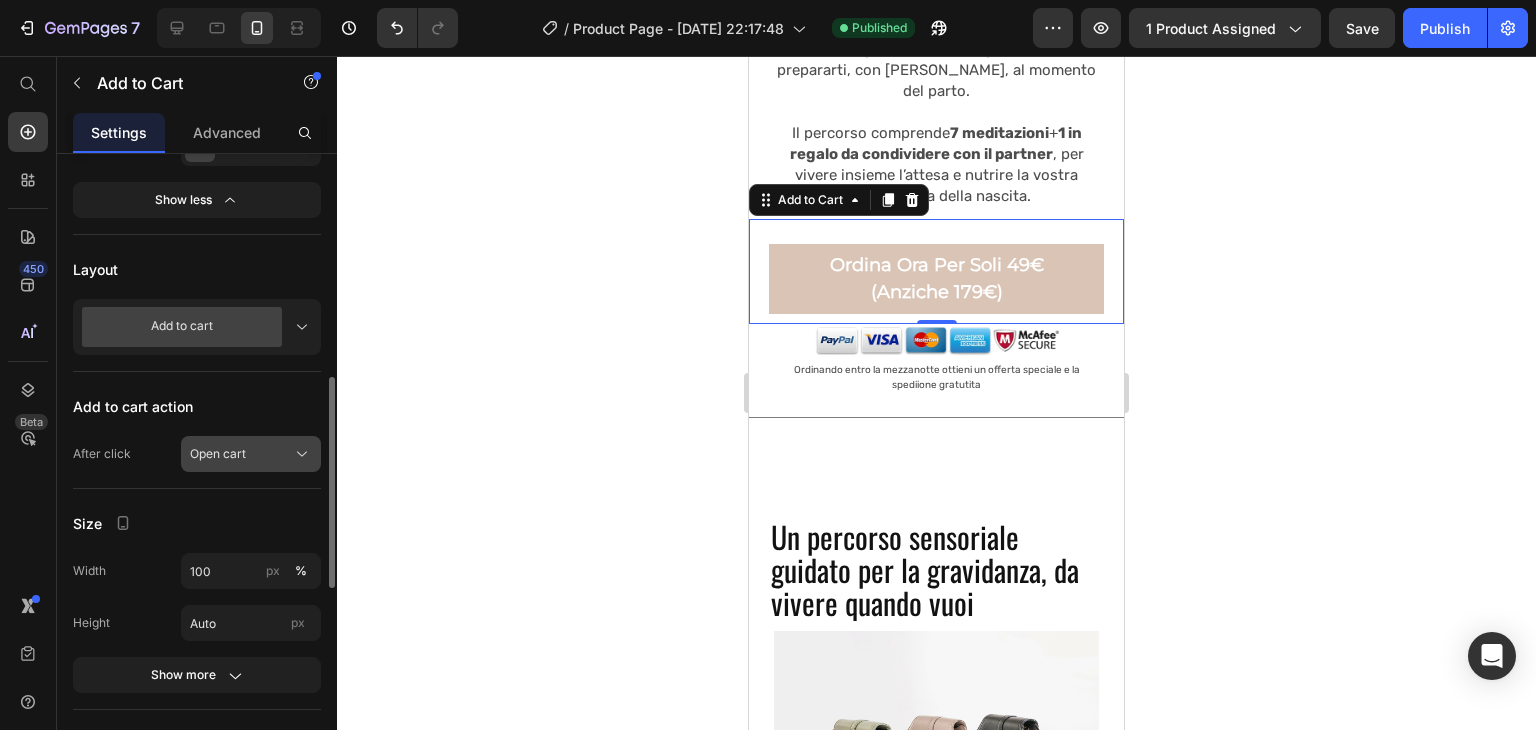 click on "Open cart" 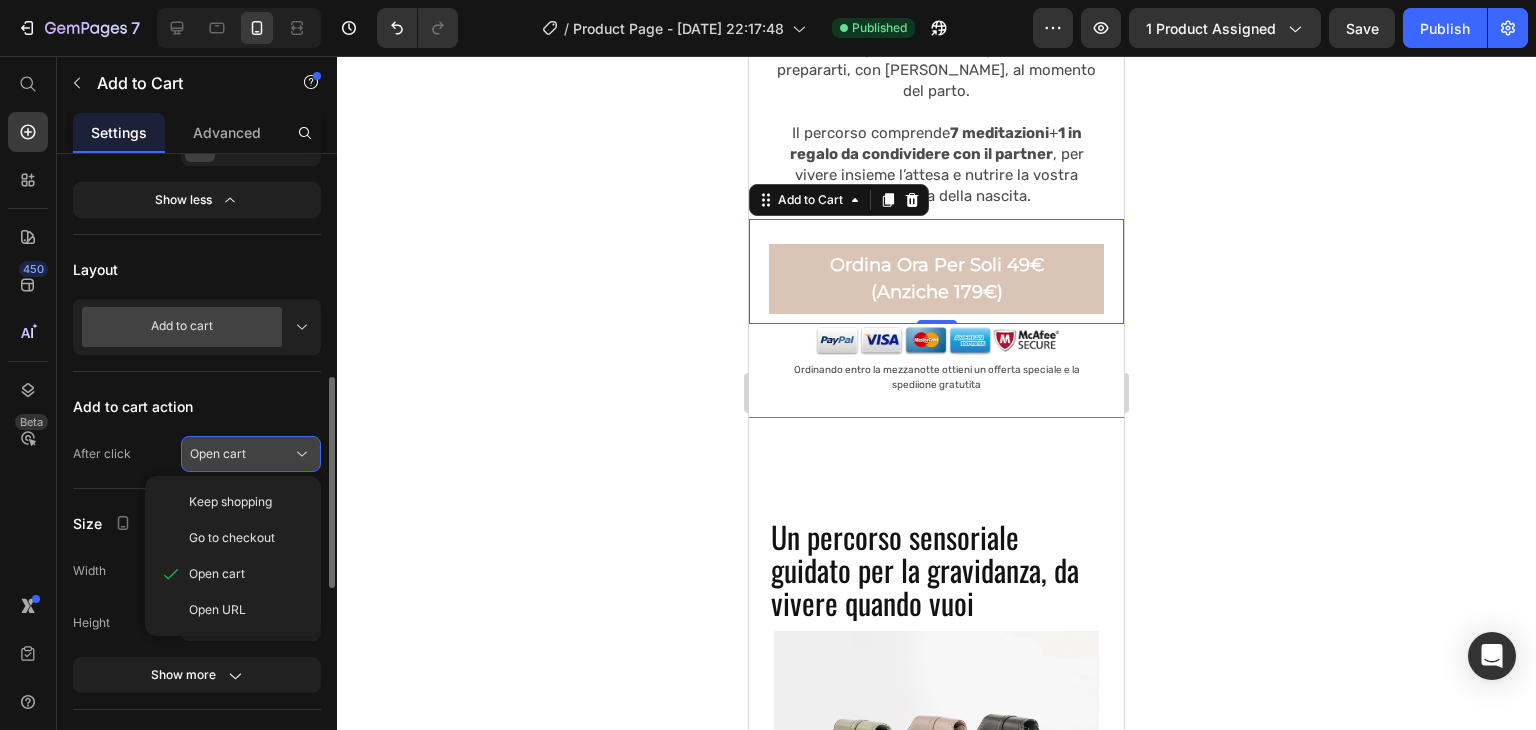 click on "Open cart" 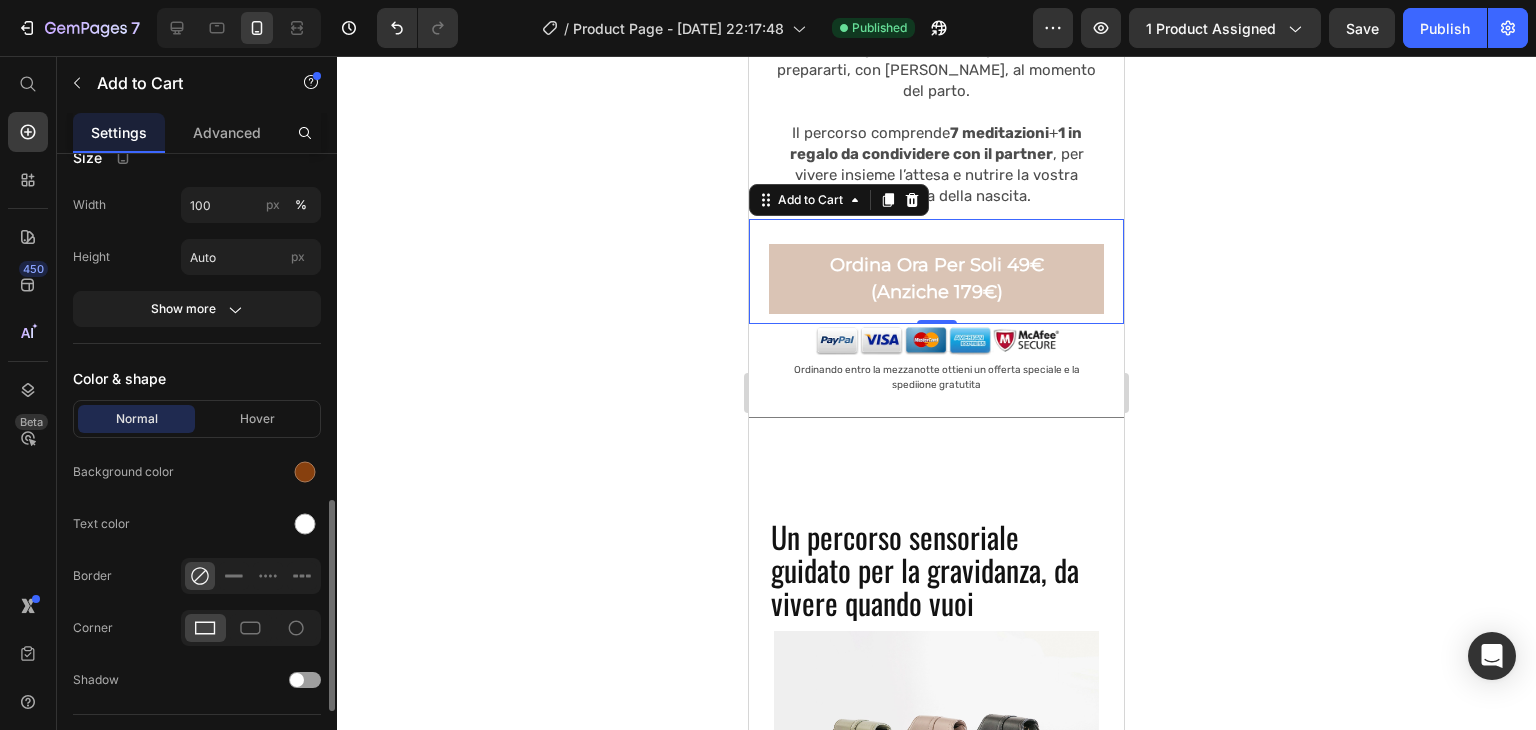 scroll, scrollTop: 1097, scrollLeft: 0, axis: vertical 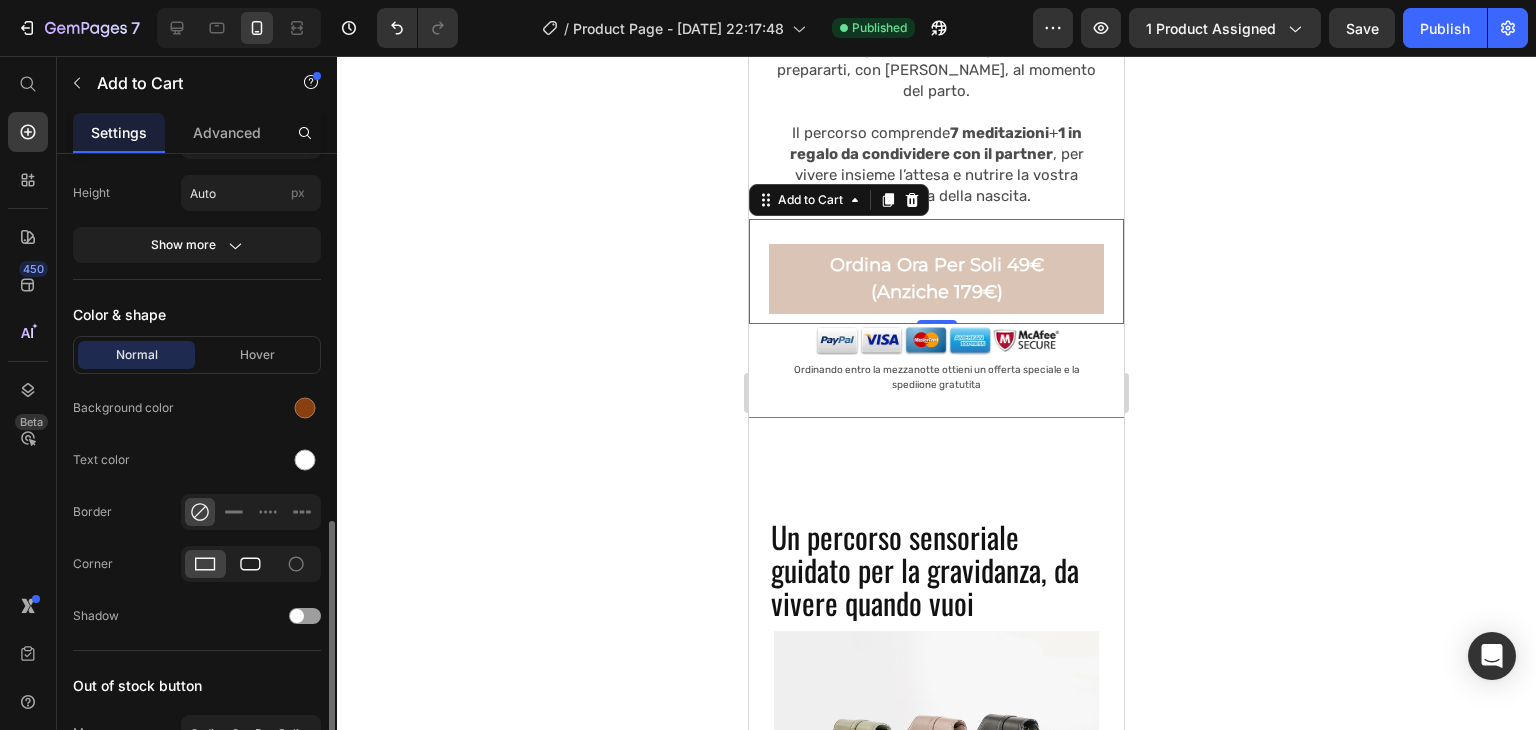 click 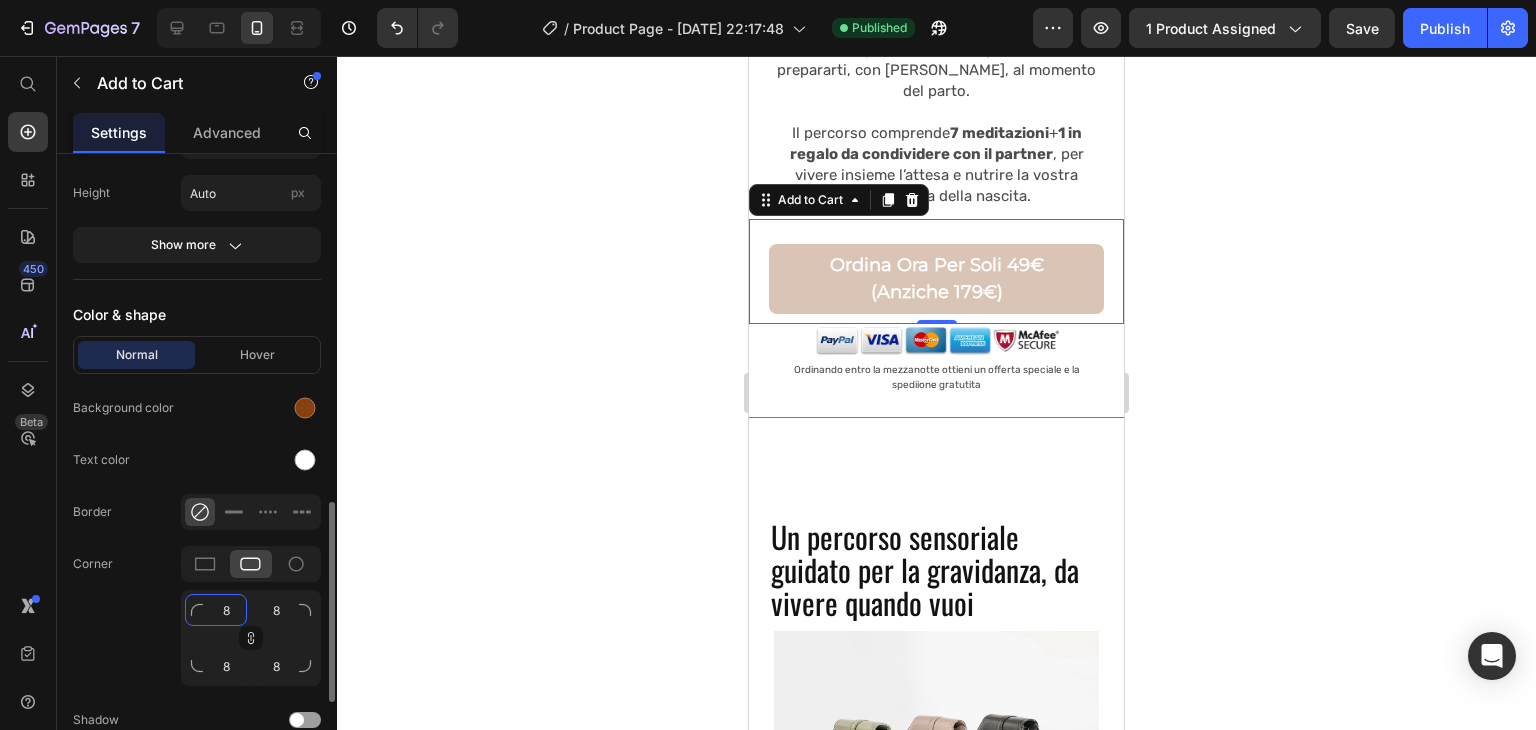 click on "8" 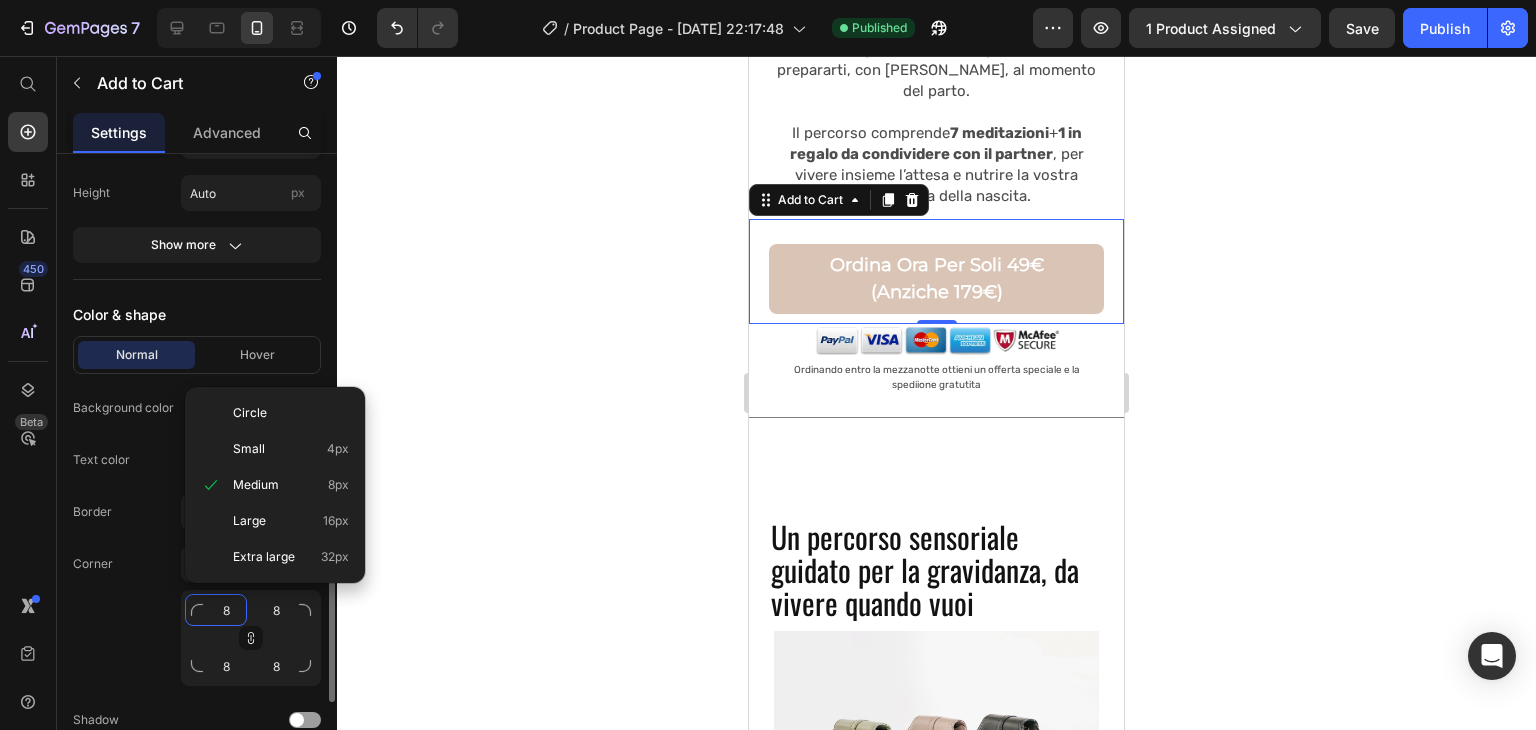 type on "1" 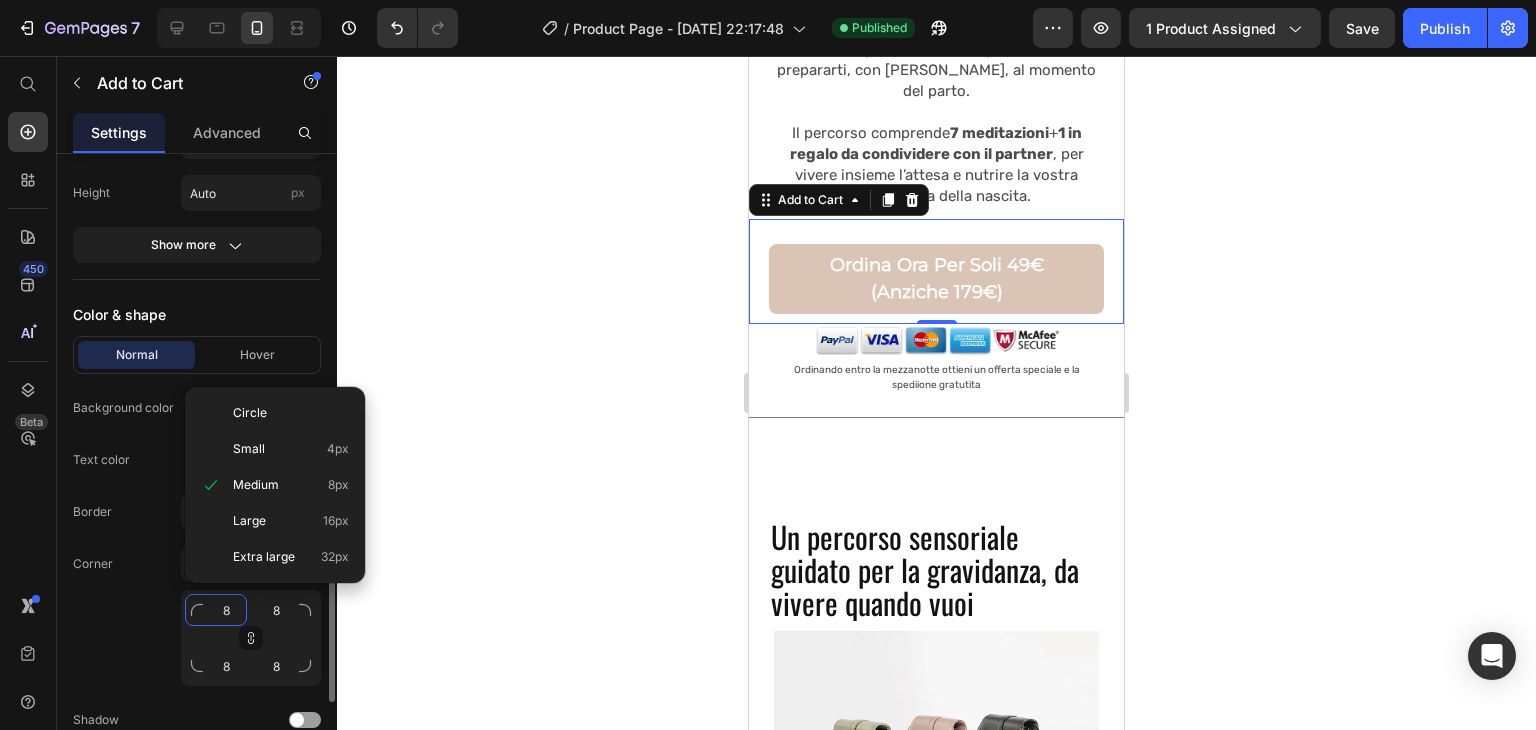type on "1" 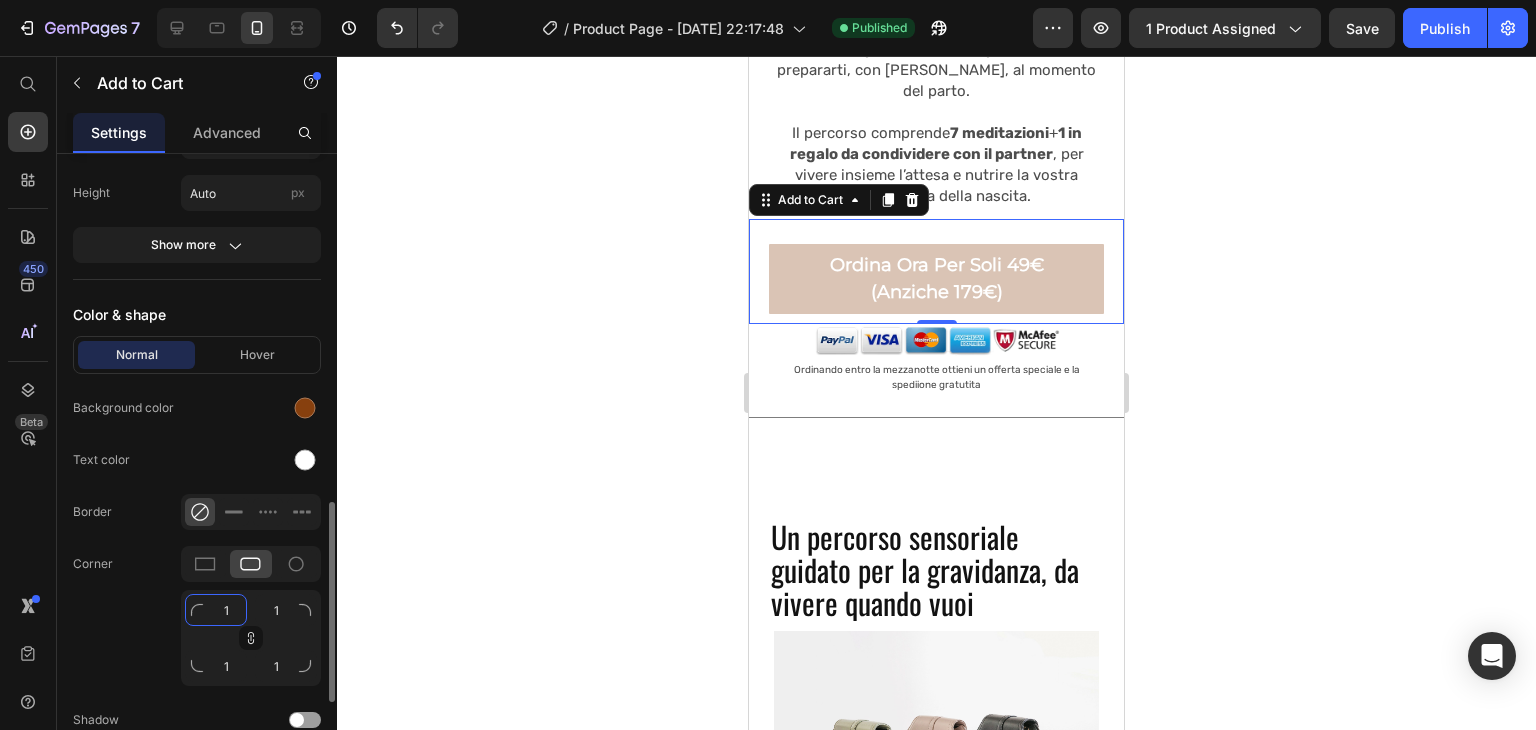 type on "15" 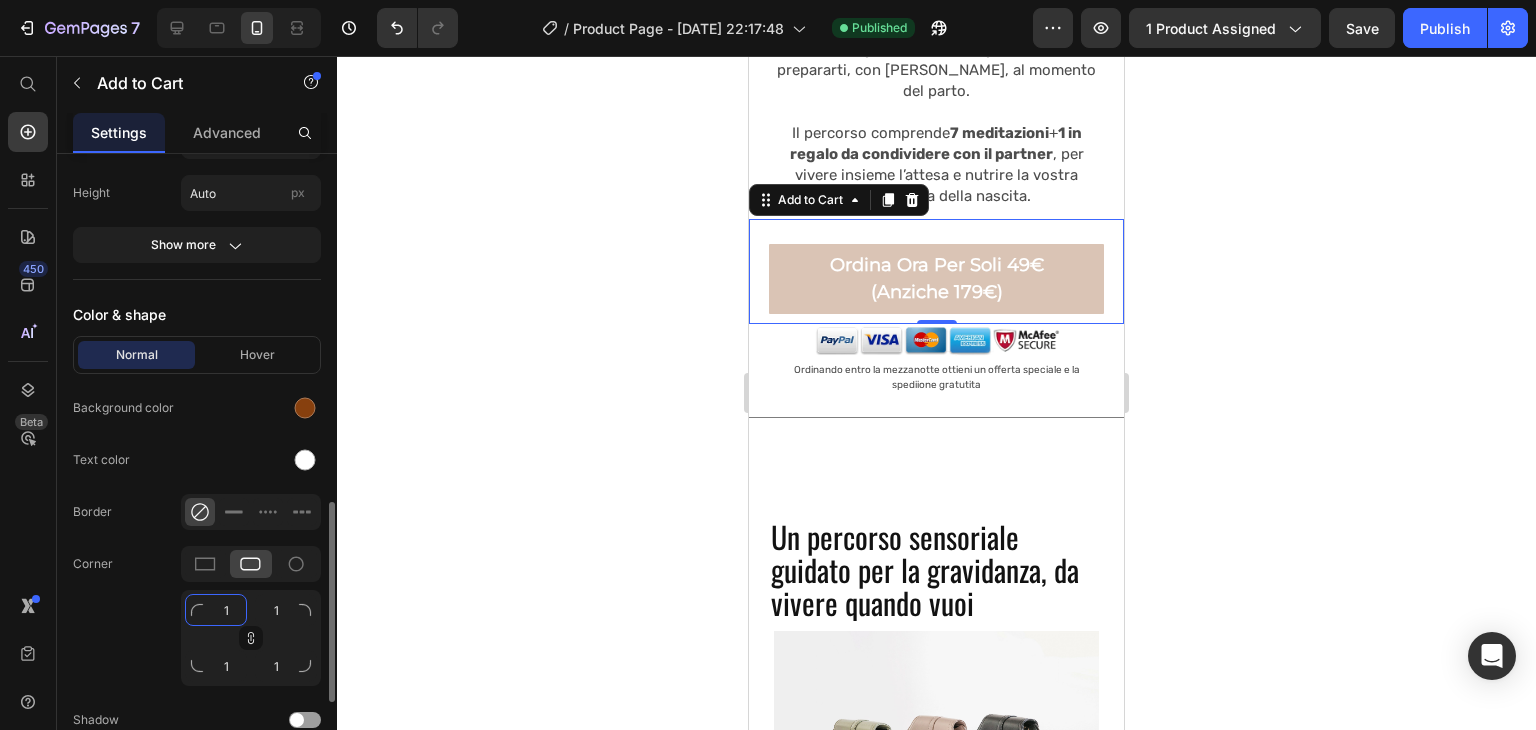 type on "15" 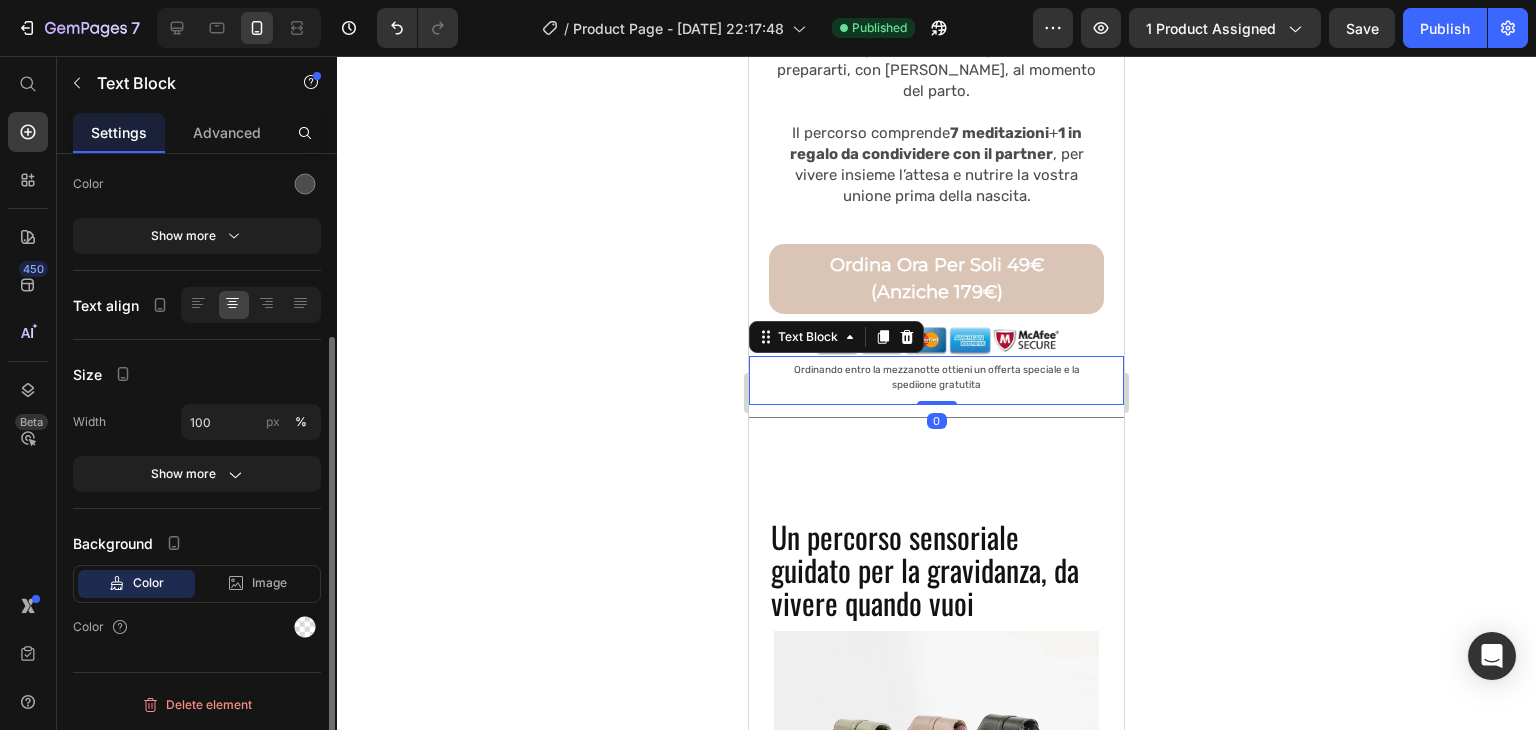 scroll, scrollTop: 0, scrollLeft: 0, axis: both 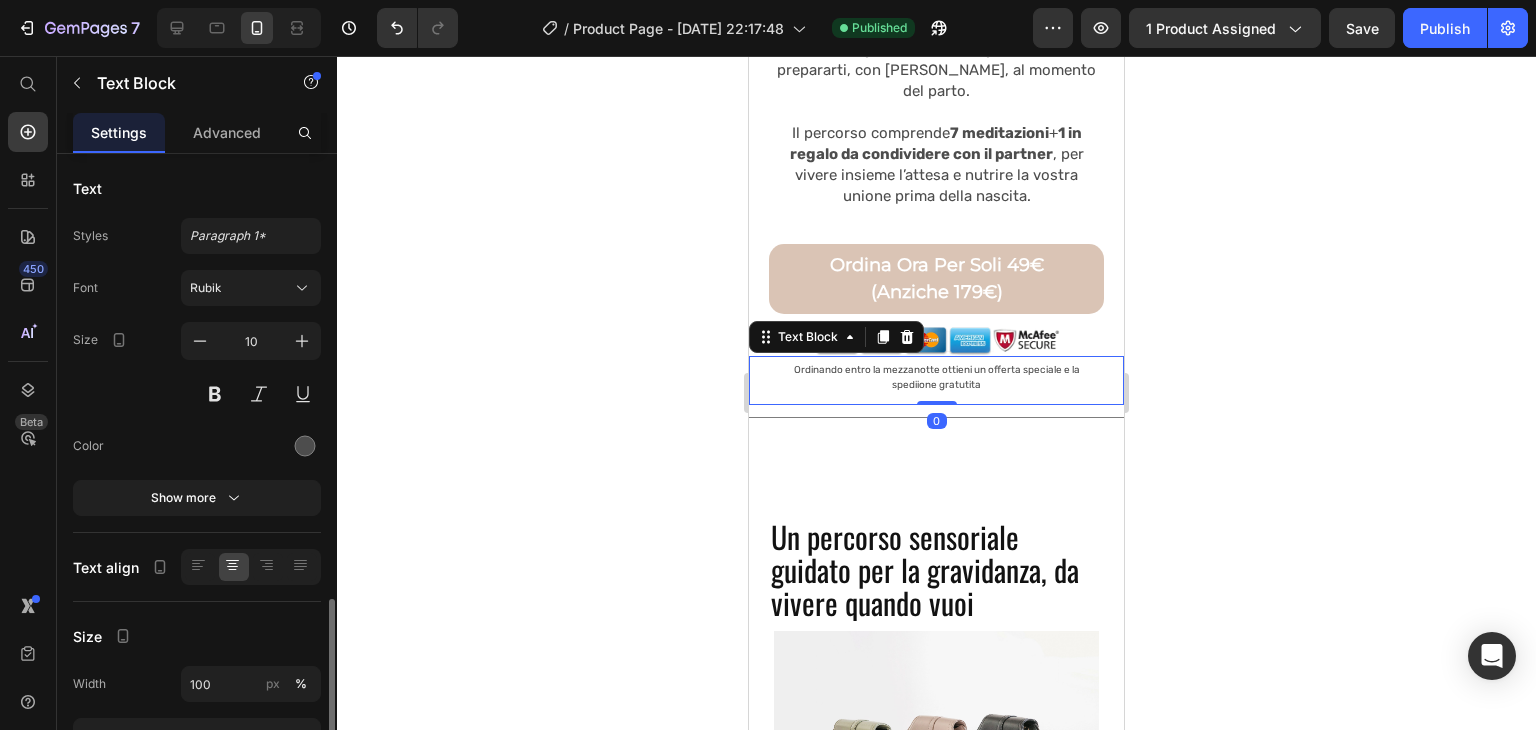 click on "Ordinando entro la mezzanotte ottieni un offerta speciale e la" at bounding box center (936, 370) 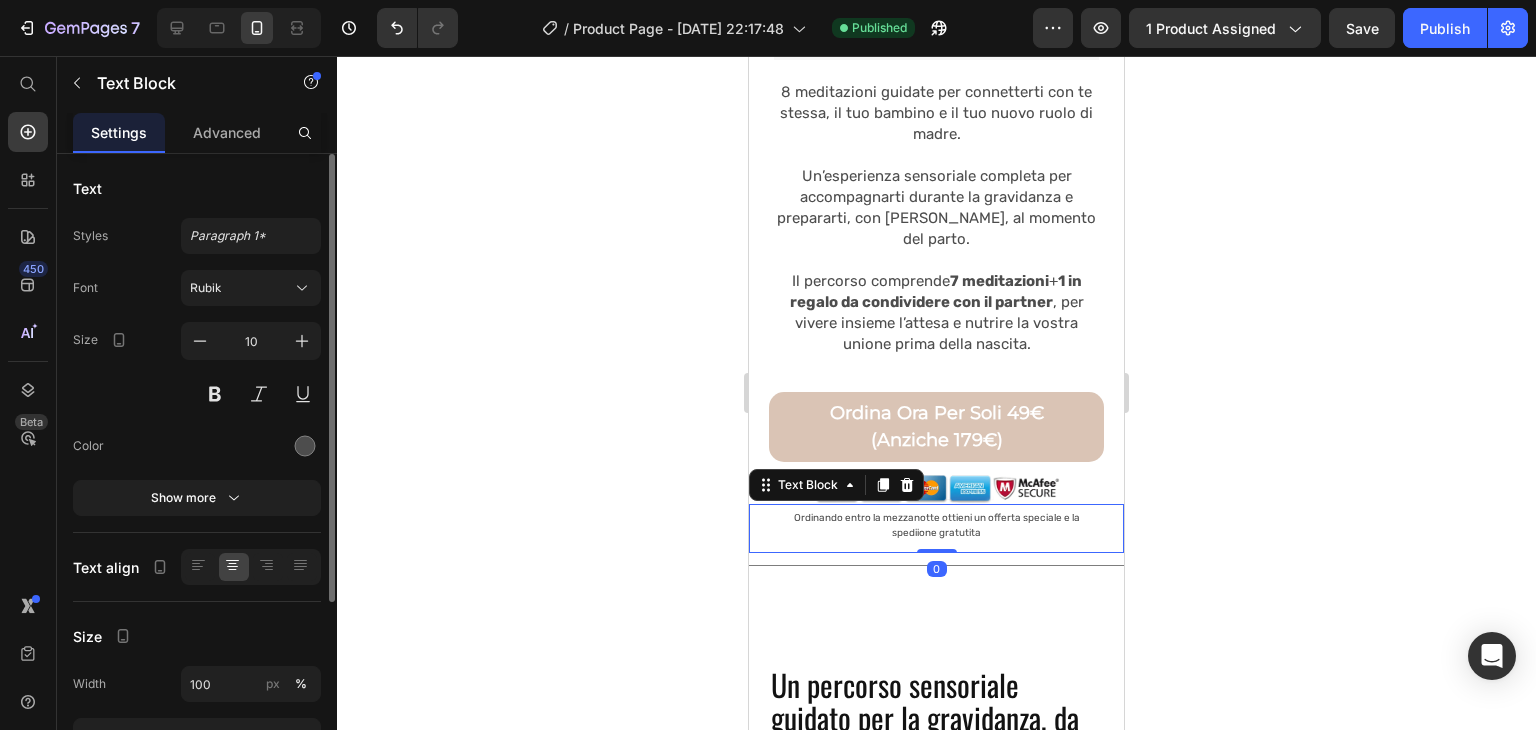 scroll, scrollTop: 443, scrollLeft: 0, axis: vertical 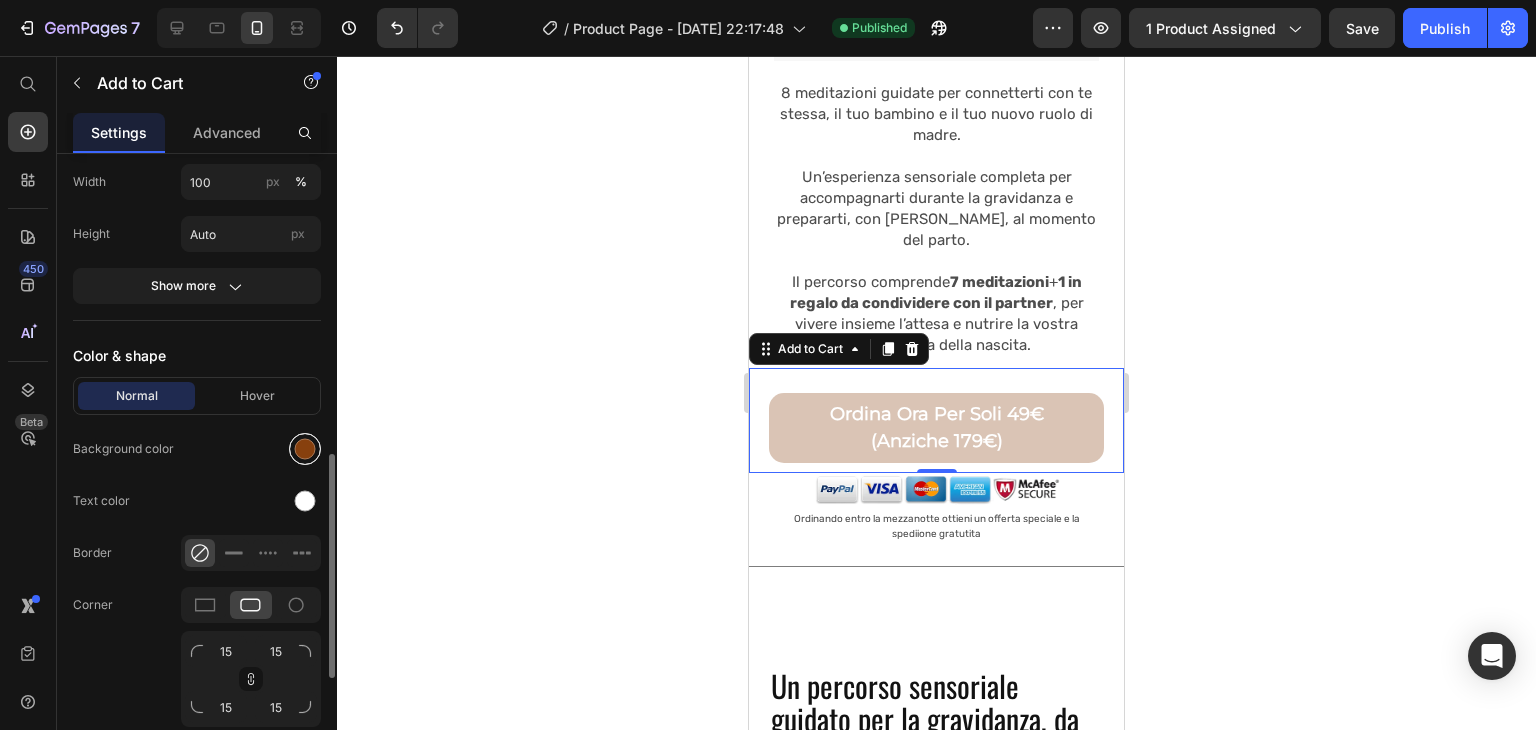 click at bounding box center (305, 449) 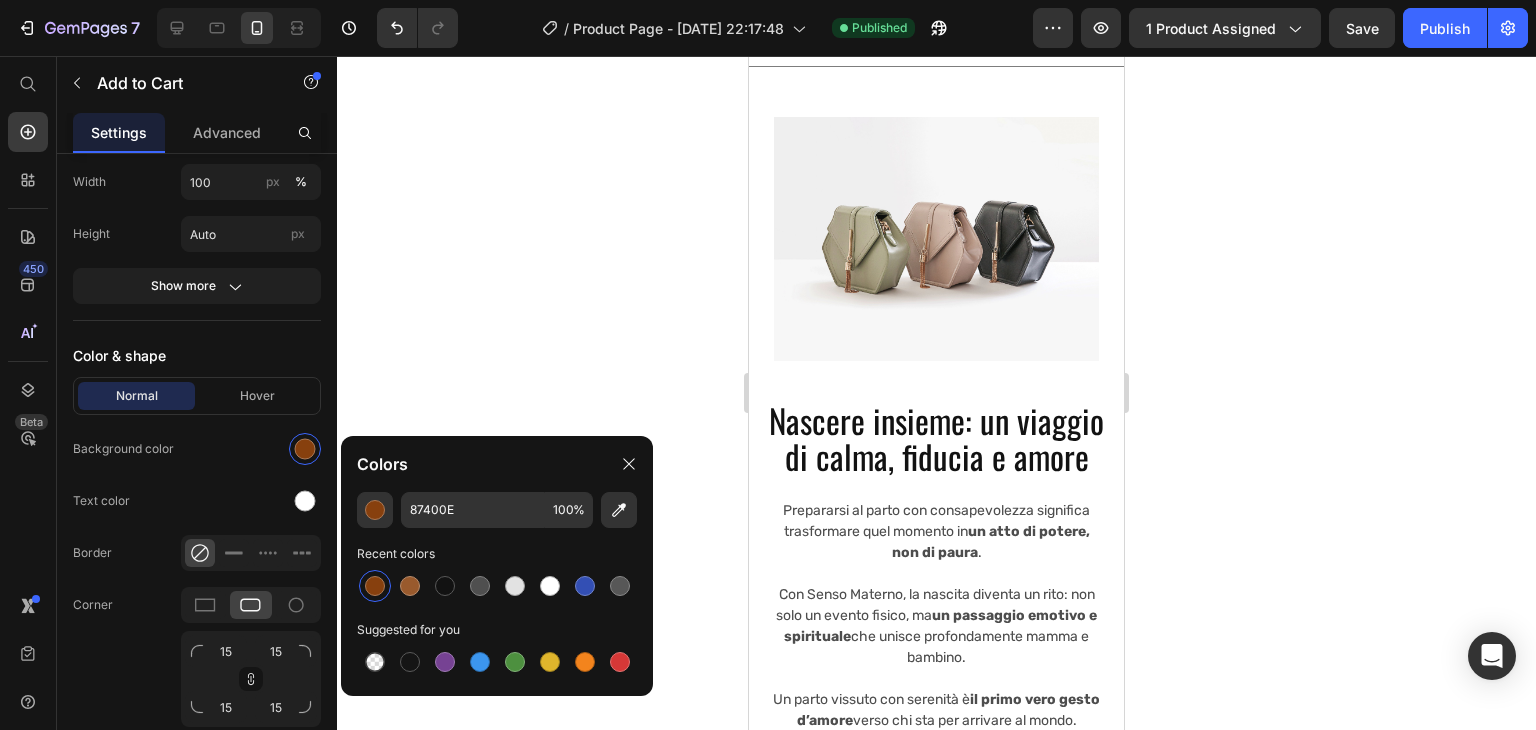 scroll, scrollTop: 2669, scrollLeft: 0, axis: vertical 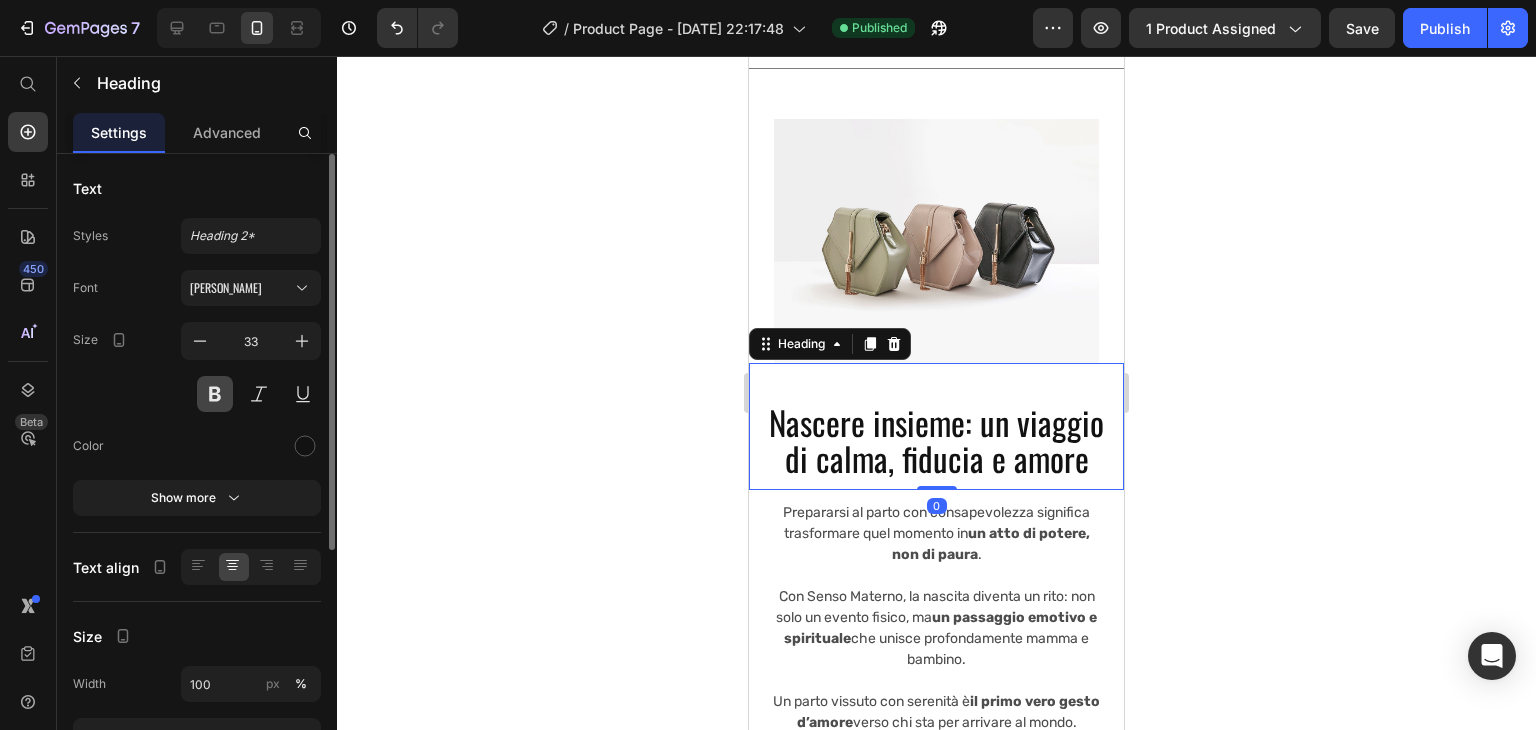 click at bounding box center (215, 394) 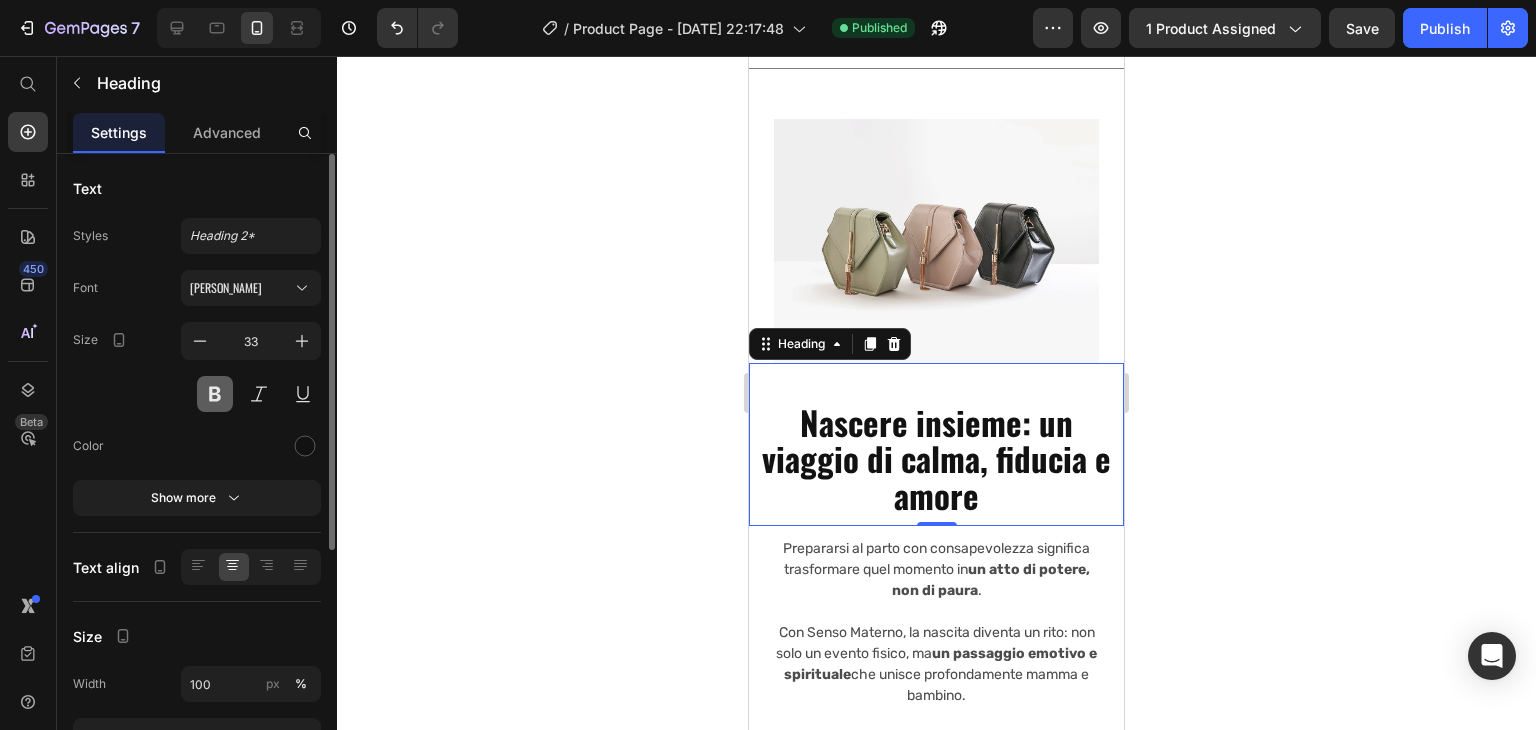 click at bounding box center [215, 394] 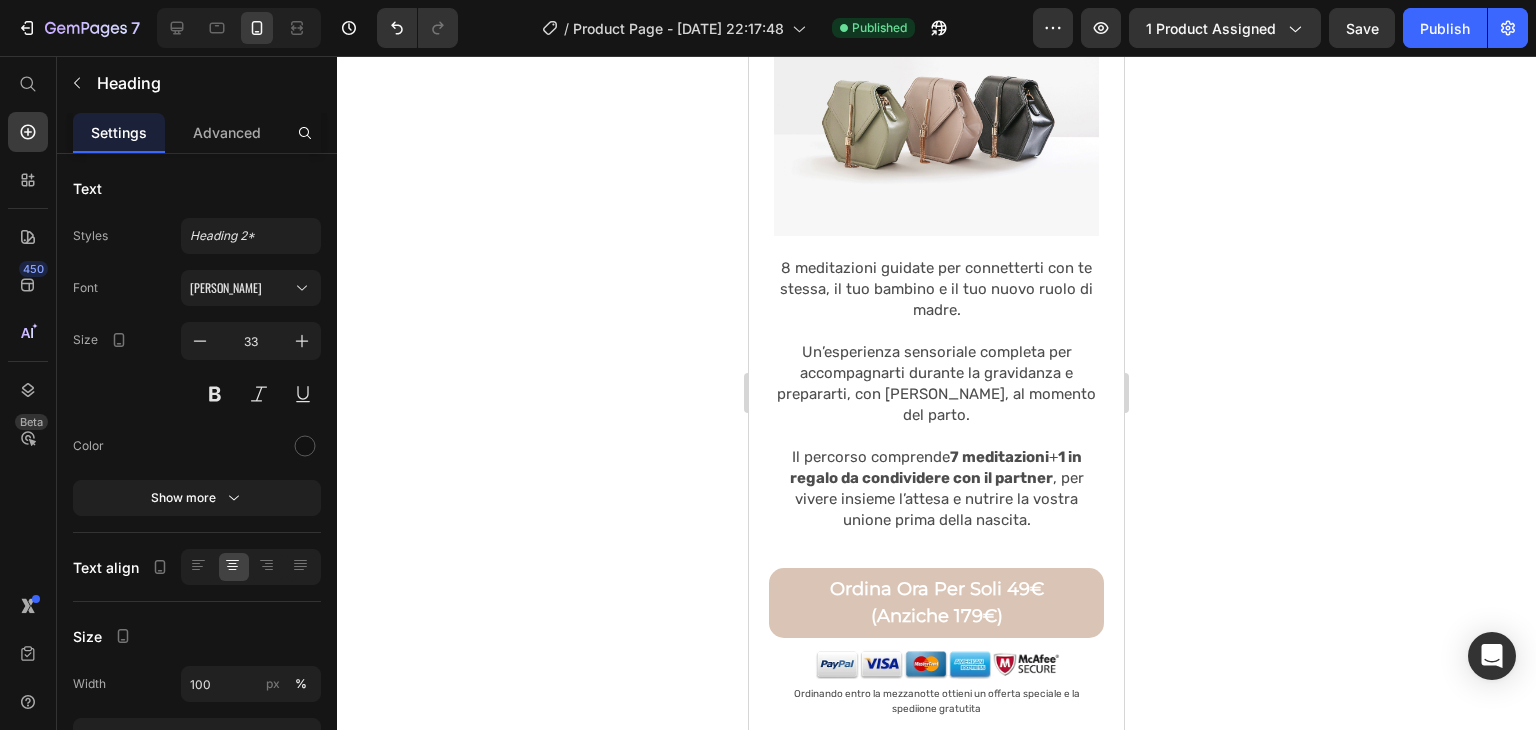 scroll, scrollTop: 0, scrollLeft: 0, axis: both 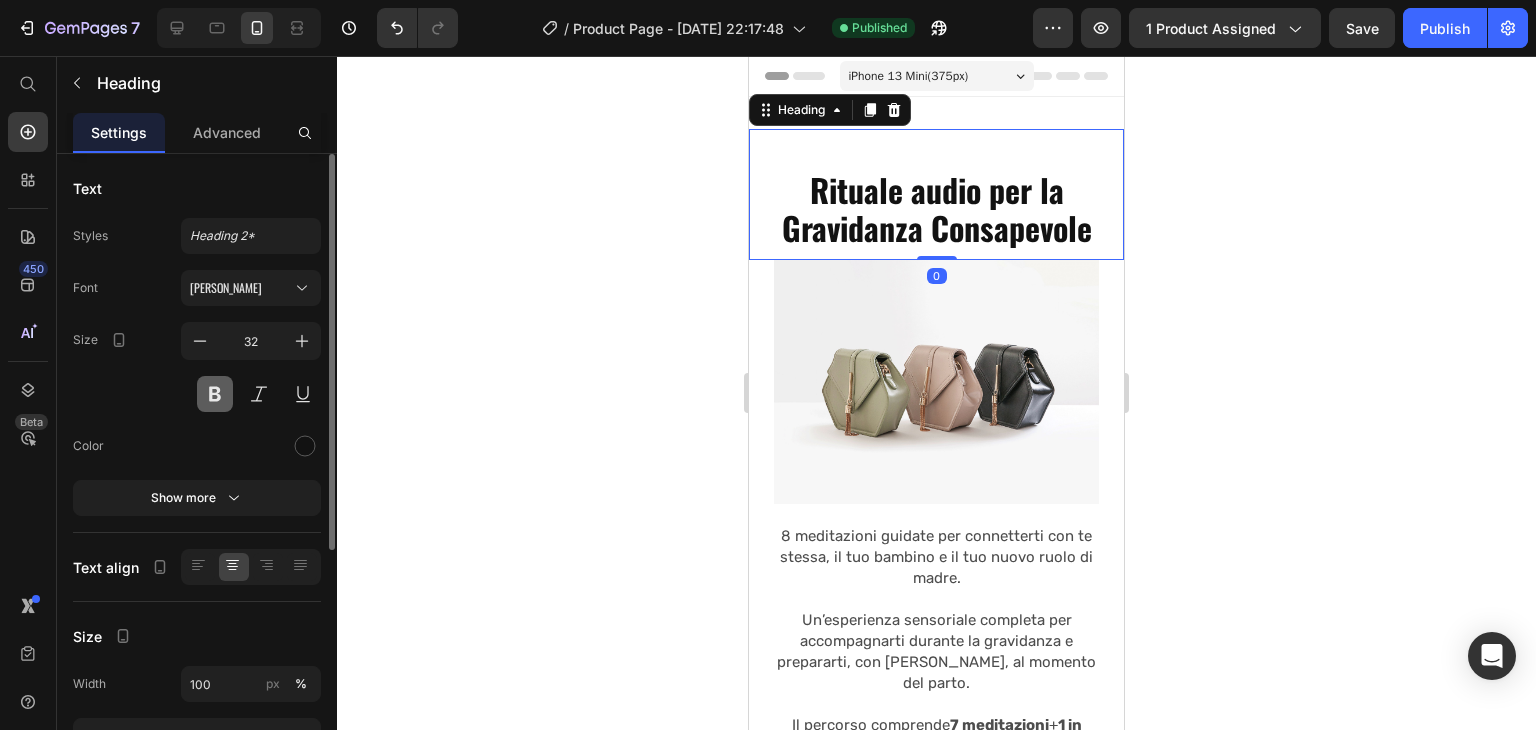 click at bounding box center (215, 394) 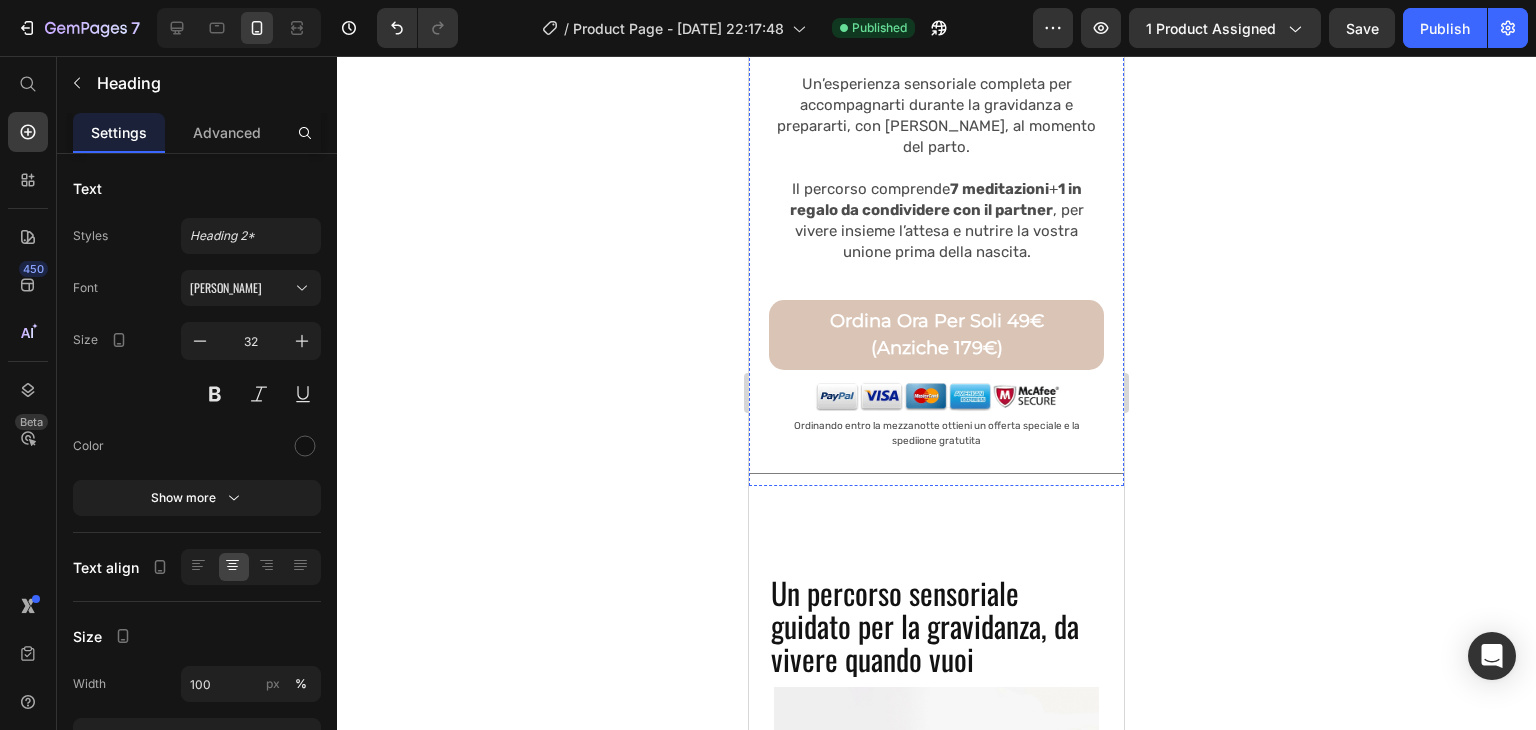 scroll, scrollTop: 554, scrollLeft: 0, axis: vertical 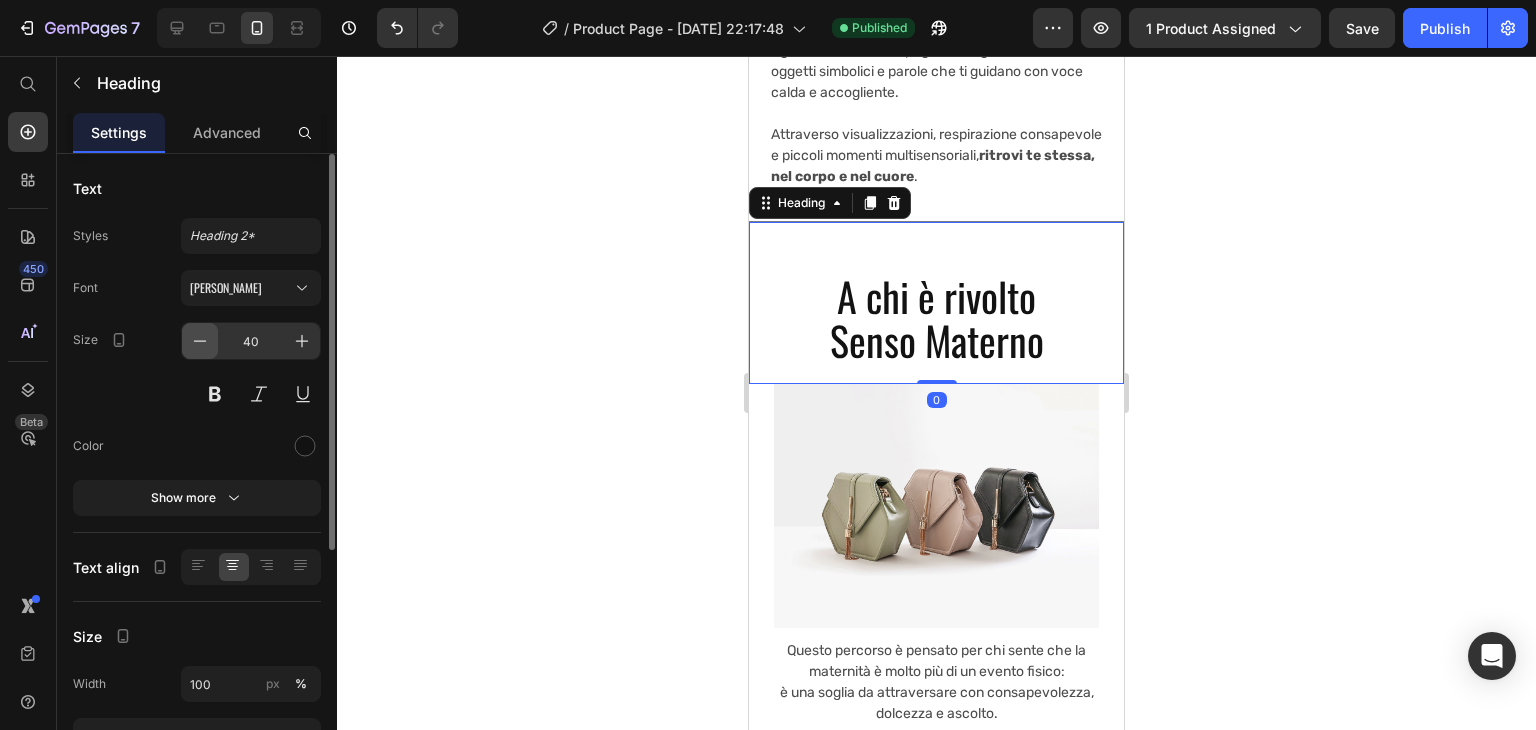 click at bounding box center [200, 341] 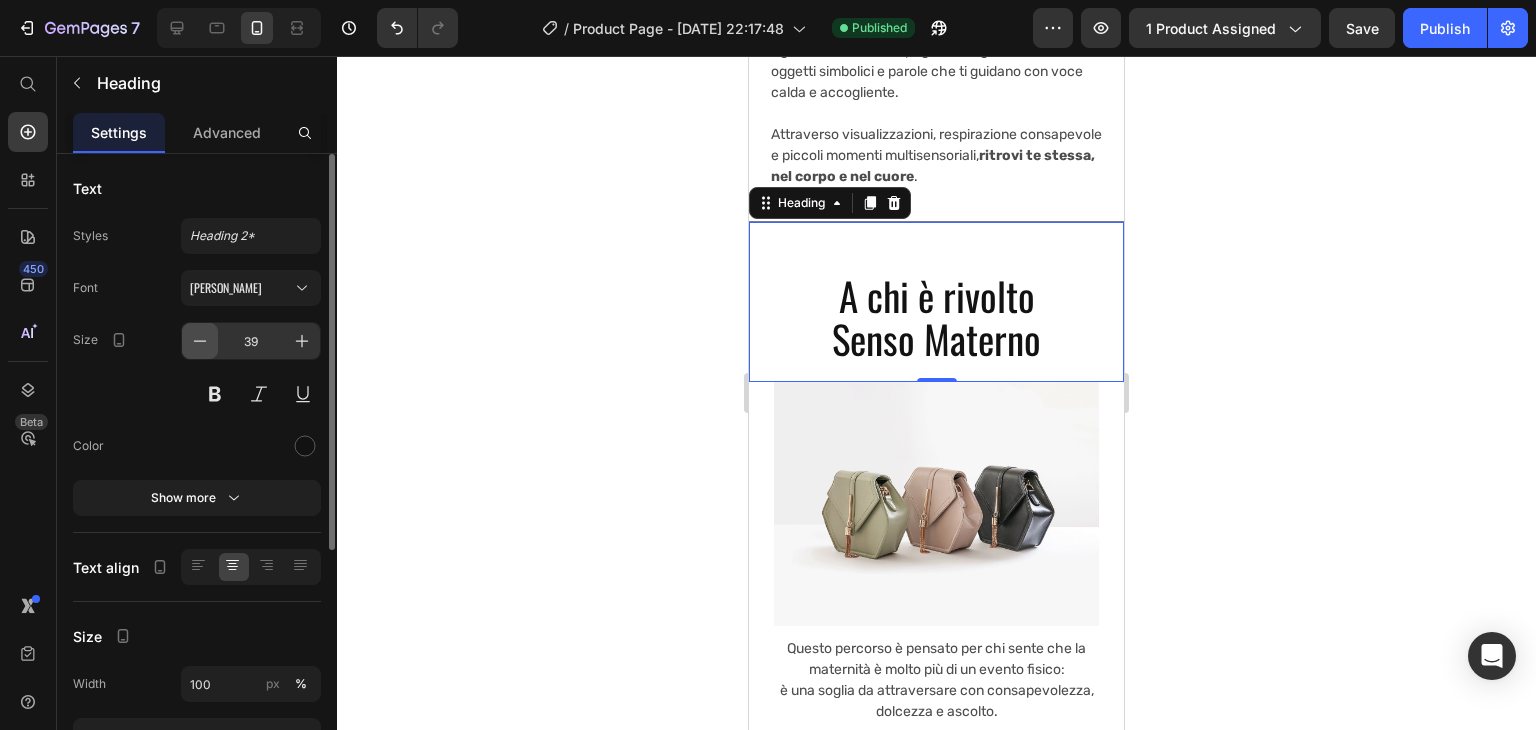 click at bounding box center (200, 341) 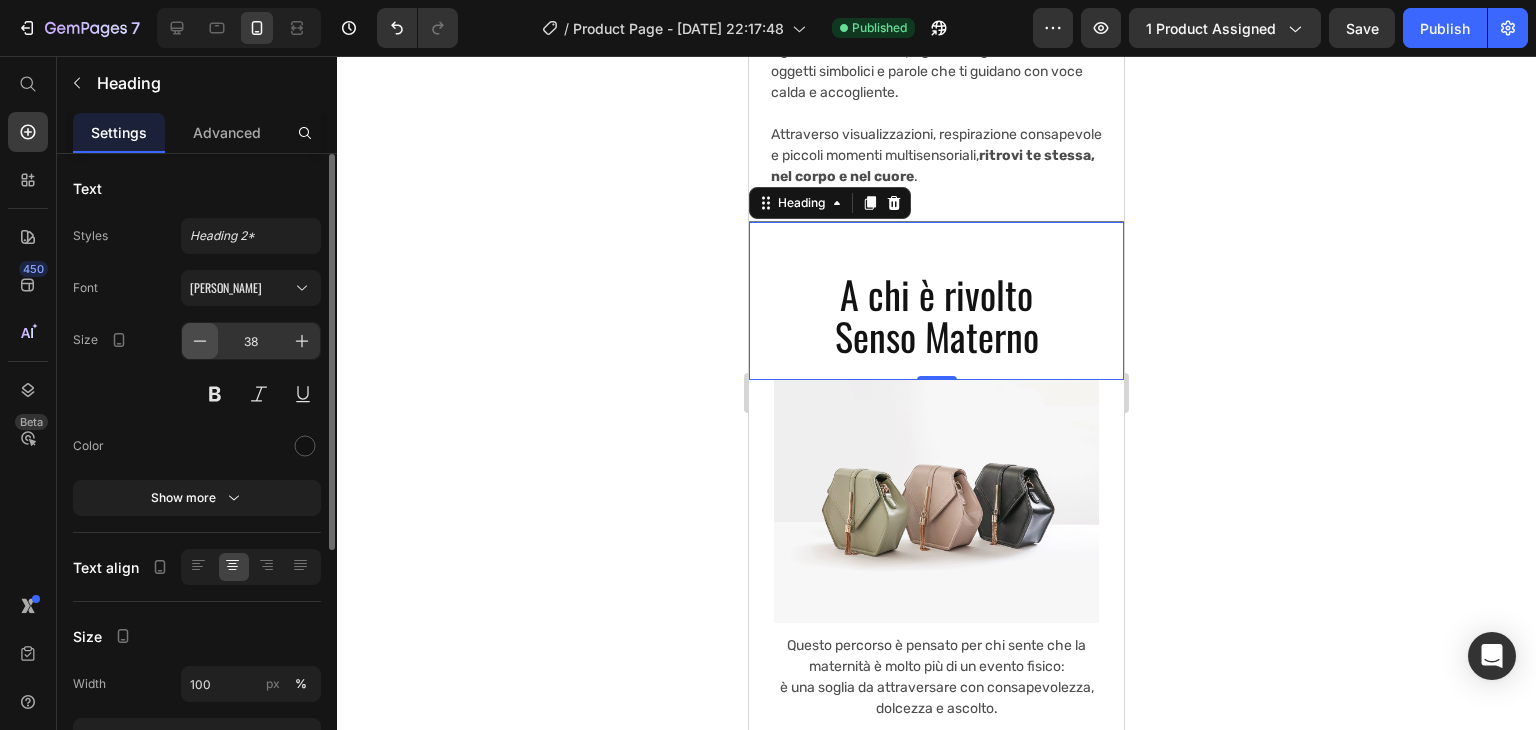 click at bounding box center [200, 341] 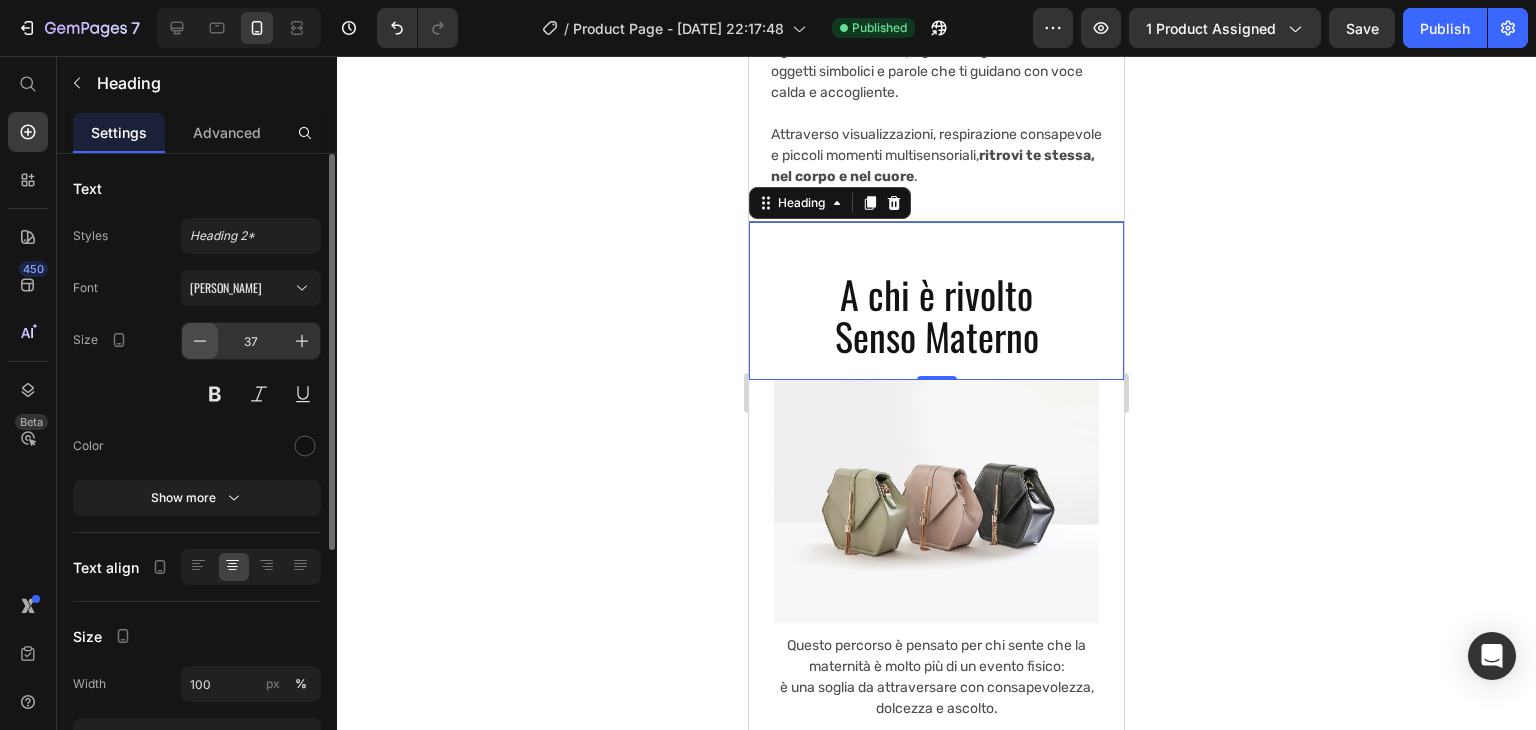 click at bounding box center [200, 341] 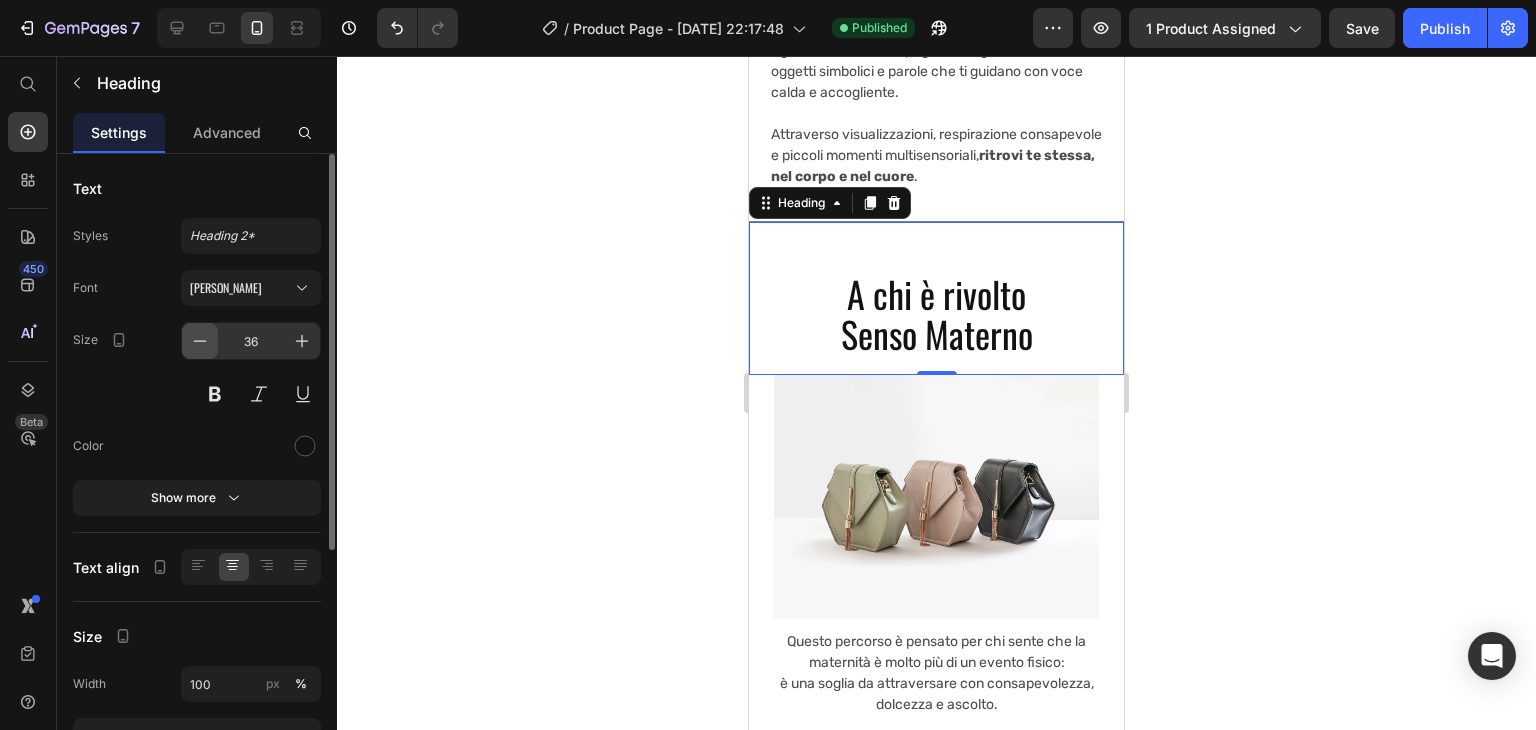 click at bounding box center (200, 341) 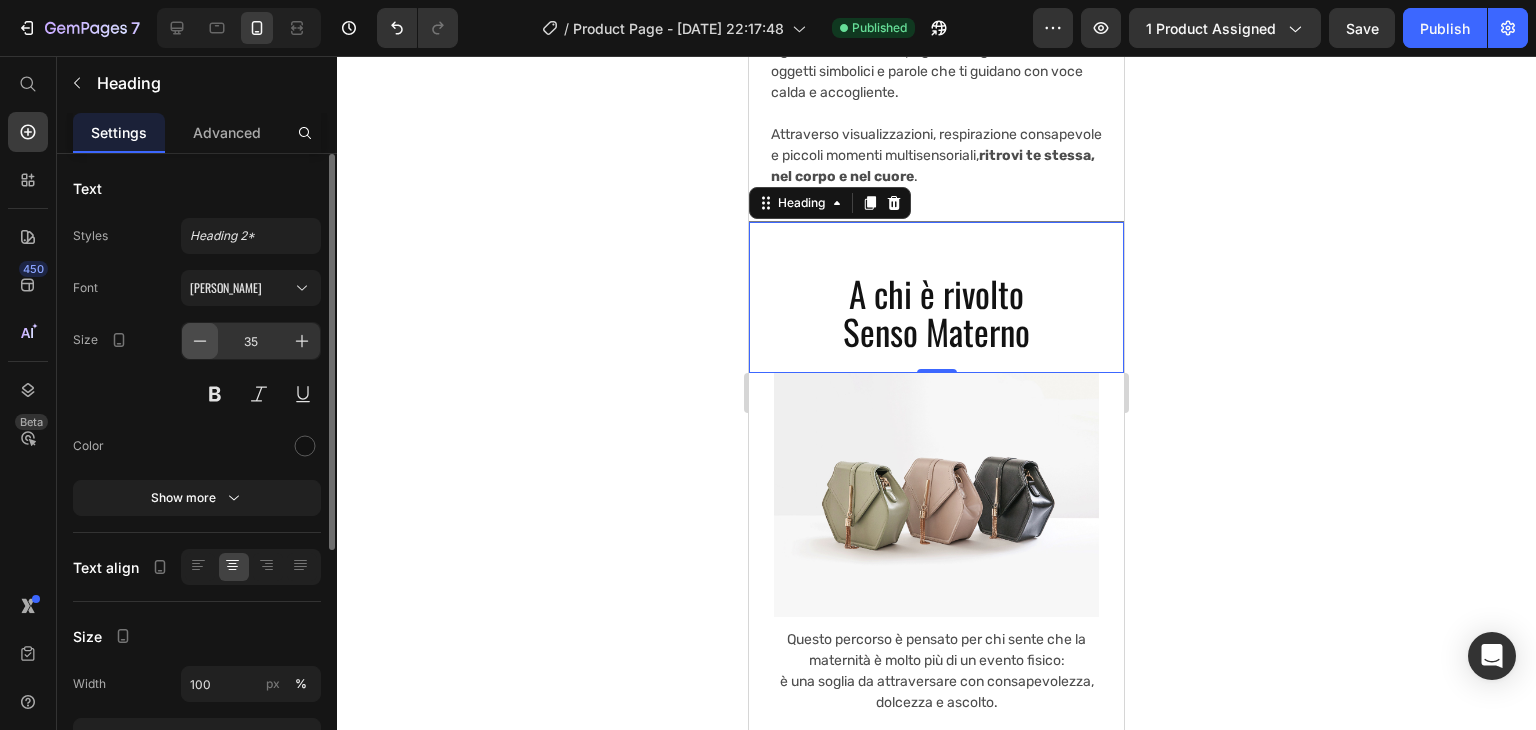 click at bounding box center (200, 341) 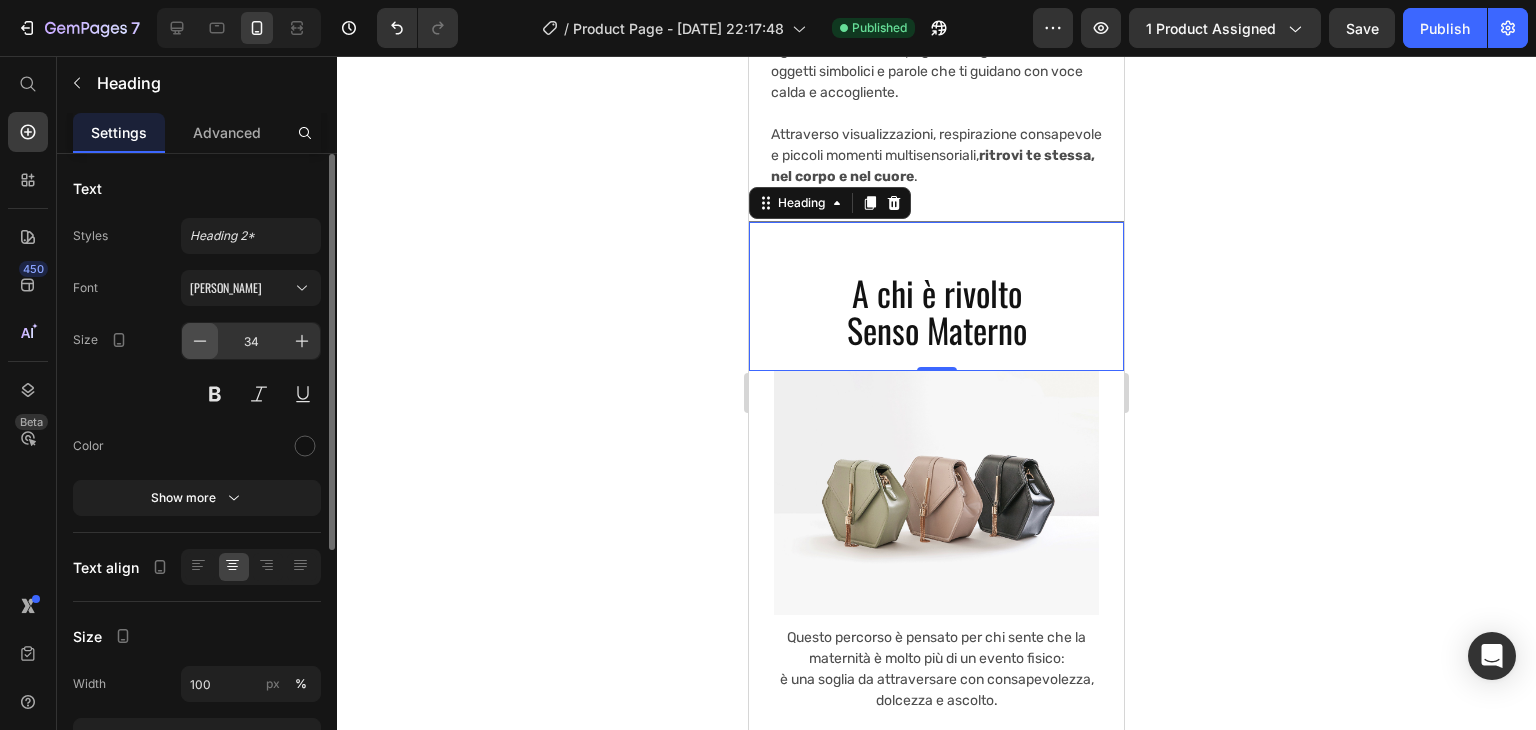 click at bounding box center [200, 341] 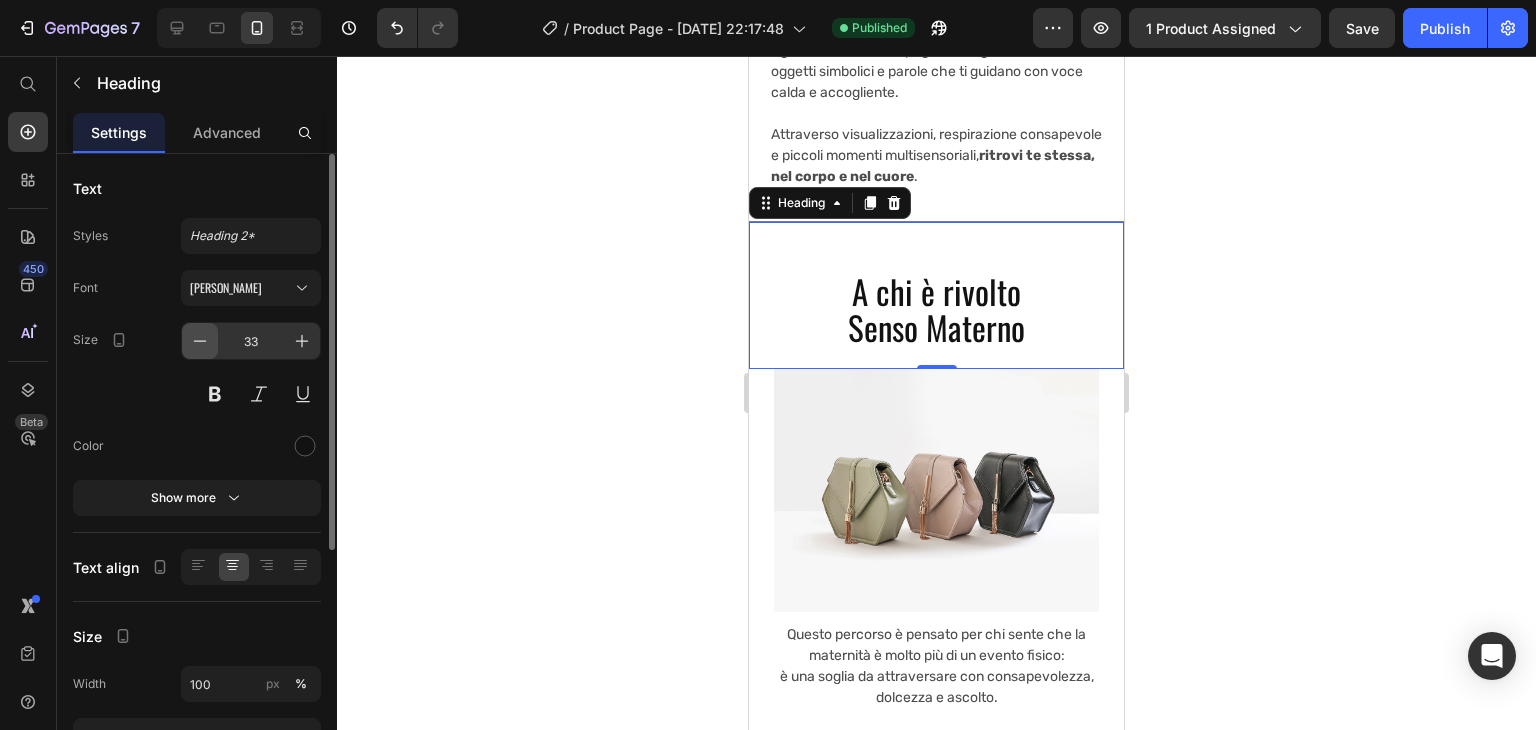 click at bounding box center [200, 341] 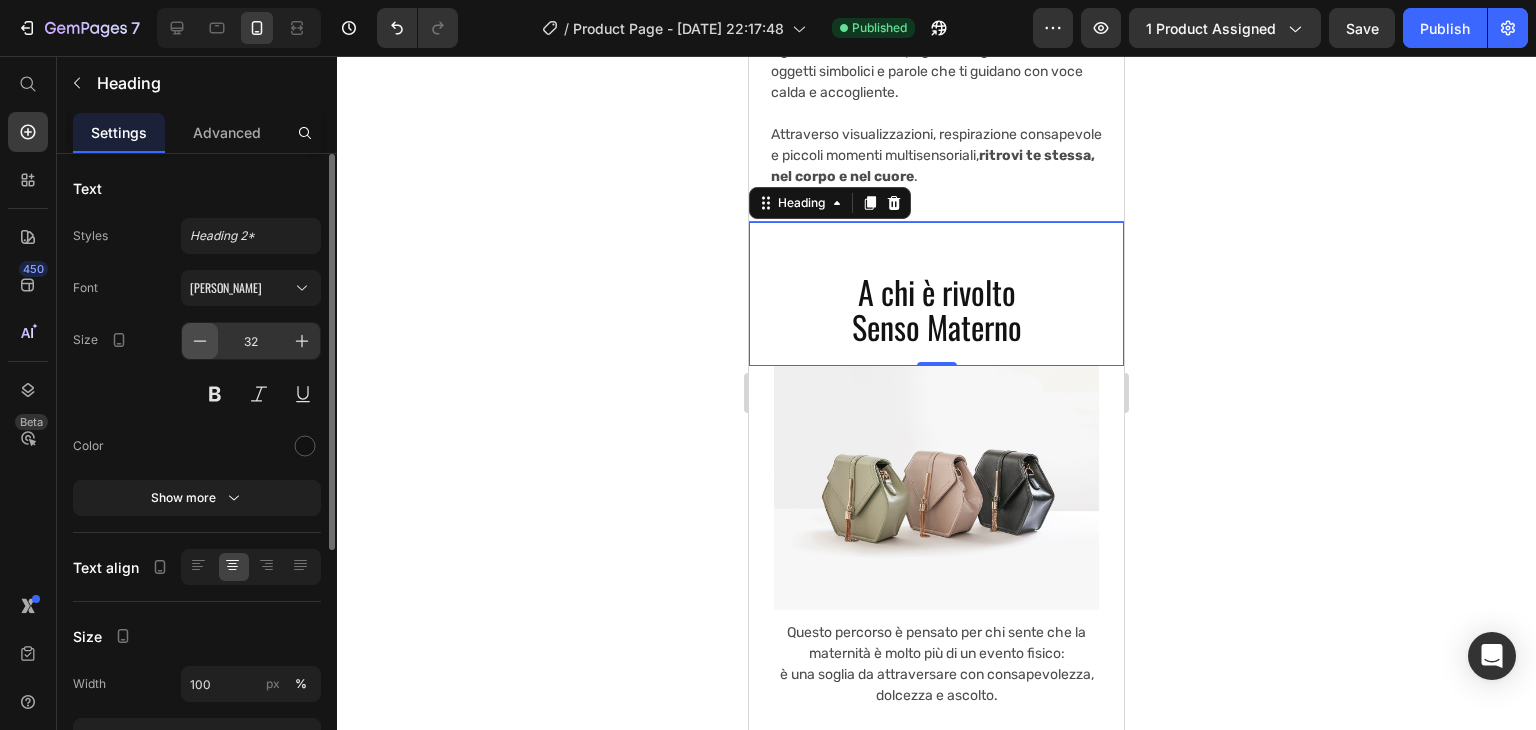 click at bounding box center [200, 341] 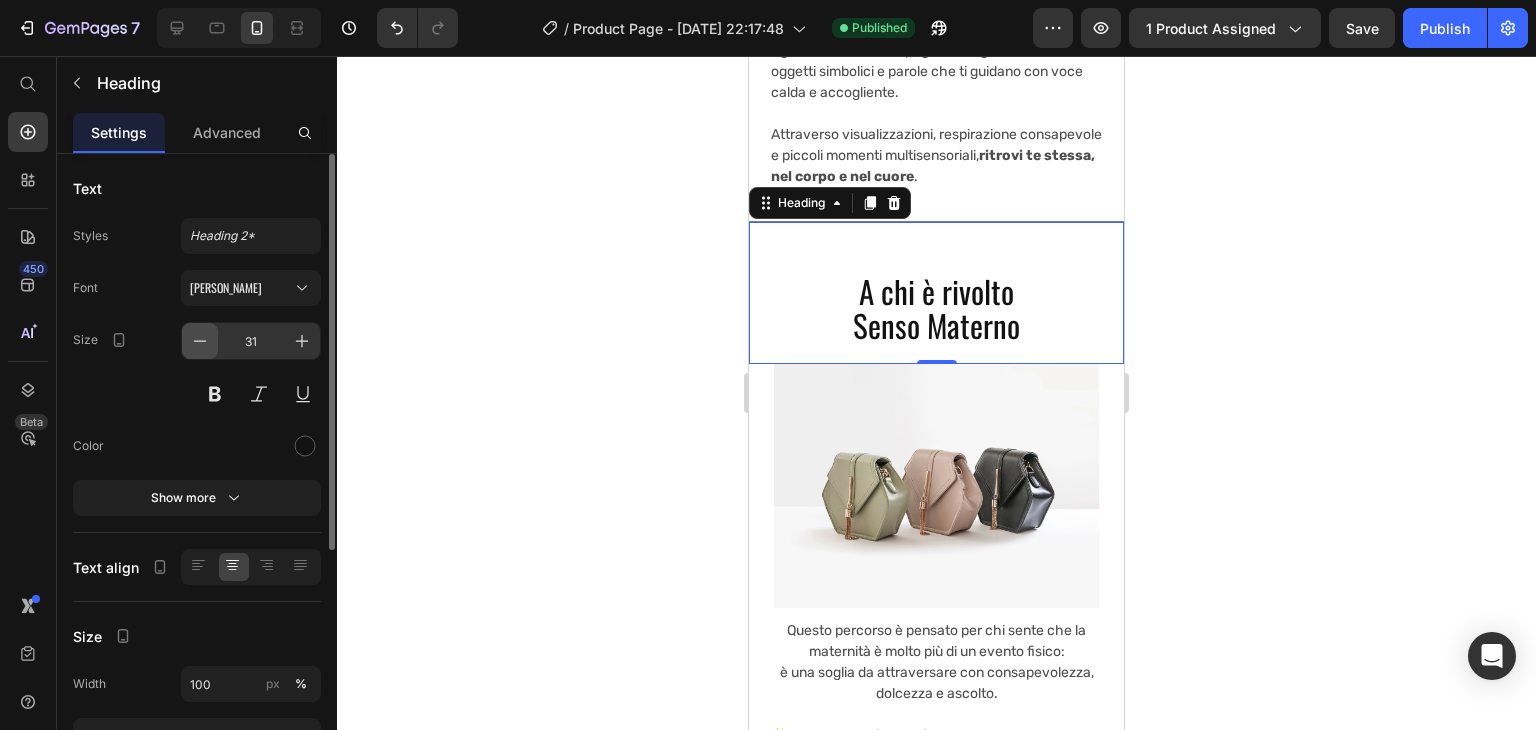 click at bounding box center (200, 341) 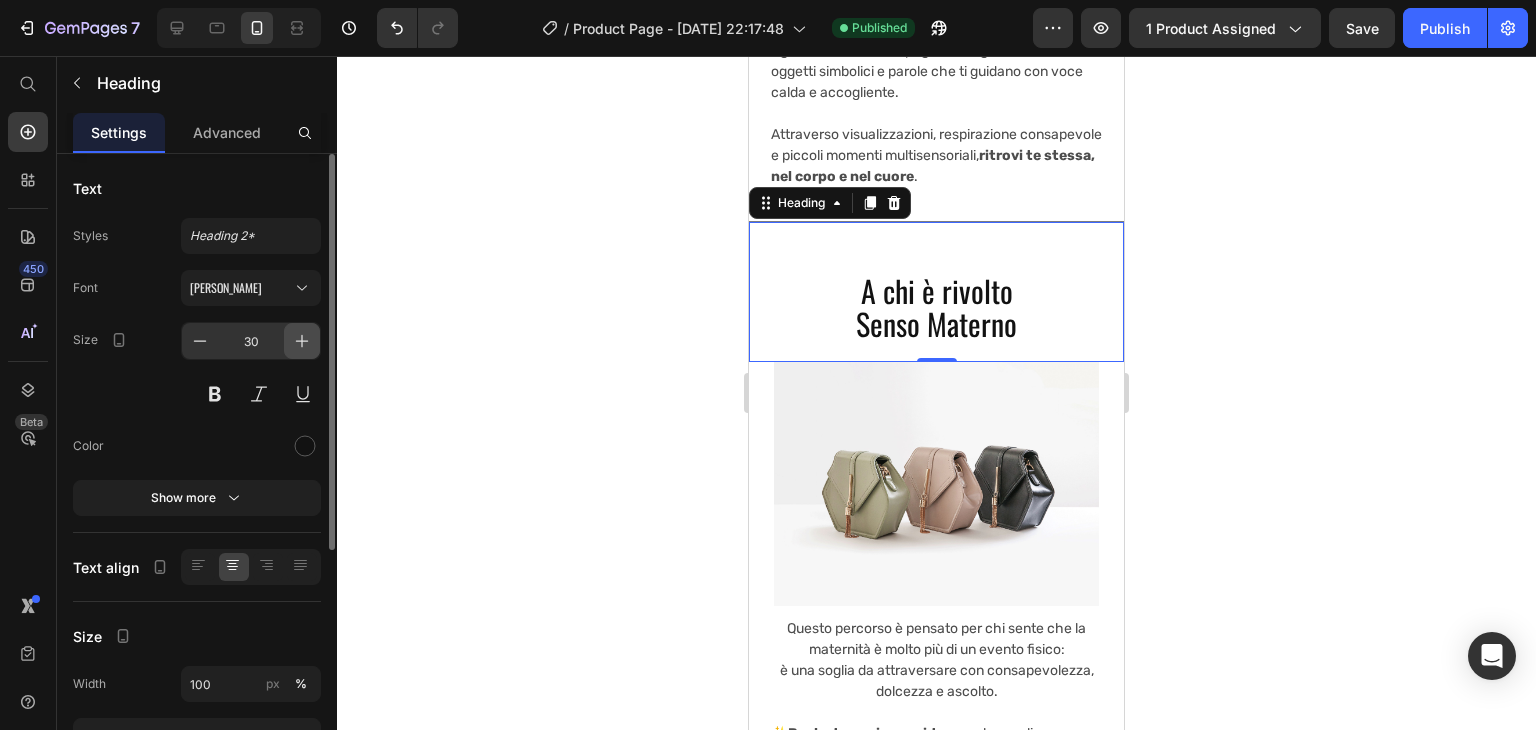 click 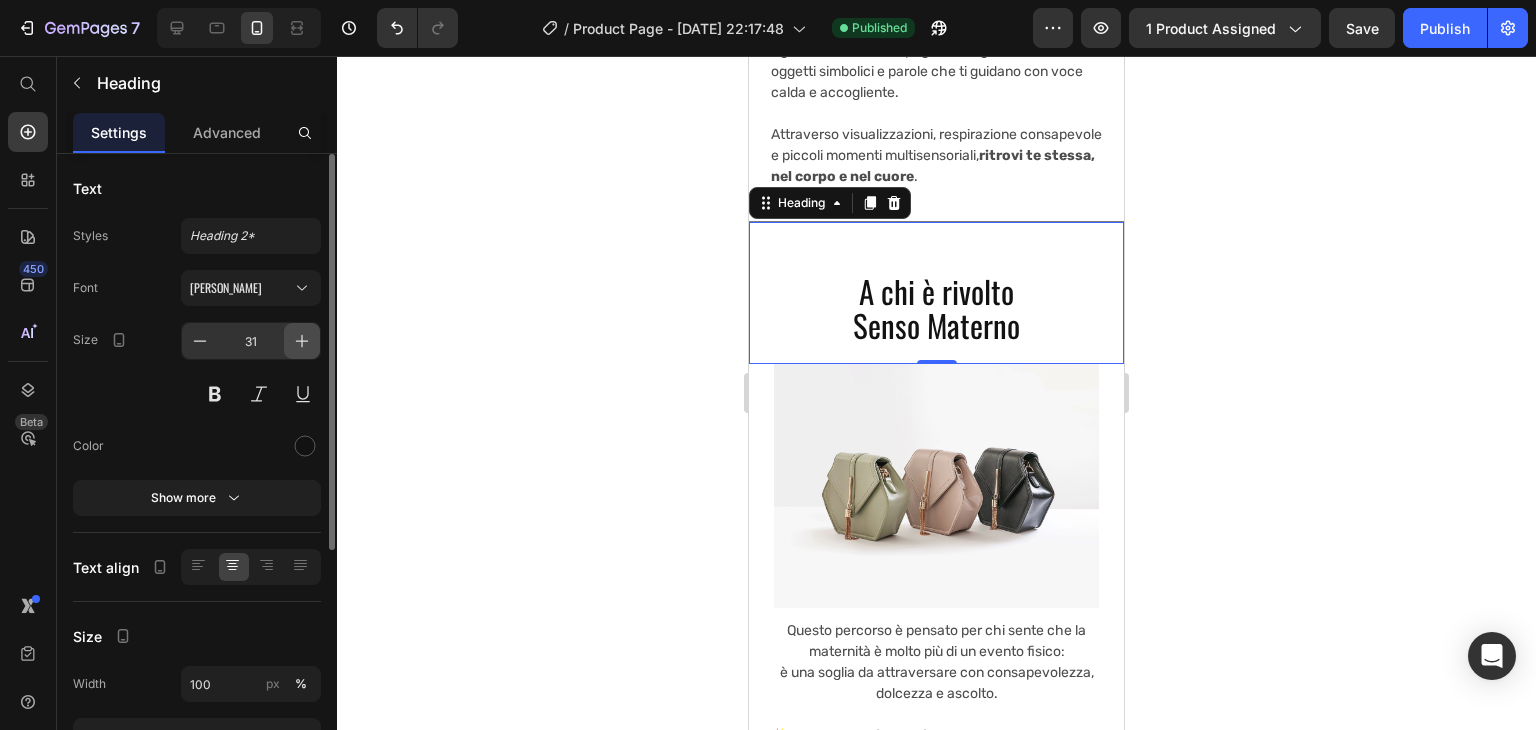 click 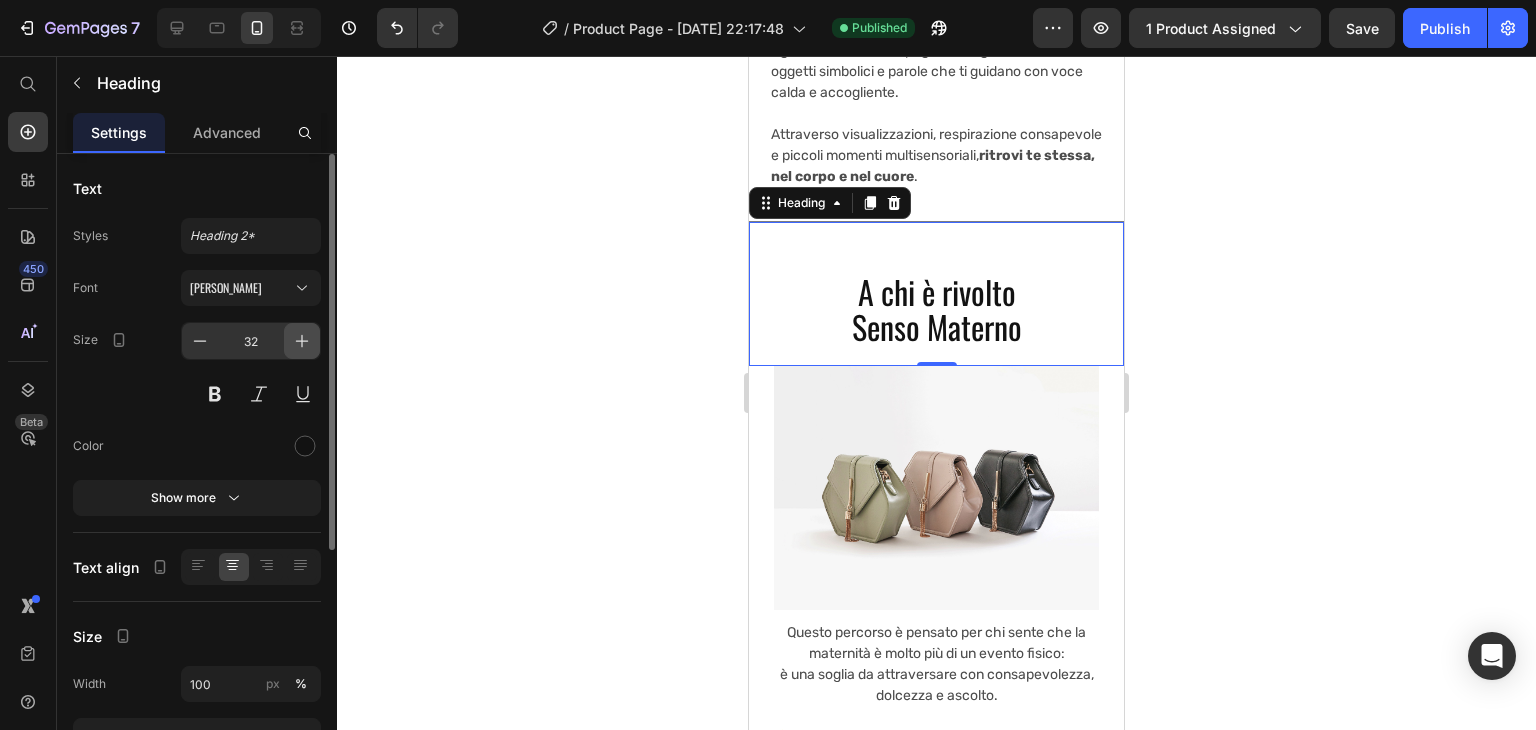 click 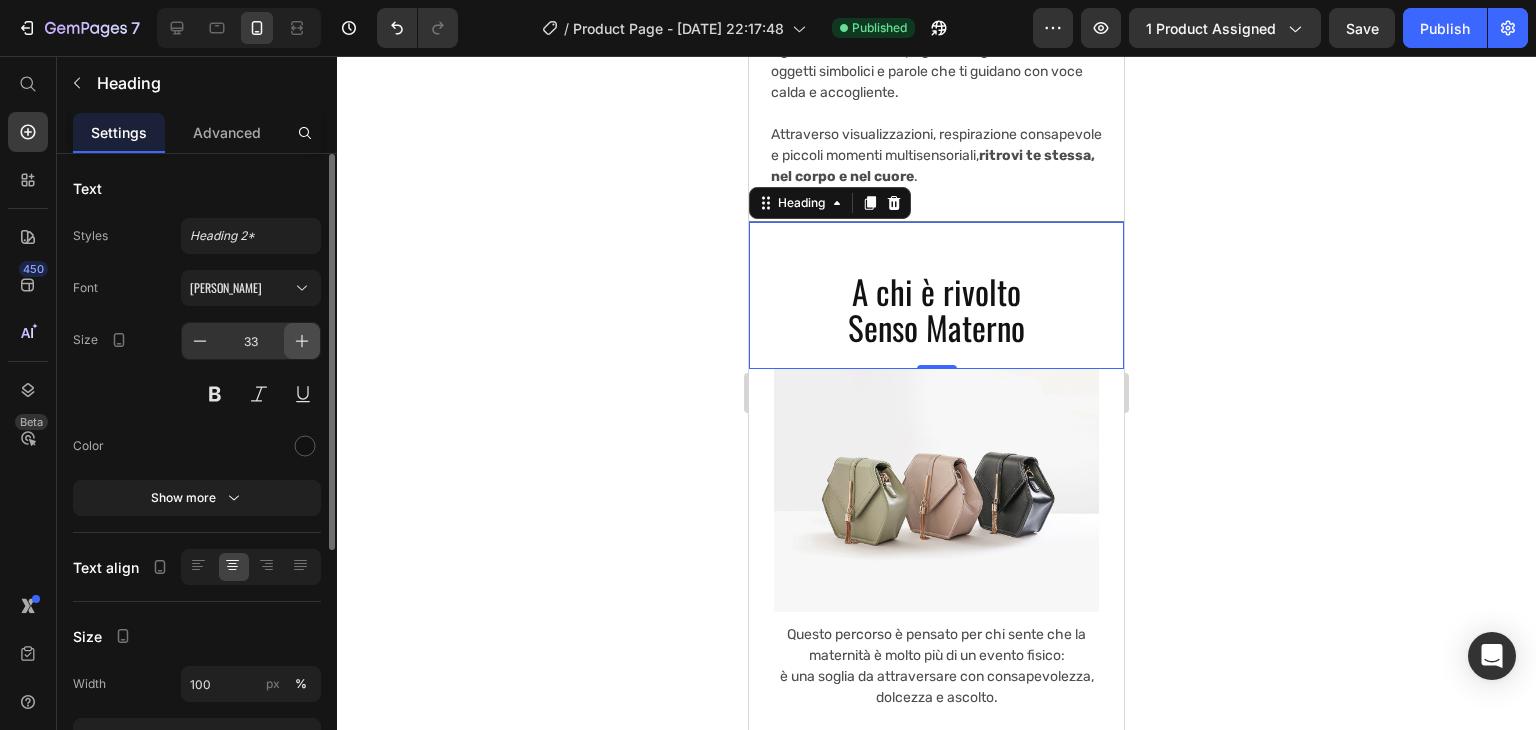 click 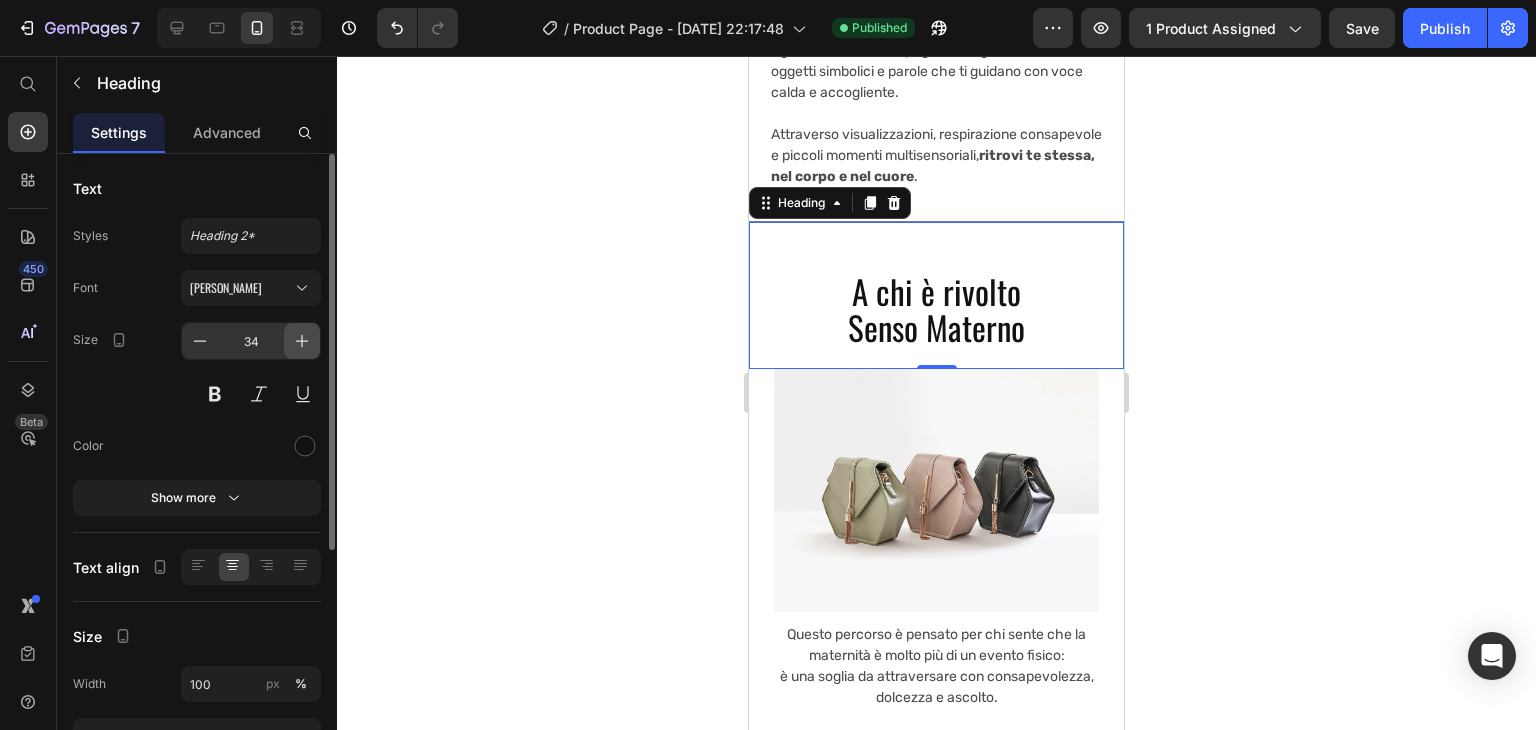 click 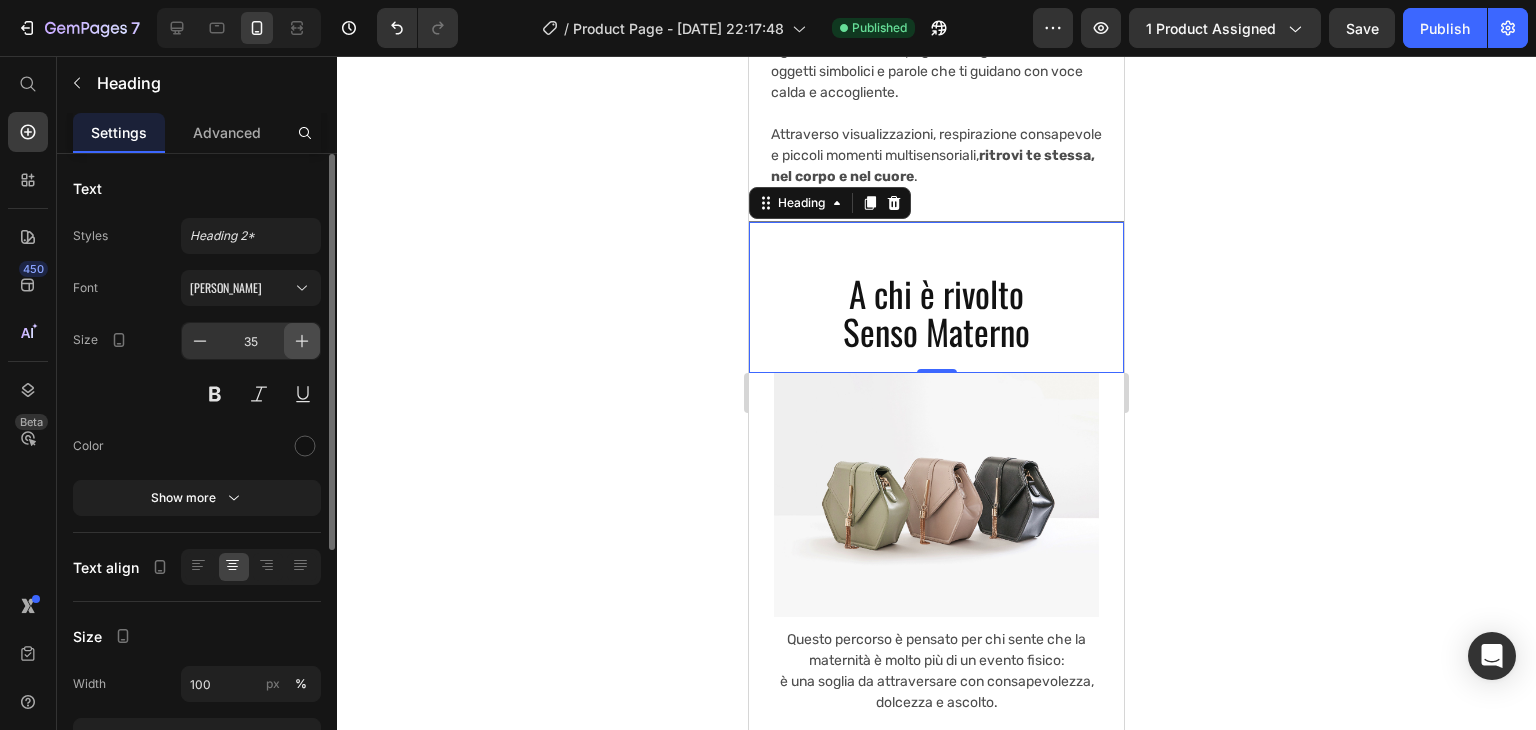 click 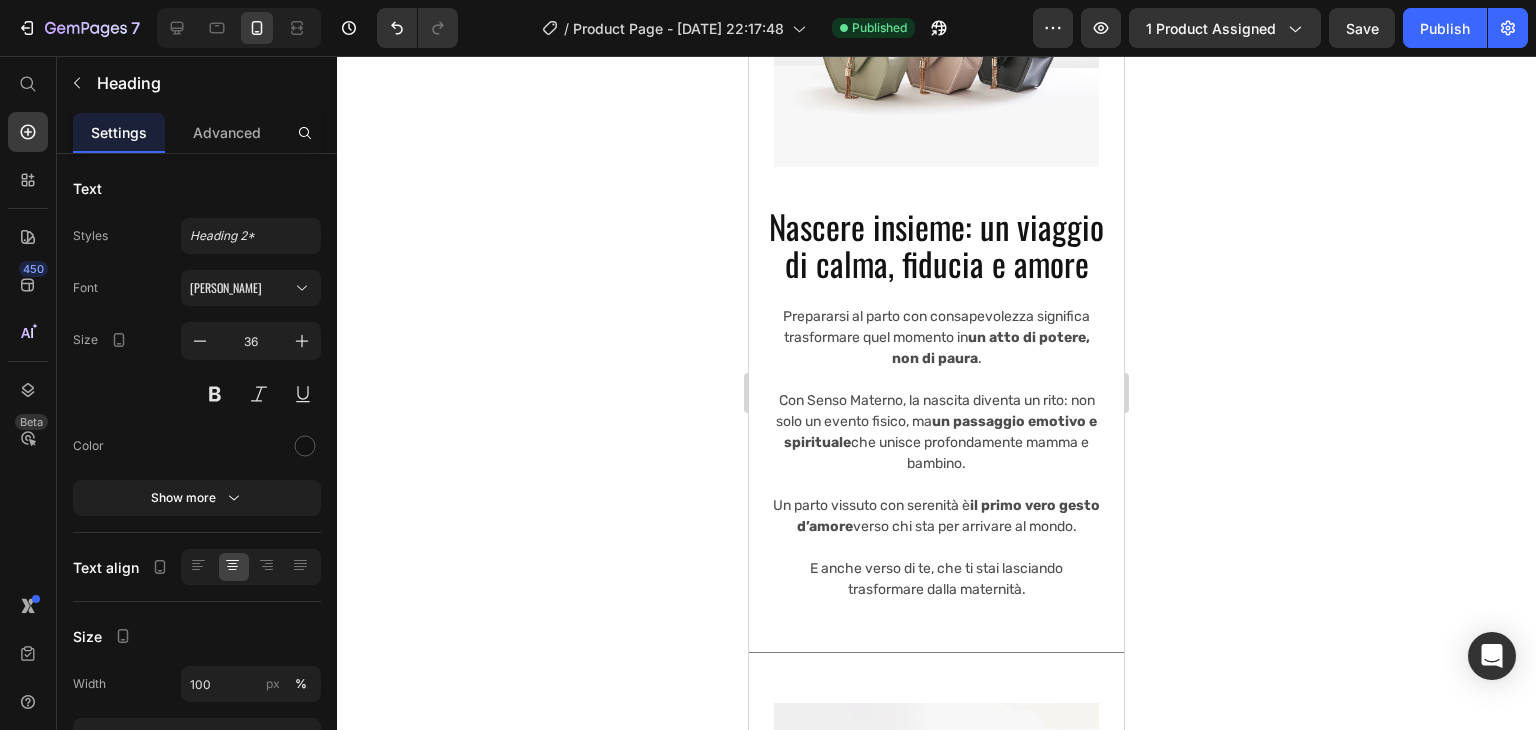 scroll, scrollTop: 2880, scrollLeft: 0, axis: vertical 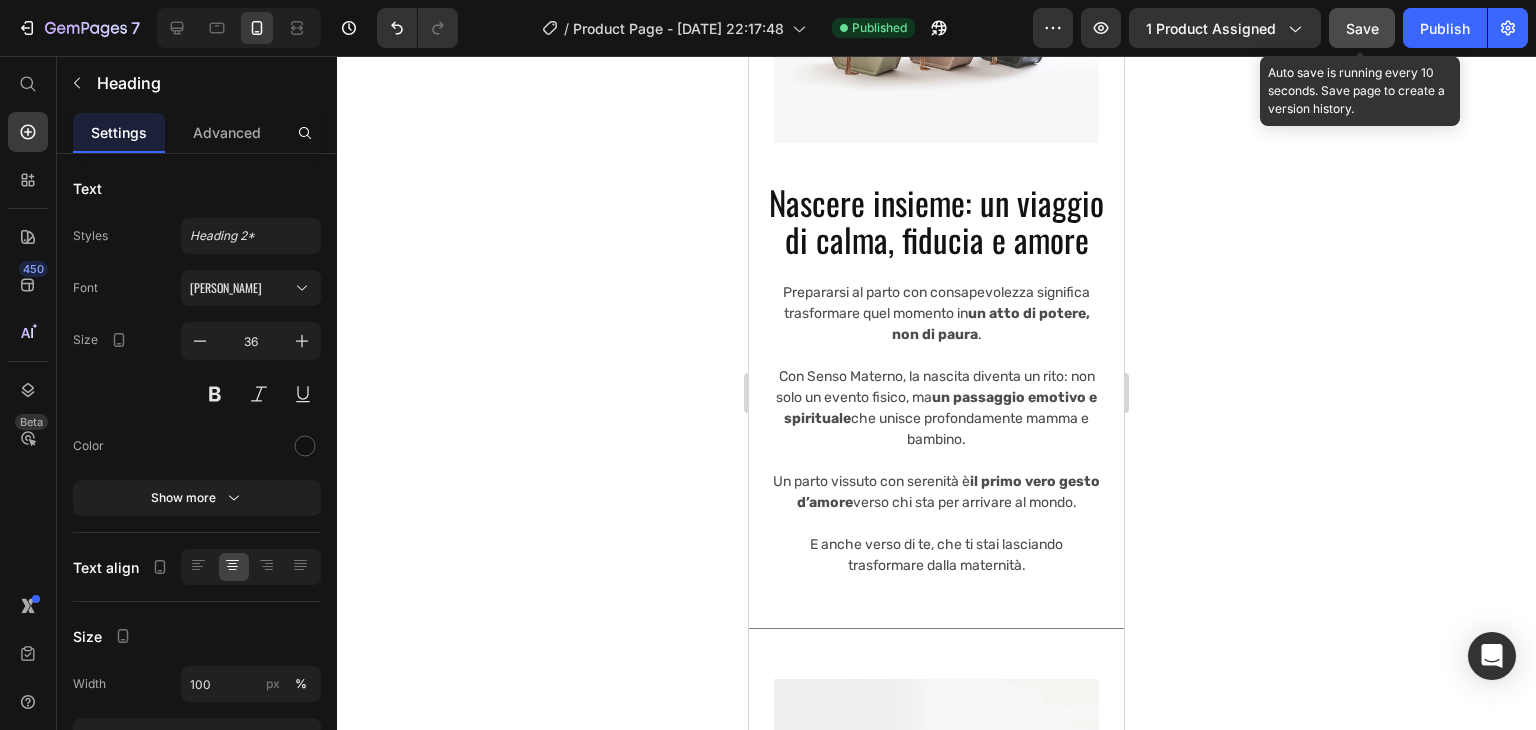 click on "Save" 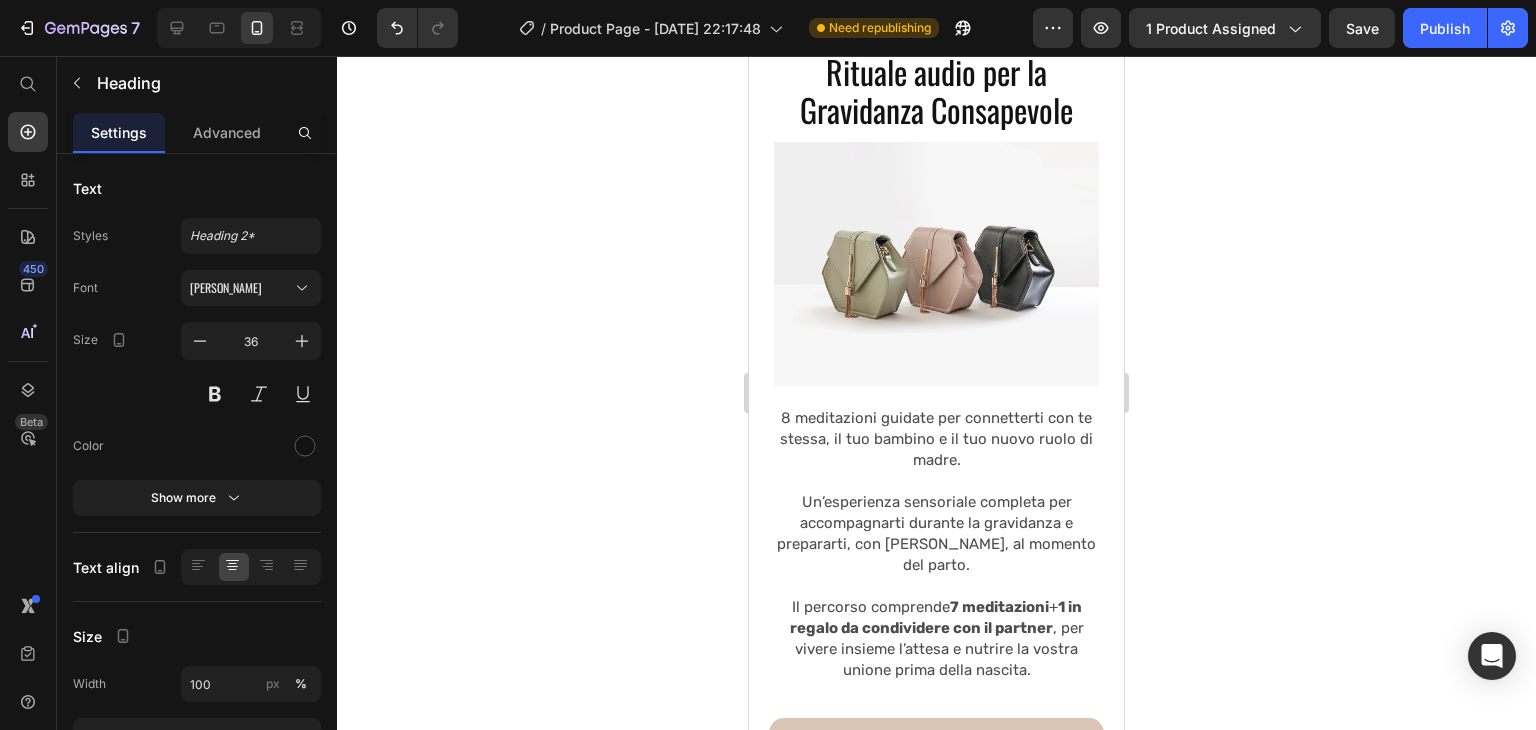 scroll, scrollTop: 51, scrollLeft: 0, axis: vertical 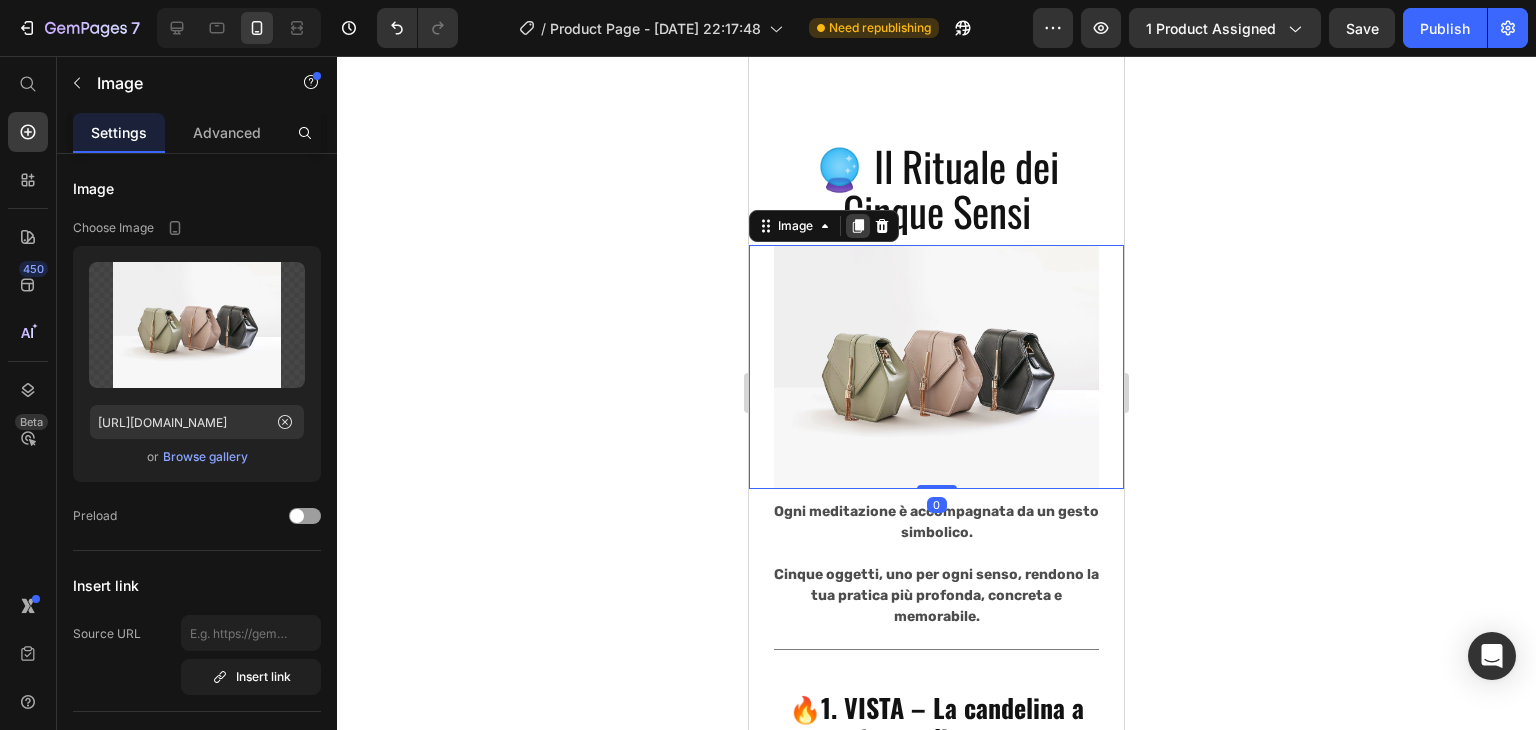 click 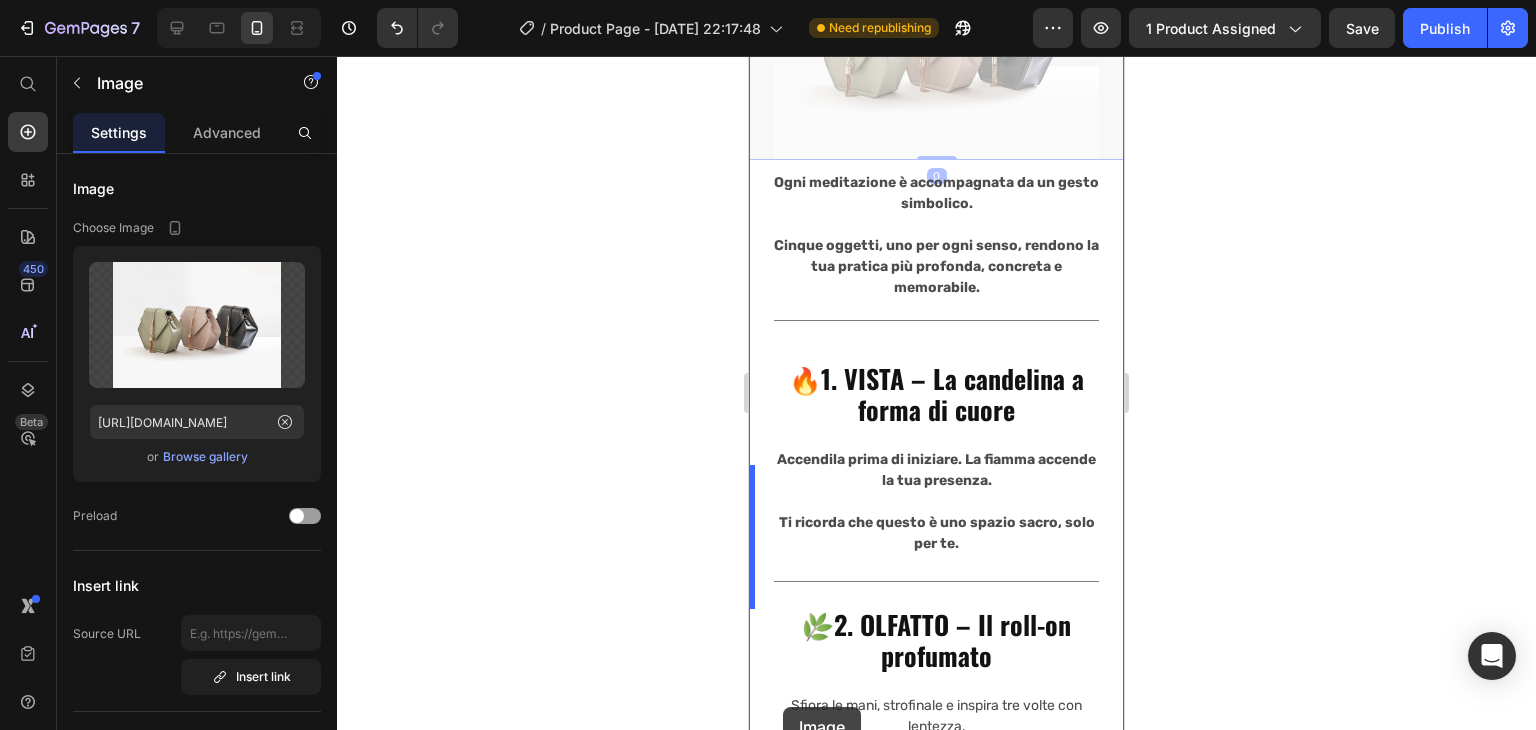 scroll, scrollTop: 8979, scrollLeft: 0, axis: vertical 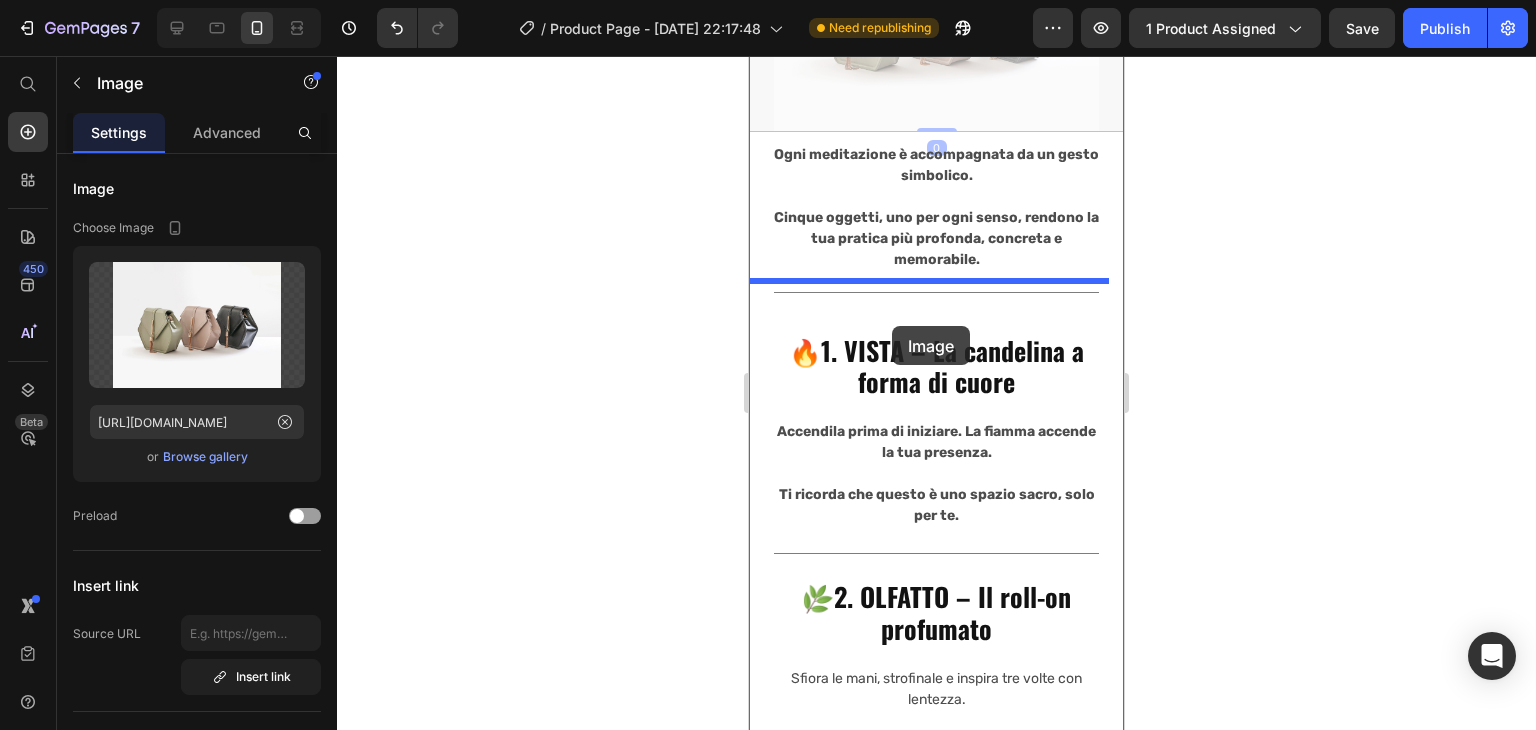 drag, startPoint x: 806, startPoint y: 506, endPoint x: 892, endPoint y: 326, distance: 199.48935 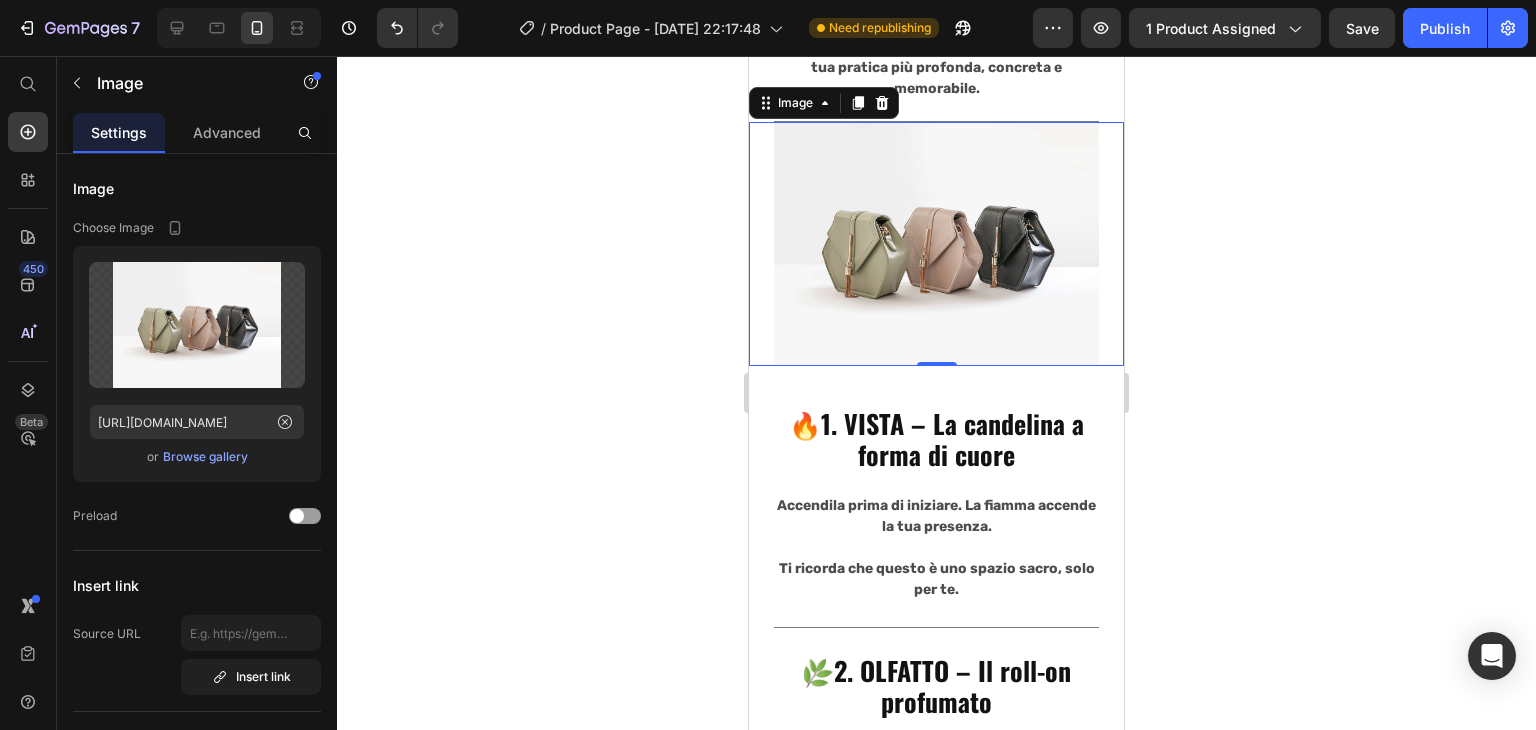 scroll, scrollTop: 8919, scrollLeft: 0, axis: vertical 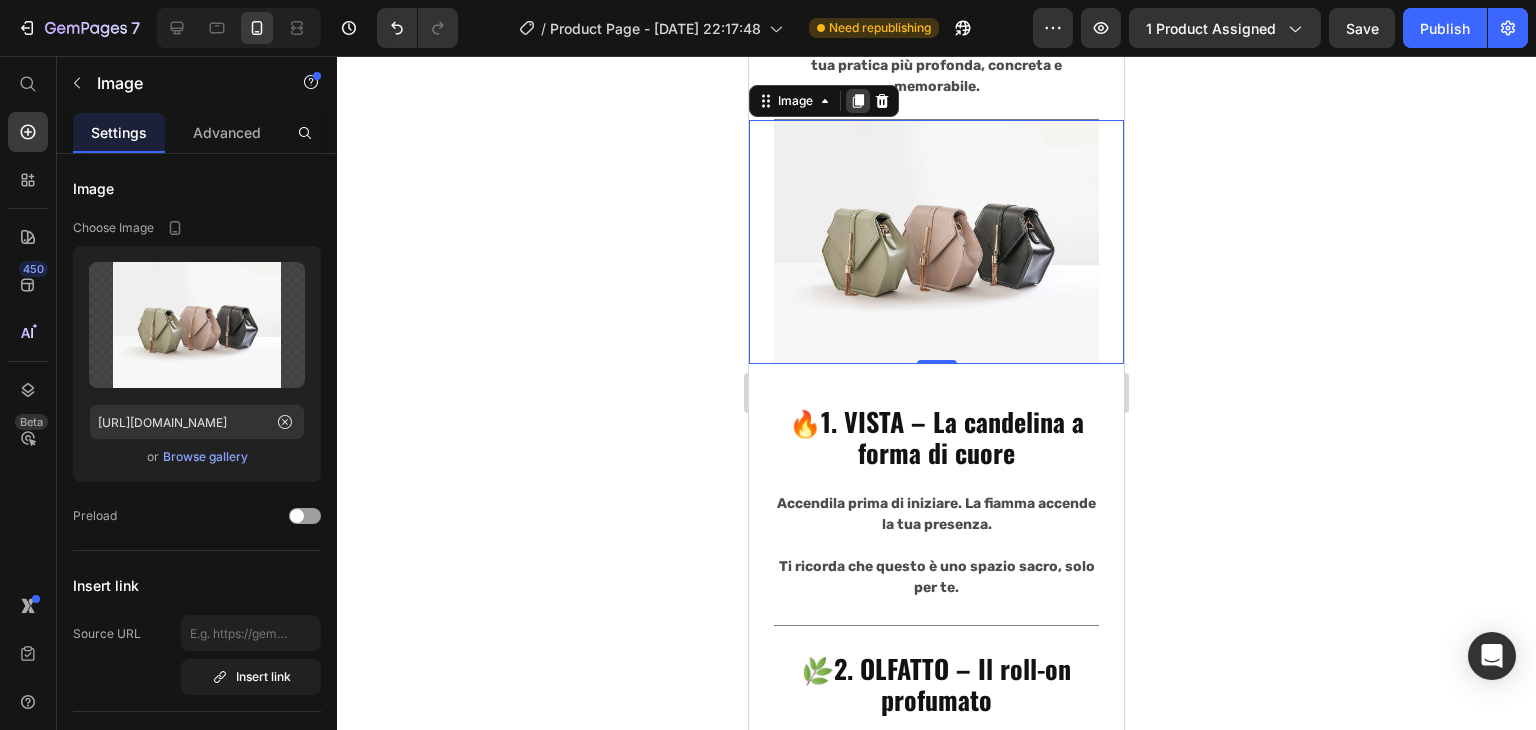 click 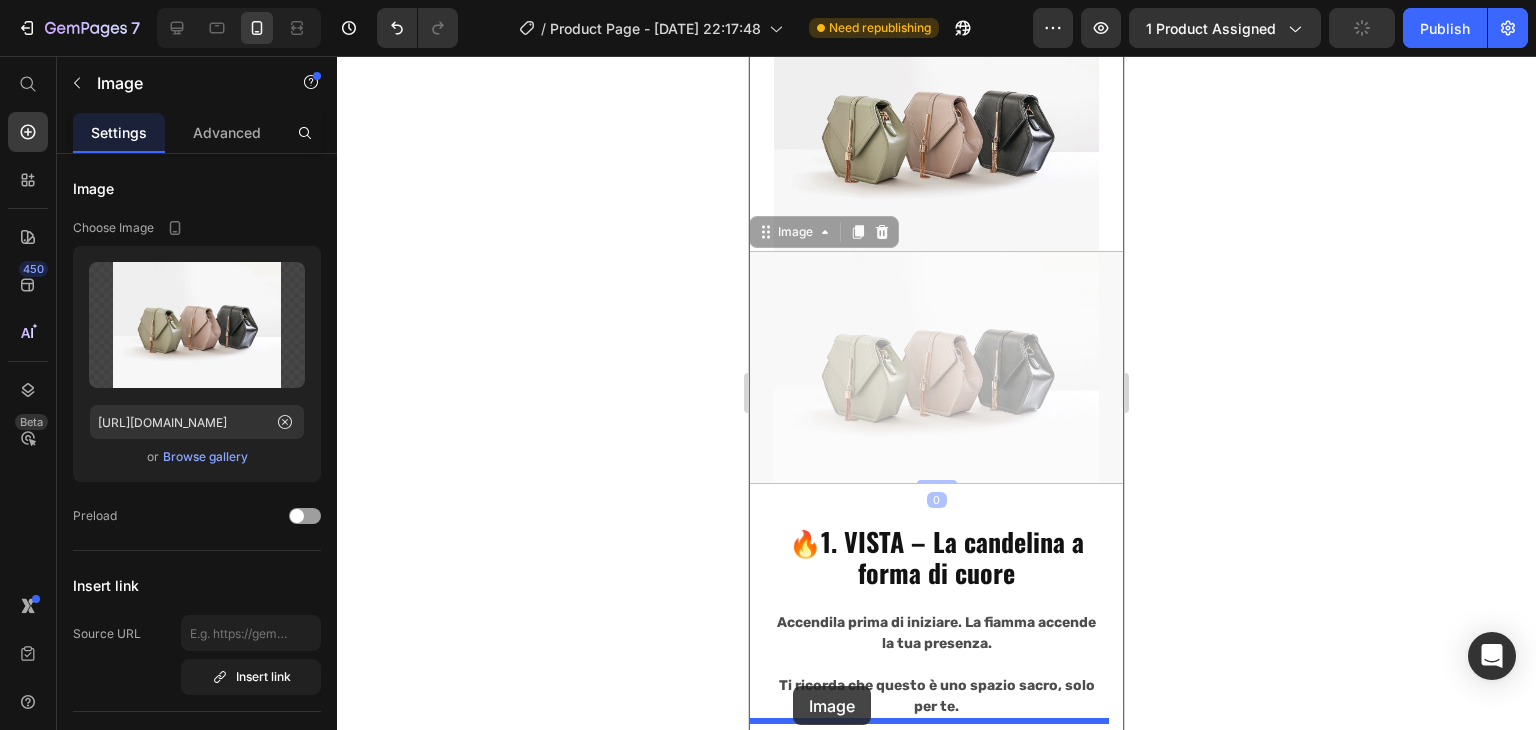 scroll, scrollTop: 9099, scrollLeft: 0, axis: vertical 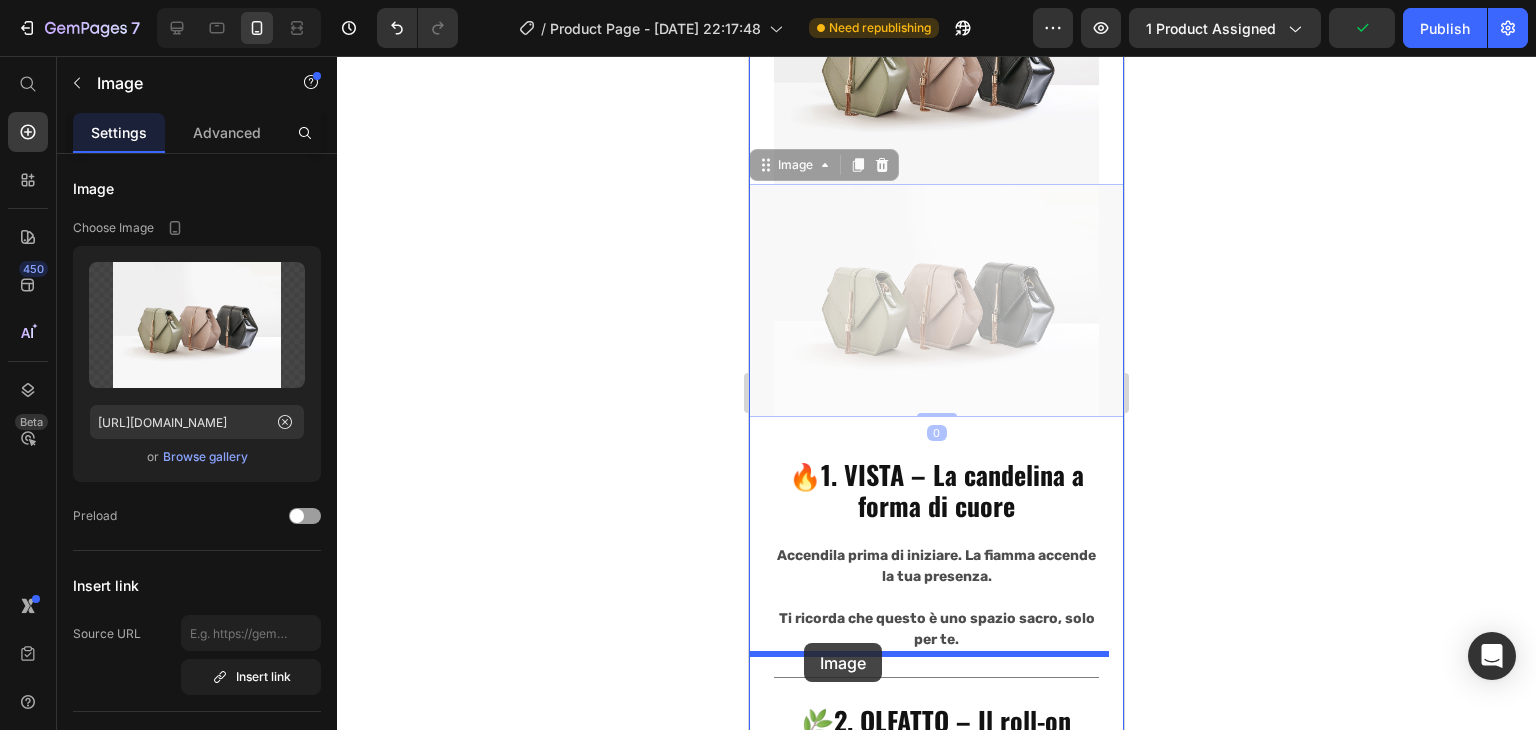 drag, startPoint x: 816, startPoint y: 320, endPoint x: 804, endPoint y: 643, distance: 323.22284 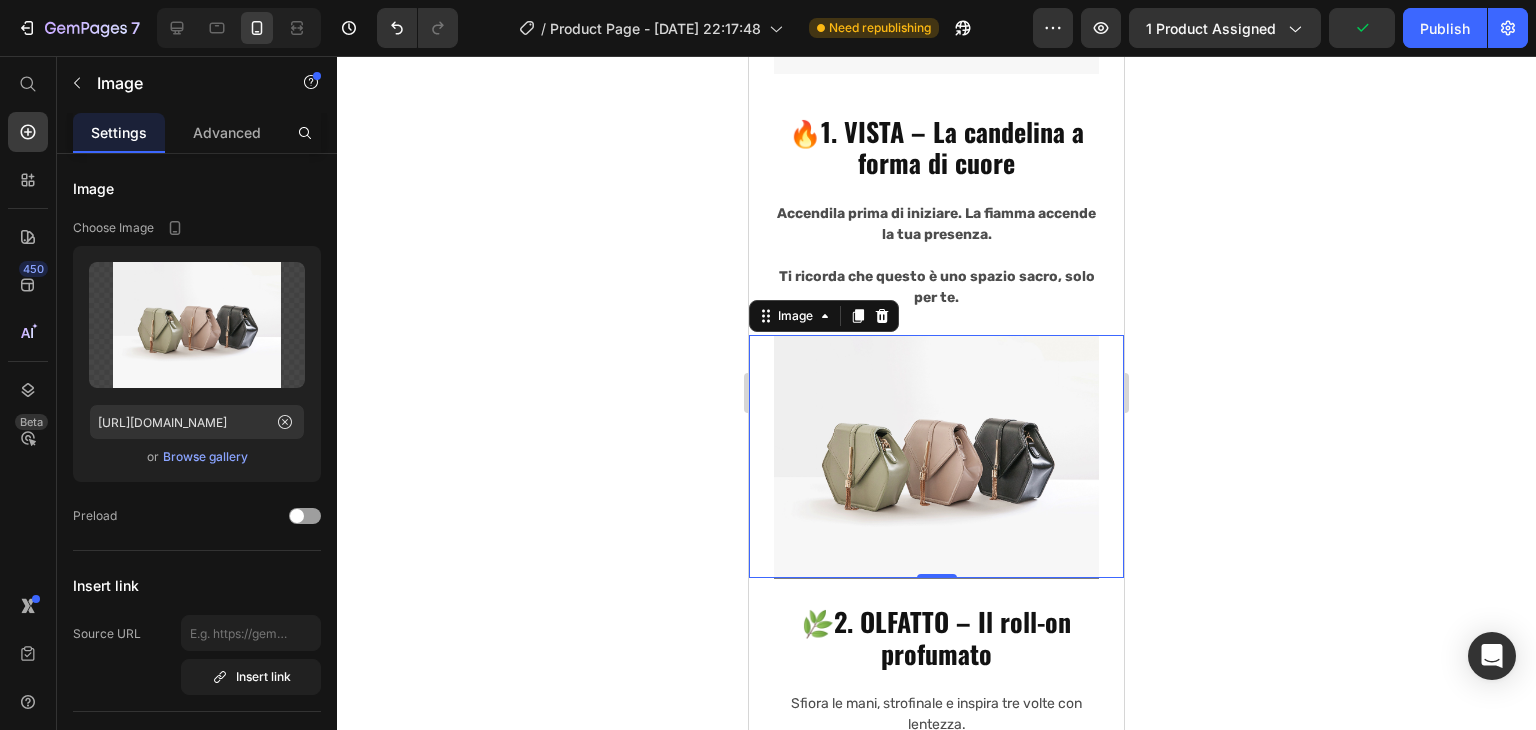 scroll, scrollTop: 9212, scrollLeft: 0, axis: vertical 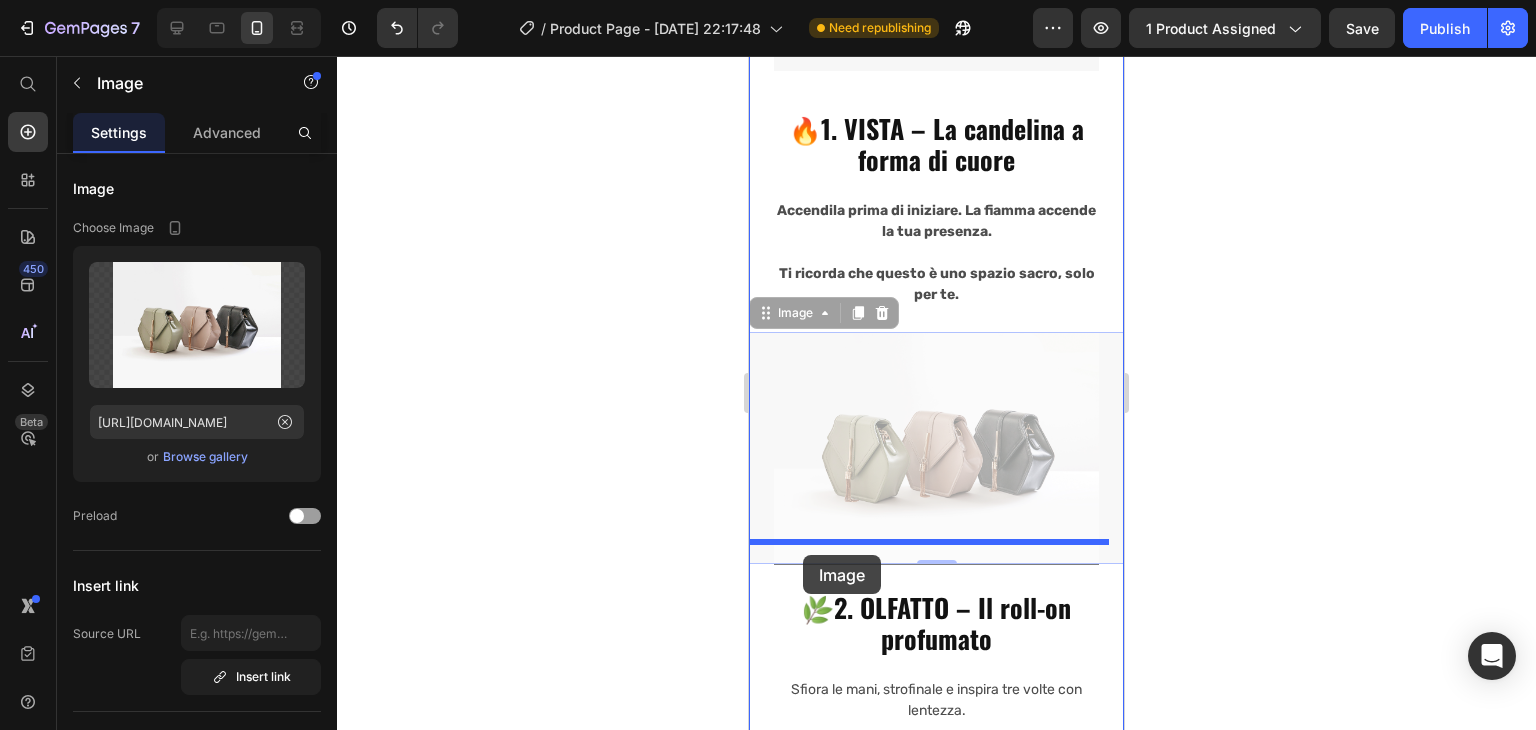 drag, startPoint x: 816, startPoint y: 297, endPoint x: 803, endPoint y: 554, distance: 257.32858 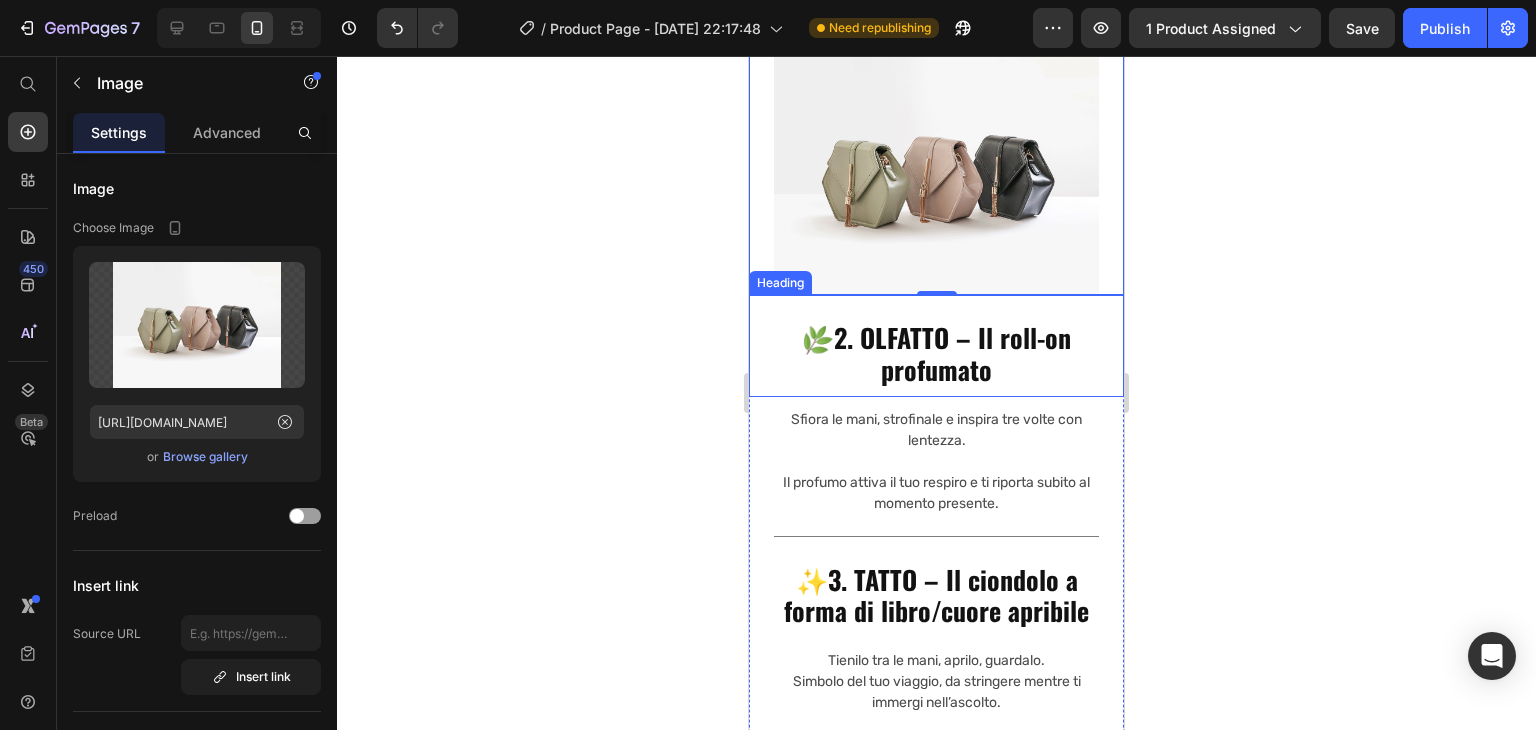 scroll, scrollTop: 9497, scrollLeft: 0, axis: vertical 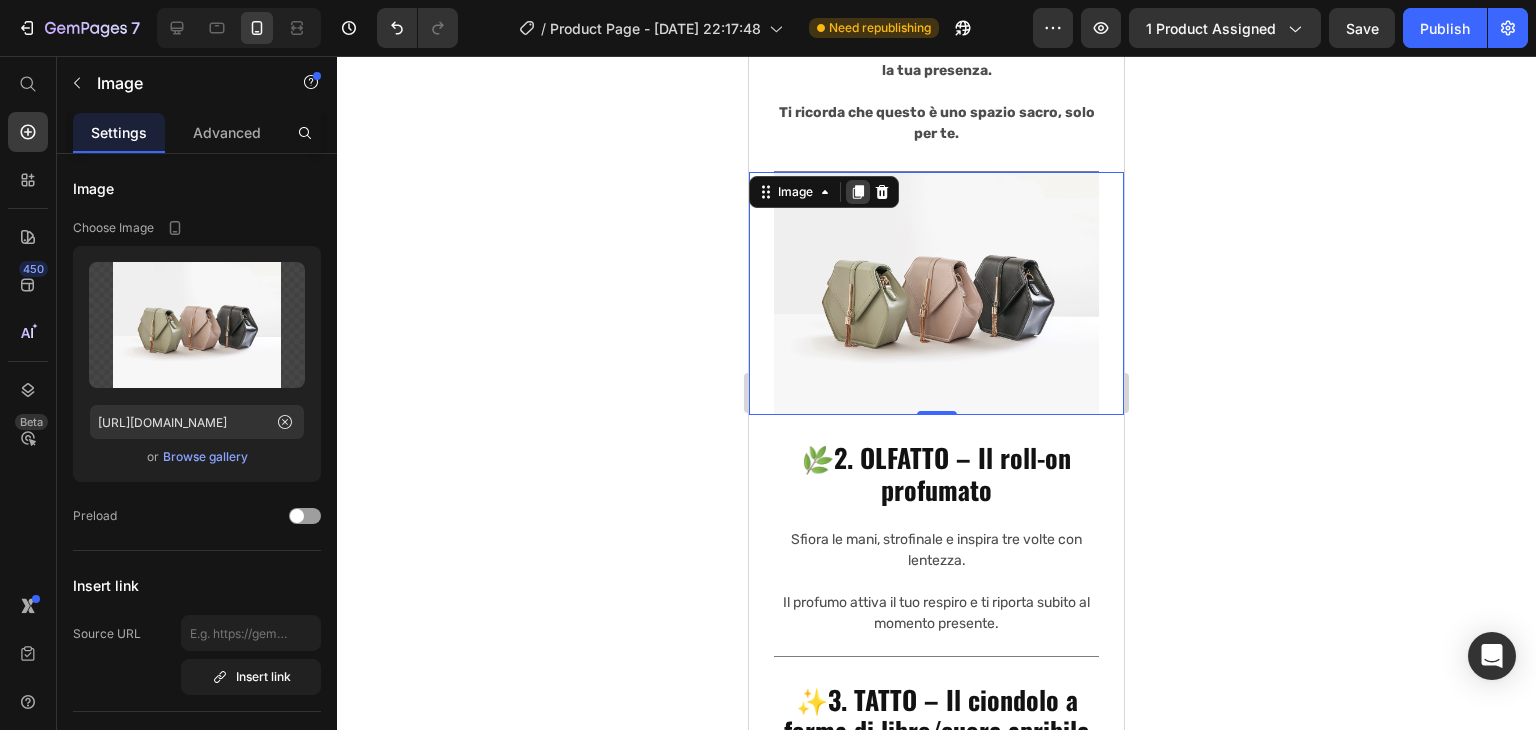 click 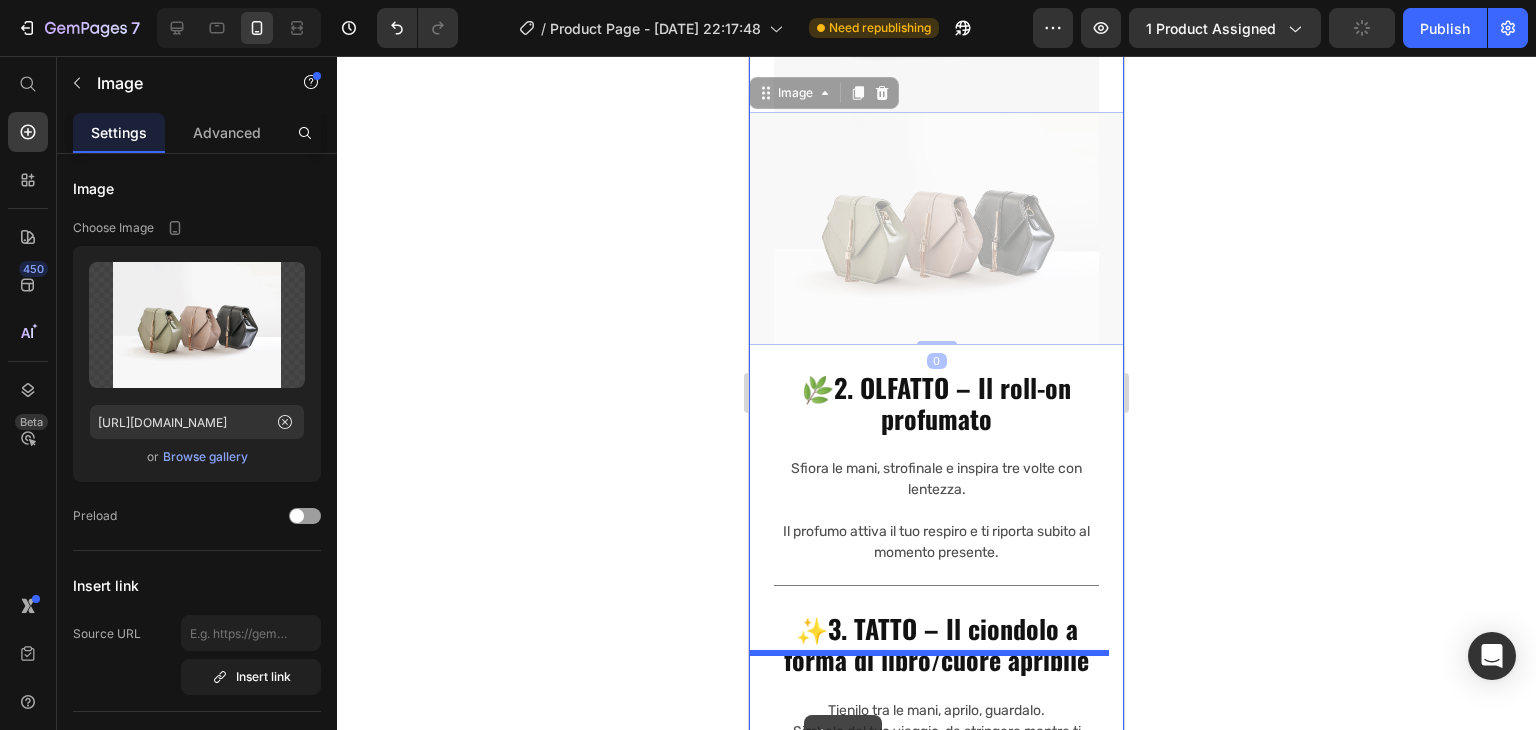 scroll, scrollTop: 9768, scrollLeft: 0, axis: vertical 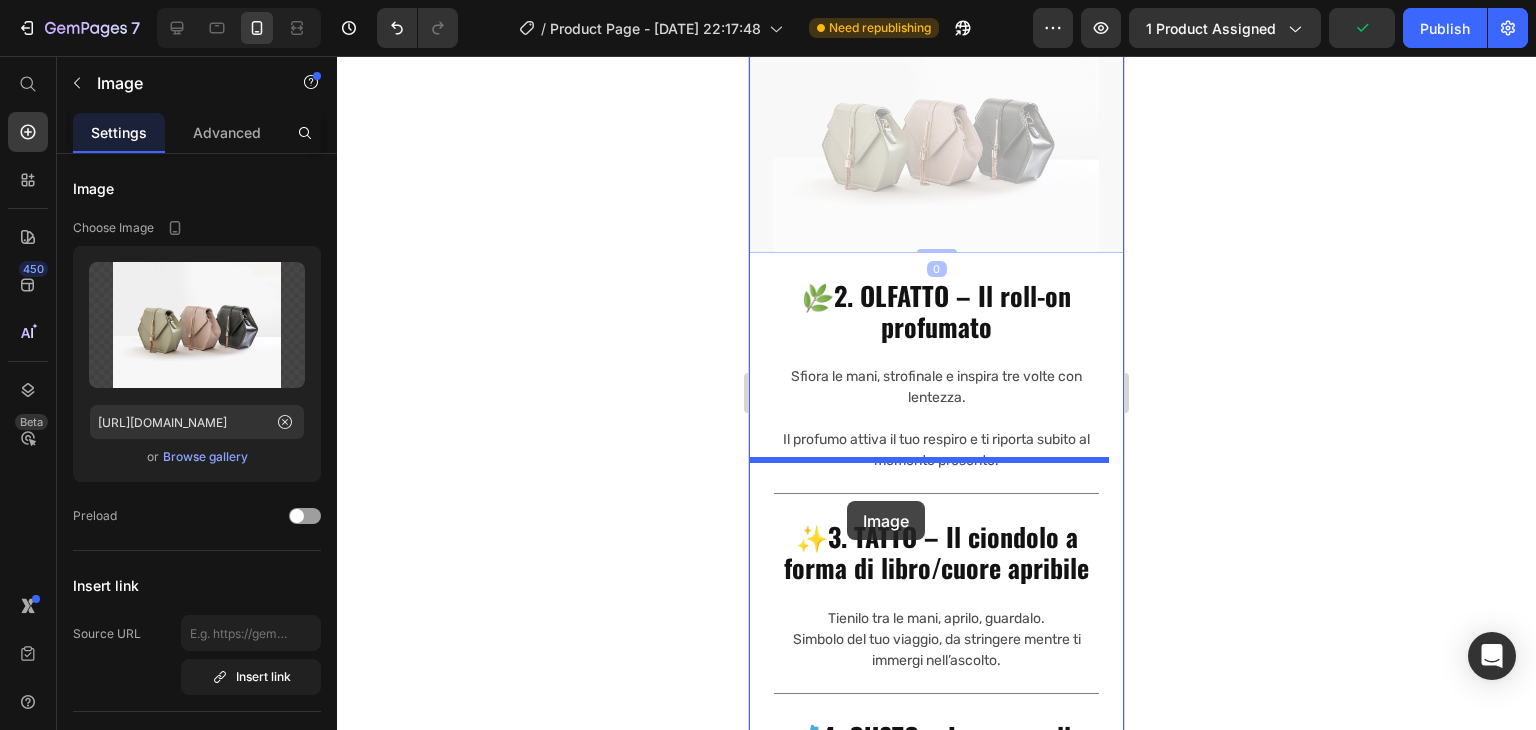 drag, startPoint x: 810, startPoint y: 361, endPoint x: 847, endPoint y: 501, distance: 144.80676 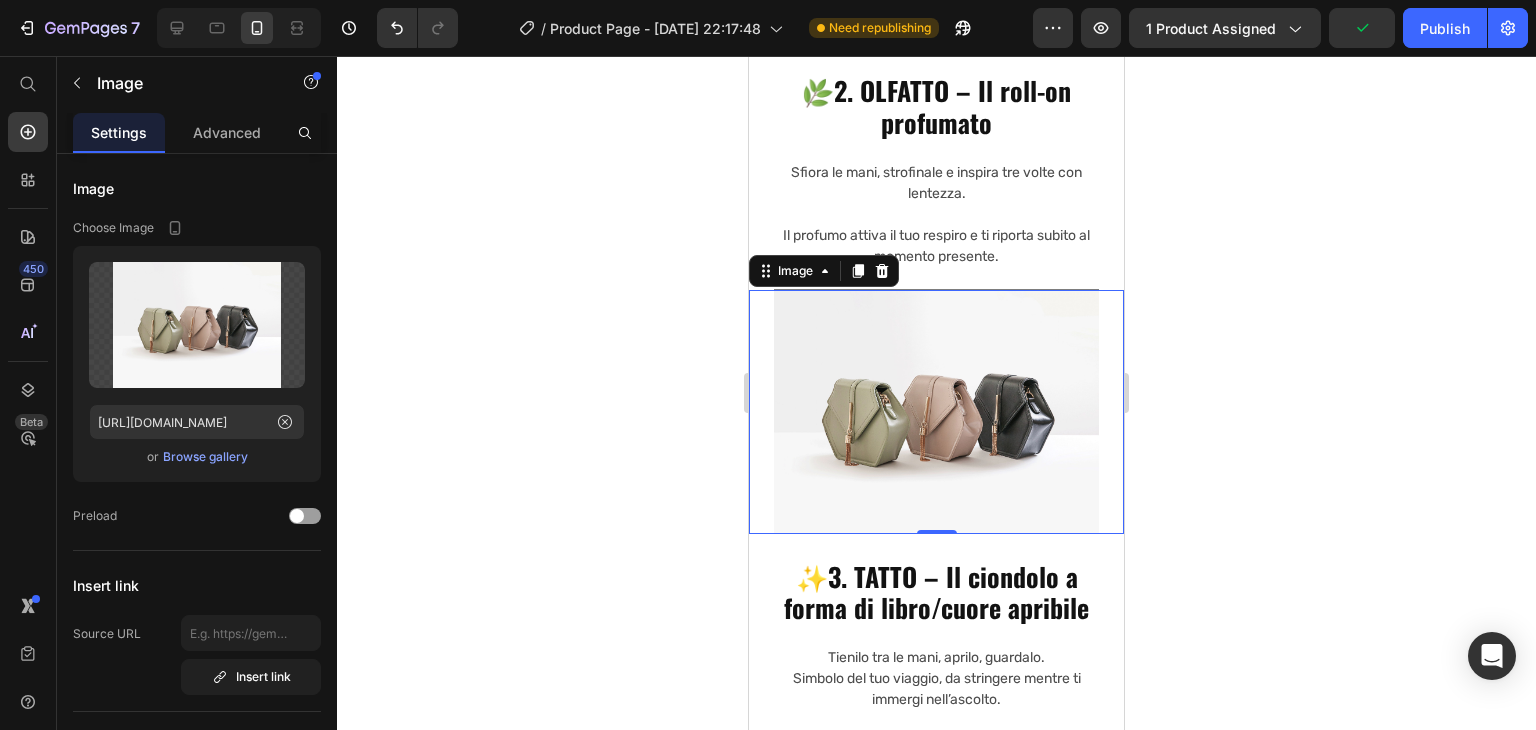 scroll, scrollTop: 9748, scrollLeft: 0, axis: vertical 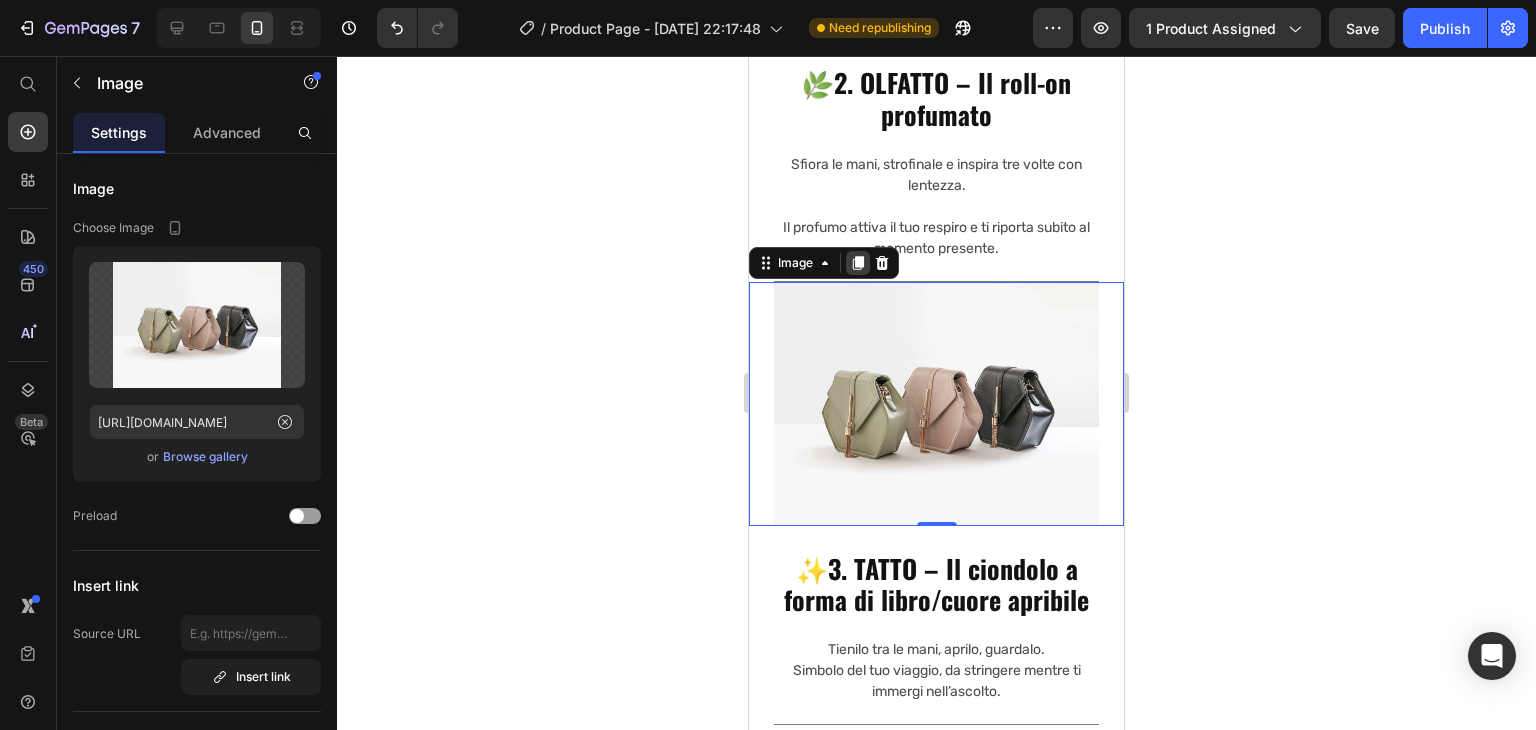 click 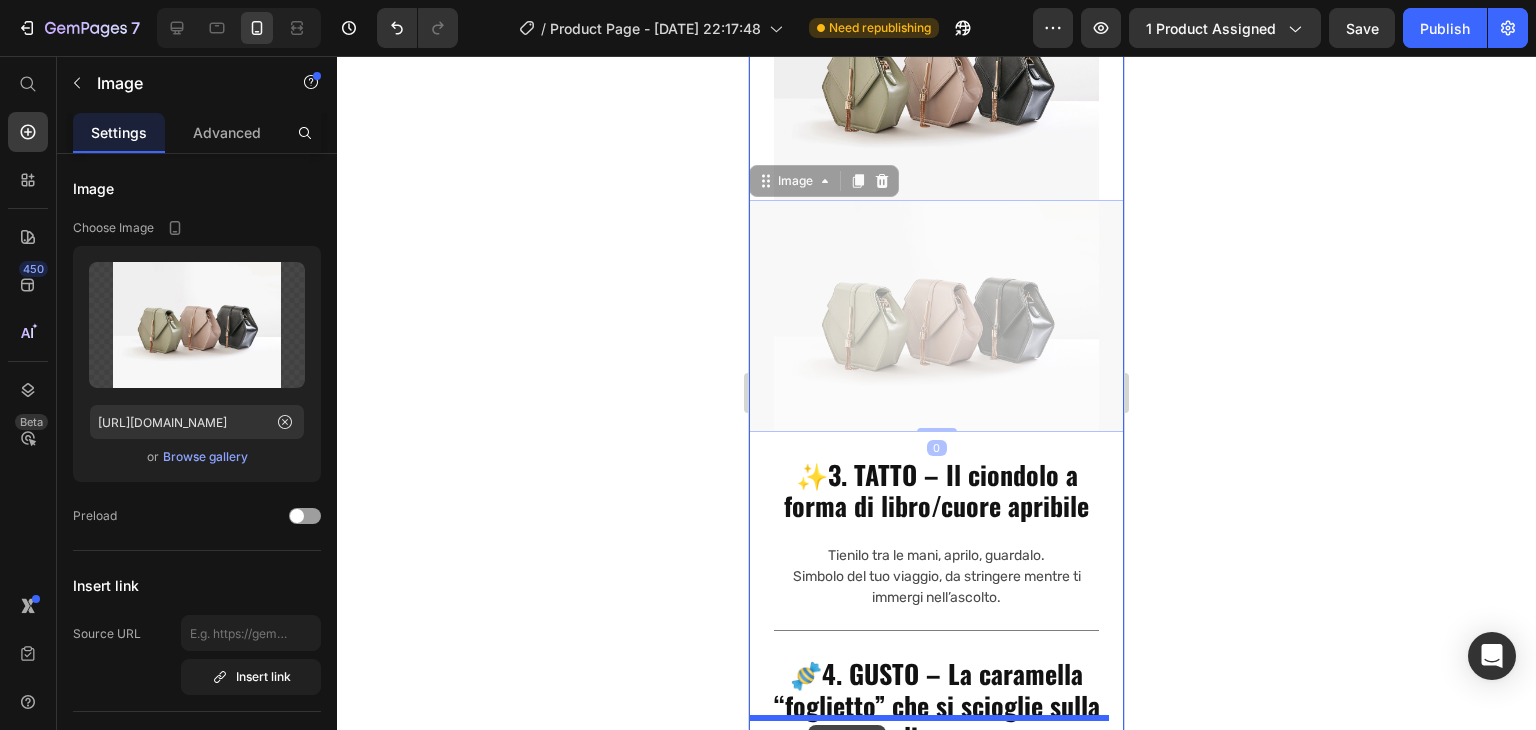 scroll, scrollTop: 10124, scrollLeft: 0, axis: vertical 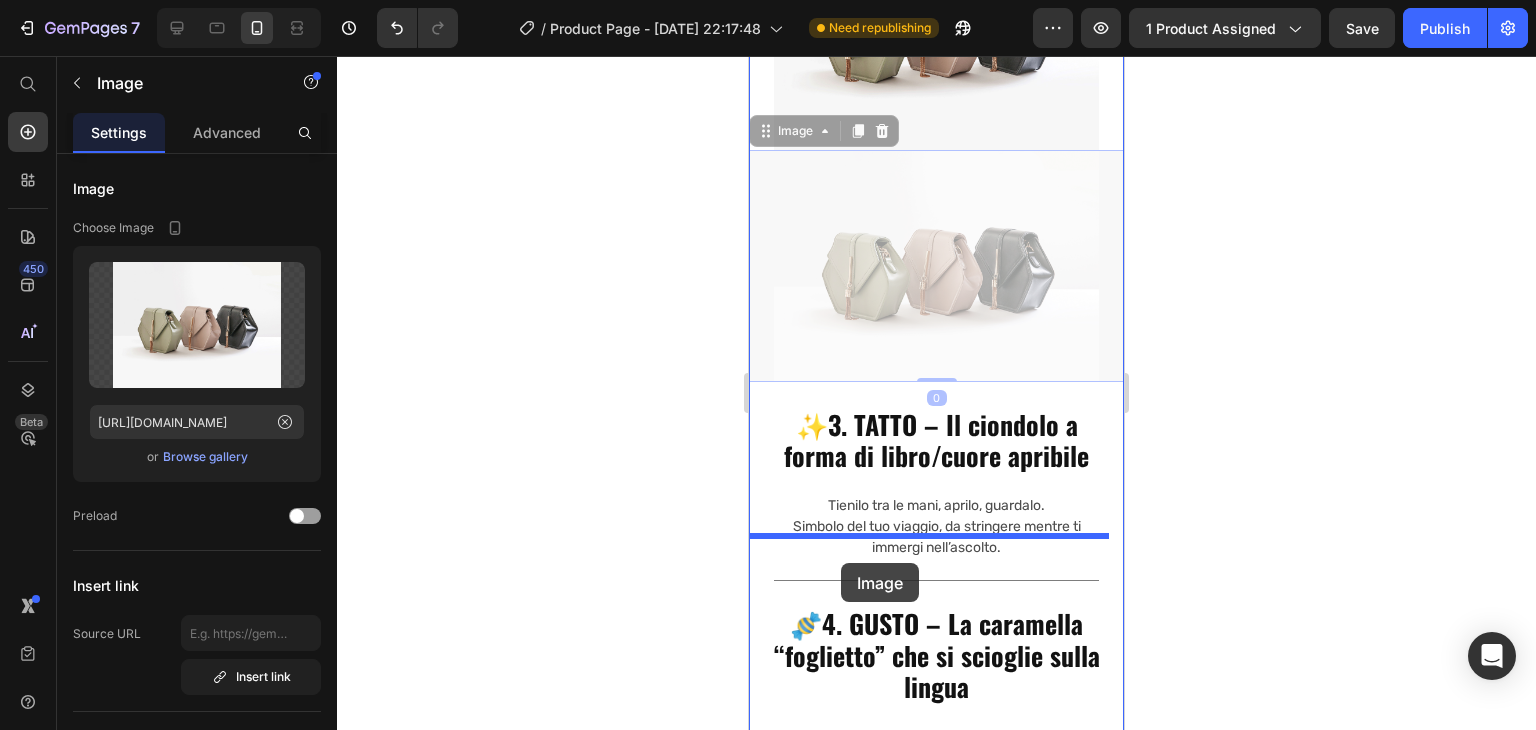 drag, startPoint x: 816, startPoint y: 456, endPoint x: 841, endPoint y: 563, distance: 109.88175 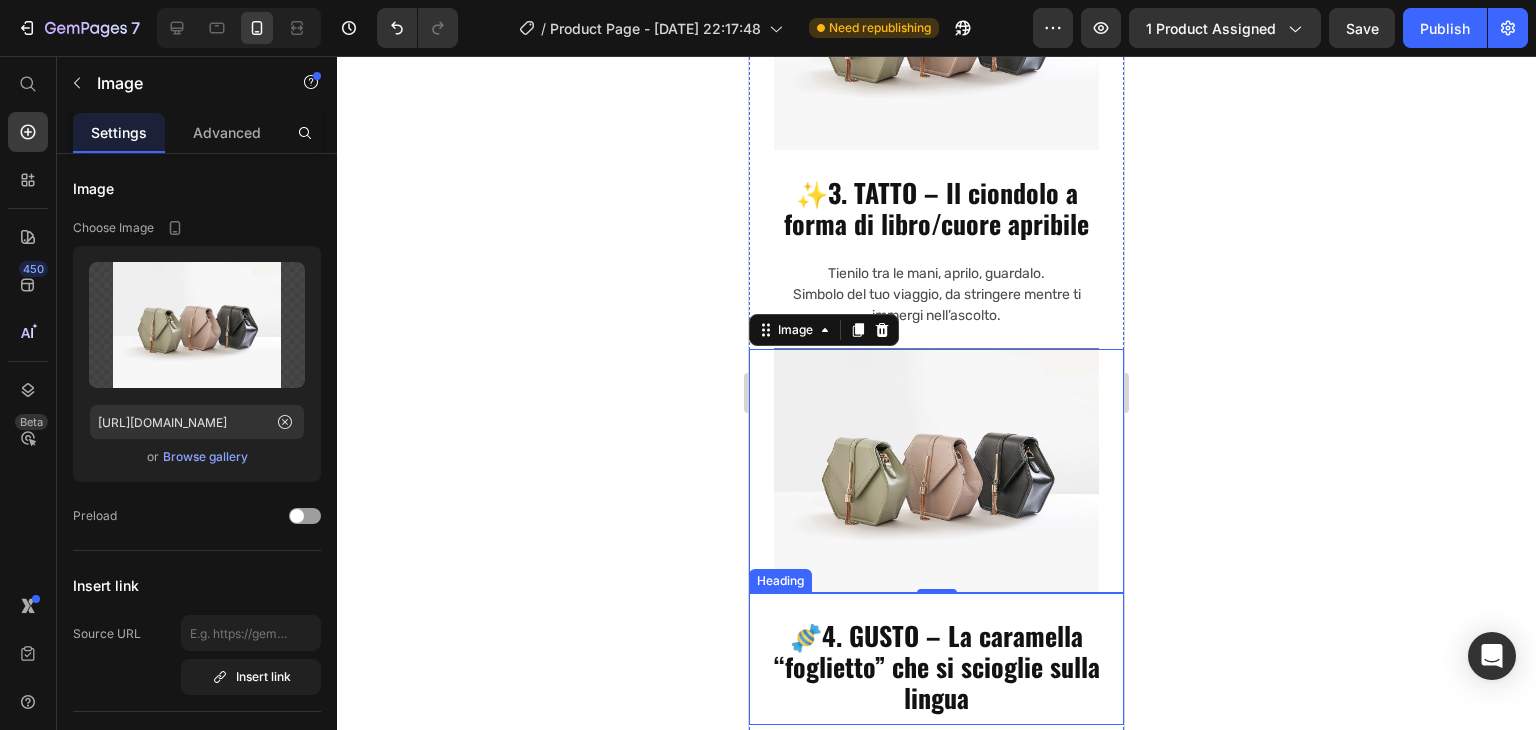scroll, scrollTop: 10196, scrollLeft: 0, axis: vertical 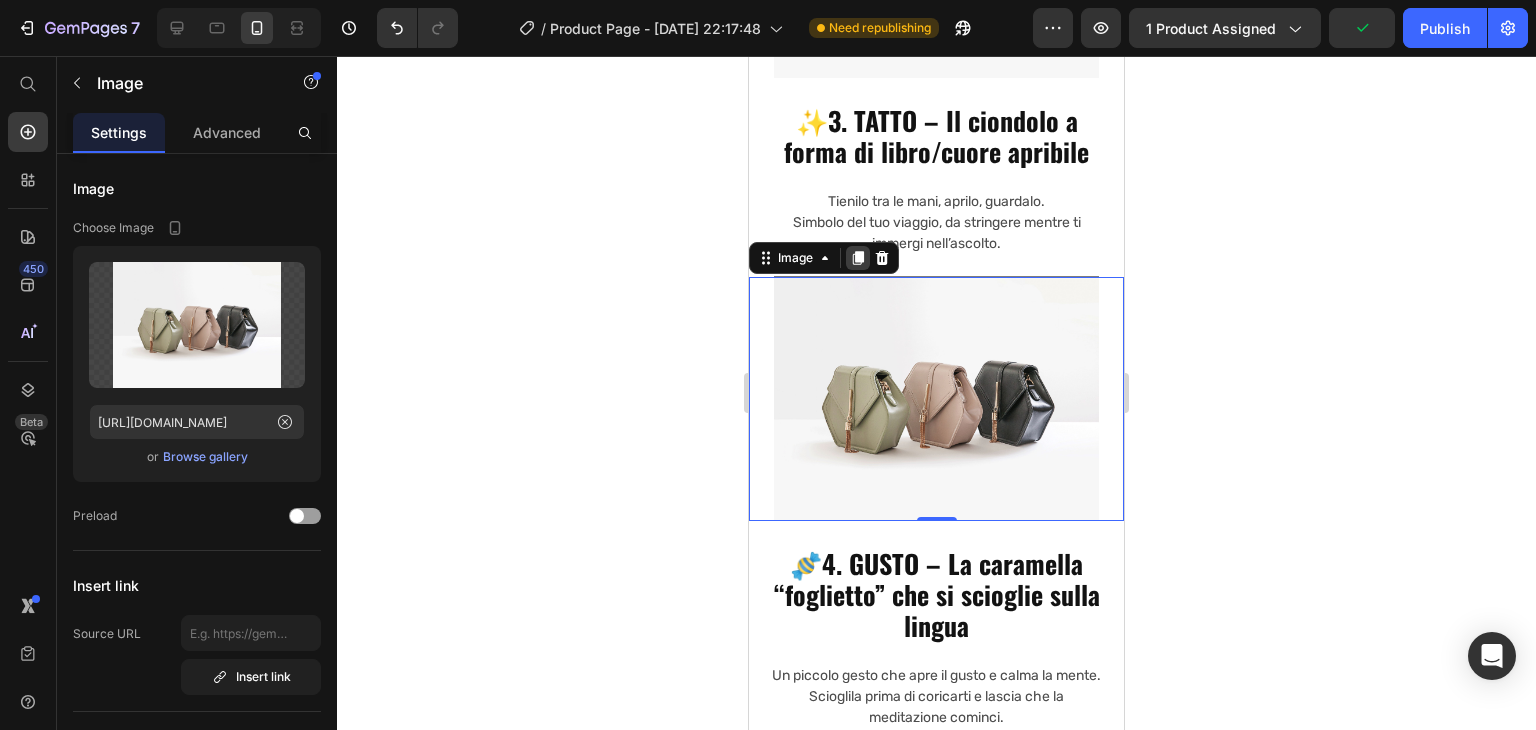 click 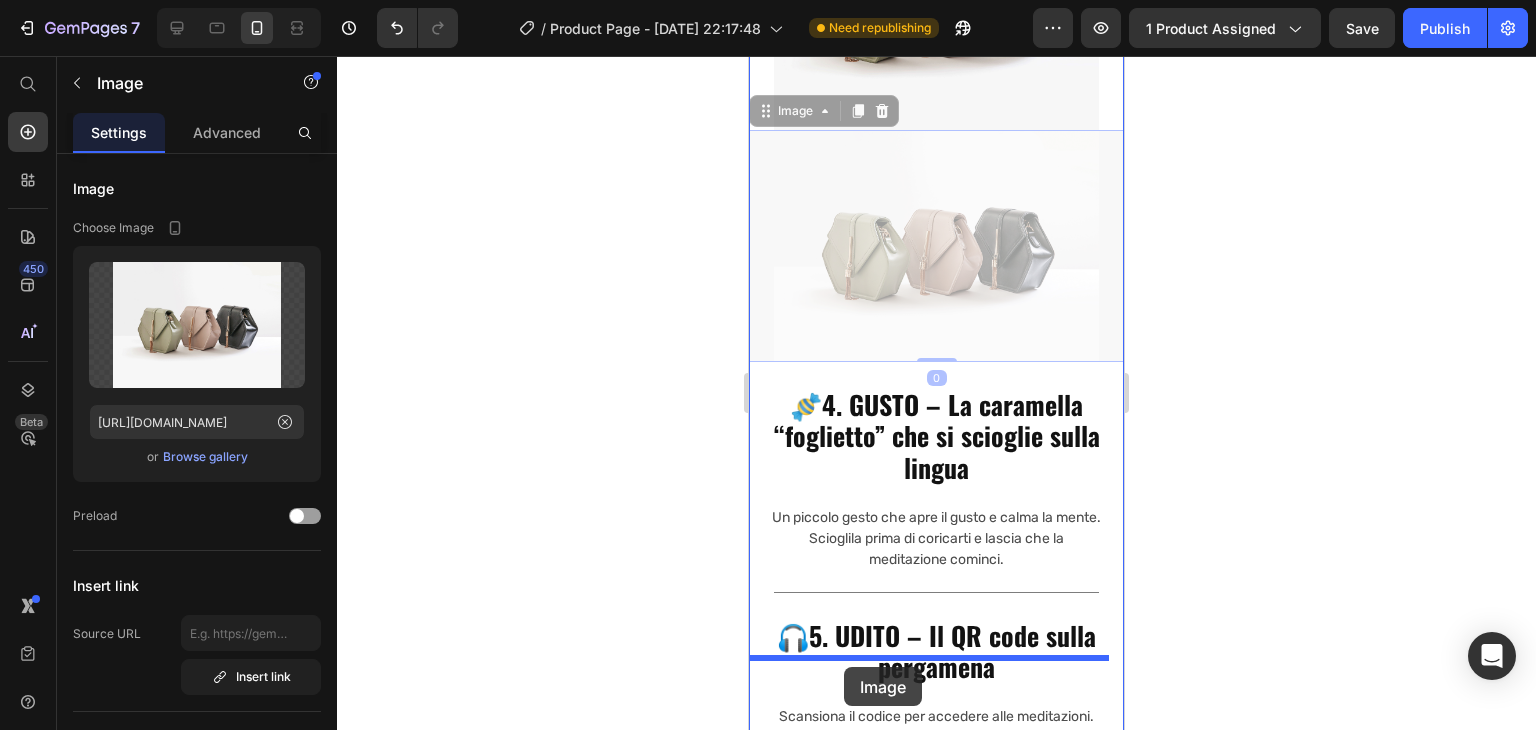 scroll, scrollTop: 10622, scrollLeft: 0, axis: vertical 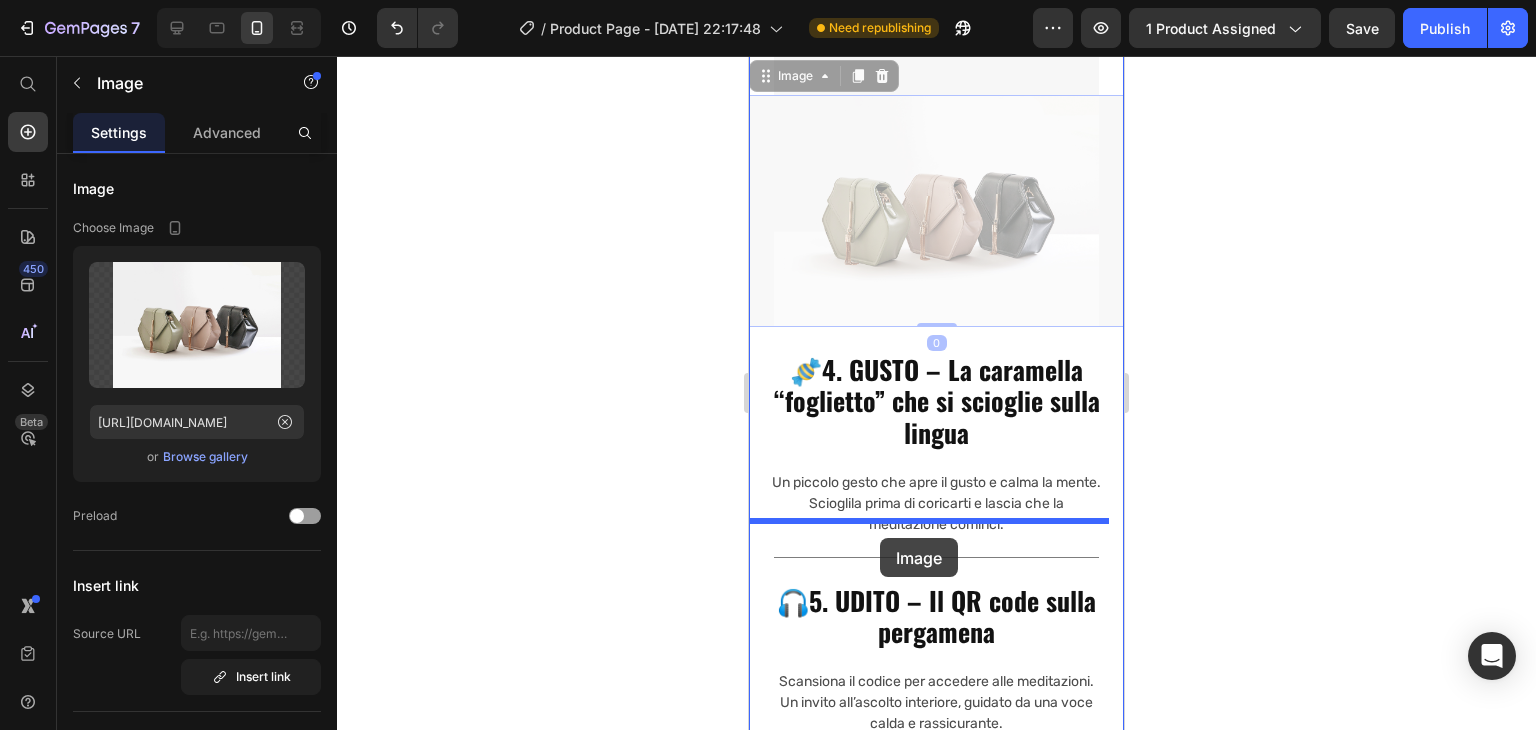 drag, startPoint x: 813, startPoint y: 441, endPoint x: 881, endPoint y: 538, distance: 118.46096 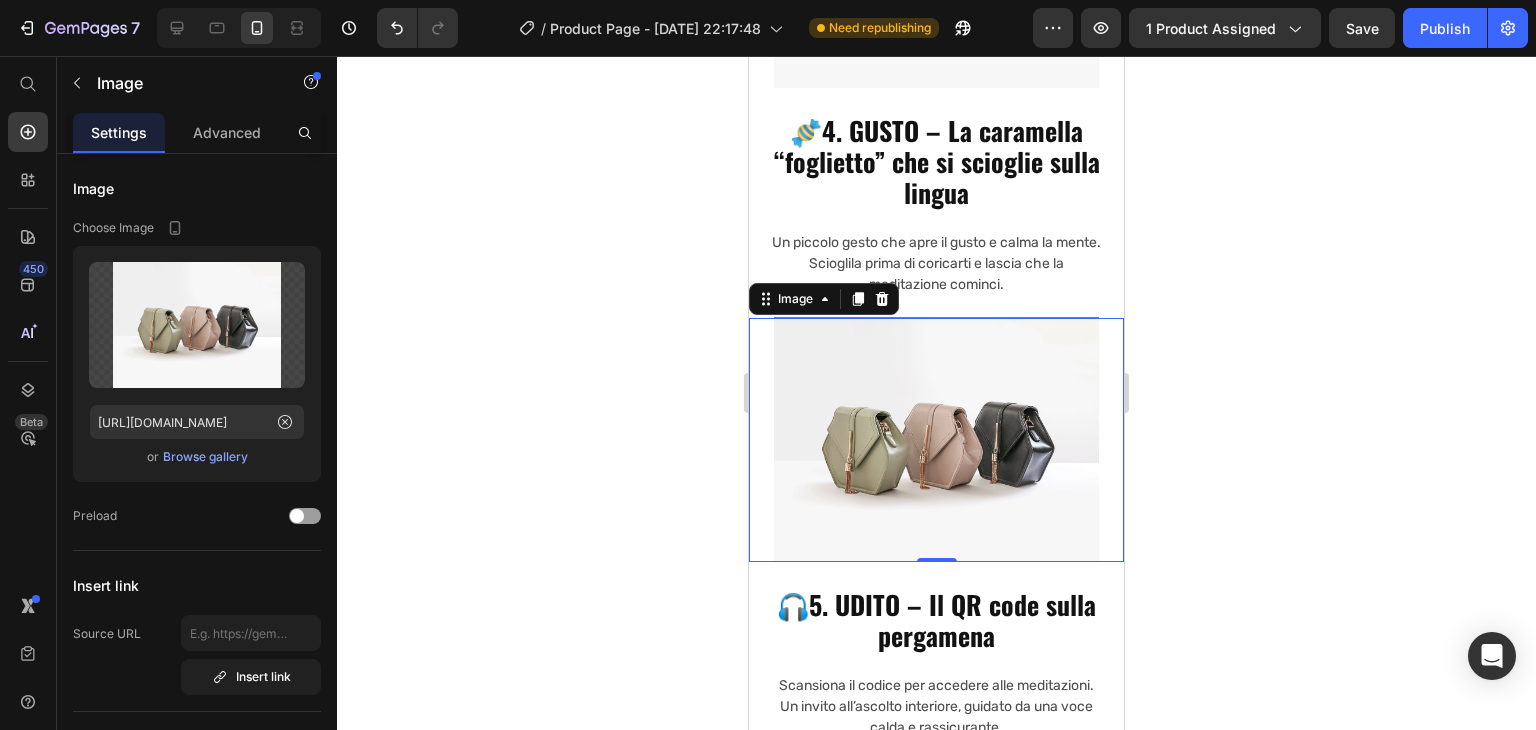 scroll, scrollTop: 10631, scrollLeft: 0, axis: vertical 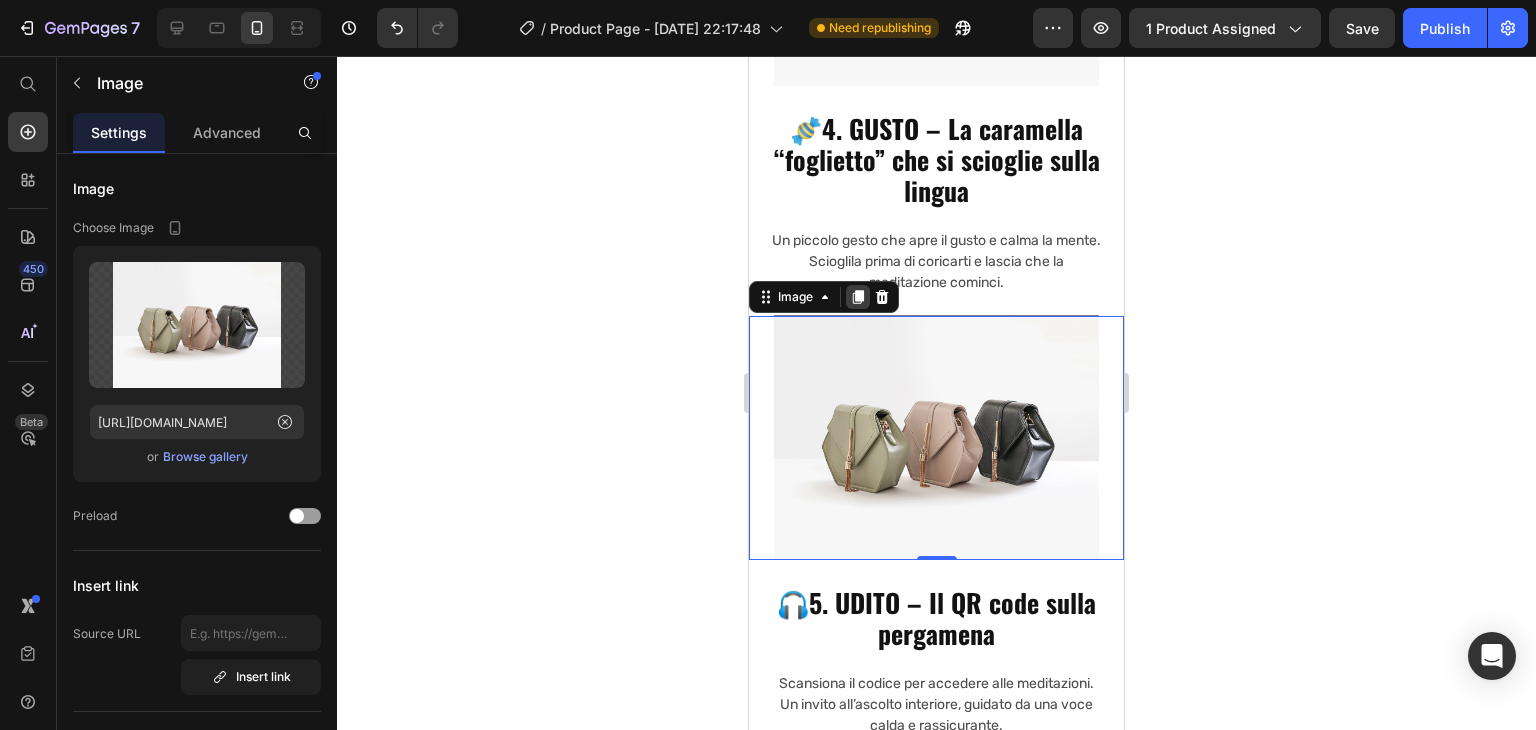click 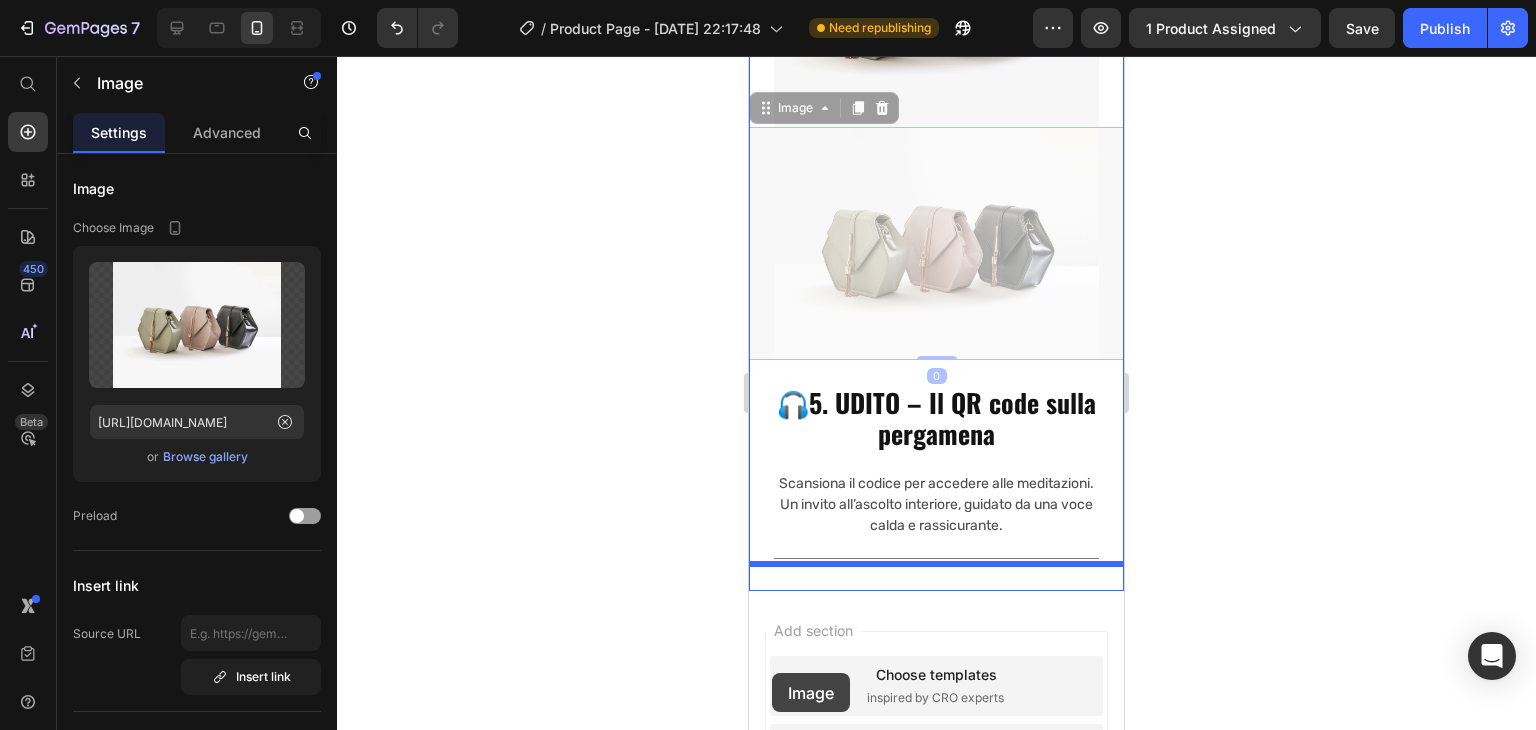 scroll, scrollTop: 11080, scrollLeft: 0, axis: vertical 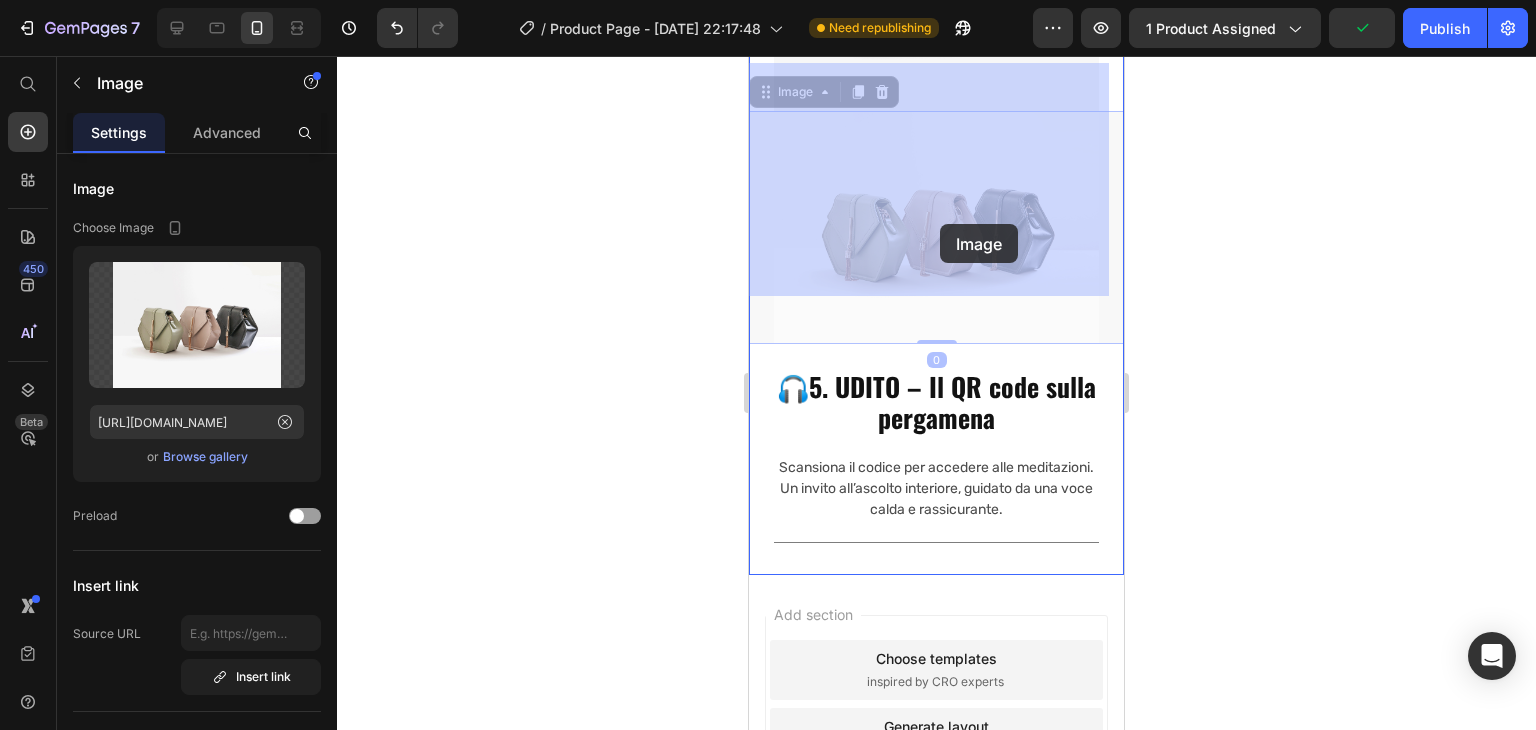 drag, startPoint x: 787, startPoint y: 498, endPoint x: 940, endPoint y: 217, distance: 319.95312 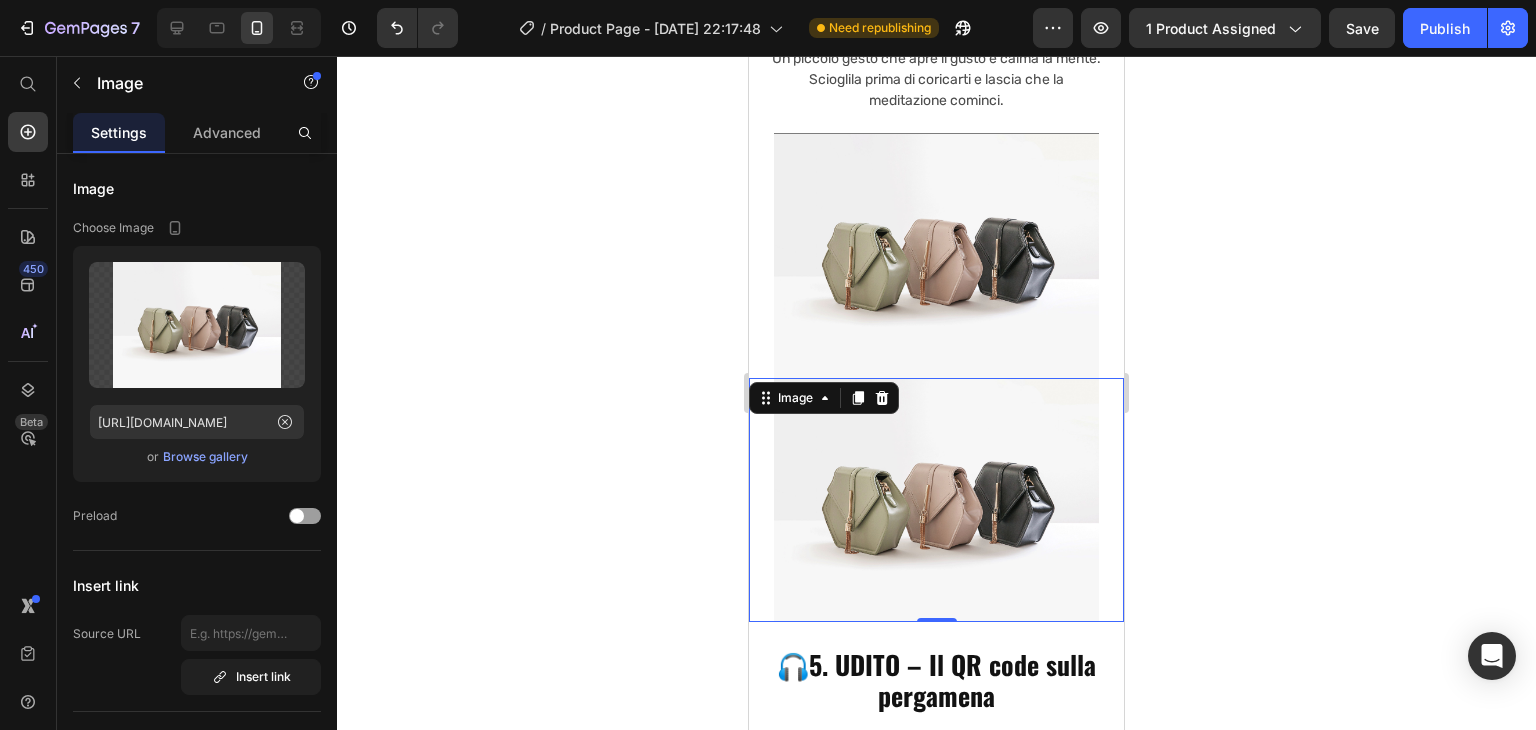 scroll, scrollTop: 10812, scrollLeft: 0, axis: vertical 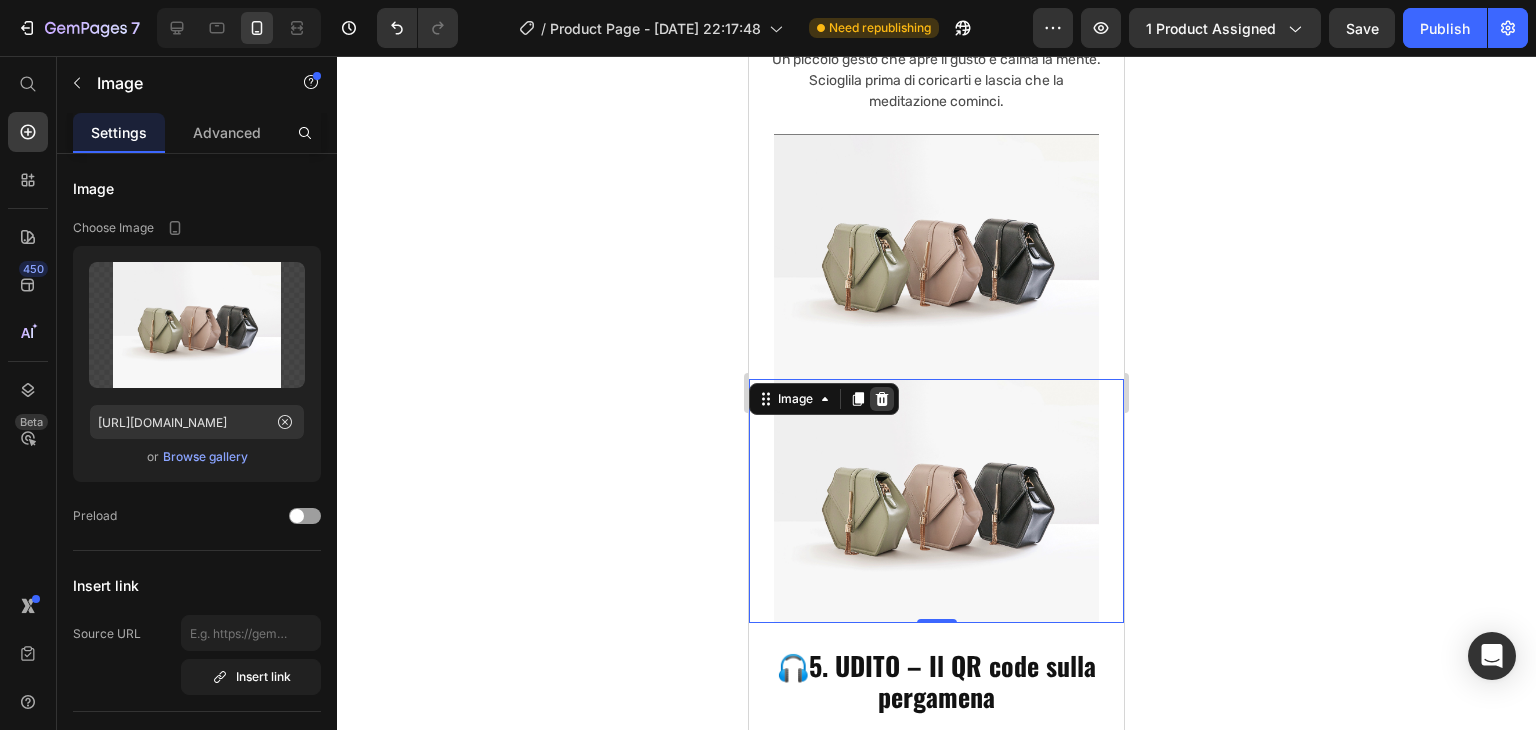 click 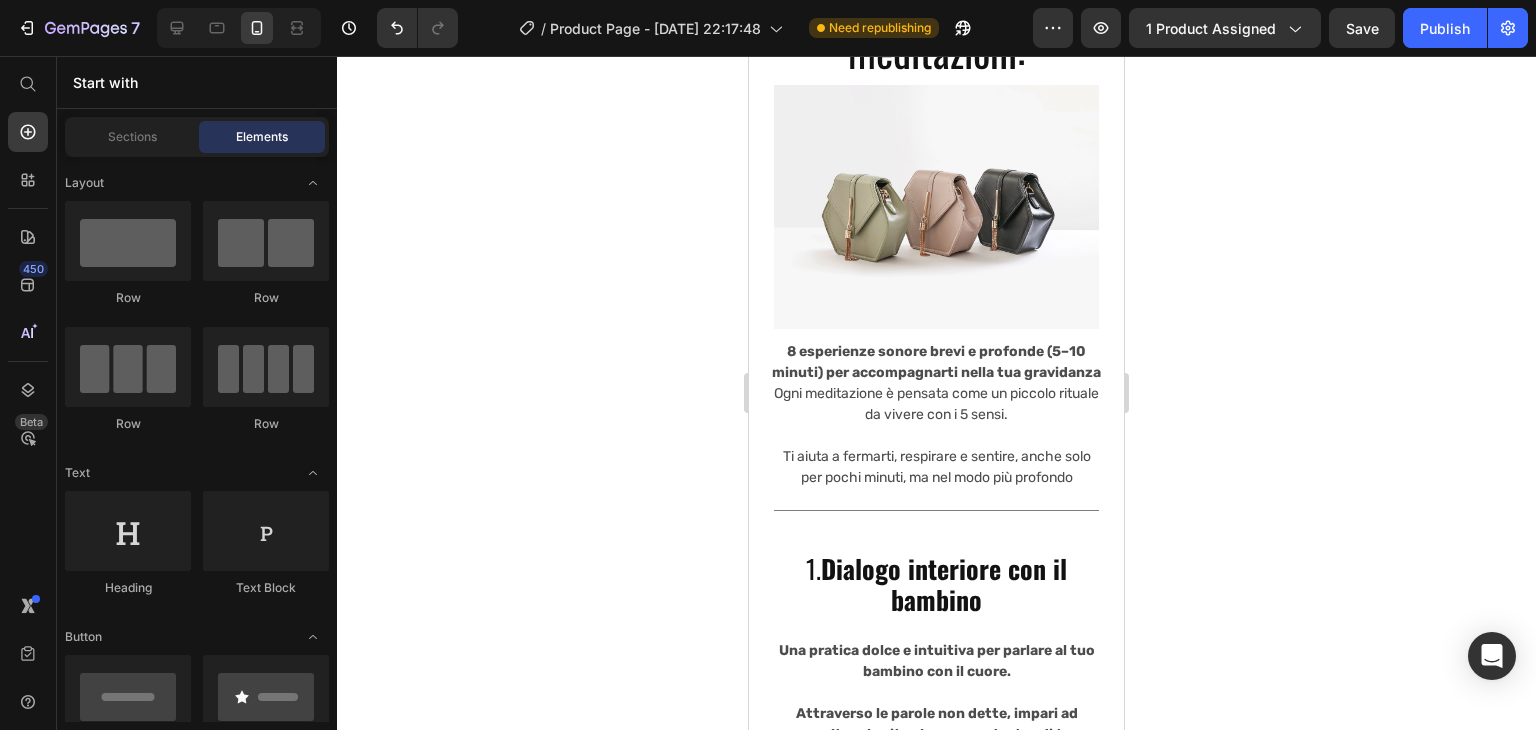 scroll, scrollTop: 5937, scrollLeft: 0, axis: vertical 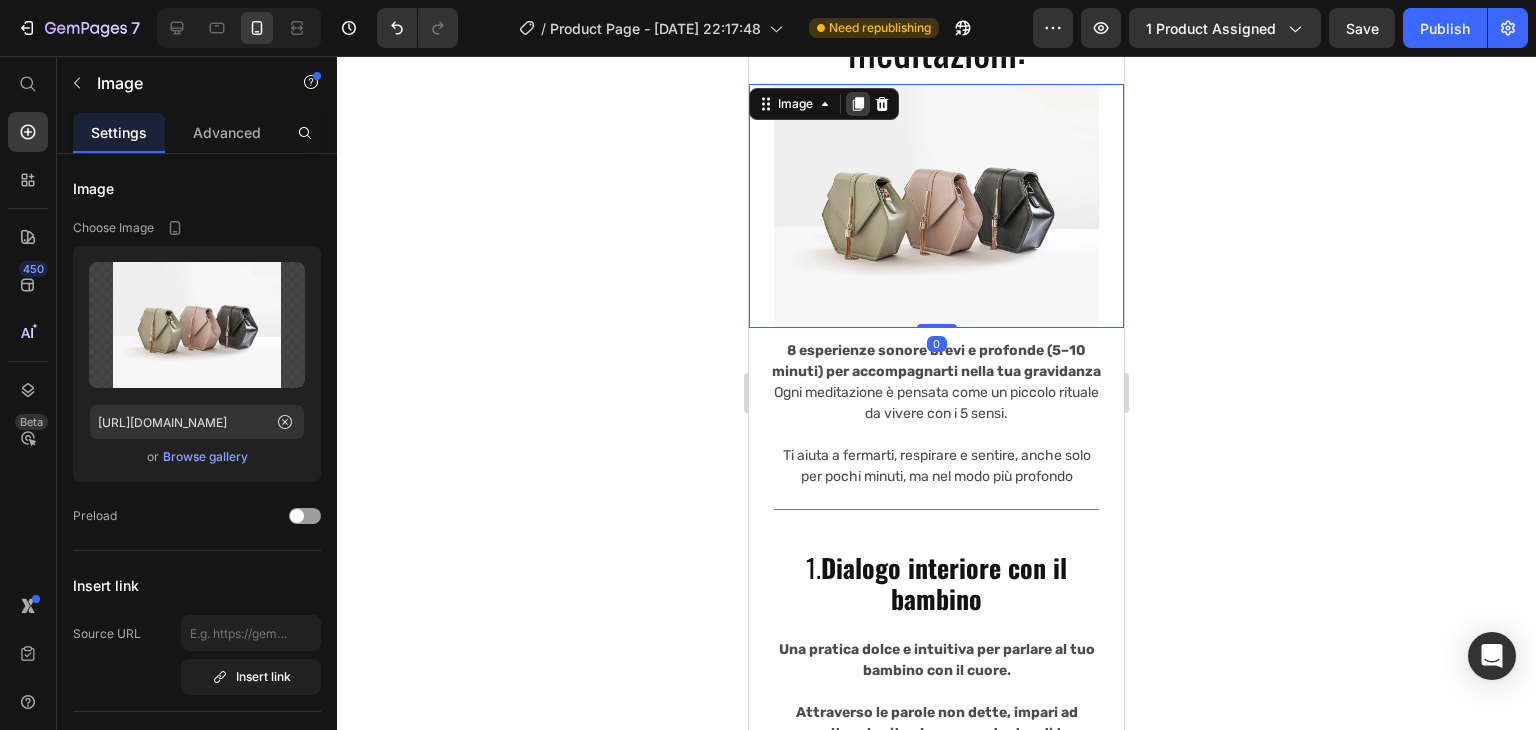 click 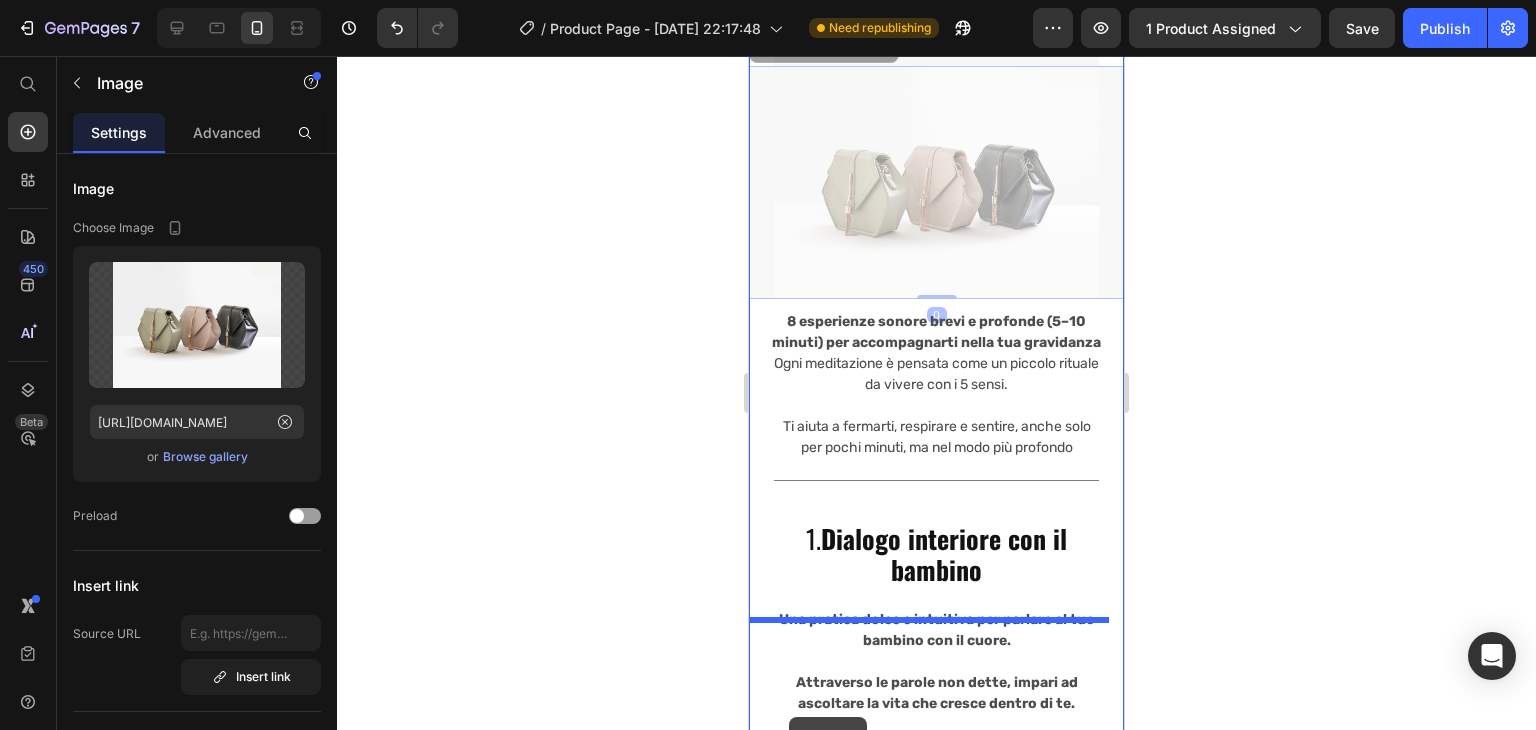 scroll, scrollTop: 6229, scrollLeft: 0, axis: vertical 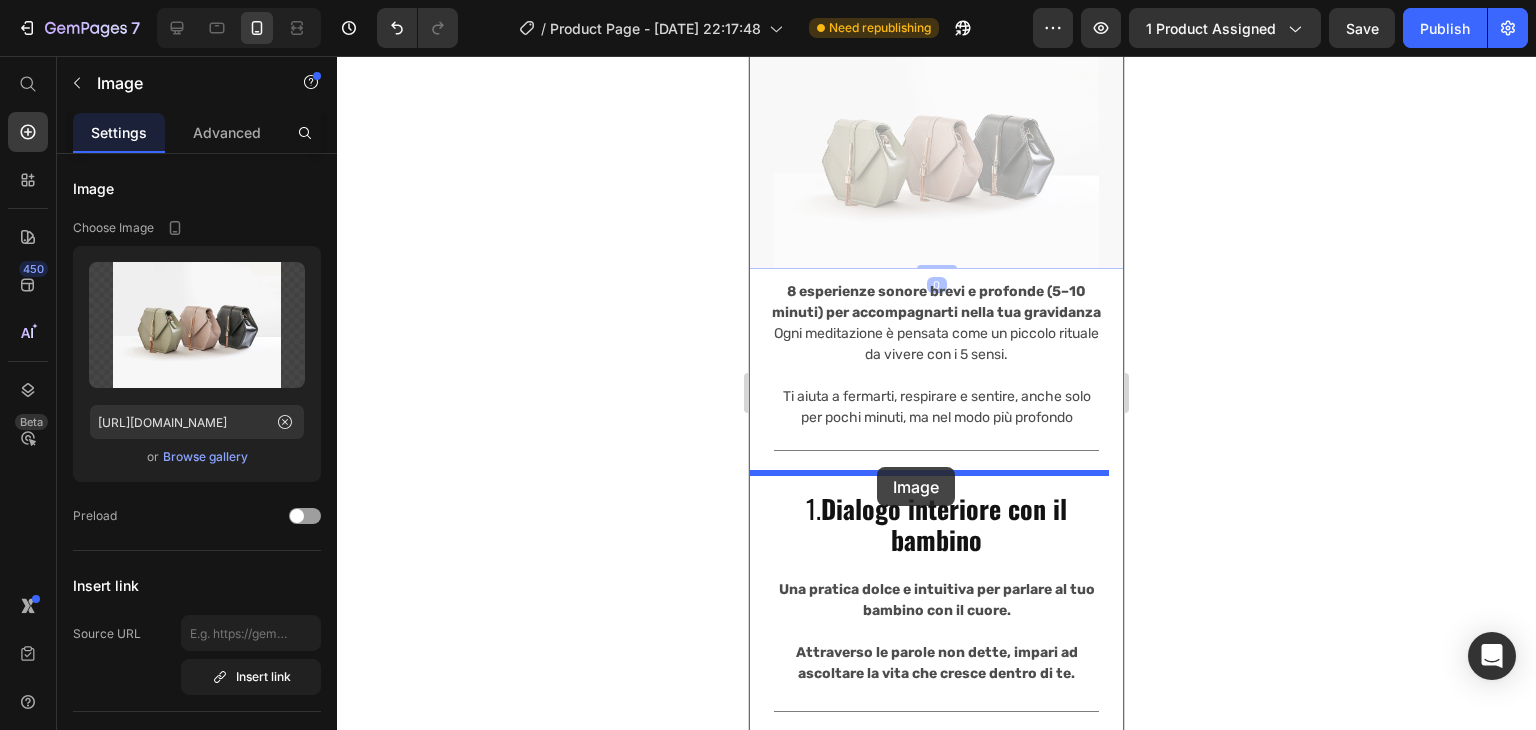 drag, startPoint x: 803, startPoint y: 300, endPoint x: 877, endPoint y: 467, distance: 182.66089 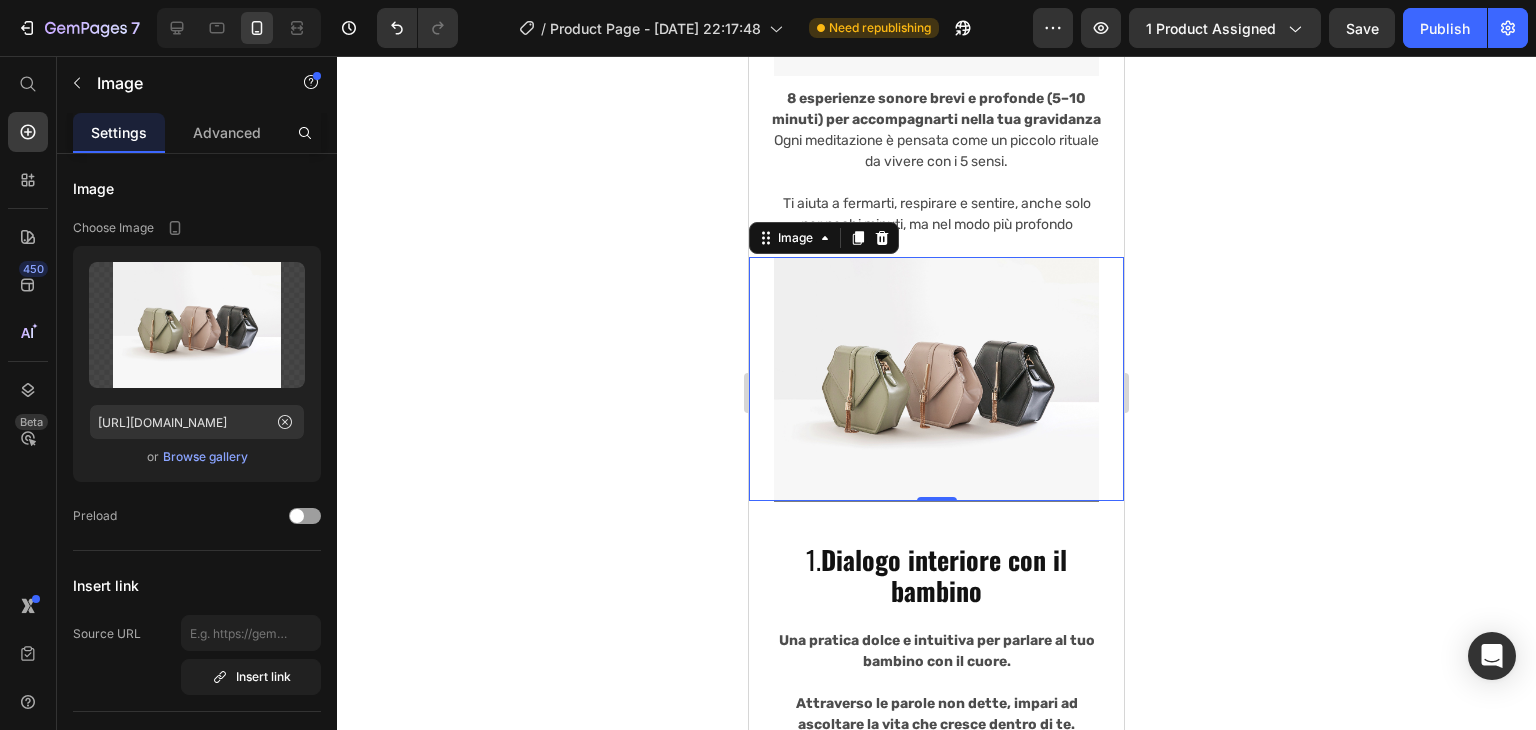 scroll, scrollTop: 6192, scrollLeft: 0, axis: vertical 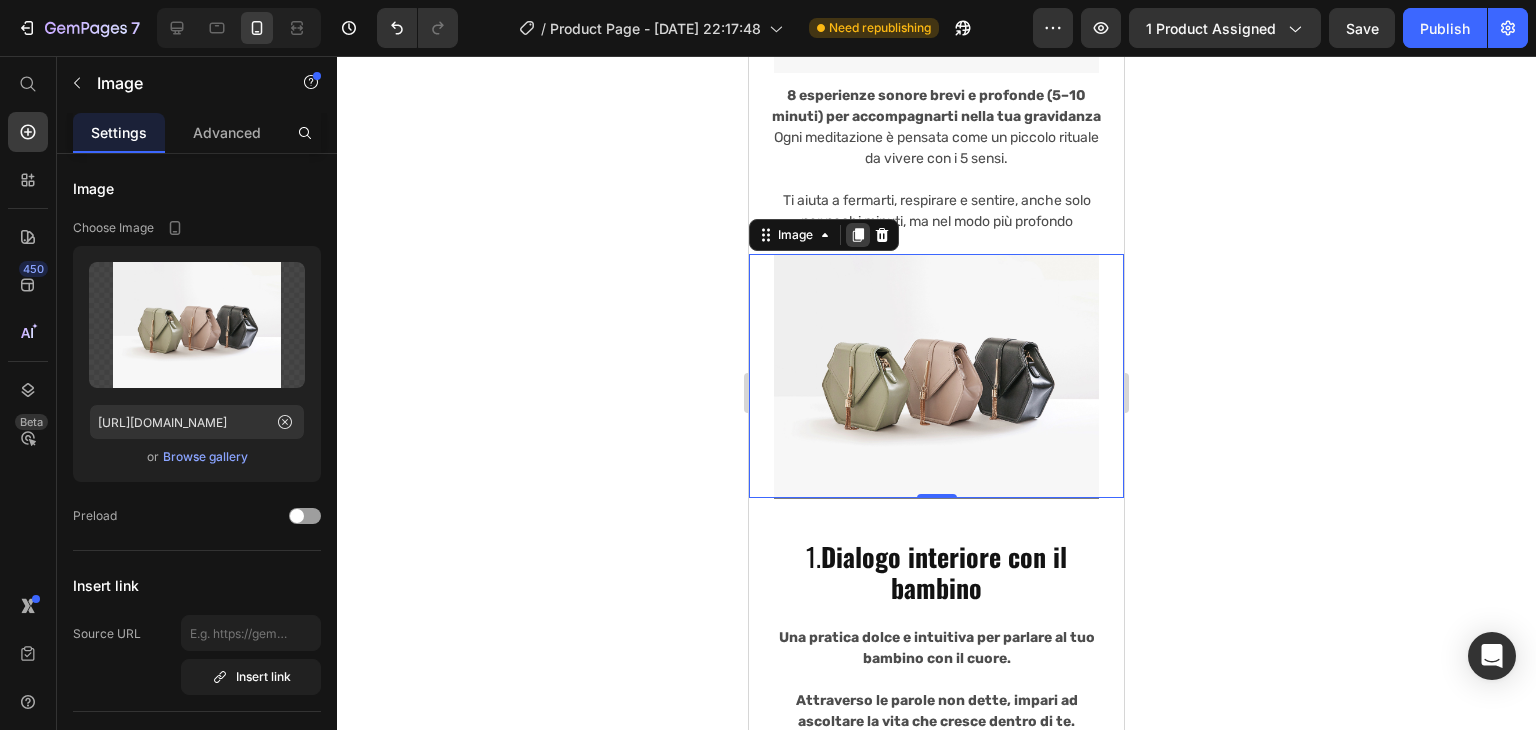 click 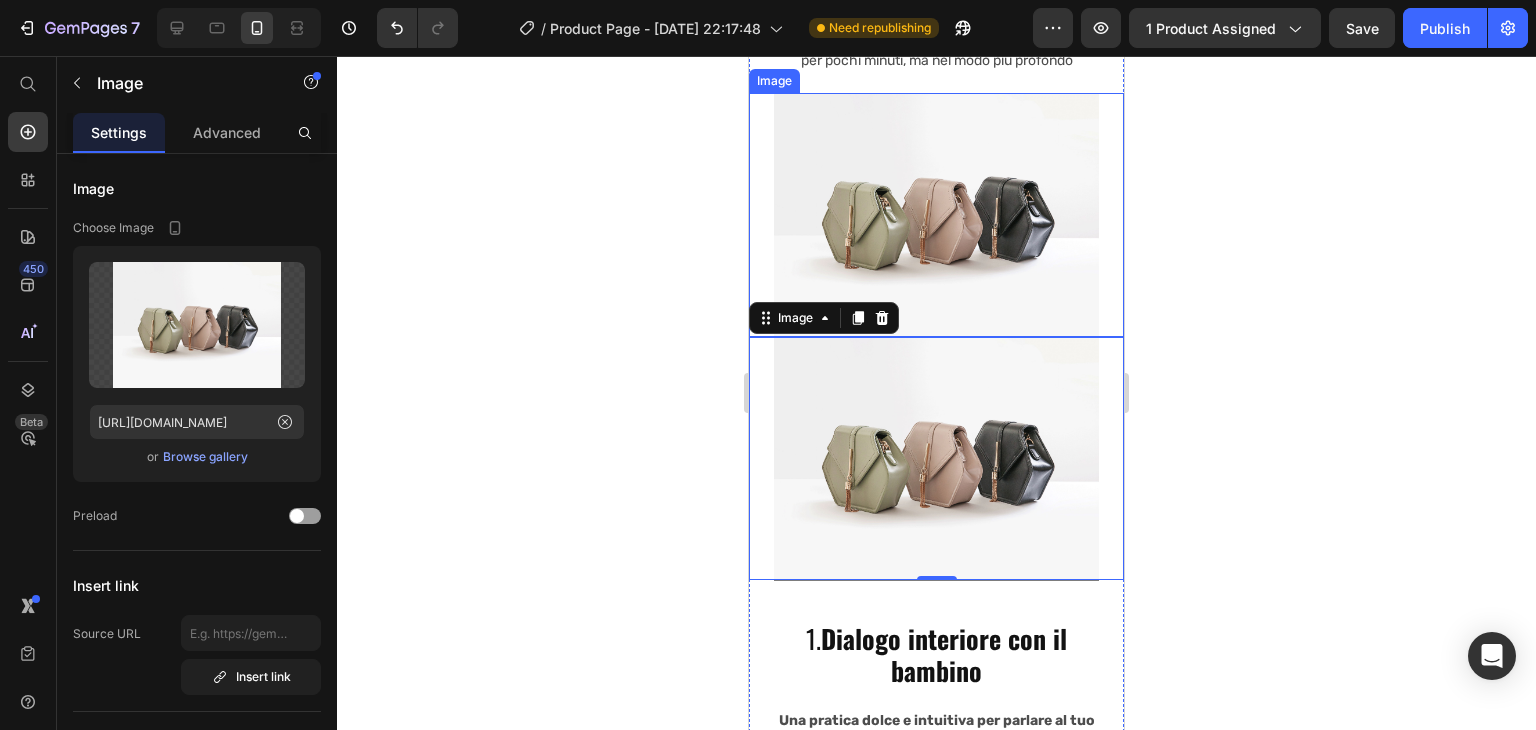 scroll, scrollTop: 6368, scrollLeft: 0, axis: vertical 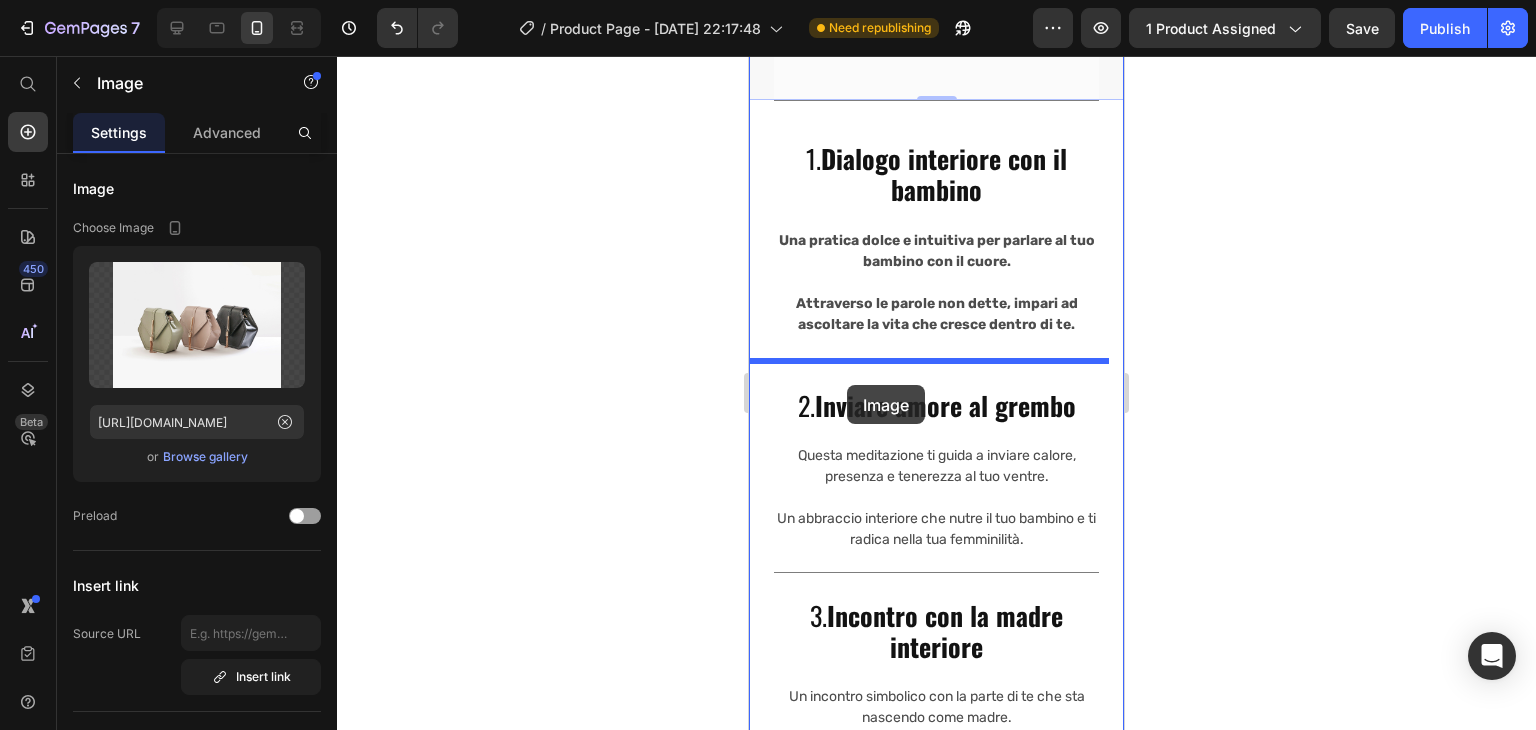 drag, startPoint x: 776, startPoint y: 321, endPoint x: 847, endPoint y: 385, distance: 95.587654 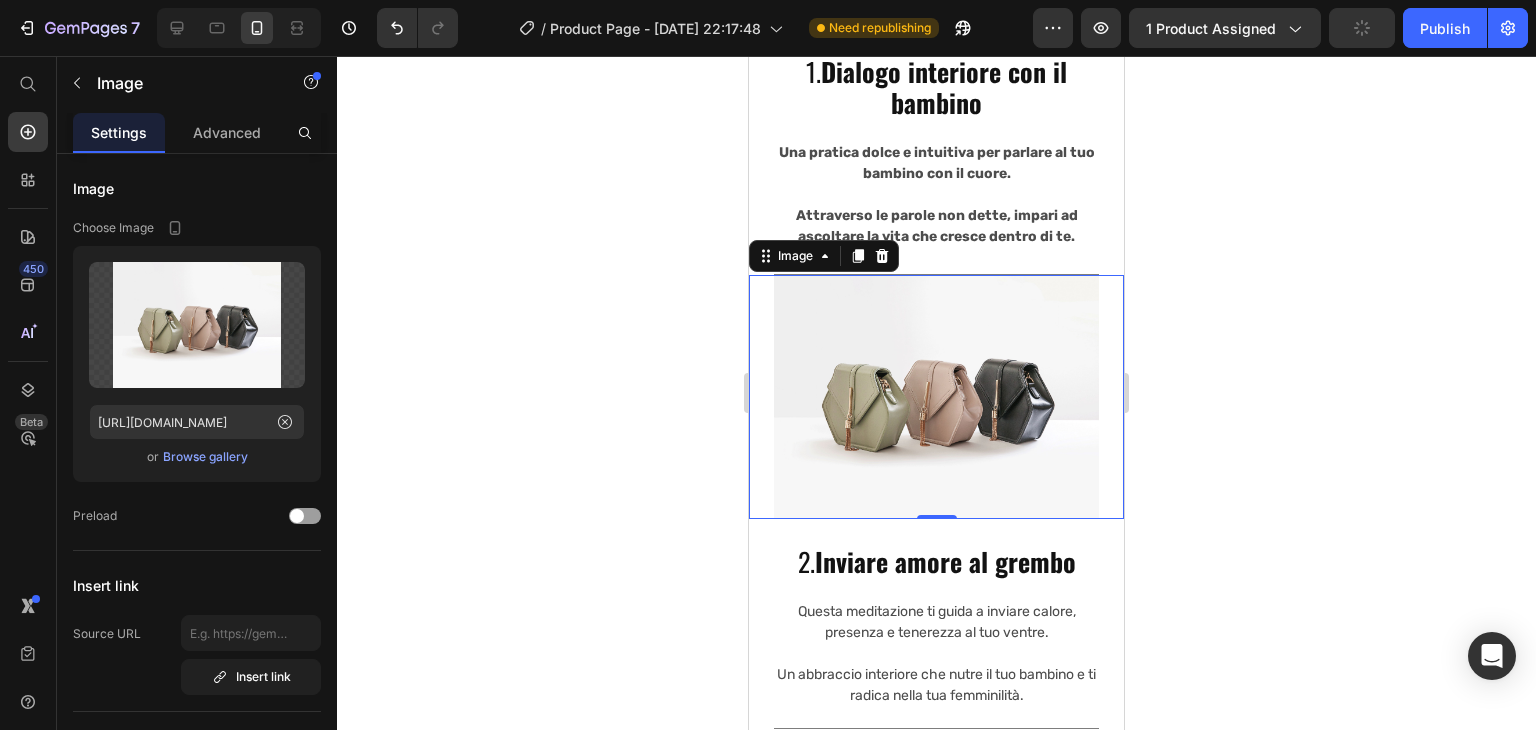 scroll, scrollTop: 6692, scrollLeft: 0, axis: vertical 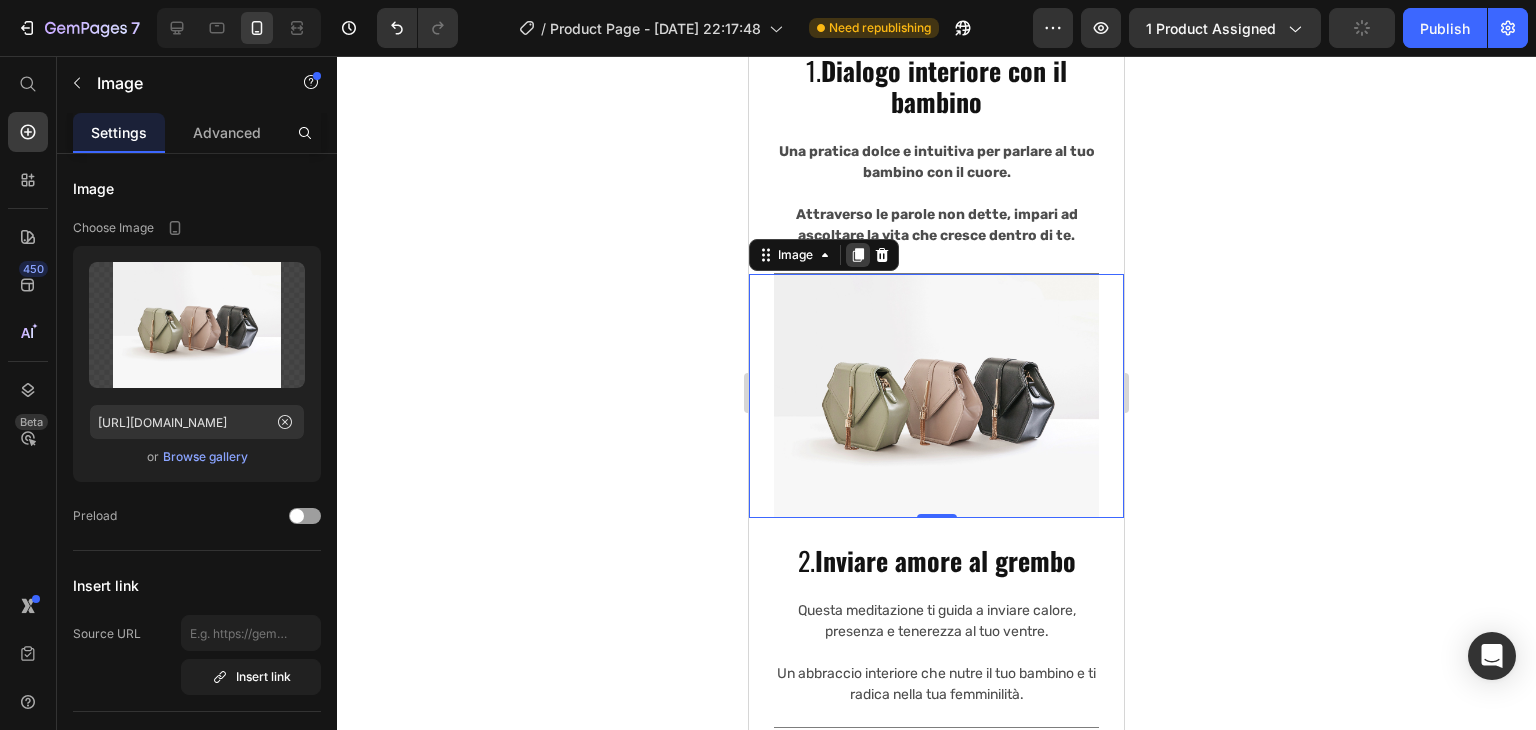 click 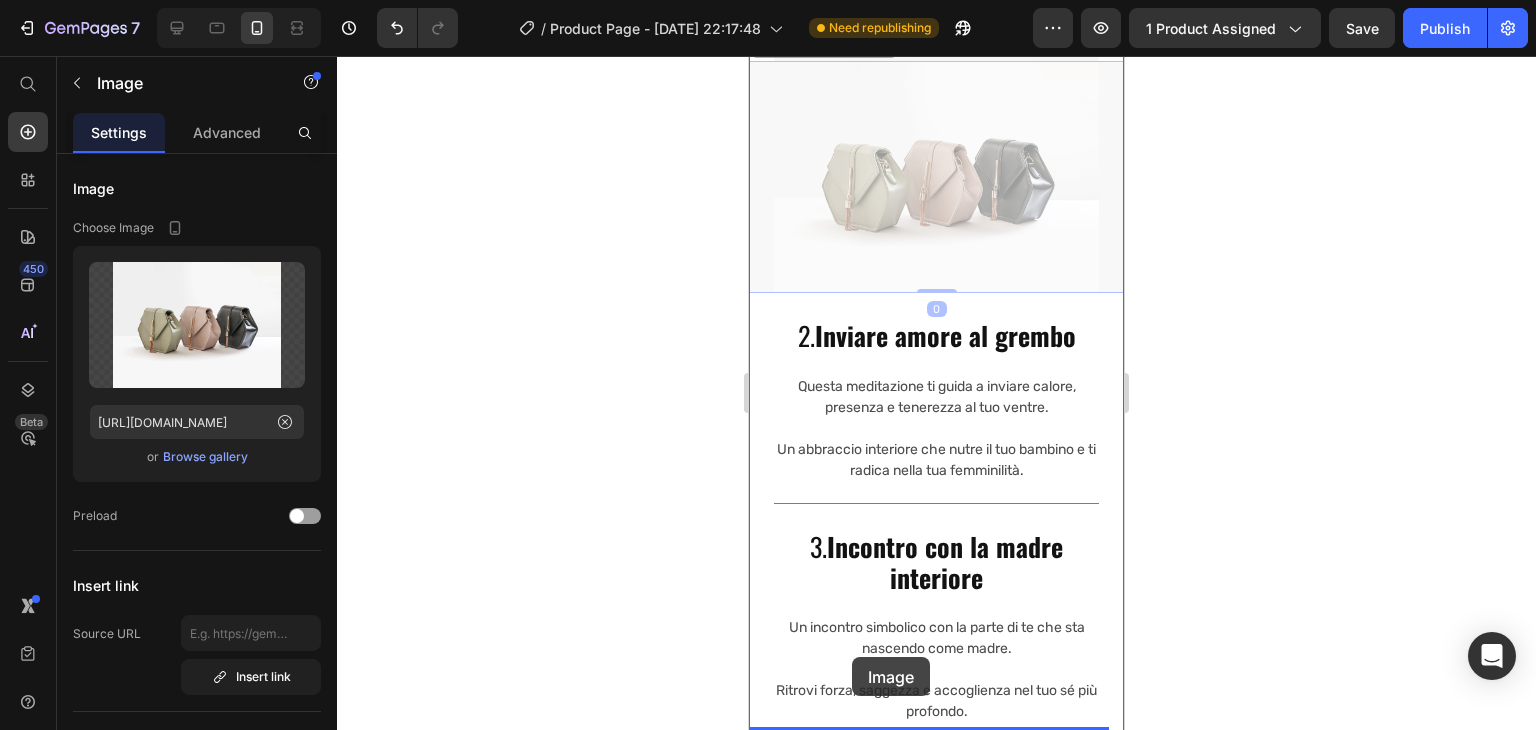 scroll, scrollTop: 7176, scrollLeft: 0, axis: vertical 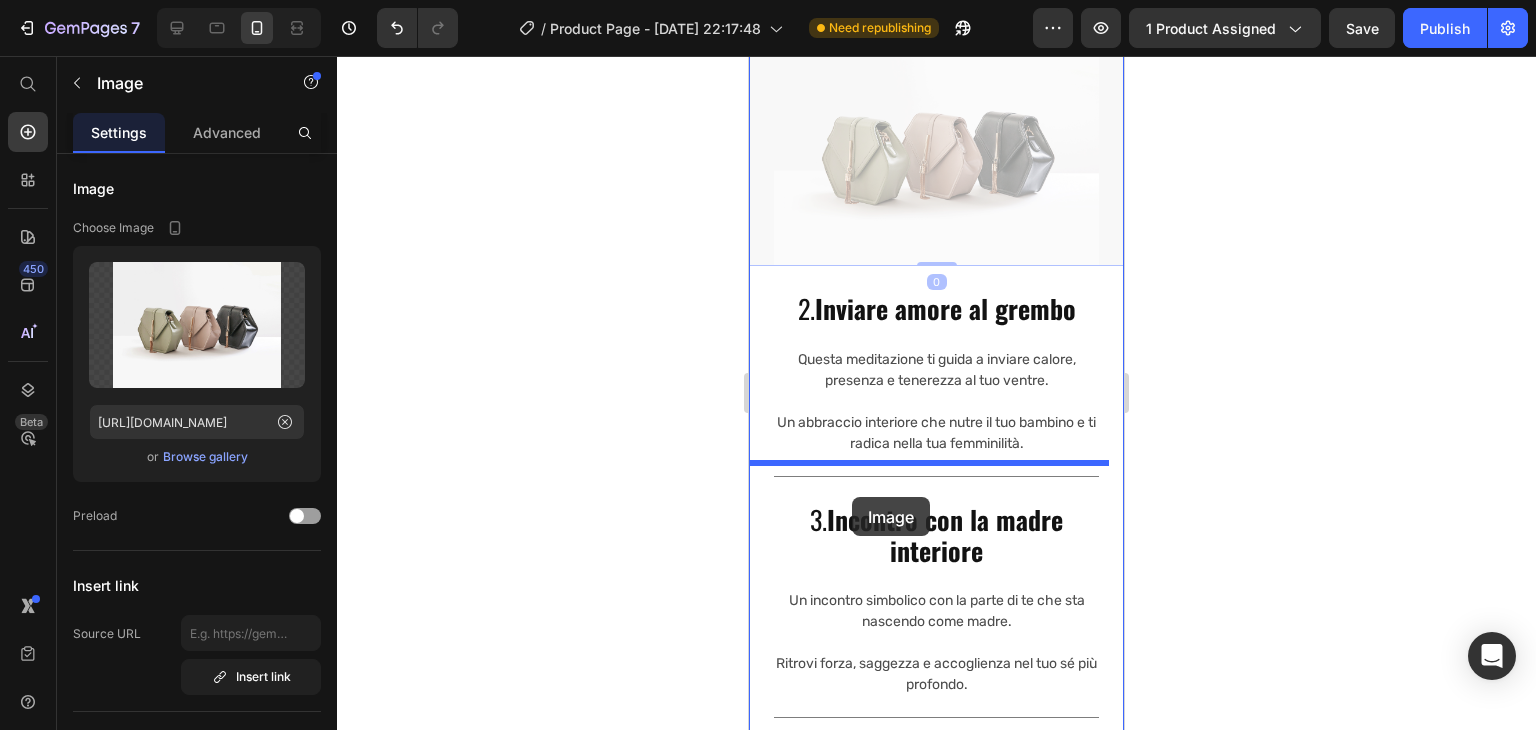 drag, startPoint x: 793, startPoint y: 485, endPoint x: 852, endPoint y: 498, distance: 60.41523 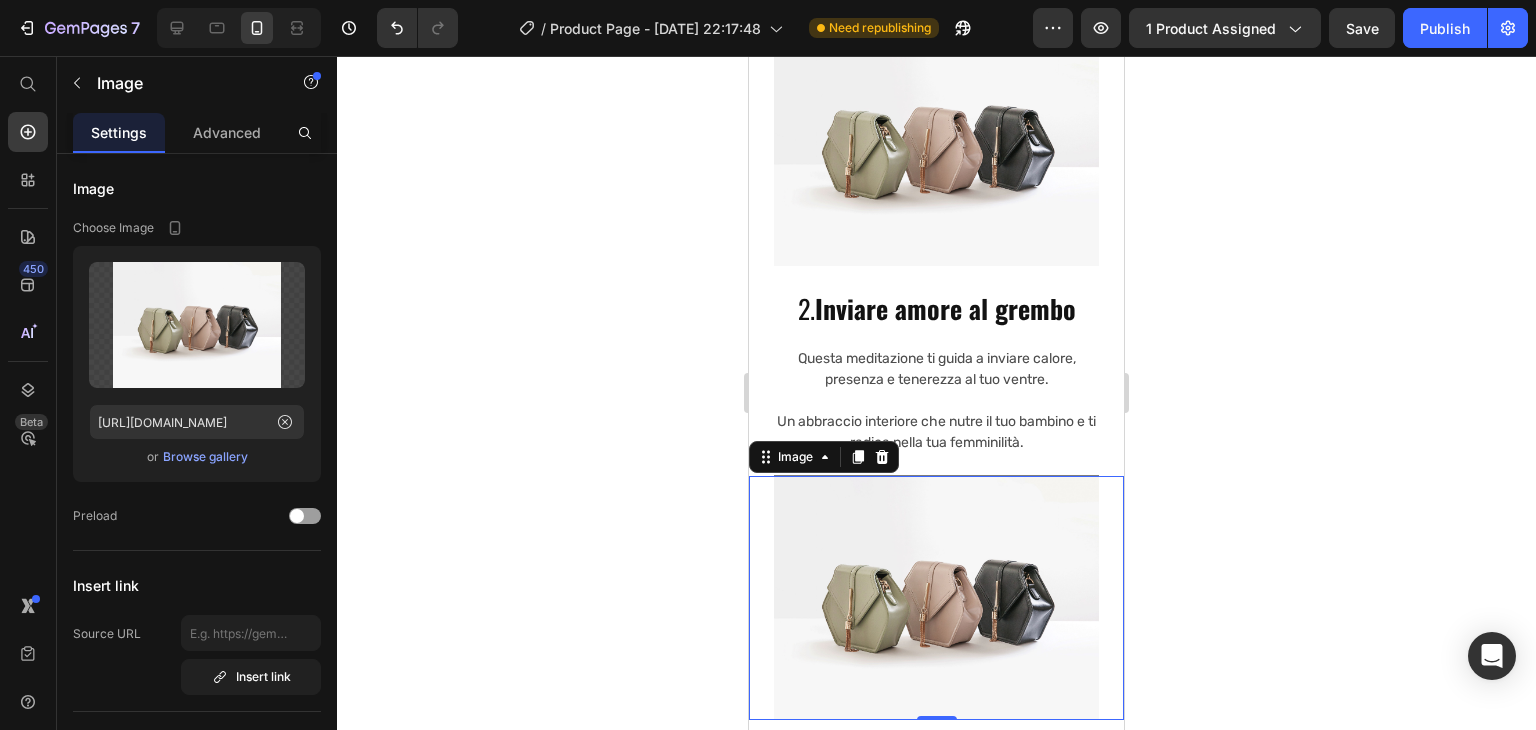 scroll, scrollTop: 6972, scrollLeft: 0, axis: vertical 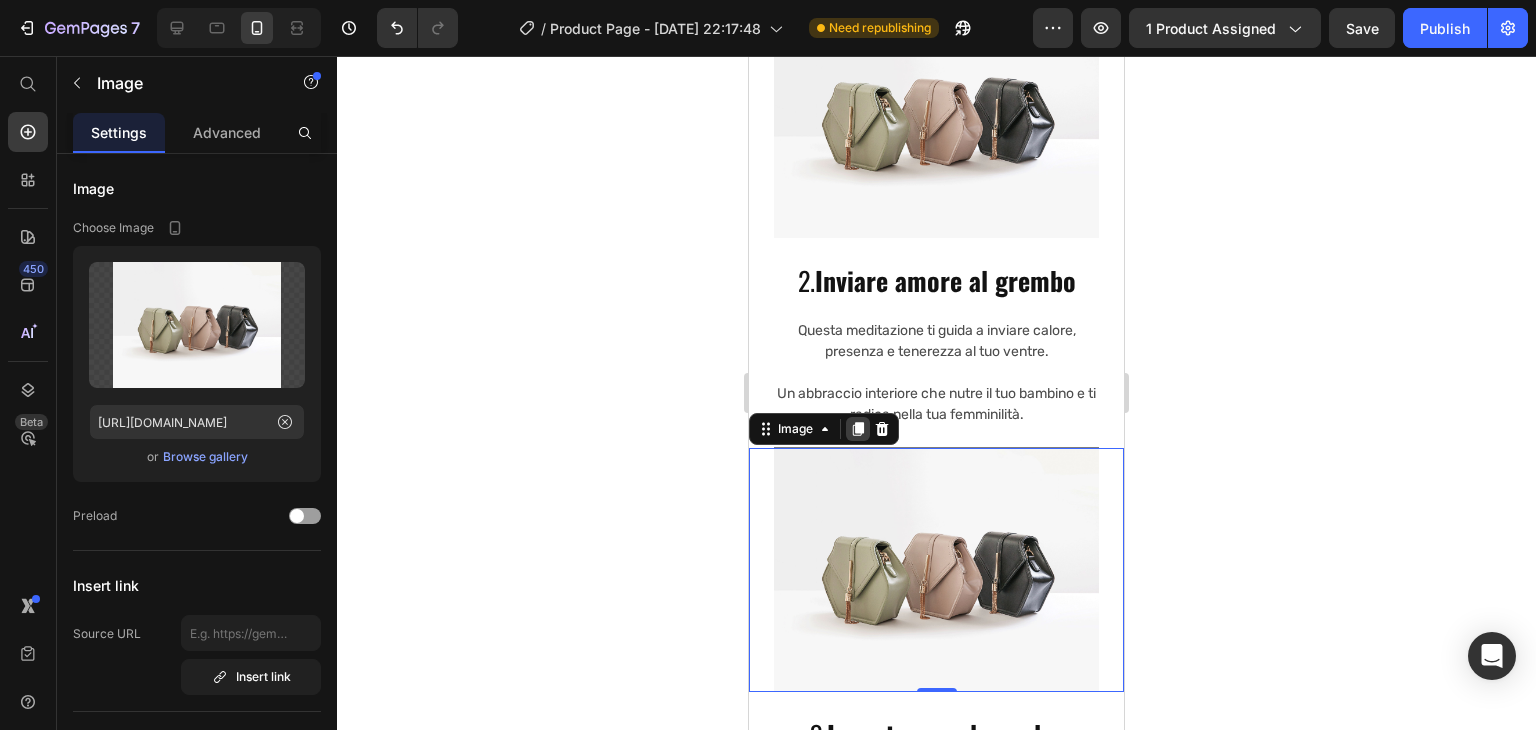 click 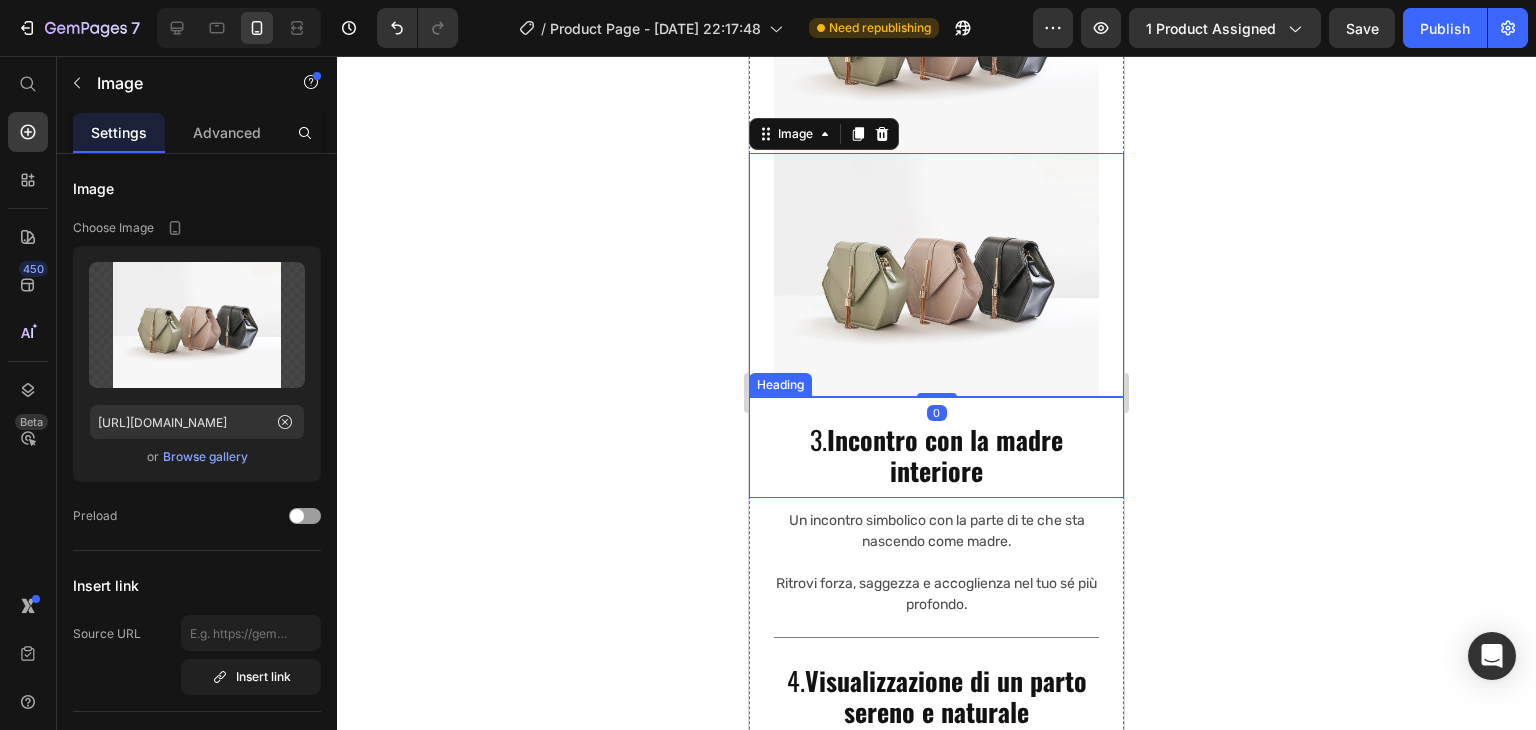 scroll, scrollTop: 7512, scrollLeft: 0, axis: vertical 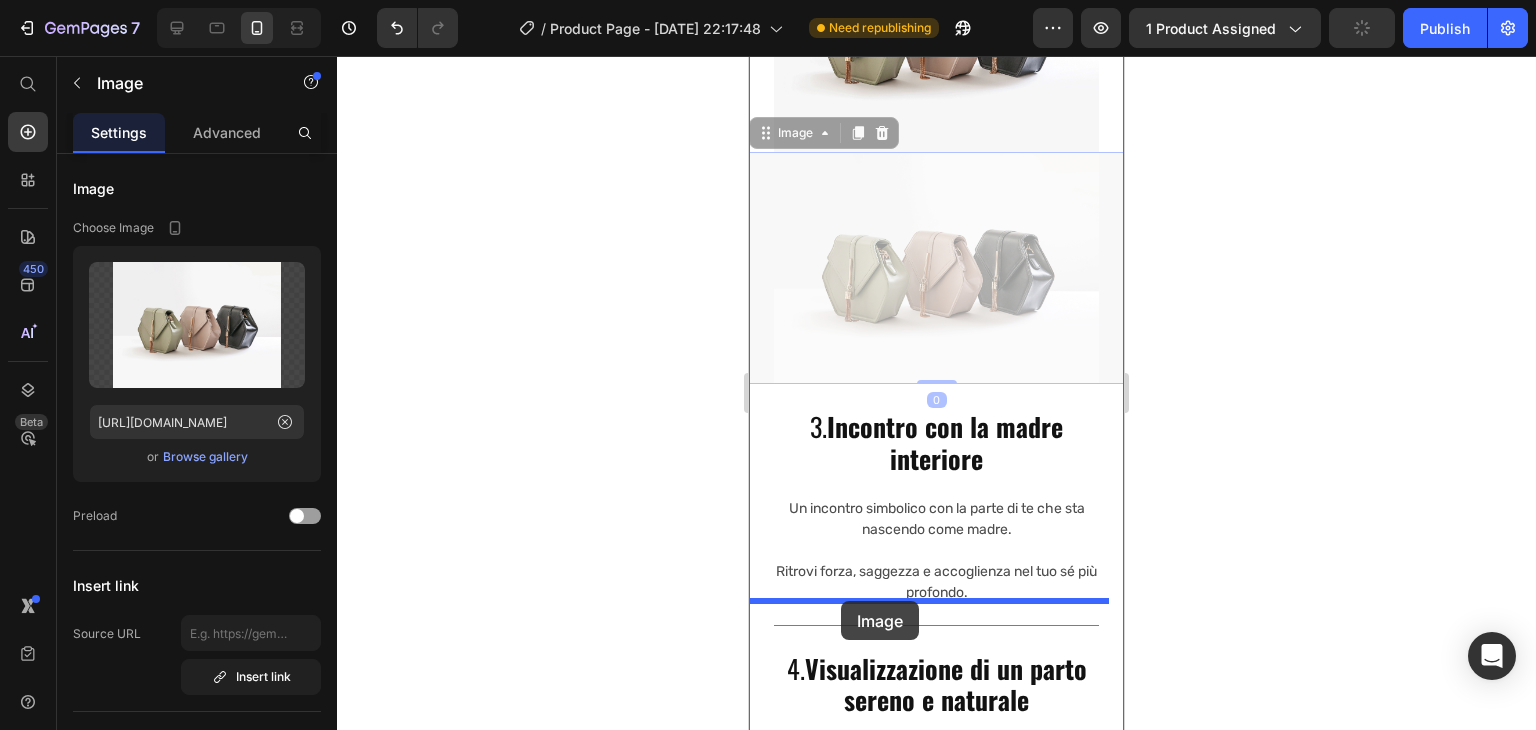 drag, startPoint x: 804, startPoint y: 109, endPoint x: 841, endPoint y: 601, distance: 493.3893 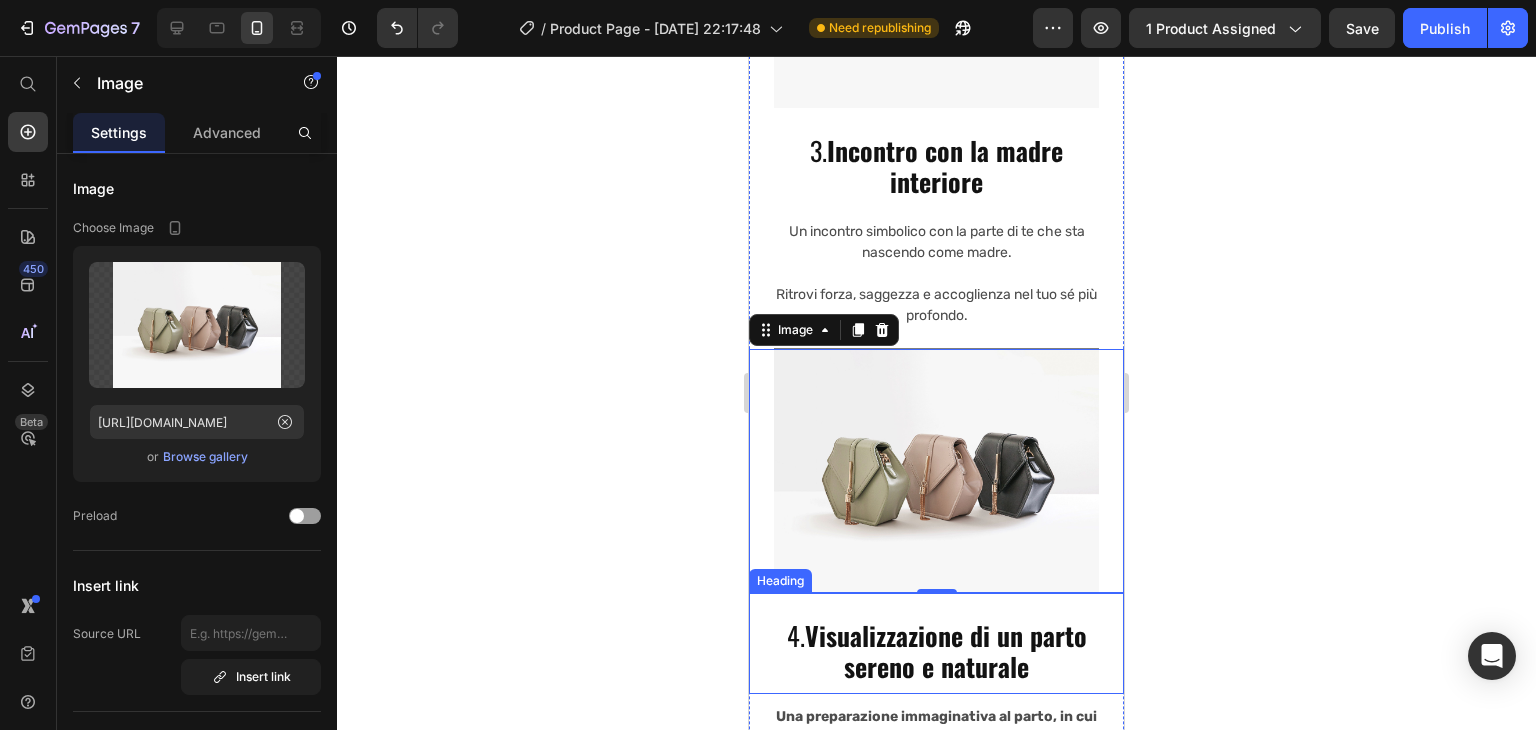 scroll, scrollTop: 7563, scrollLeft: 0, axis: vertical 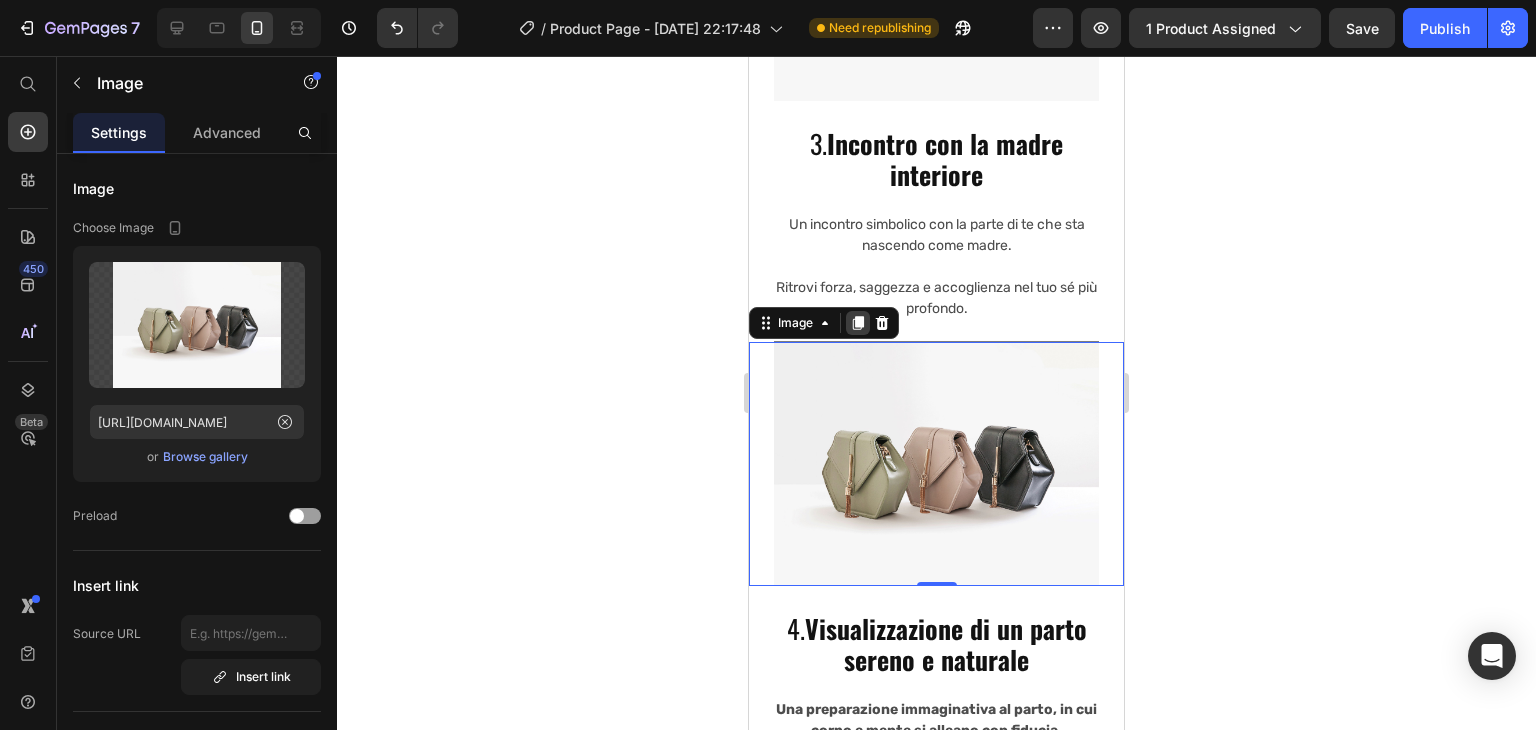 click 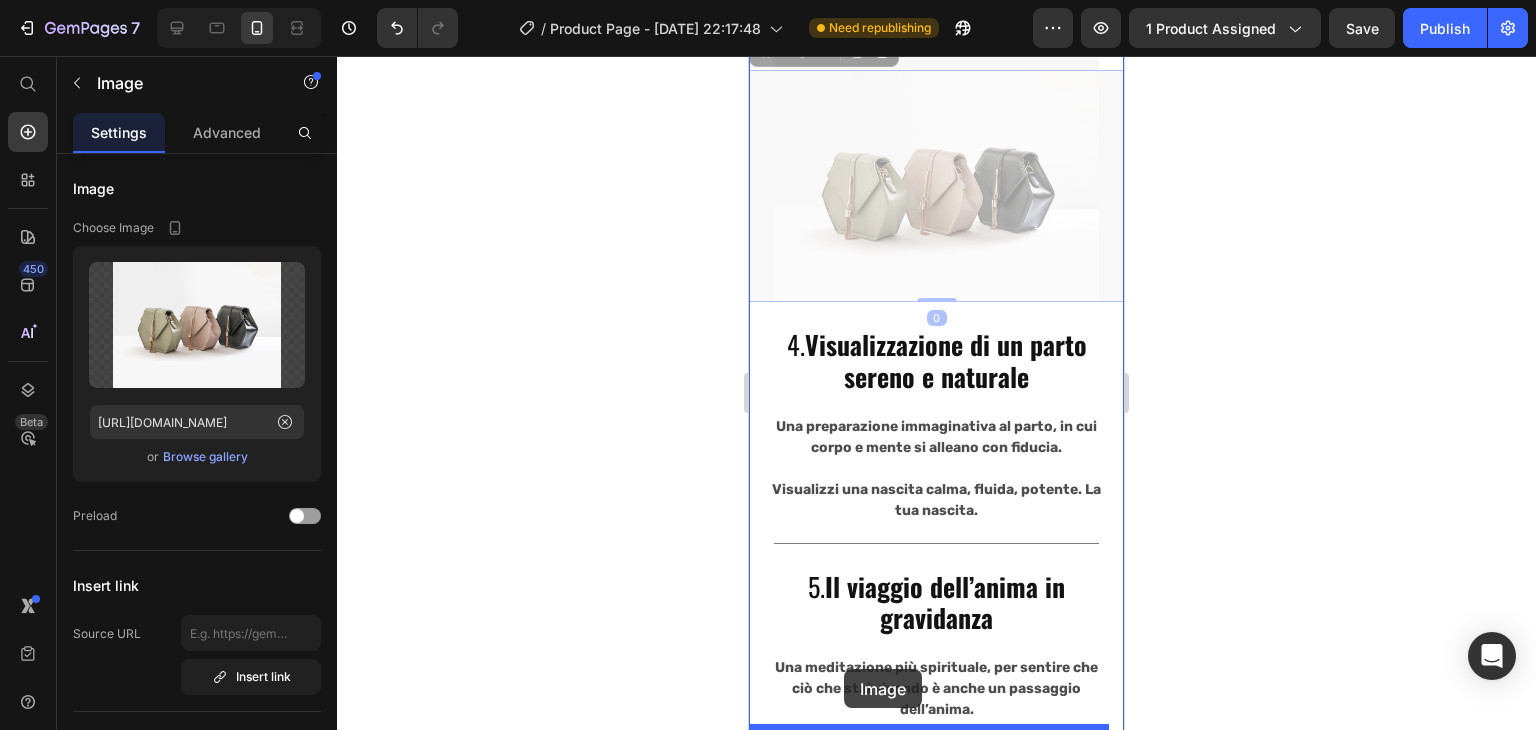scroll, scrollTop: 8090, scrollLeft: 0, axis: vertical 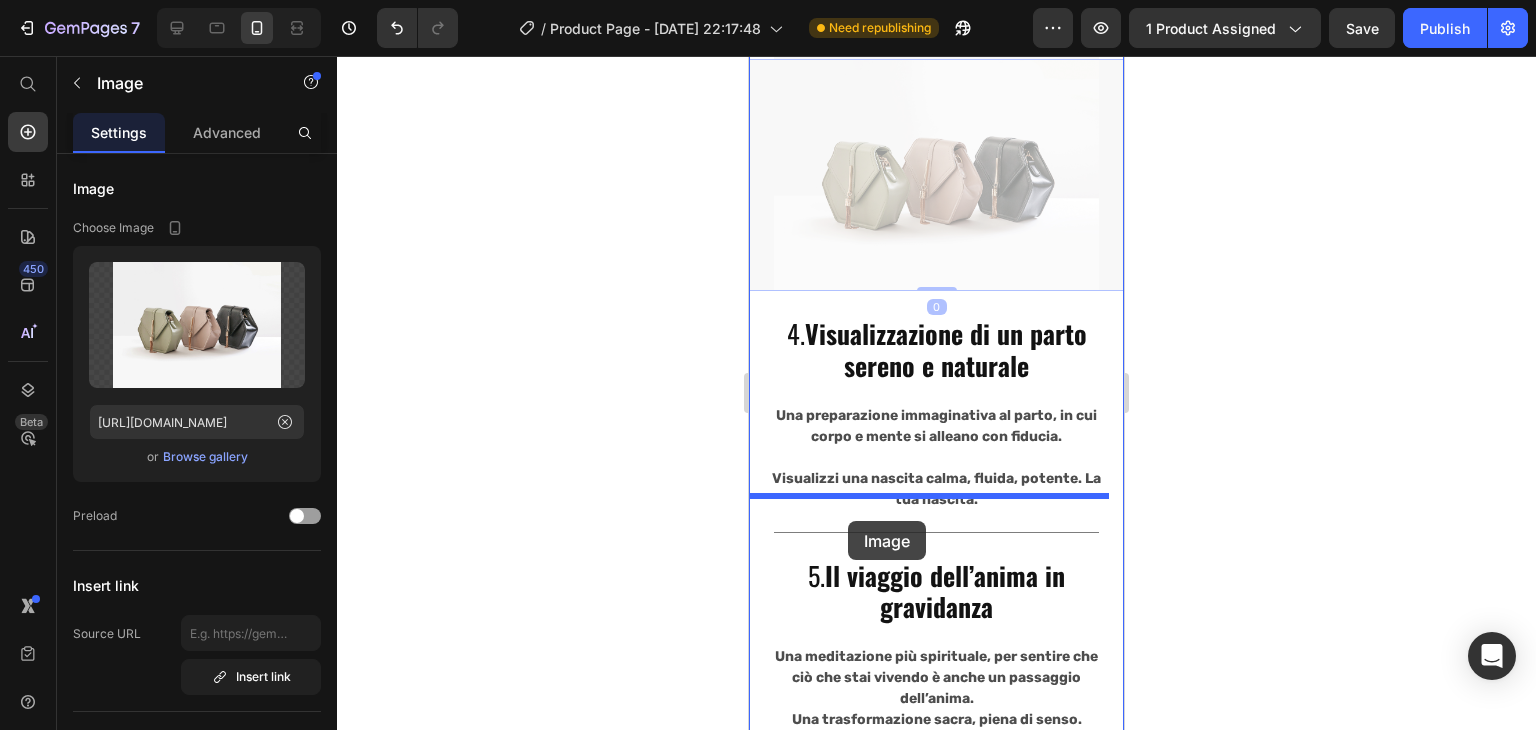 drag, startPoint x: 801, startPoint y: 535, endPoint x: 848, endPoint y: 521, distance: 49.0408 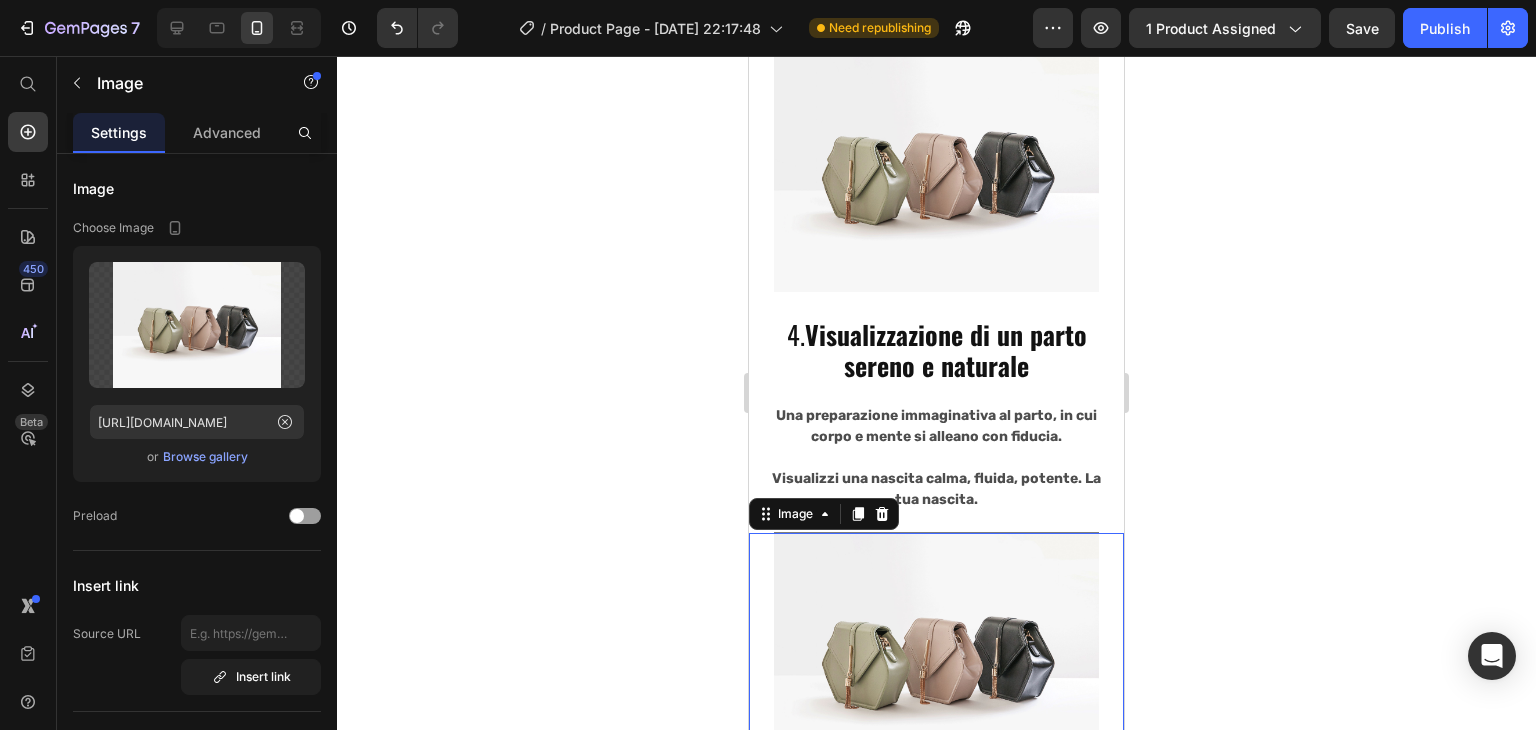 scroll, scrollTop: 7880, scrollLeft: 0, axis: vertical 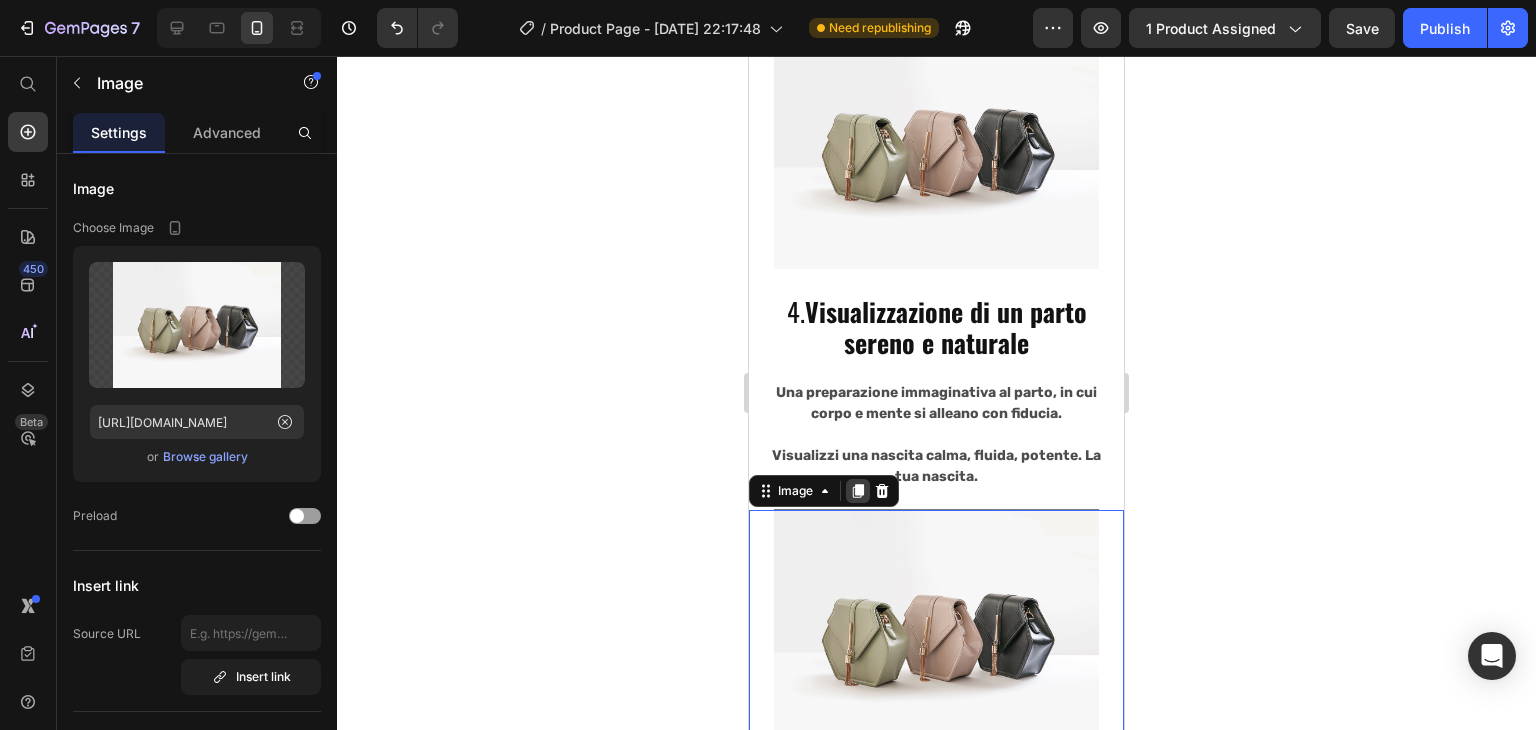 click 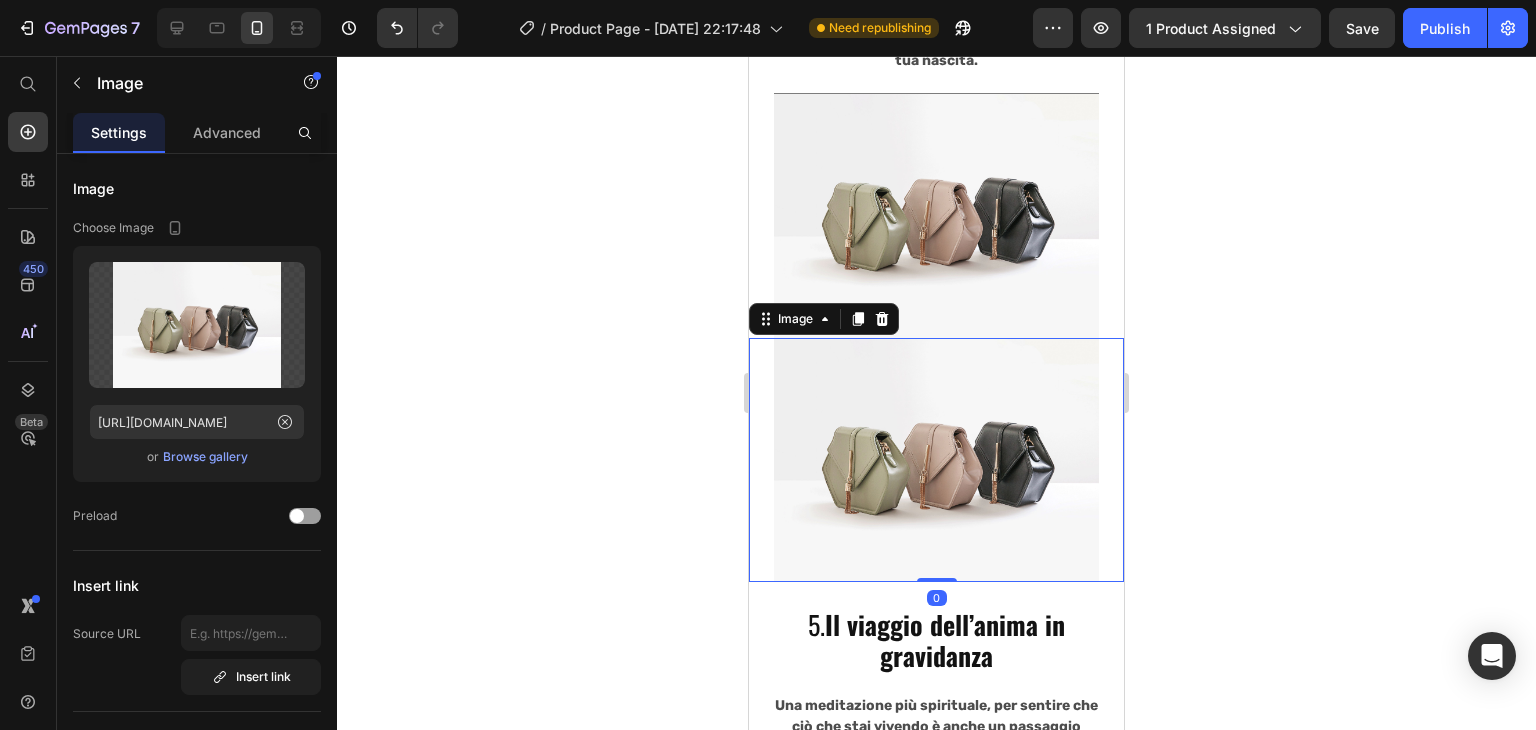 scroll, scrollTop: 8460, scrollLeft: 0, axis: vertical 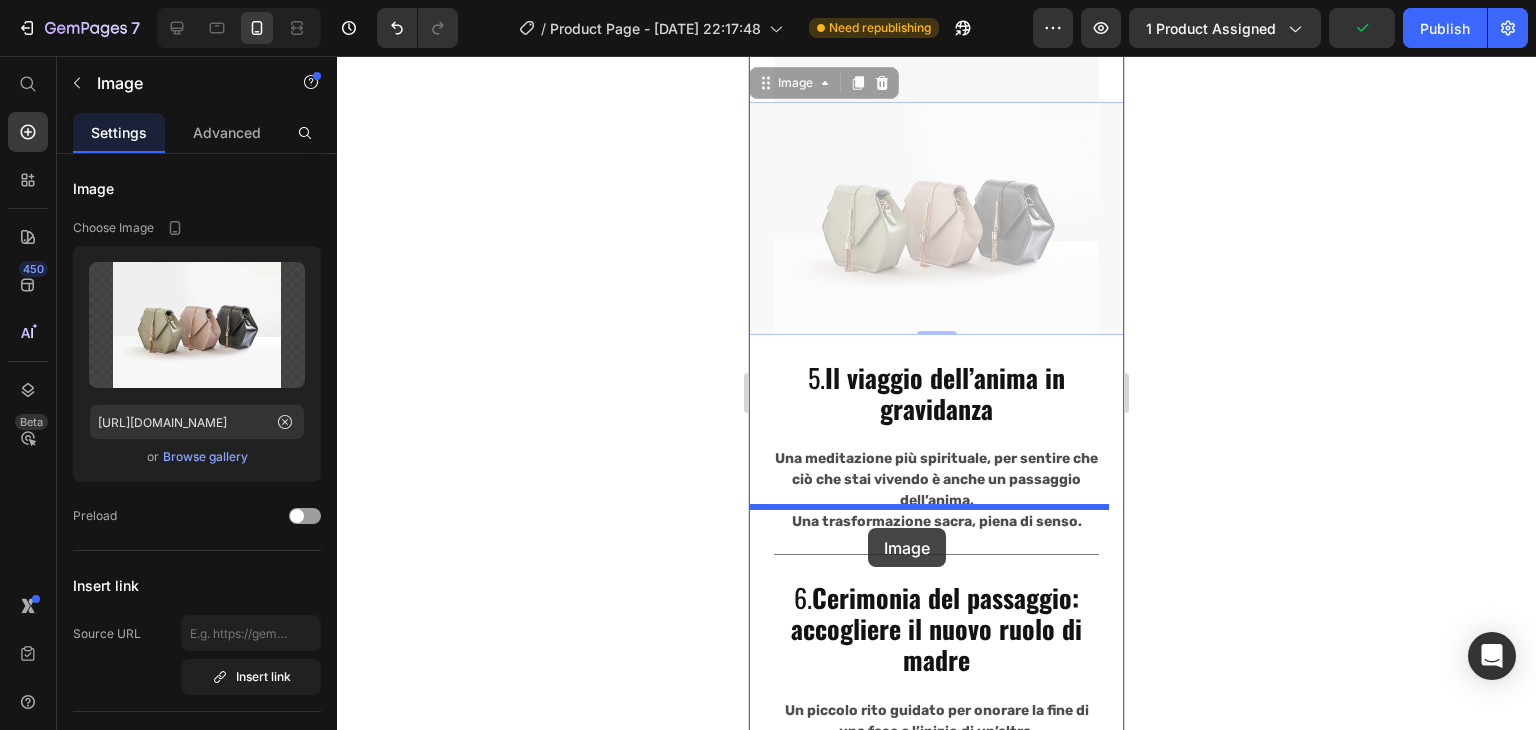 drag, startPoint x: 800, startPoint y: 109, endPoint x: 868, endPoint y: 528, distance: 424.48203 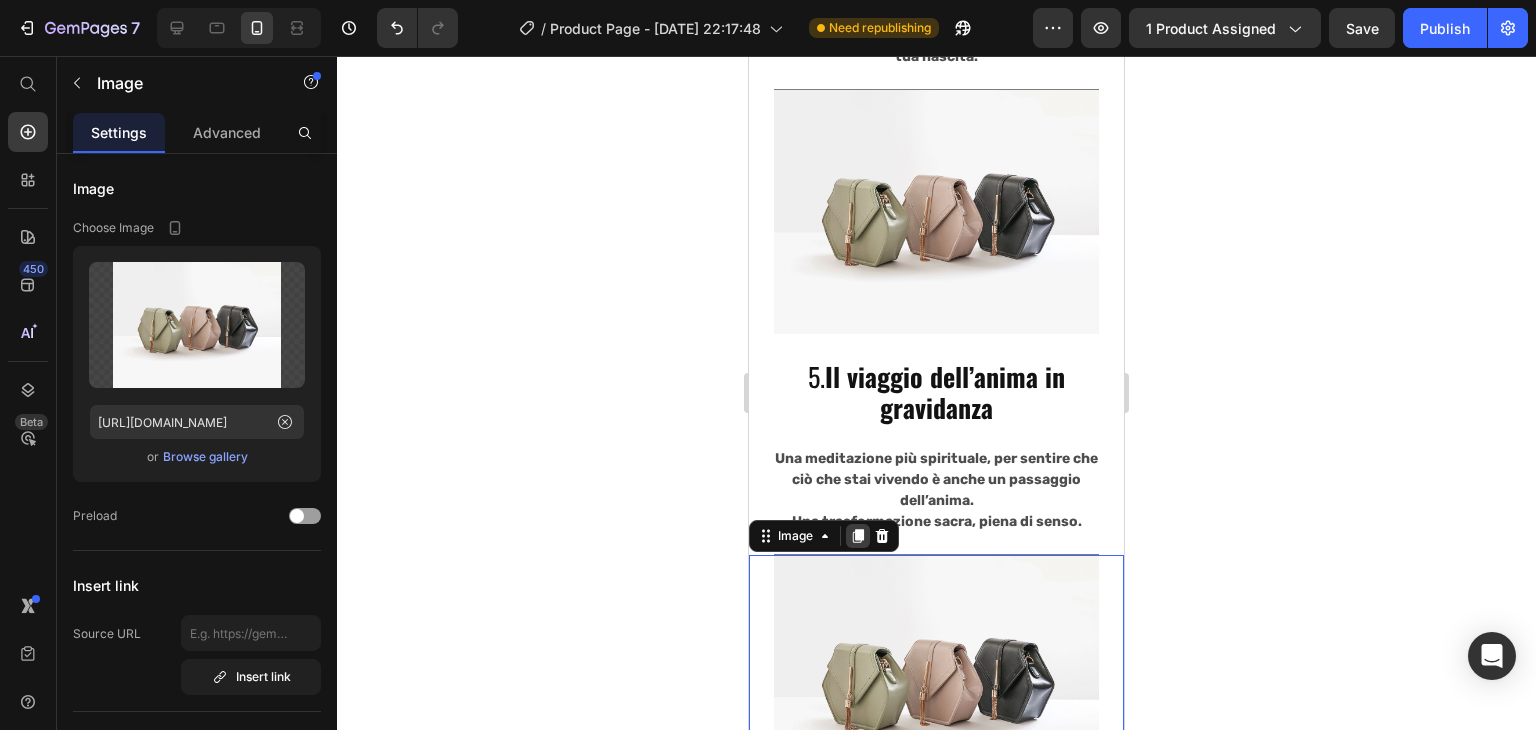 click 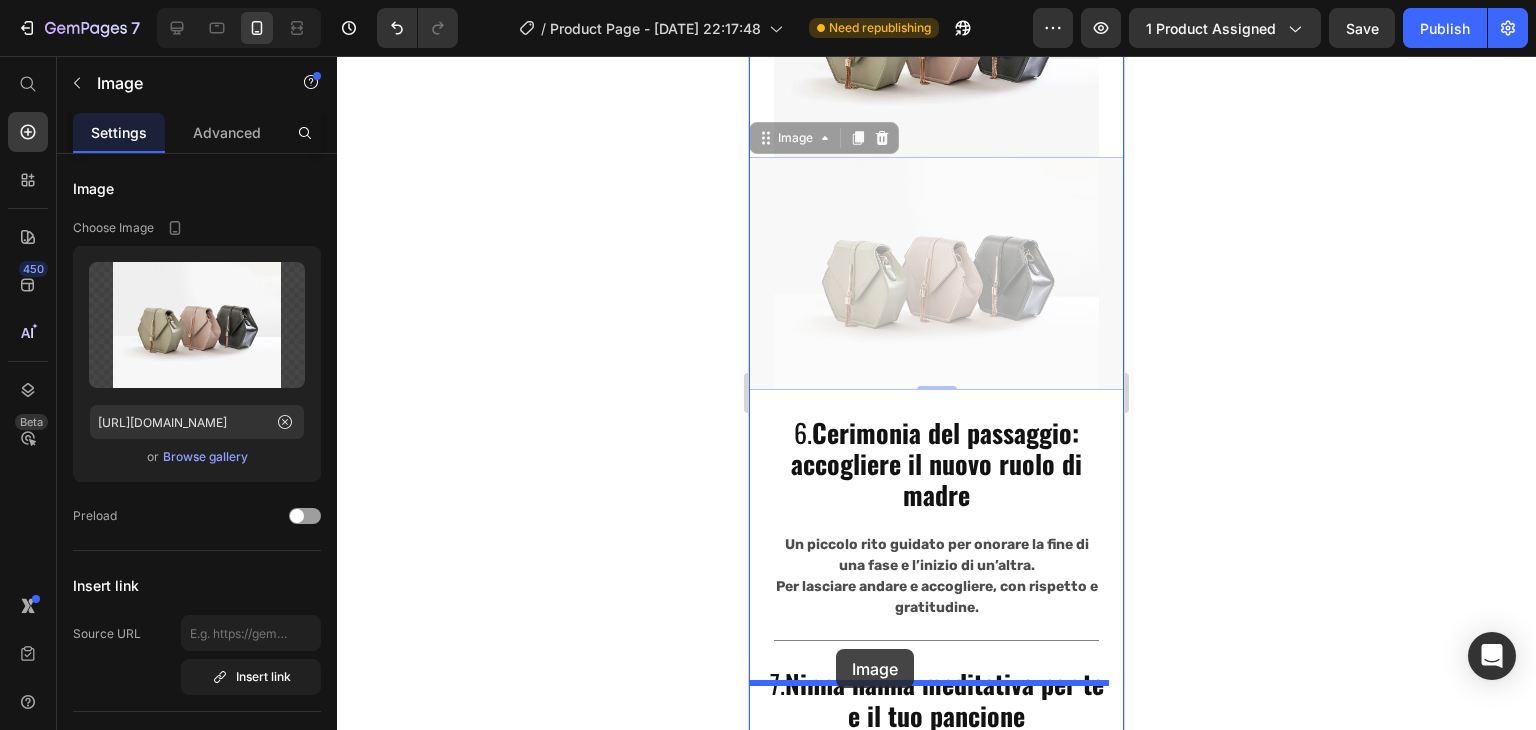scroll, scrollTop: 8956, scrollLeft: 0, axis: vertical 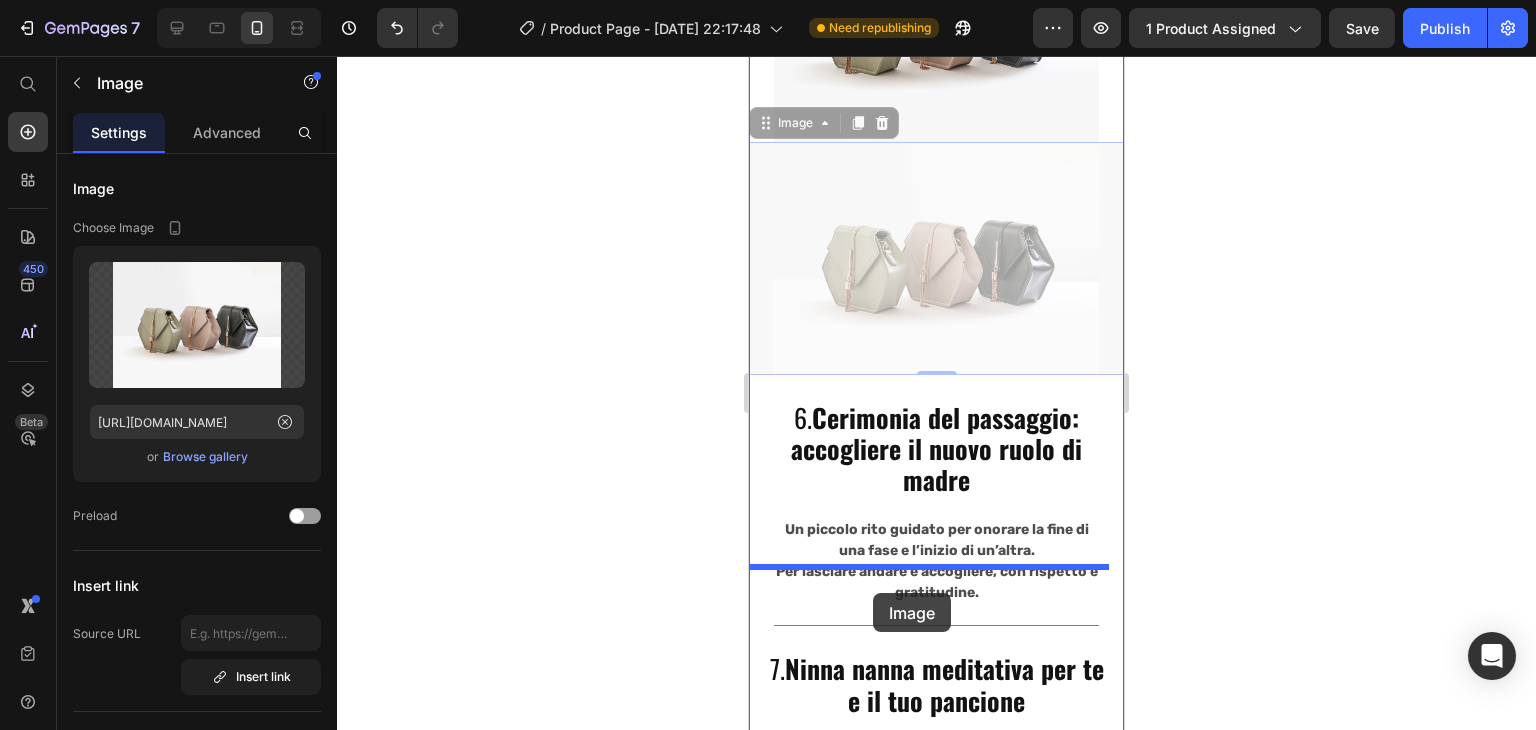 drag, startPoint x: 792, startPoint y: 84, endPoint x: 873, endPoint y: 593, distance: 515.4047 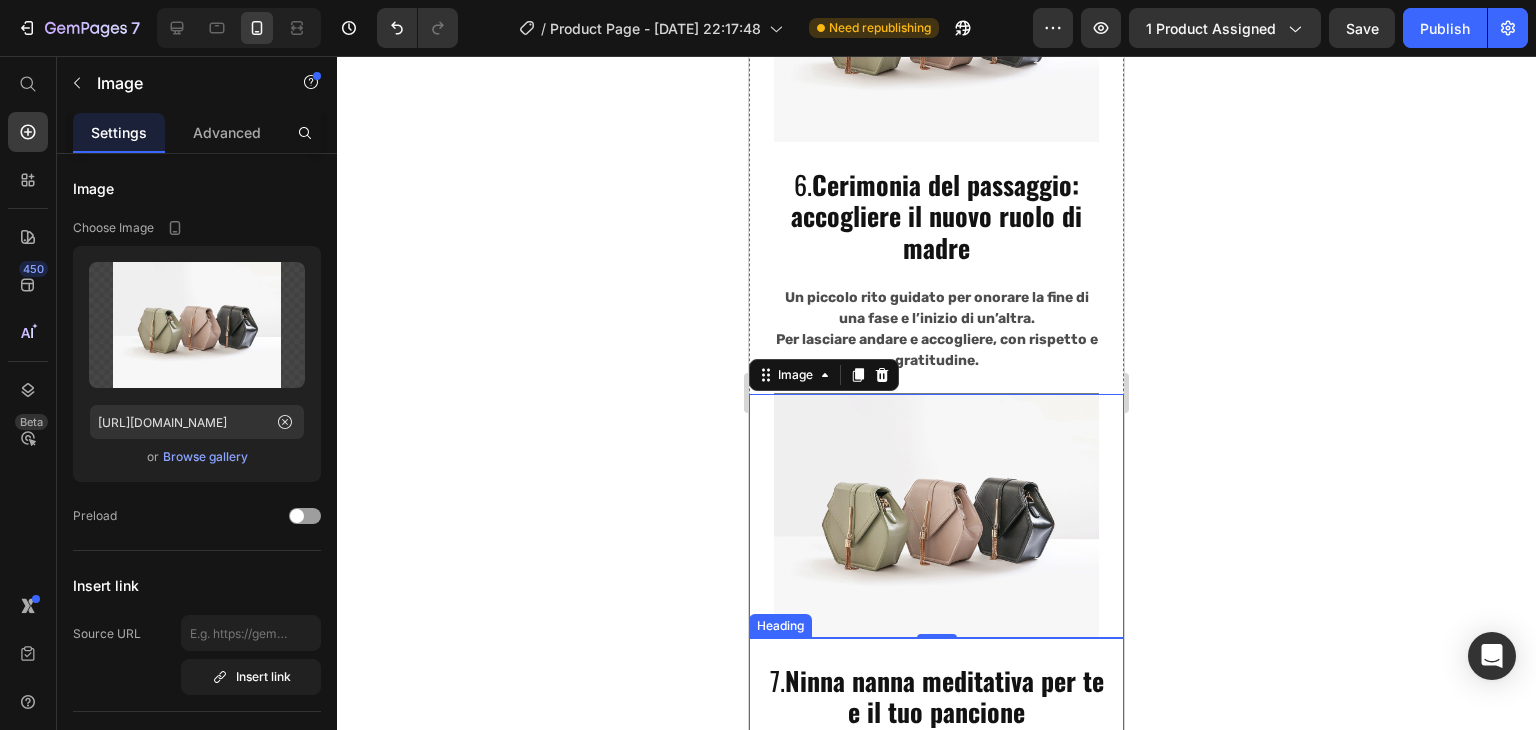 scroll, scrollTop: 8972, scrollLeft: 0, axis: vertical 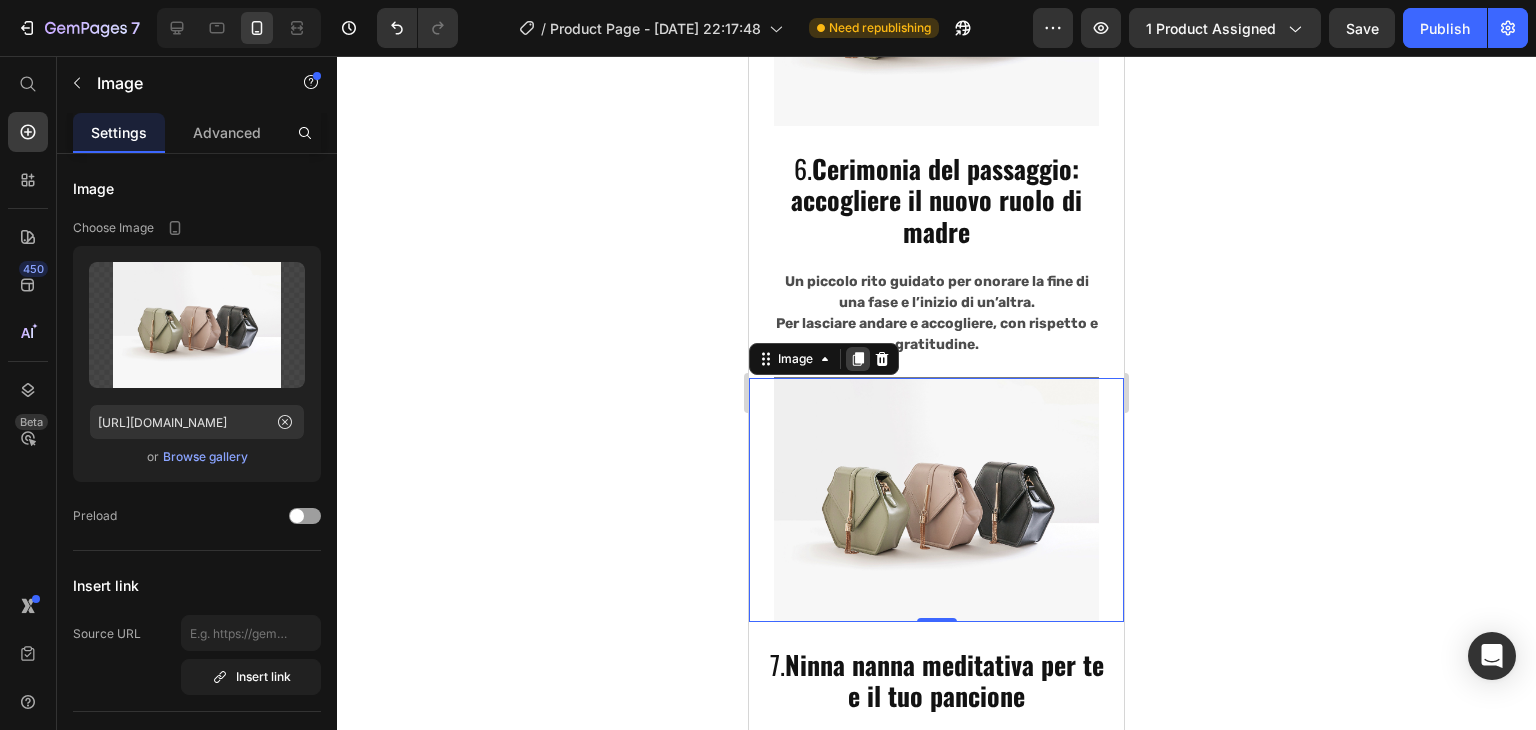 click at bounding box center (858, 359) 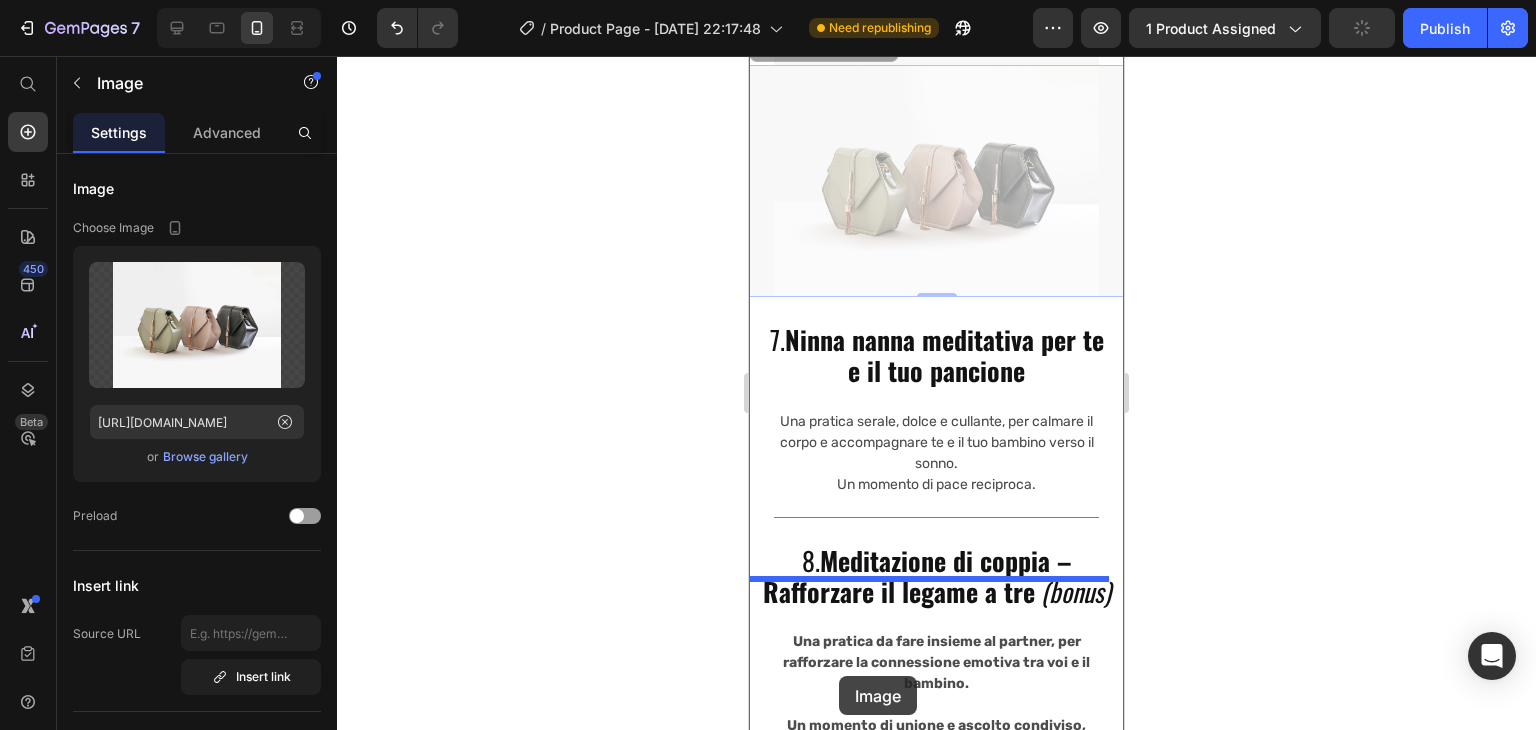 scroll, scrollTop: 9538, scrollLeft: 0, axis: vertical 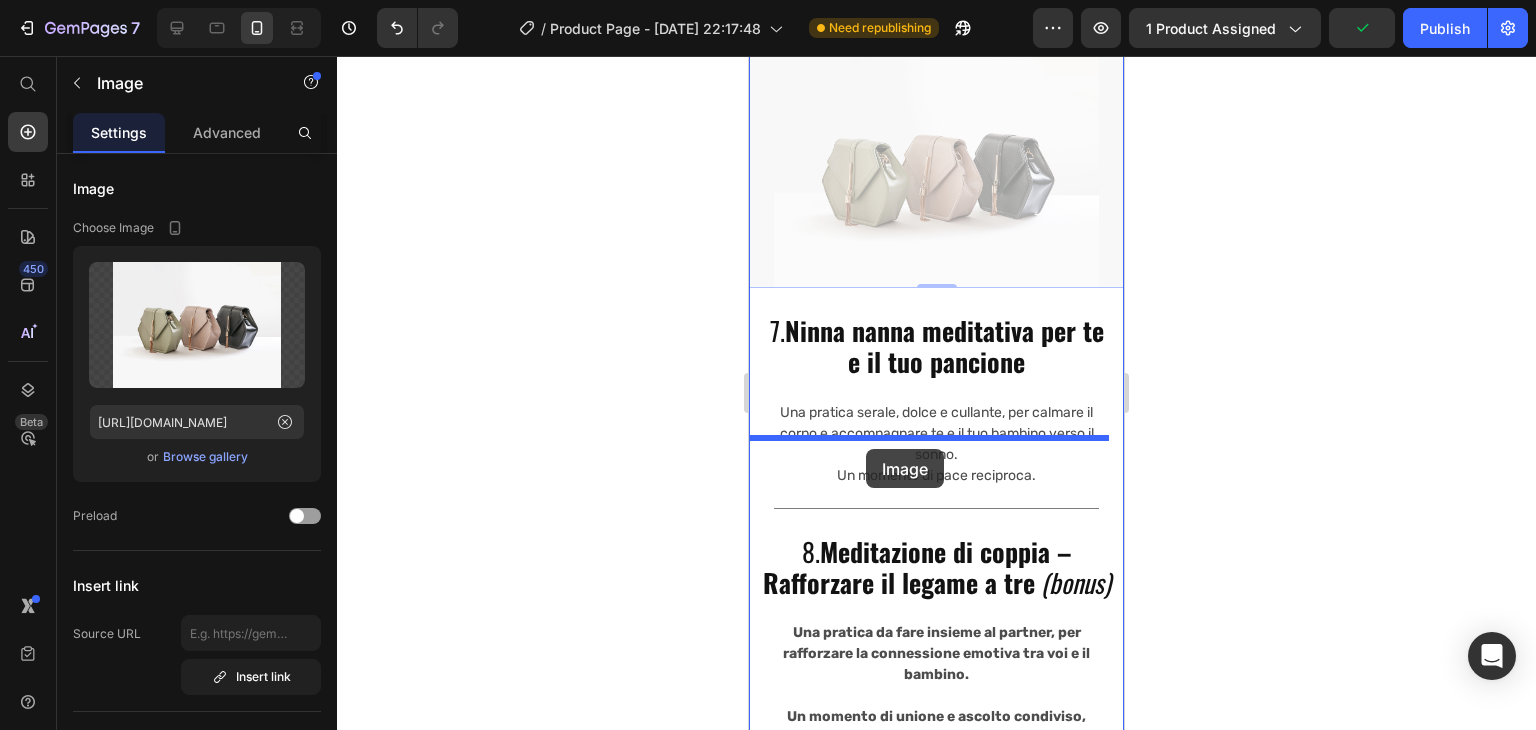 drag, startPoint x: 788, startPoint y: 245, endPoint x: 866, endPoint y: 449, distance: 218.40329 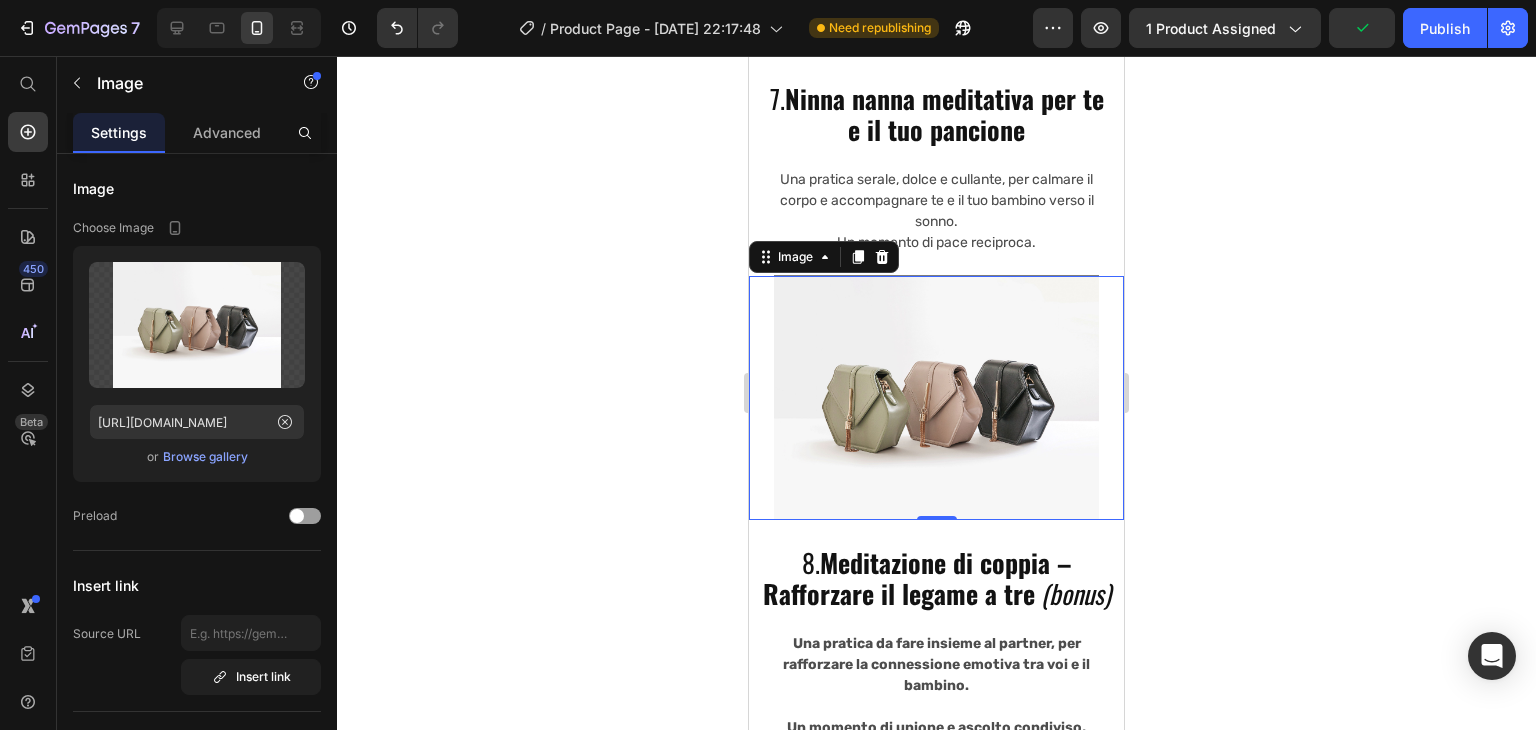 scroll, scrollTop: 9306, scrollLeft: 0, axis: vertical 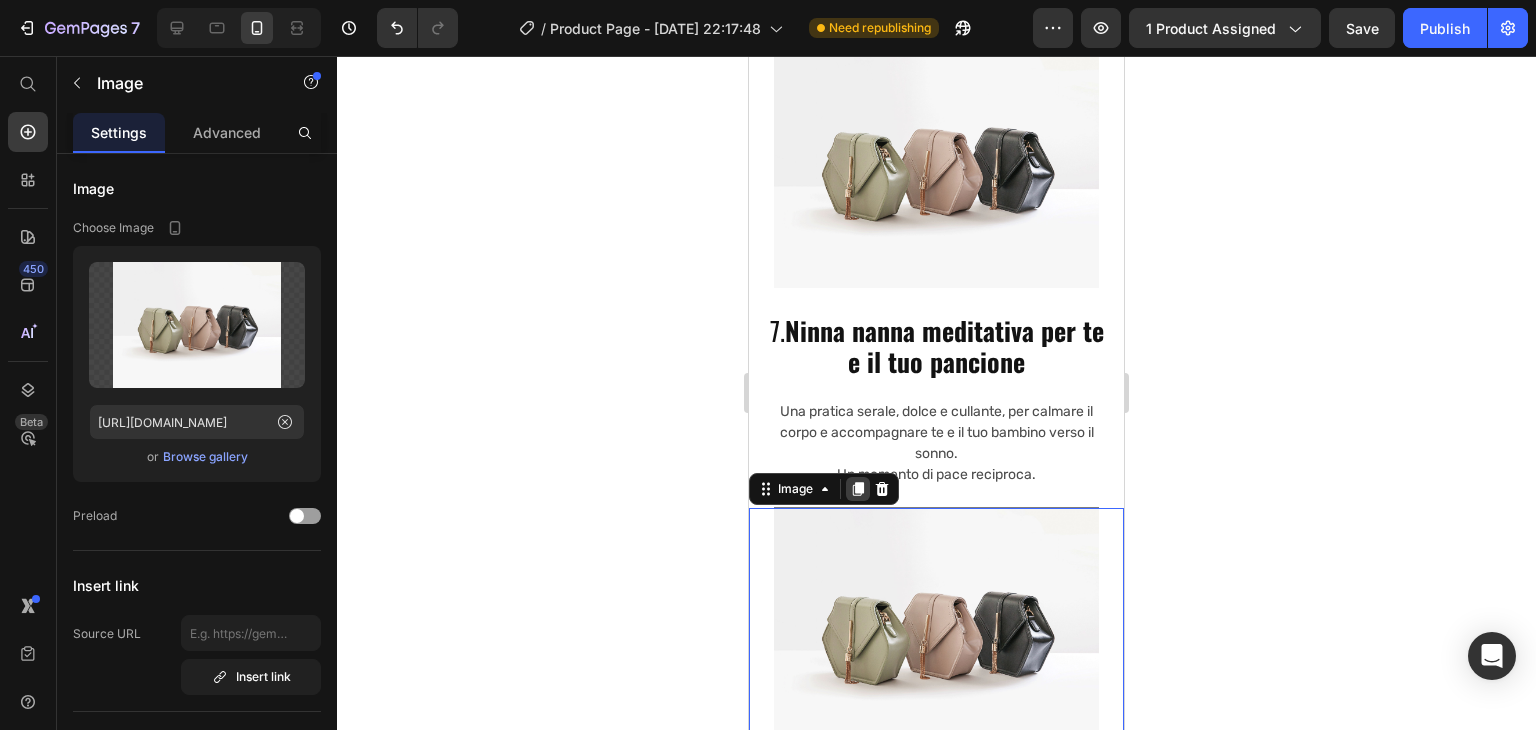 click 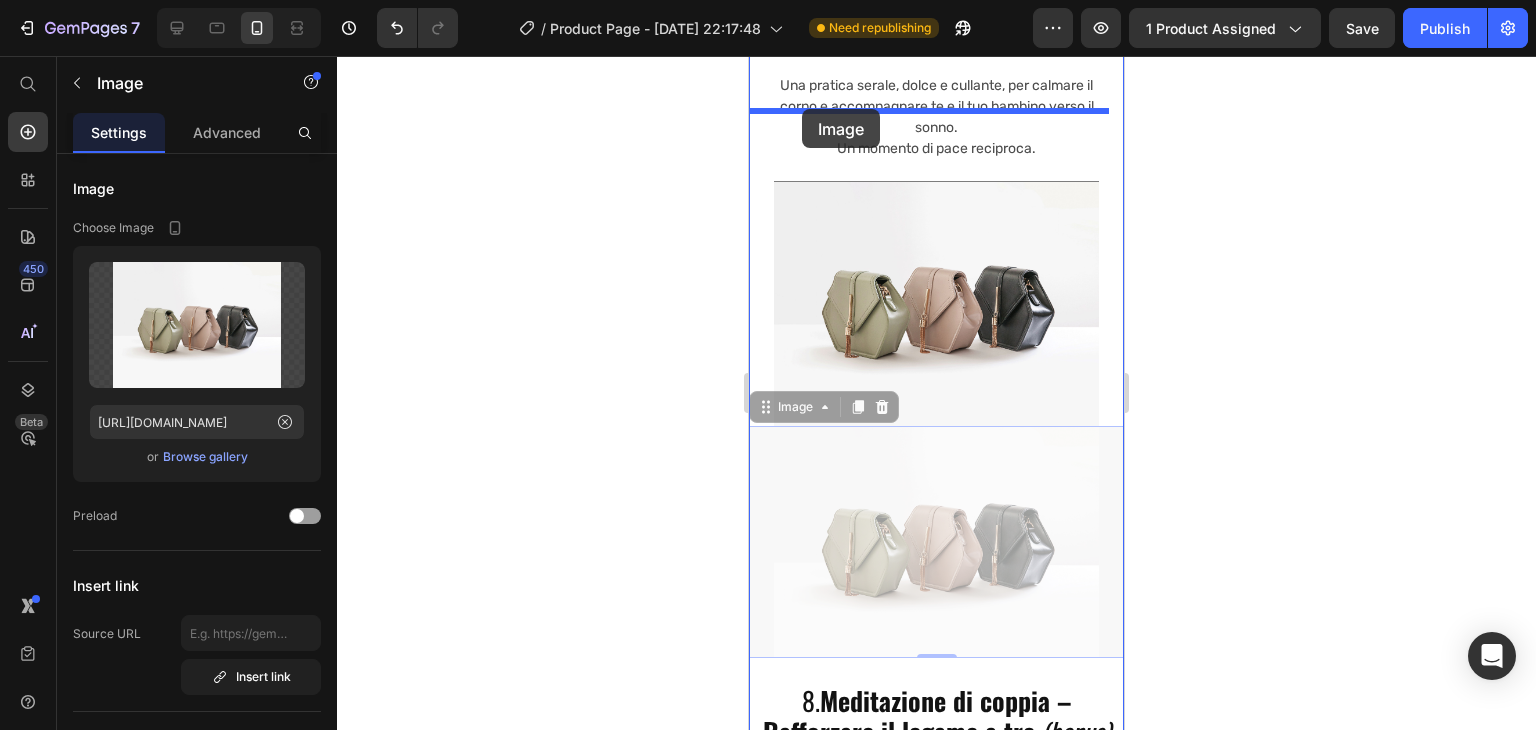 scroll, scrollTop: 9610, scrollLeft: 0, axis: vertical 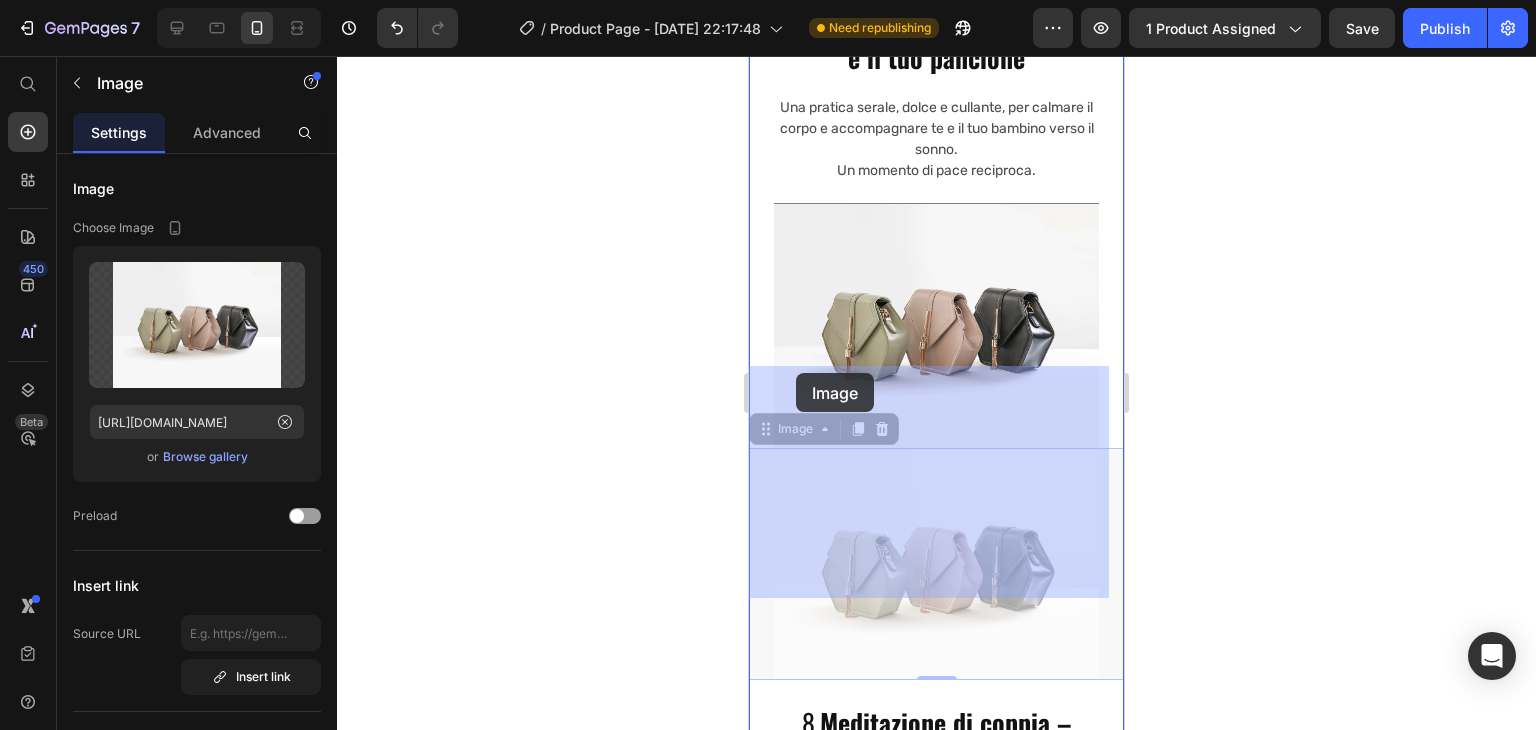 drag, startPoint x: 804, startPoint y: 108, endPoint x: 796, endPoint y: 373, distance: 265.12073 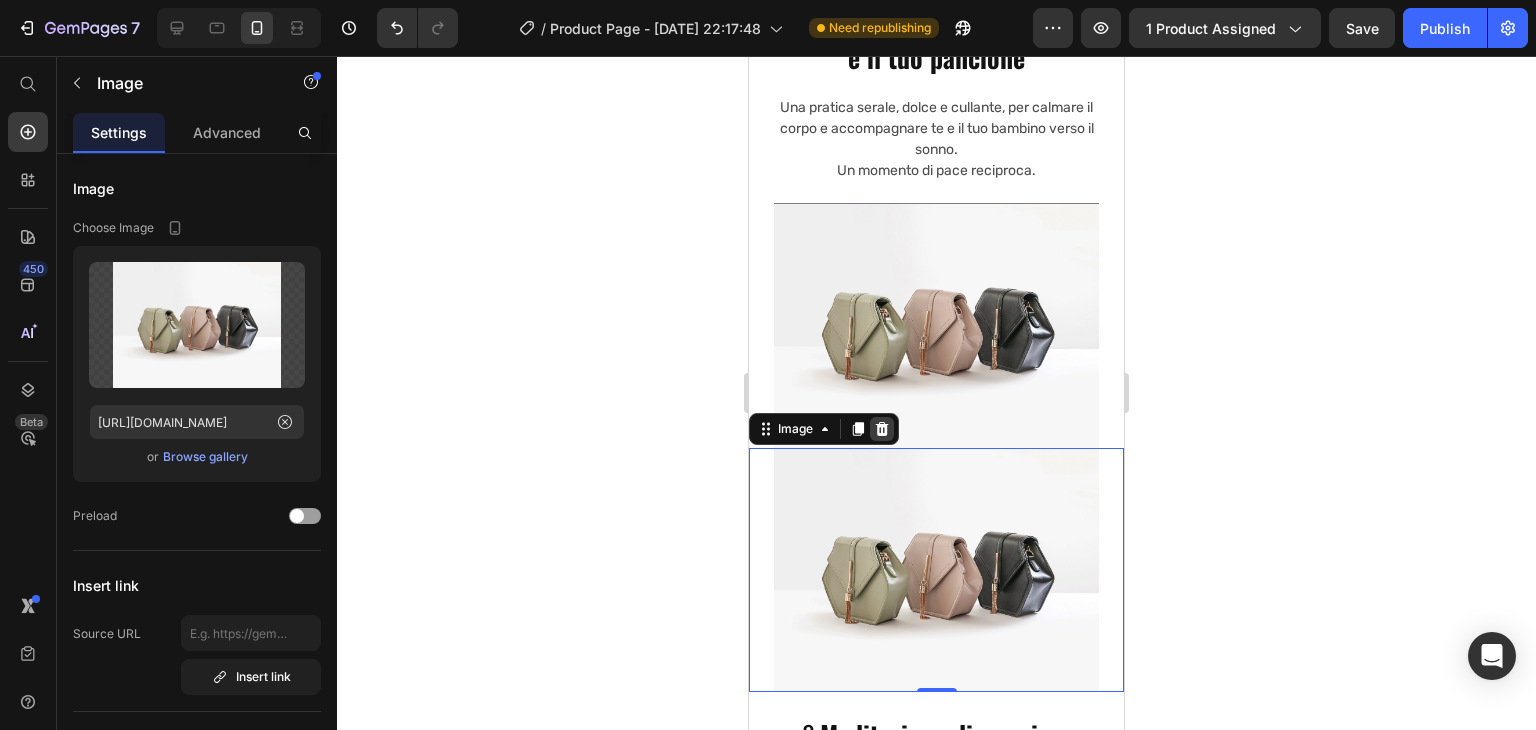 click 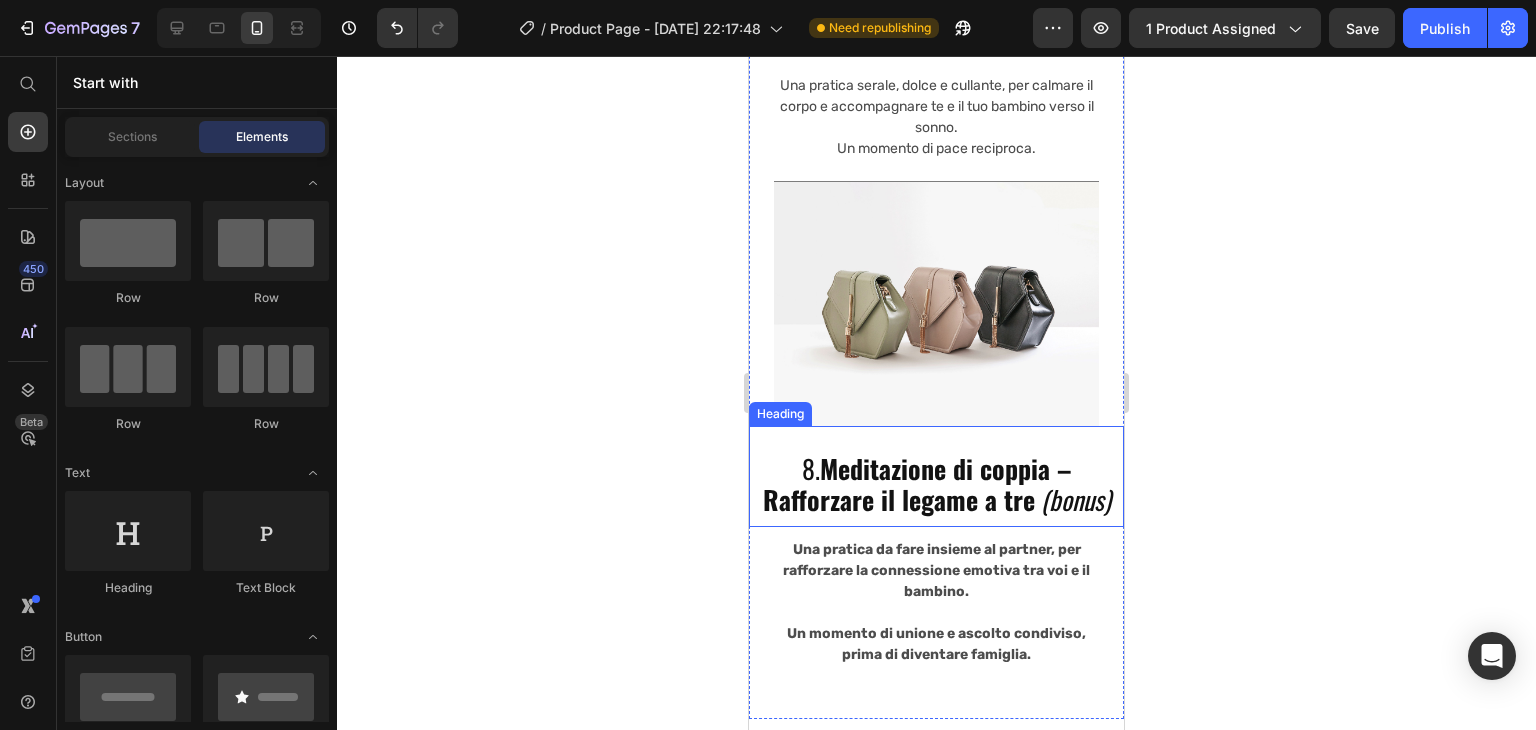 scroll, scrollTop: 9635, scrollLeft: 0, axis: vertical 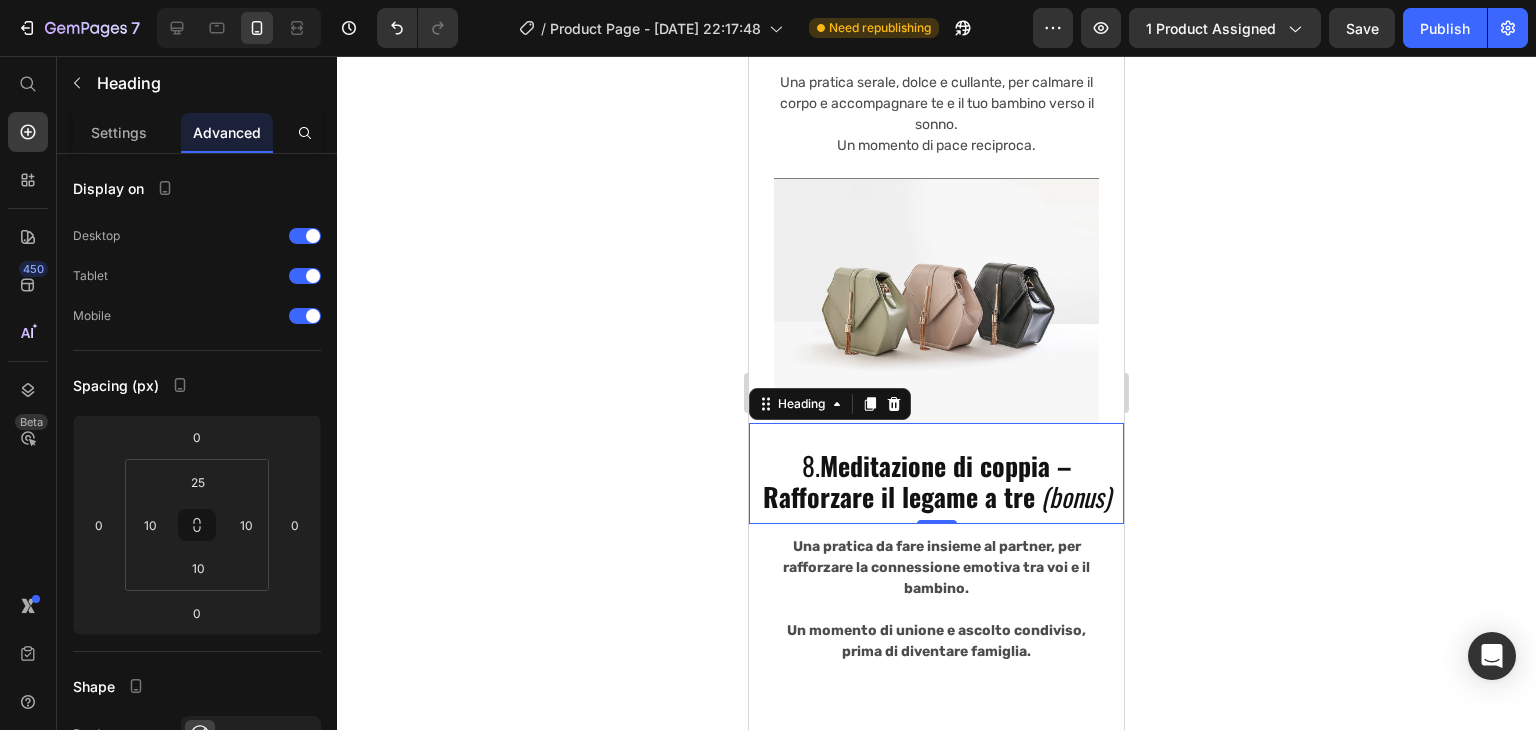 click on "8.  Meditazione di coppia – [PERSON_NAME] il legame a tre   (bonus)" at bounding box center (936, 481) 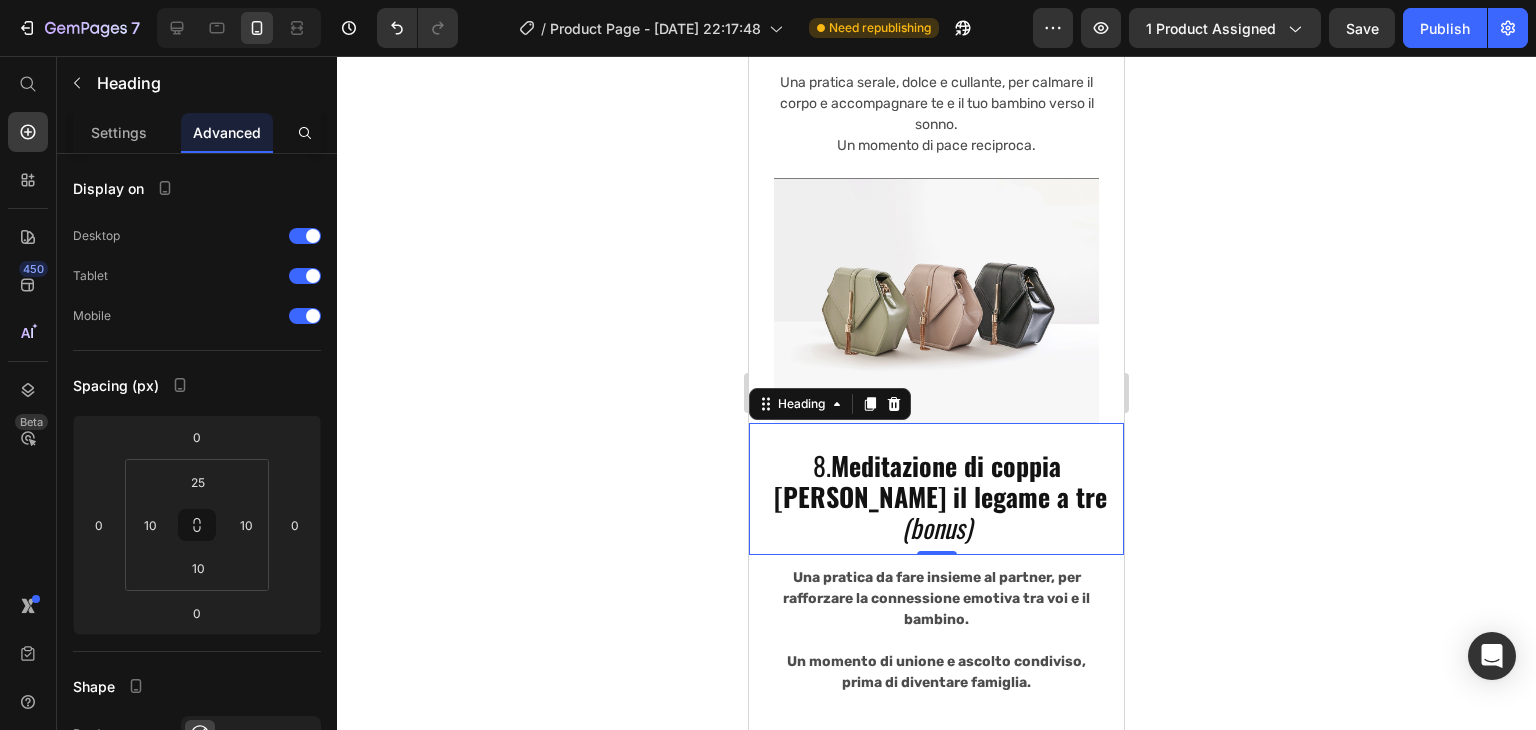 click on "8.  Meditazione di coppia  Rafforzare il legame a tre   (bonus)" at bounding box center (936, 497) 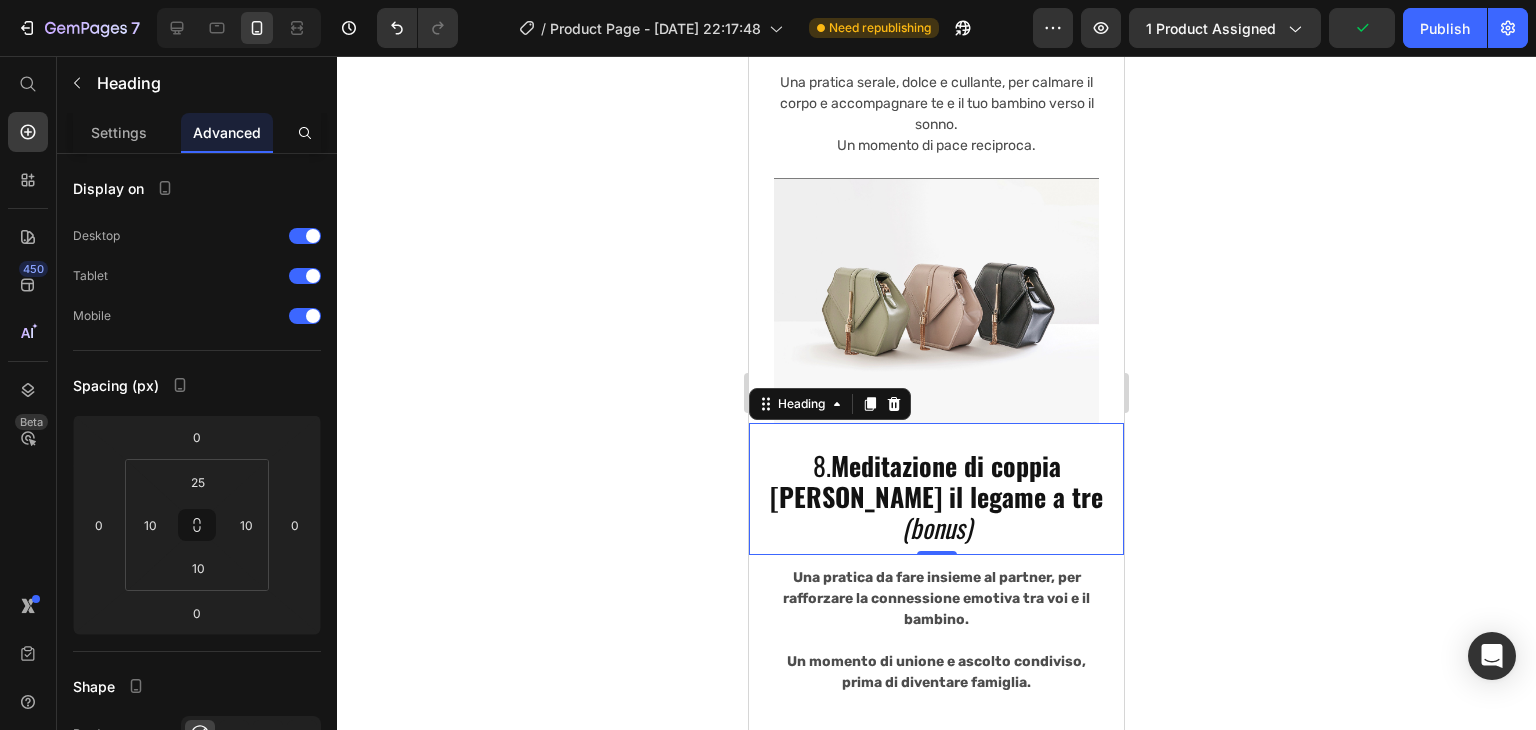 click on "8.  Meditazione di coppia Rafforzare il legame a tre   (bonus)" at bounding box center [936, 497] 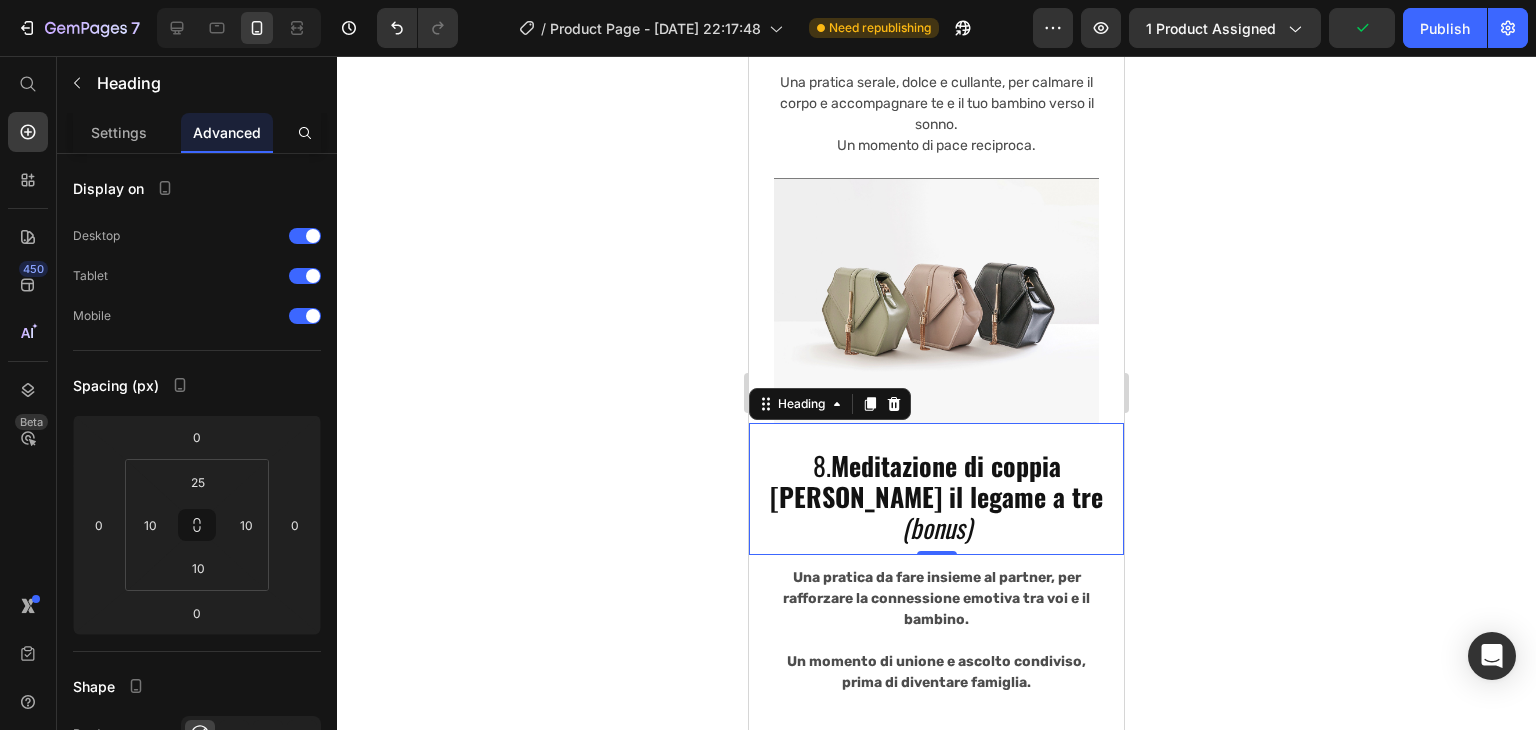 click on "8.  Meditazione di coppia Rafforzare il legame a tre   (bonus)" at bounding box center [936, 497] 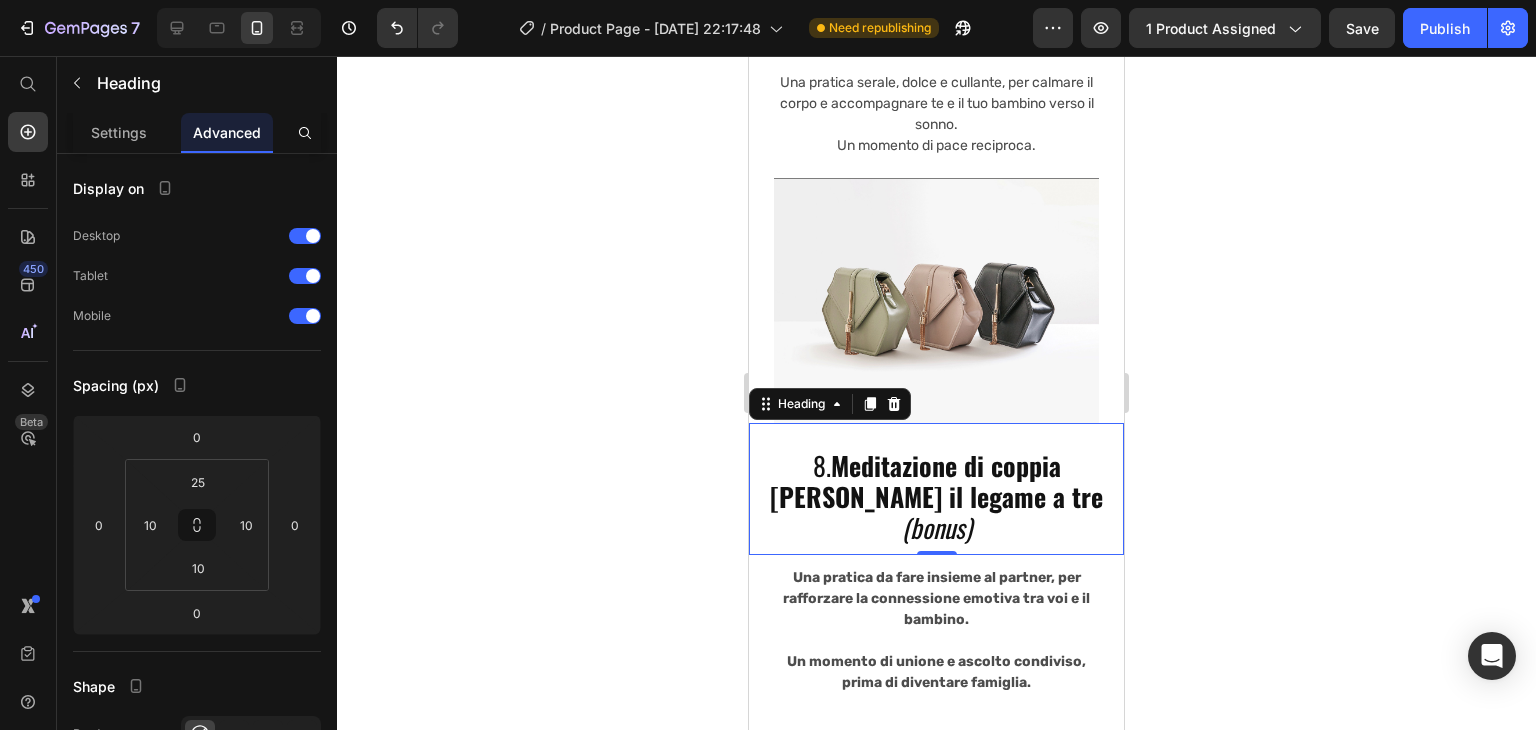 click on "(bonus)" at bounding box center [937, 527] 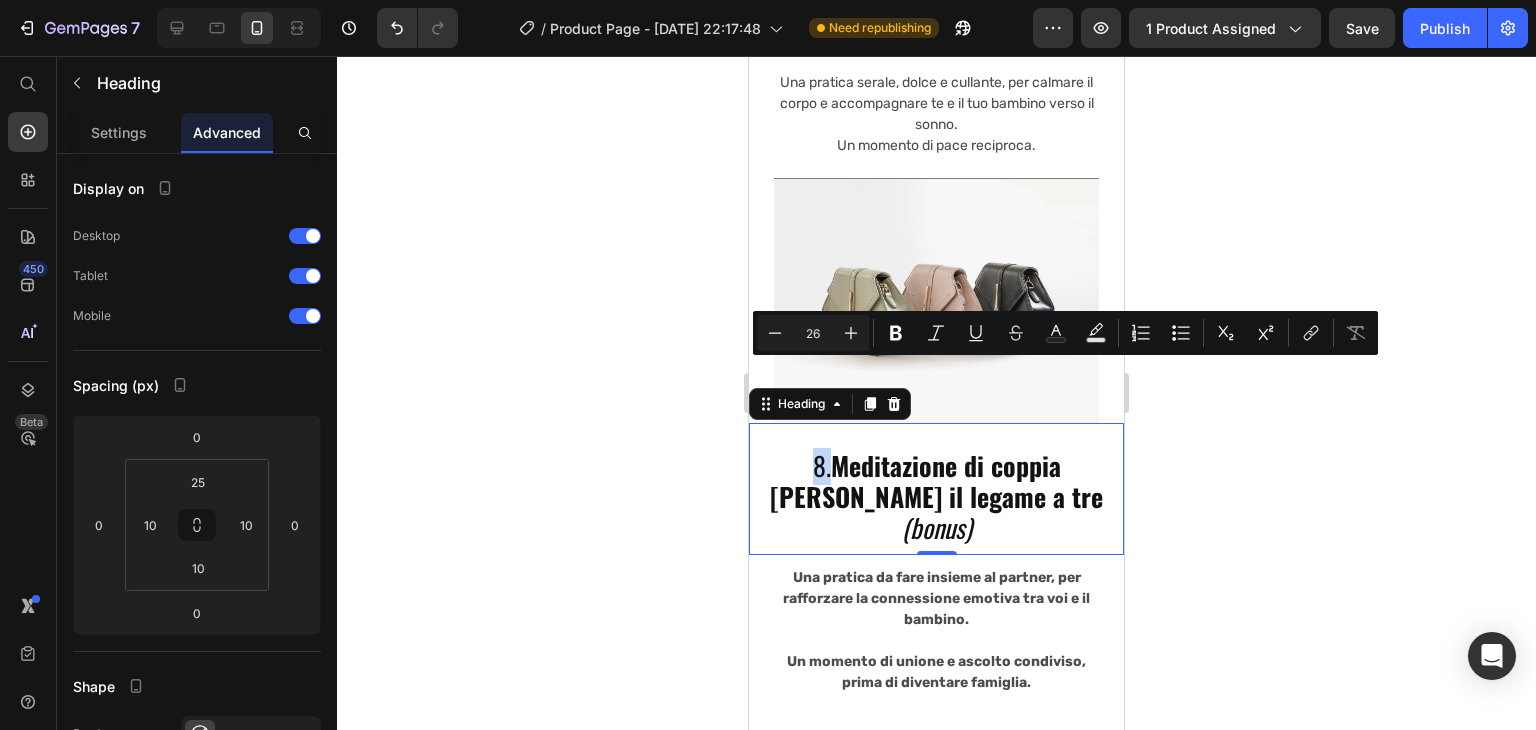 drag, startPoint x: 805, startPoint y: 385, endPoint x: 820, endPoint y: 375, distance: 18.027756 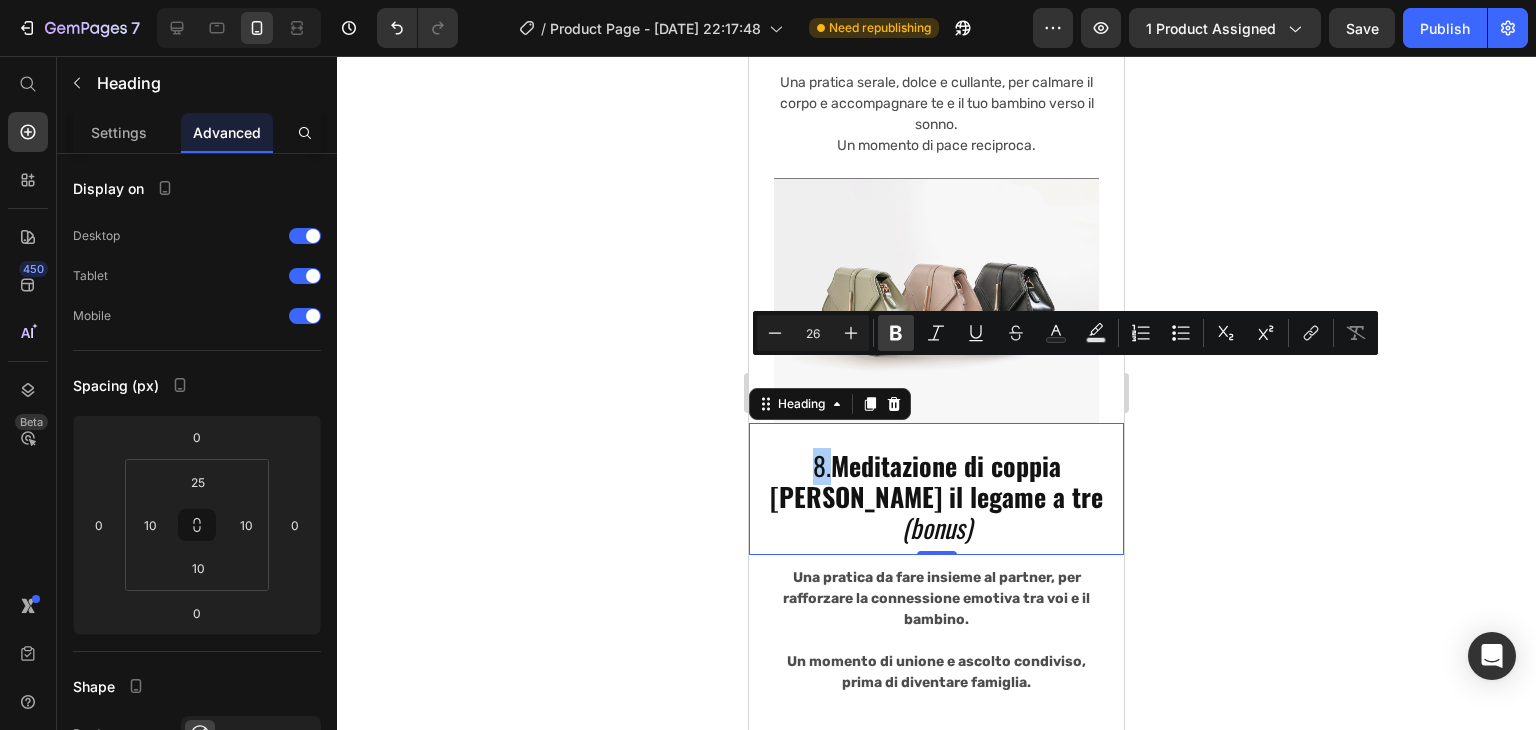 click 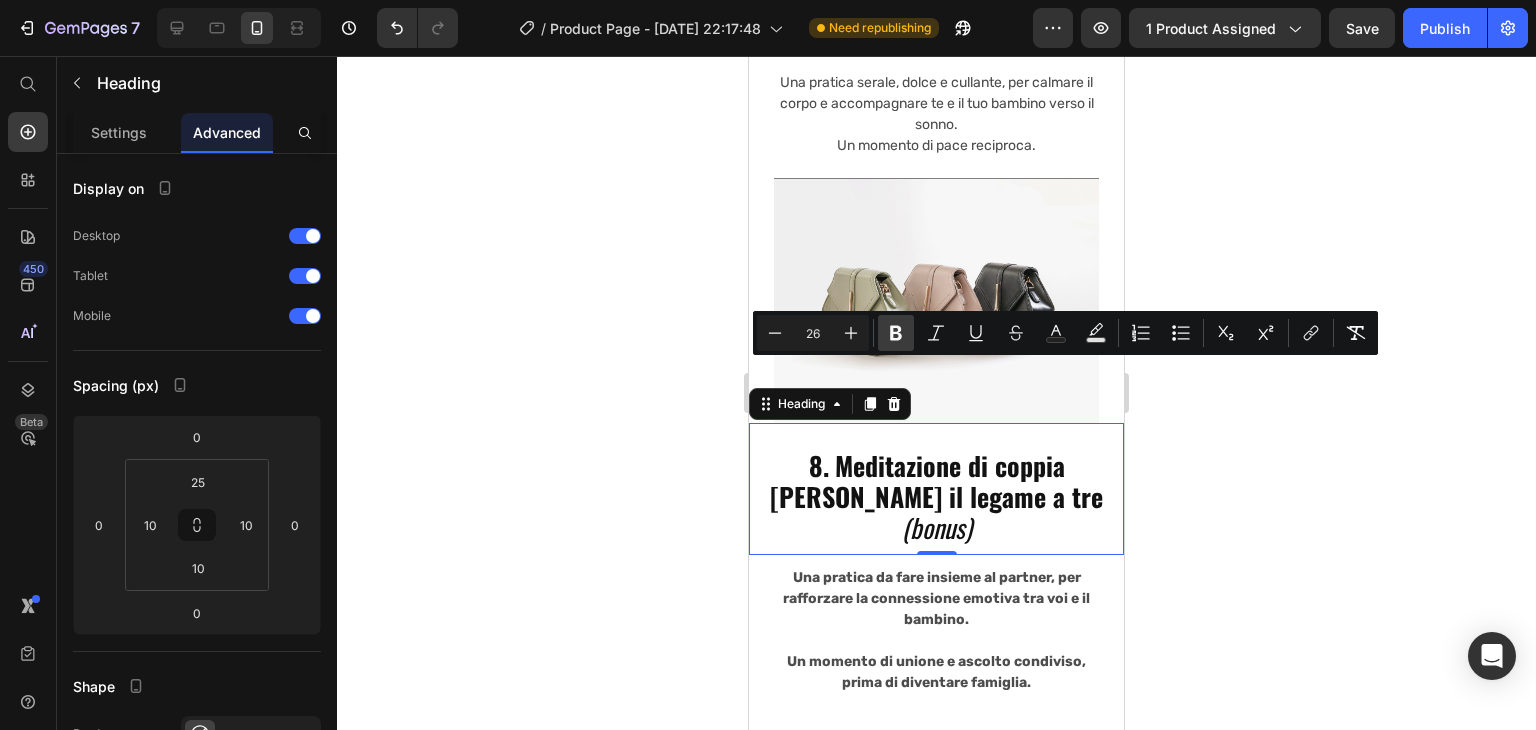 click 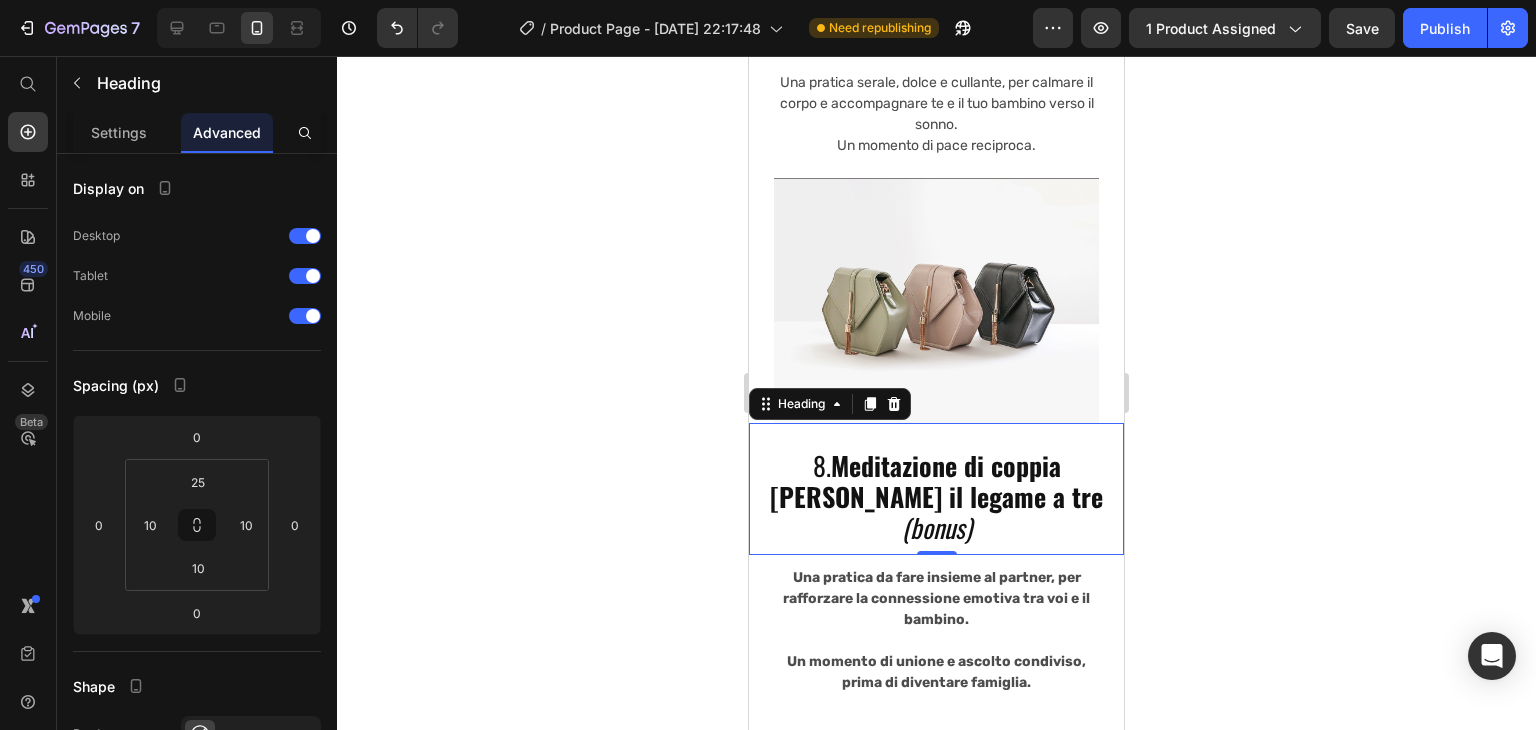 click on "(bonus)" at bounding box center [937, 527] 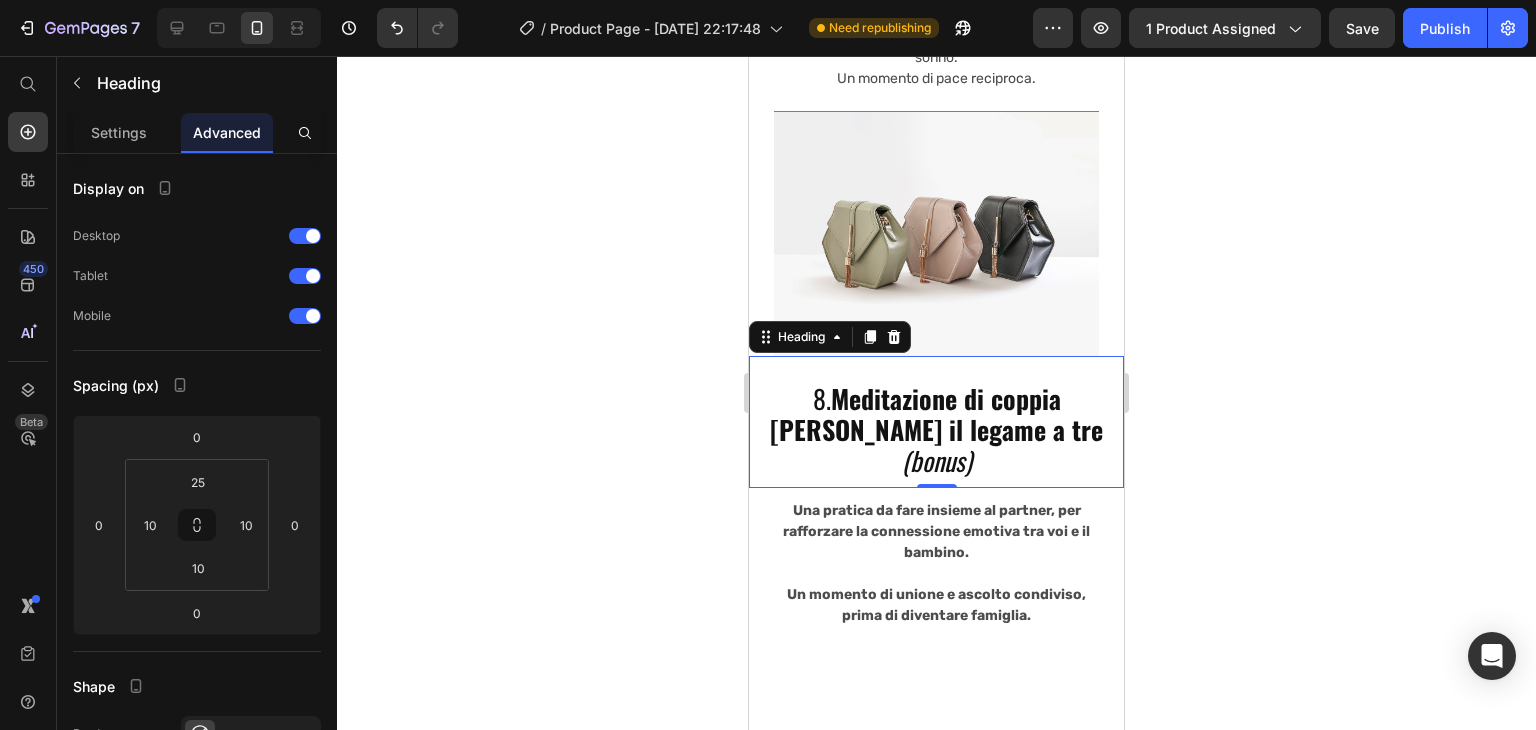 scroll, scrollTop: 9704, scrollLeft: 0, axis: vertical 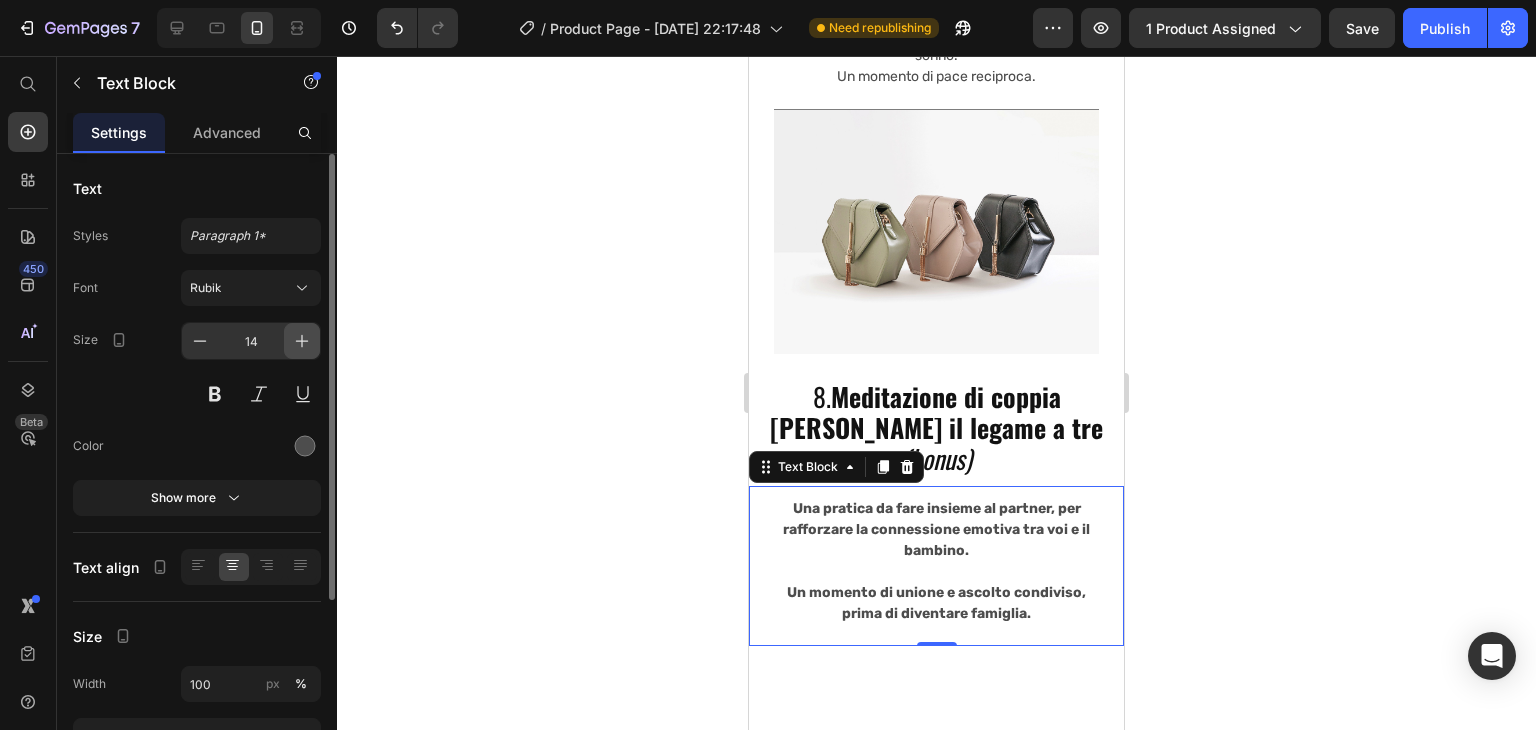 click at bounding box center [302, 341] 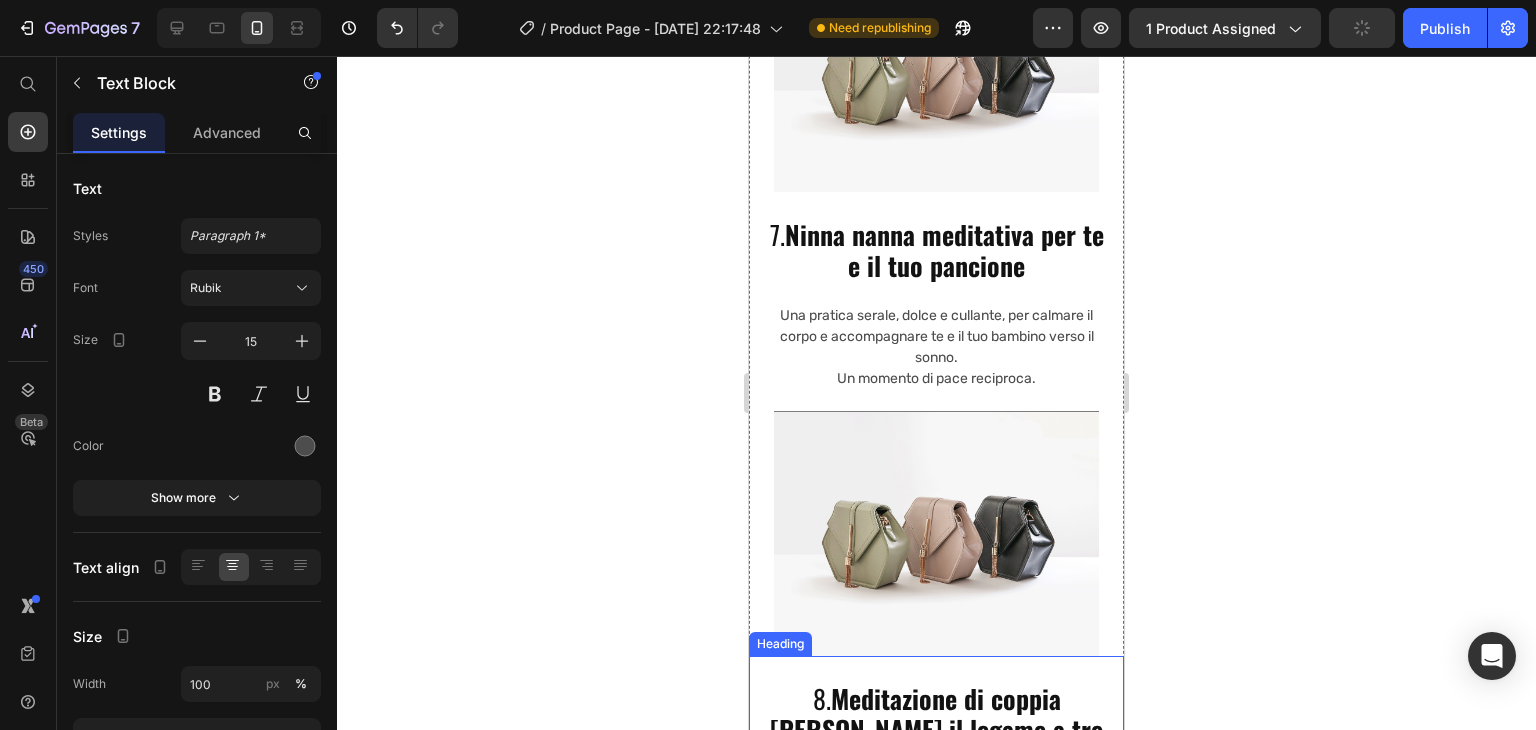 scroll, scrollTop: 9324, scrollLeft: 0, axis: vertical 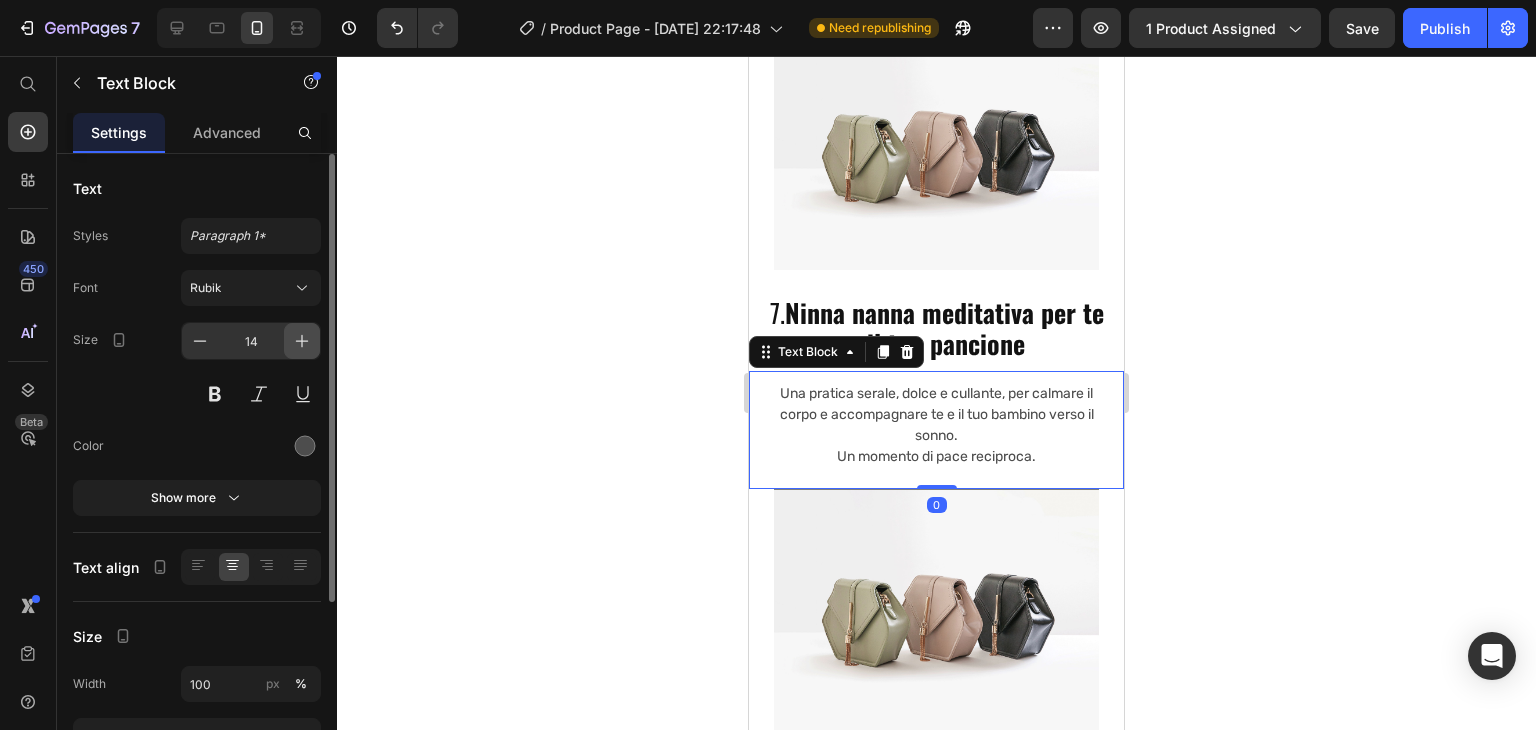 click at bounding box center (302, 341) 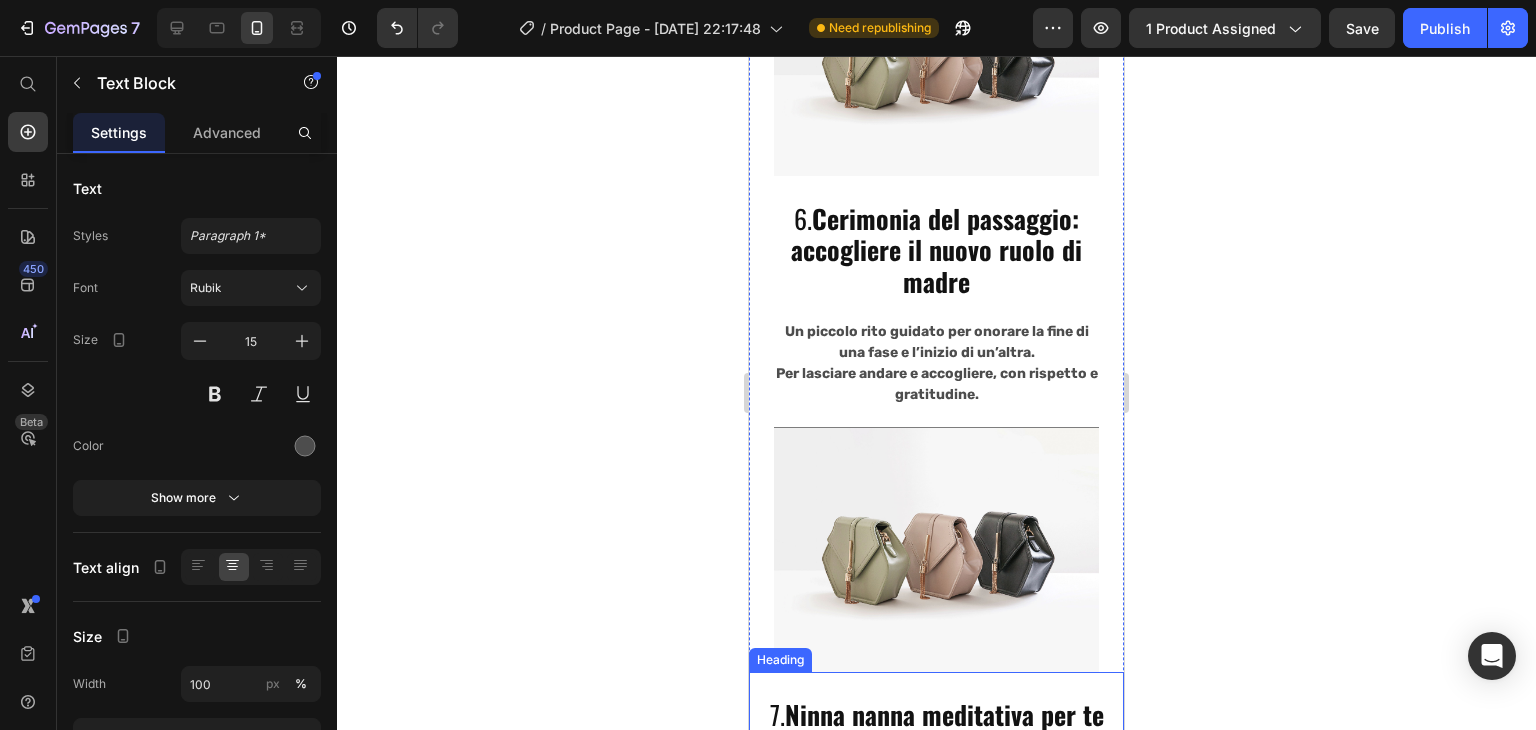 scroll, scrollTop: 8919, scrollLeft: 0, axis: vertical 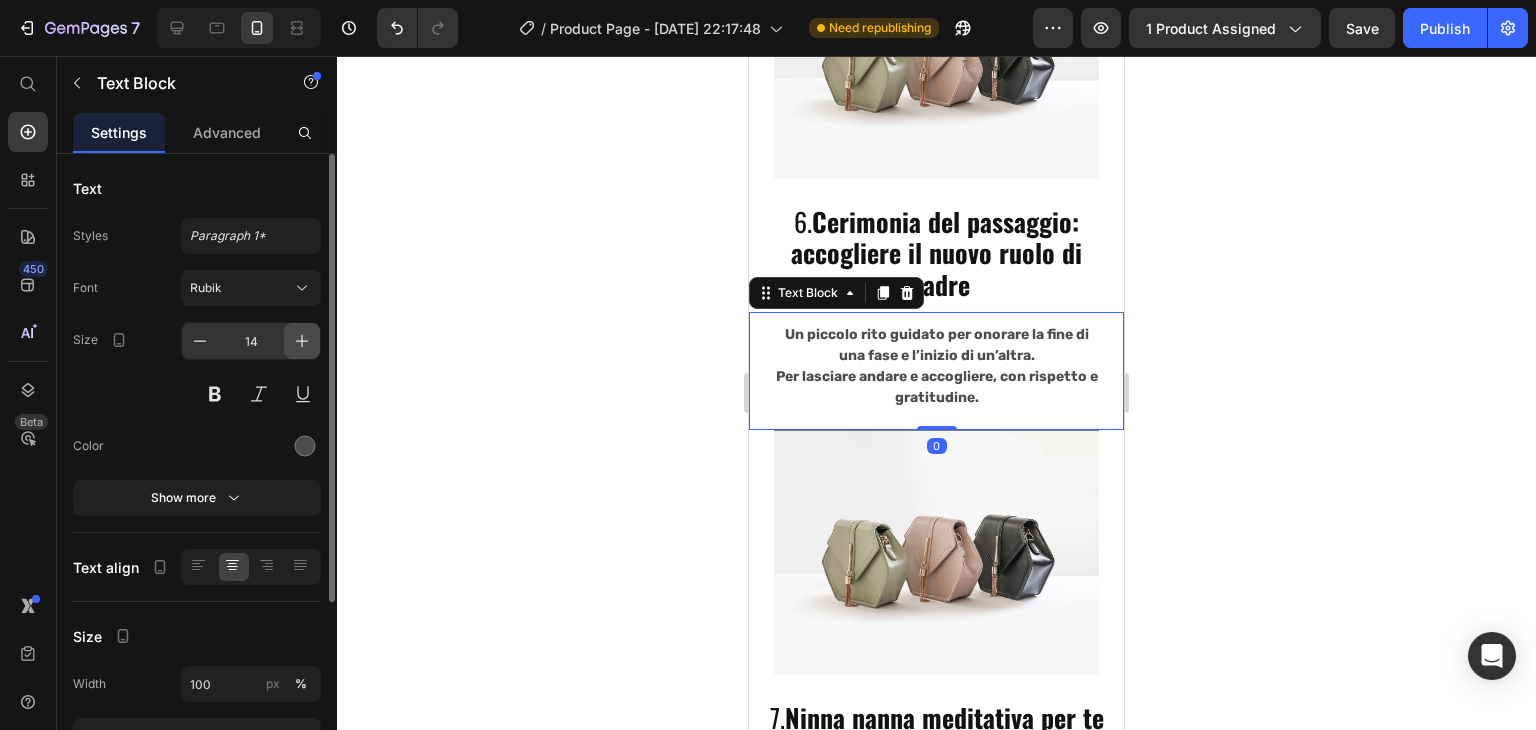 click at bounding box center (302, 341) 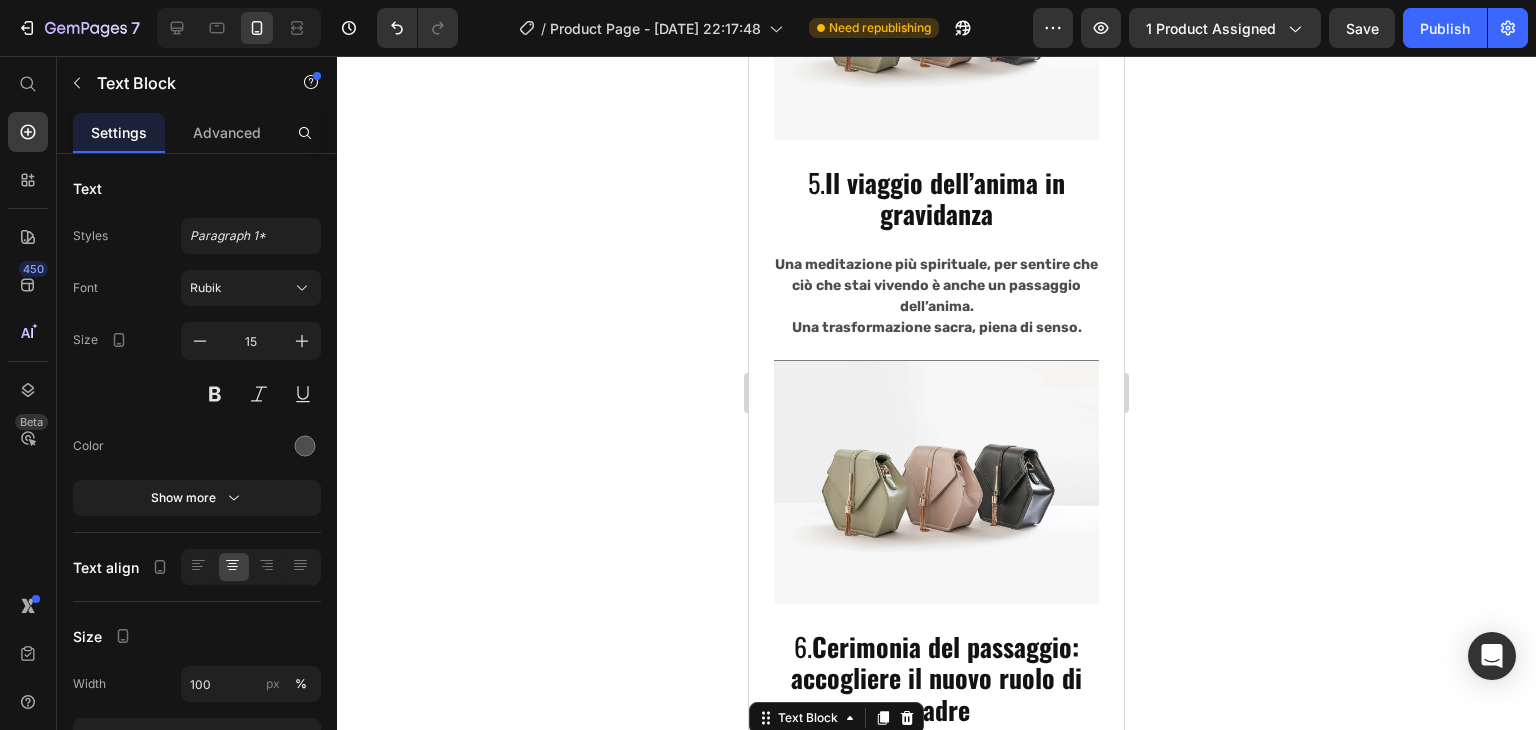 scroll, scrollTop: 8488, scrollLeft: 0, axis: vertical 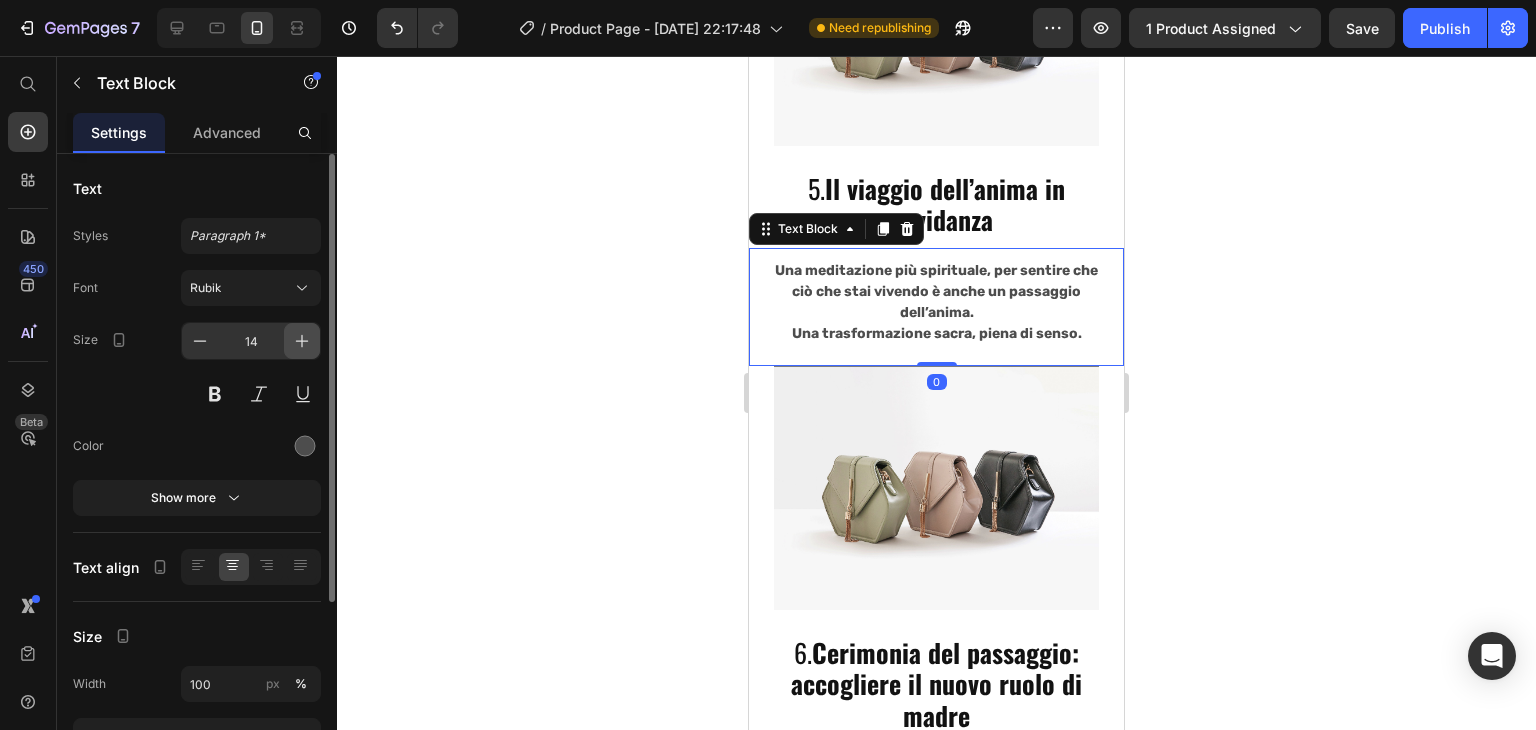 click 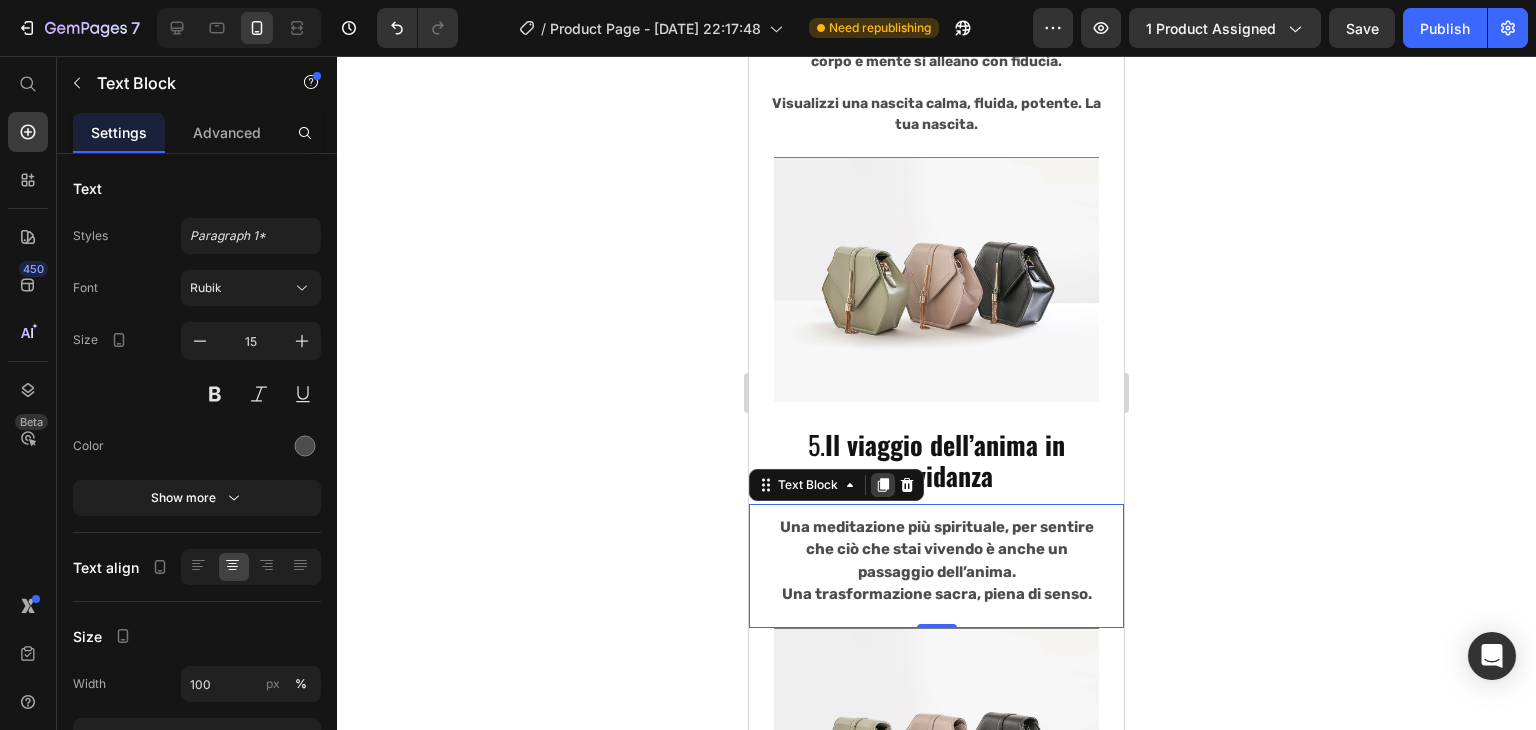 scroll, scrollTop: 8010, scrollLeft: 0, axis: vertical 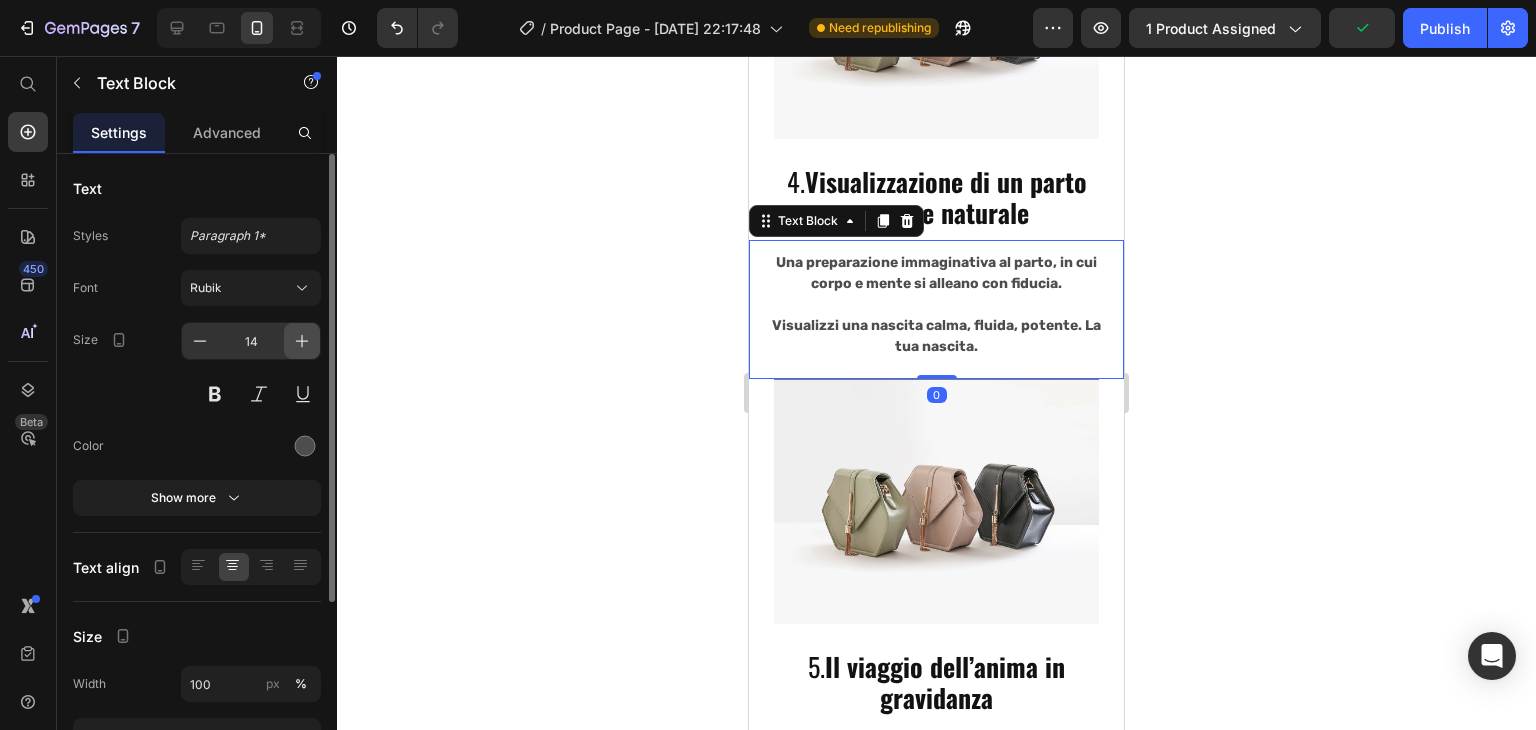 click at bounding box center (302, 341) 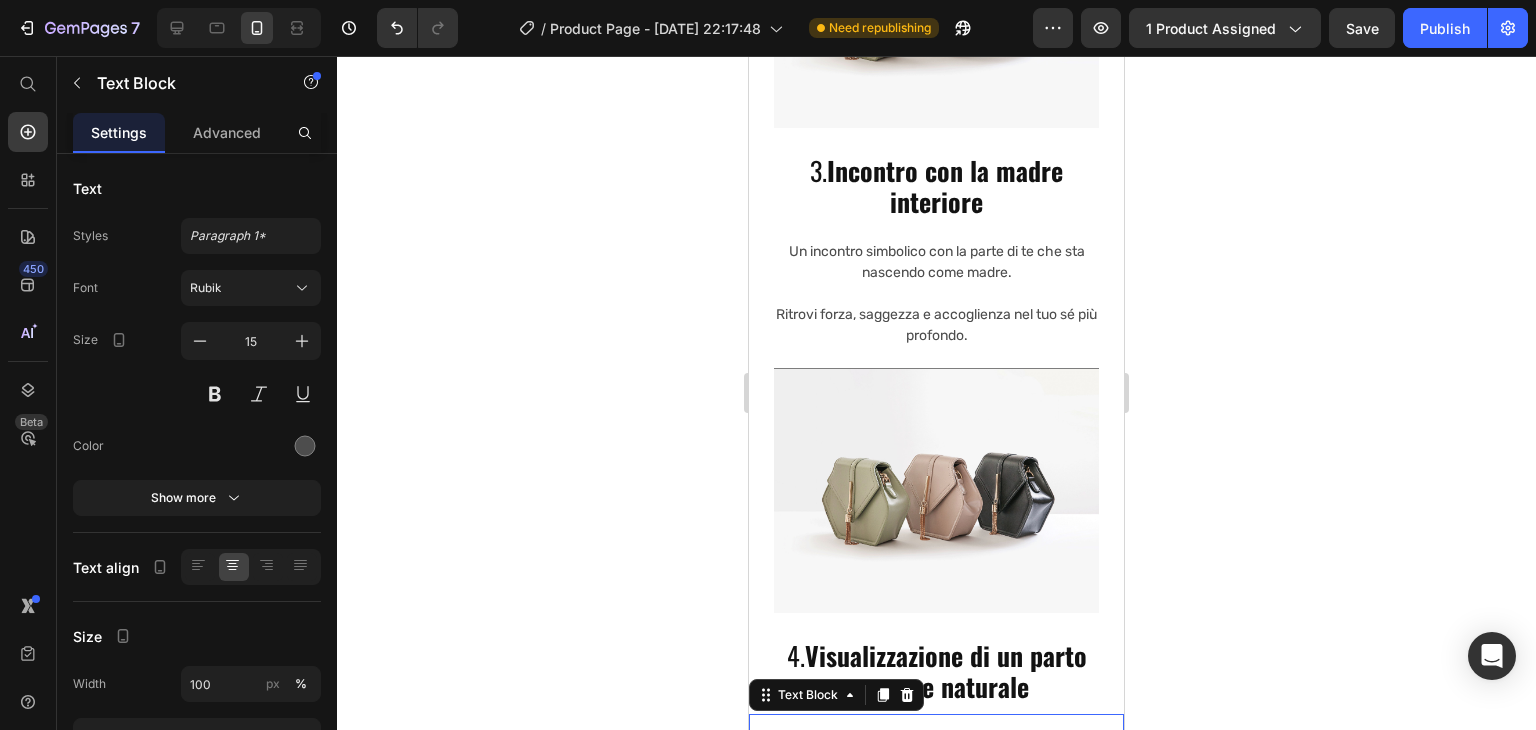 scroll, scrollTop: 7535, scrollLeft: 0, axis: vertical 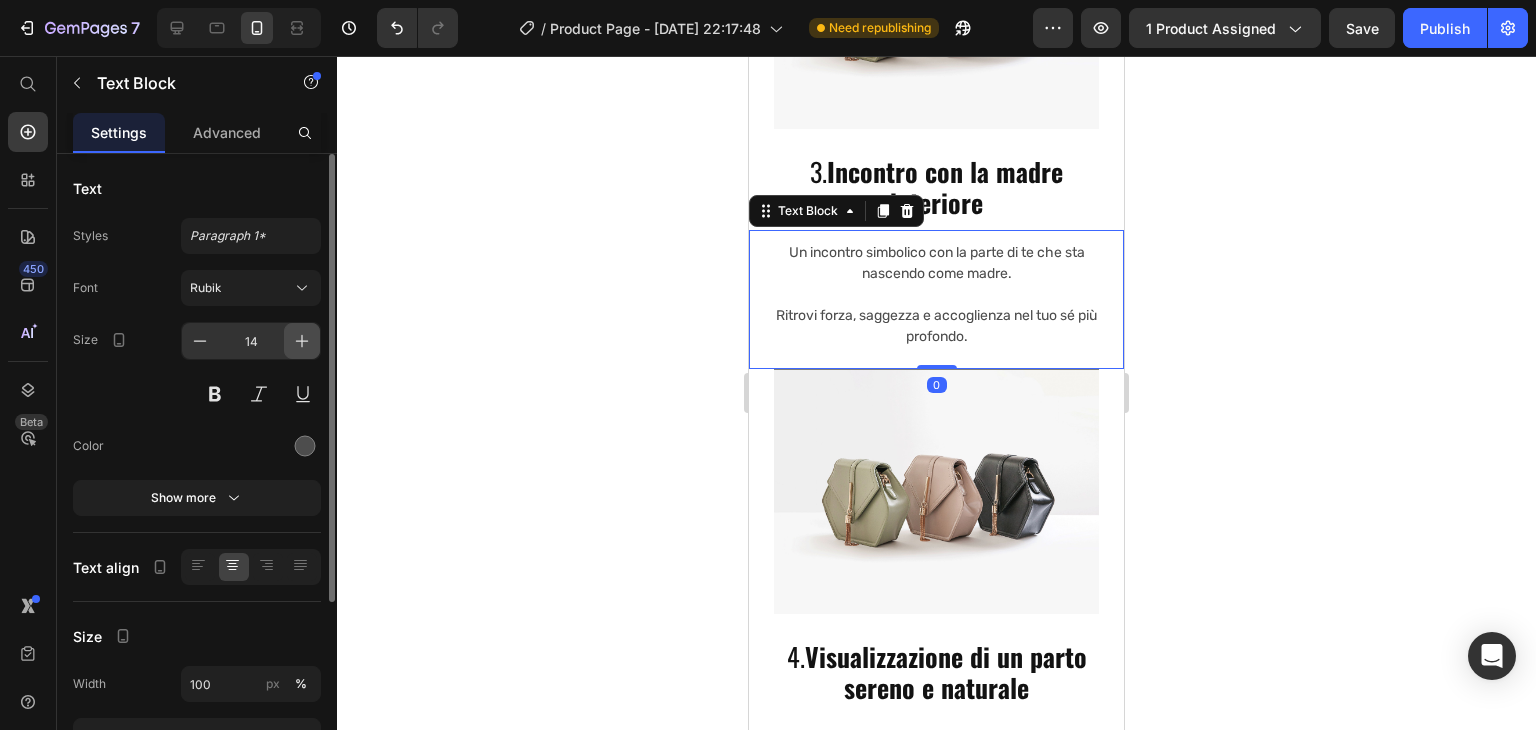 click 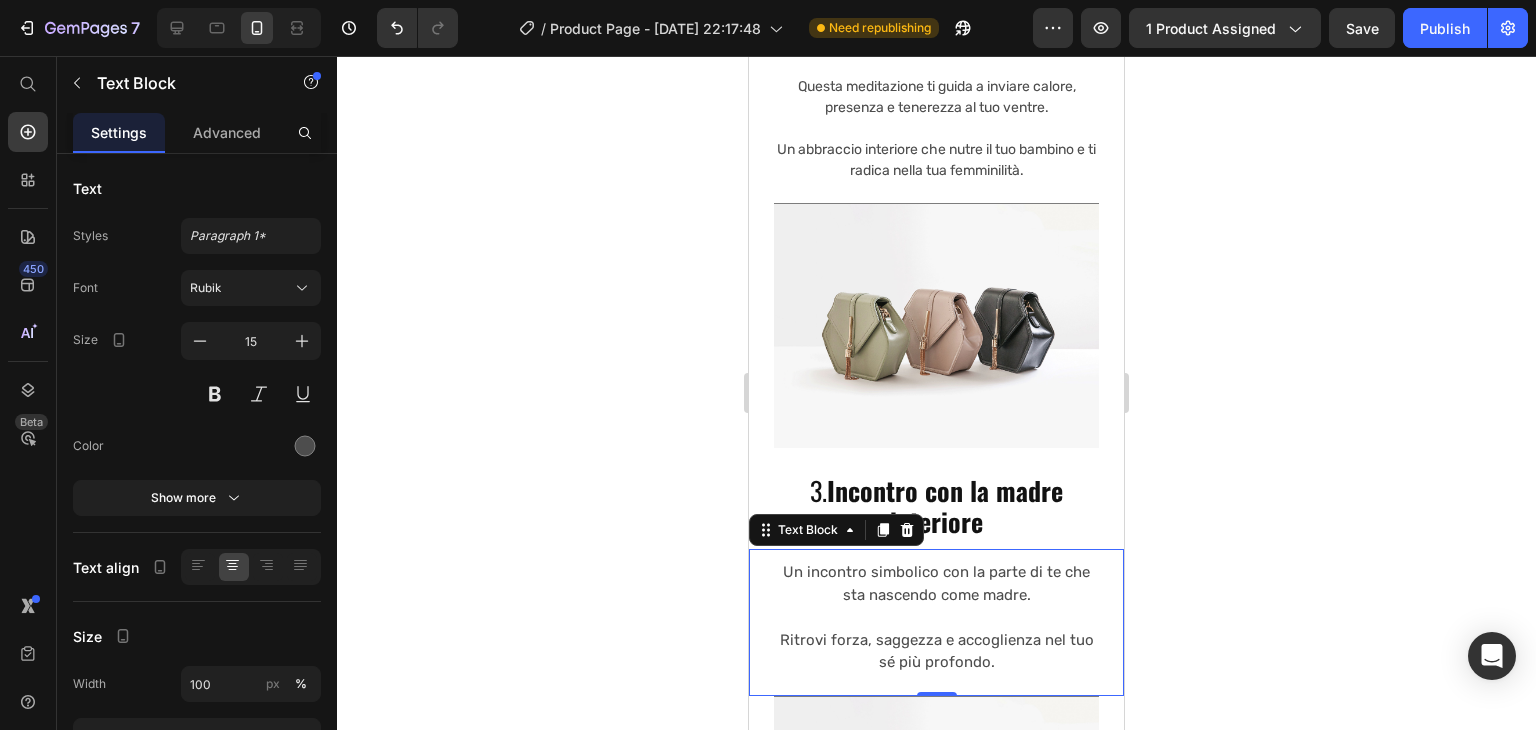 scroll, scrollTop: 7104, scrollLeft: 0, axis: vertical 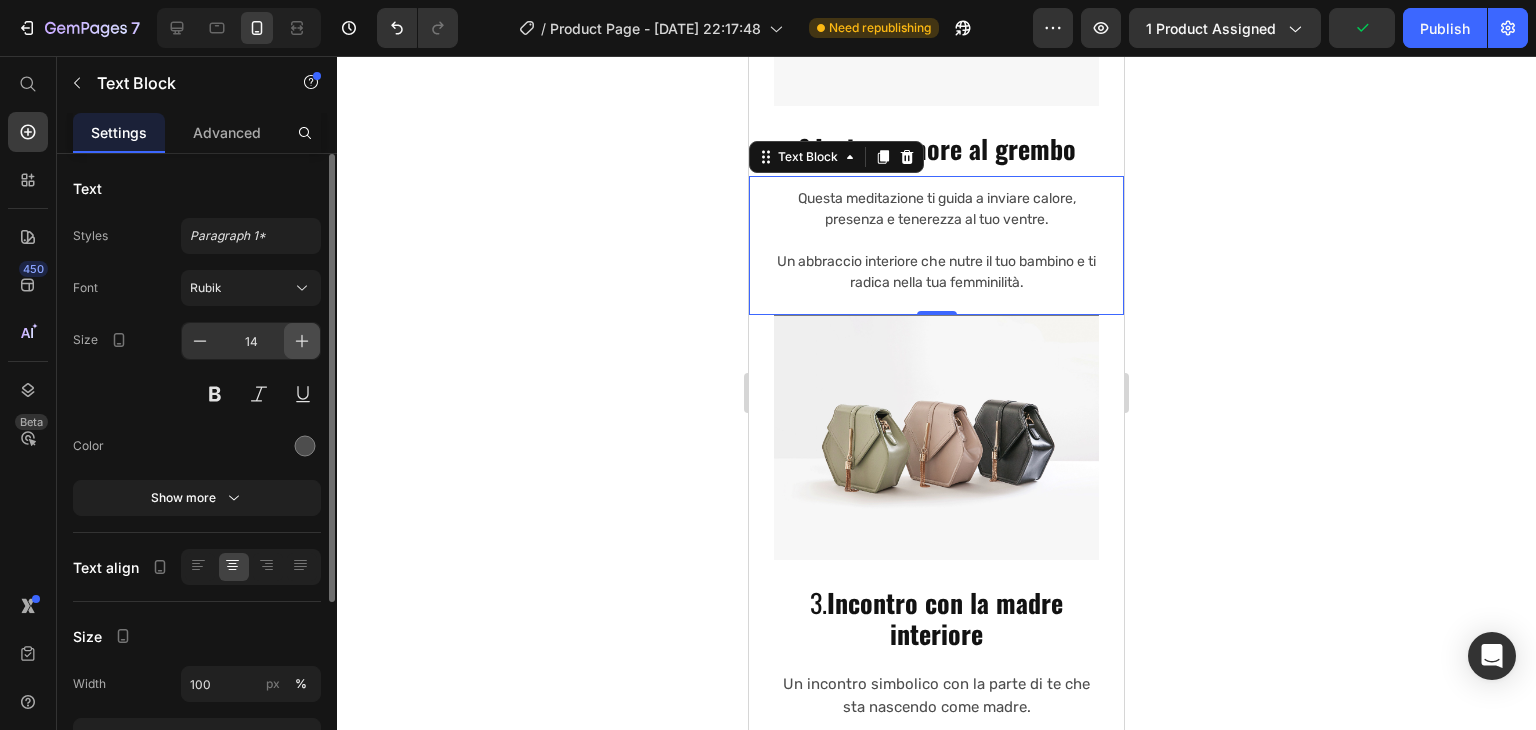 click at bounding box center (302, 341) 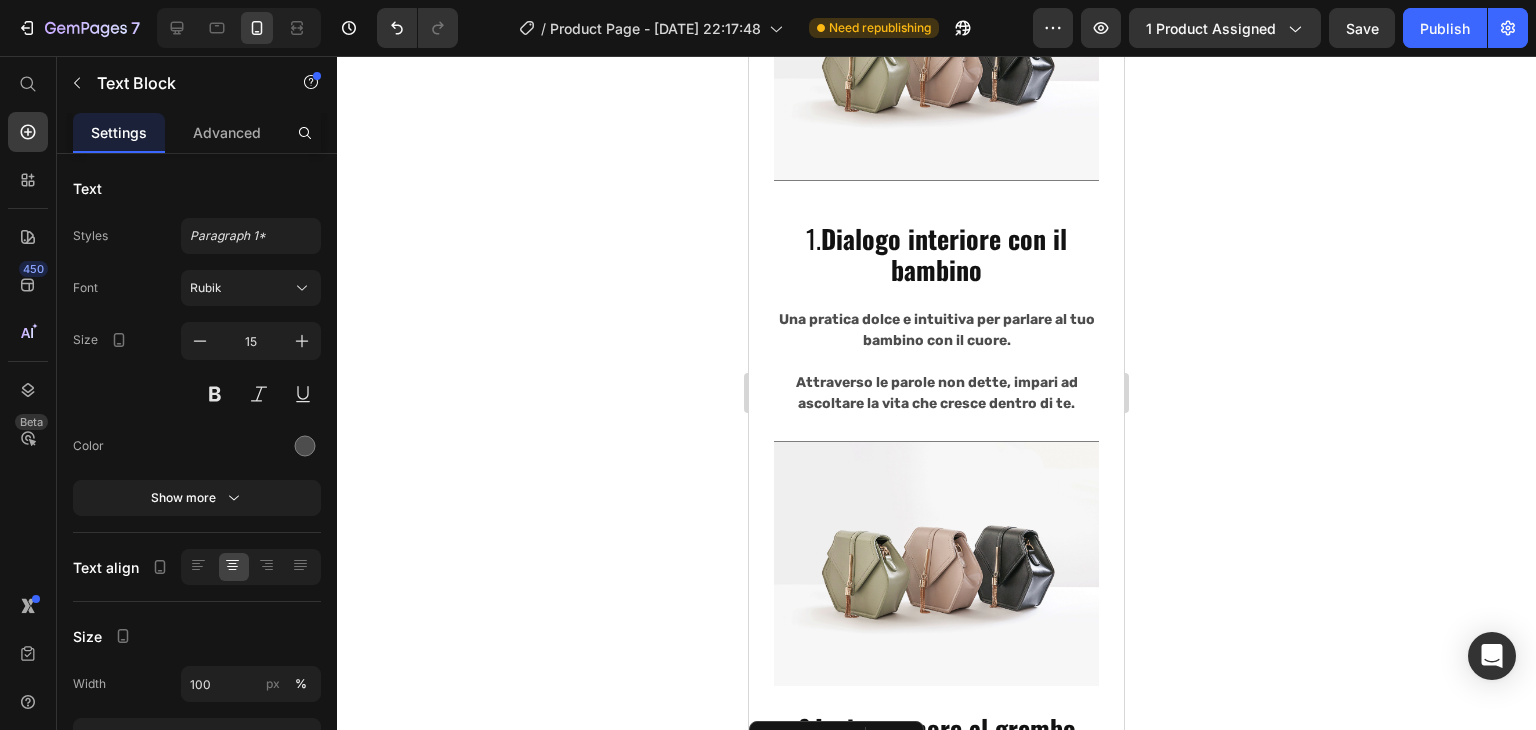 scroll, scrollTop: 6539, scrollLeft: 0, axis: vertical 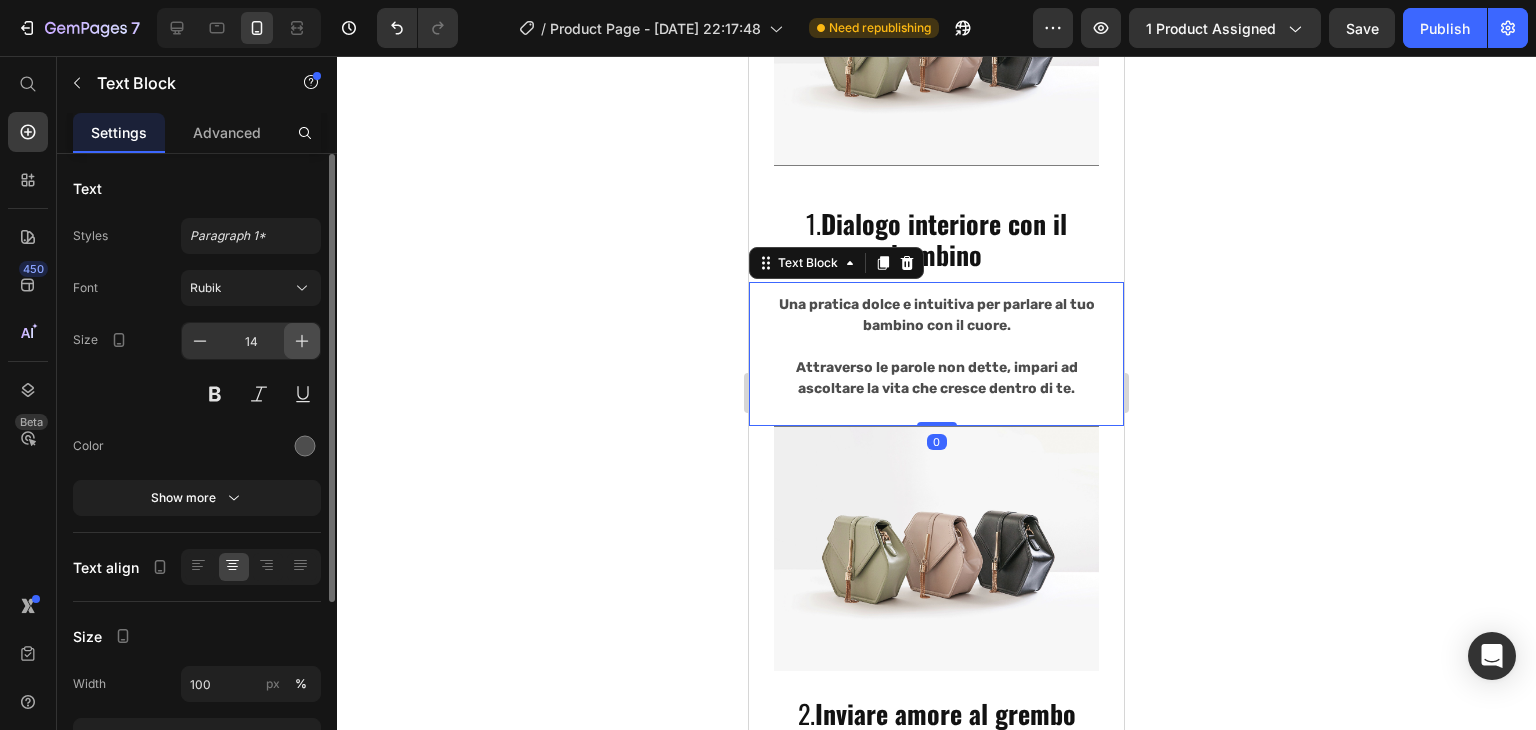 click at bounding box center [302, 341] 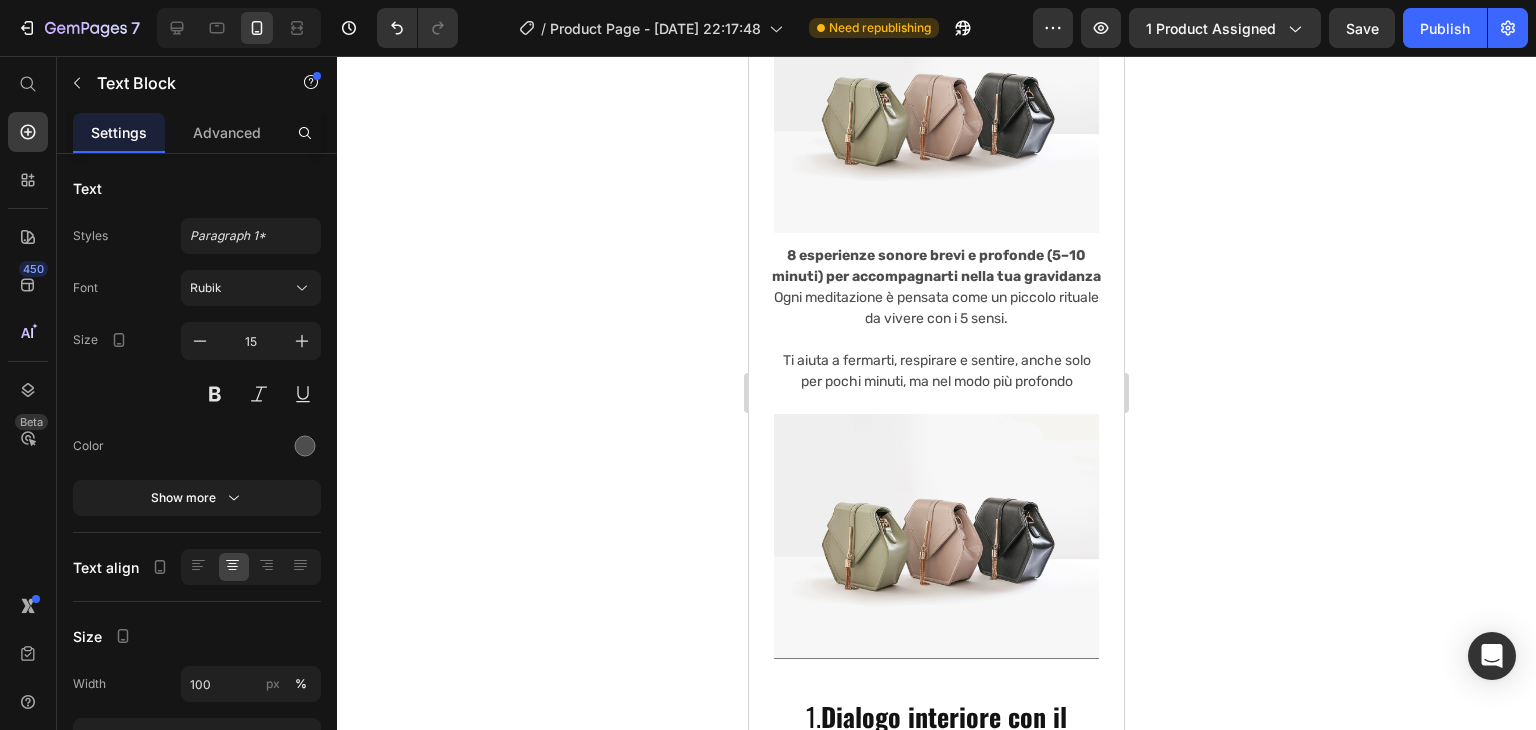 scroll, scrollTop: 6126, scrollLeft: 0, axis: vertical 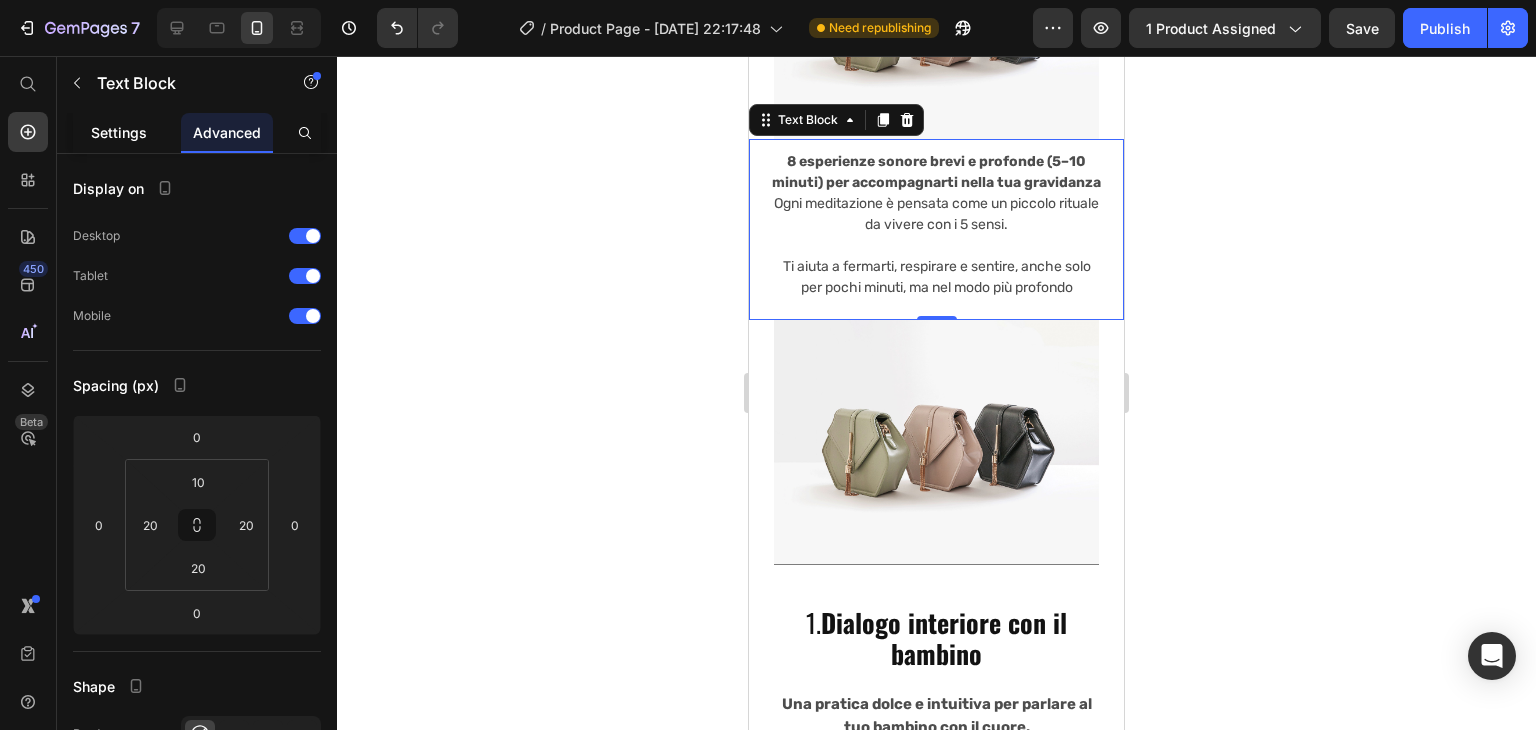 click on "Settings" at bounding box center (119, 132) 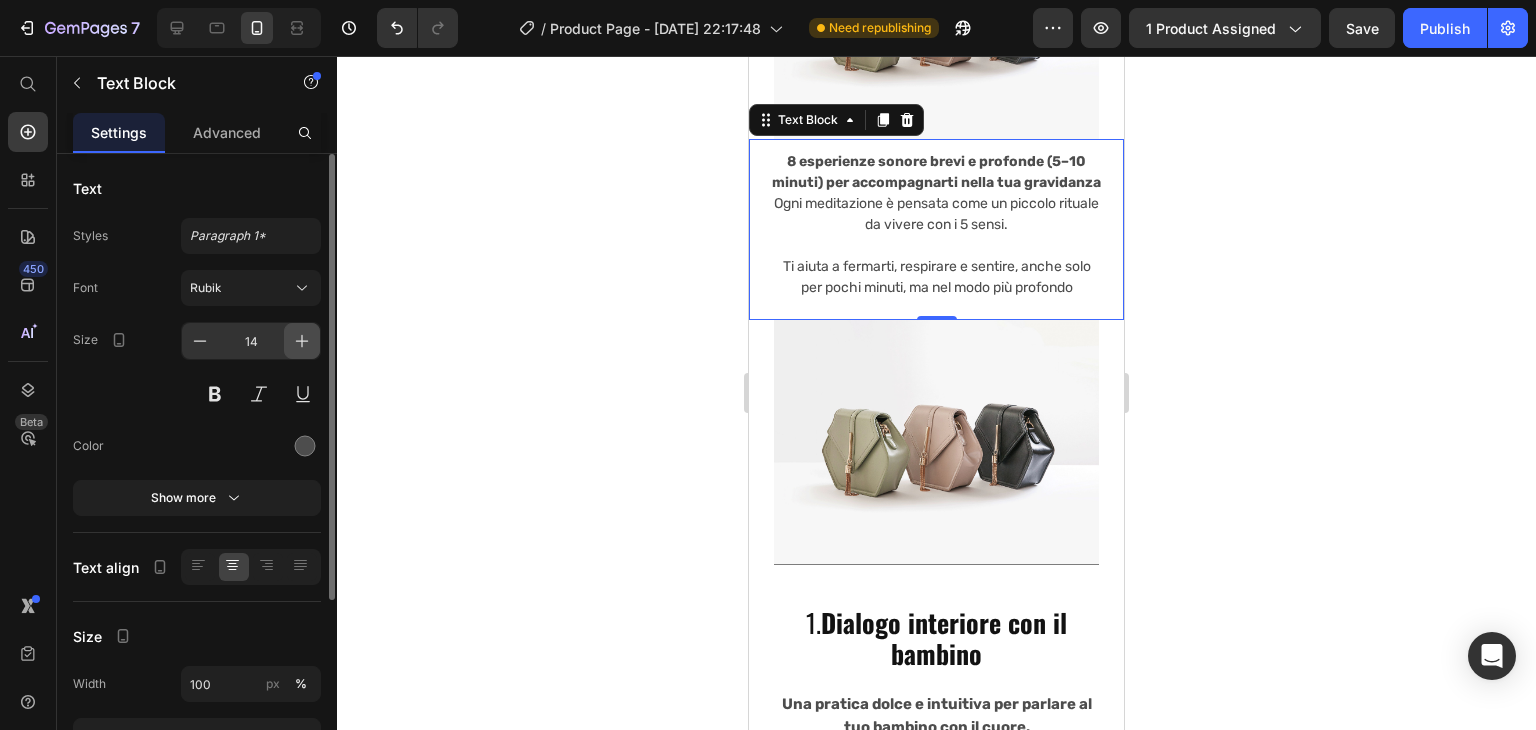 click at bounding box center (302, 341) 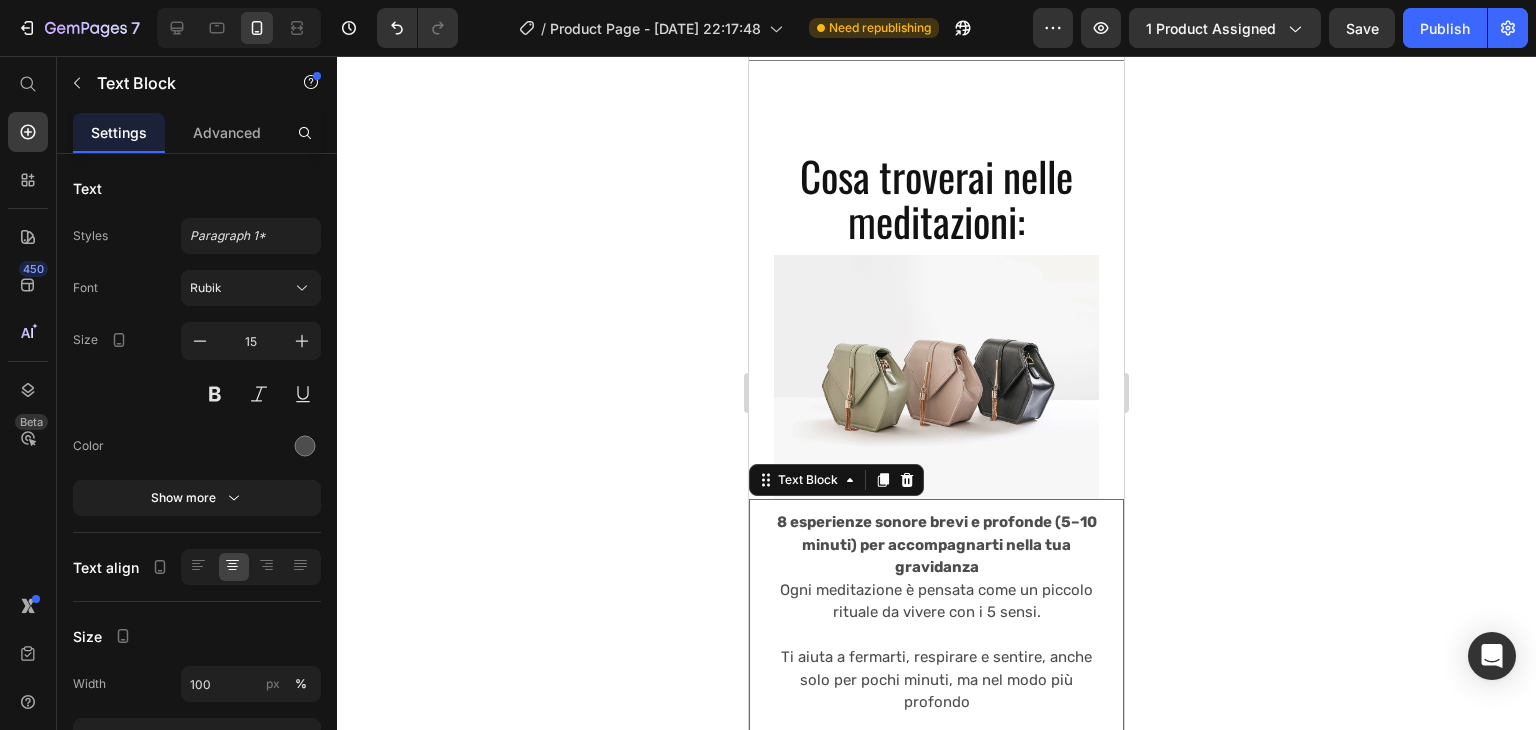 scroll, scrollTop: 5764, scrollLeft: 0, axis: vertical 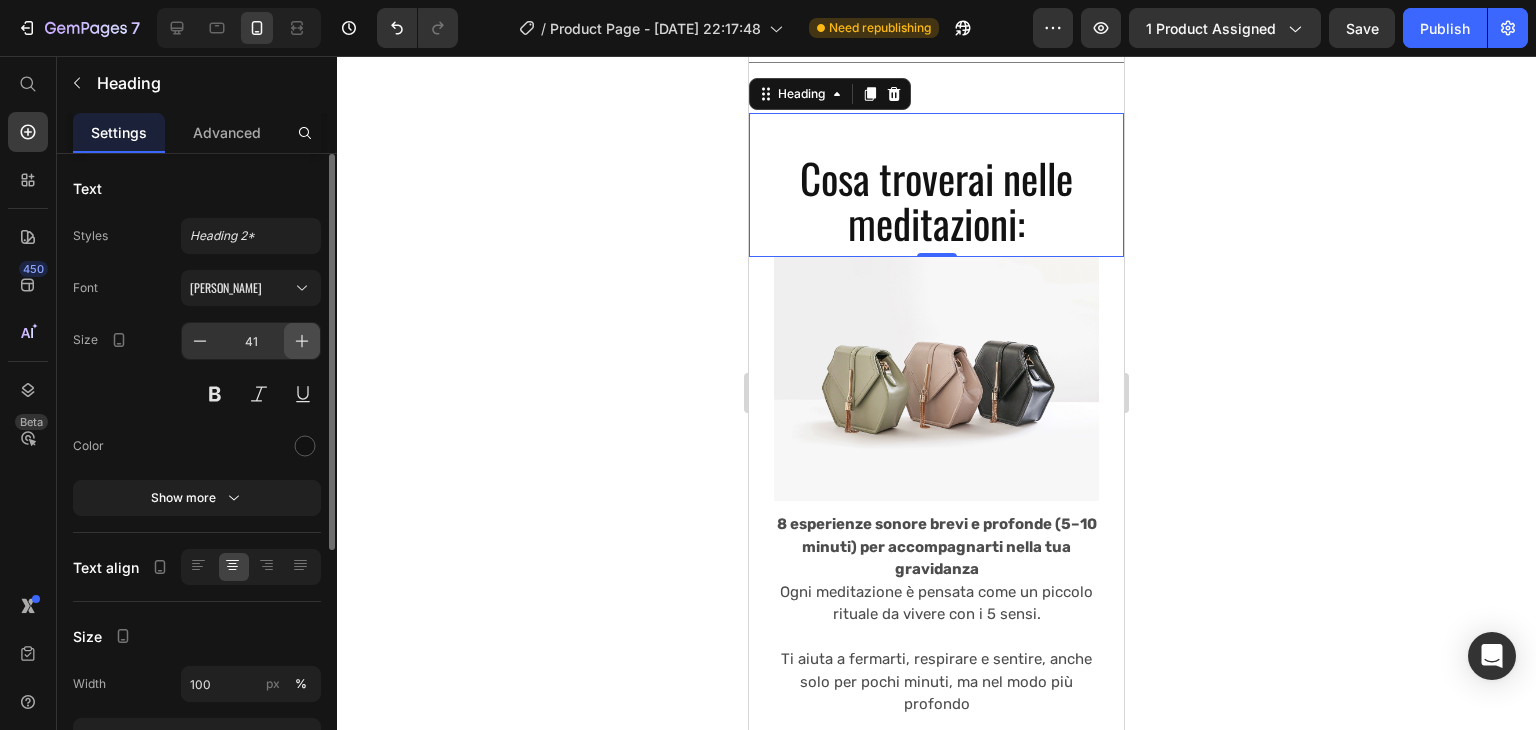 click at bounding box center (302, 341) 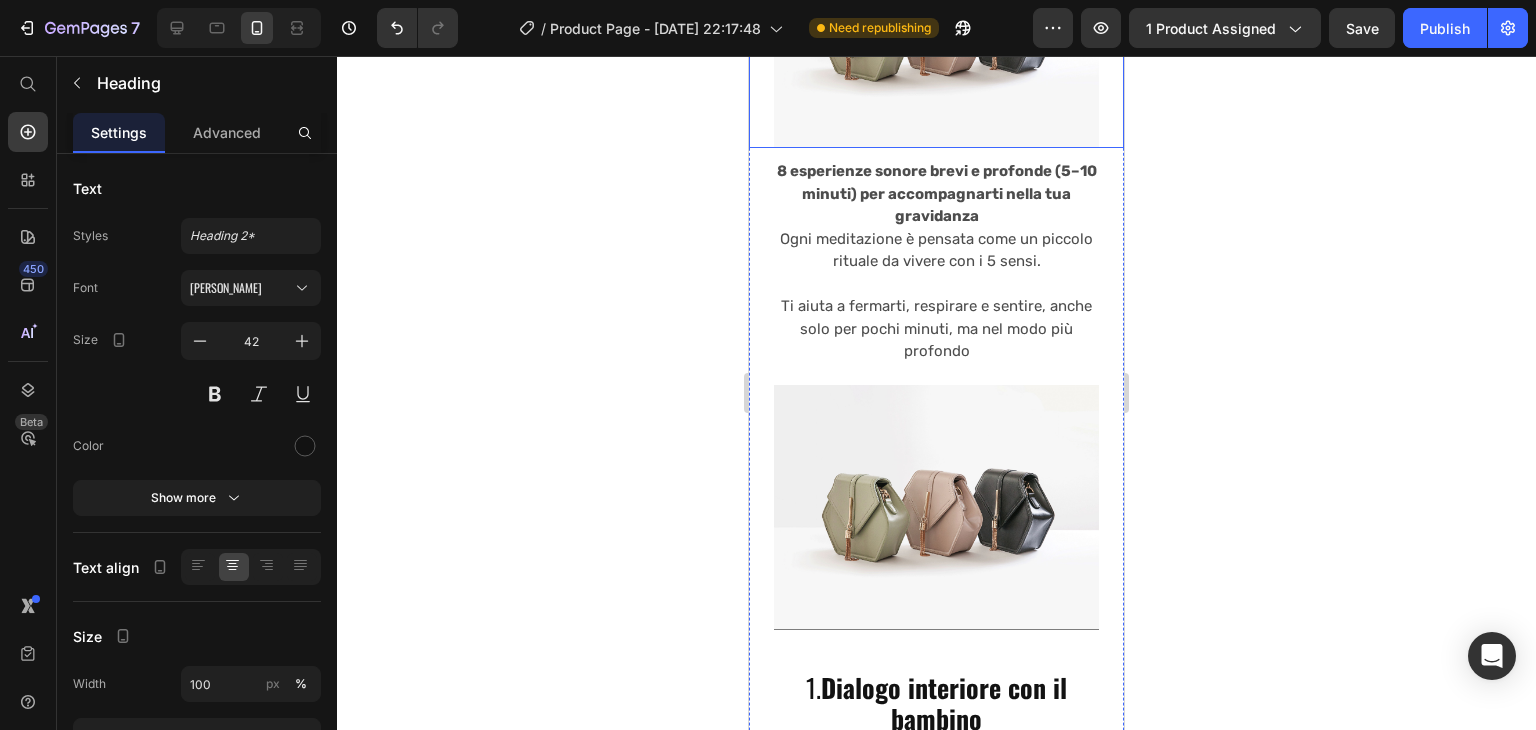 scroll, scrollTop: 6296, scrollLeft: 0, axis: vertical 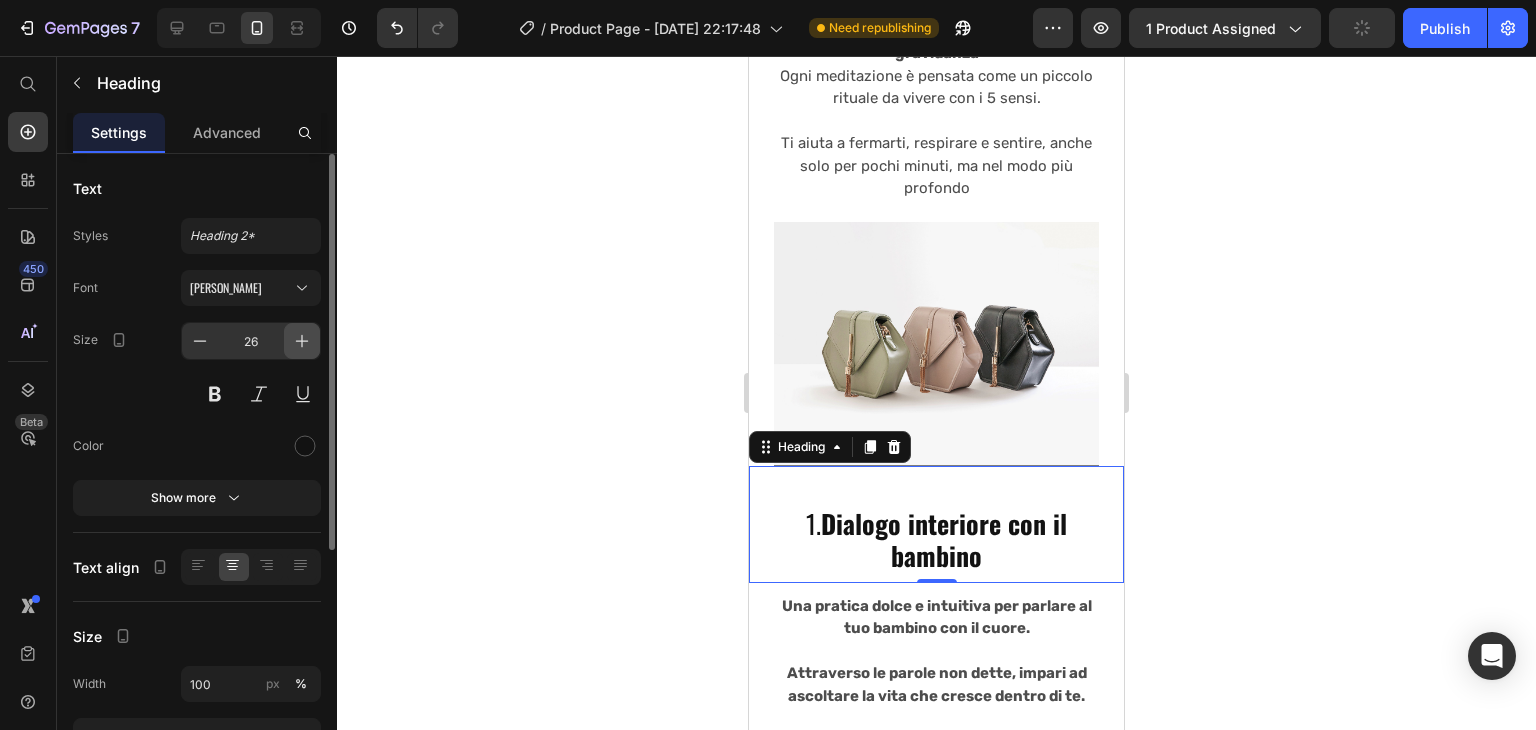 click 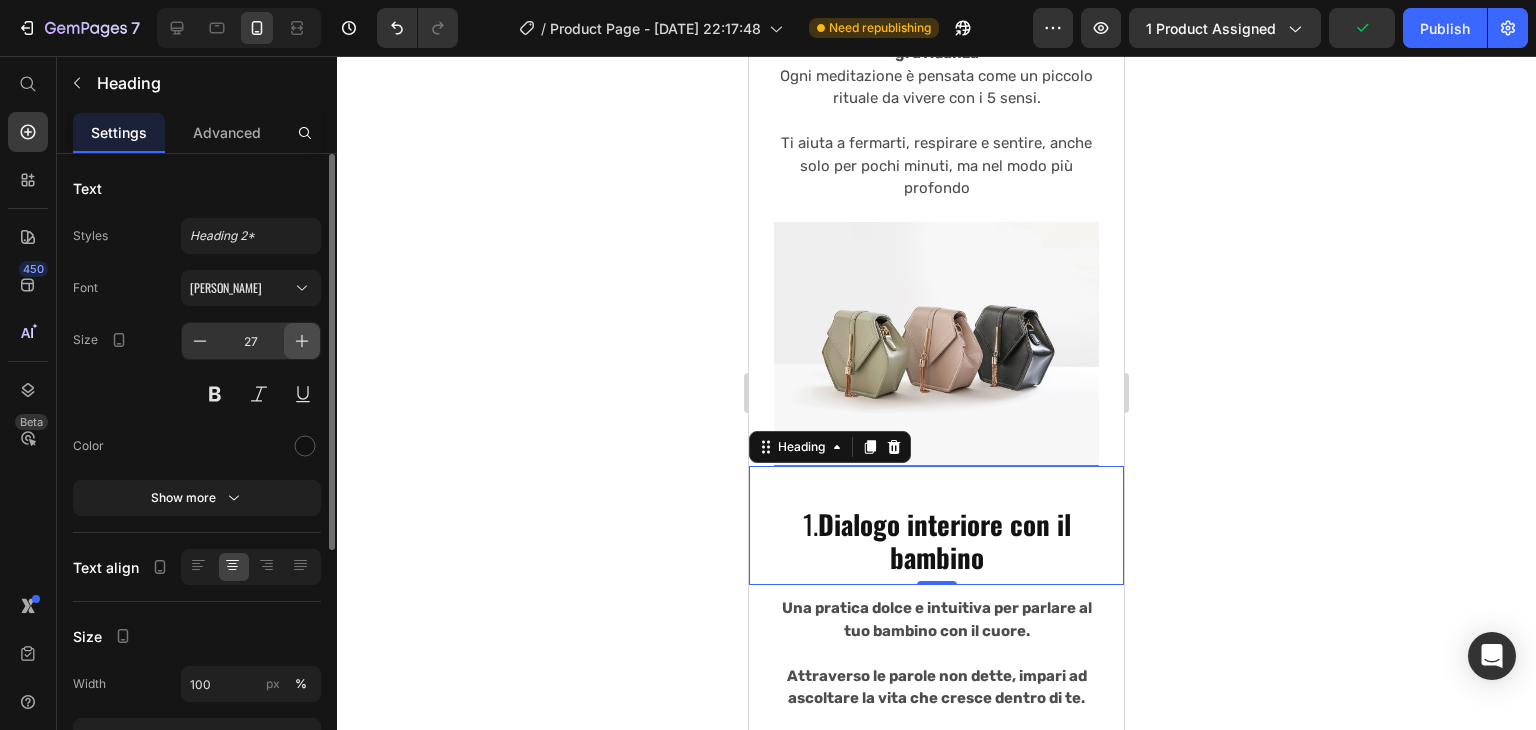 click 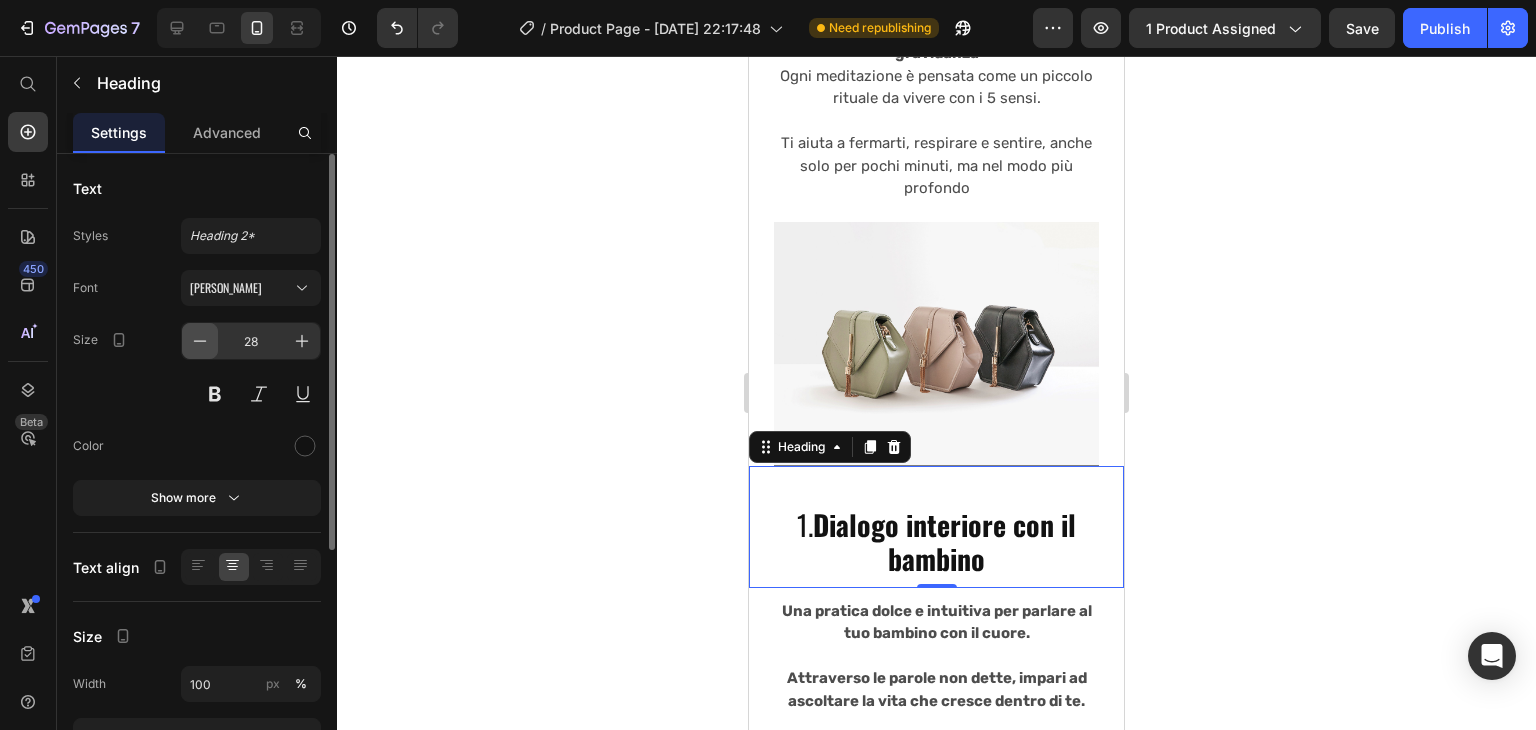 click 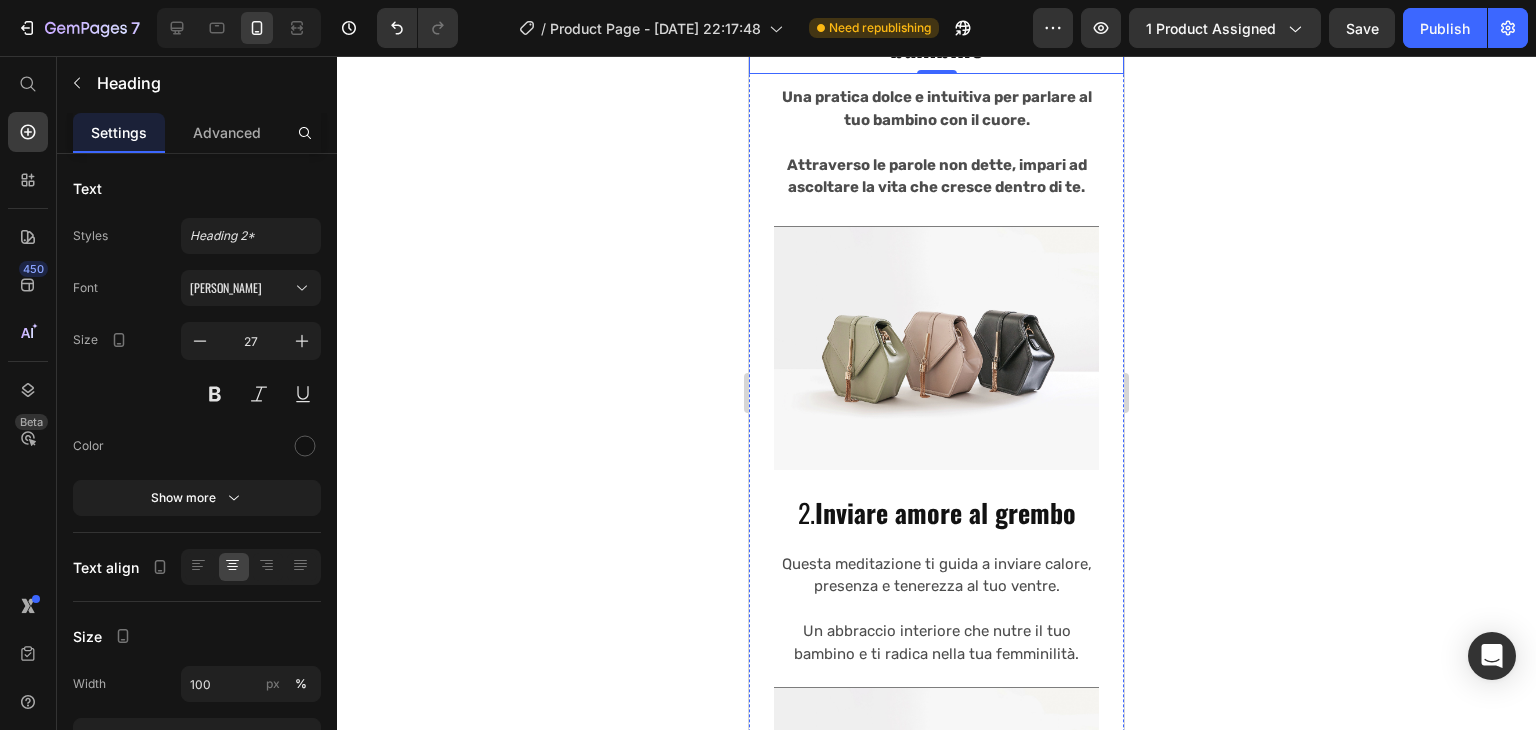 scroll, scrollTop: 6815, scrollLeft: 0, axis: vertical 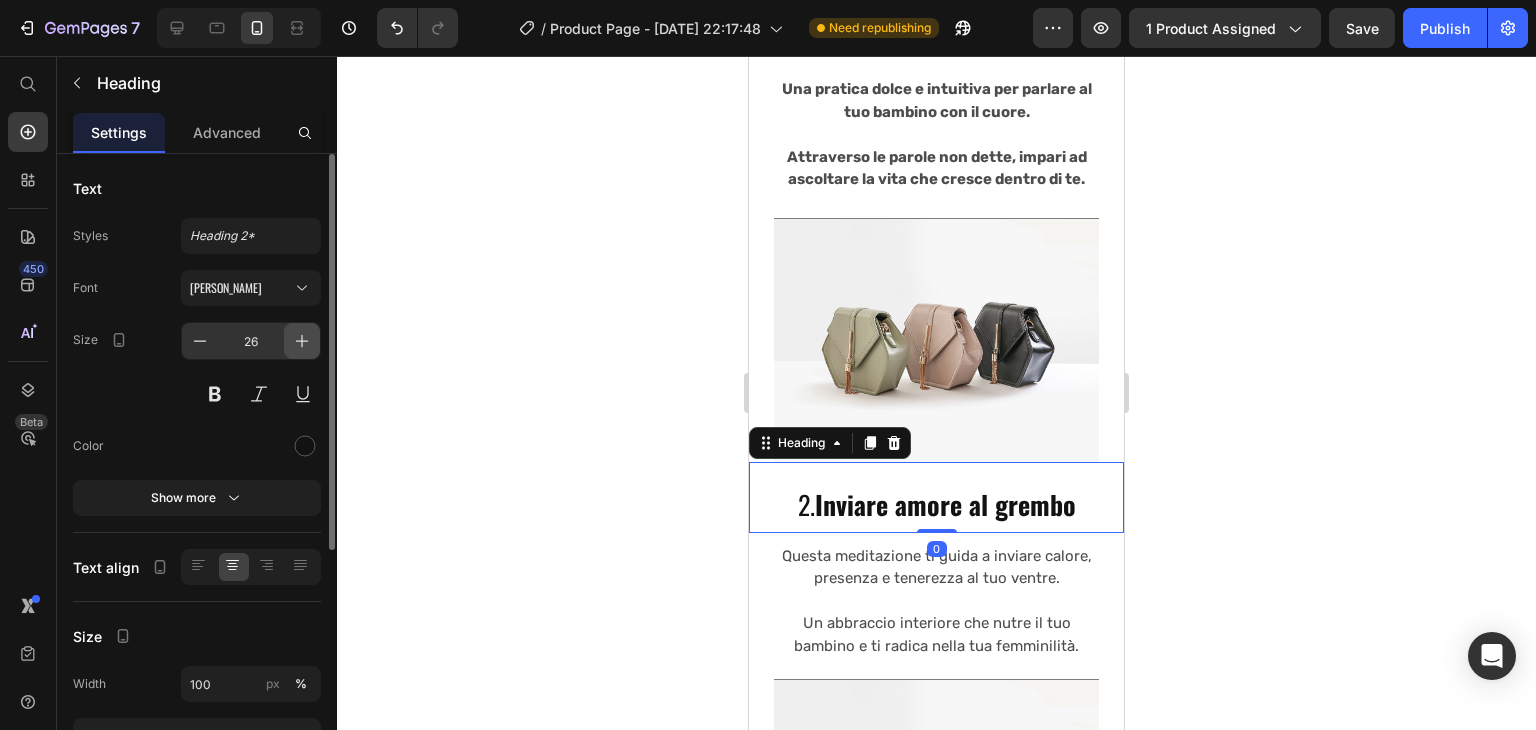 click at bounding box center (302, 341) 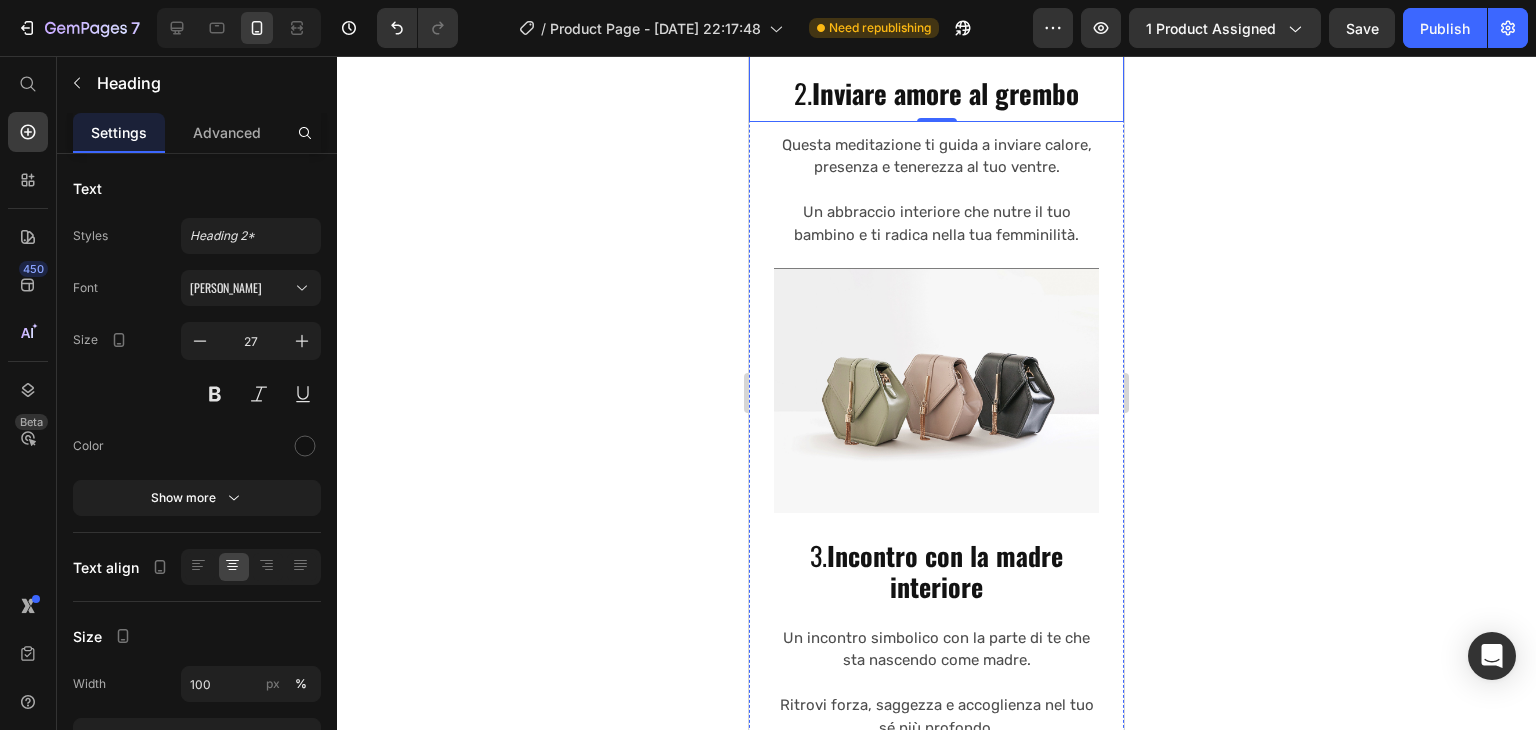 scroll, scrollTop: 7230, scrollLeft: 0, axis: vertical 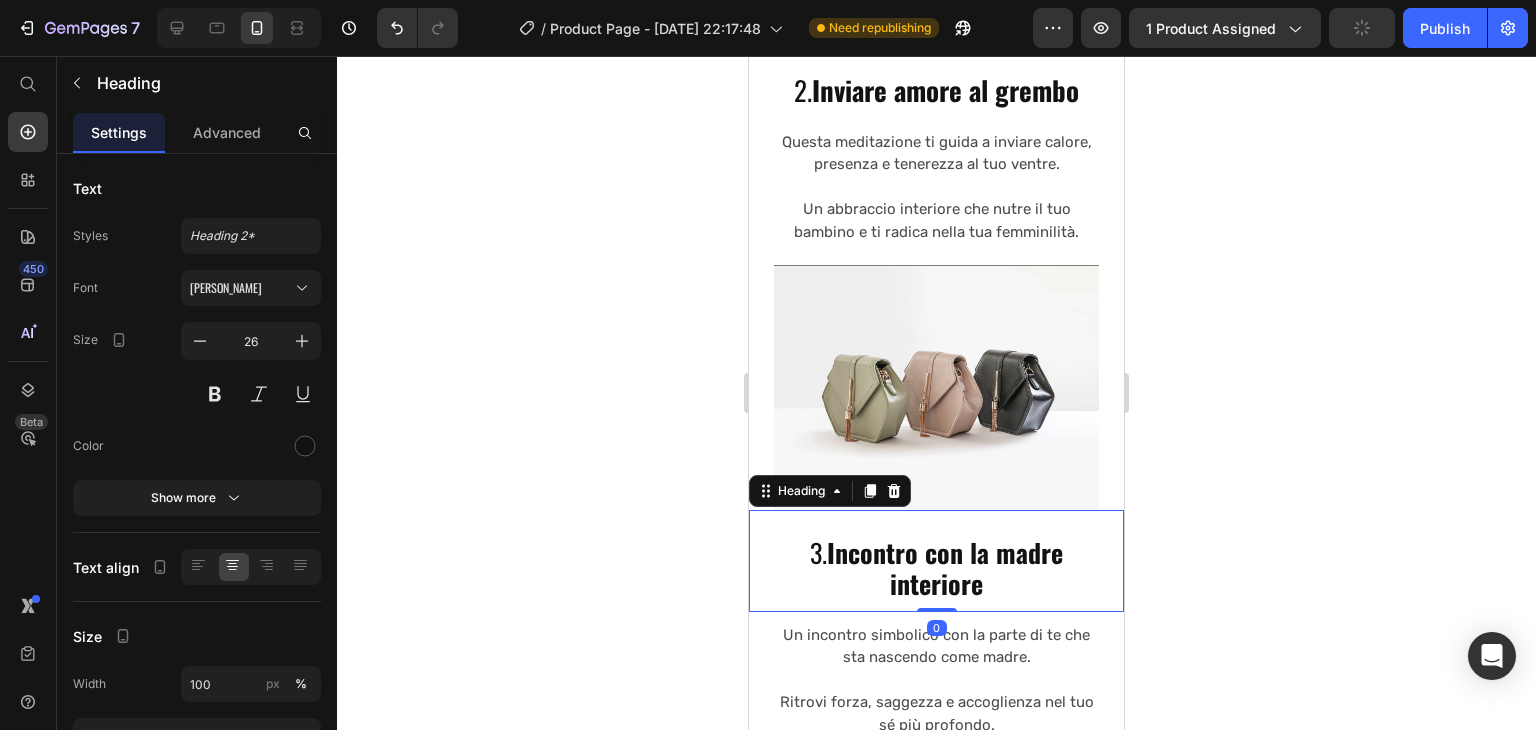 drag, startPoint x: 912, startPoint y: 497, endPoint x: 1431, endPoint y: 522, distance: 519.60175 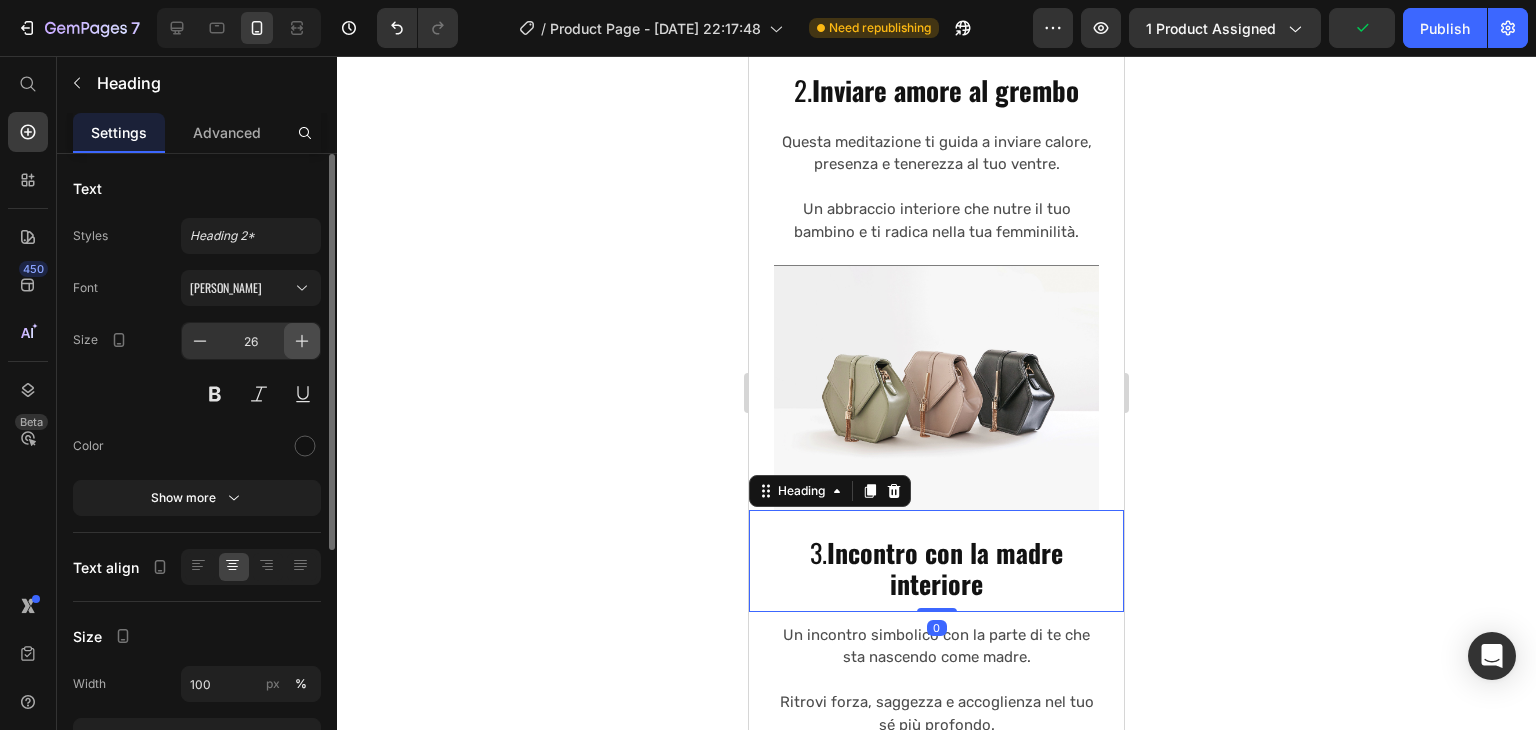 click 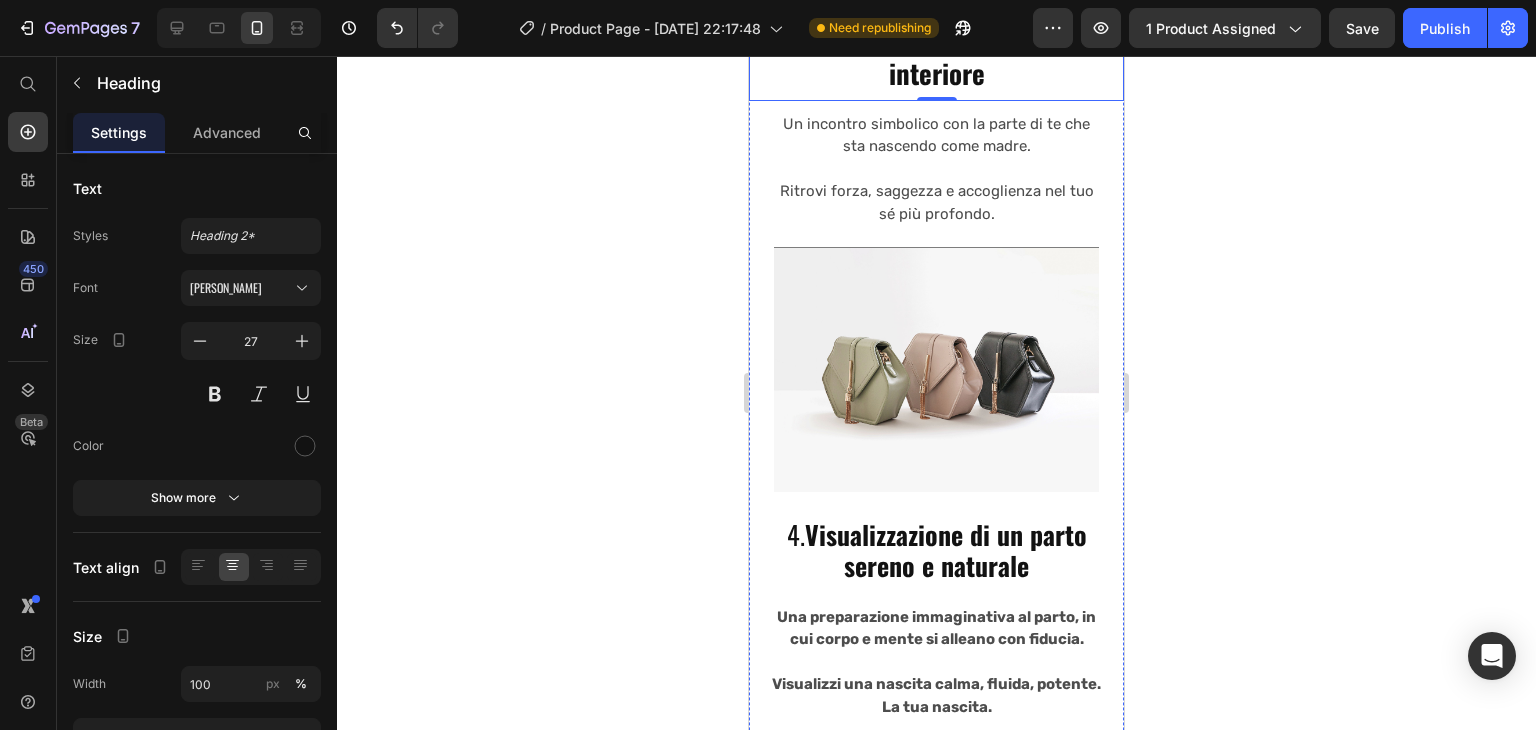 scroll, scrollTop: 7806, scrollLeft: 0, axis: vertical 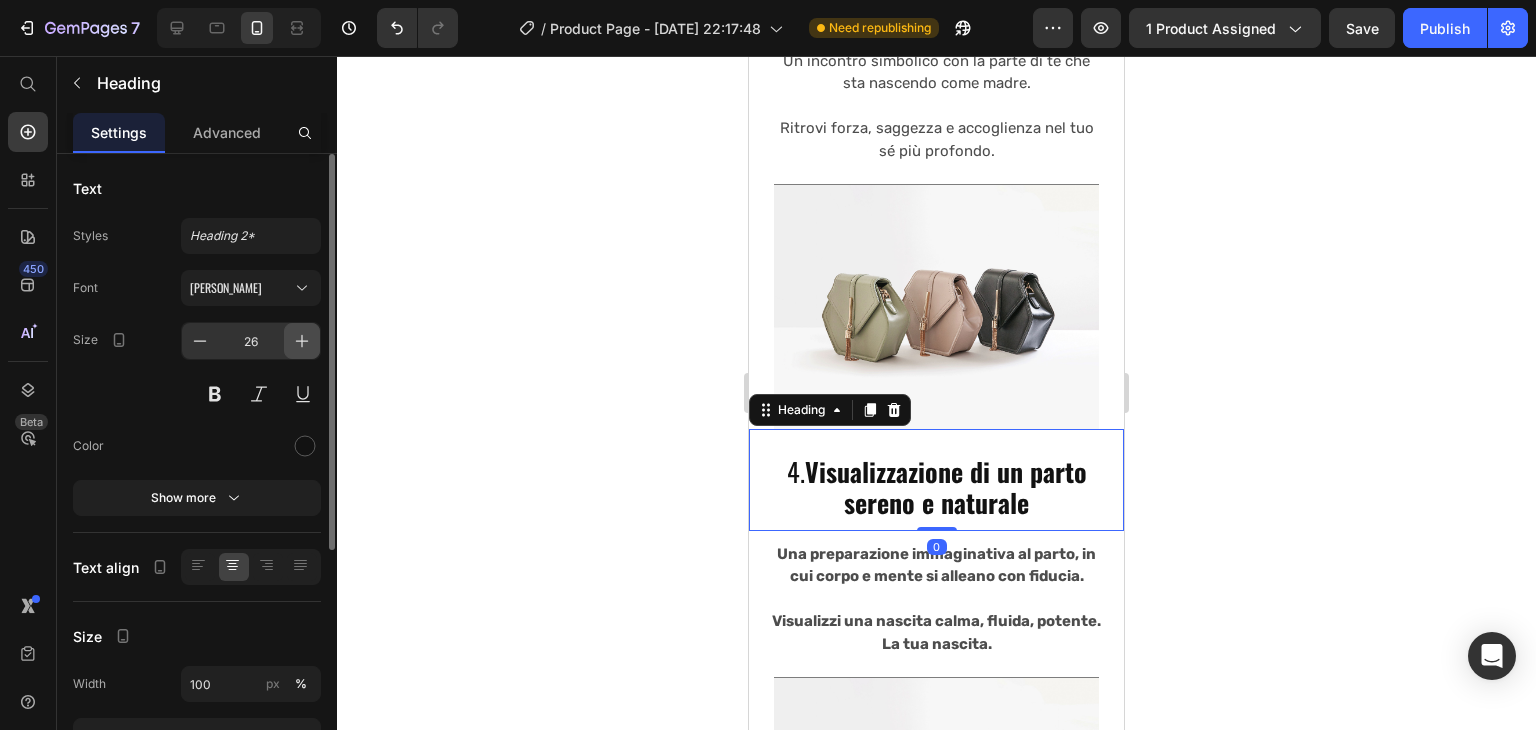click at bounding box center [302, 341] 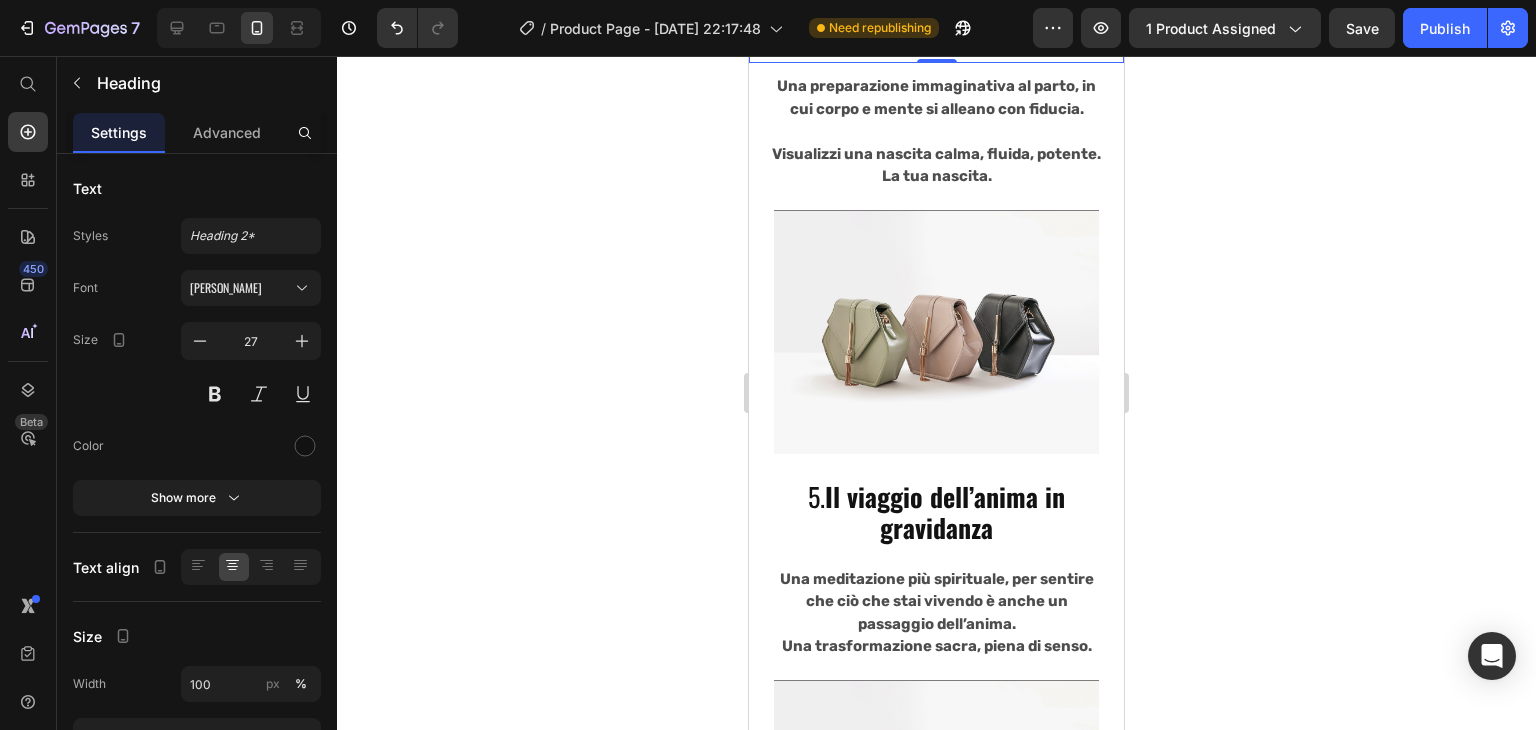 scroll, scrollTop: 8278, scrollLeft: 0, axis: vertical 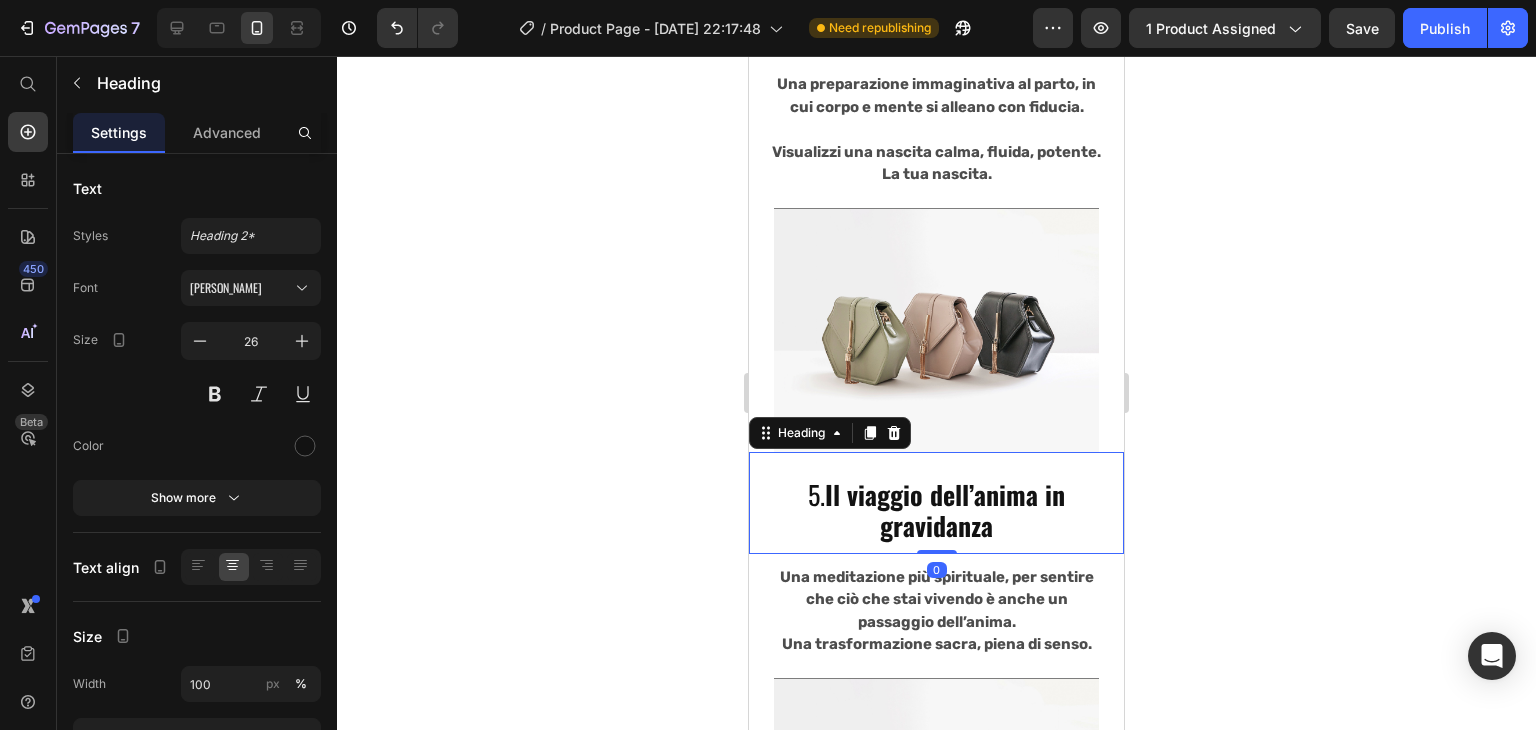 click on "Il viaggio dell’anima in gravidanza" at bounding box center [945, 510] 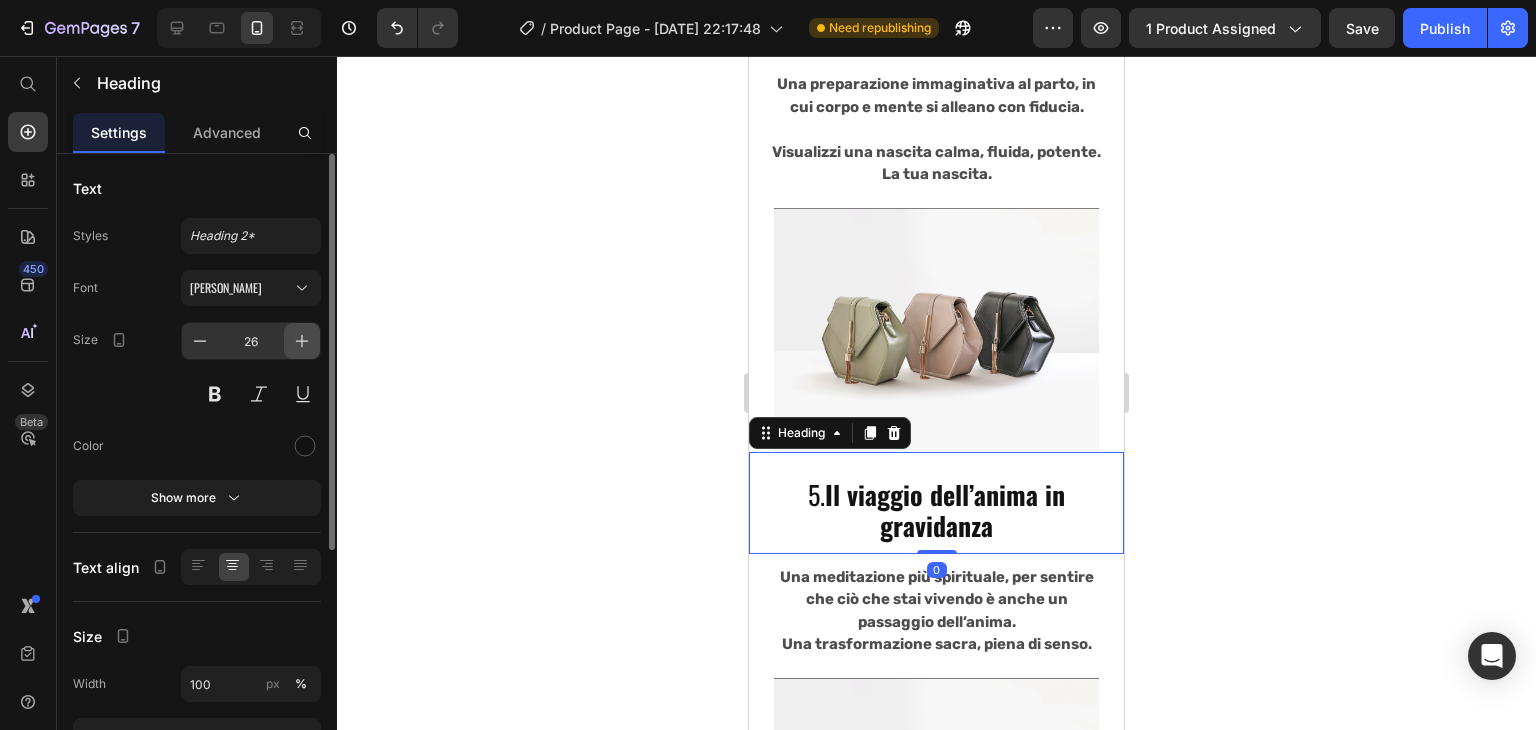 click 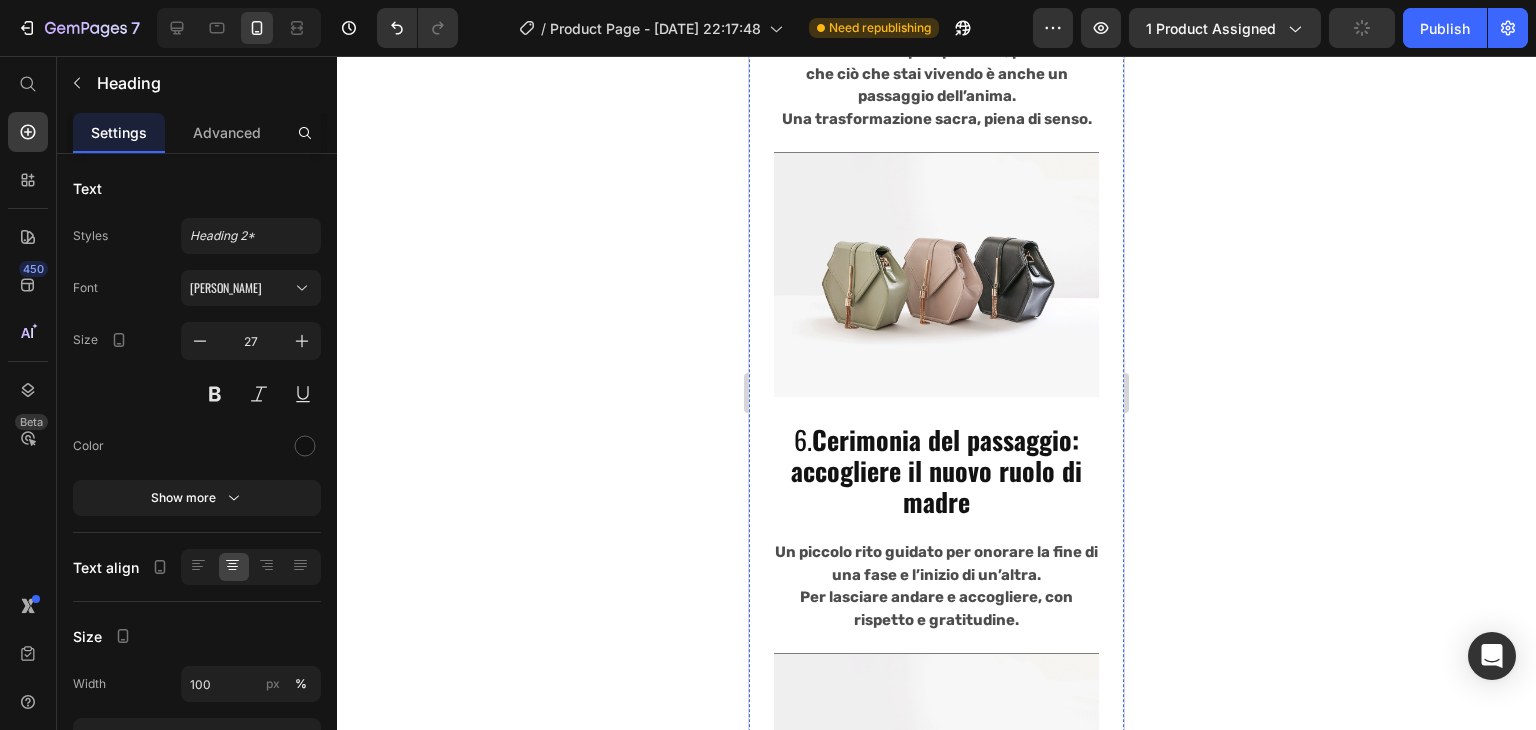 scroll, scrollTop: 8807, scrollLeft: 0, axis: vertical 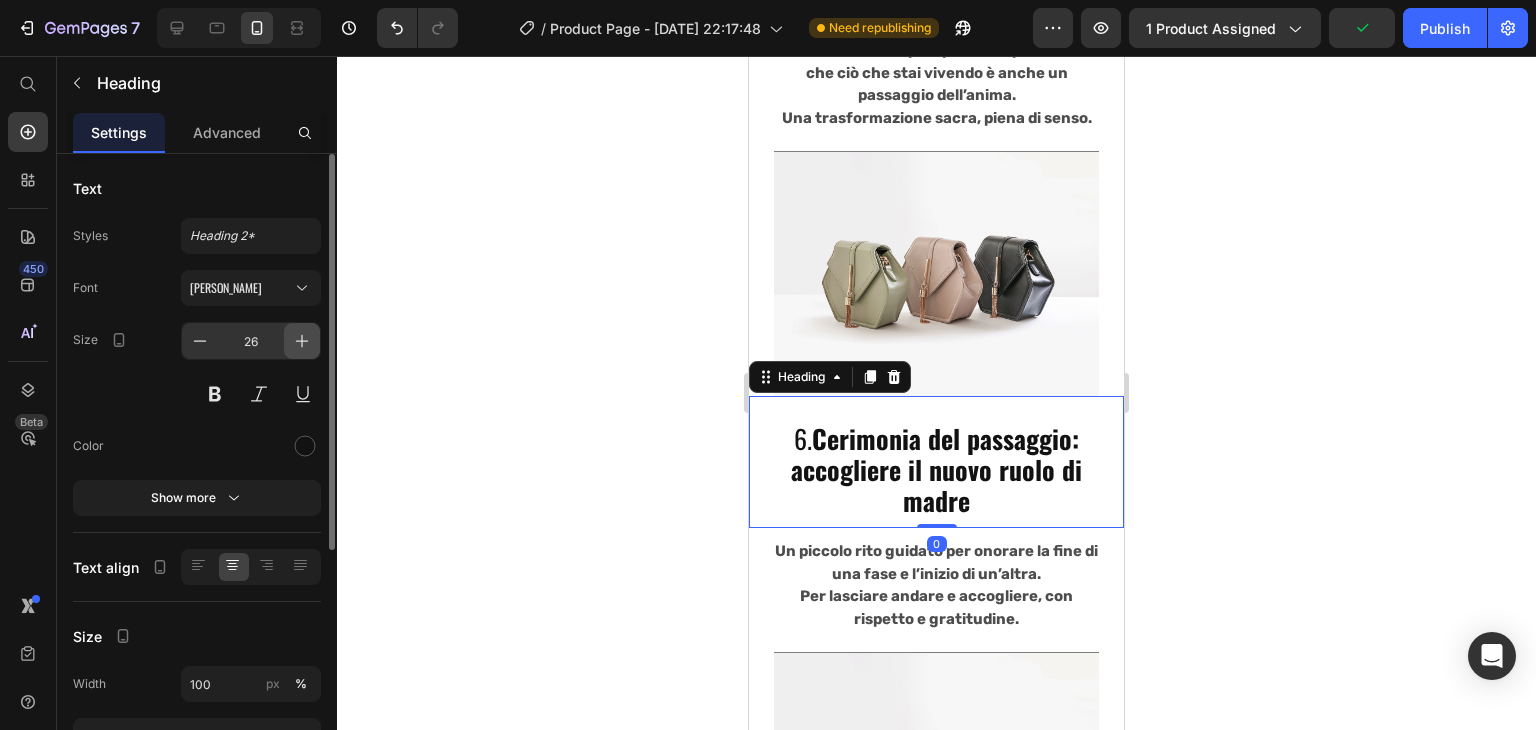 click at bounding box center (302, 341) 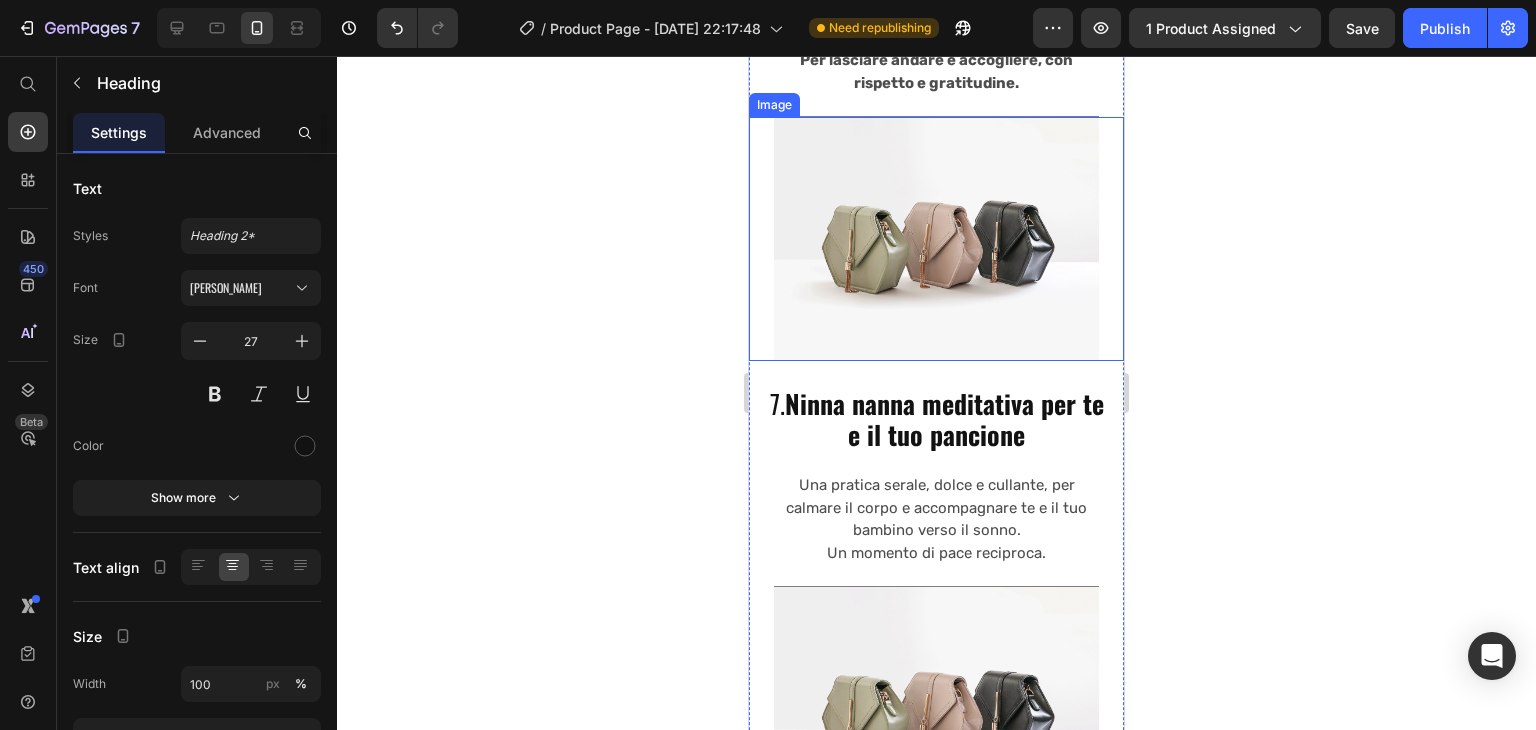 scroll, scrollTop: 9352, scrollLeft: 0, axis: vertical 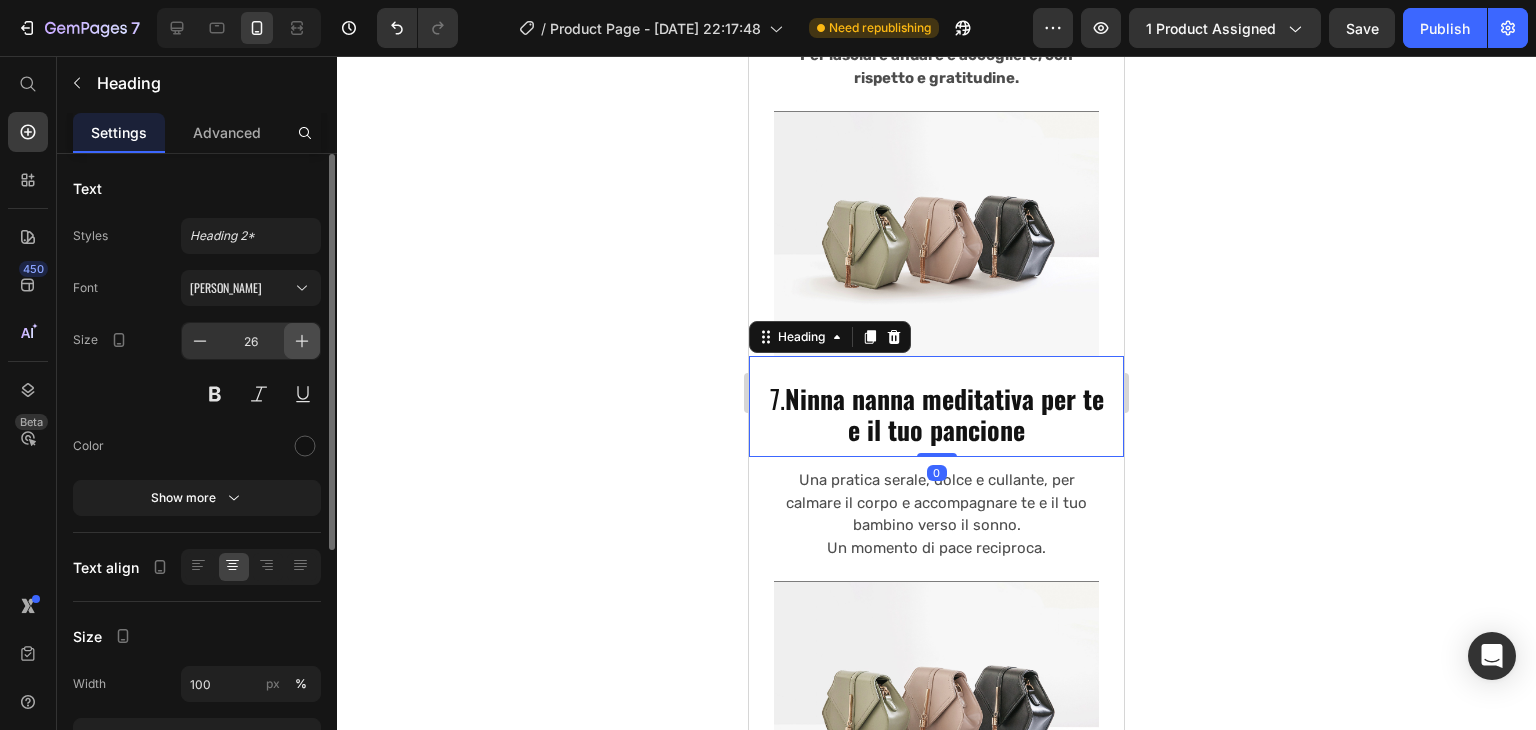click 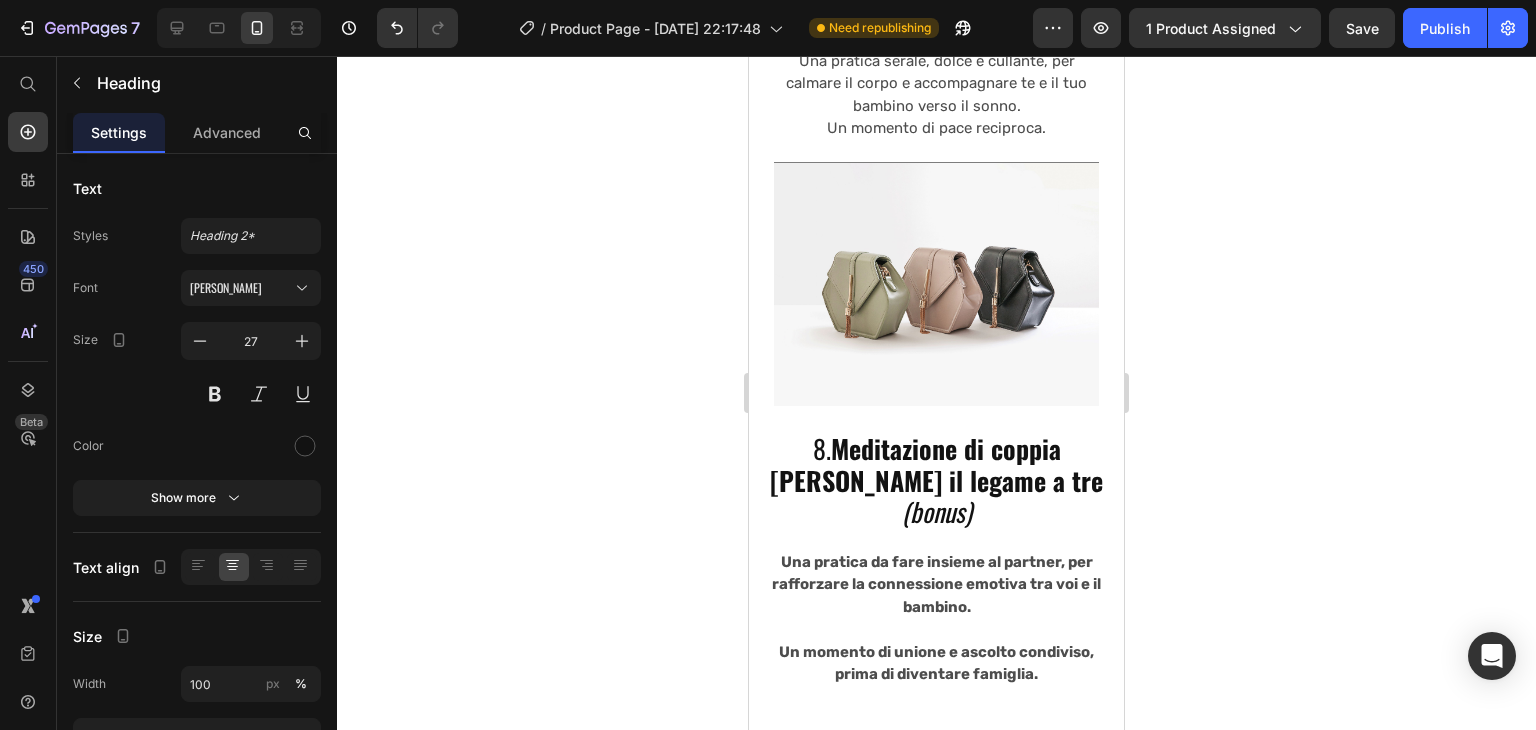 scroll, scrollTop: 9779, scrollLeft: 0, axis: vertical 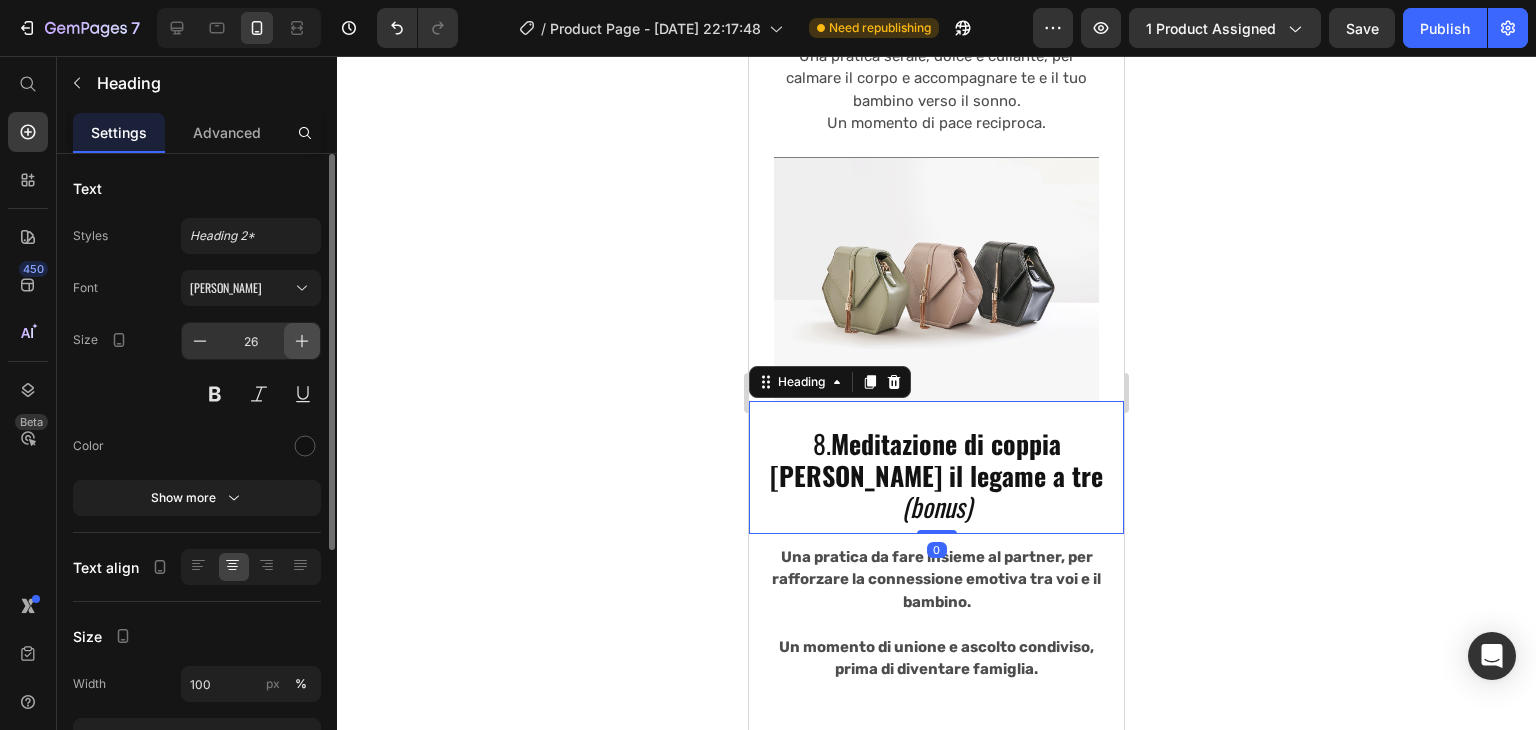 click 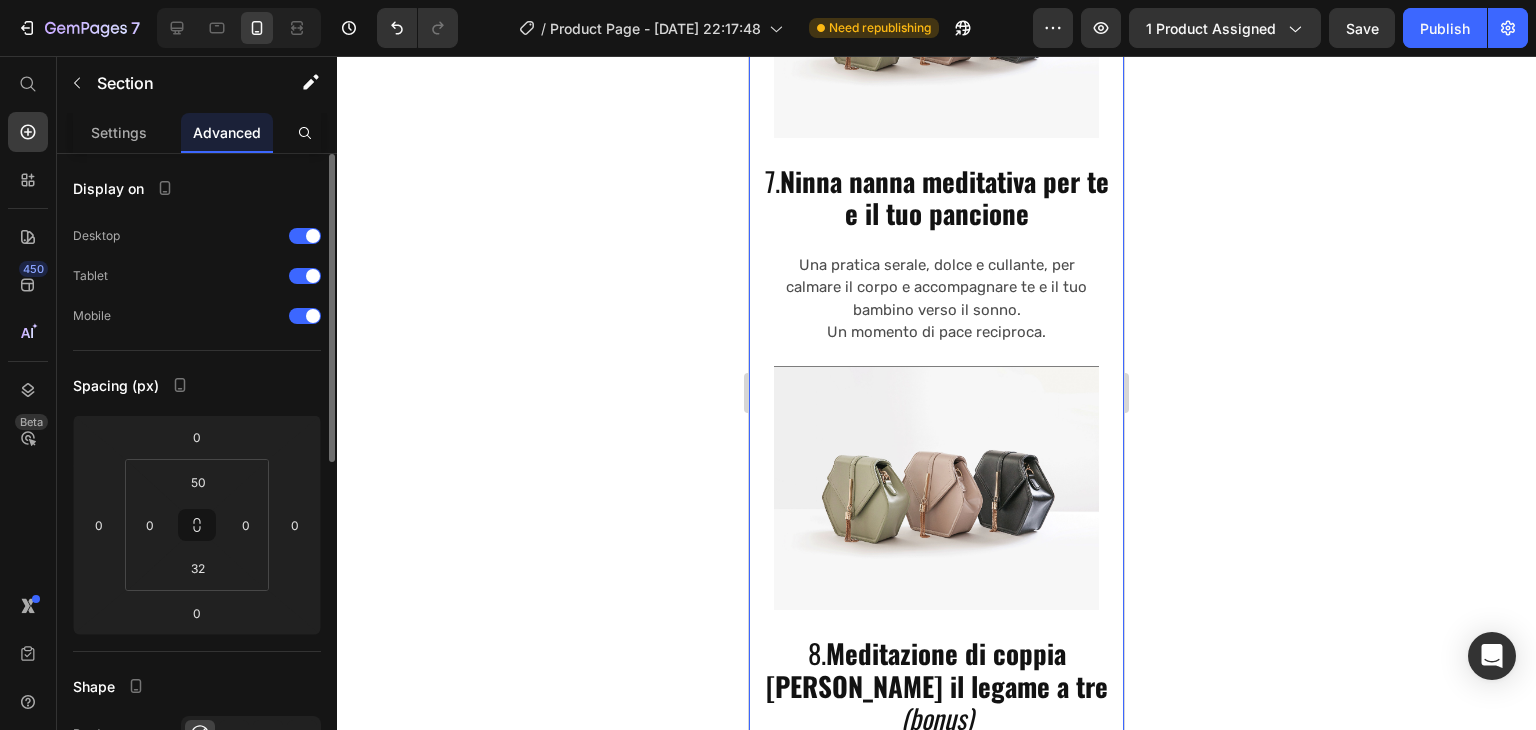 scroll, scrollTop: 9636, scrollLeft: 0, axis: vertical 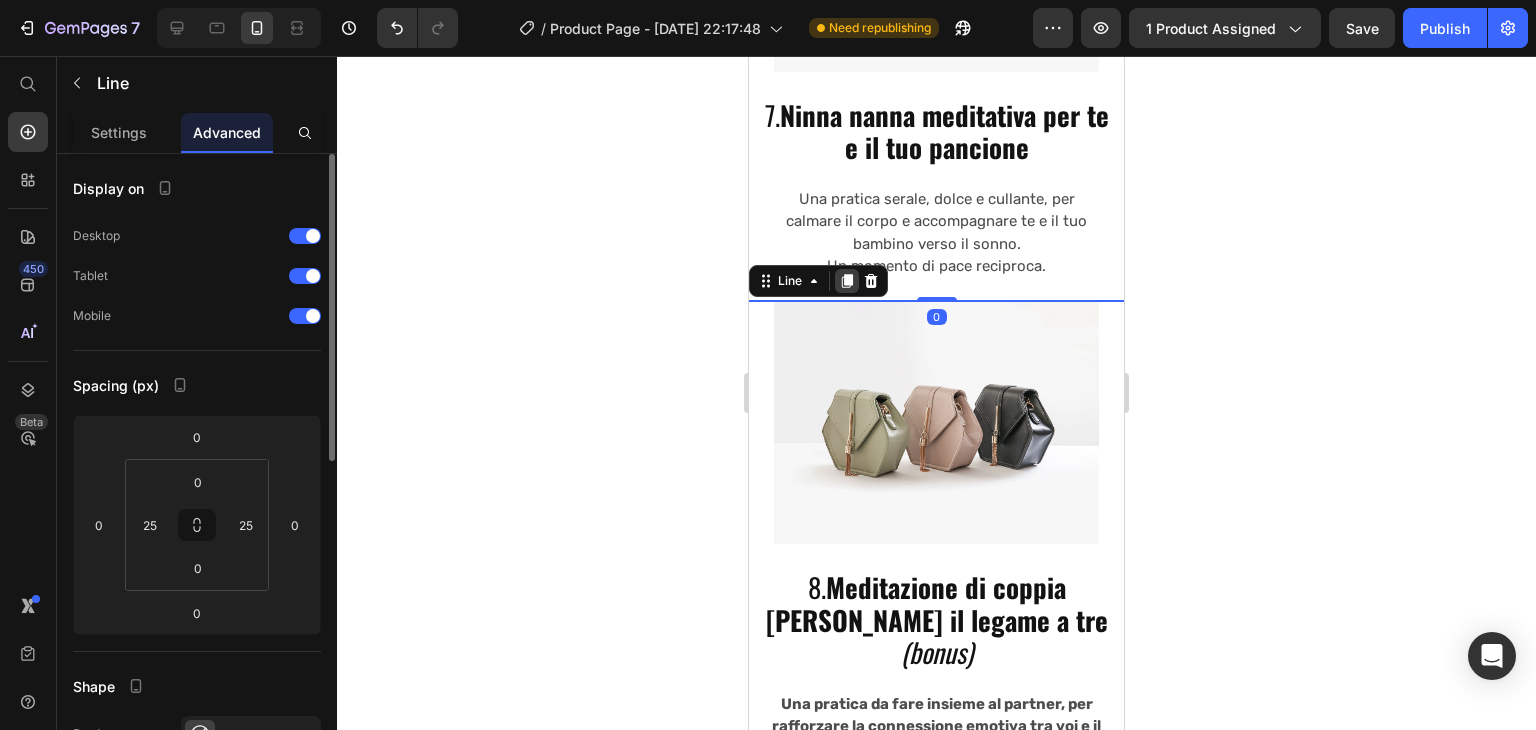 click at bounding box center (847, 281) 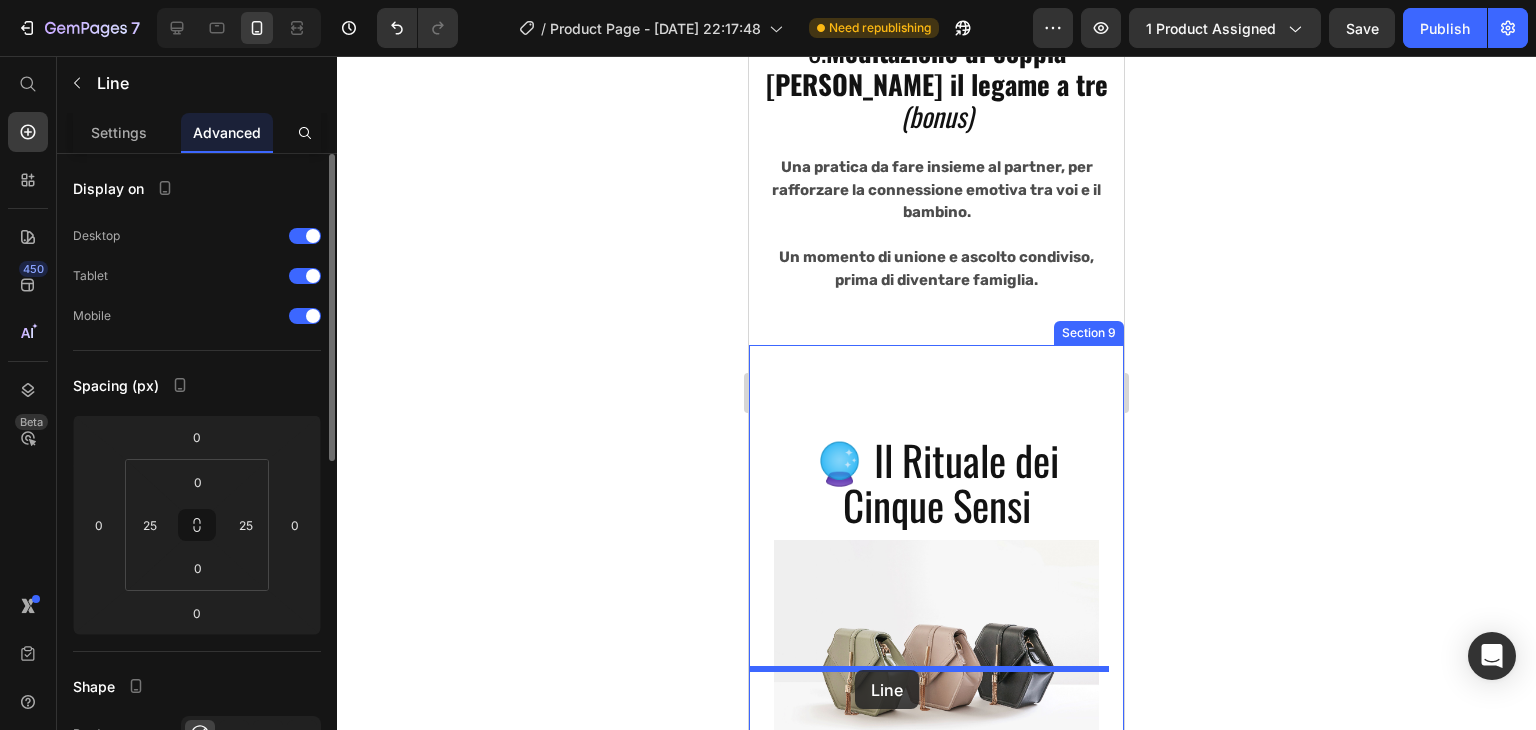 scroll, scrollTop: 10177, scrollLeft: 0, axis: vertical 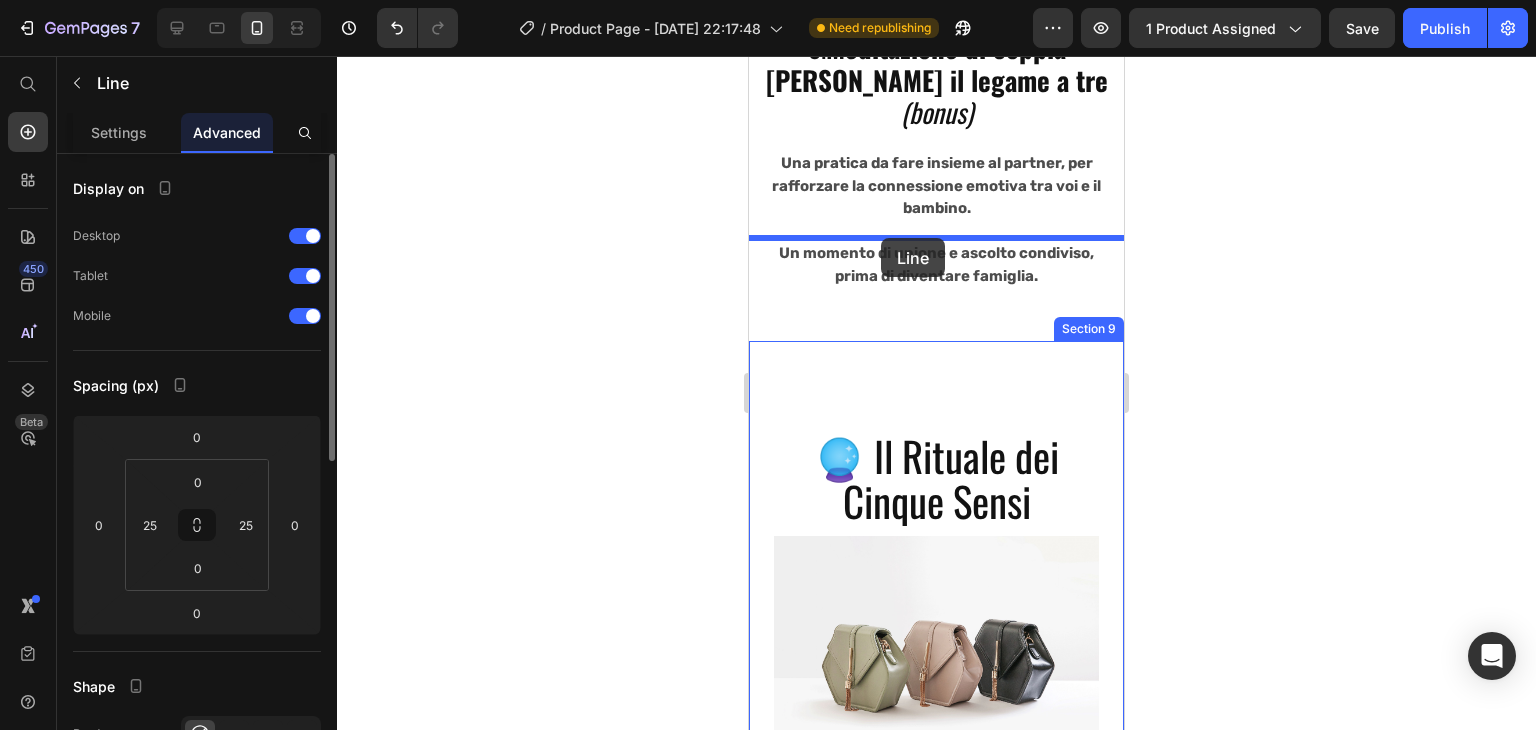 drag, startPoint x: 812, startPoint y: 193, endPoint x: 881, endPoint y: 241, distance: 84.05355 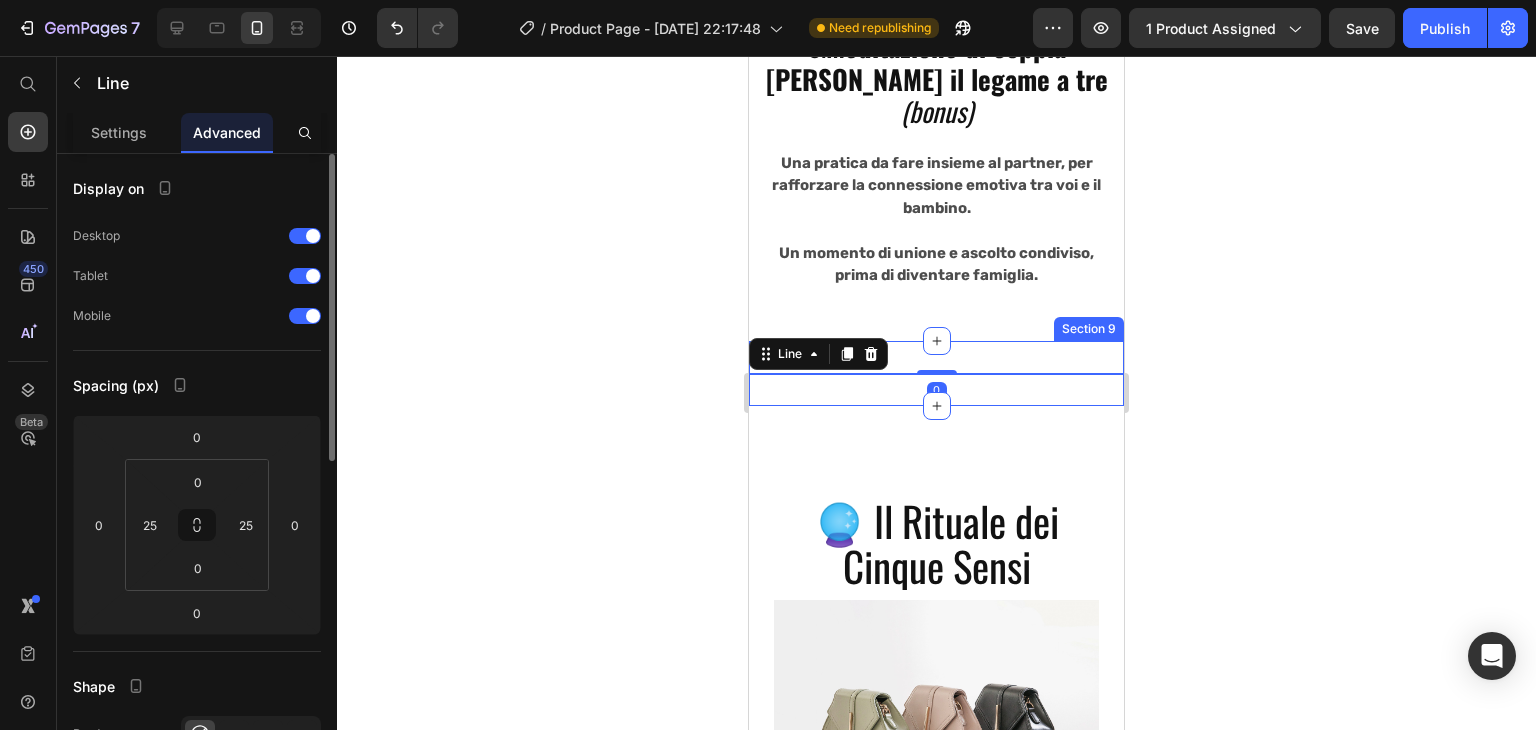 scroll, scrollTop: 10176, scrollLeft: 0, axis: vertical 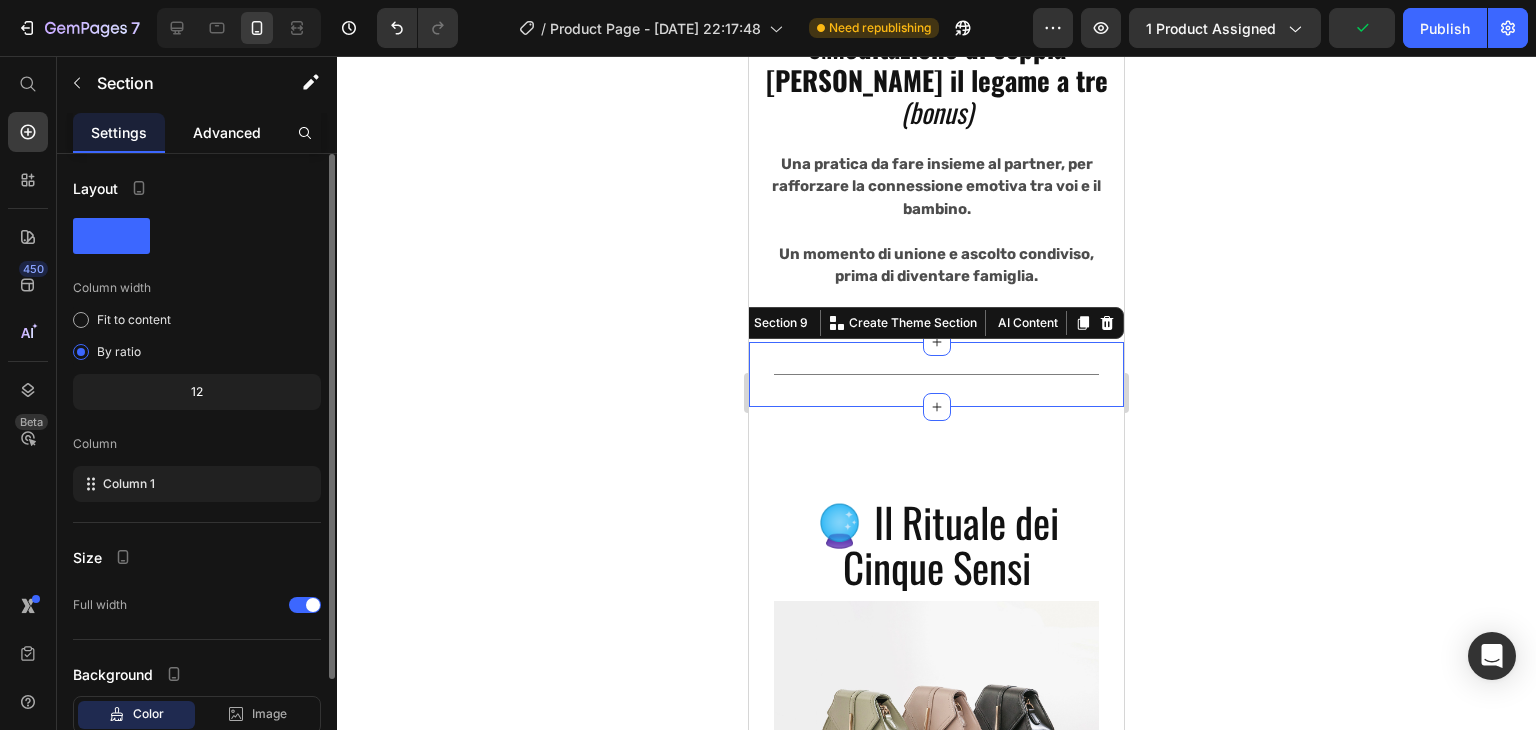 click on "Advanced" 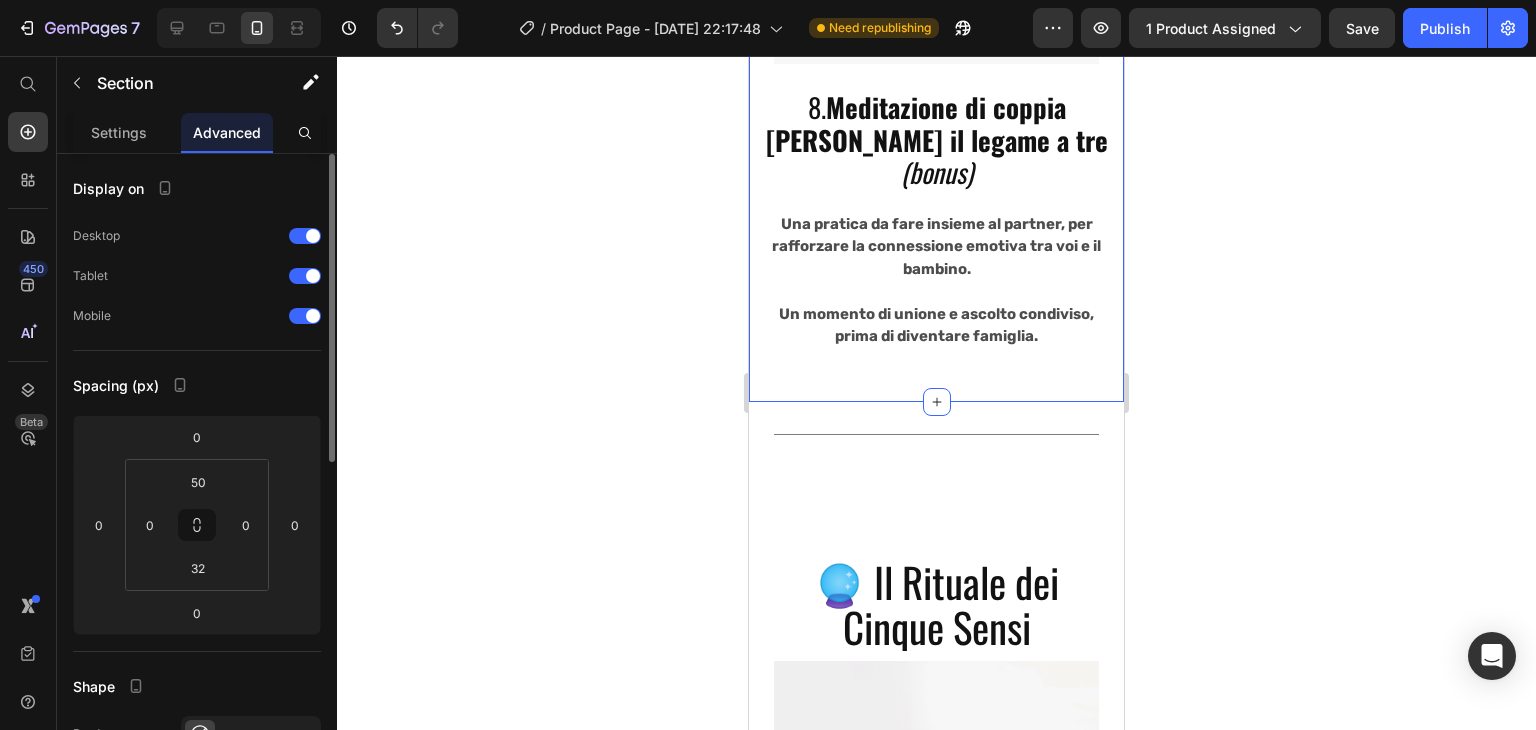 scroll, scrollTop: 10134, scrollLeft: 0, axis: vertical 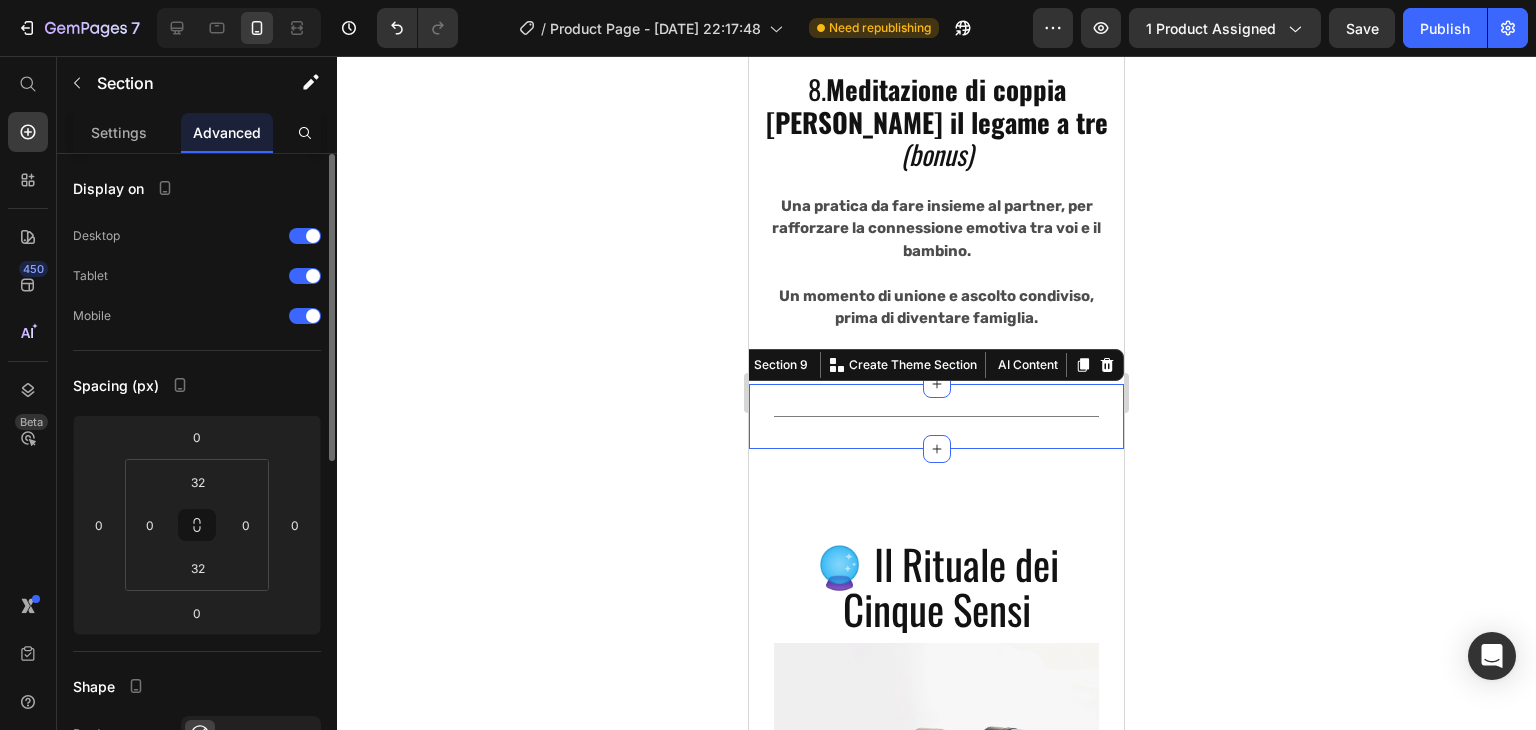 click 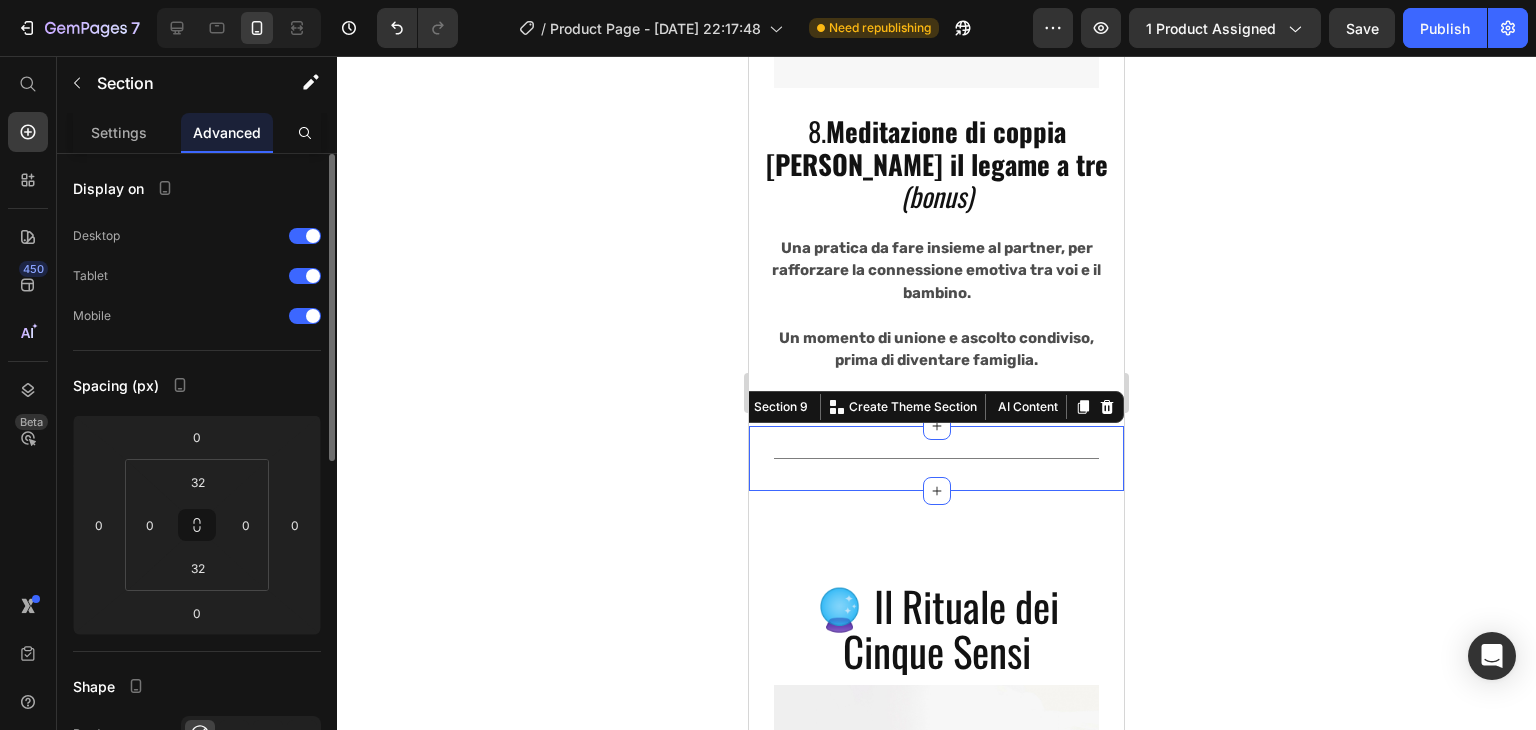 scroll, scrollTop: 10088, scrollLeft: 0, axis: vertical 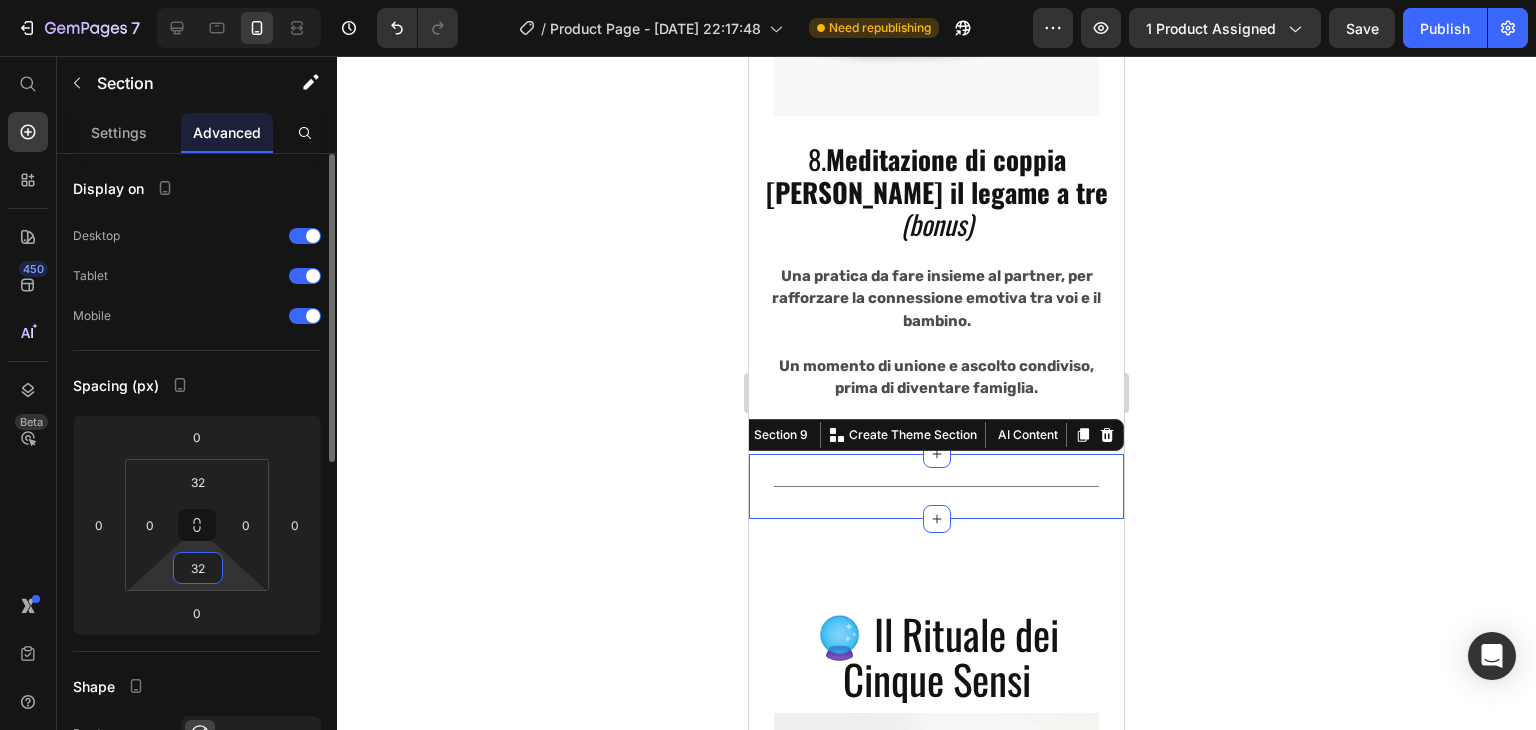 click on "32" at bounding box center (198, 568) 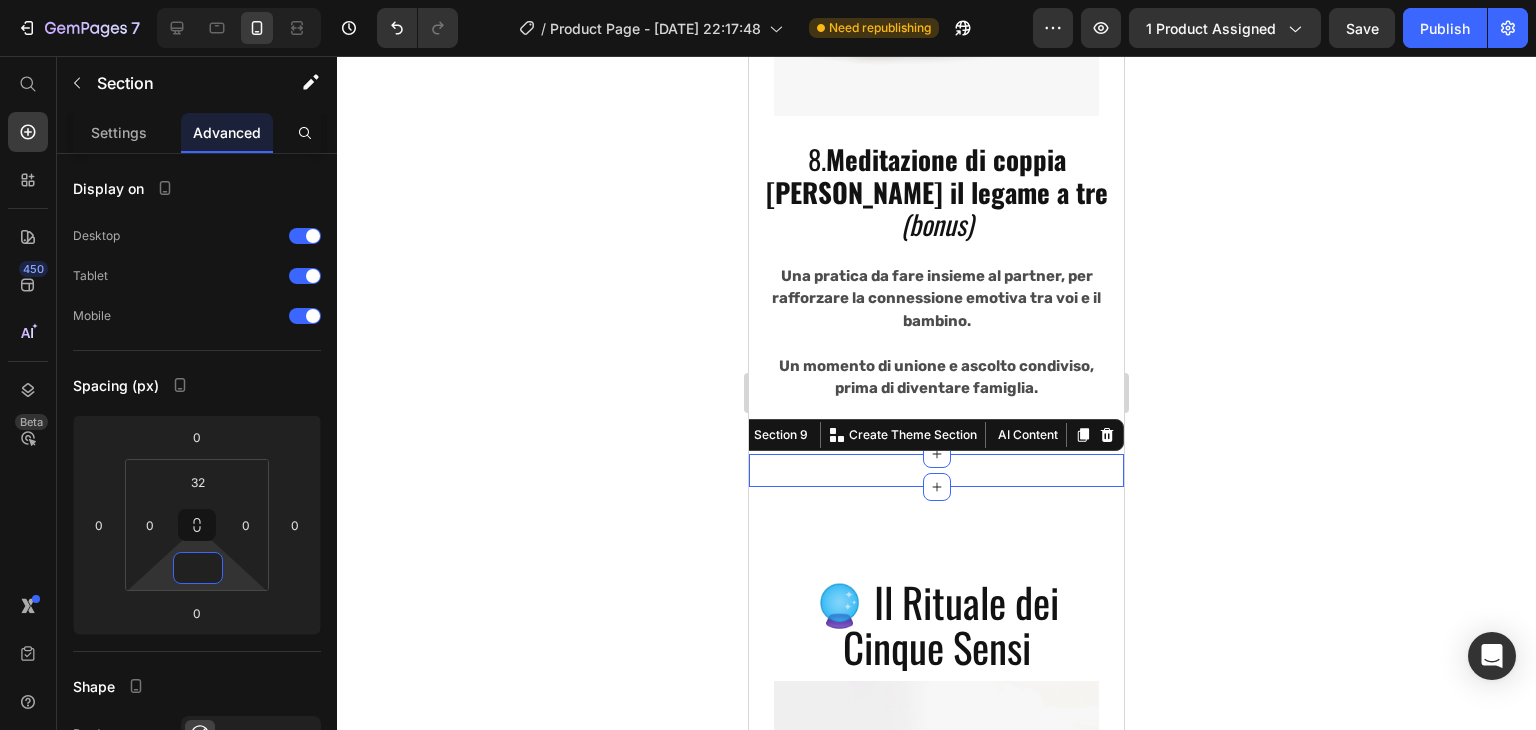 type on "0" 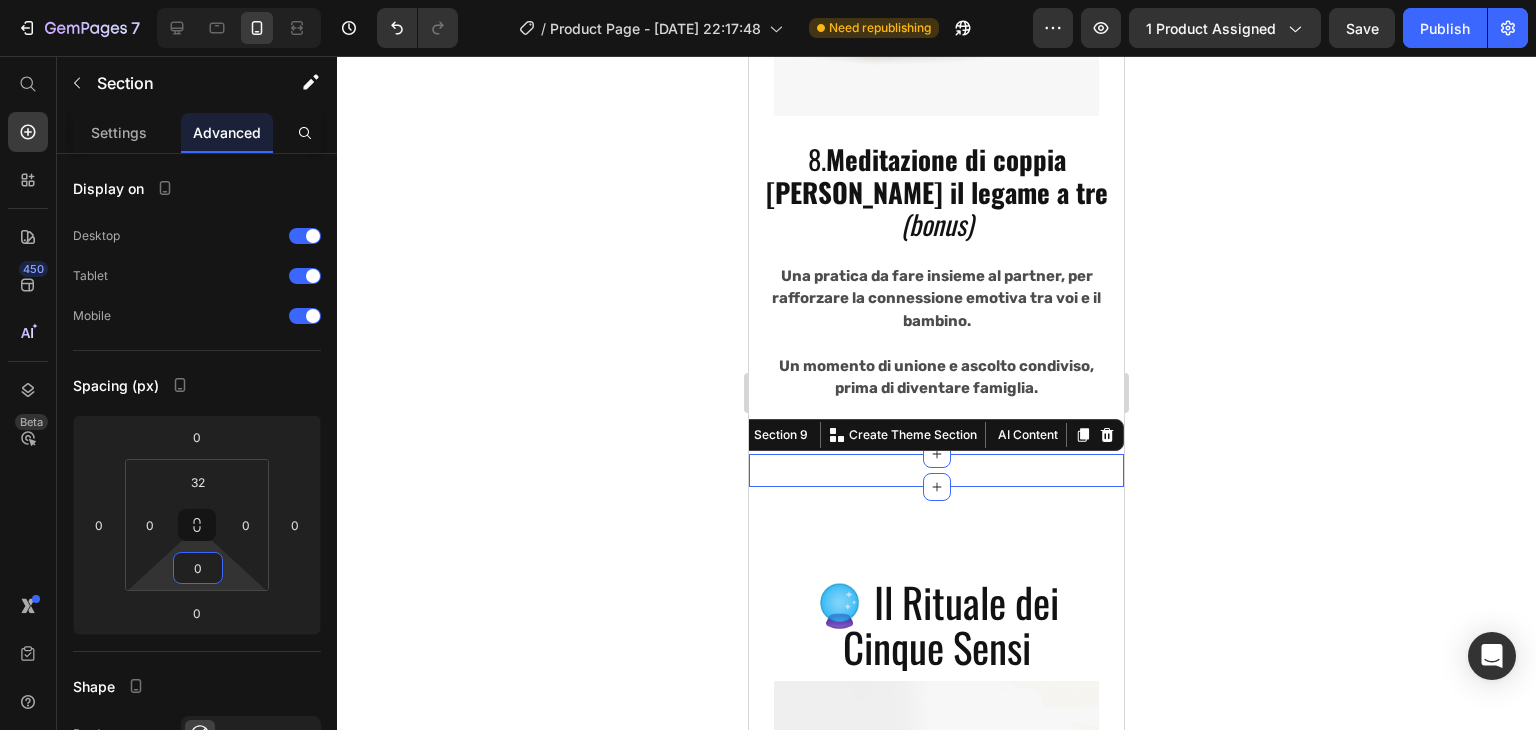 click 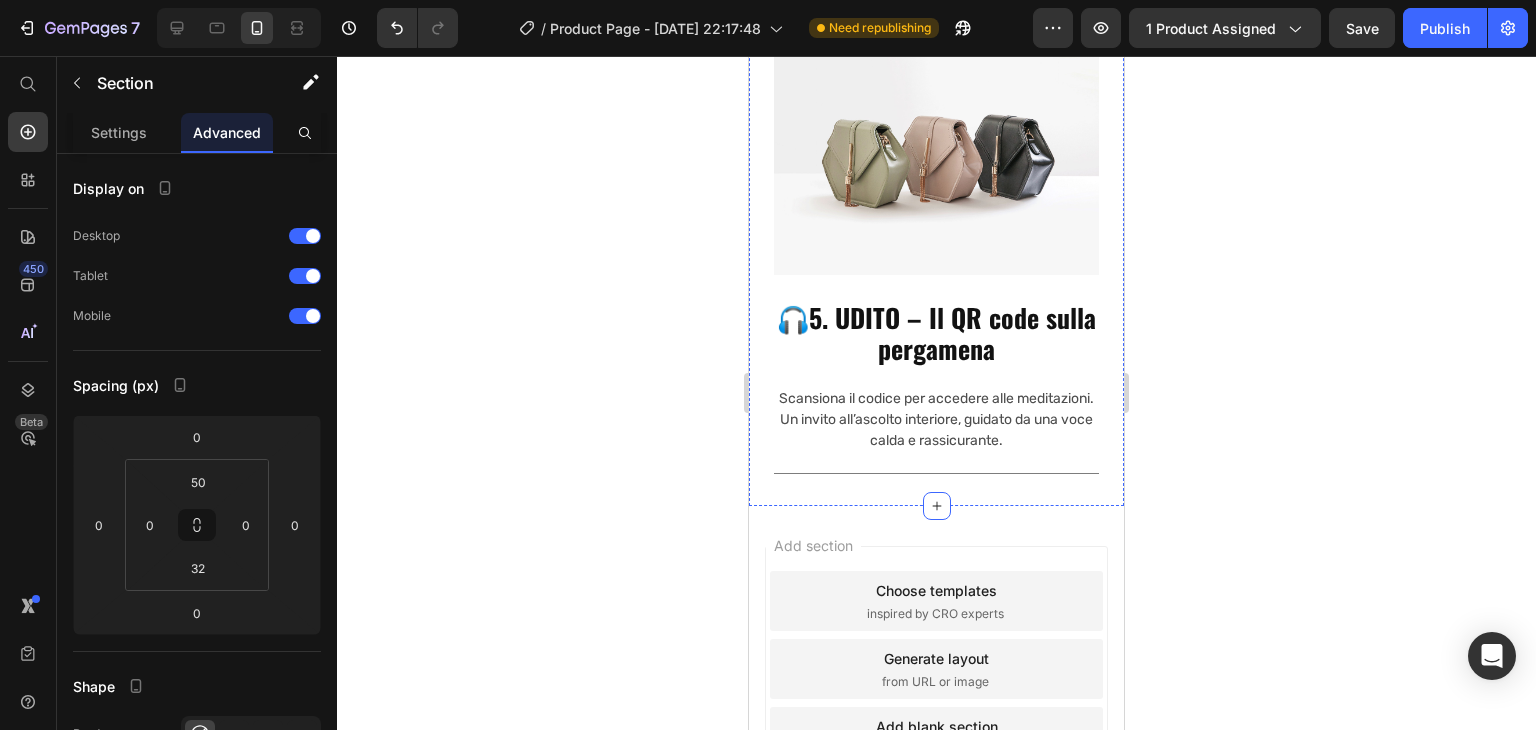 scroll, scrollTop: 12922, scrollLeft: 0, axis: vertical 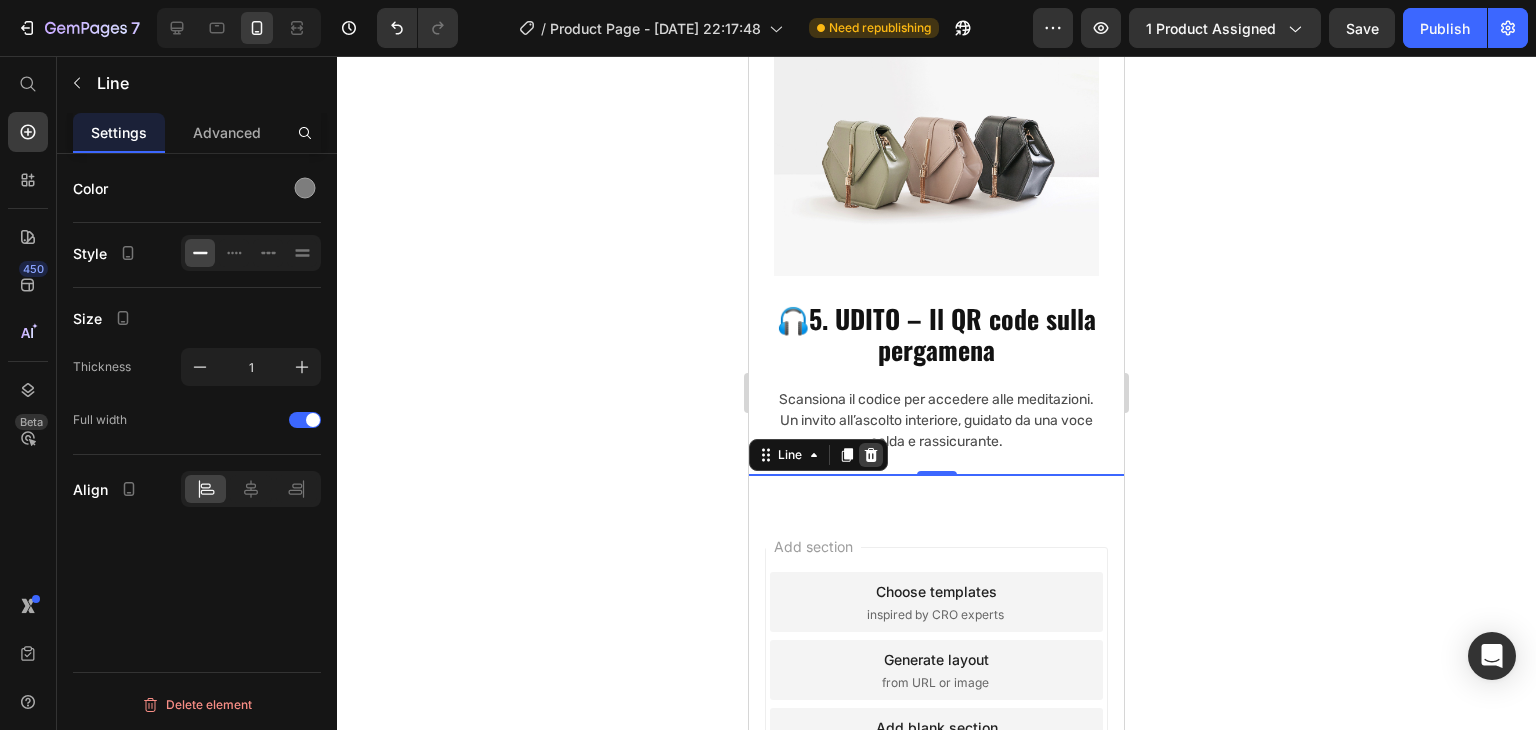 click 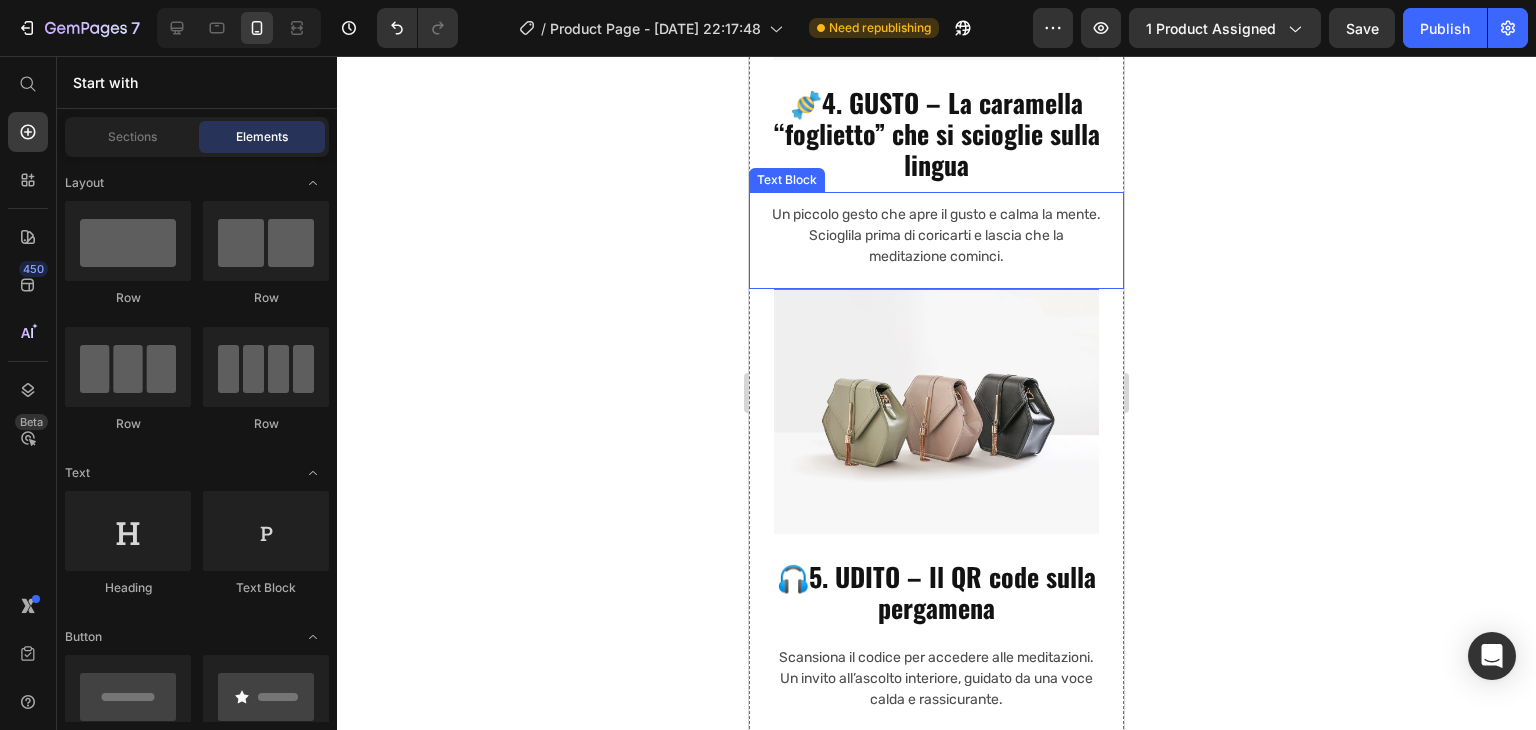scroll, scrollTop: 12646, scrollLeft: 0, axis: vertical 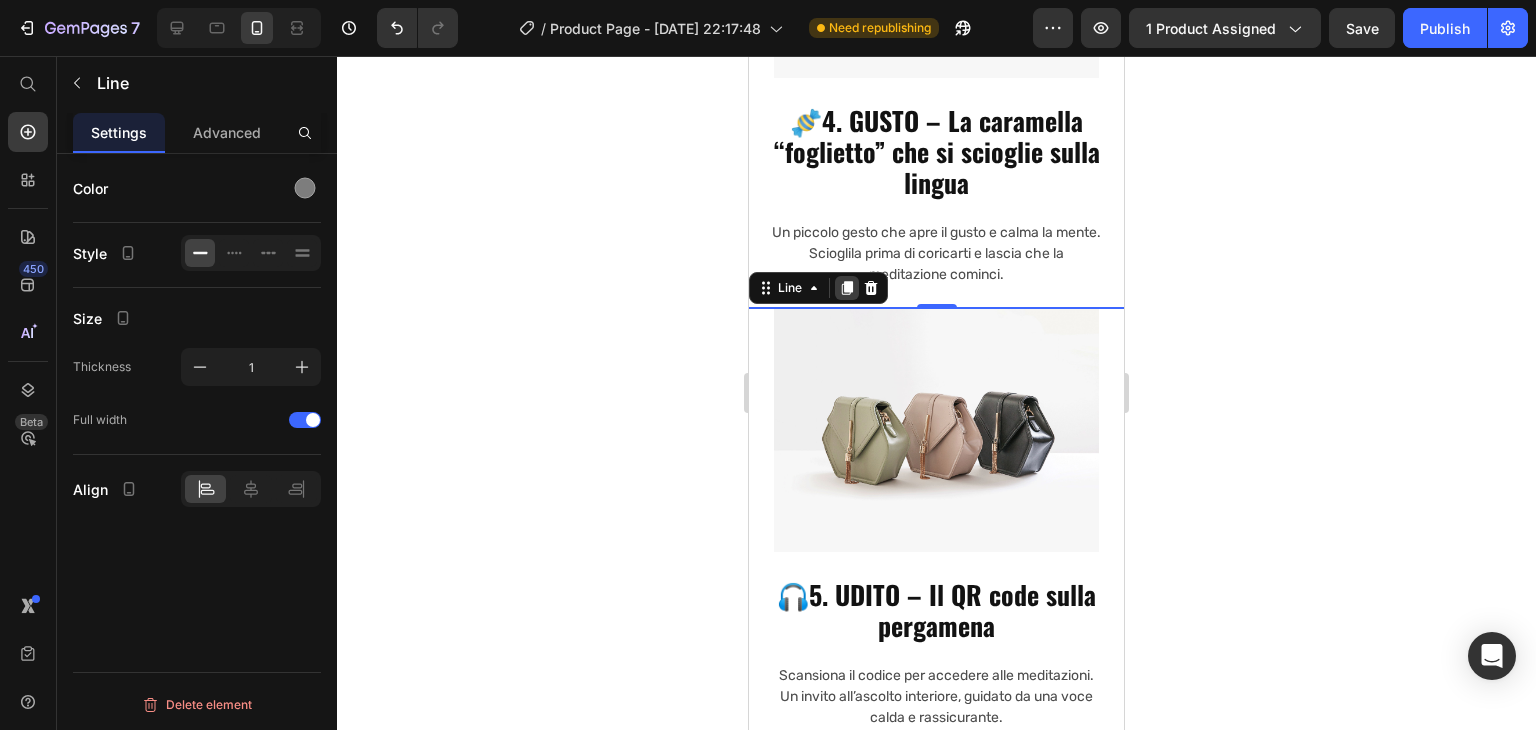 click 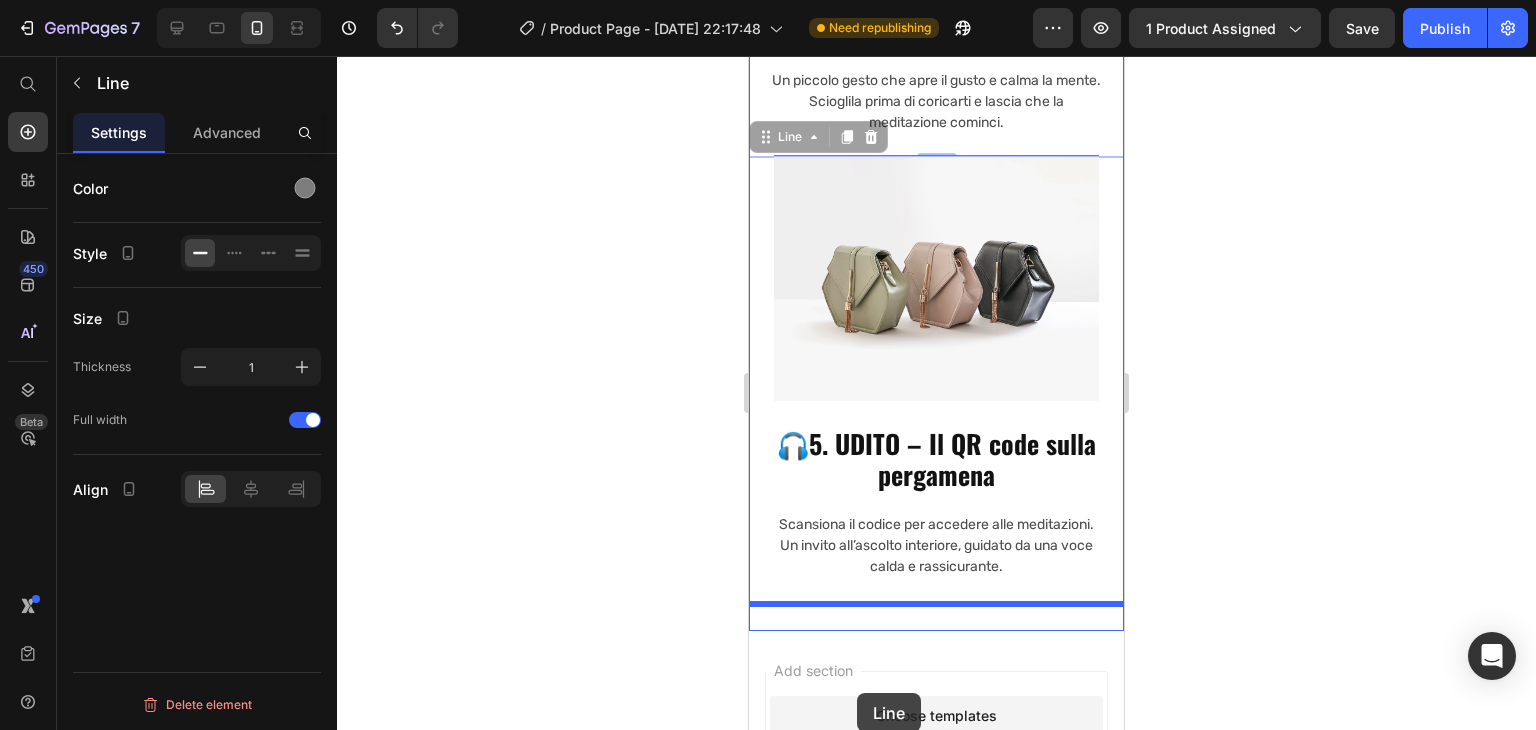 scroll, scrollTop: 12847, scrollLeft: 0, axis: vertical 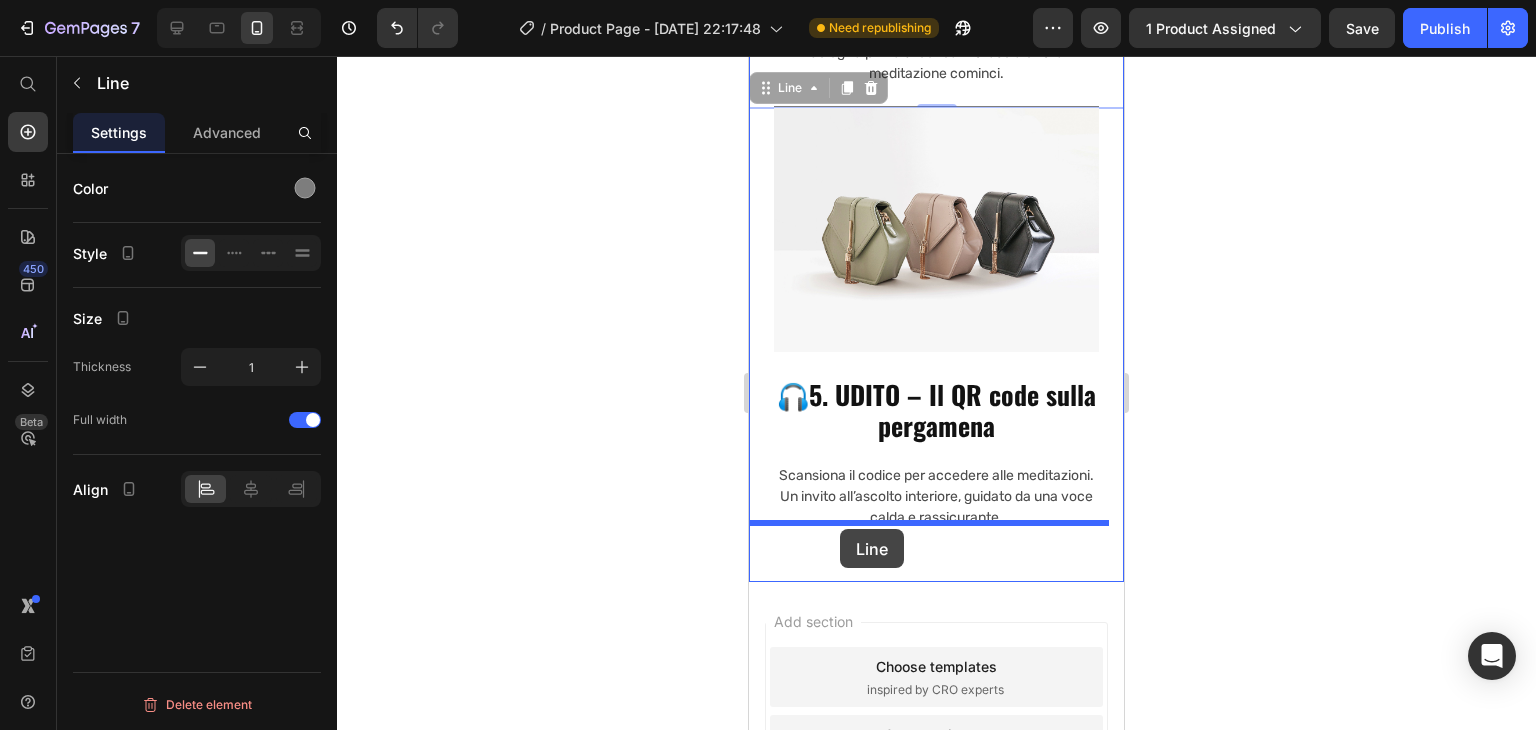 drag, startPoint x: 784, startPoint y: 253, endPoint x: 840, endPoint y: 529, distance: 281.62387 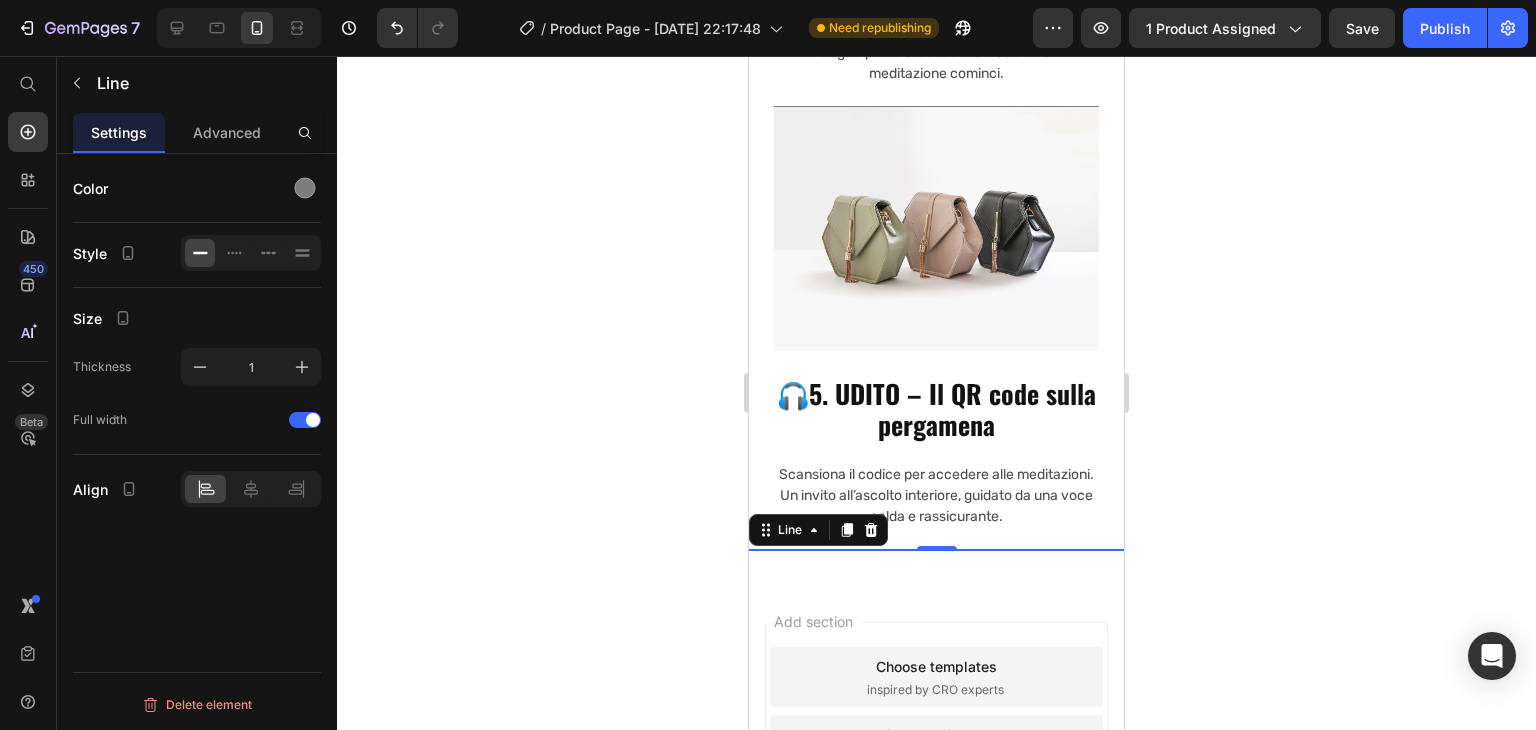 click 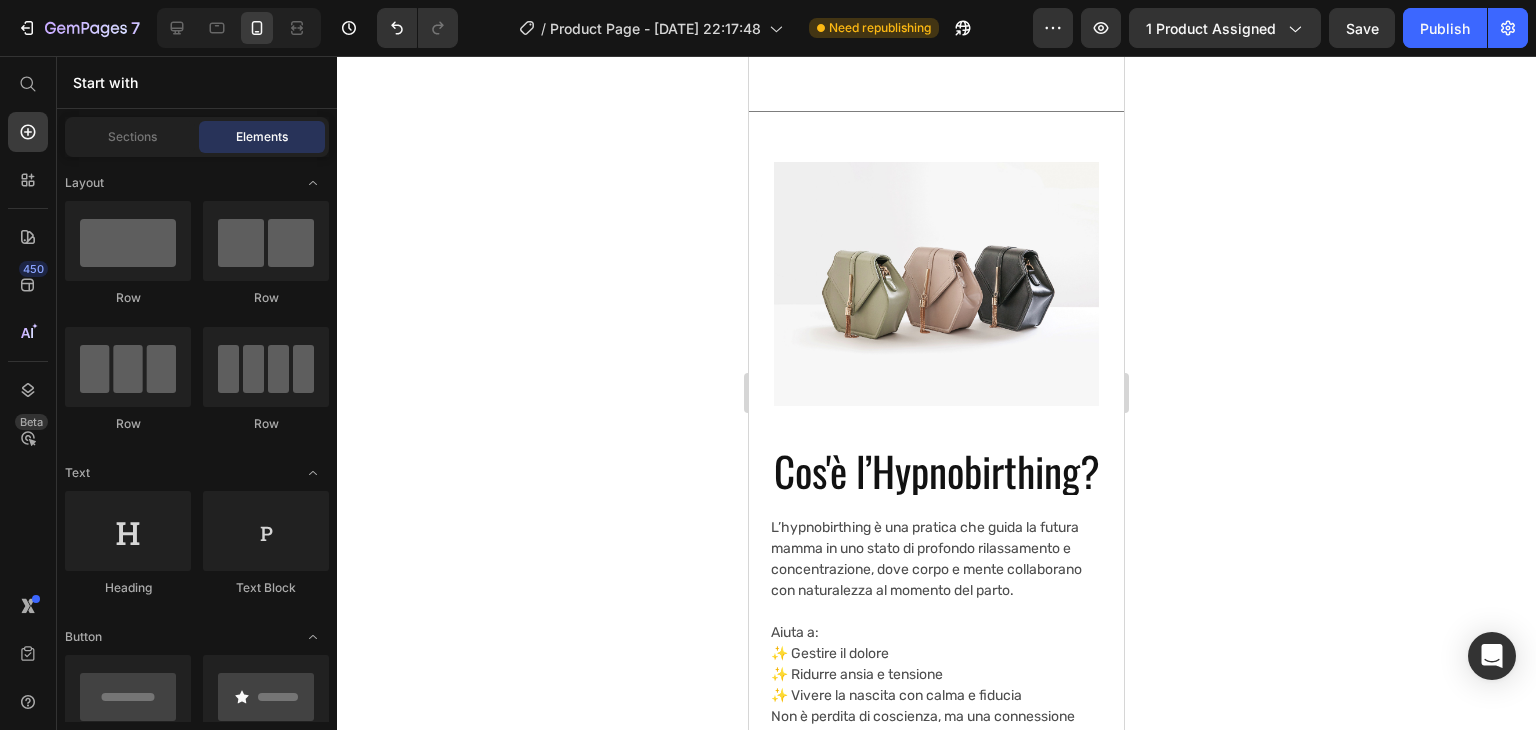 scroll, scrollTop: 4211, scrollLeft: 0, axis: vertical 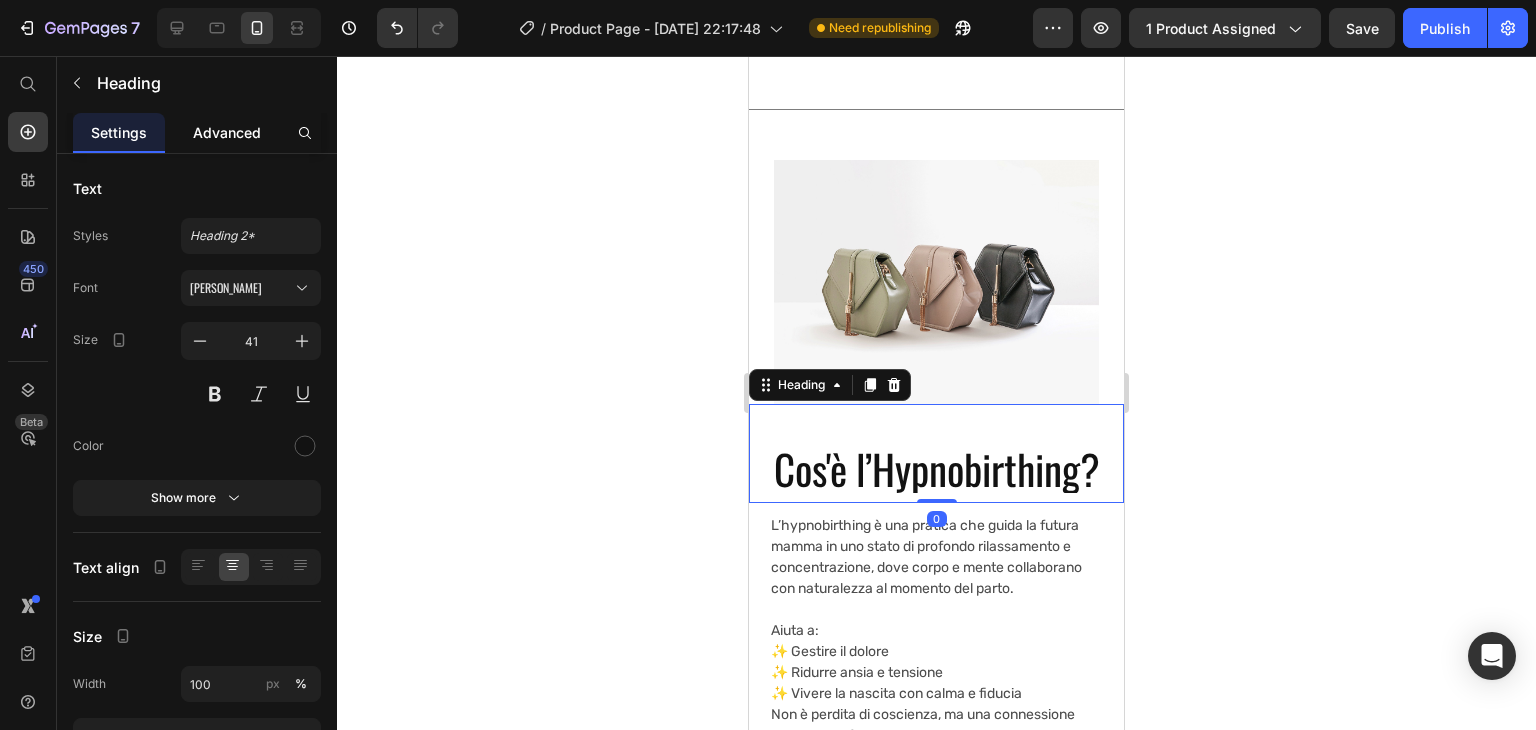 click on "Advanced" at bounding box center [227, 132] 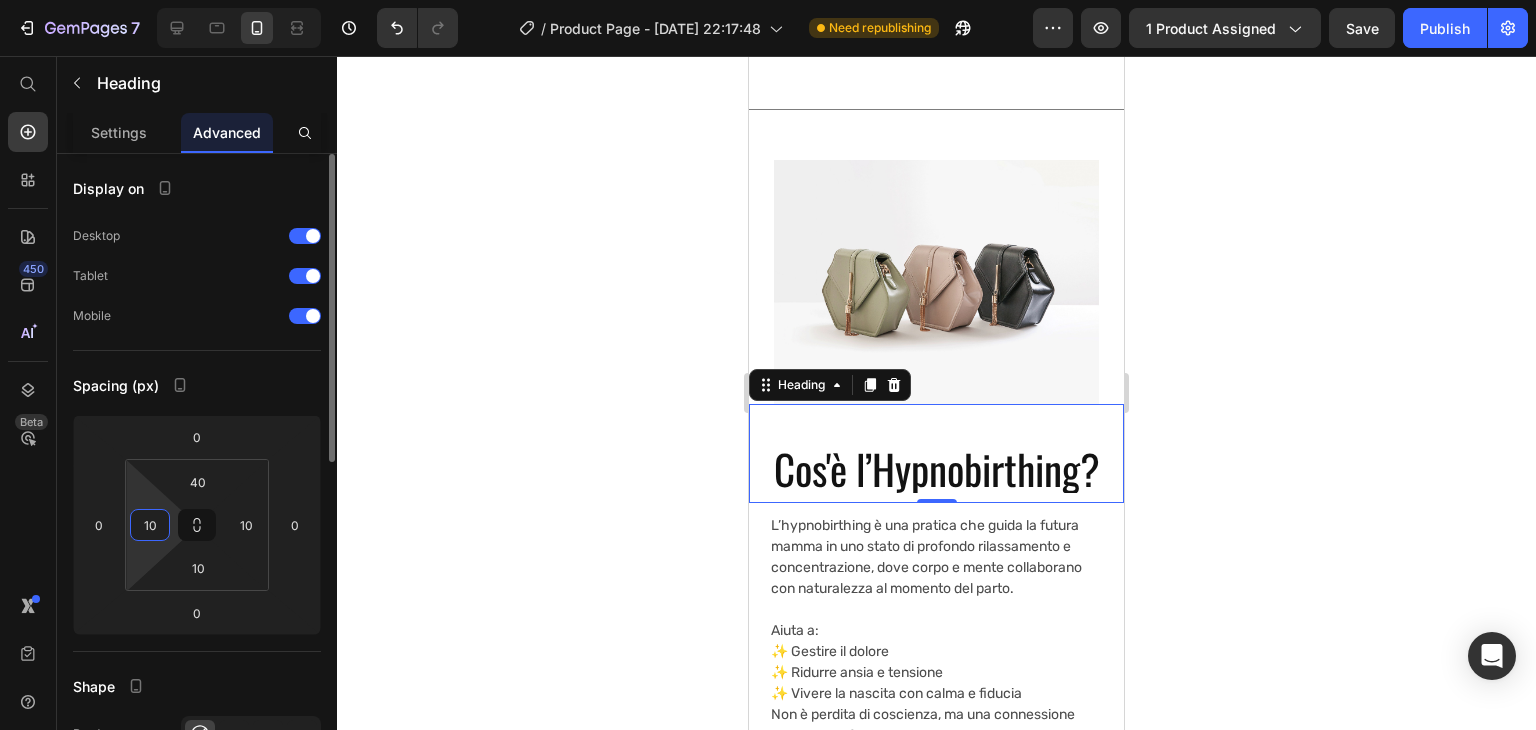 click on "10" at bounding box center (150, 525) 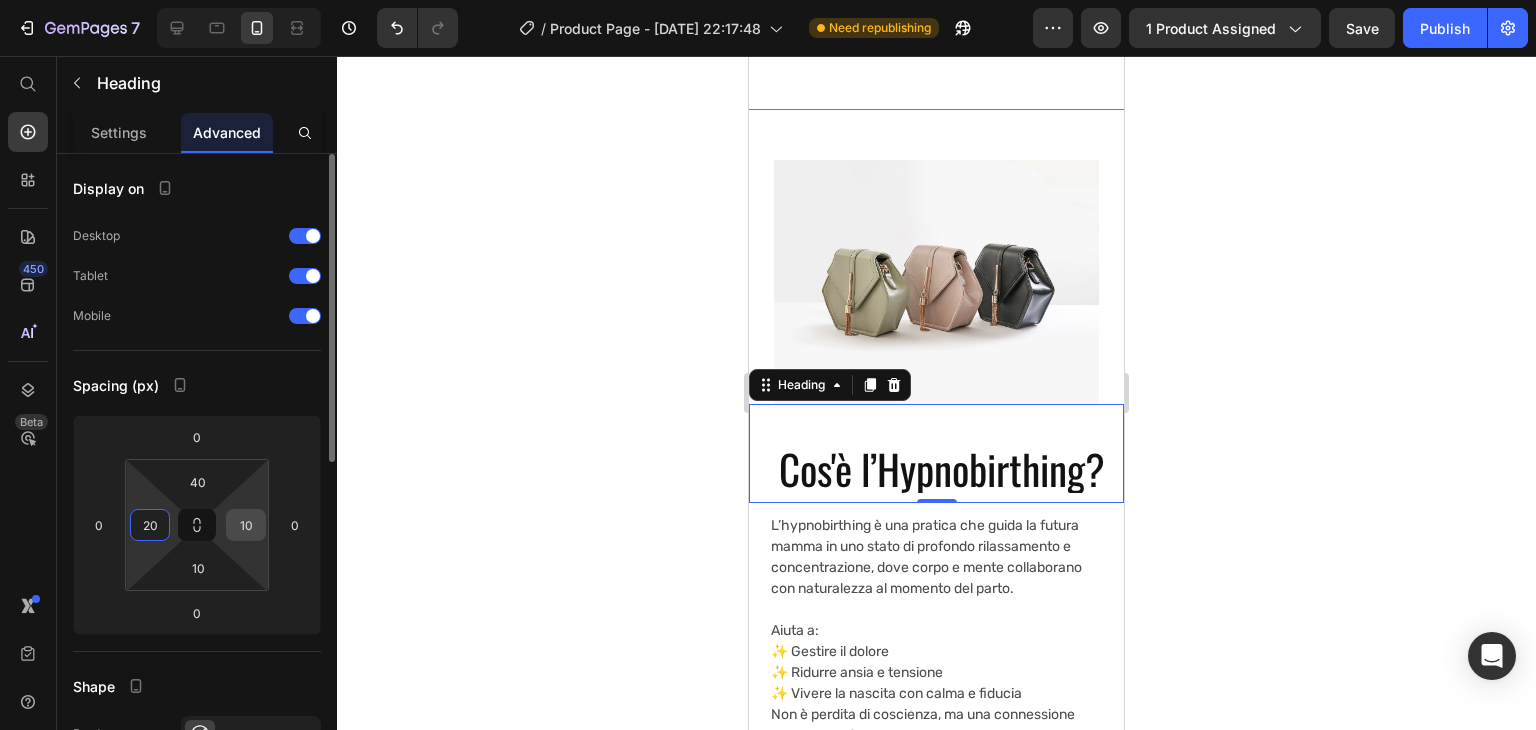 type on "20" 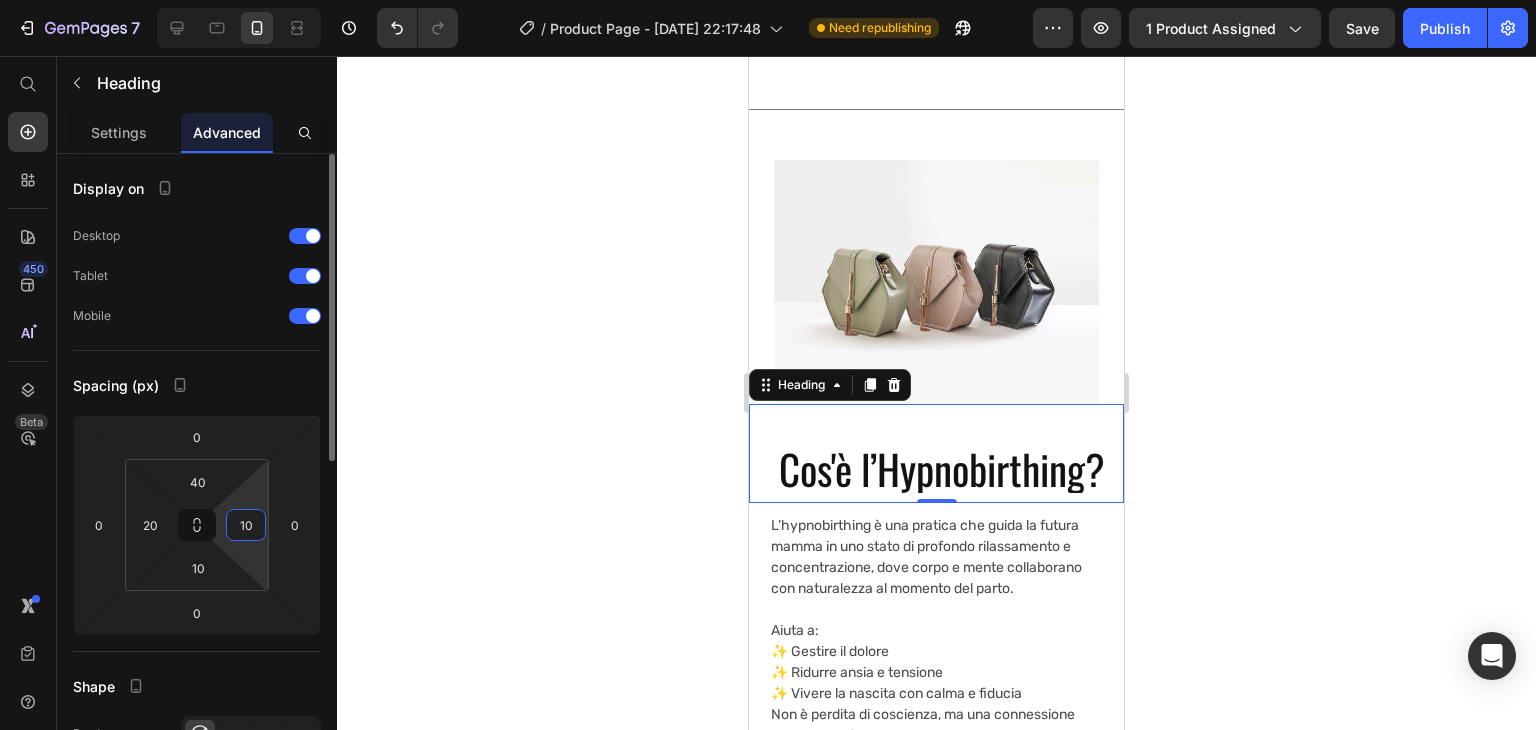 click on "10" at bounding box center [246, 525] 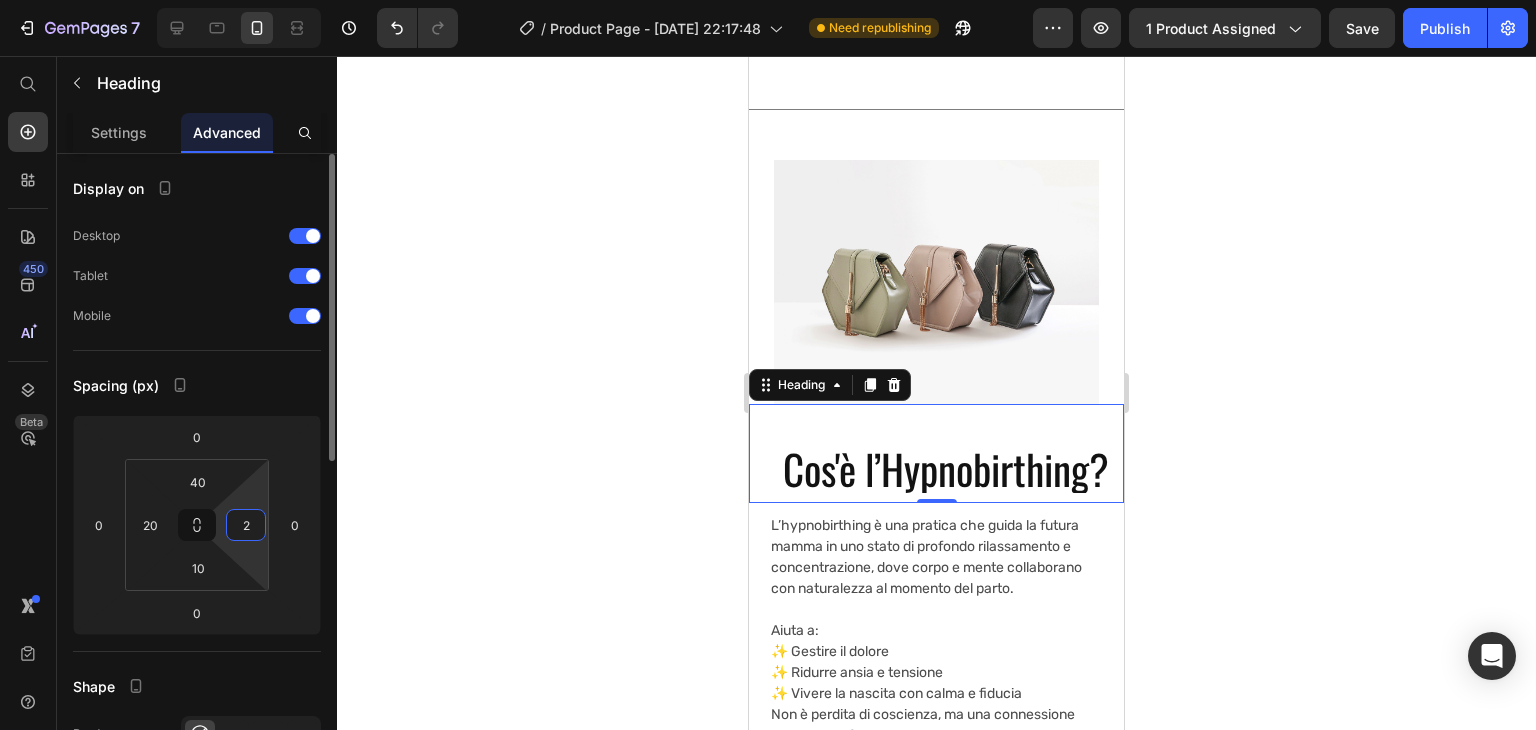 type on "20" 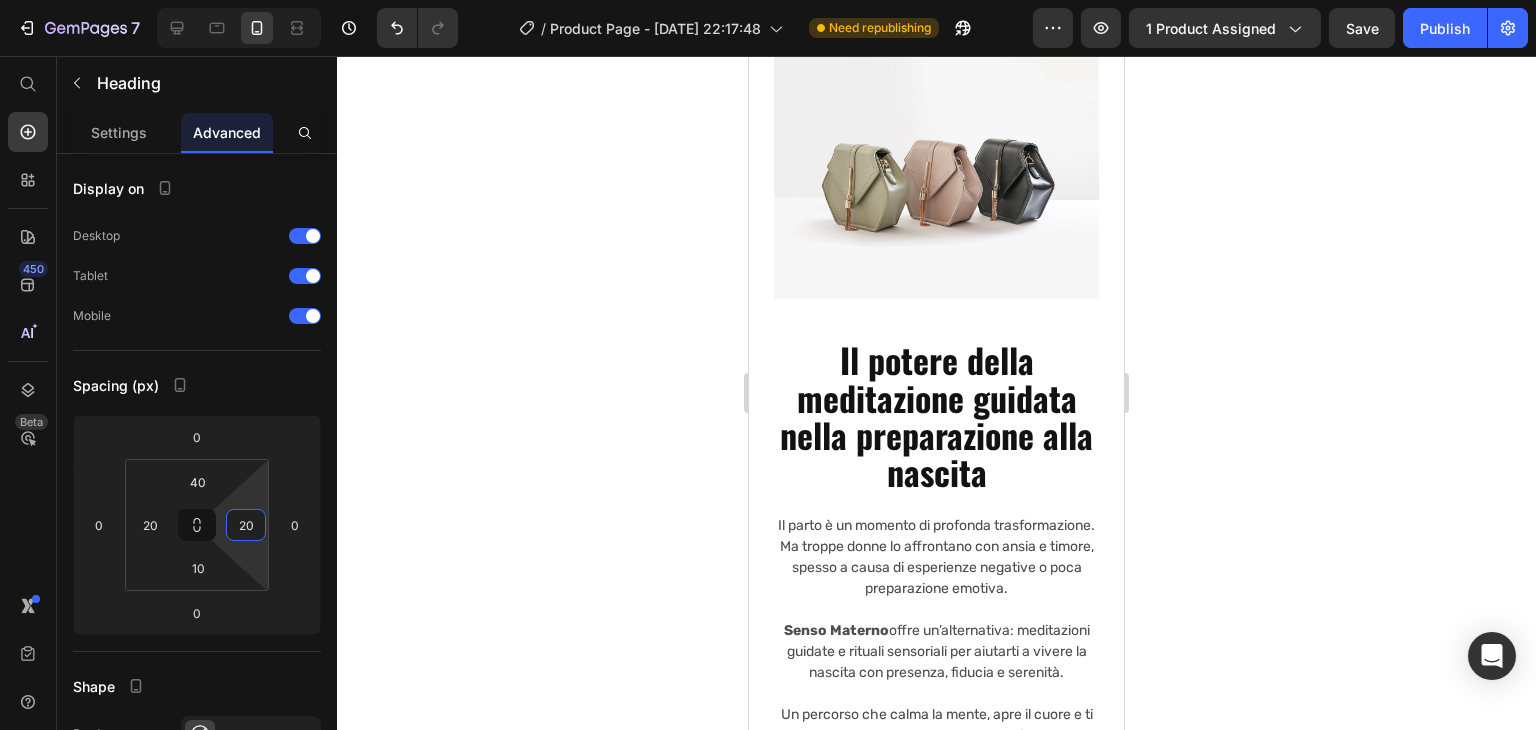 scroll, scrollTop: 3512, scrollLeft: 0, axis: vertical 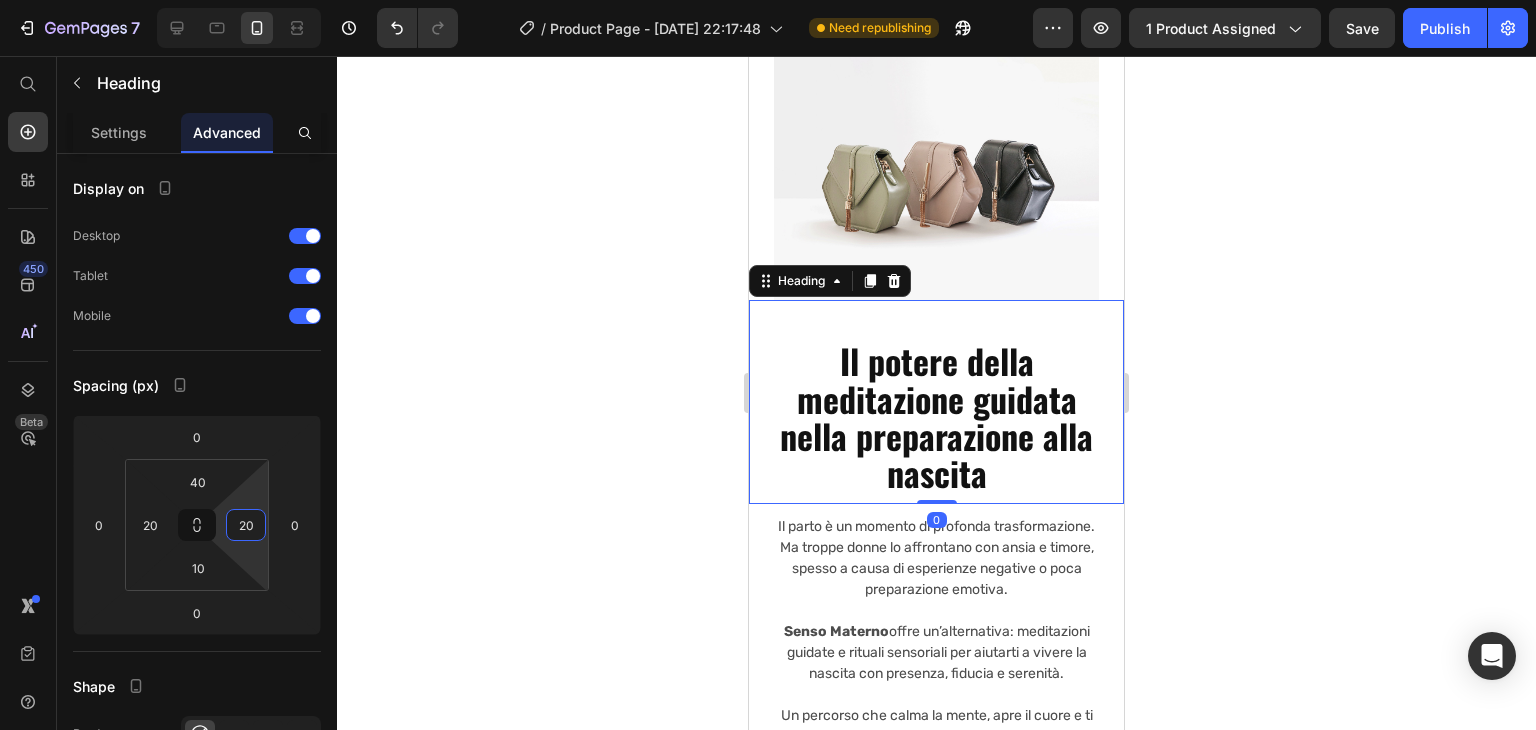 click on "Il potere della meditazione guidata nella preparazione alla nascita" at bounding box center (936, 416) 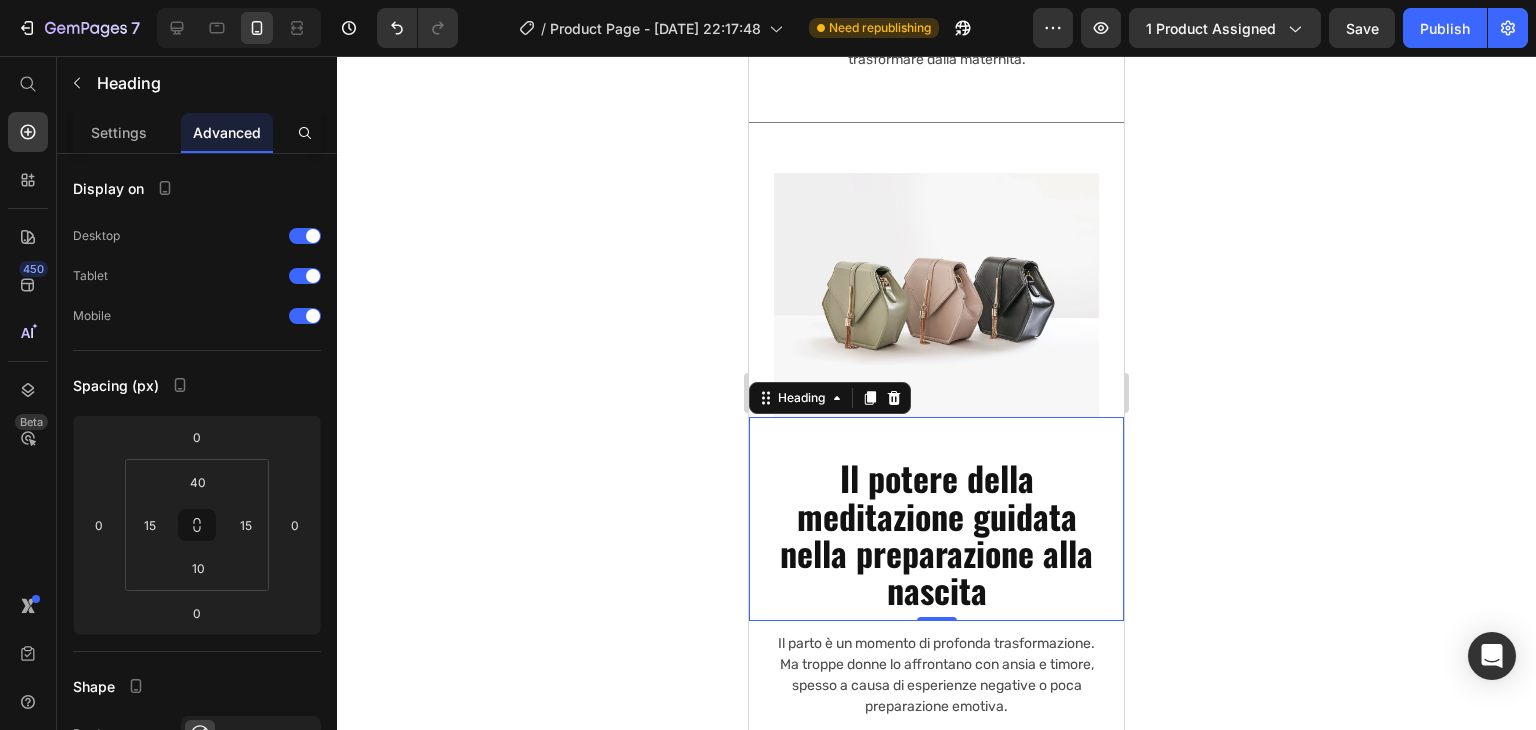 scroll, scrollTop: 3399, scrollLeft: 0, axis: vertical 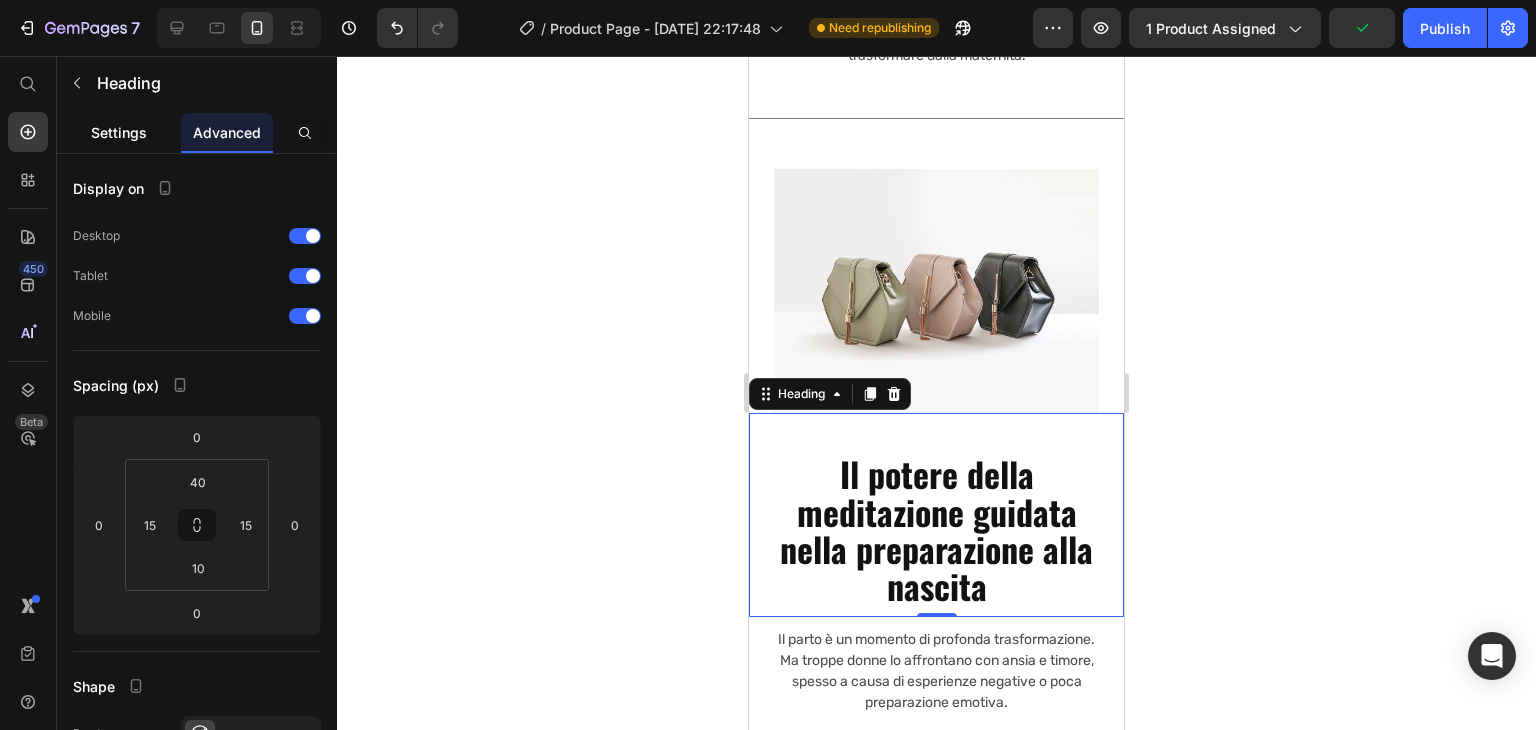 click on "Settings" 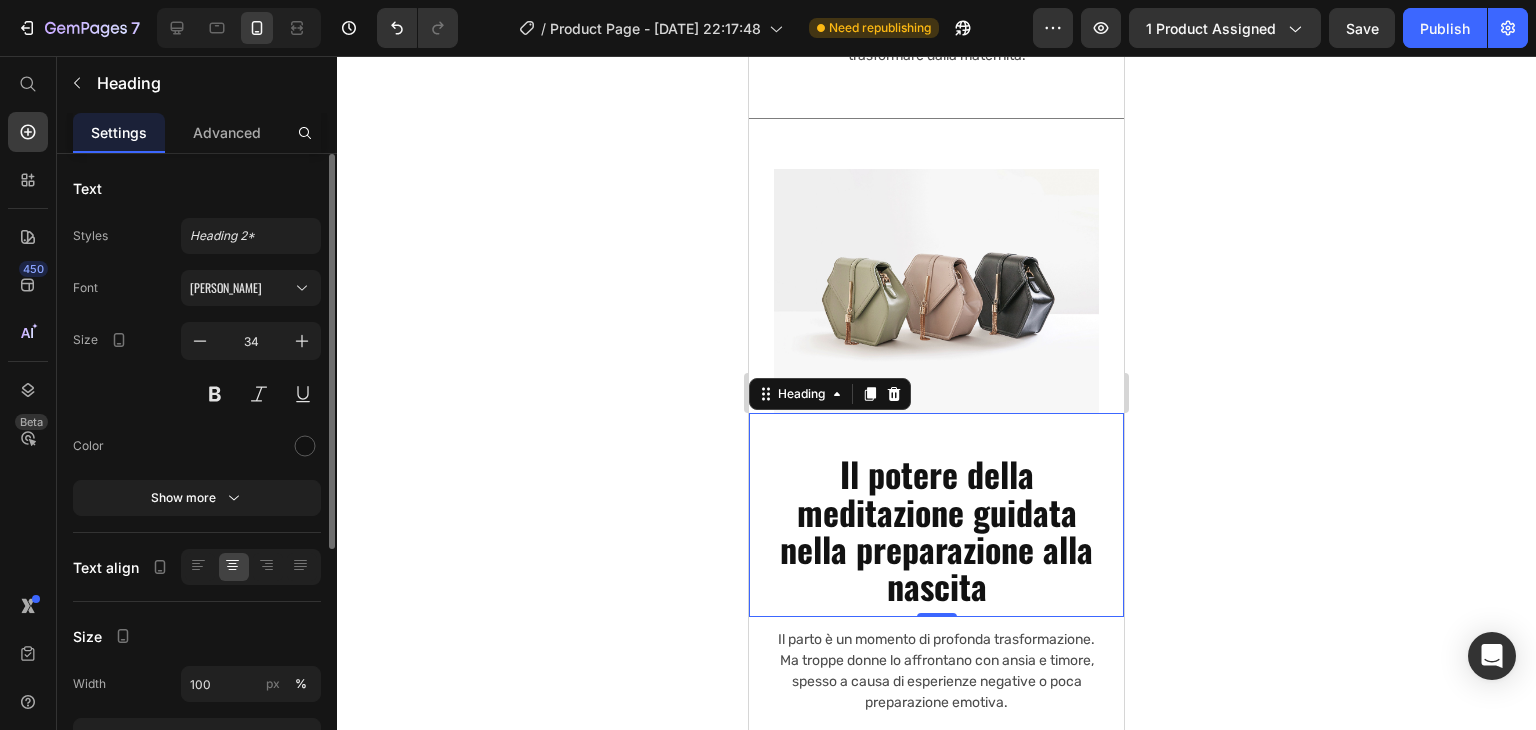 drag, startPoint x: 148, startPoint y: 136, endPoint x: 195, endPoint y: 396, distance: 264.21393 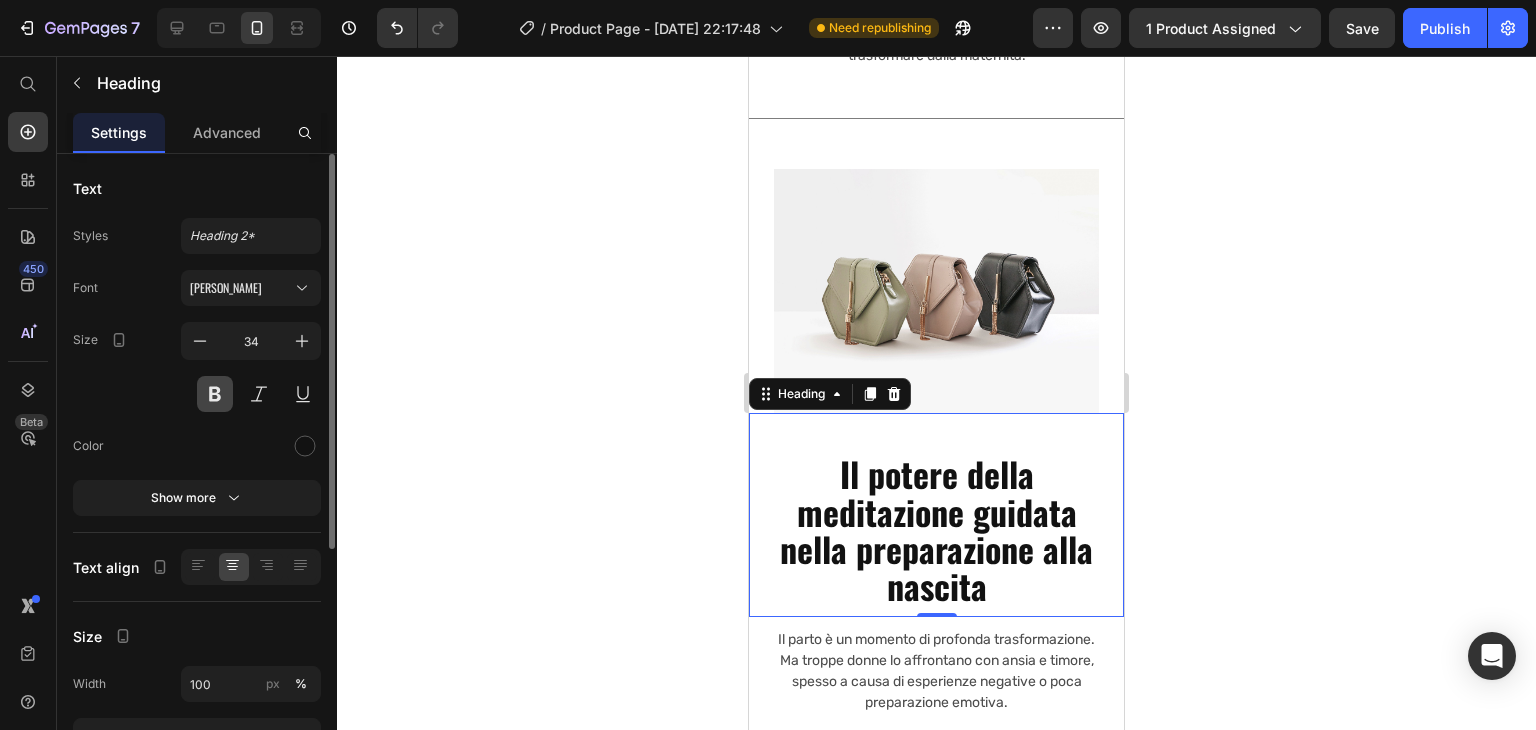 click at bounding box center (215, 394) 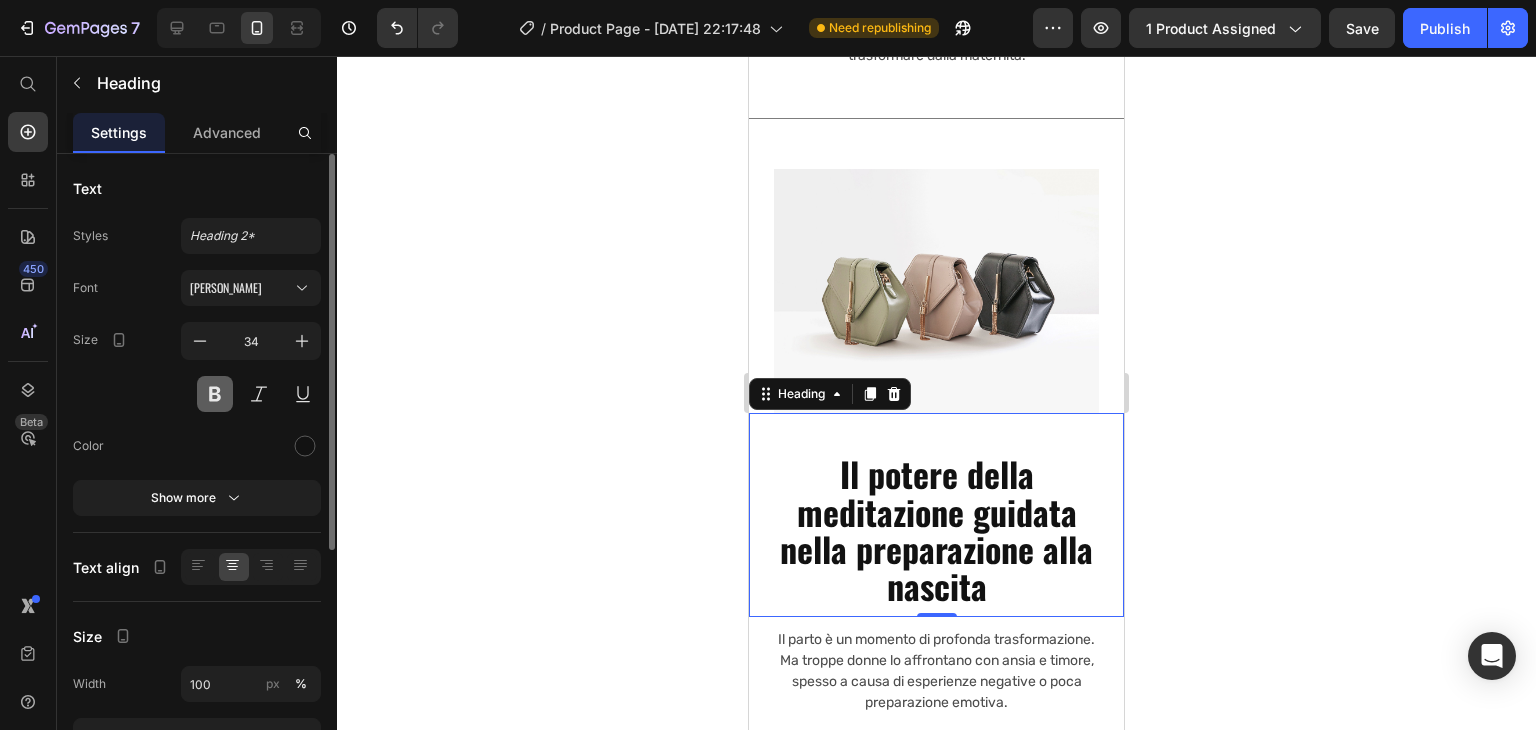 click at bounding box center (215, 394) 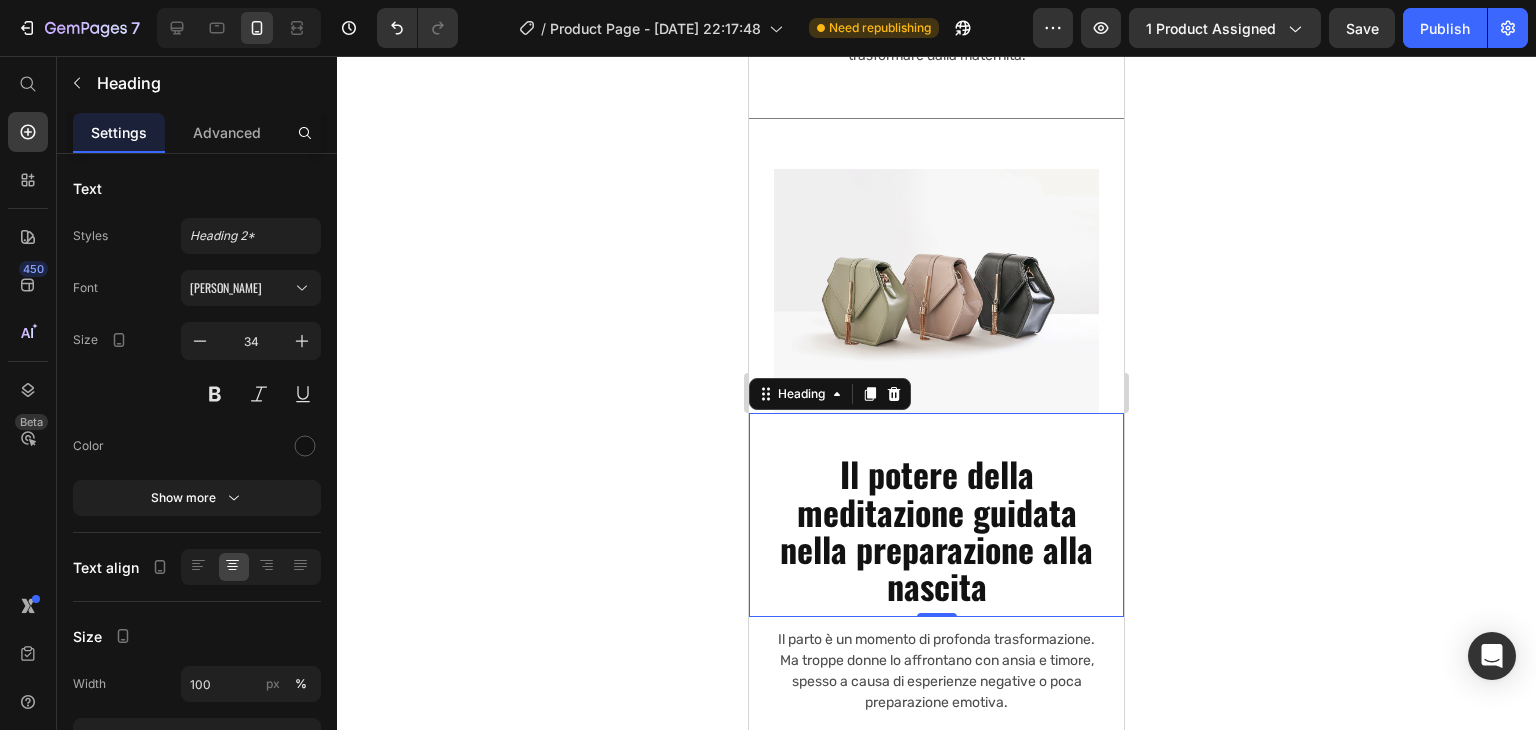 click on "Il potere della meditazione guidata nella preparazione alla nascita" at bounding box center (936, 529) 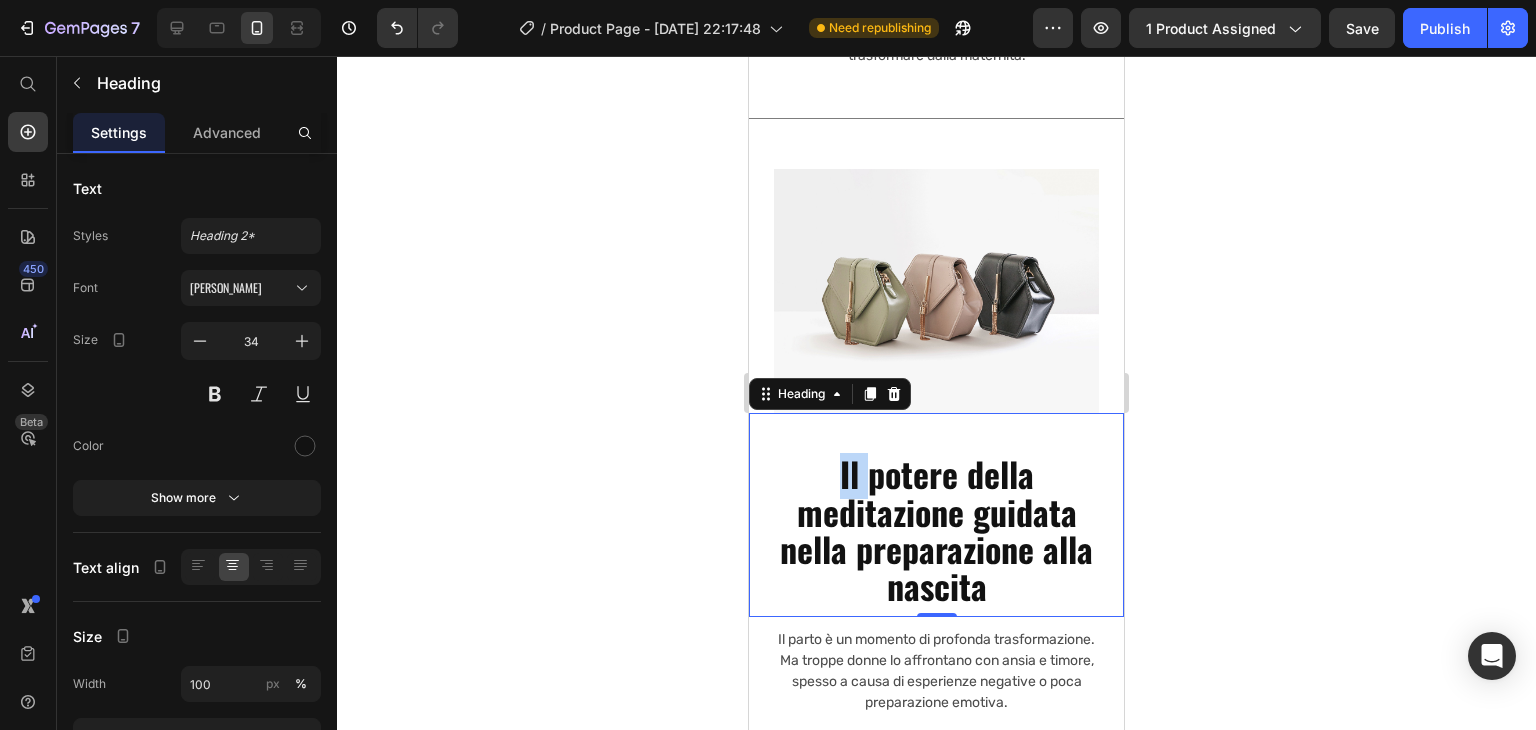 click on "Il potere della meditazione guidata nella preparazione alla nascita" at bounding box center (936, 529) 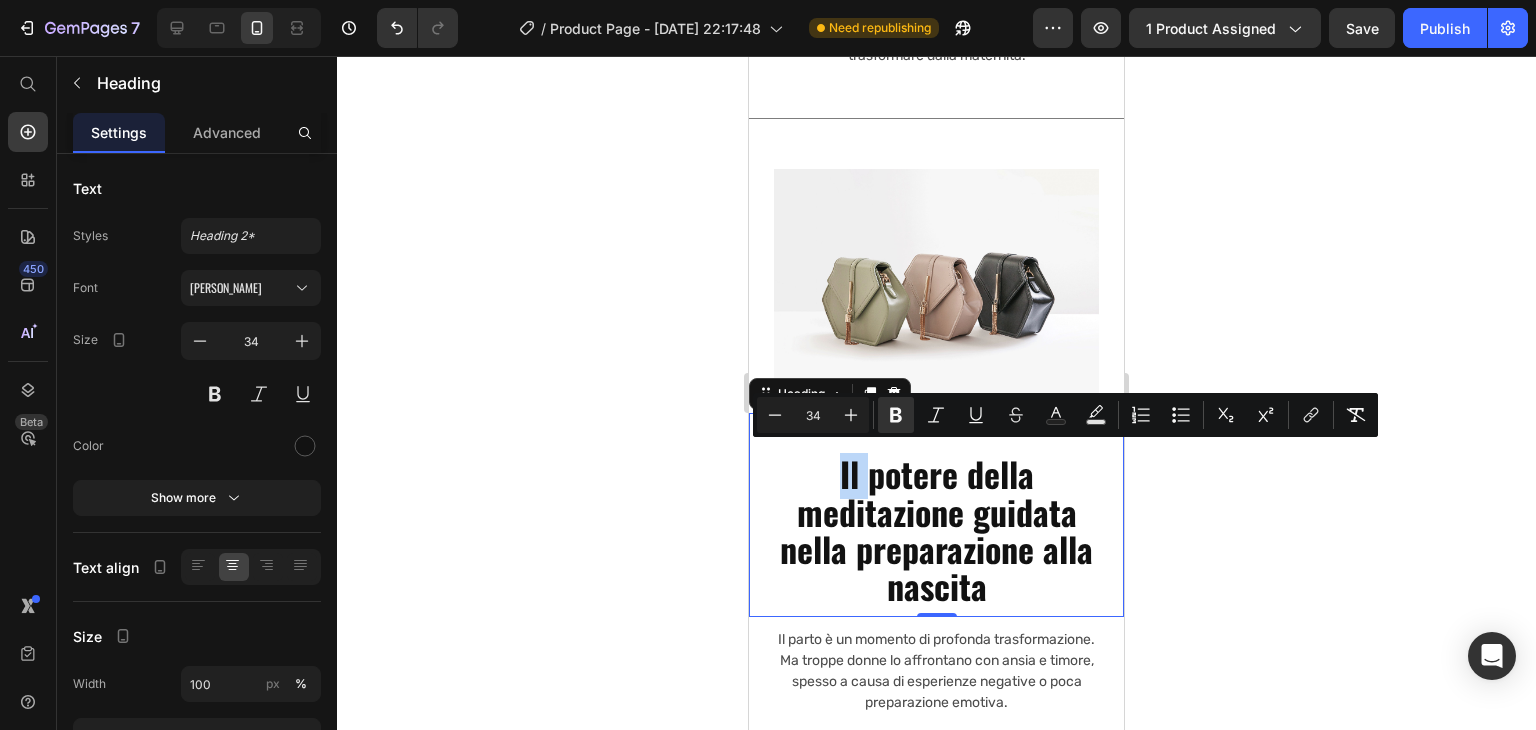 click on "Il potere della meditazione guidata nella preparazione alla nascita" at bounding box center (936, 529) 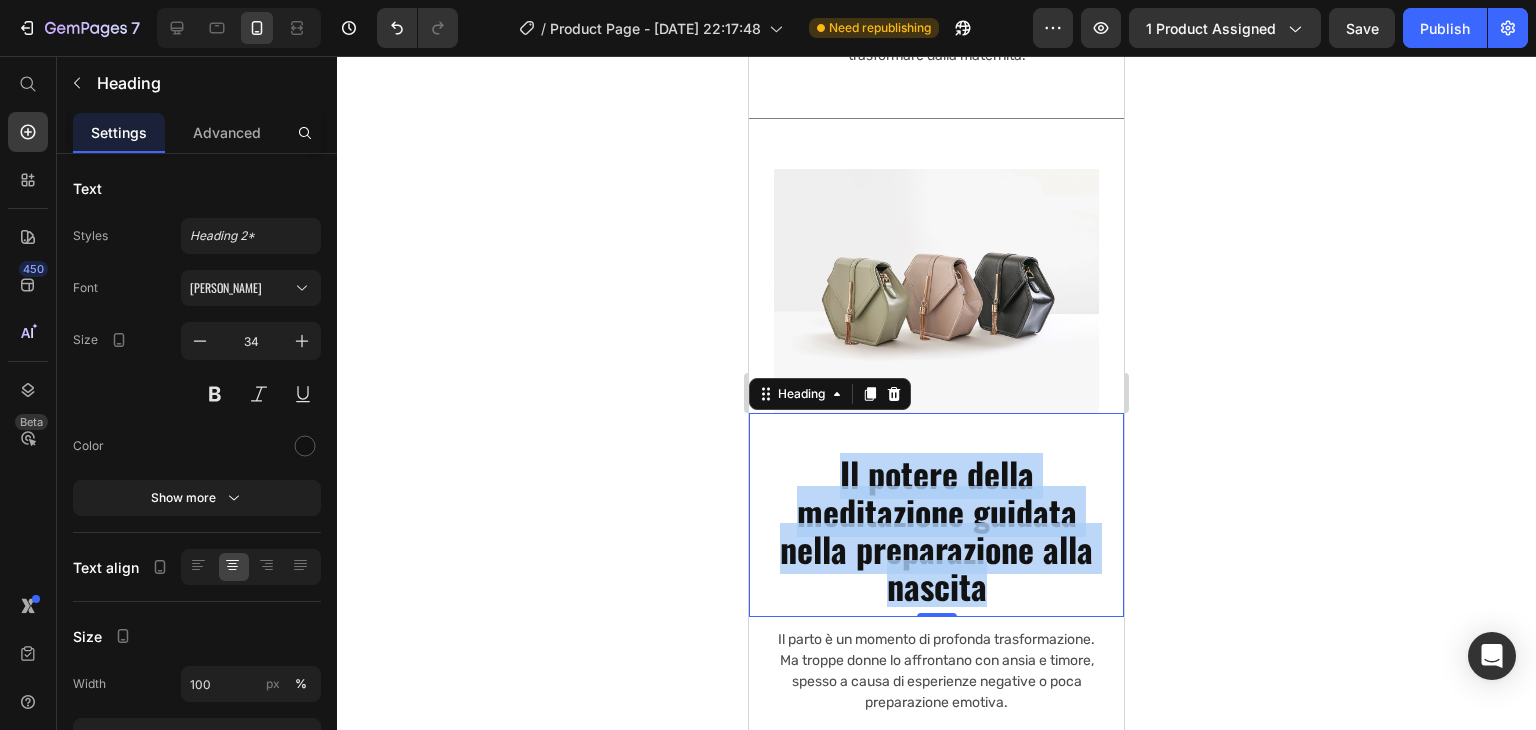 drag, startPoint x: 831, startPoint y: 457, endPoint x: 1045, endPoint y: 588, distance: 250.91234 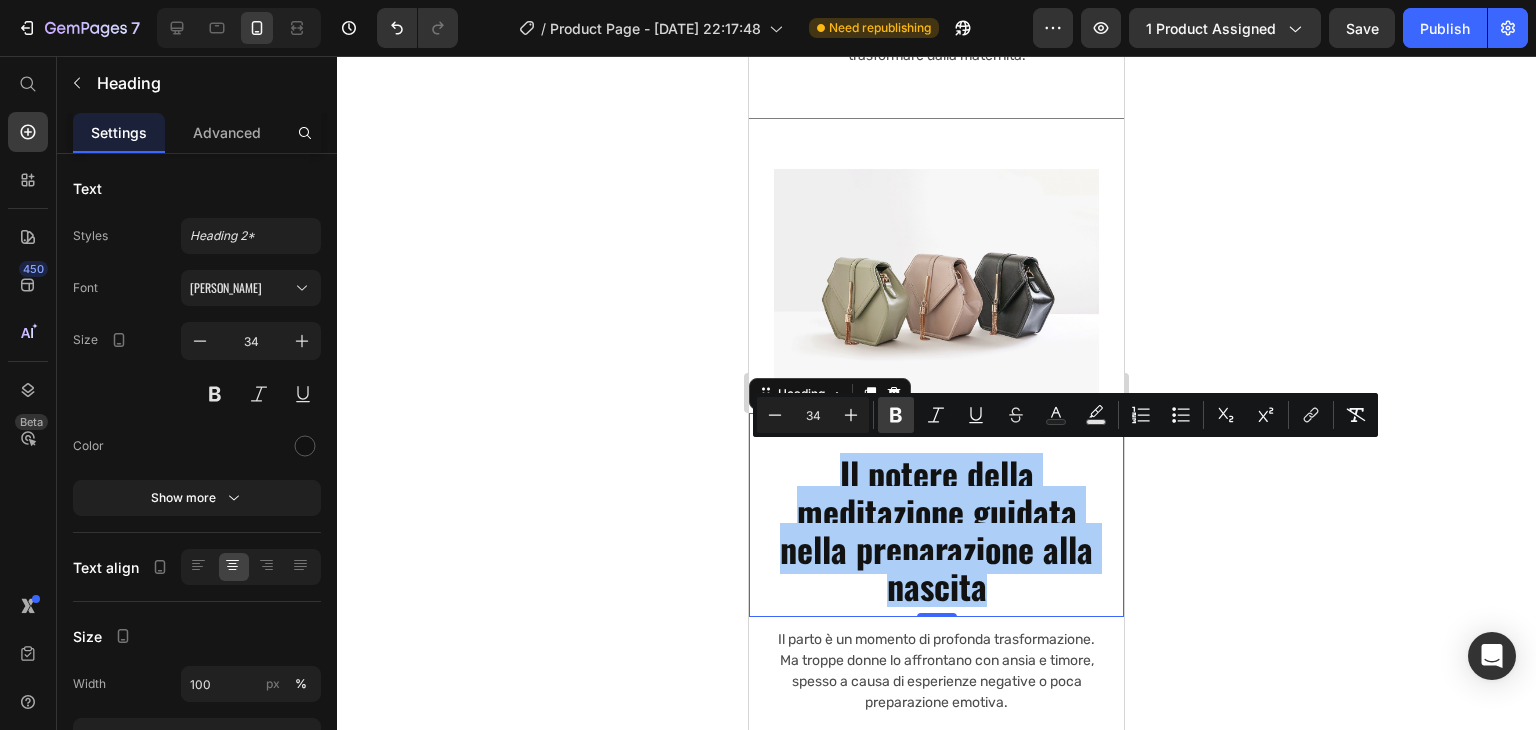 click 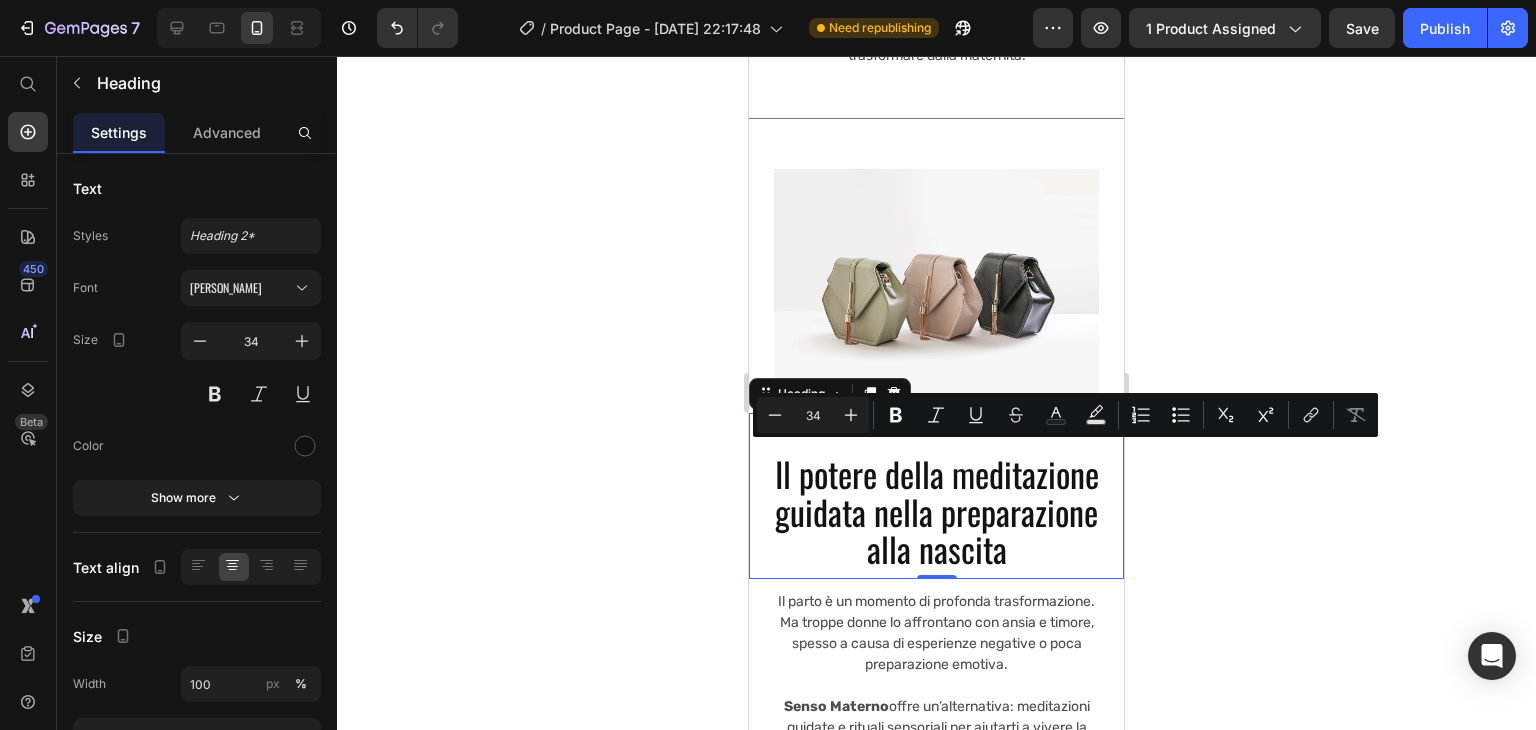 click on "Il potere della meditazione guidata nella preparazione alla nascita" at bounding box center [936, 511] 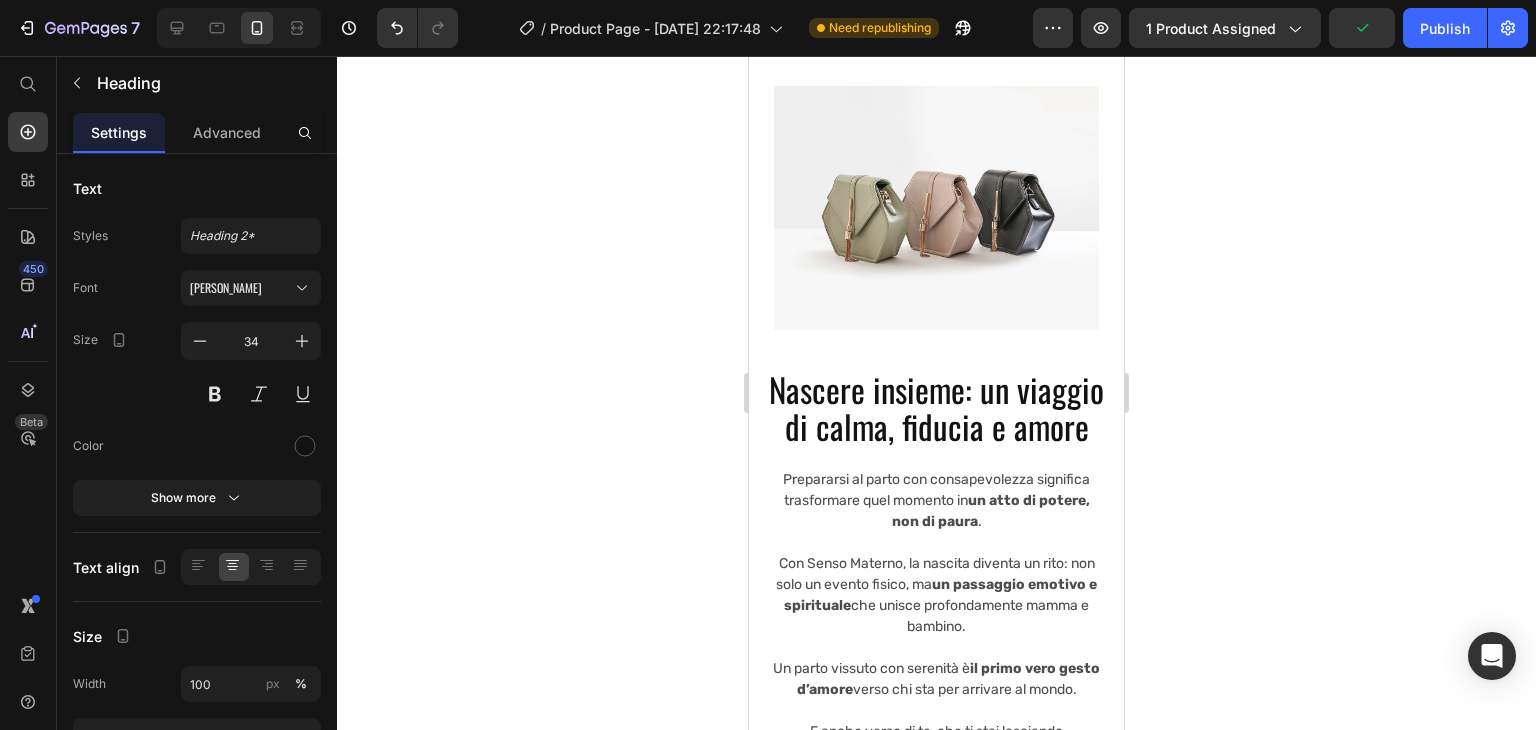 scroll, scrollTop: 2689, scrollLeft: 0, axis: vertical 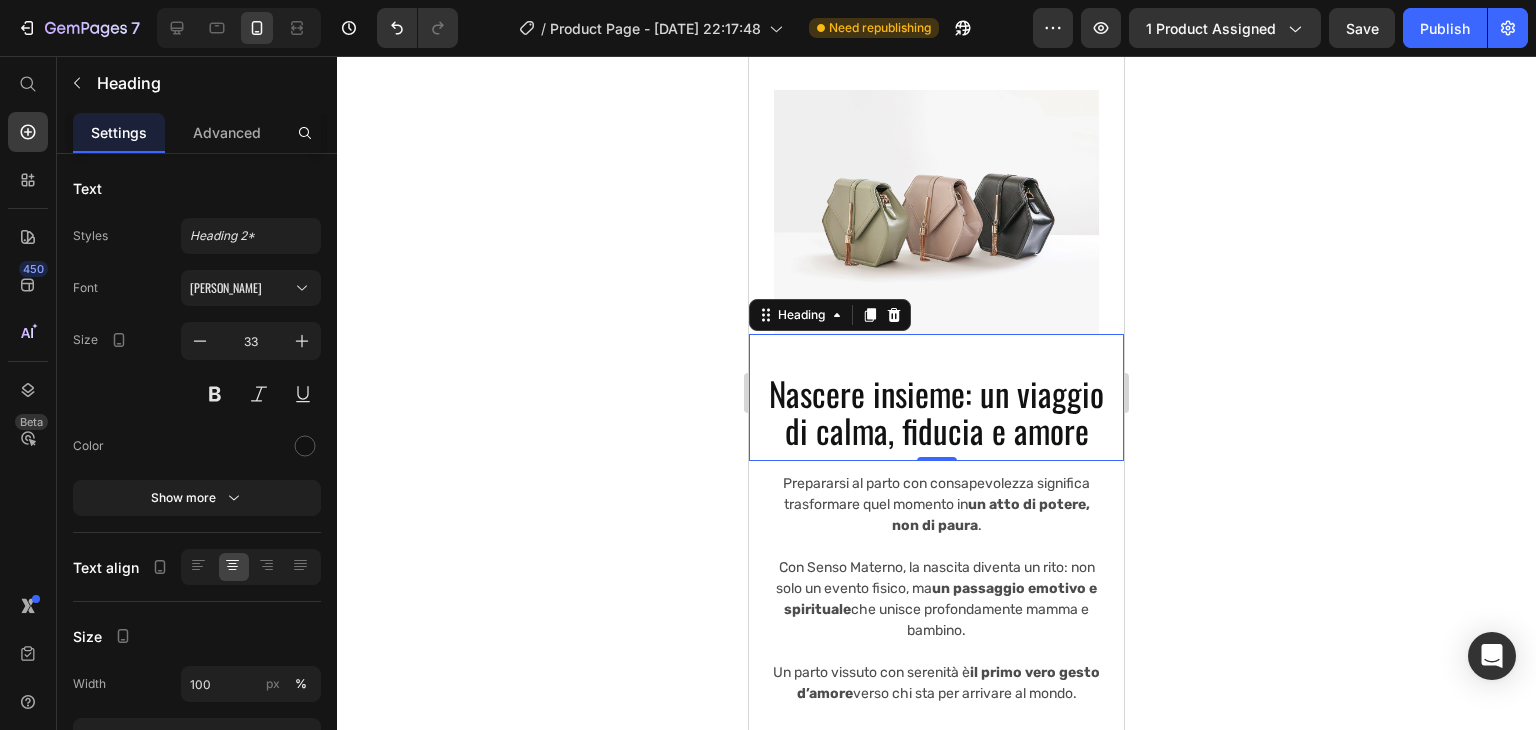 drag, startPoint x: 1461, startPoint y: 459, endPoint x: 886, endPoint y: 428, distance: 575.835 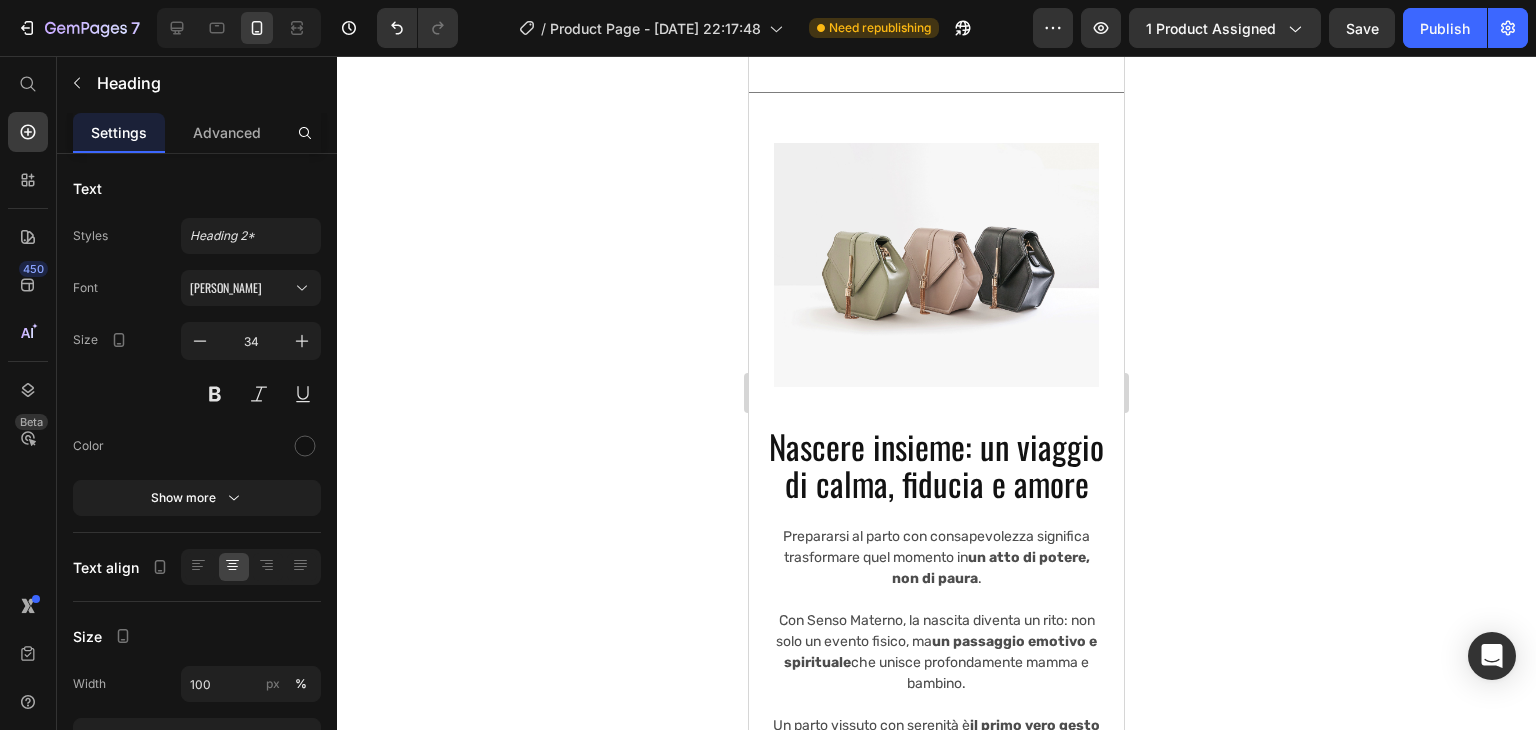 scroll, scrollTop: 2633, scrollLeft: 0, axis: vertical 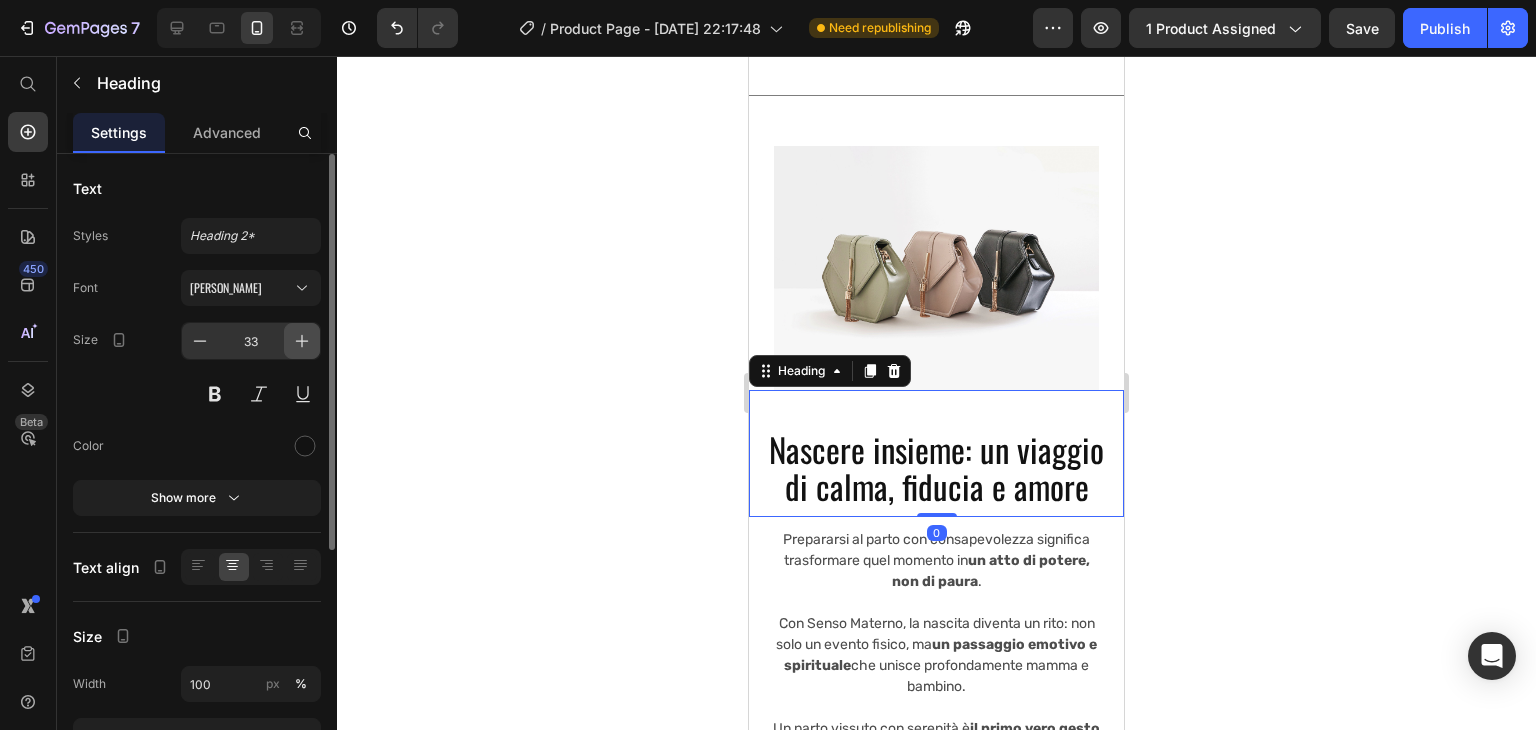 click at bounding box center [302, 341] 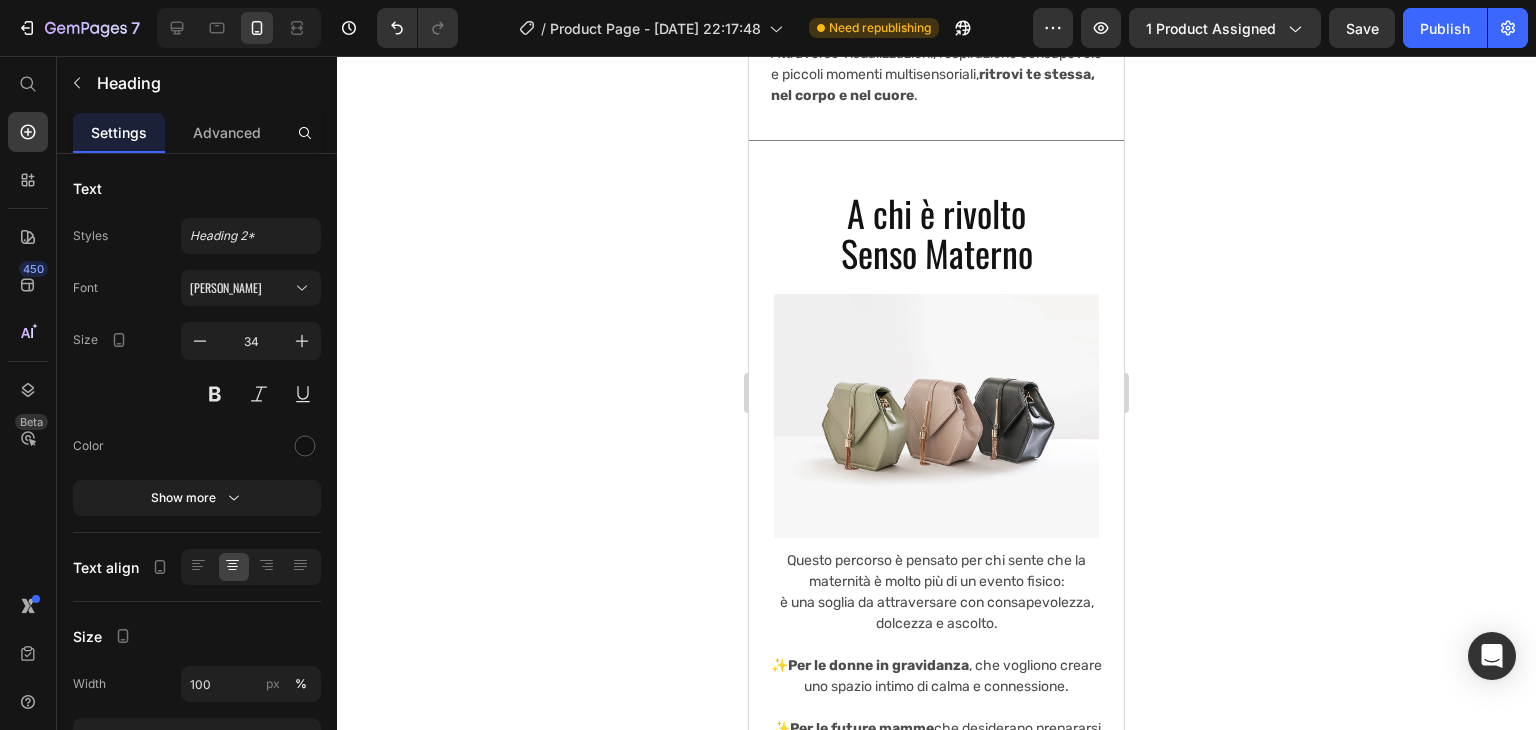 scroll, scrollTop: 1567, scrollLeft: 0, axis: vertical 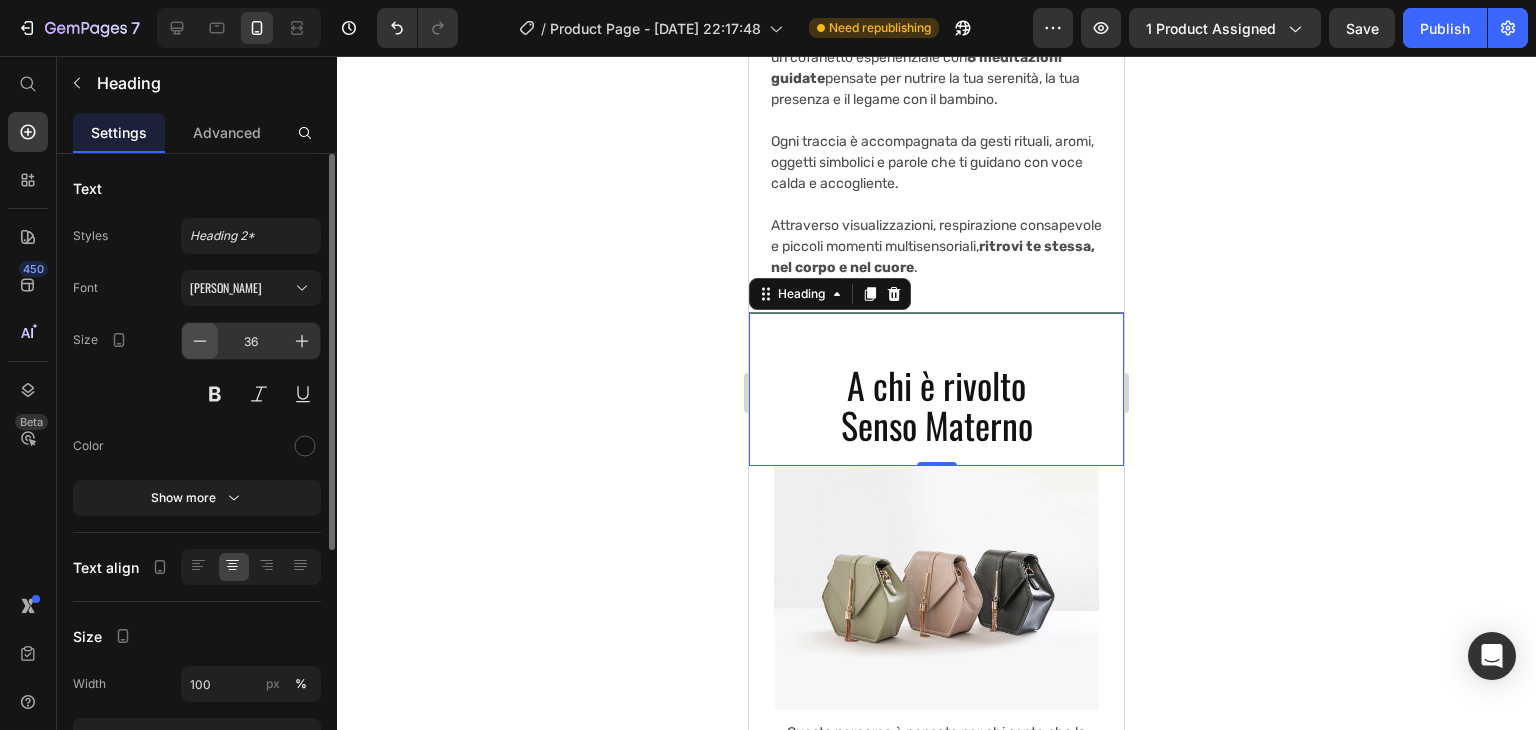 click 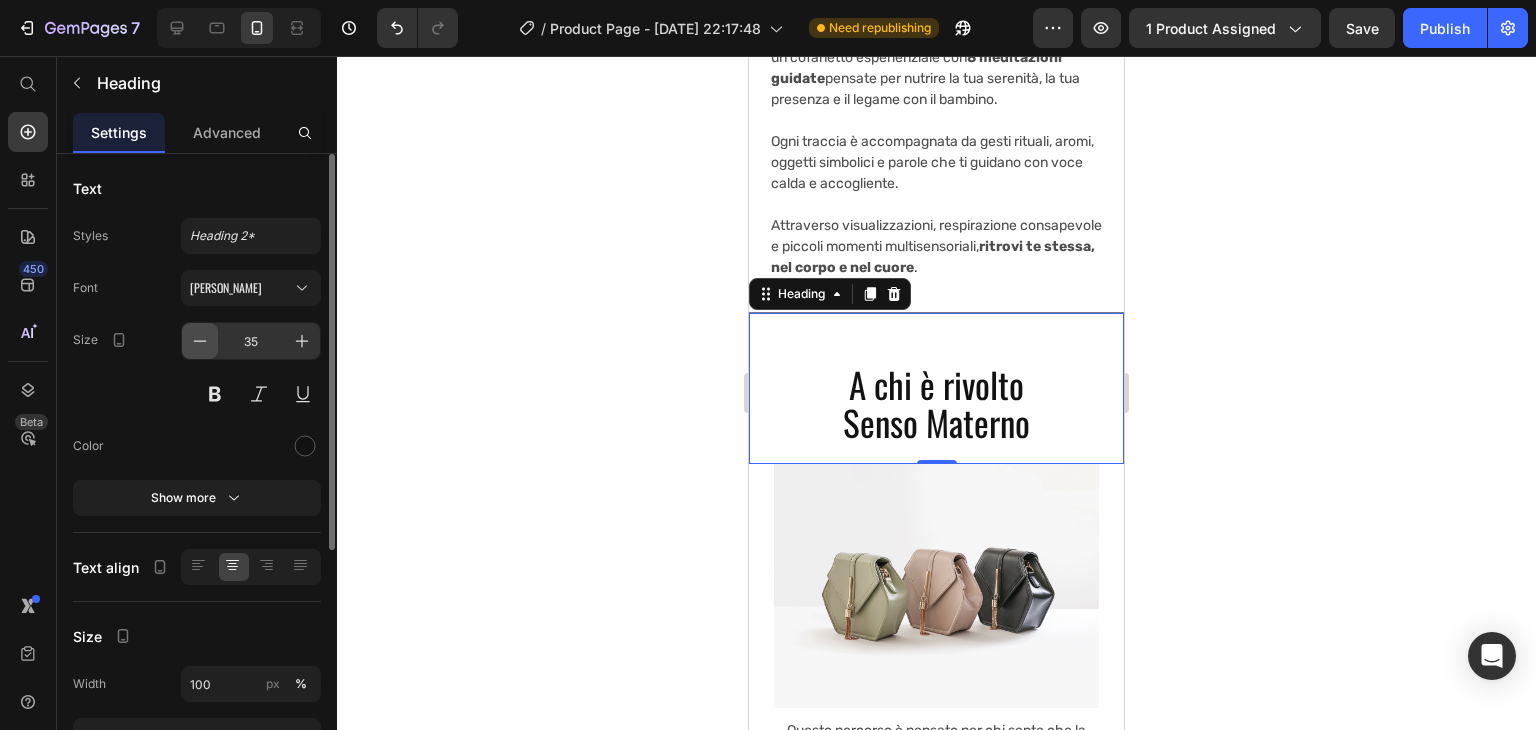 click 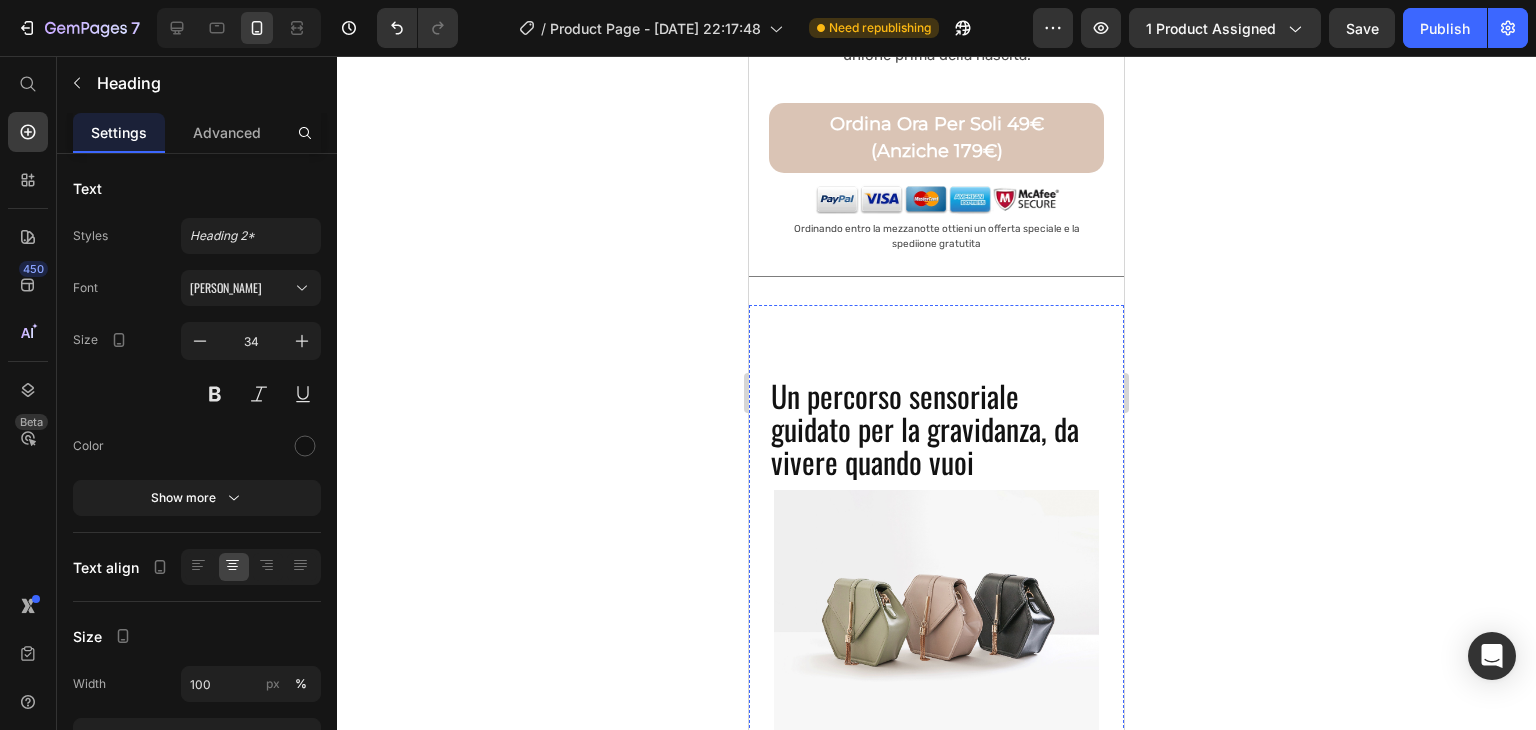 scroll, scrollTop: 732, scrollLeft: 0, axis: vertical 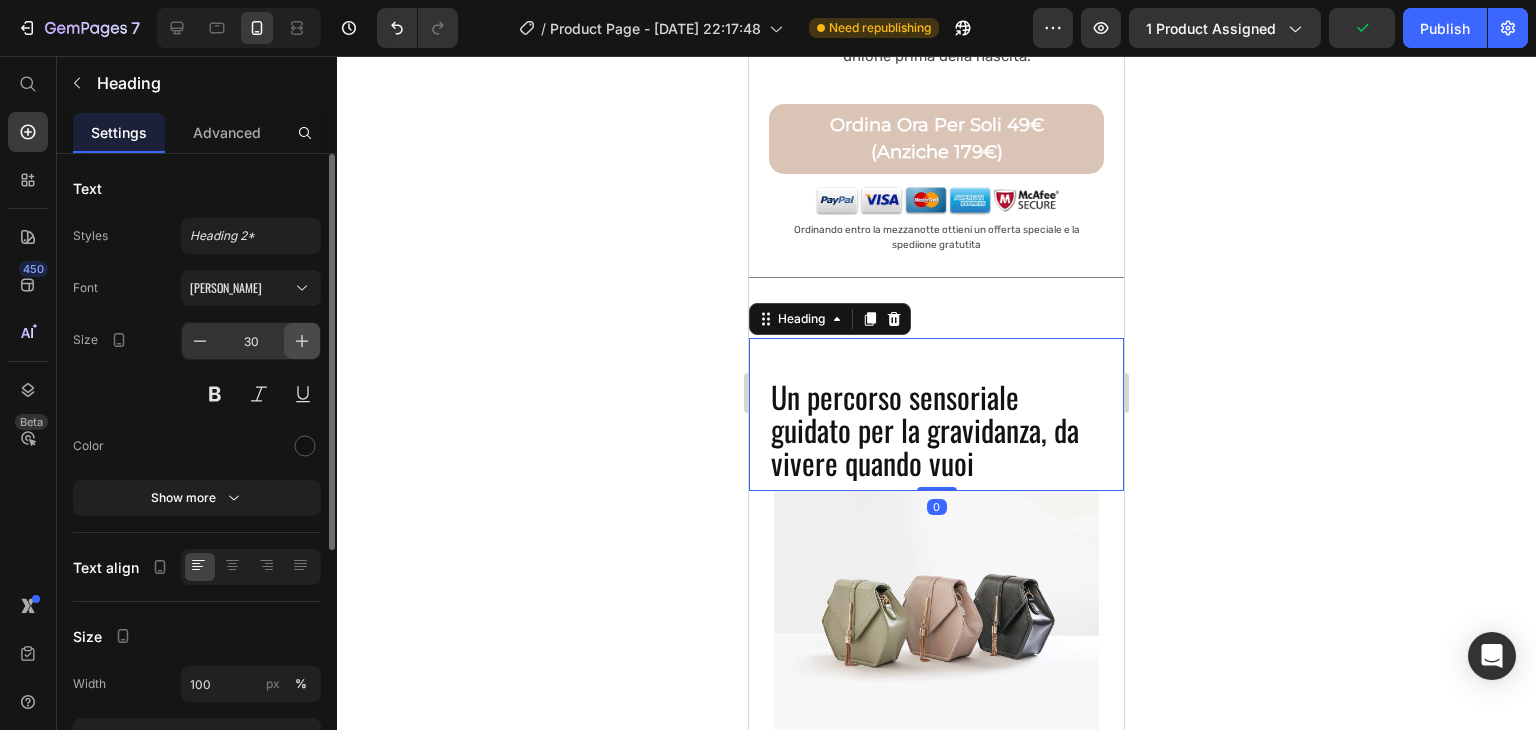 click 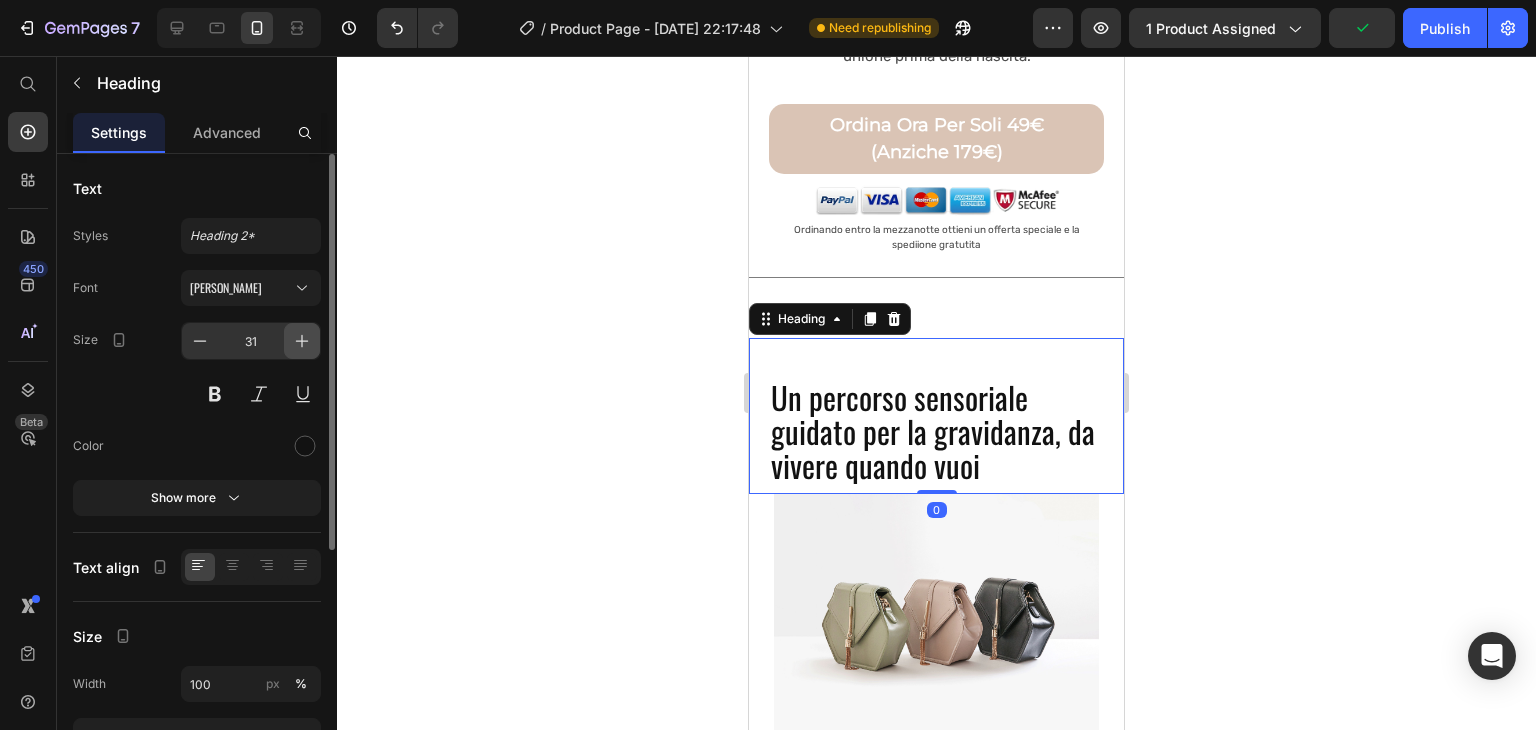 click 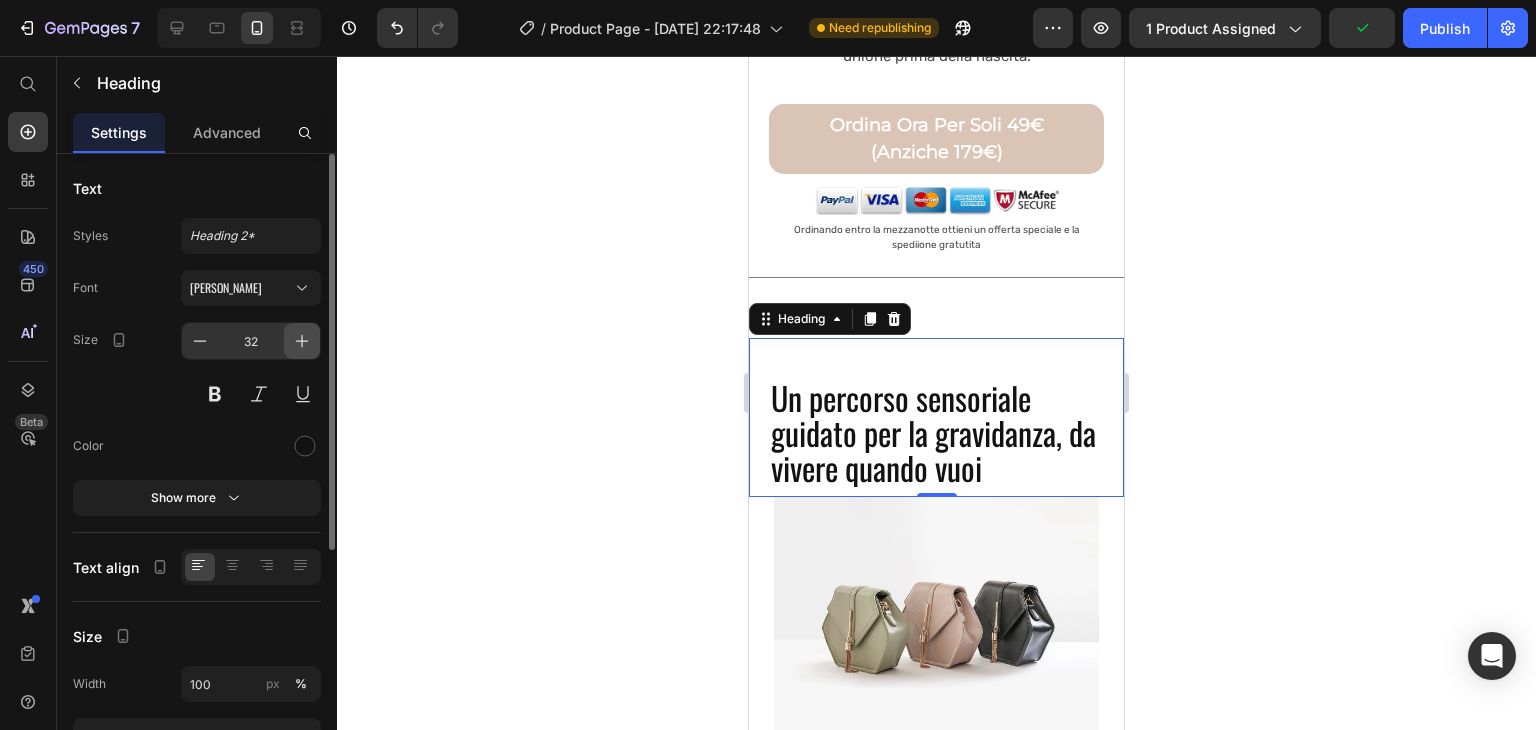 click 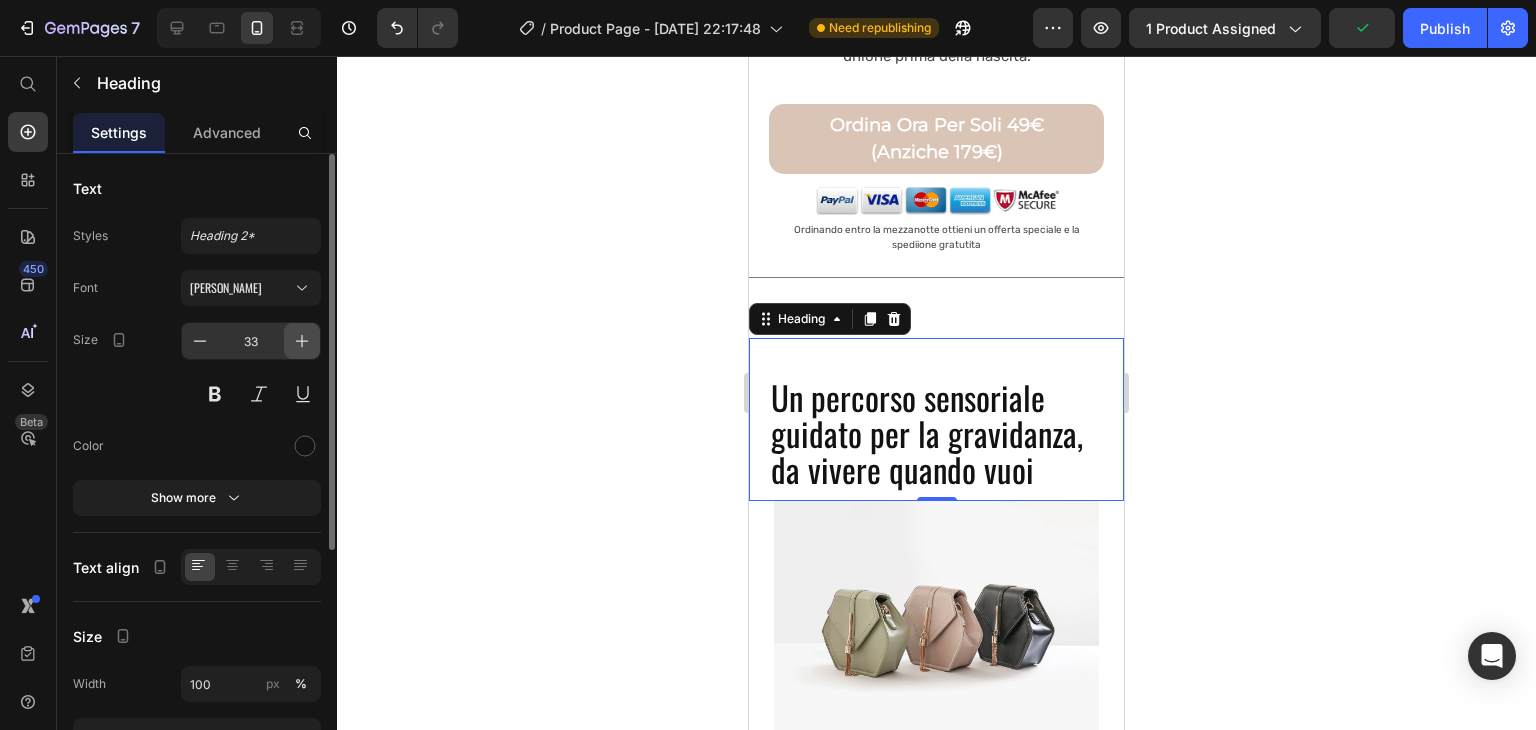 click 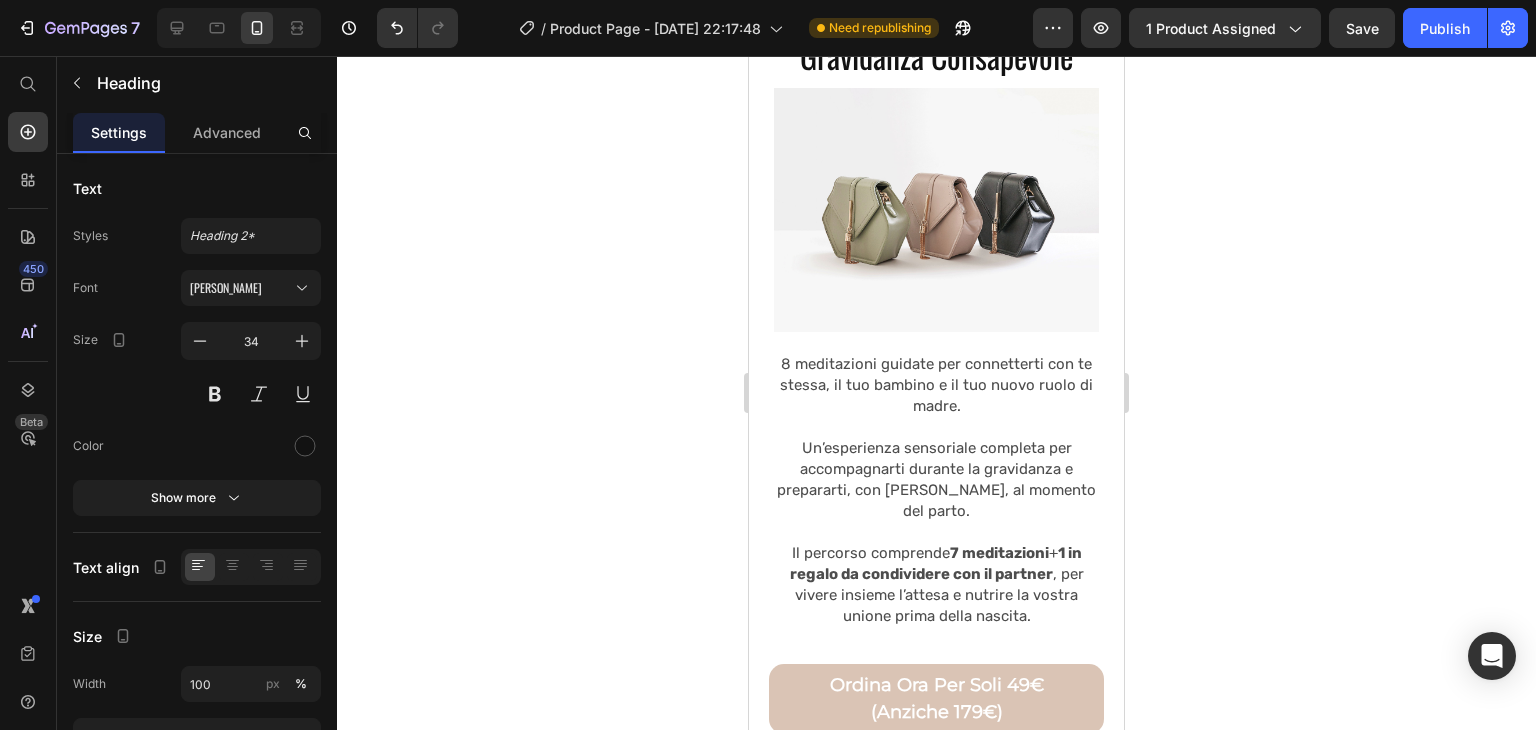 scroll, scrollTop: 0, scrollLeft: 0, axis: both 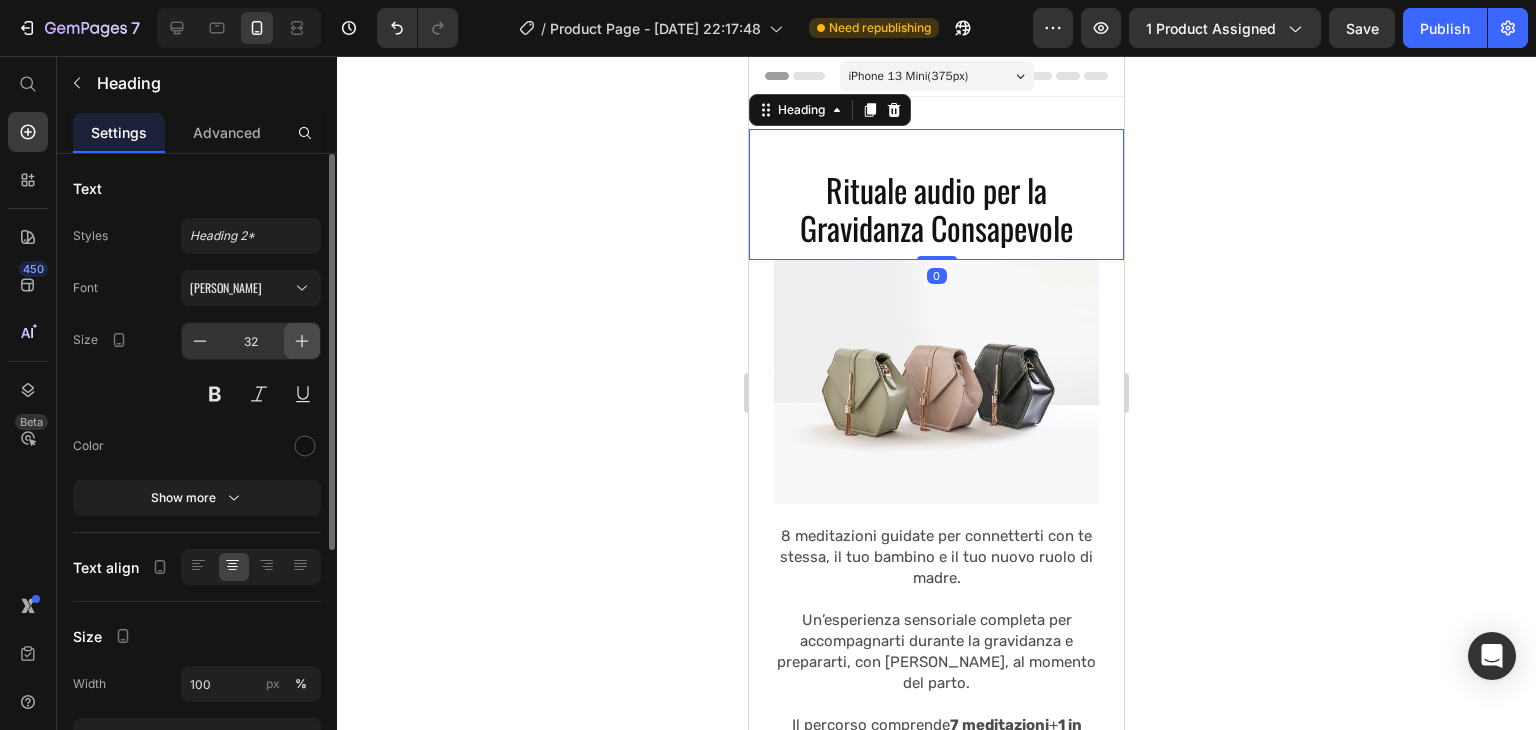 click 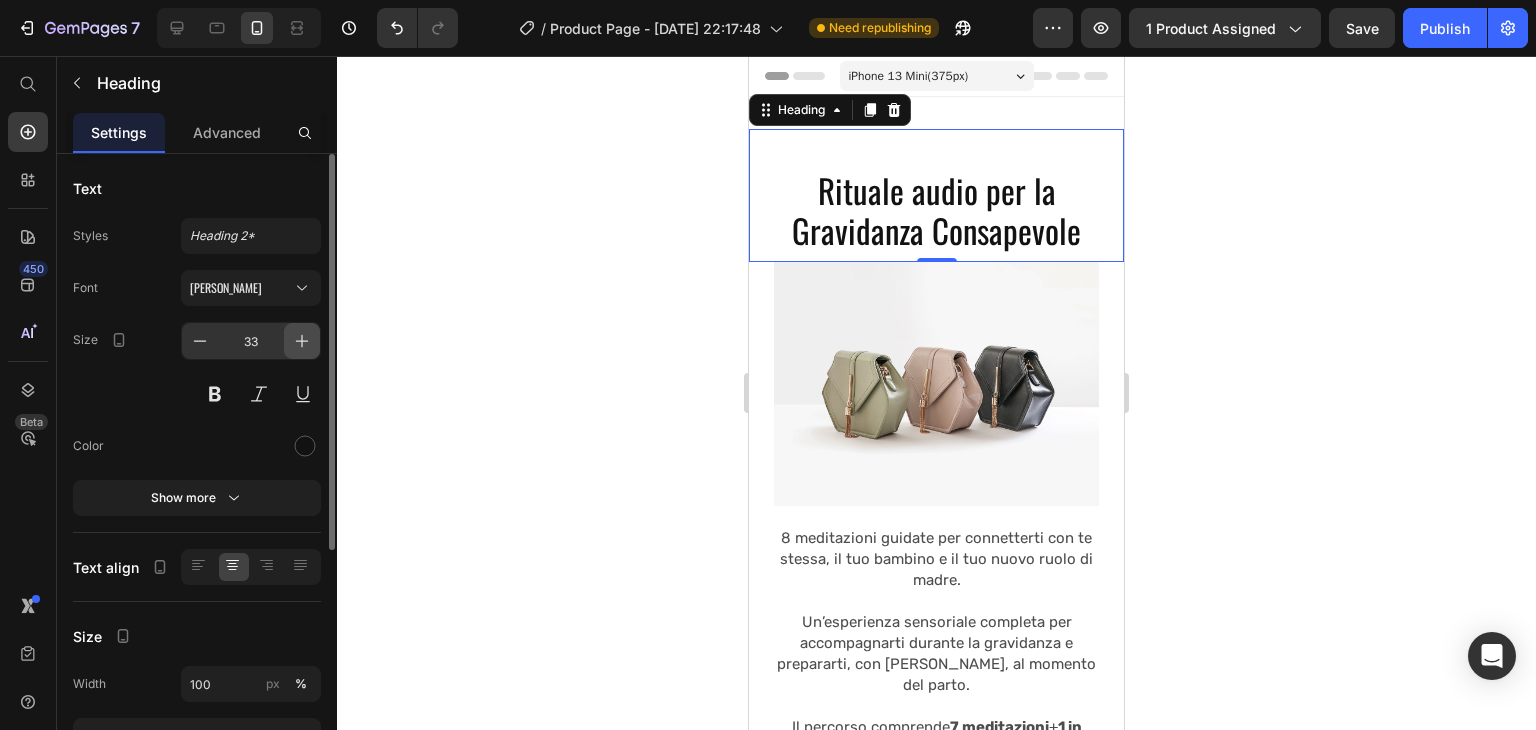click 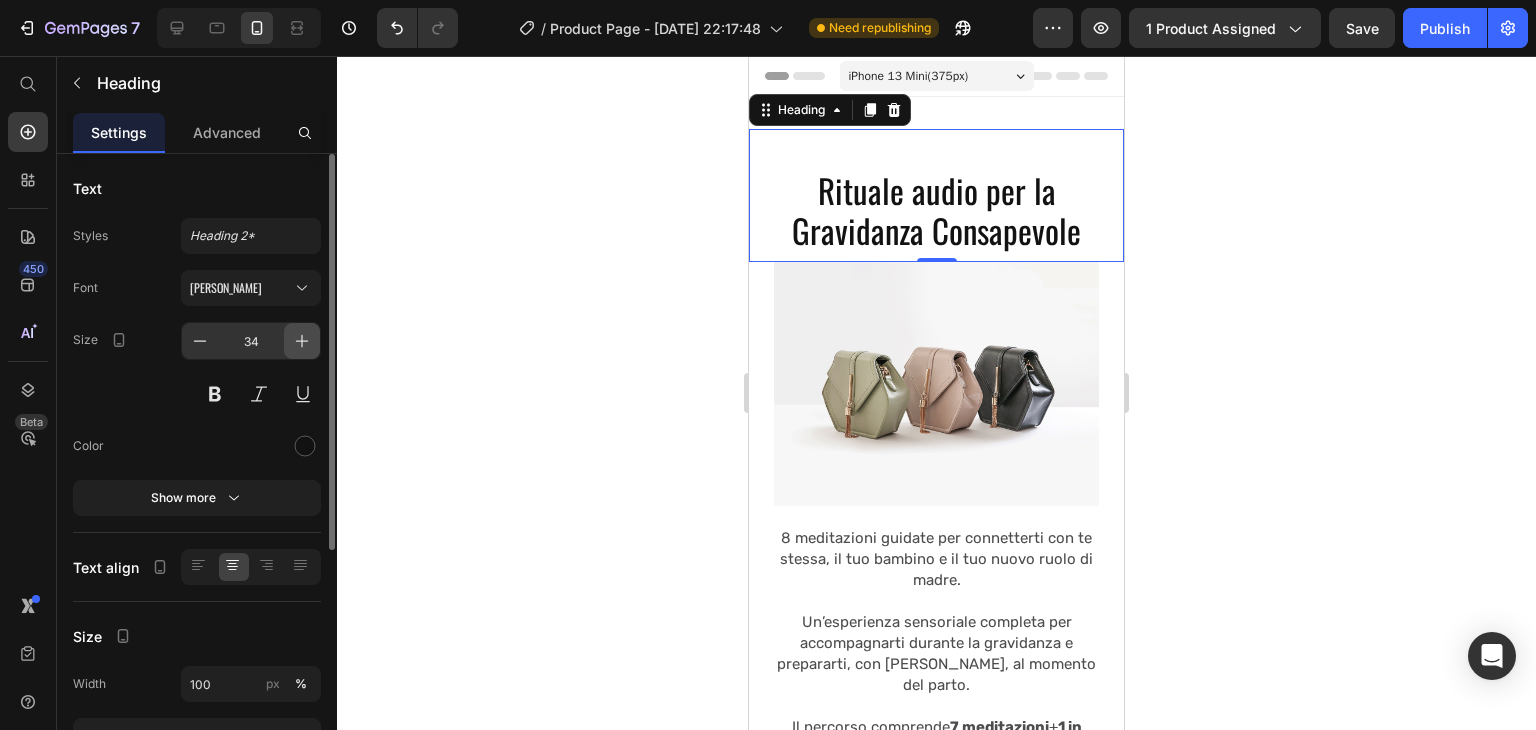 click 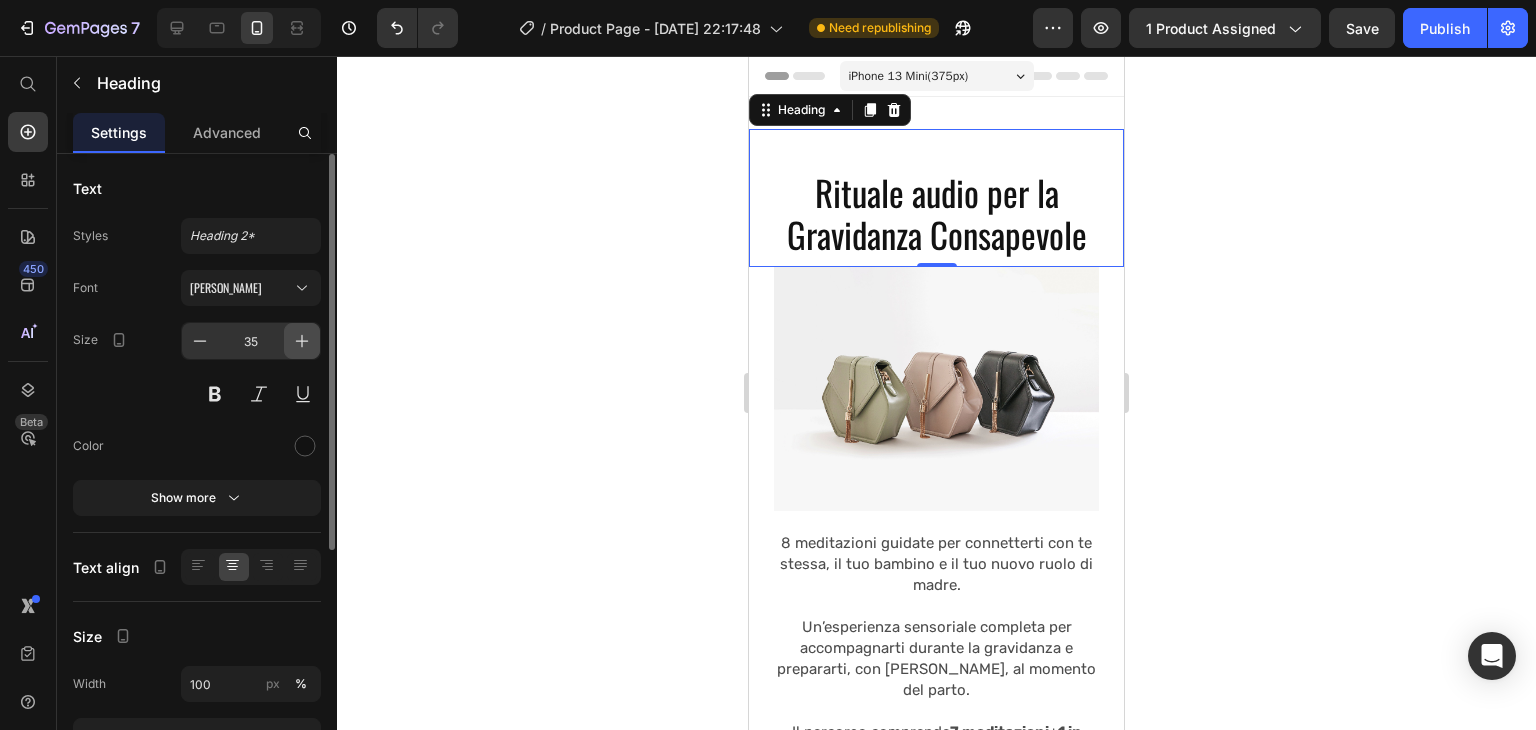 click 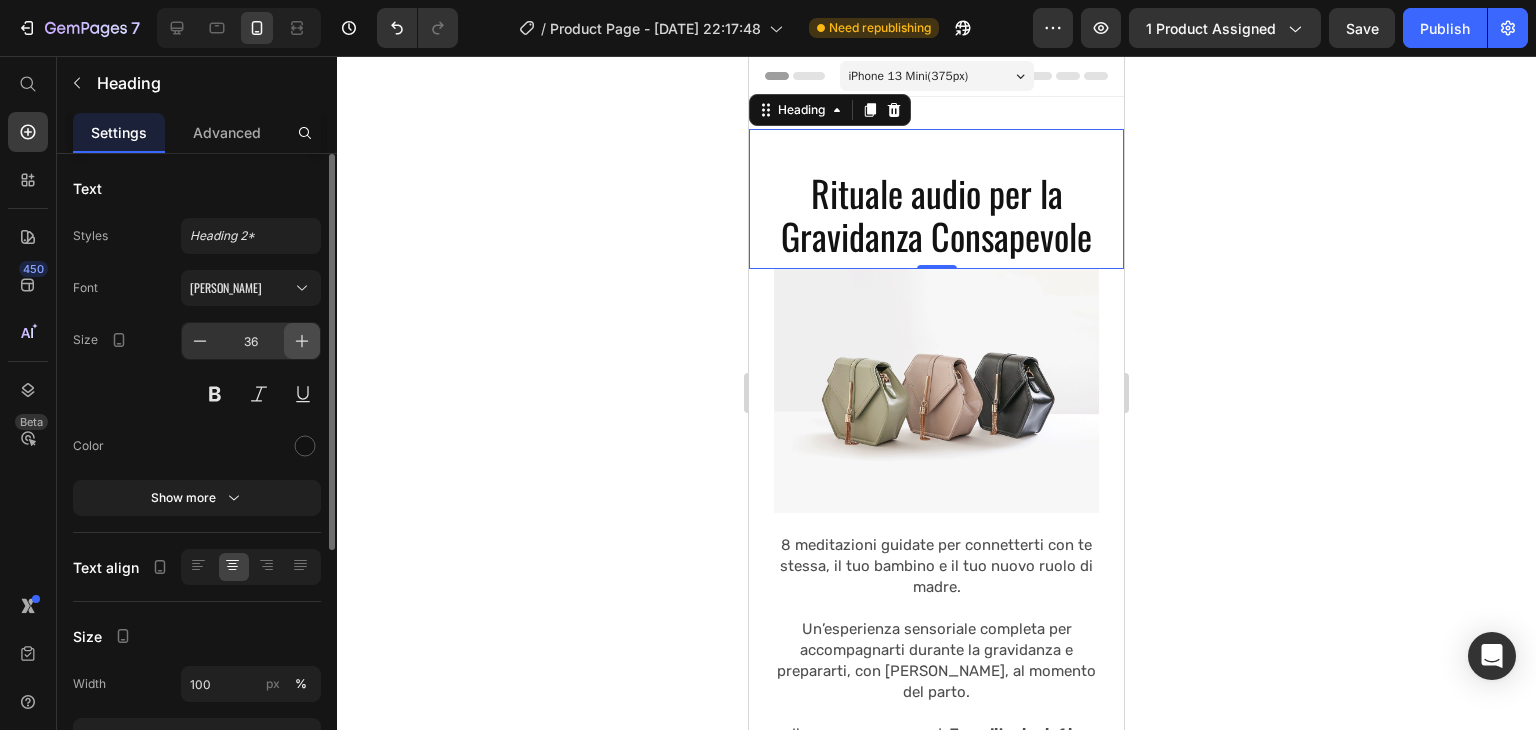 click 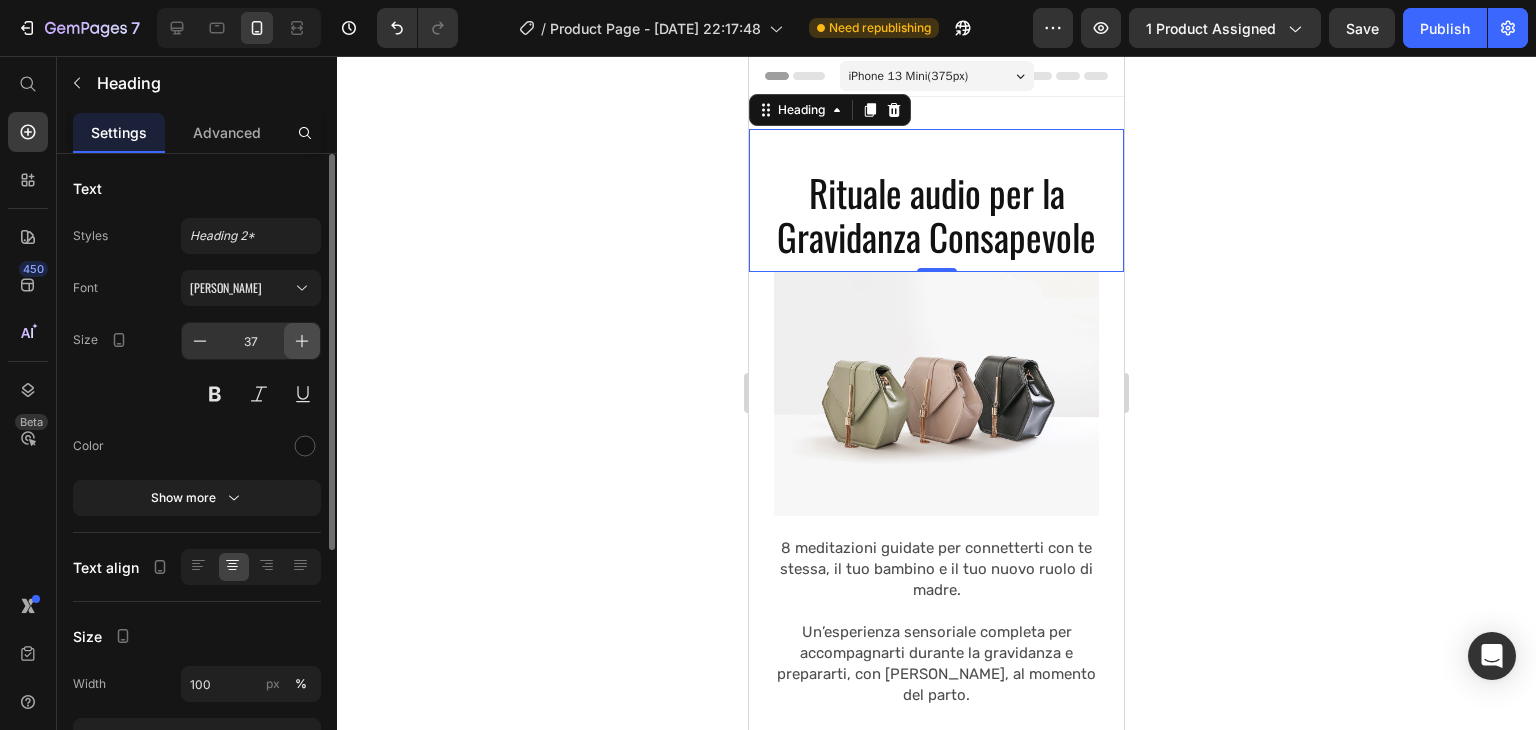 click 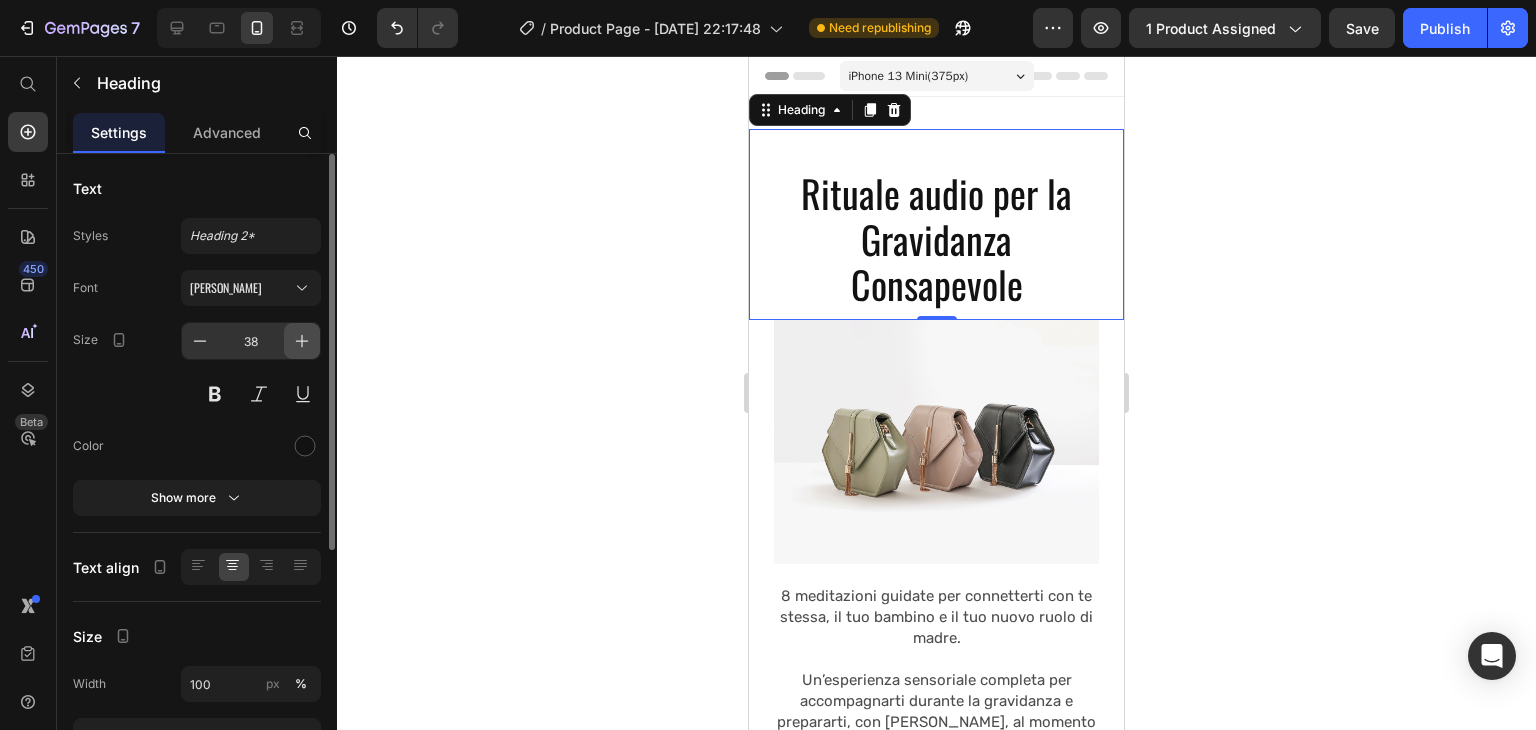 click 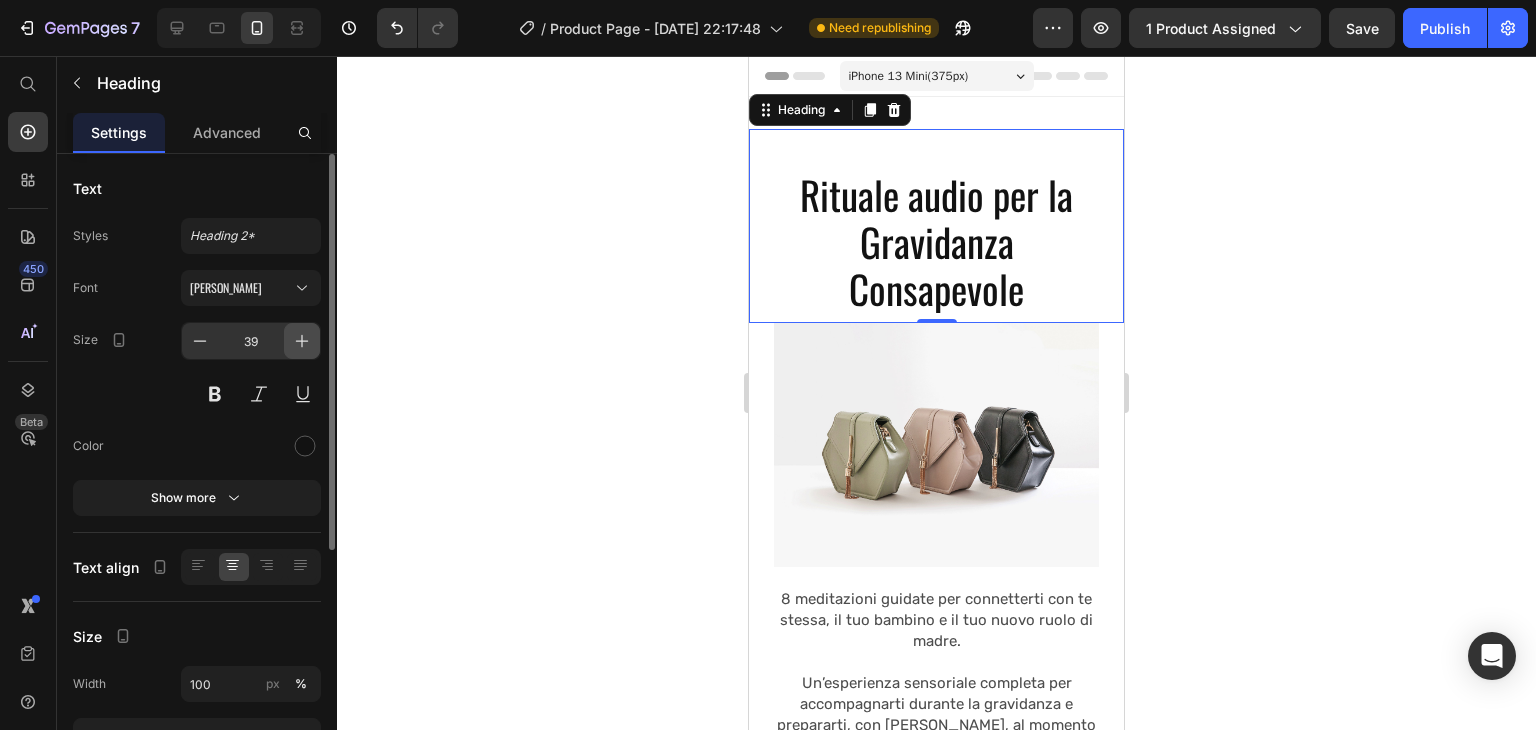 click 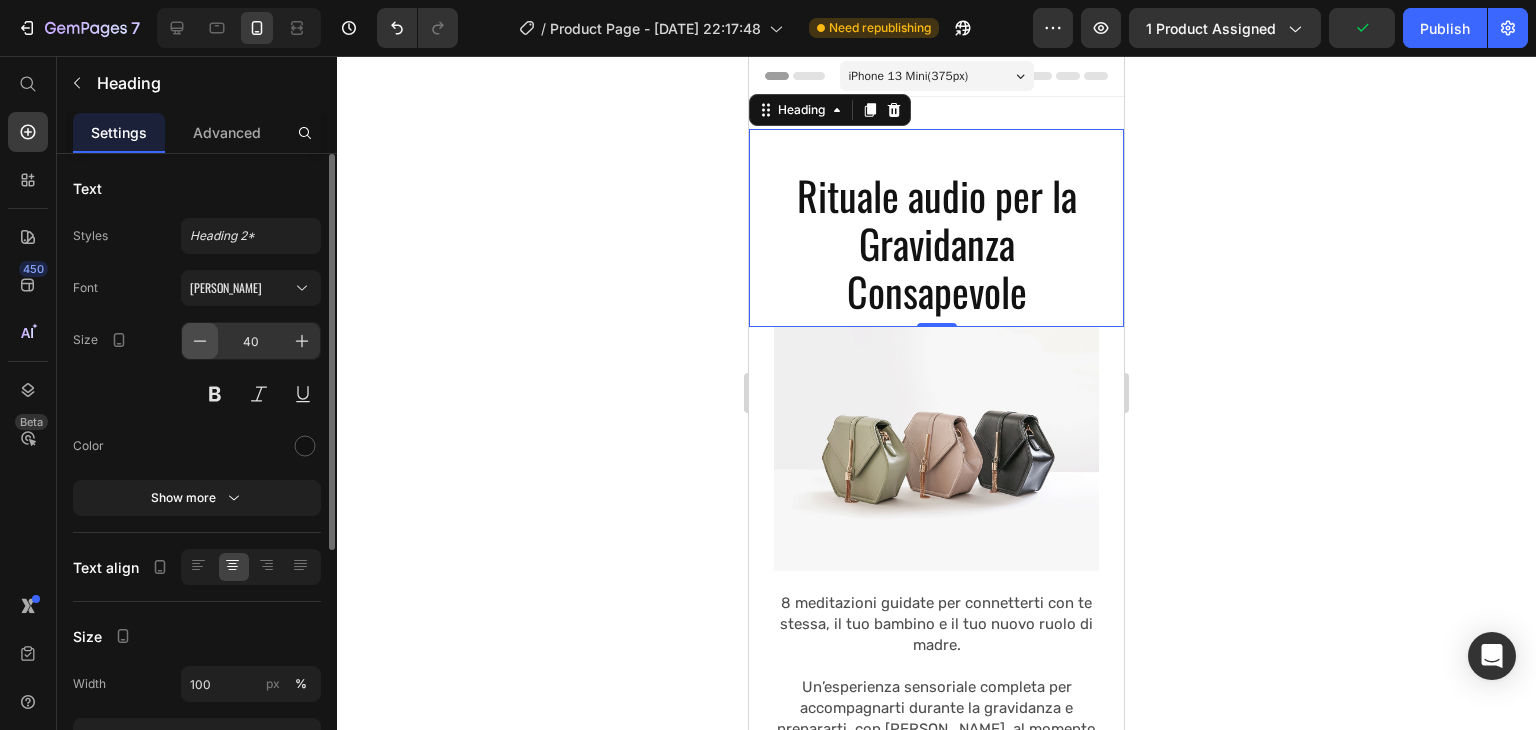 click 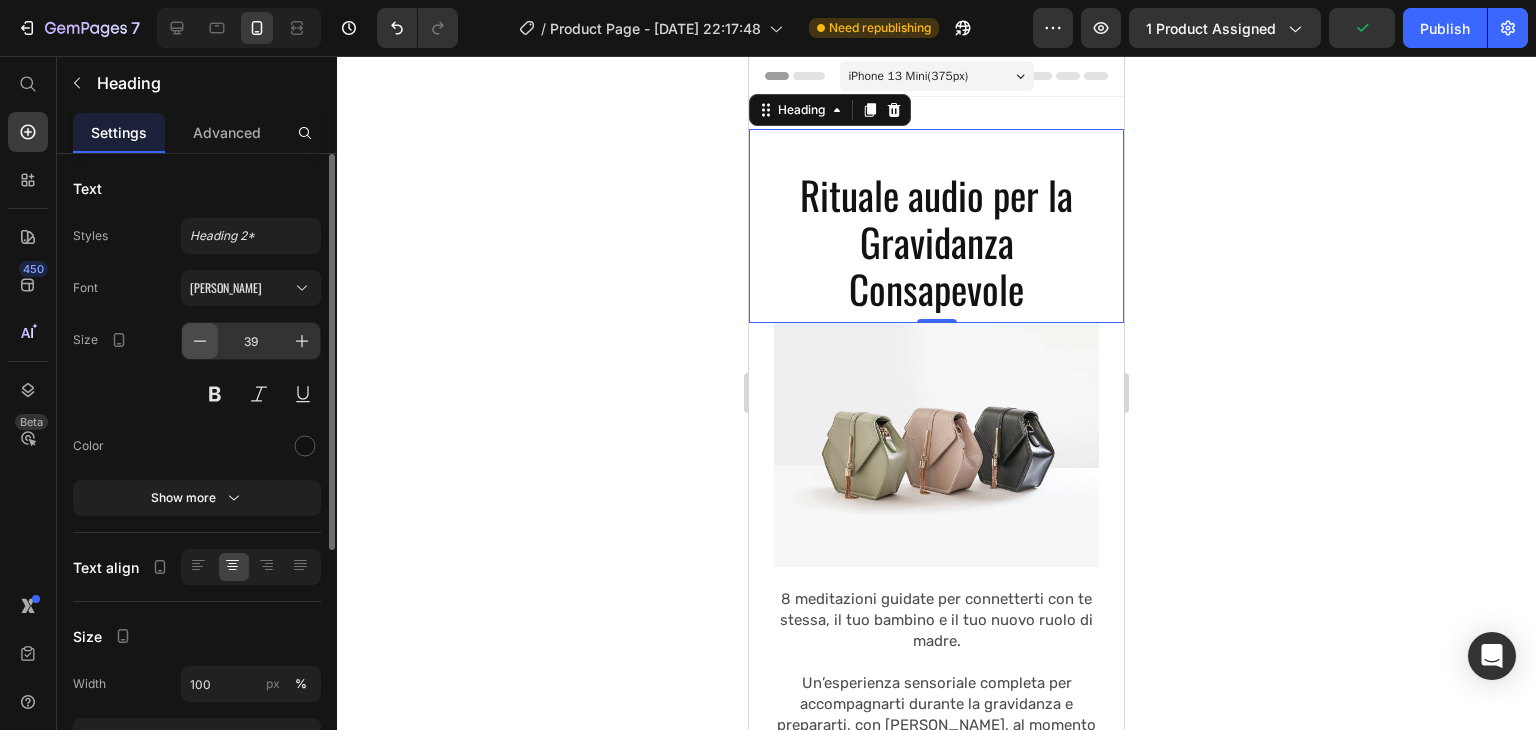 click 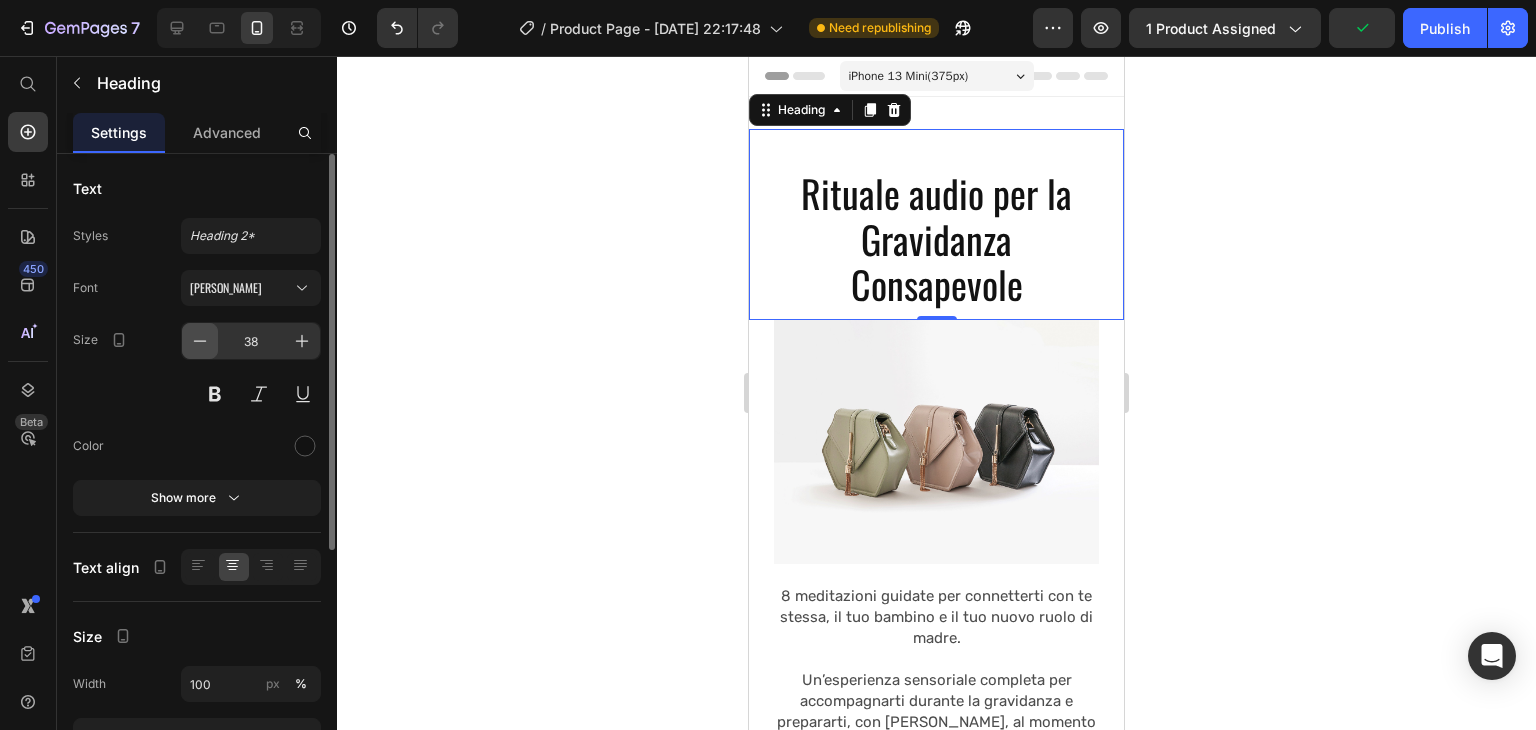 click 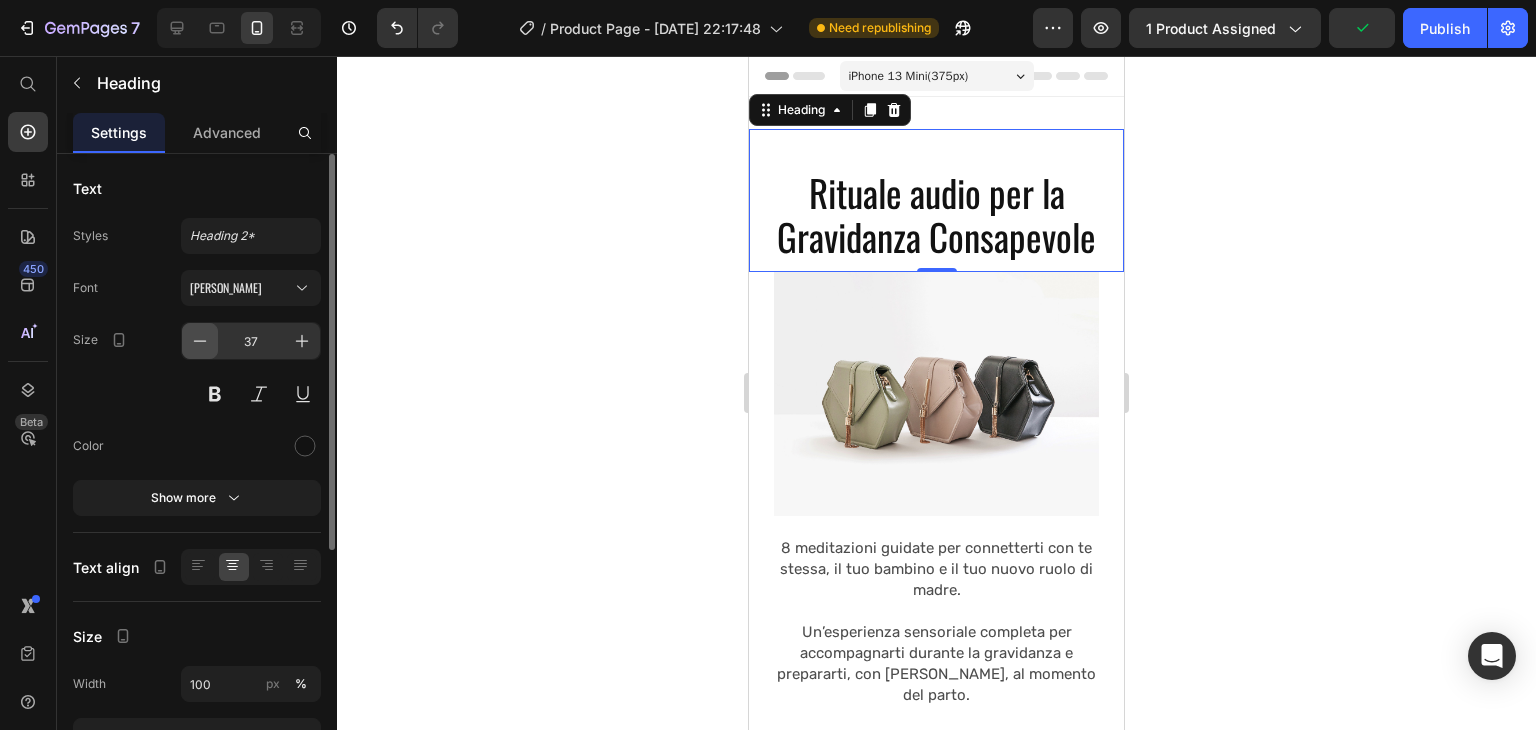 click 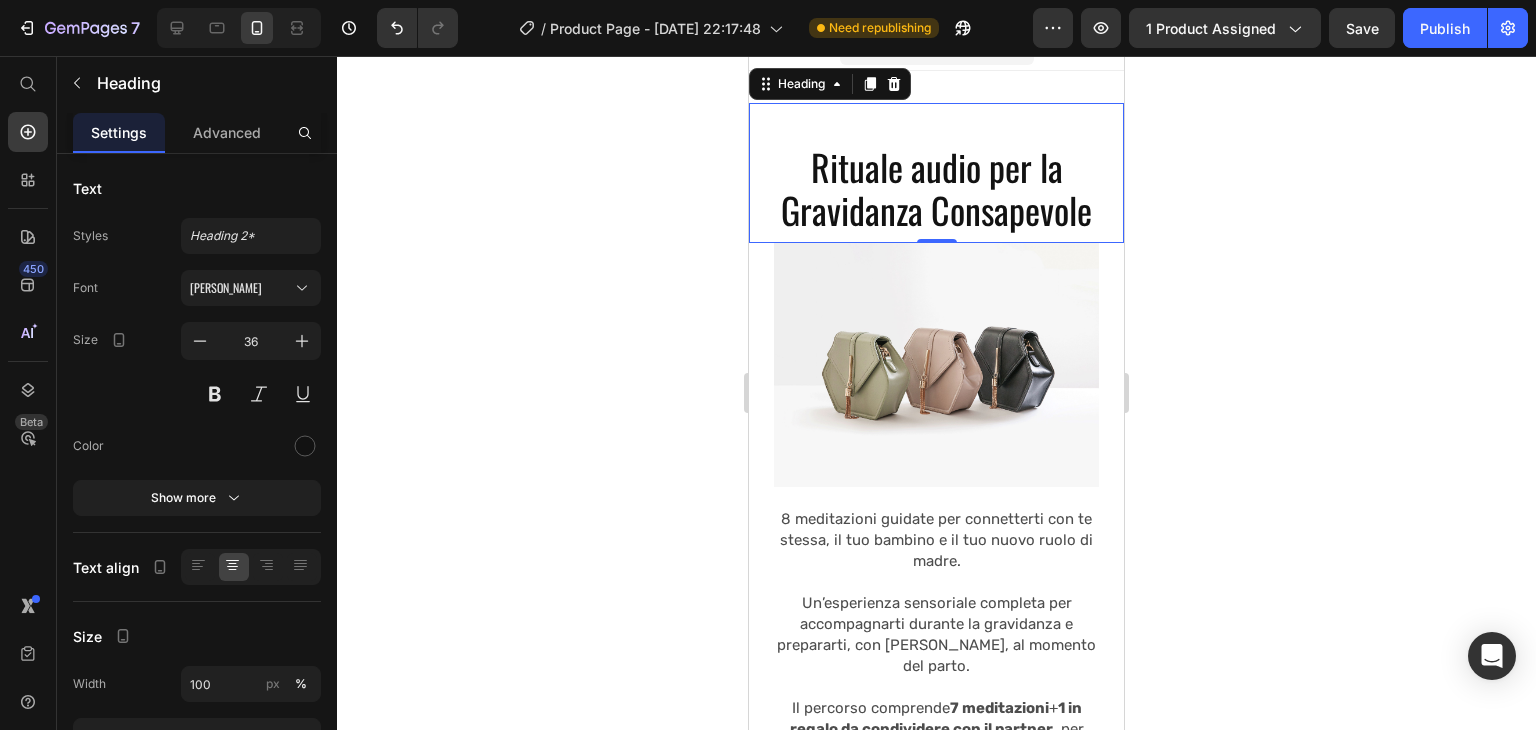 scroll, scrollTop: 0, scrollLeft: 0, axis: both 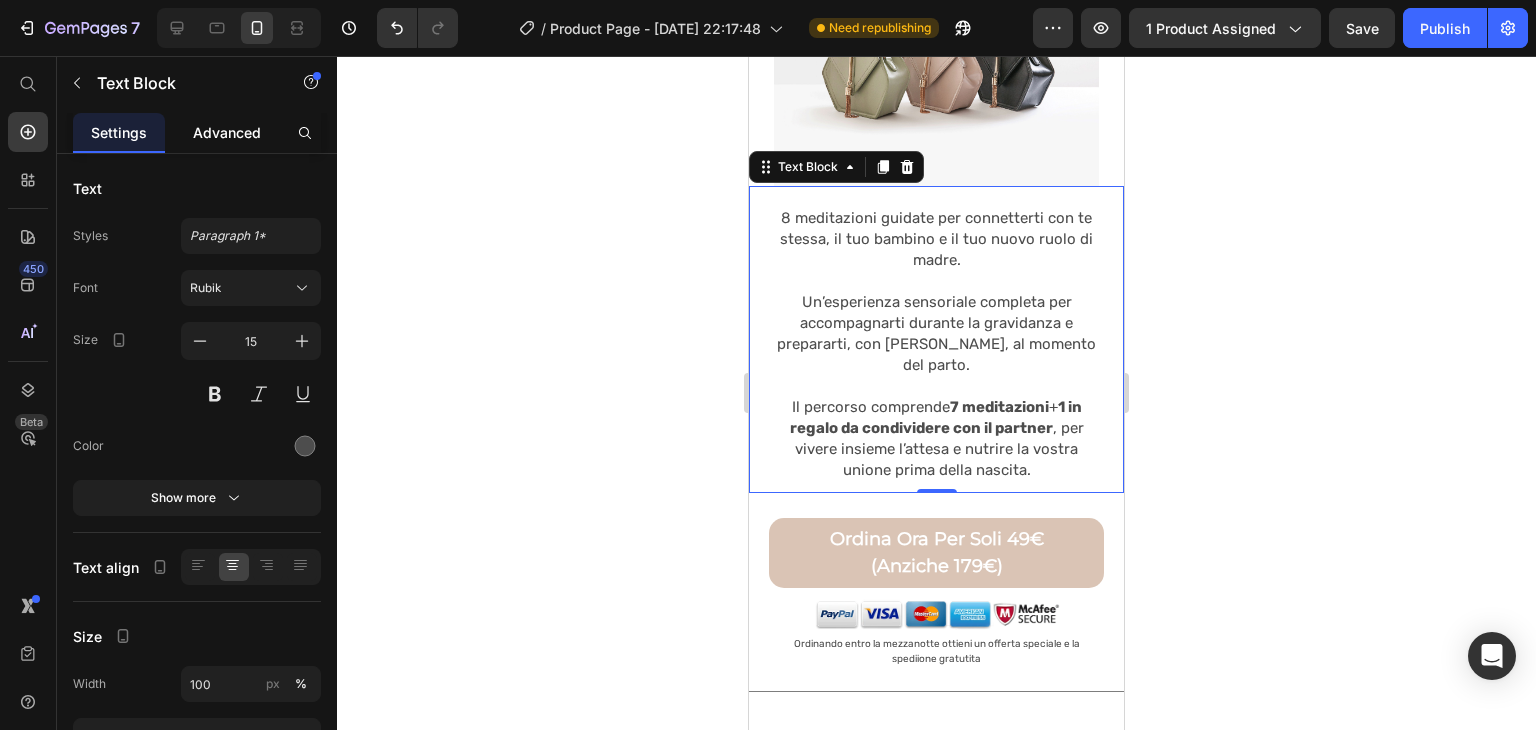 click on "Advanced" at bounding box center [227, 132] 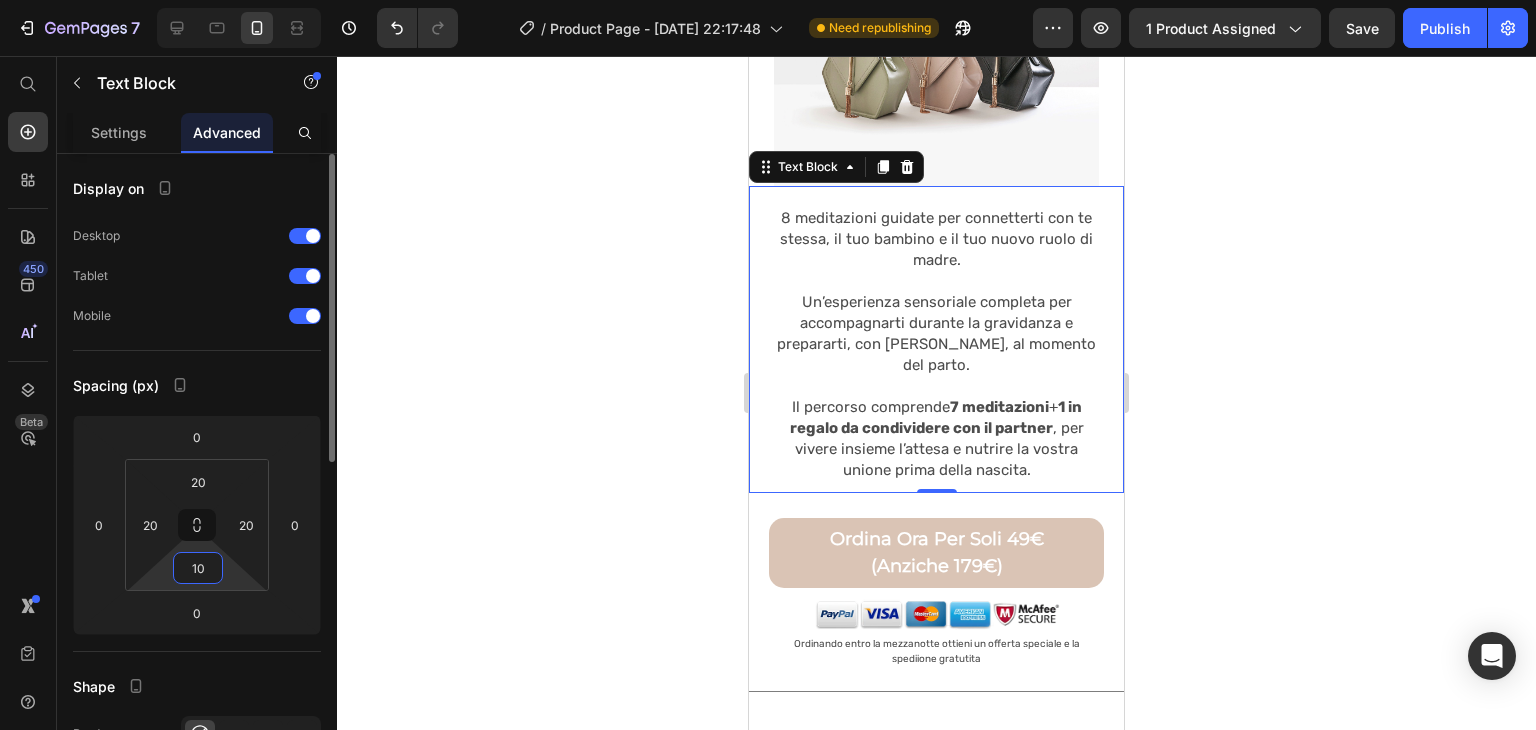 click on "10" at bounding box center [198, 568] 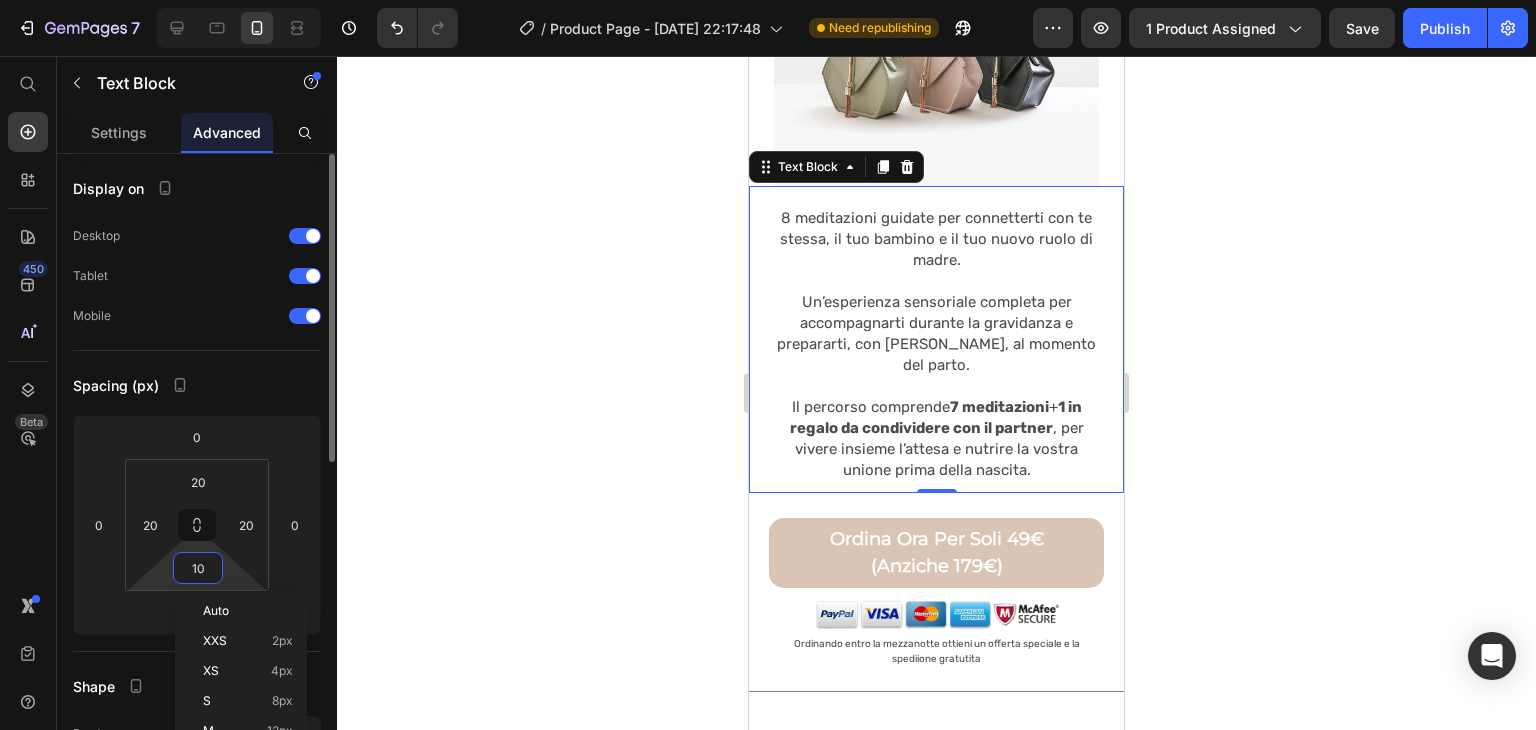 type 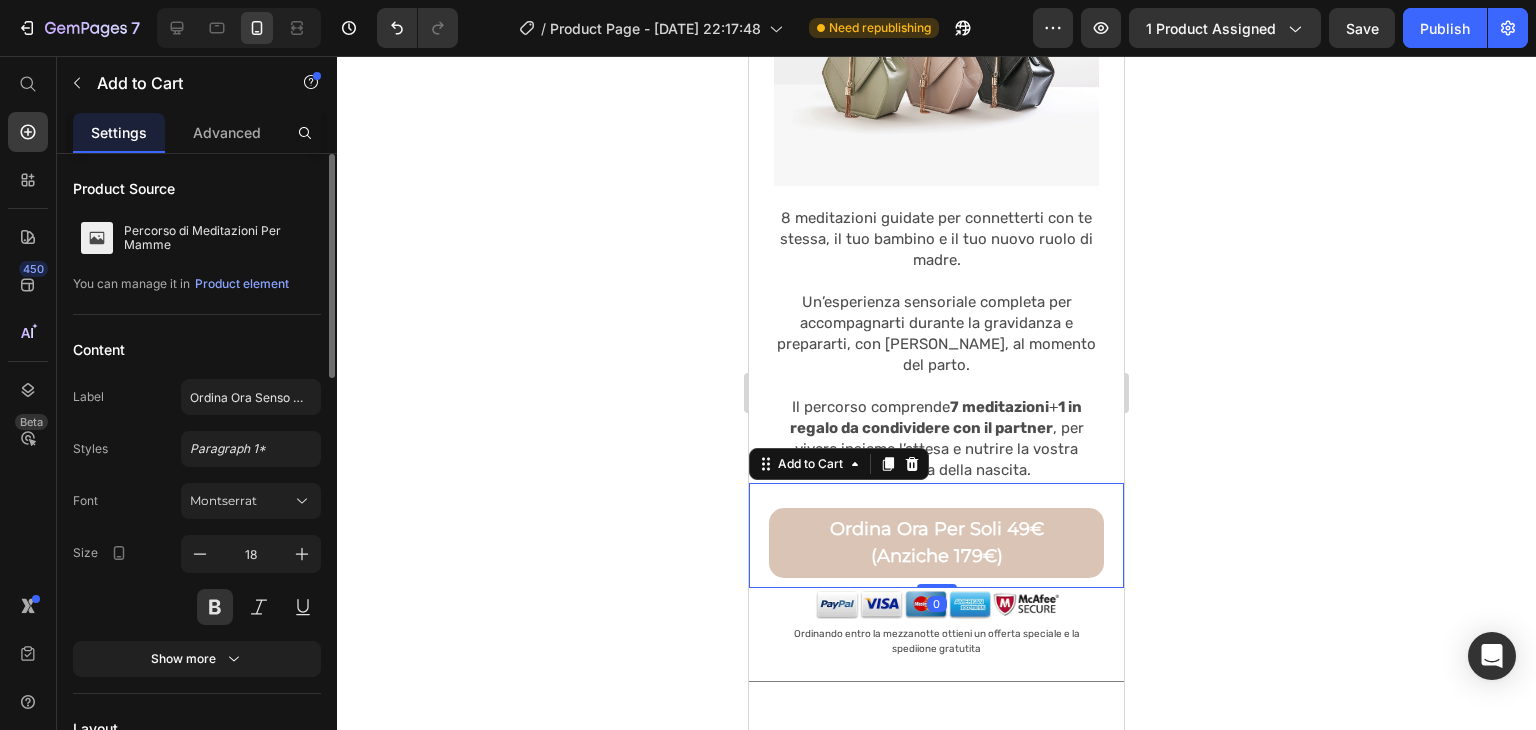 click on "Ordina Ora Per Soli 49€ (Anziche 179€) Add to Cart   0" at bounding box center [936, 535] 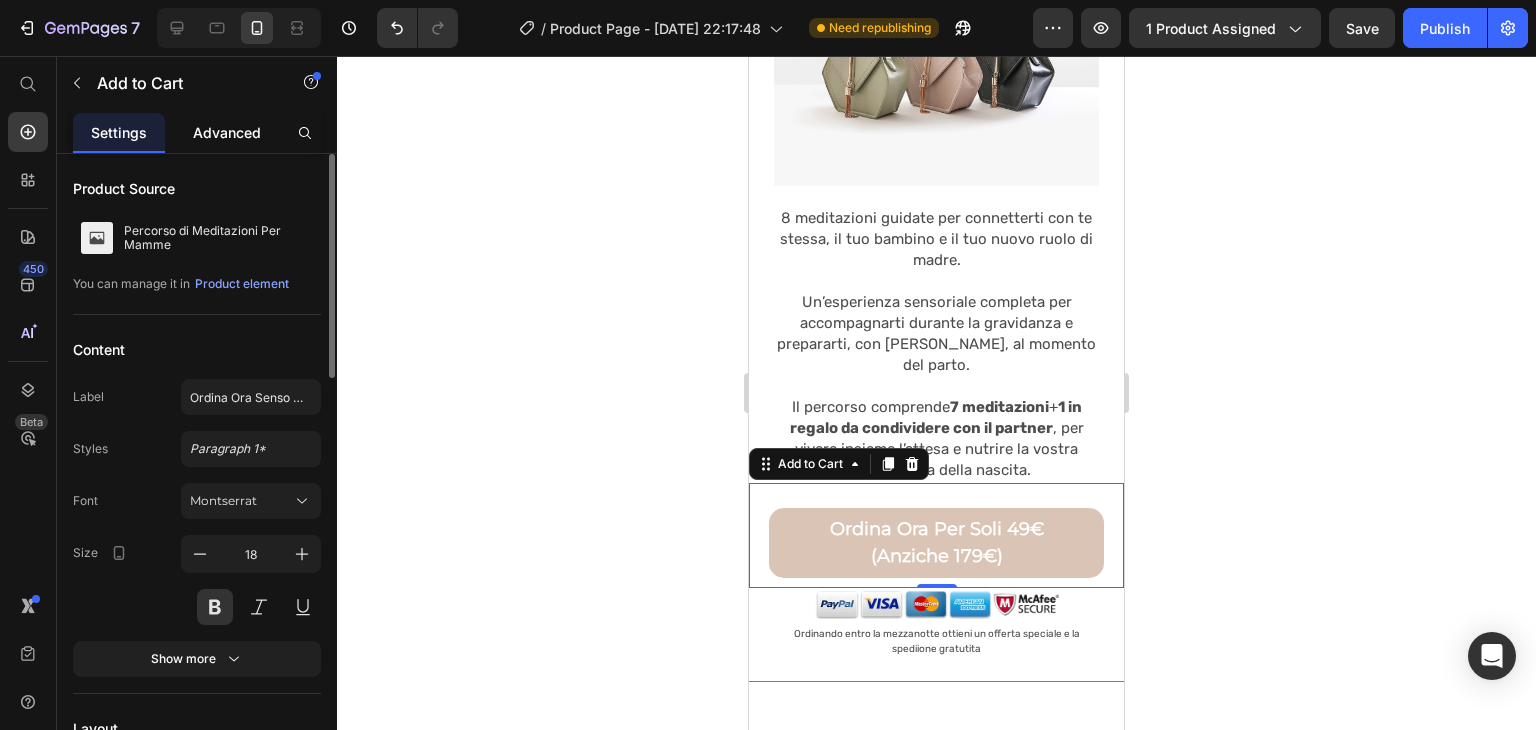 click on "Advanced" 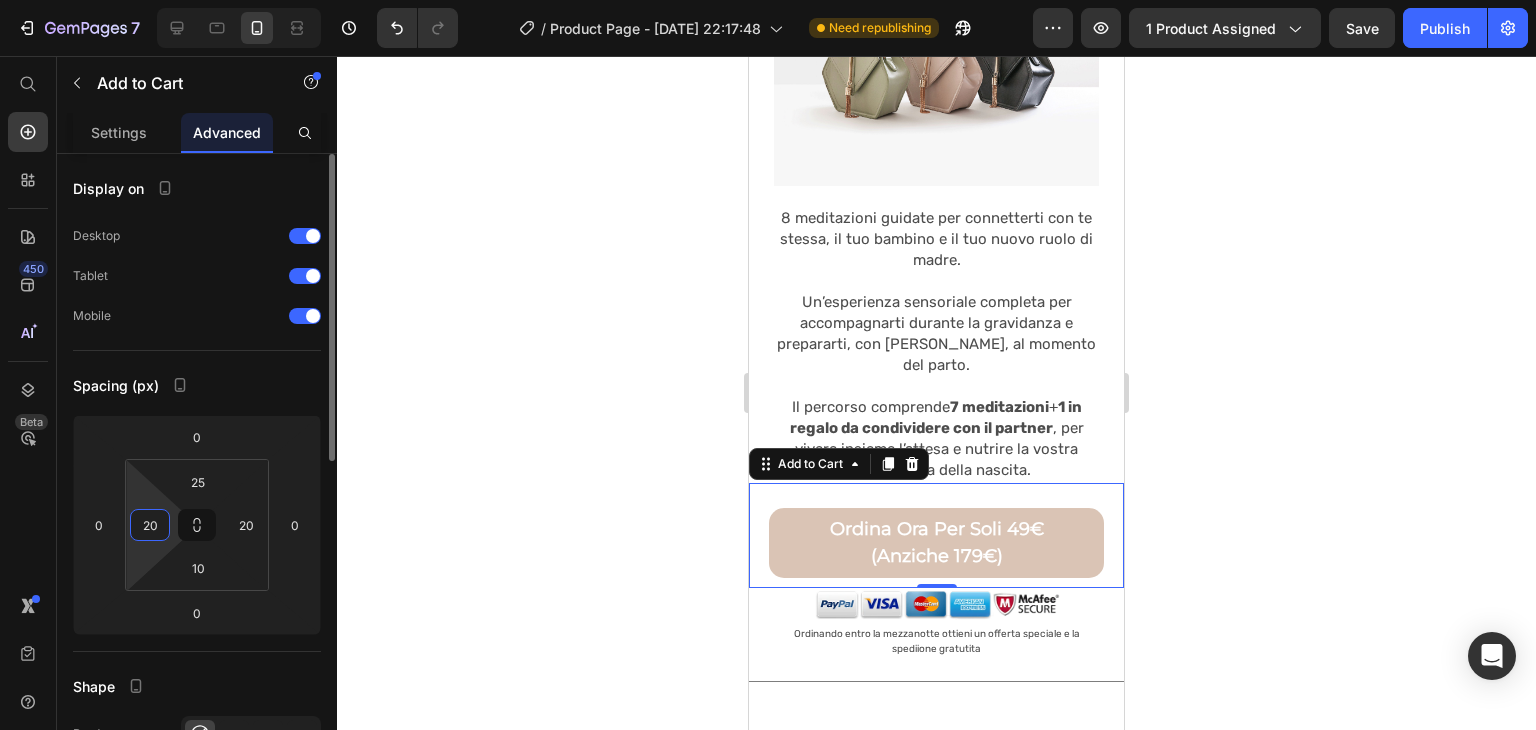 click on "7   /  Product Page - Jul 6, 22:17:48 Need republishing Preview 1 product assigned  Save   Publish  450 Beta Start with Sections Elements Hero Section Product Detail Brands Trusted Badges Guarantee Product Breakdown How to use Testimonials Compare Bundle FAQs Social Proof Brand Story Product List Collection Blog List Contact Sticky Add to Cart Custom Footer Browse Library 450 Layout
Row
Row
Row
Row Text
Heading
Text Block Button
Button
Button
Sticky Back to top Media
Image" at bounding box center (768, 0) 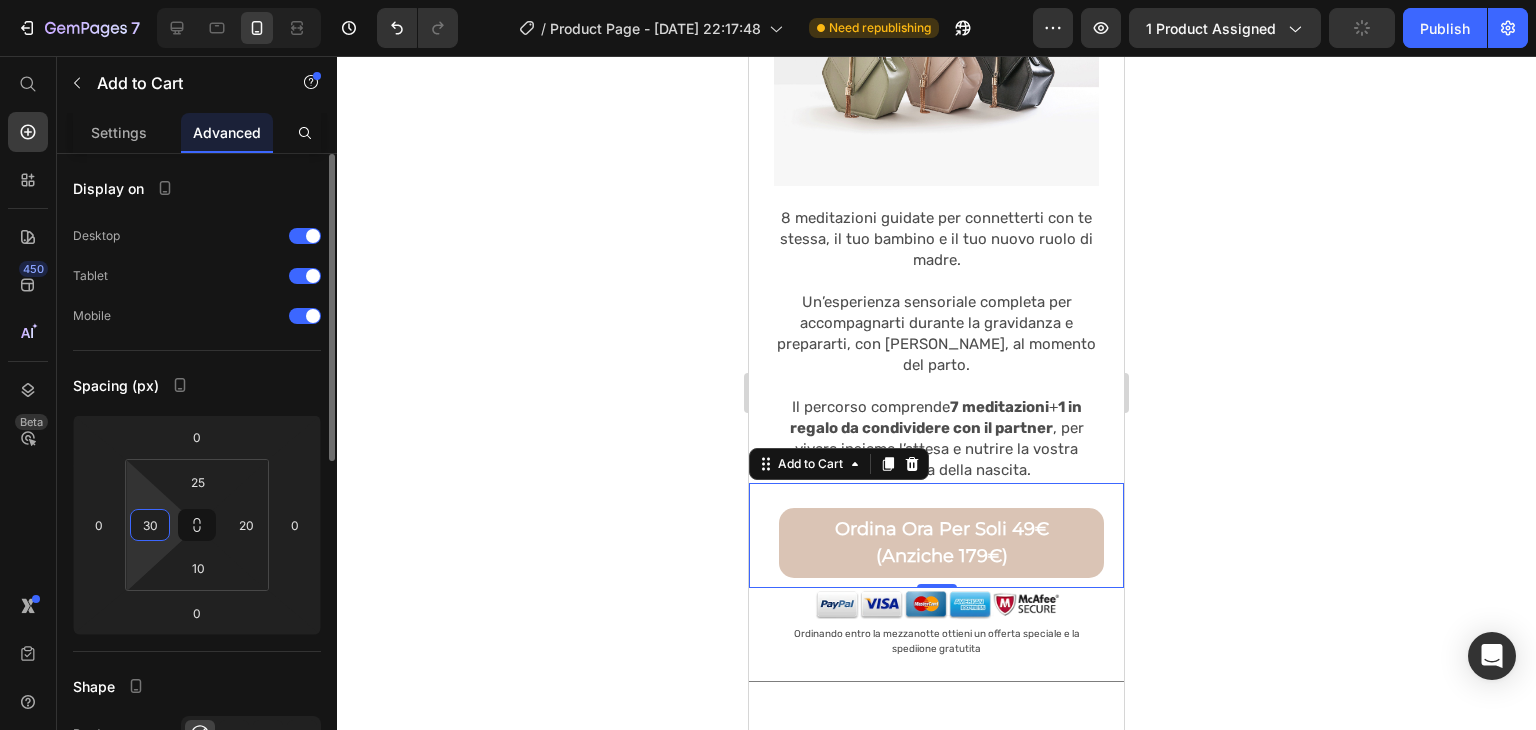 type on "3" 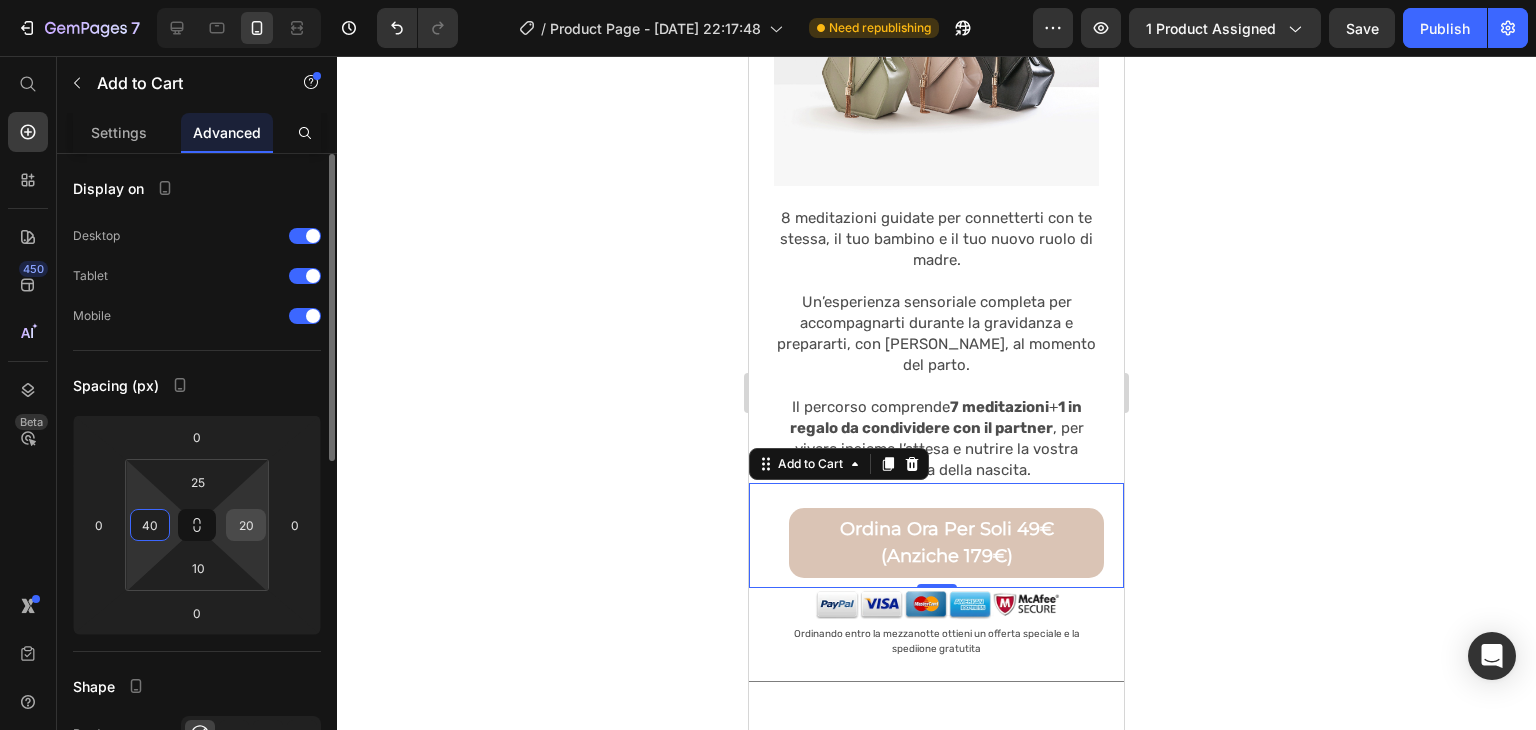 type on "40" 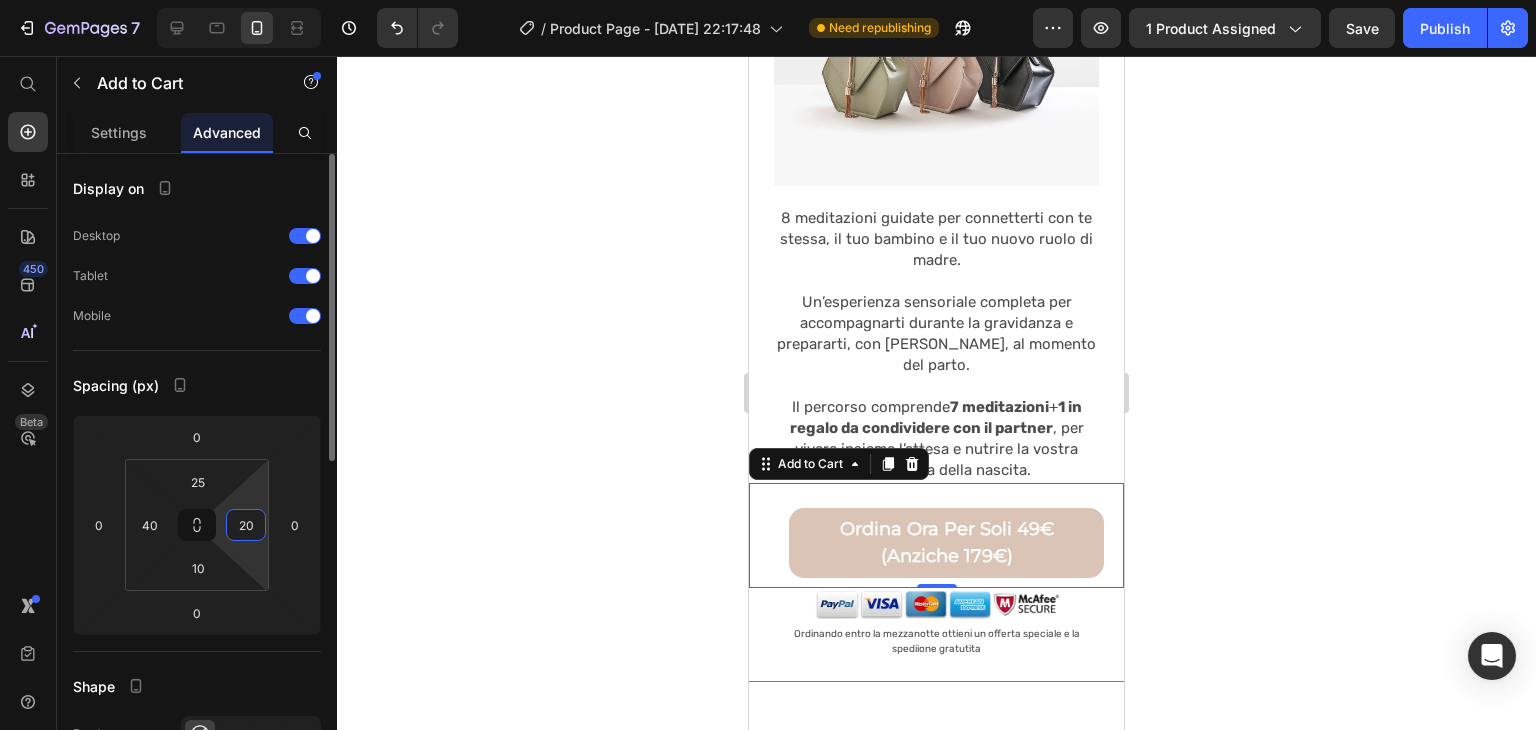 click on "20" at bounding box center (246, 525) 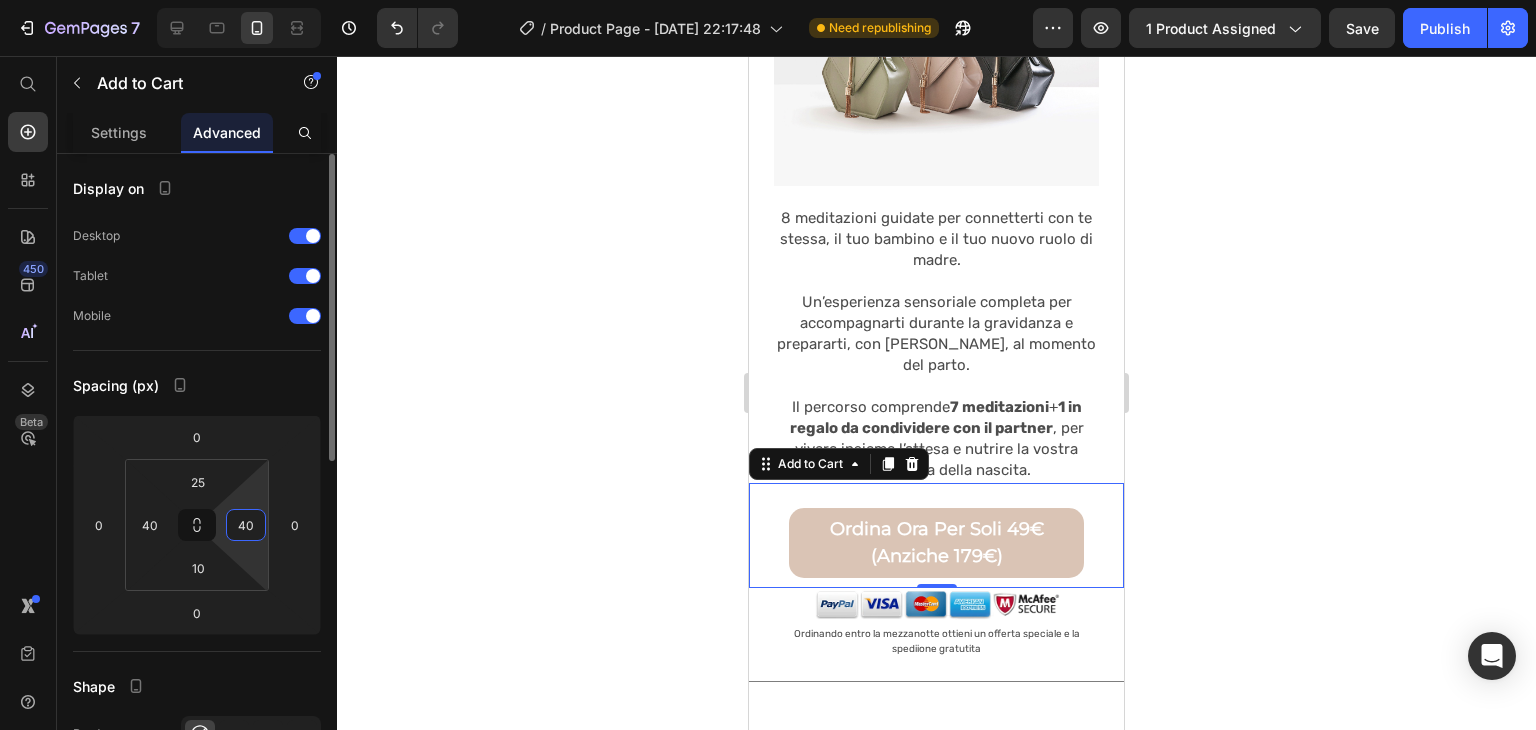 type on "4" 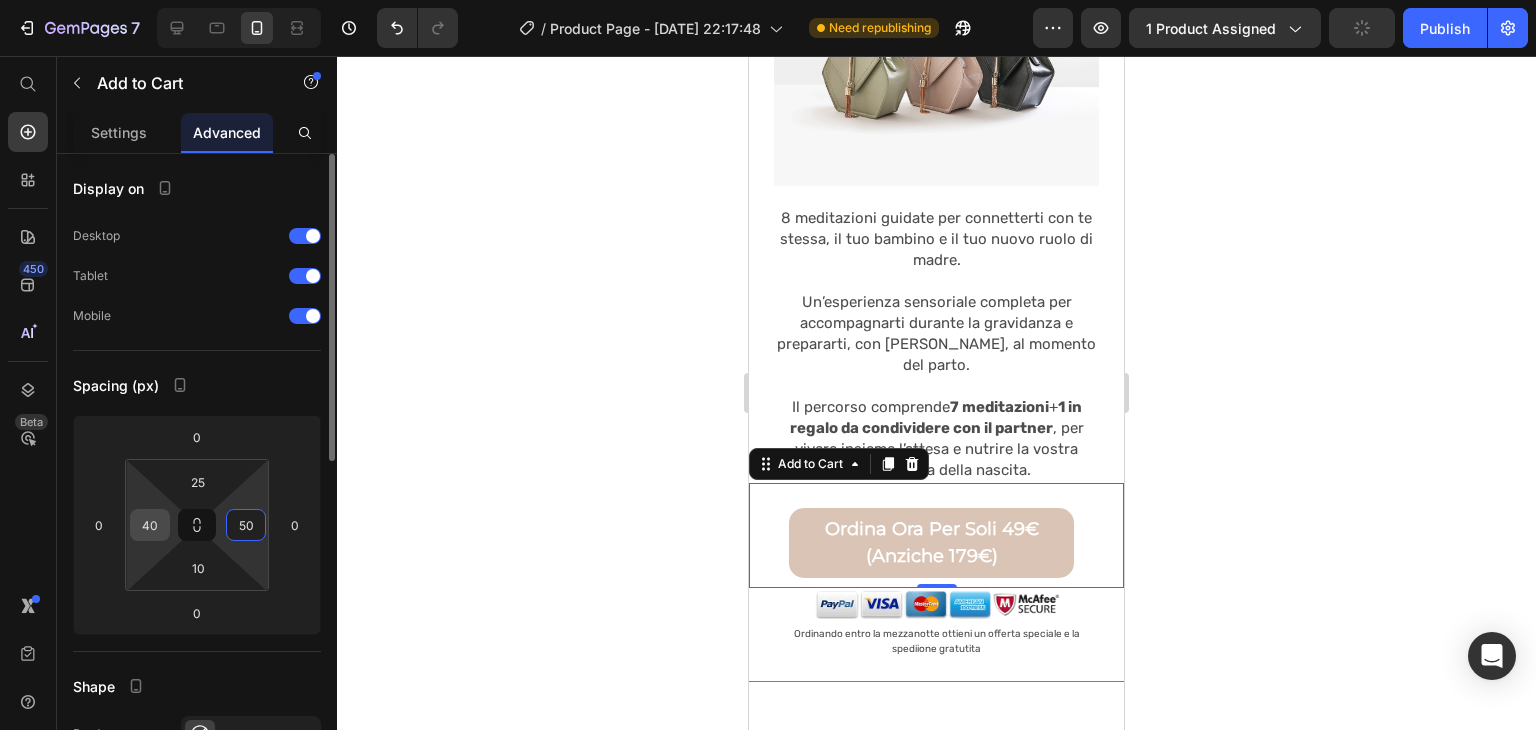 type on "50" 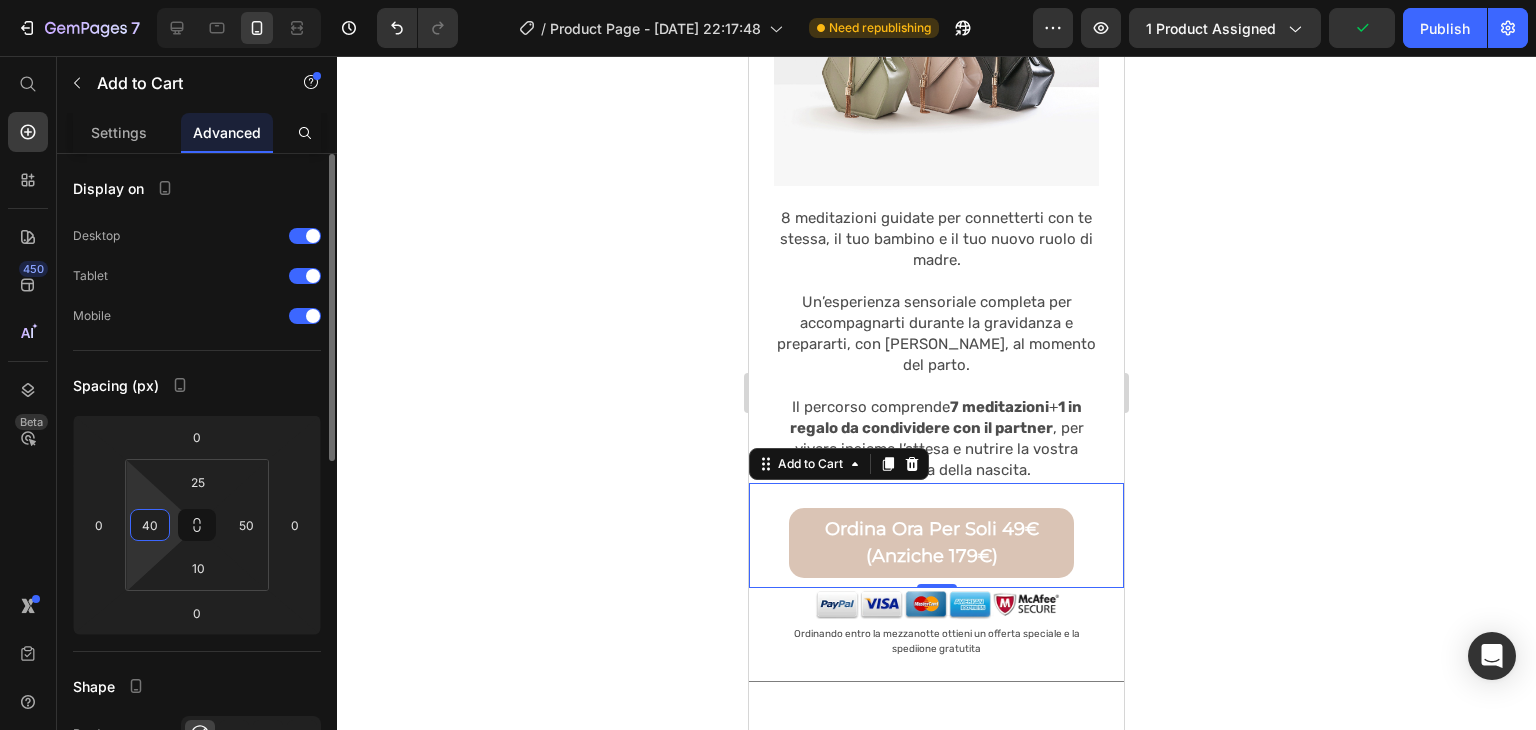 click on "40" at bounding box center (150, 525) 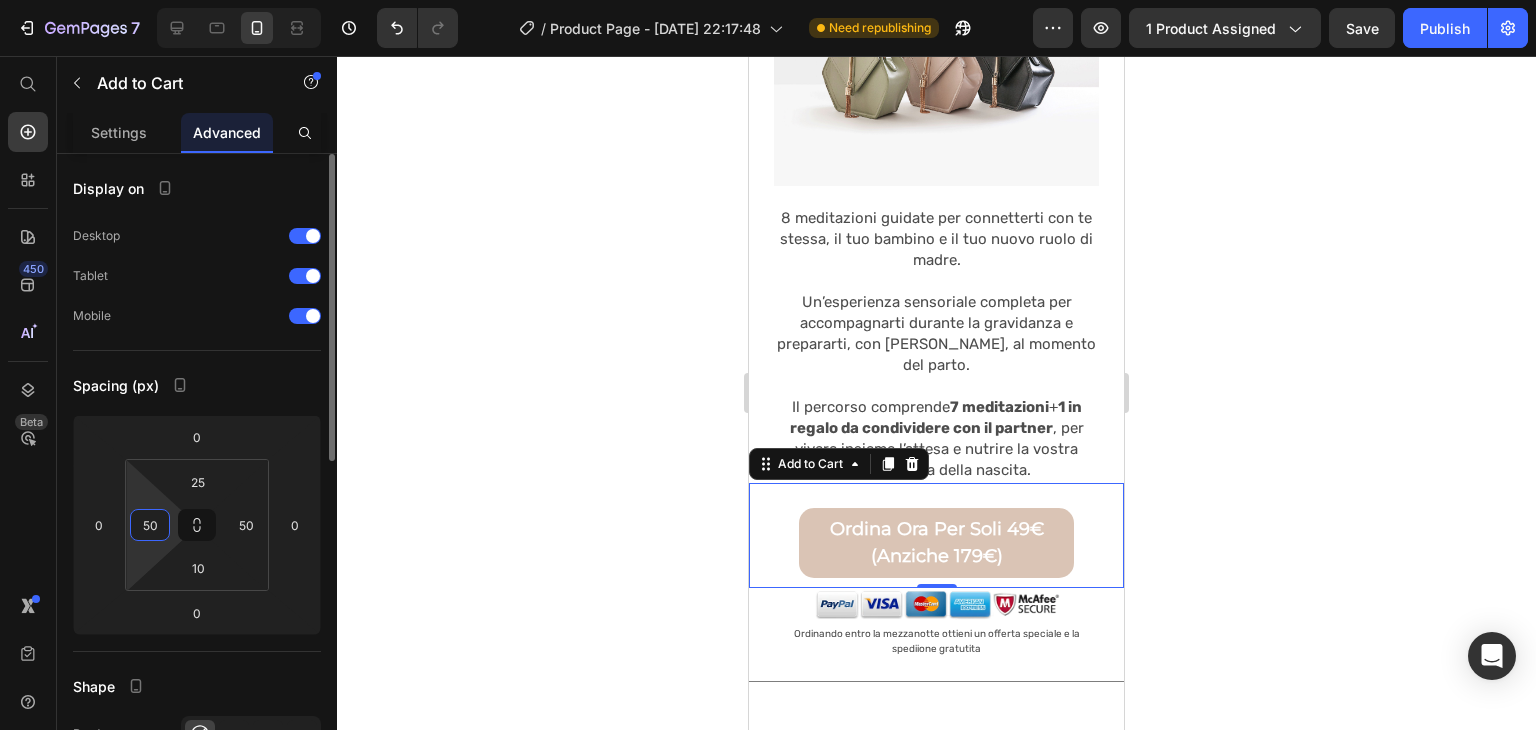 type on "5" 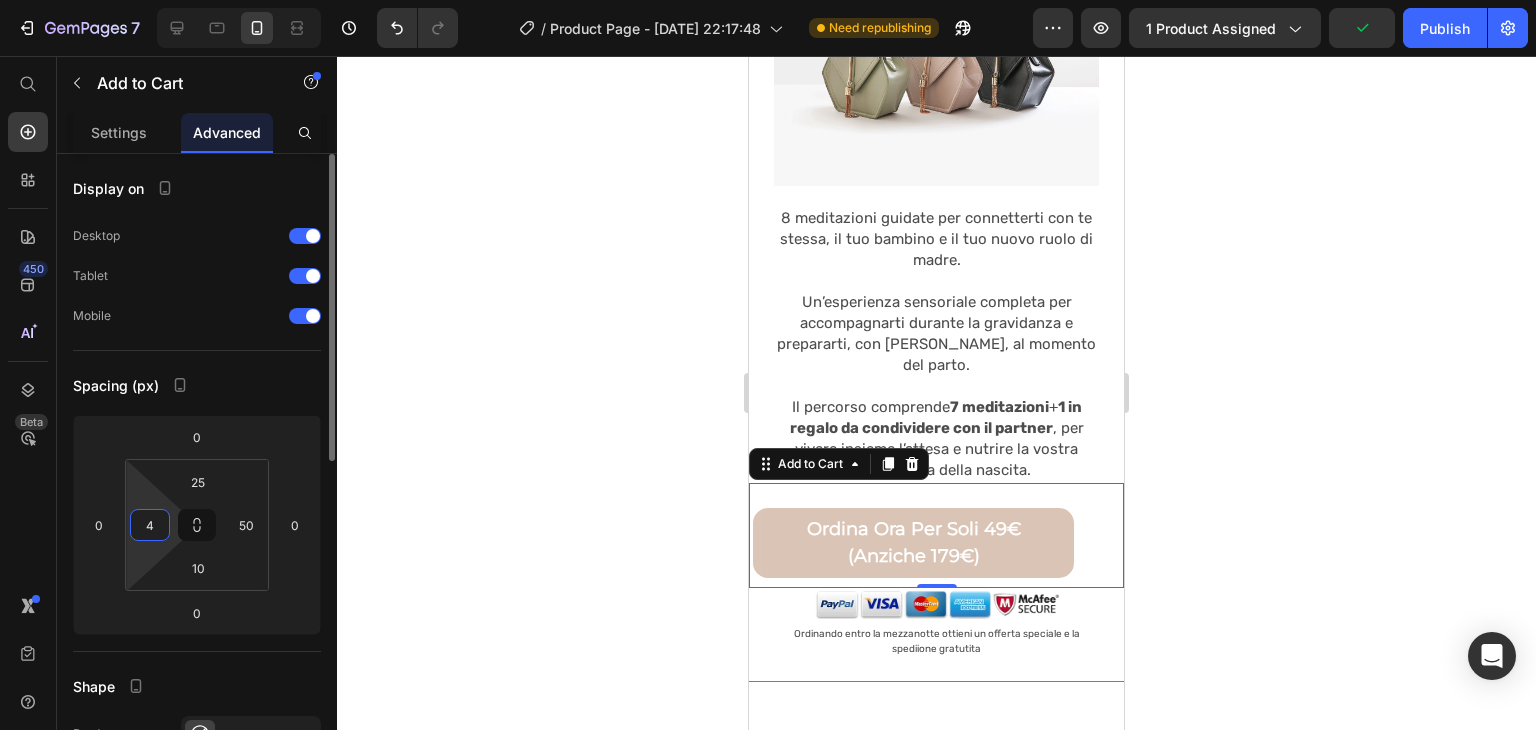 type on "40" 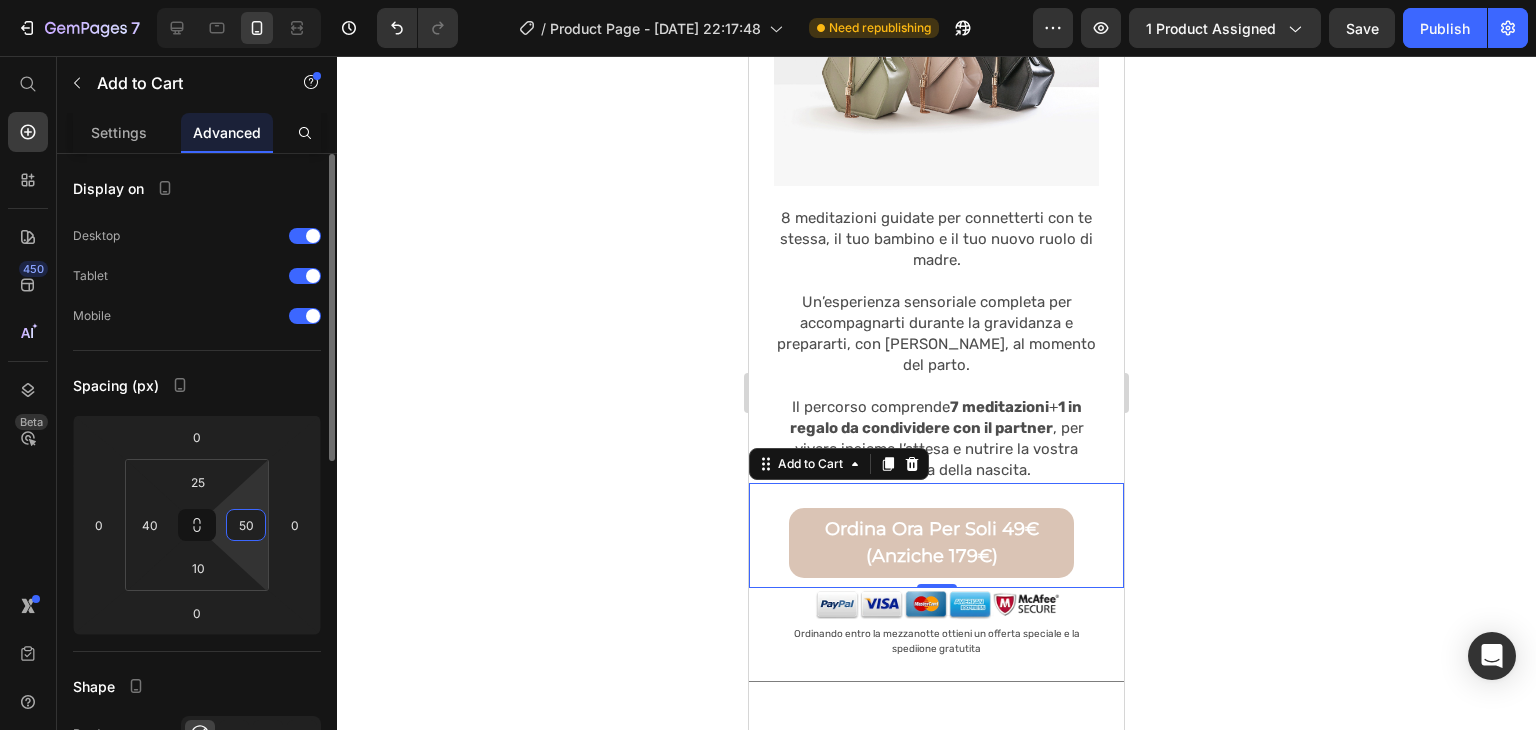 click on "7   /  Product Page - Jul 6, 22:17:48 Need republishing Preview 1 product assigned  Save   Publish  450 Beta Start with Sections Elements Hero Section Product Detail Brands Trusted Badges Guarantee Product Breakdown How to use Testimonials Compare Bundle FAQs Social Proof Brand Story Product List Collection Blog List Contact Sticky Add to Cart Custom Footer Browse Library 450 Layout
Row
Row
Row
Row Text
Heading
Text Block Button
Button
Button
Sticky Back to top Media
Image" at bounding box center (768, 0) 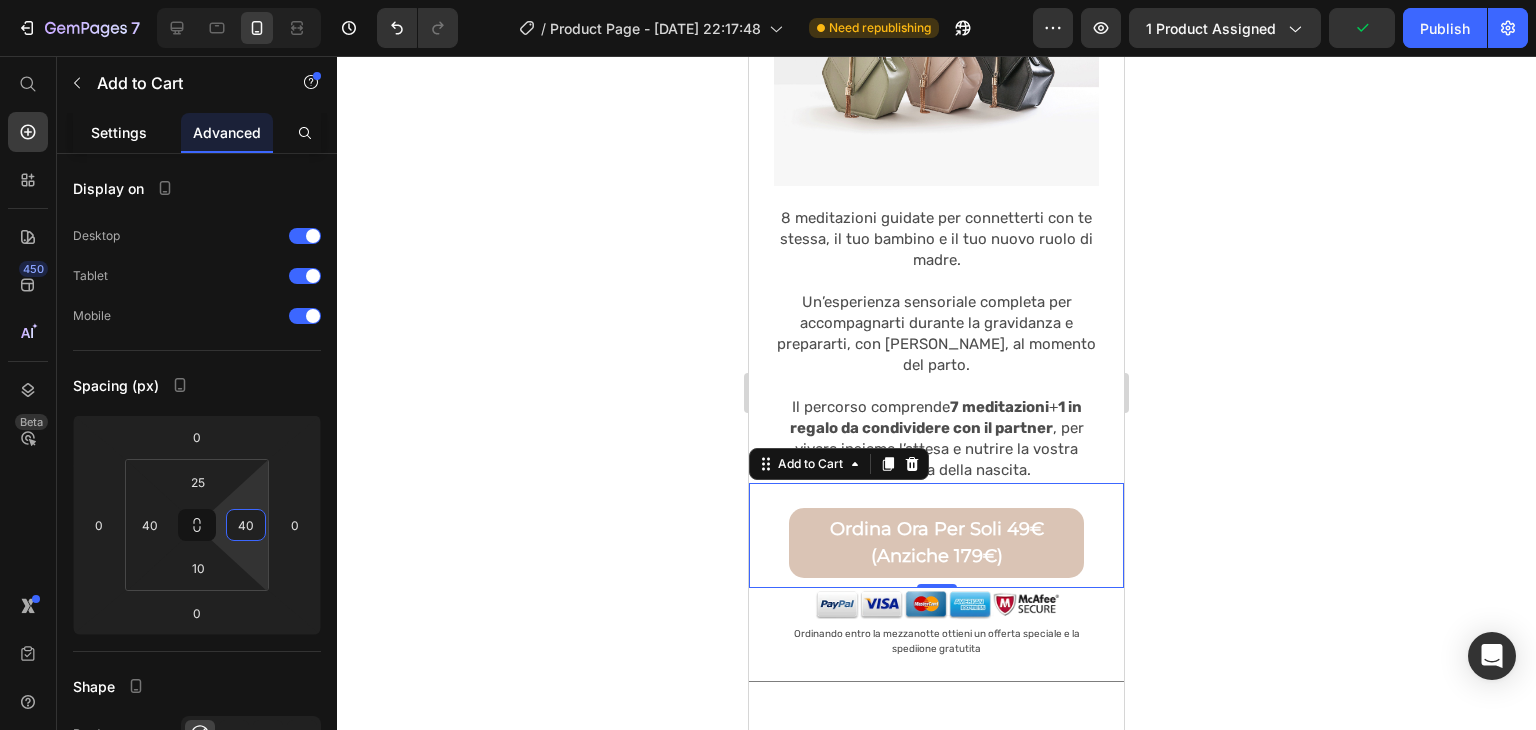 type on "40" 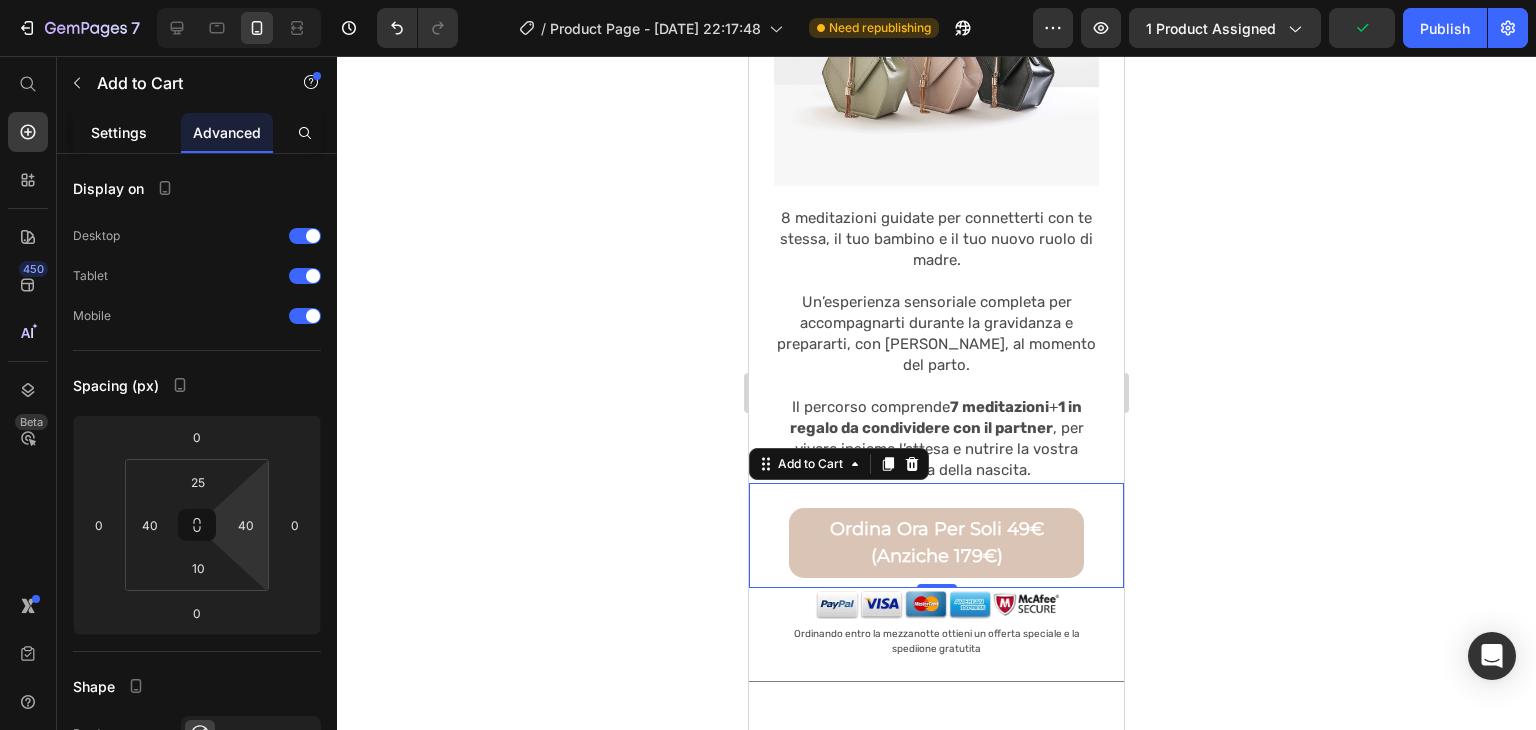 click on "Settings" at bounding box center [119, 132] 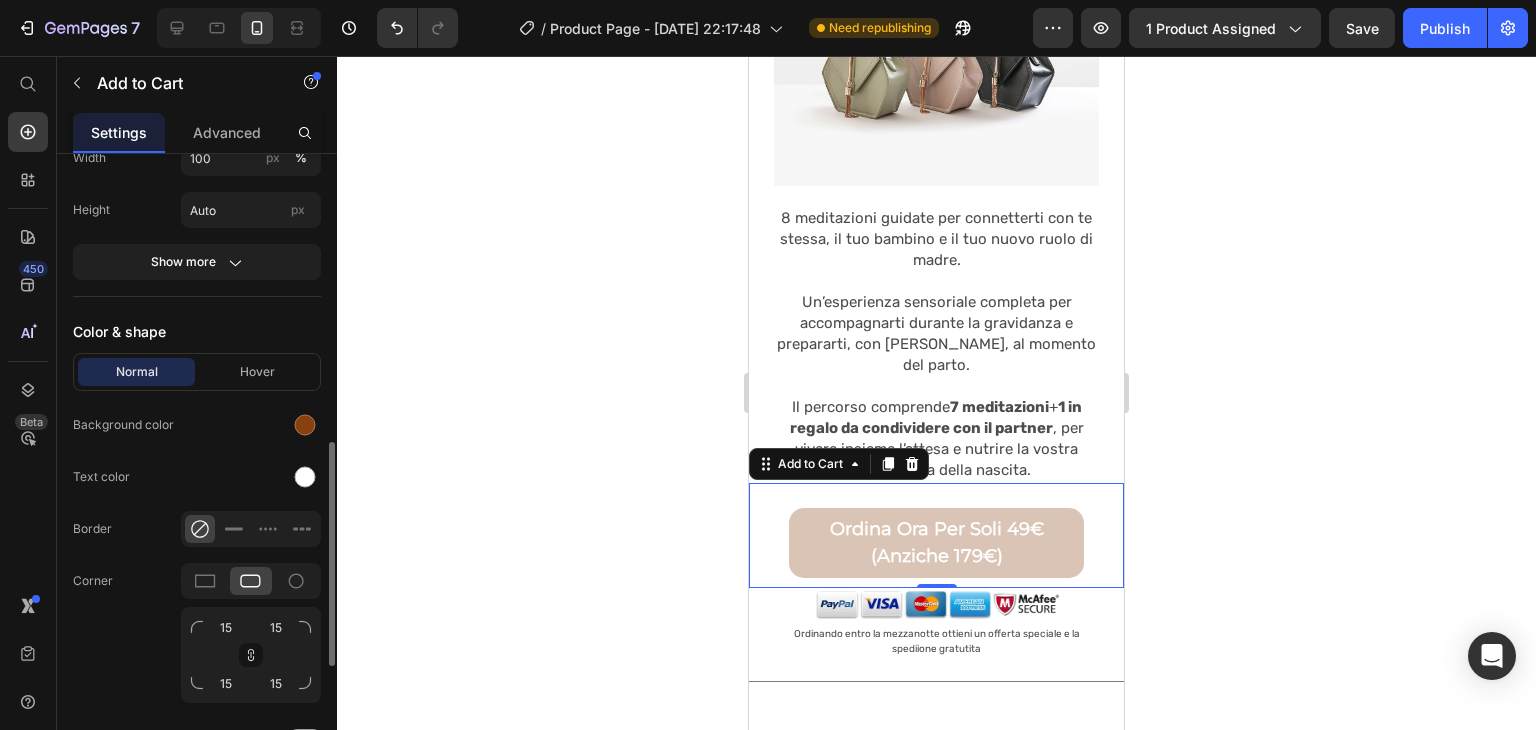scroll, scrollTop: 887, scrollLeft: 0, axis: vertical 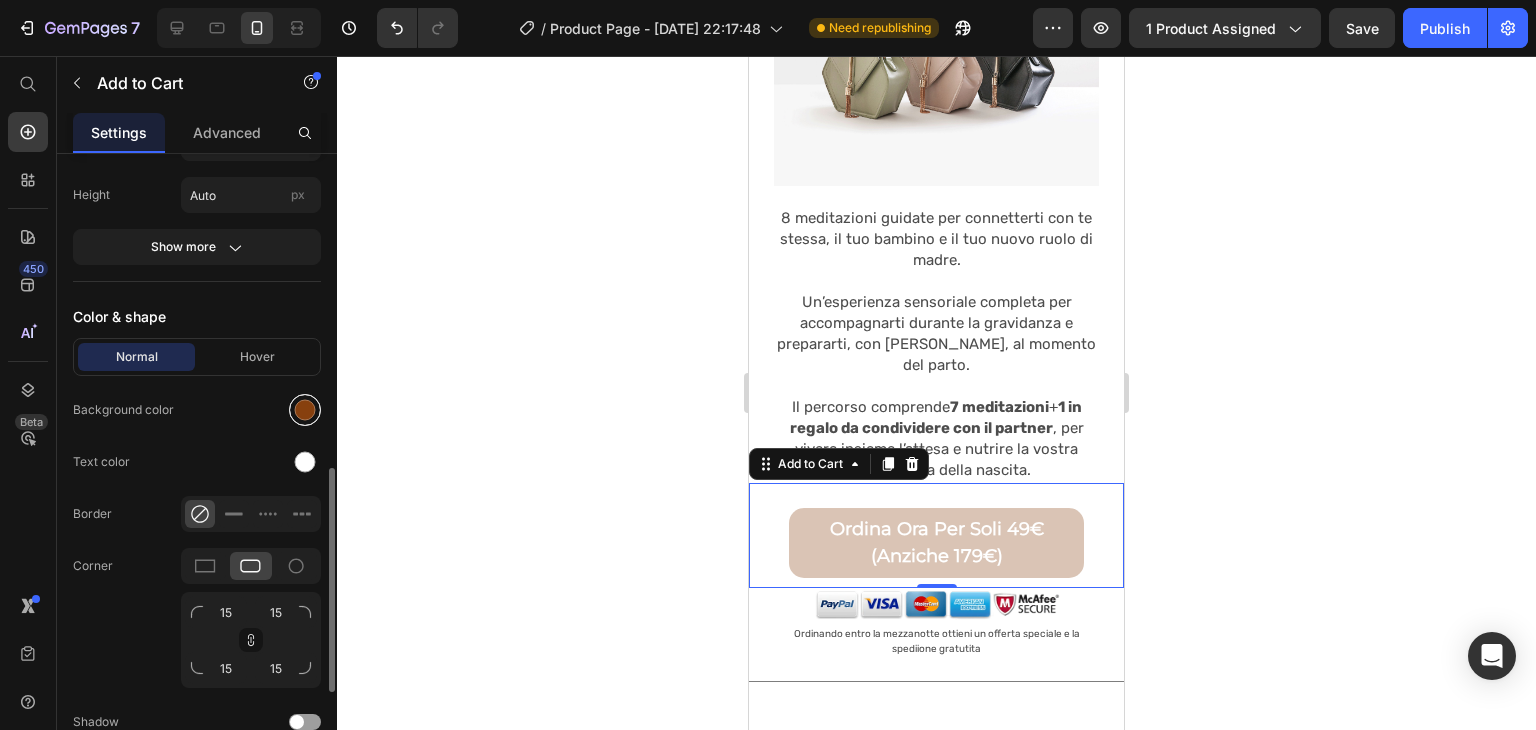 click at bounding box center [305, 410] 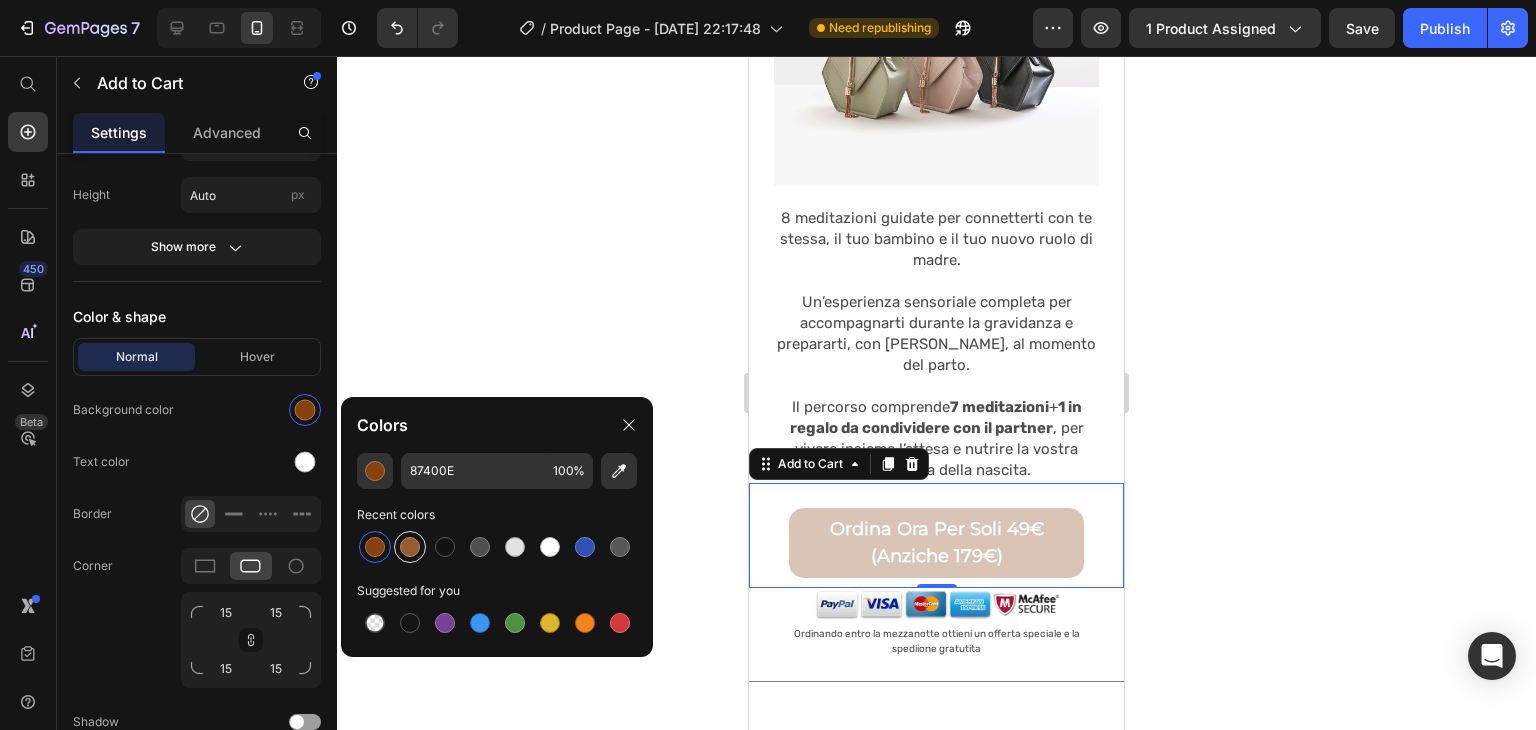 click at bounding box center [410, 547] 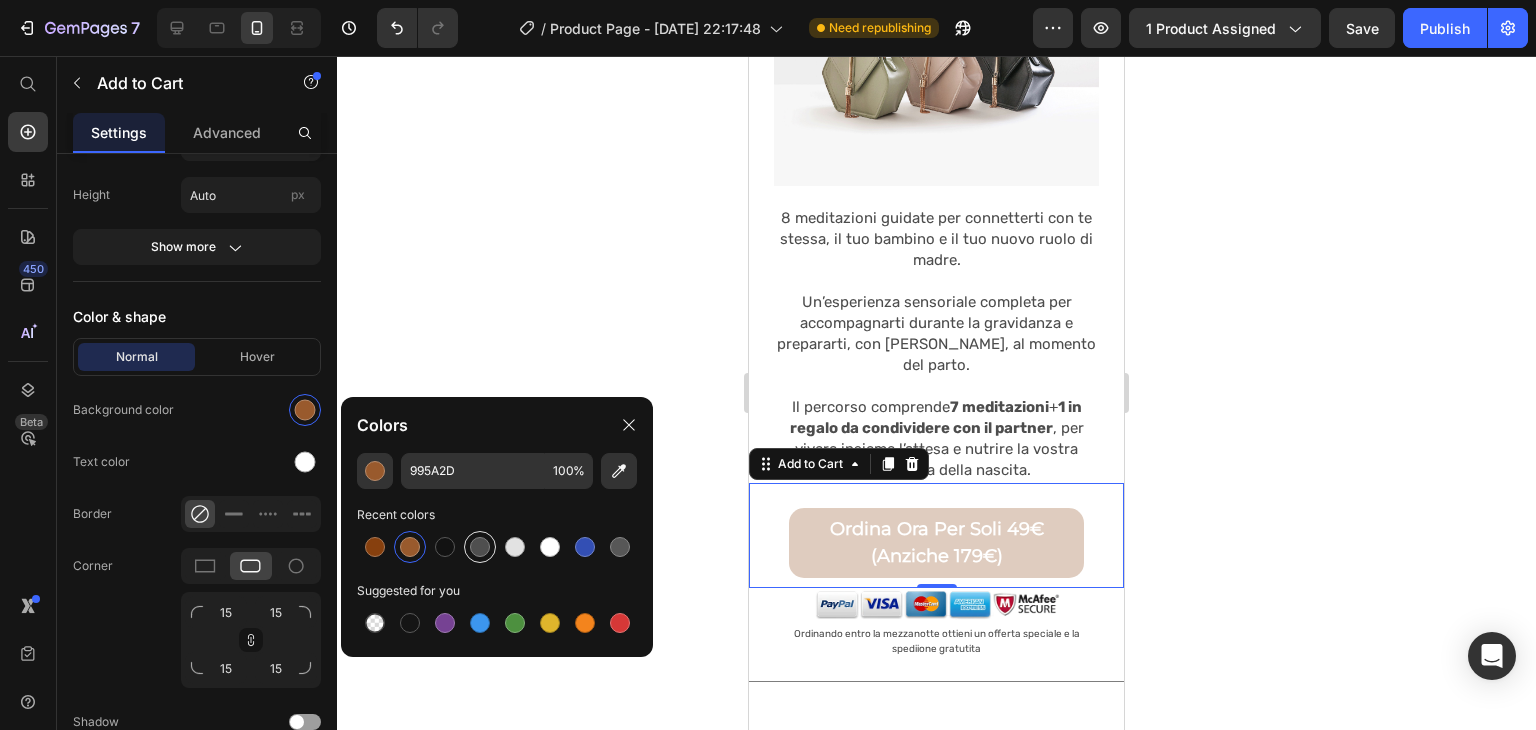 click at bounding box center [480, 547] 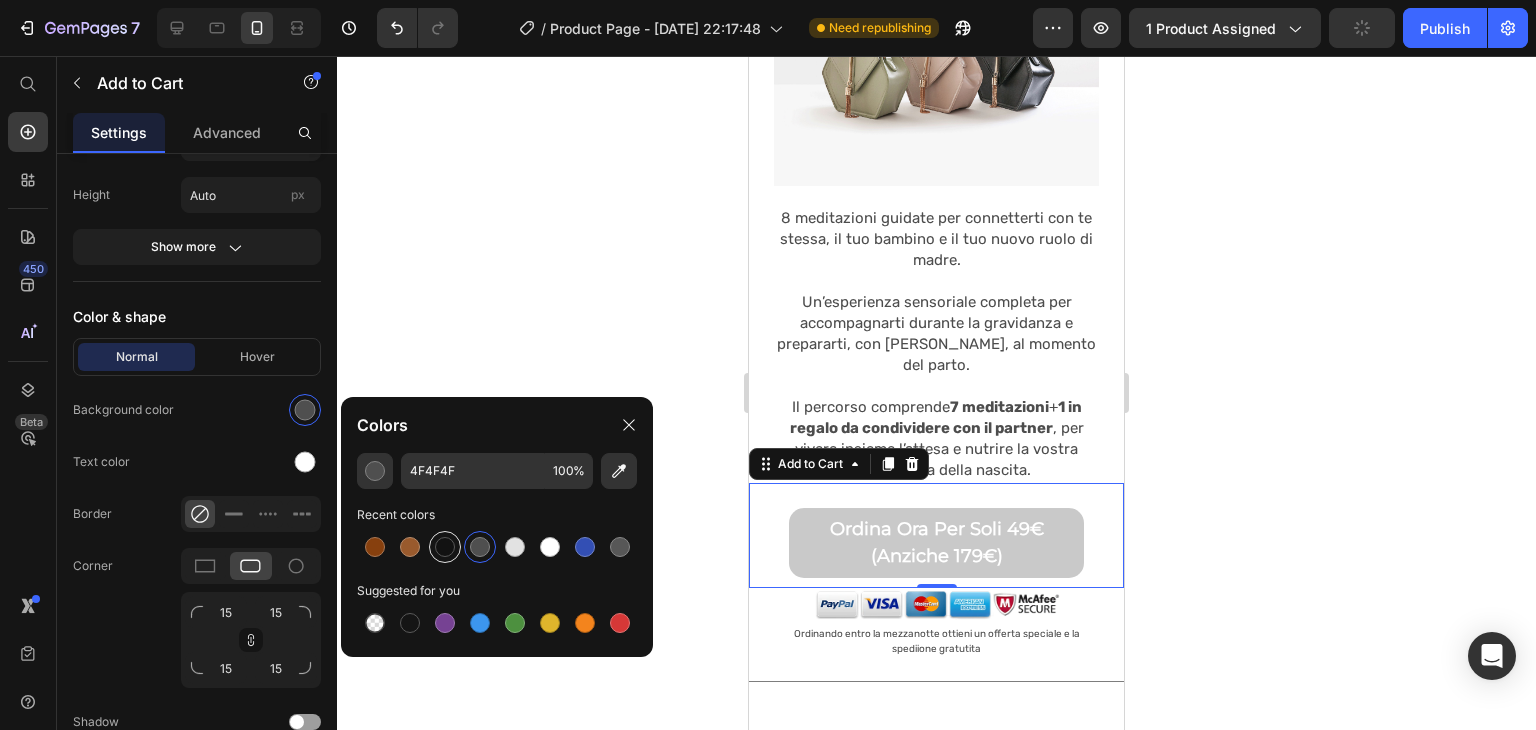 click at bounding box center [445, 547] 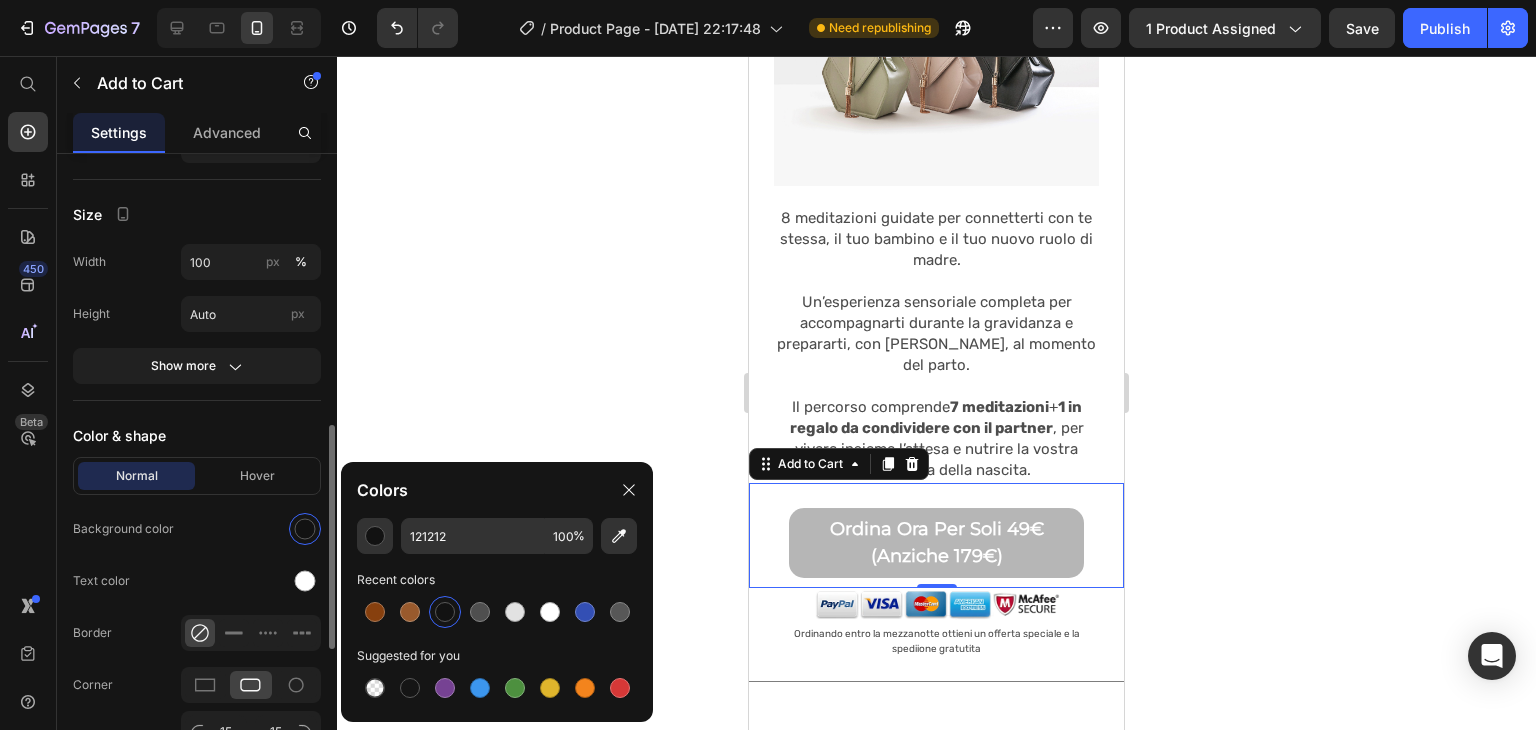 scroll, scrollTop: 768, scrollLeft: 0, axis: vertical 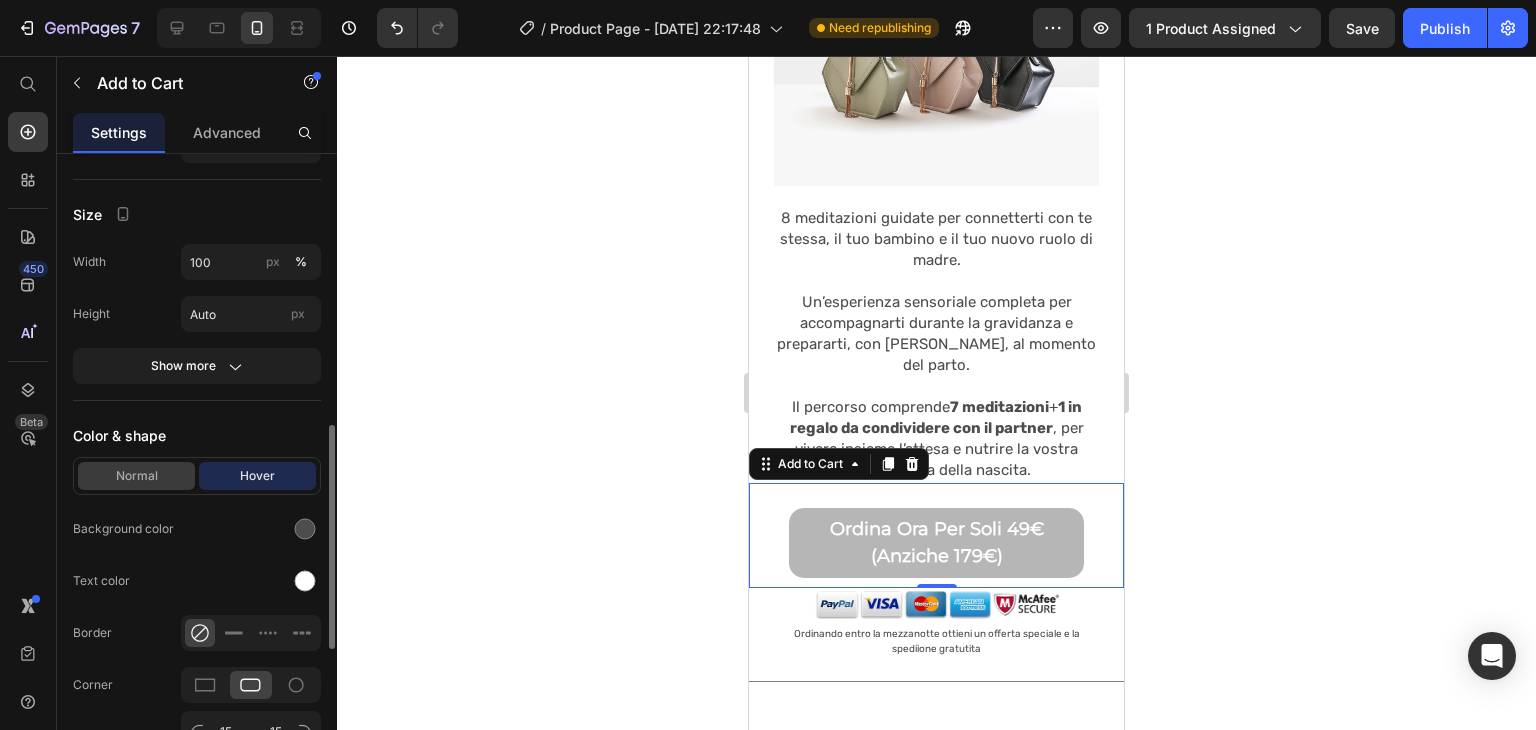 click on "Normal" at bounding box center (136, 476) 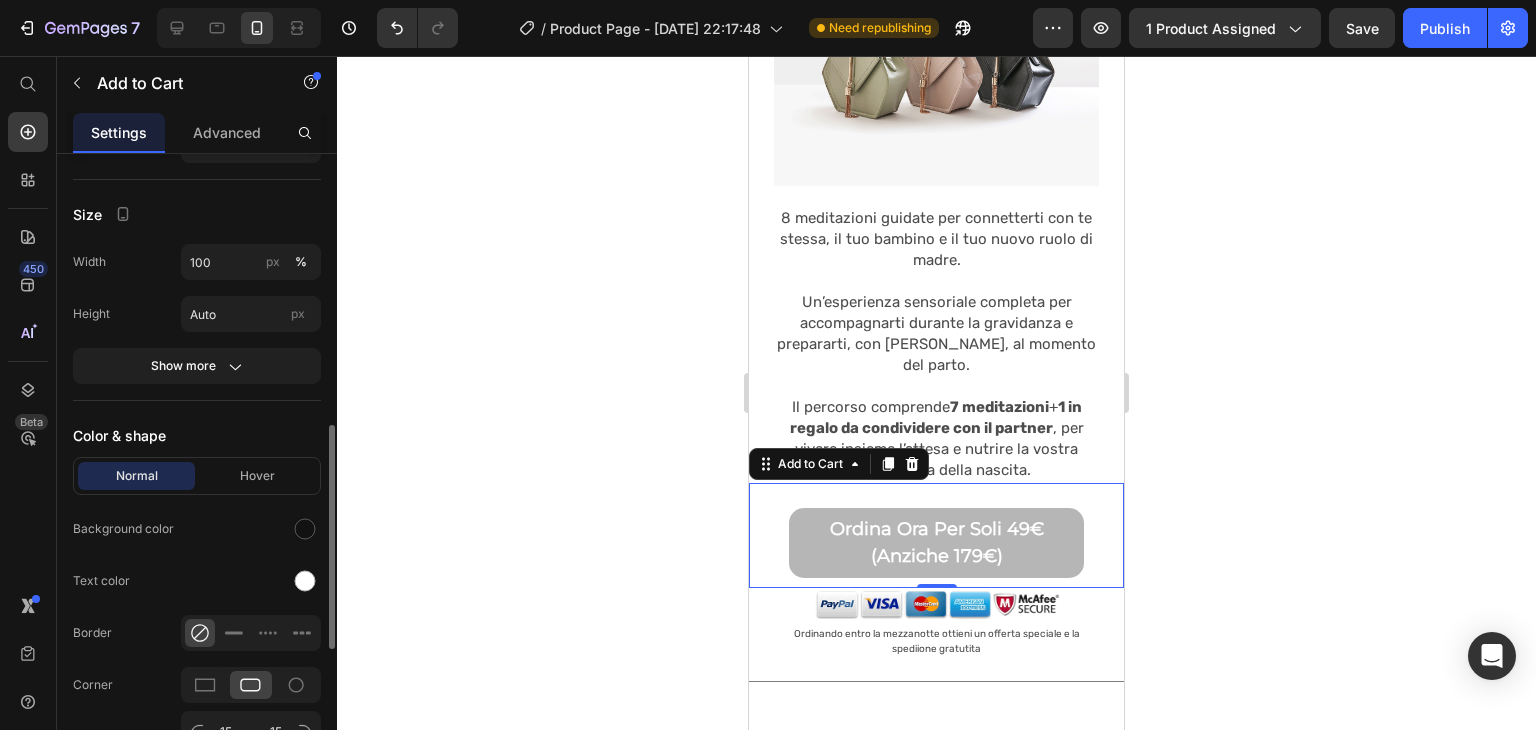 click on "Background color" 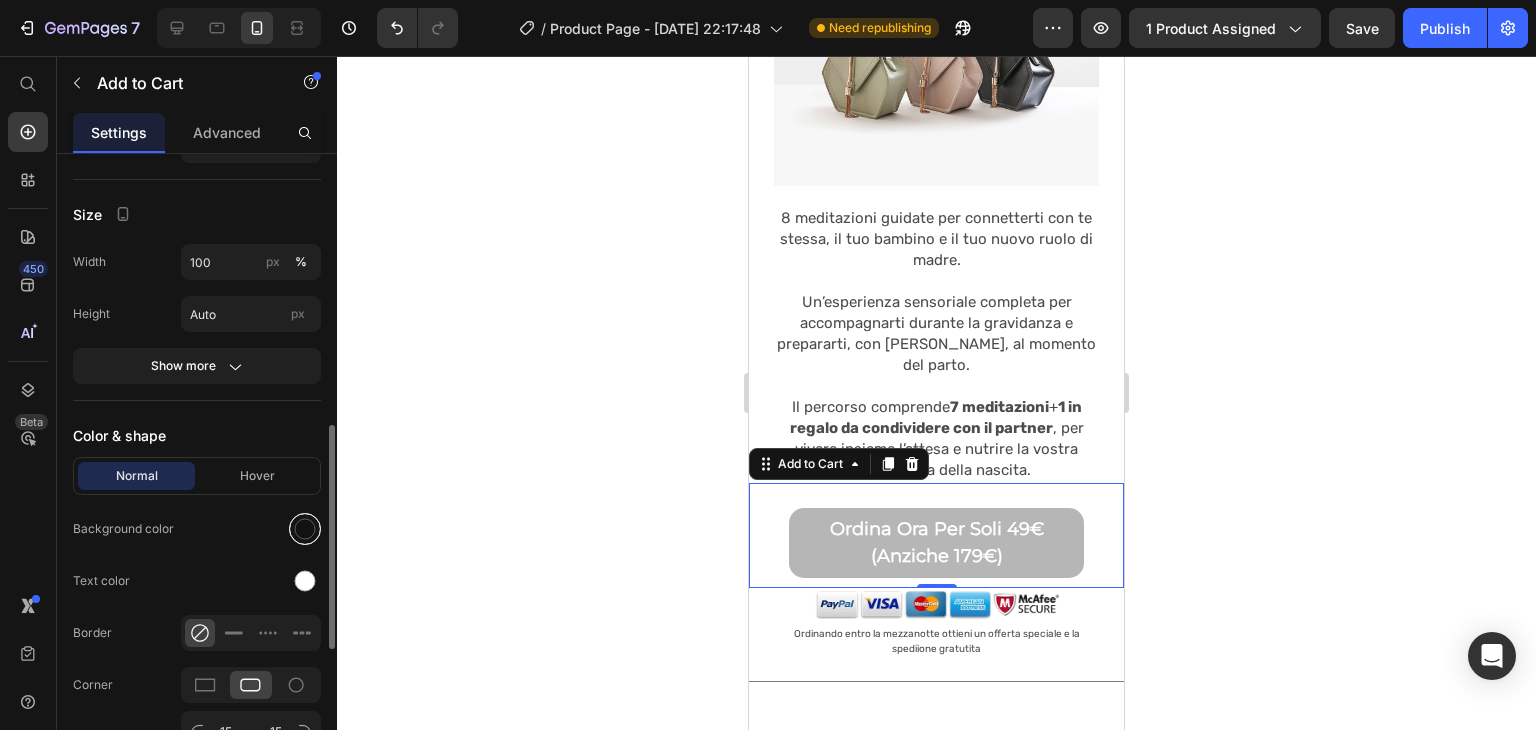 click at bounding box center [305, 529] 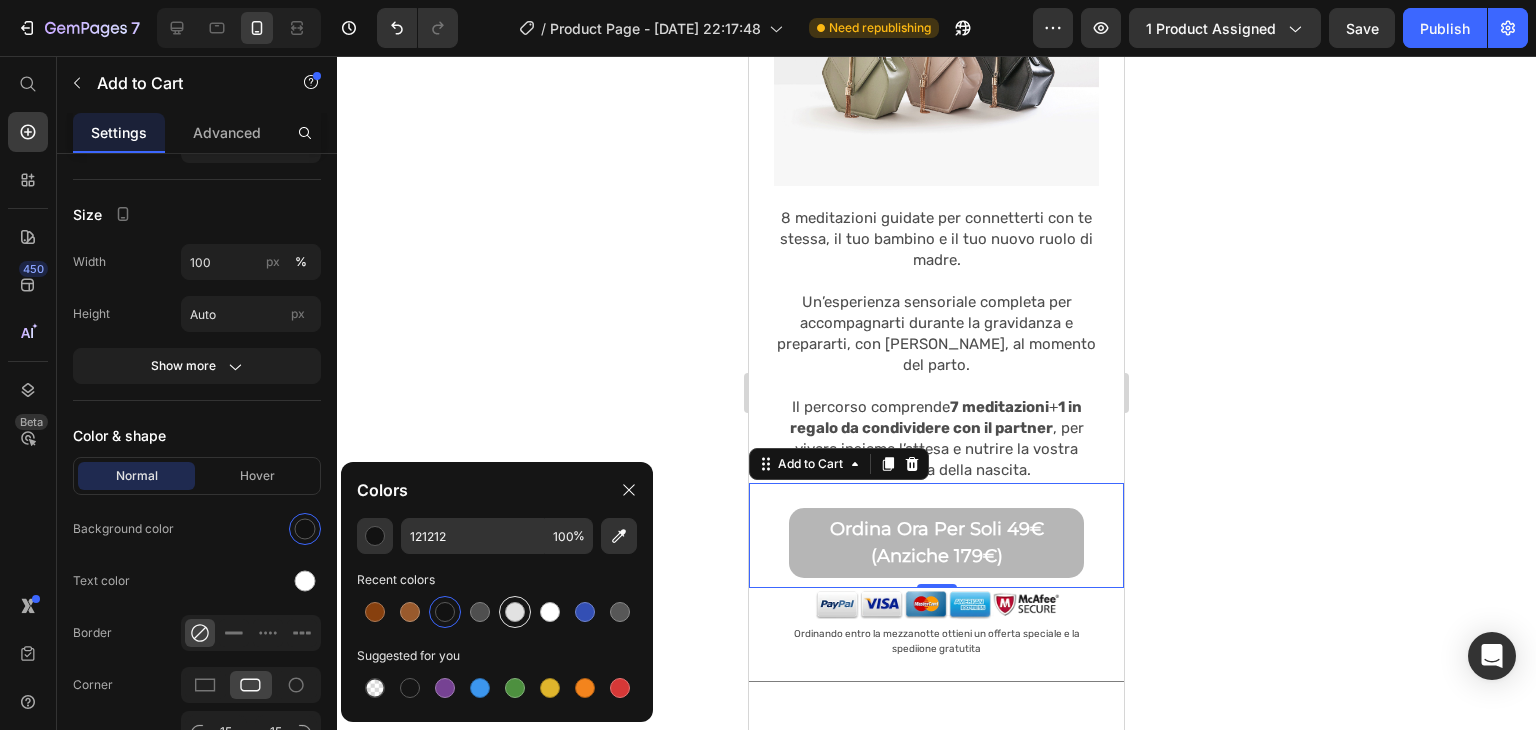 click at bounding box center (515, 612) 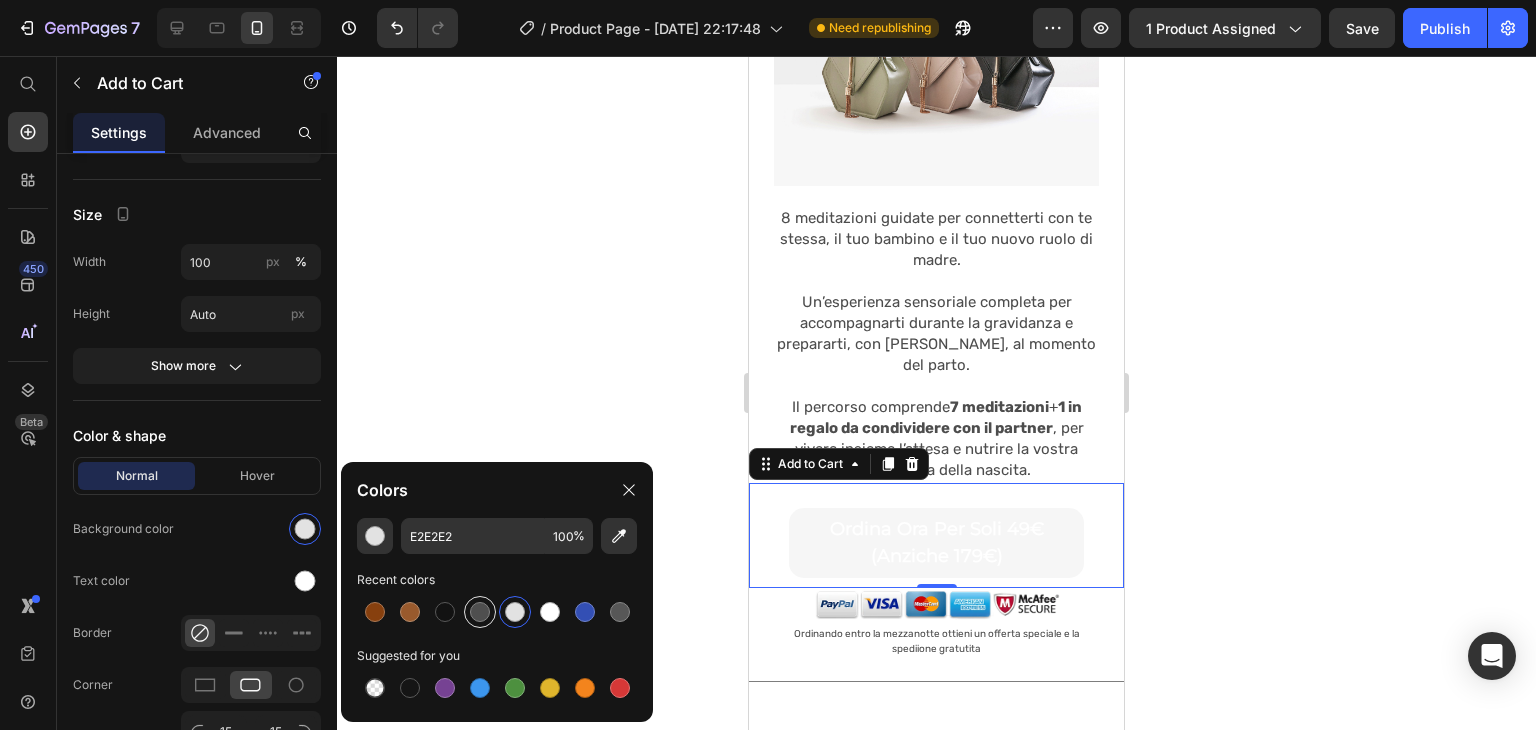 click at bounding box center [480, 612] 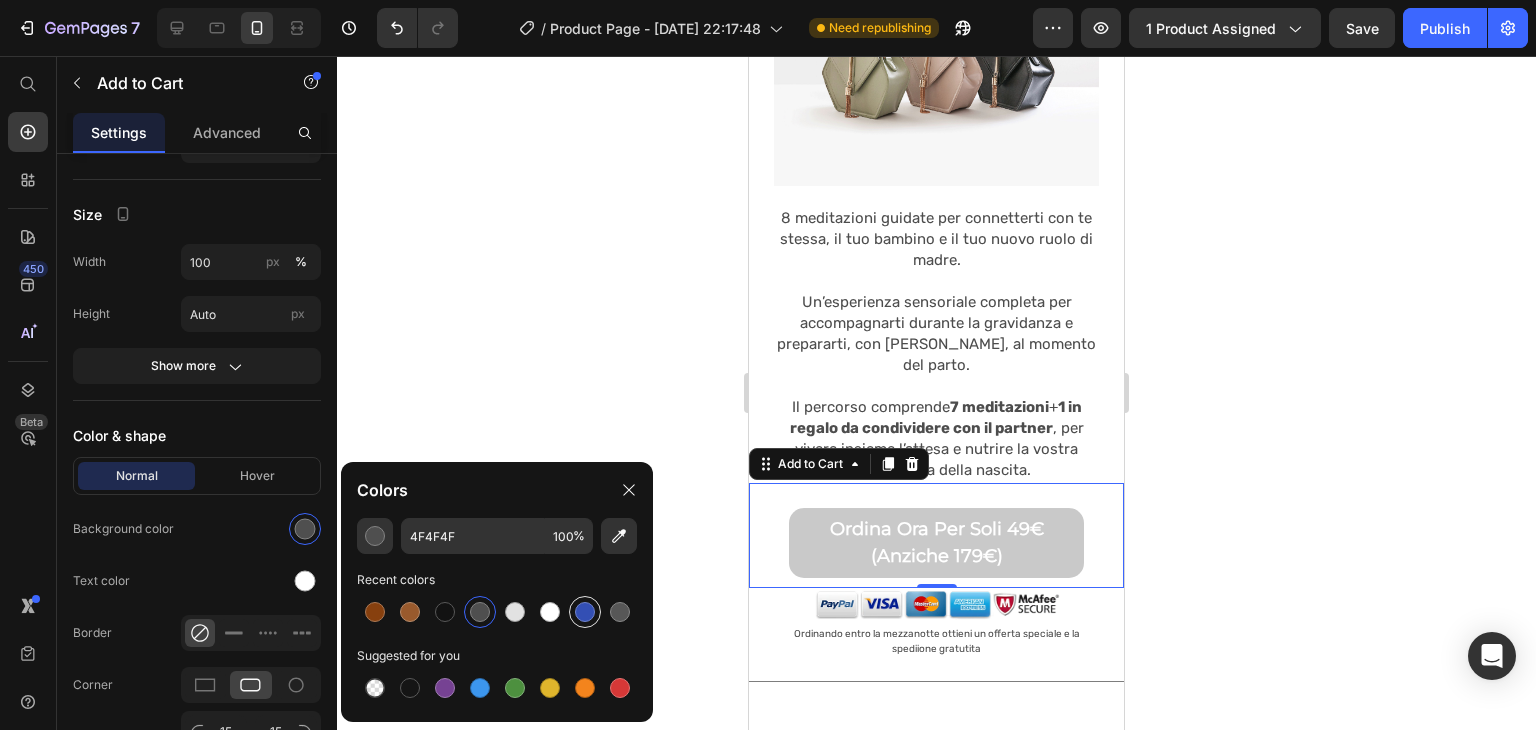 click at bounding box center (585, 612) 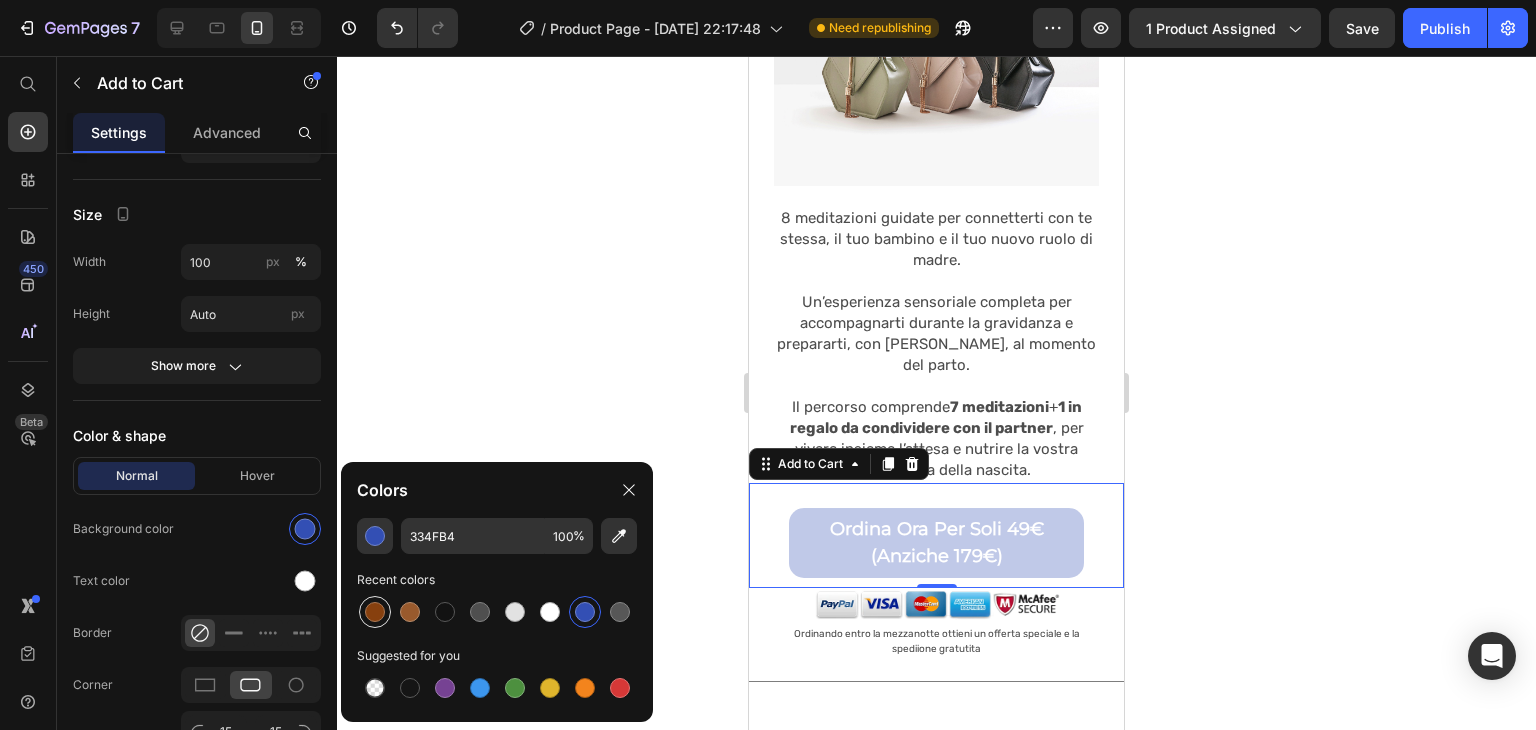 click at bounding box center [375, 612] 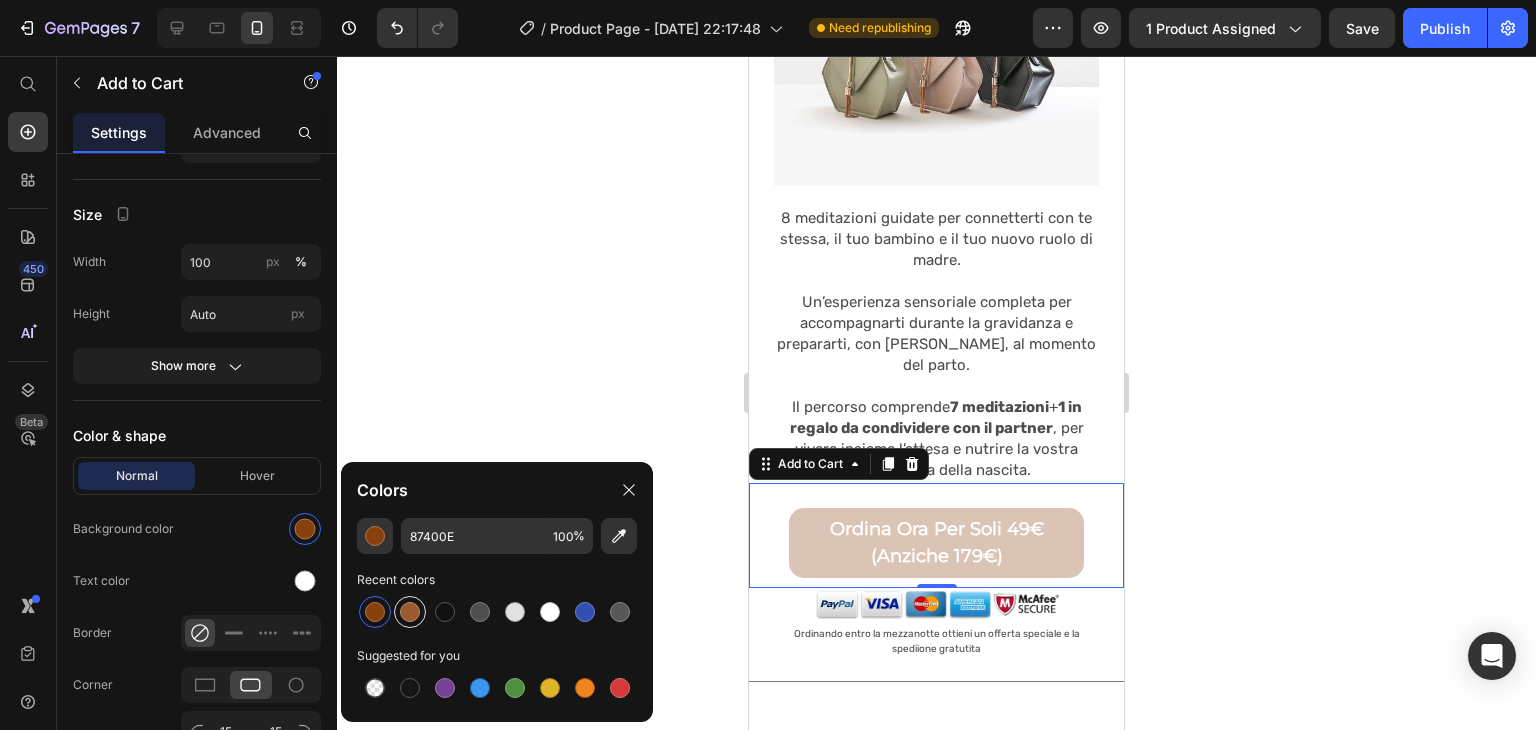 click at bounding box center [410, 612] 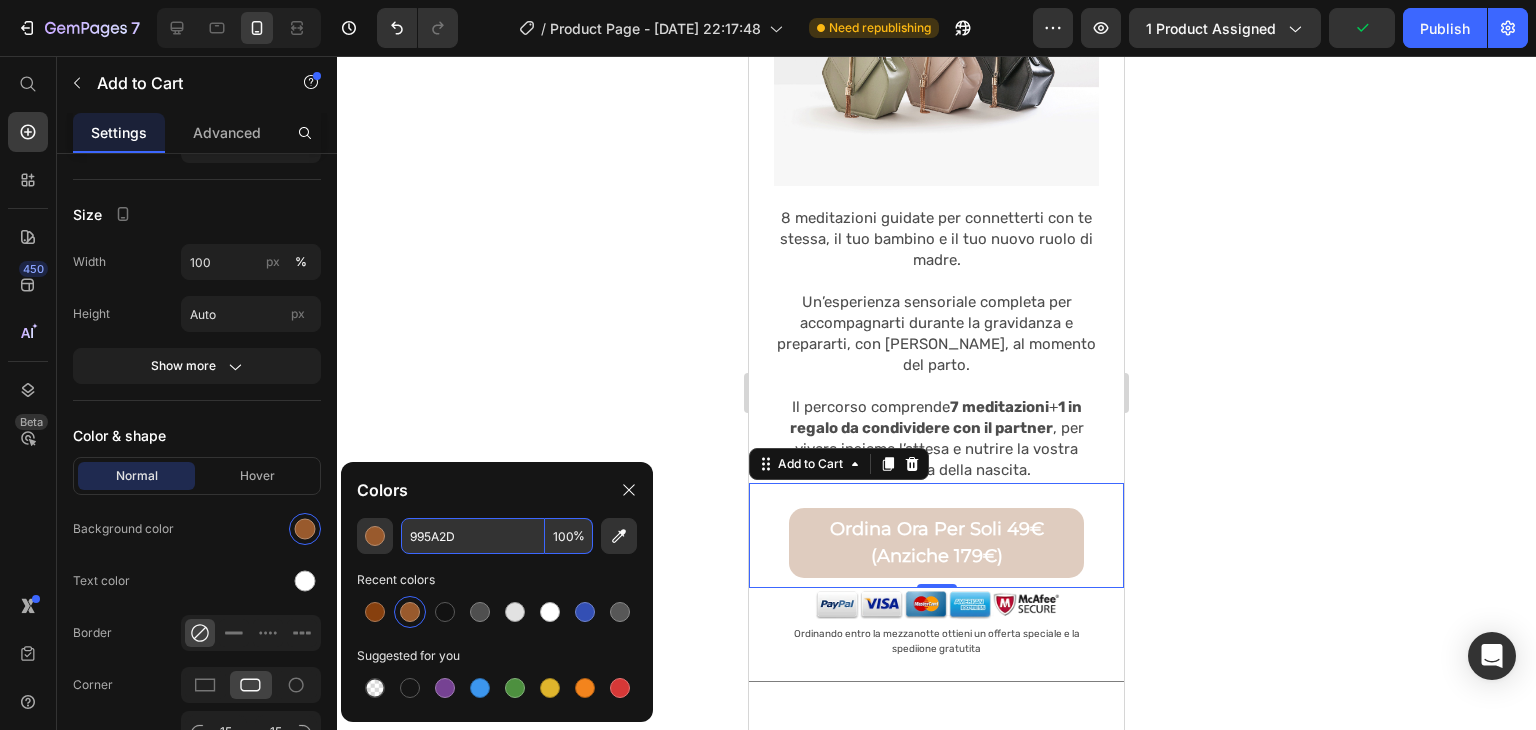 click on "%" at bounding box center [579, 536] 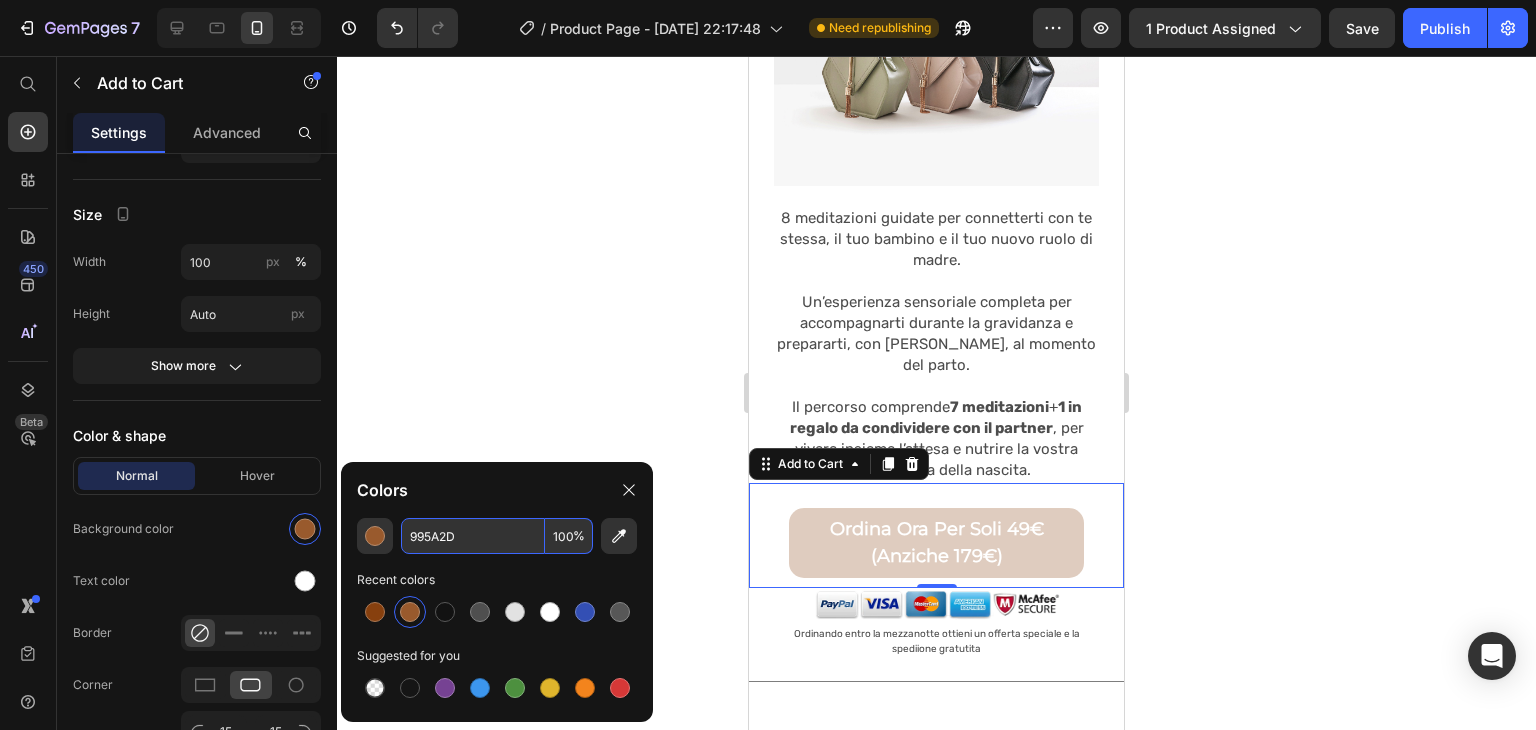 click on "100" at bounding box center [569, 536] 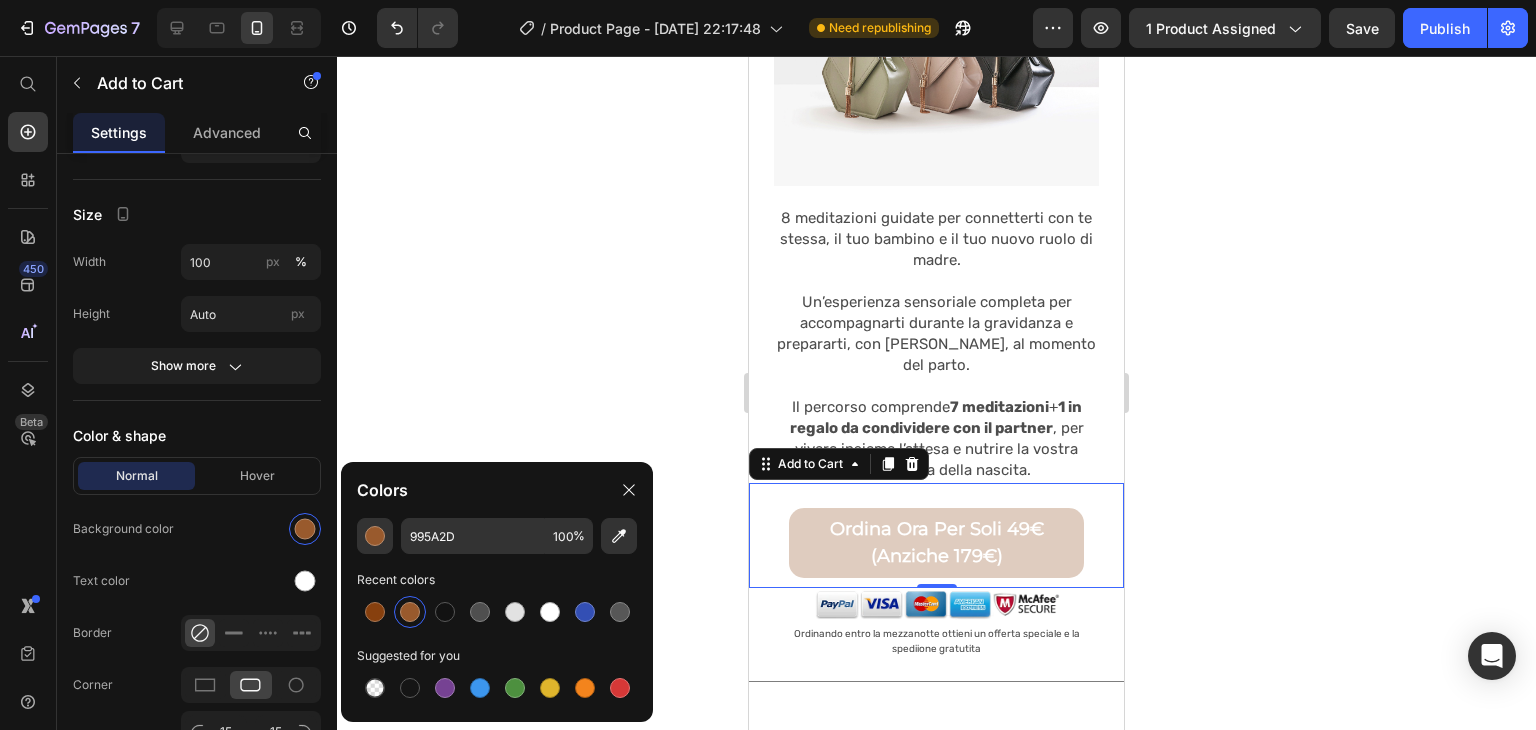 click on "995A2D 100 % Recent colors Suggested for you" 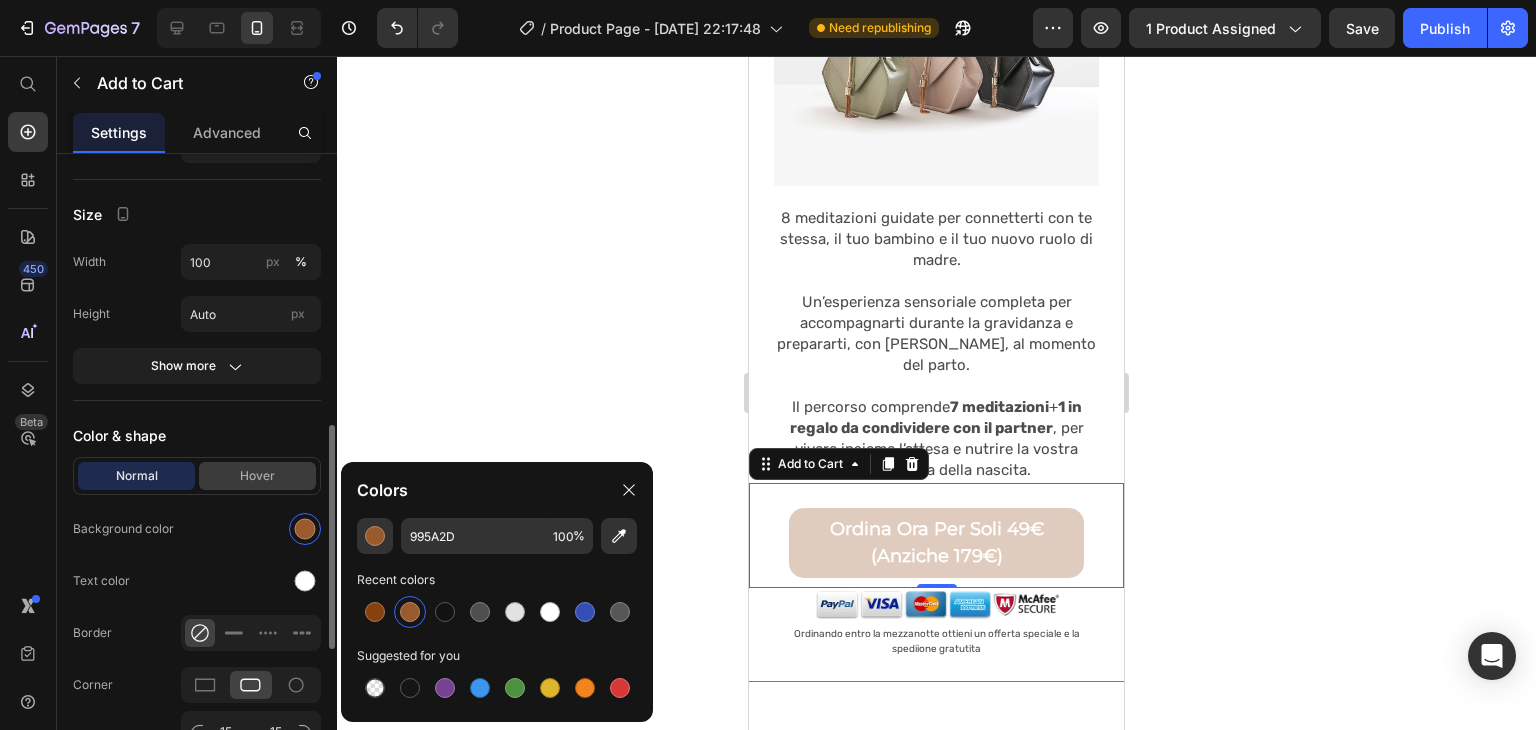 click on "Hover" at bounding box center (257, 476) 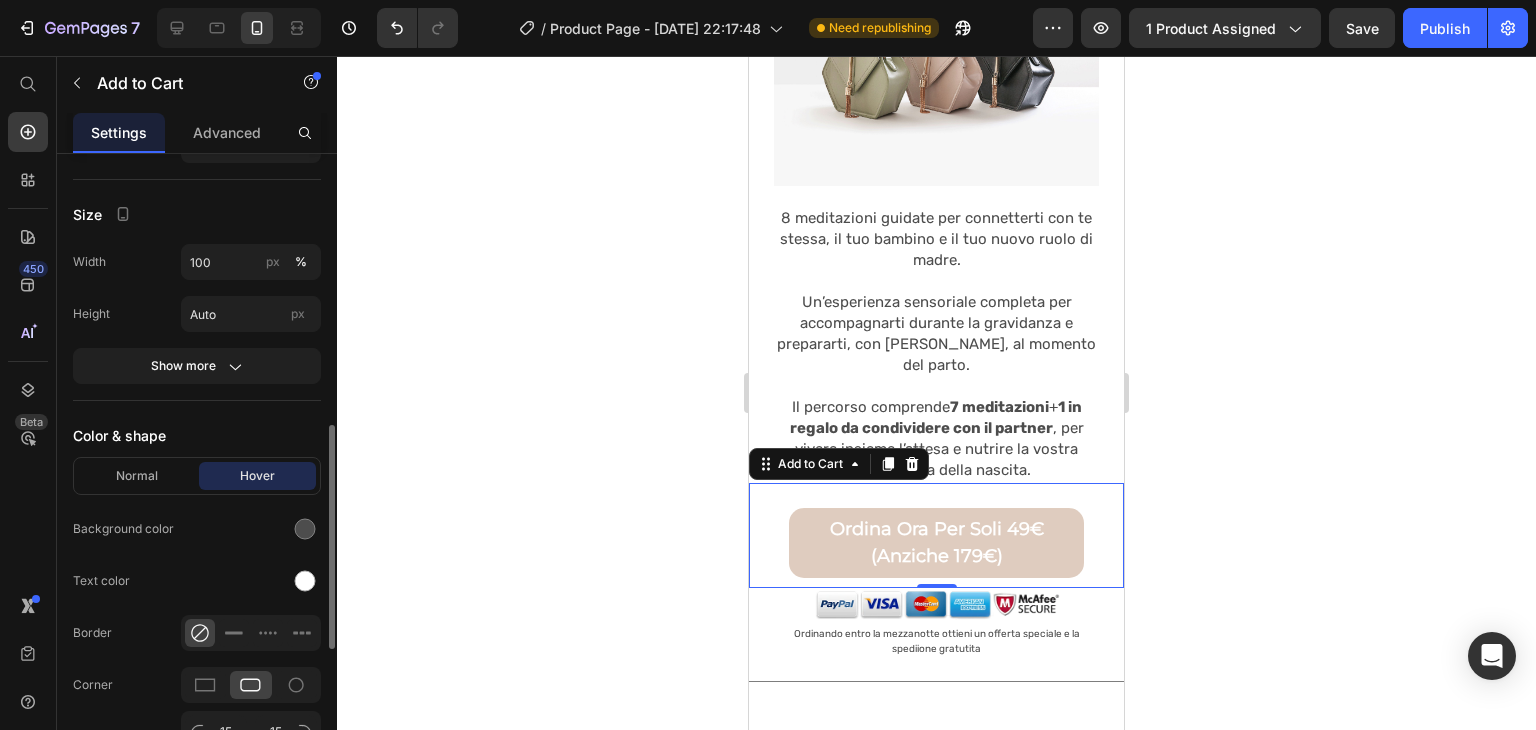click on "Hover" at bounding box center [257, 476] 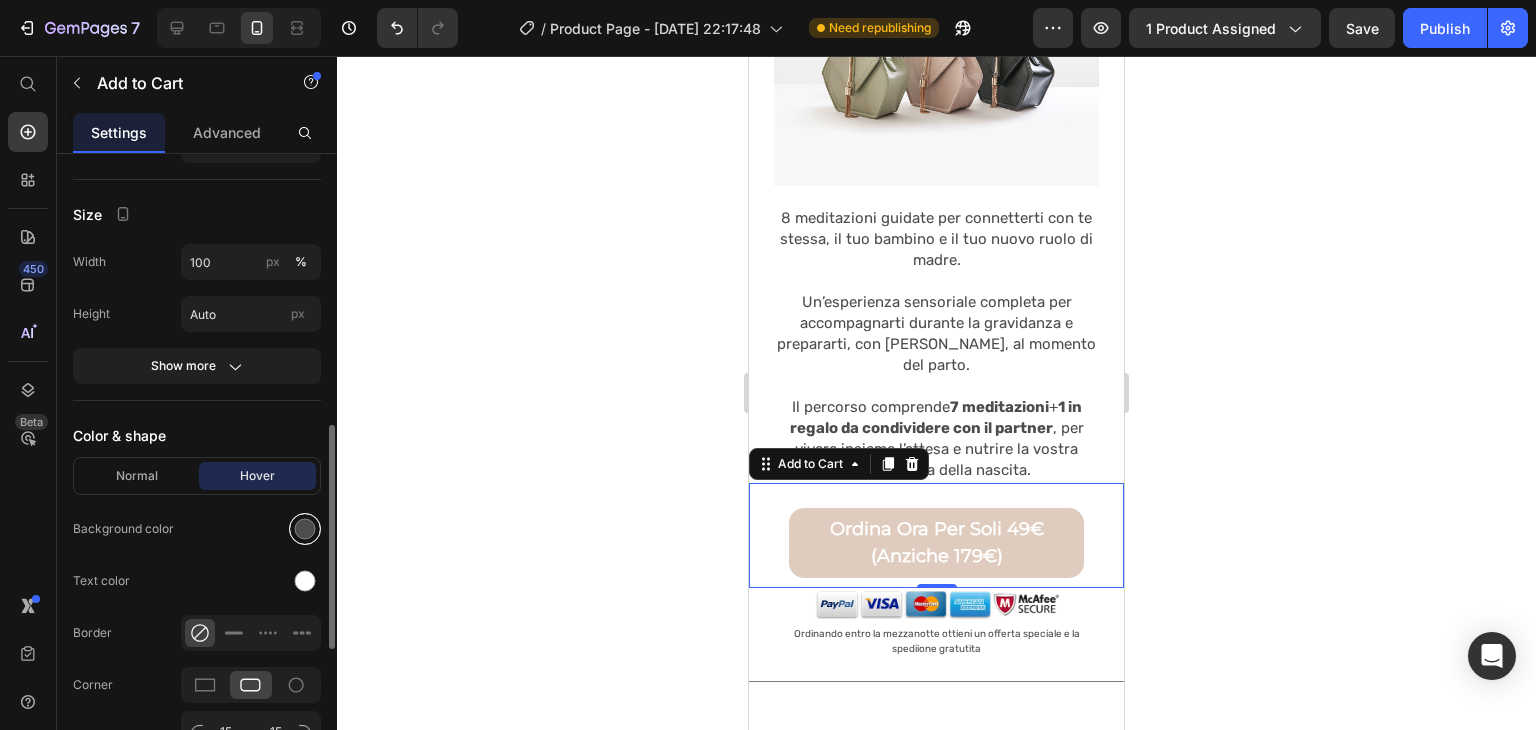 click at bounding box center [305, 529] 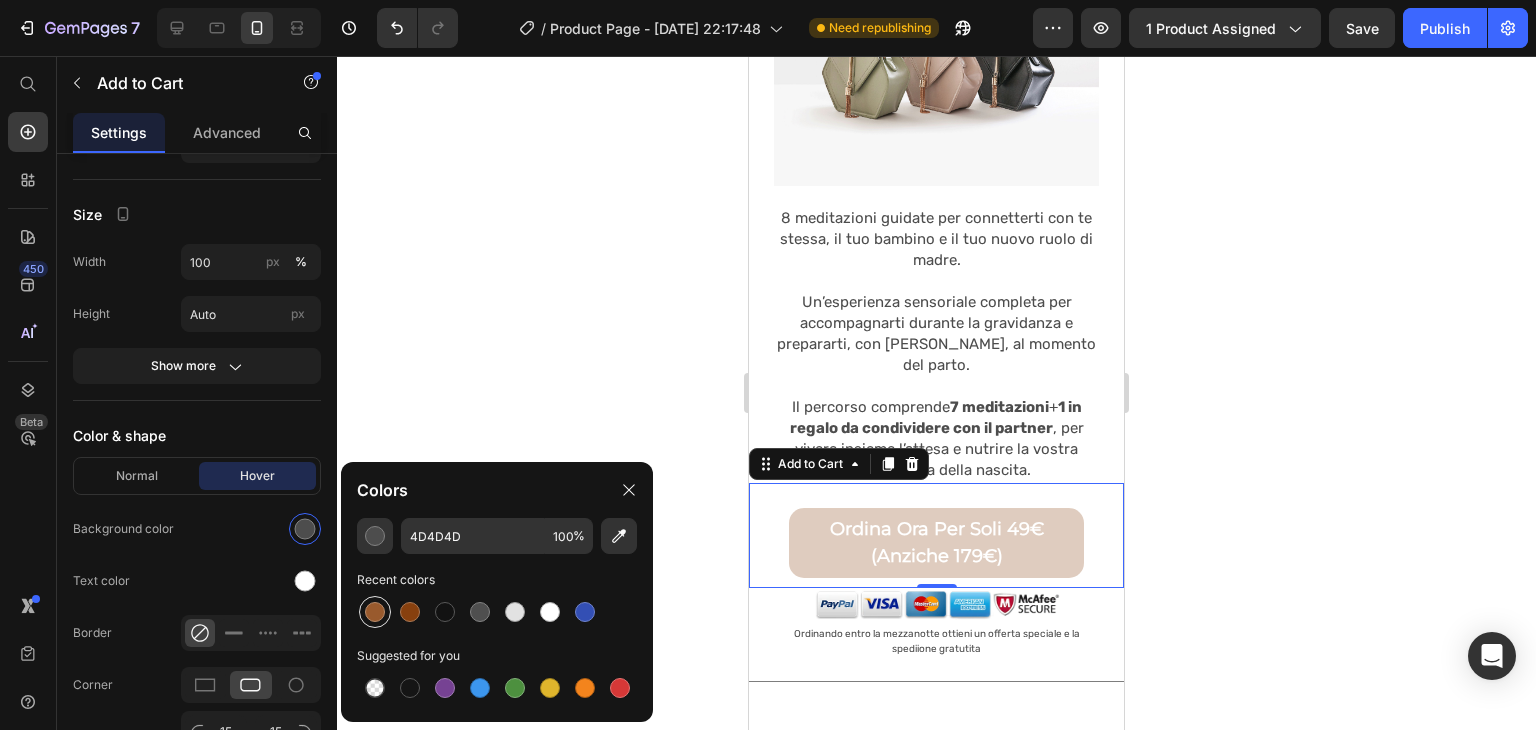 click at bounding box center (375, 612) 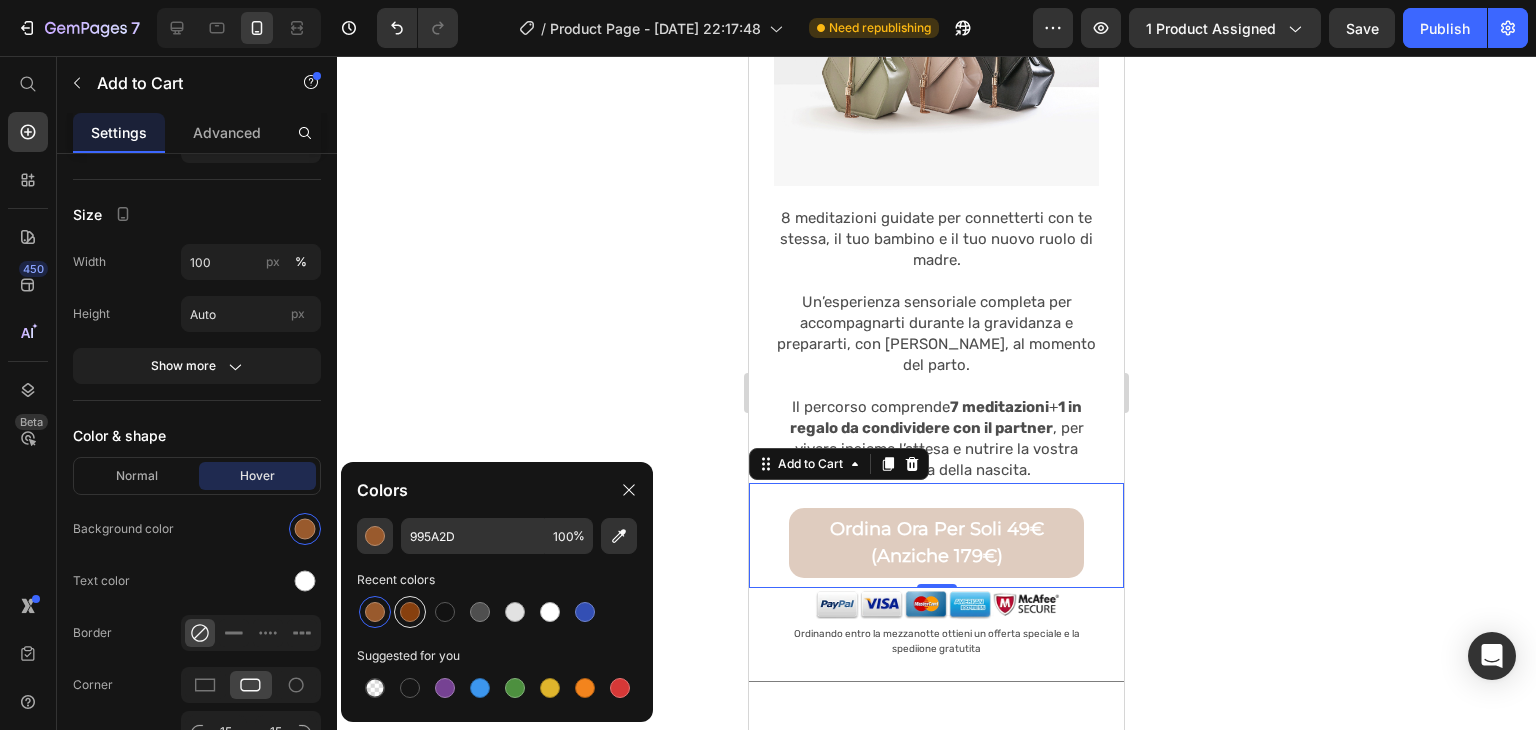 click at bounding box center (410, 612) 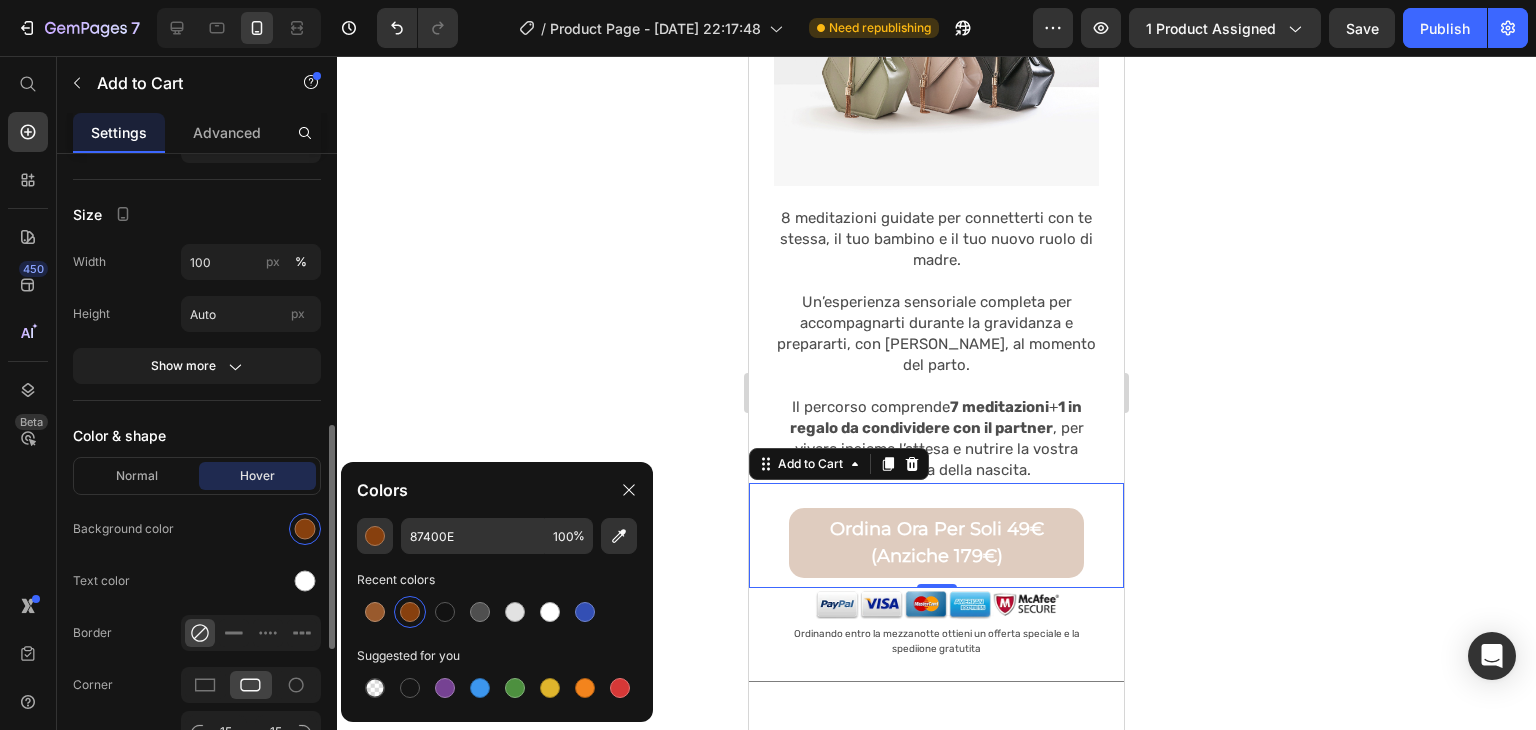 click on "Background color" 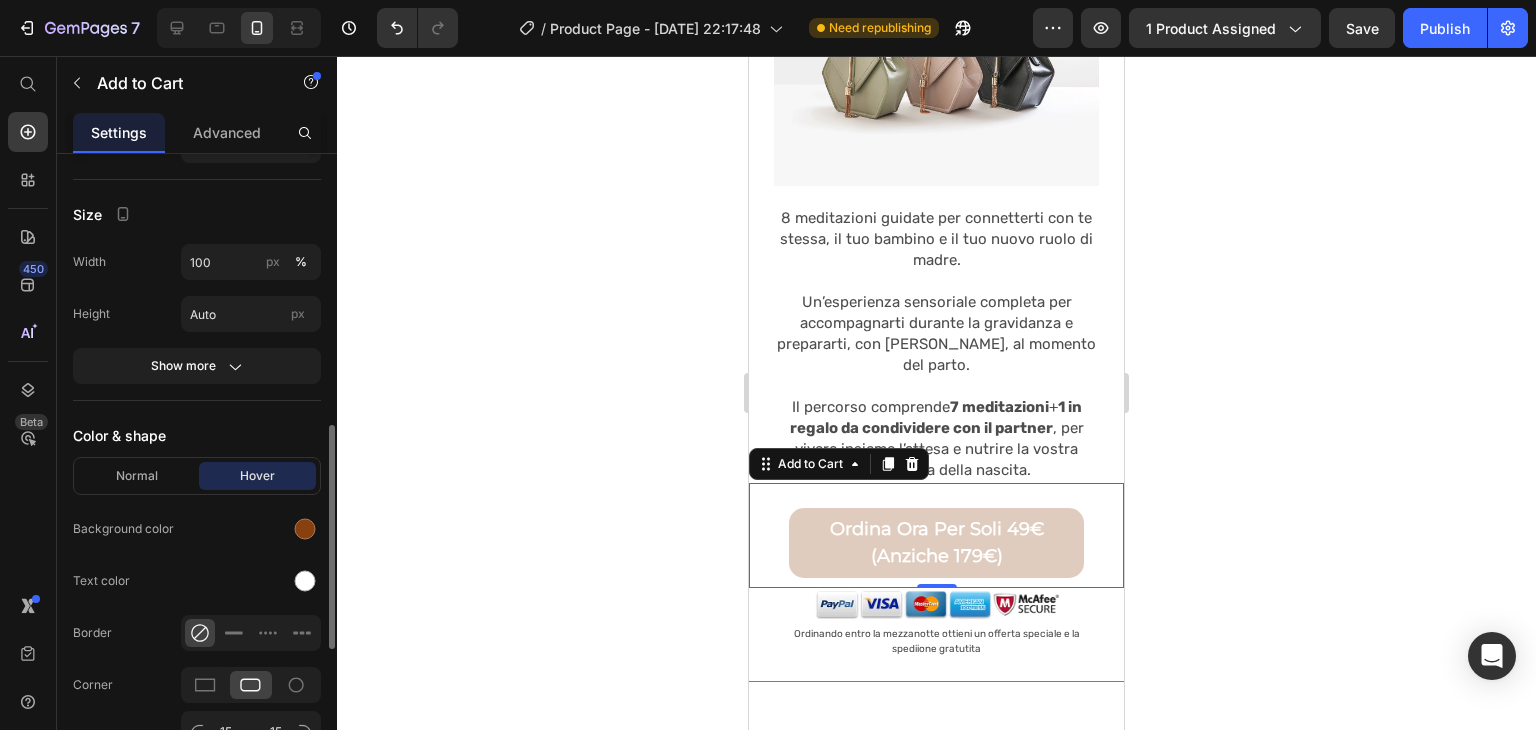 click on "Normal Hover" at bounding box center (197, 476) 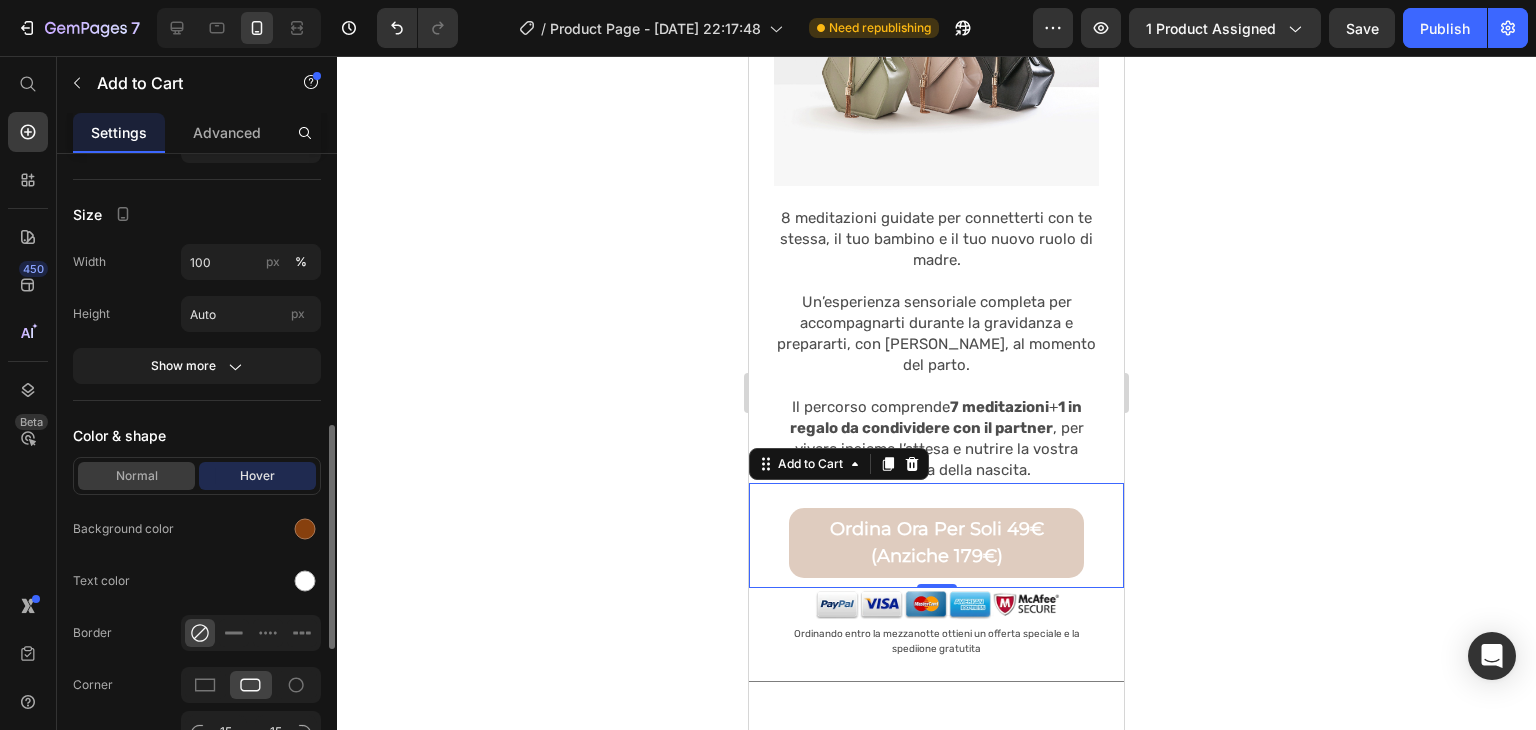 click on "Normal" at bounding box center (136, 476) 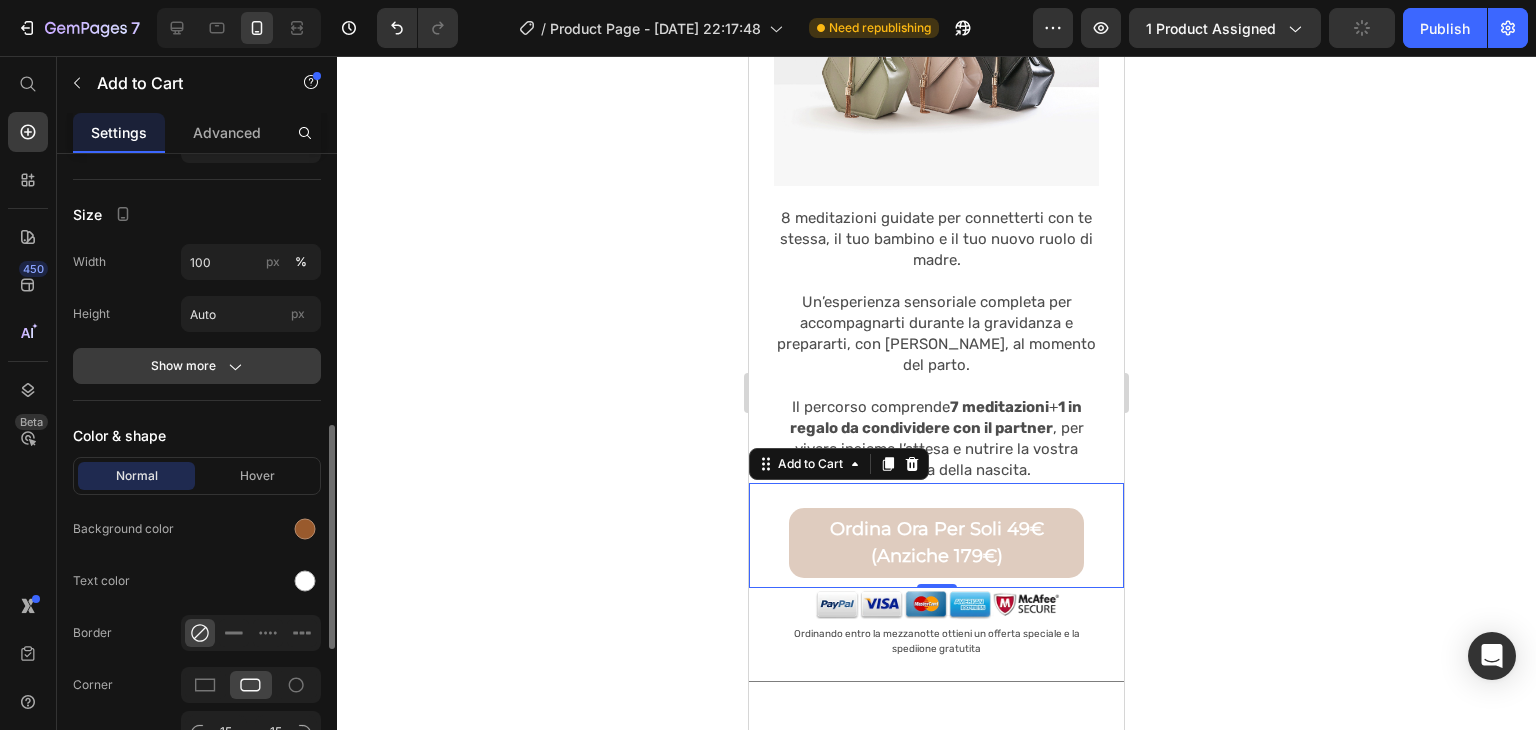 click on "Show more" 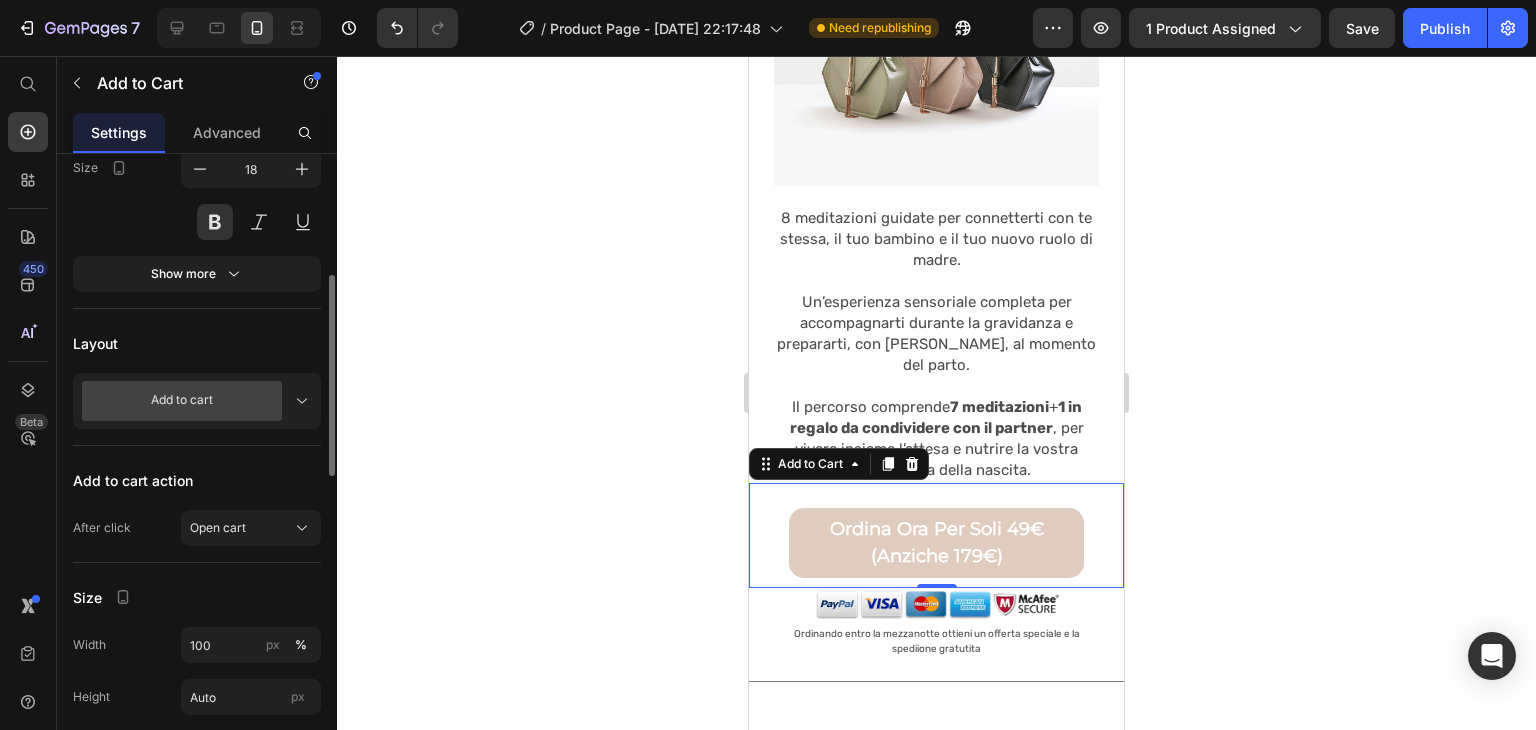 scroll, scrollTop: 384, scrollLeft: 0, axis: vertical 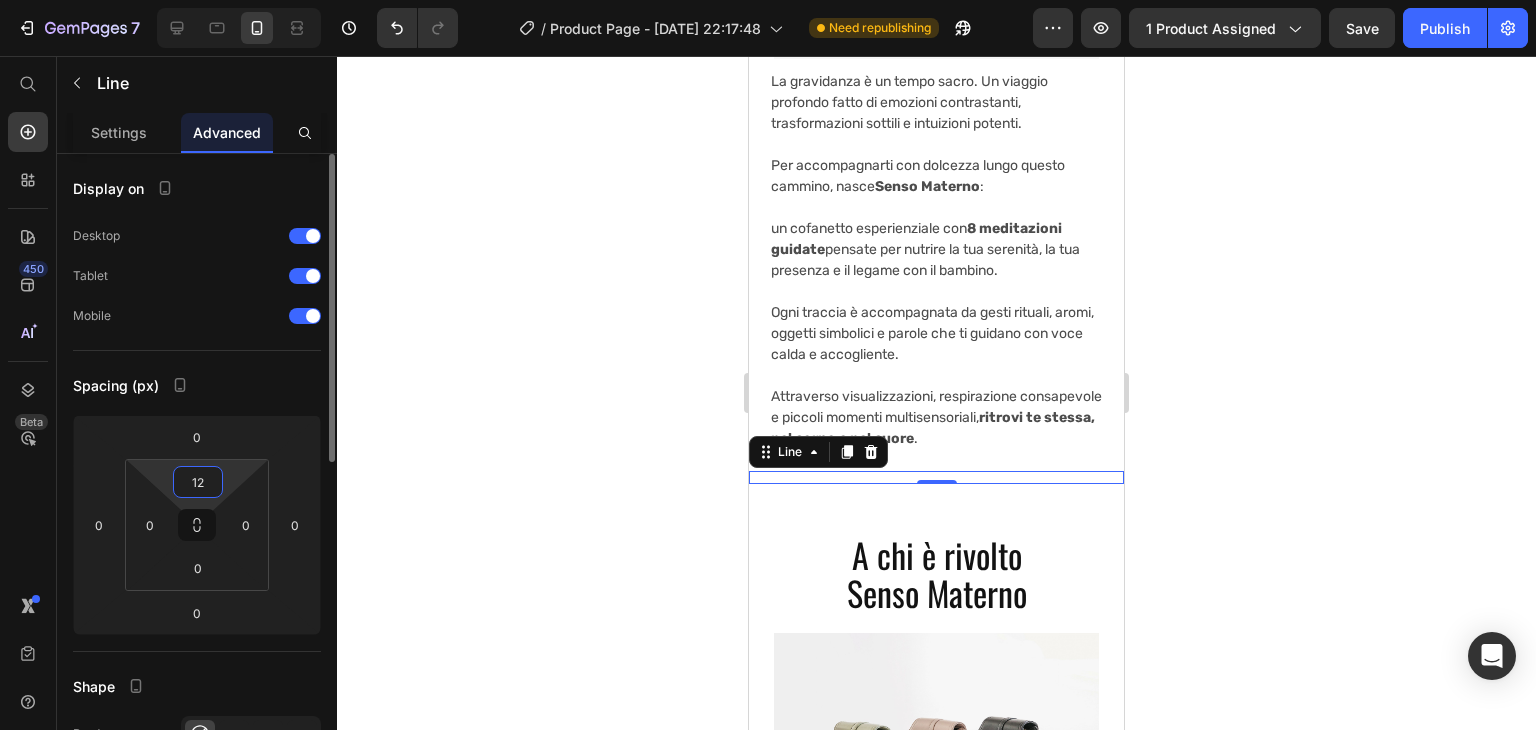 click on "12" at bounding box center [198, 482] 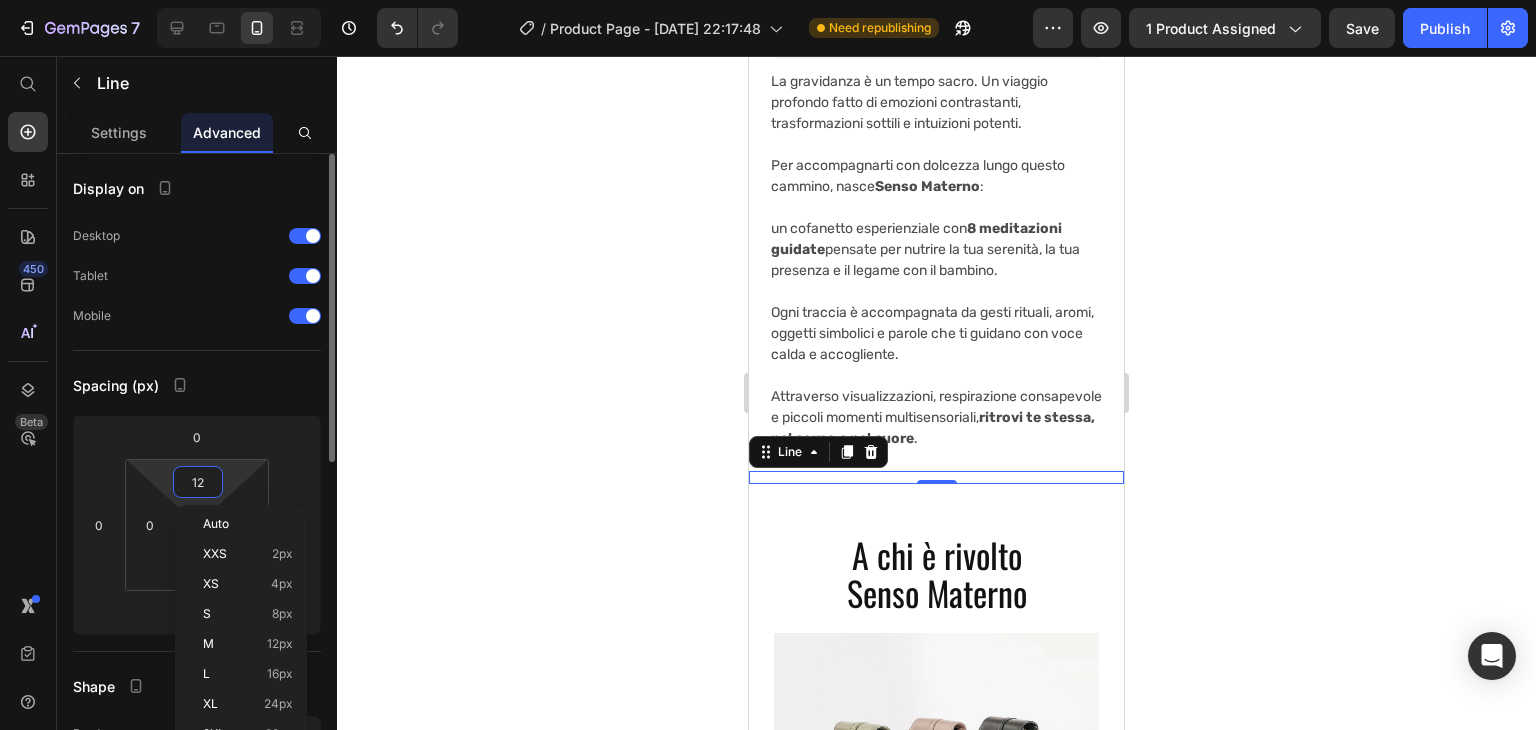 type 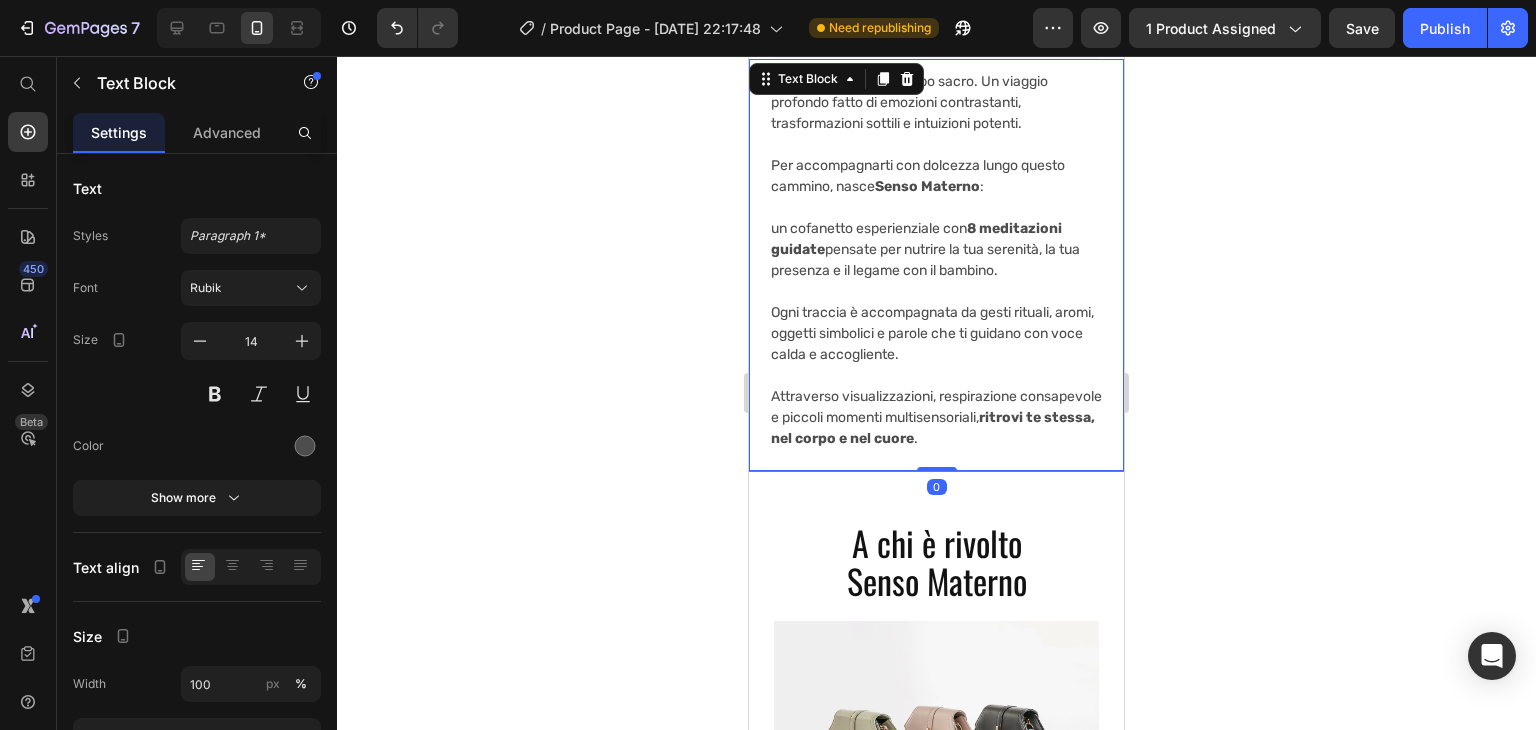 click on "ritrovi te stessa, nel corpo e nel cuore" at bounding box center (933, 428) 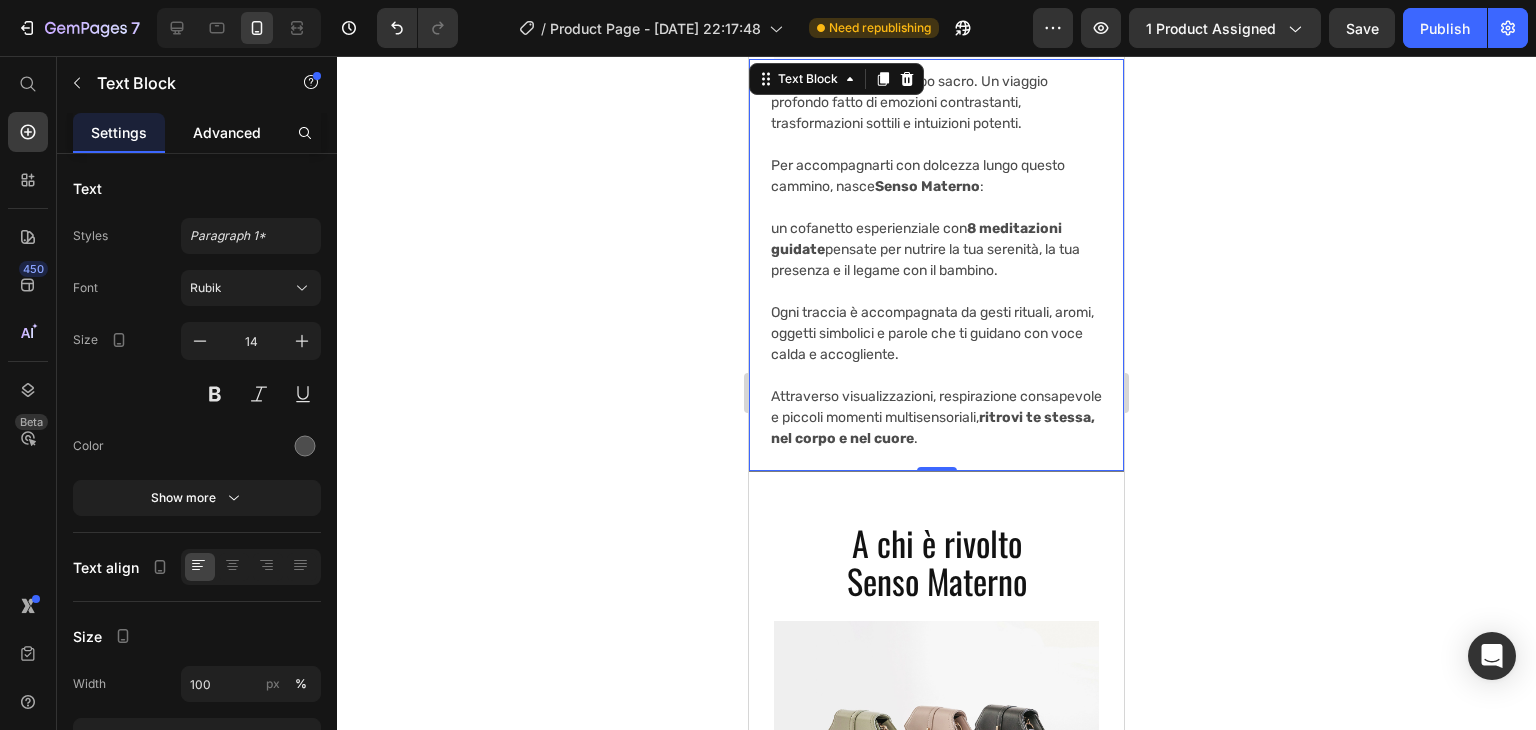 click on "Advanced" 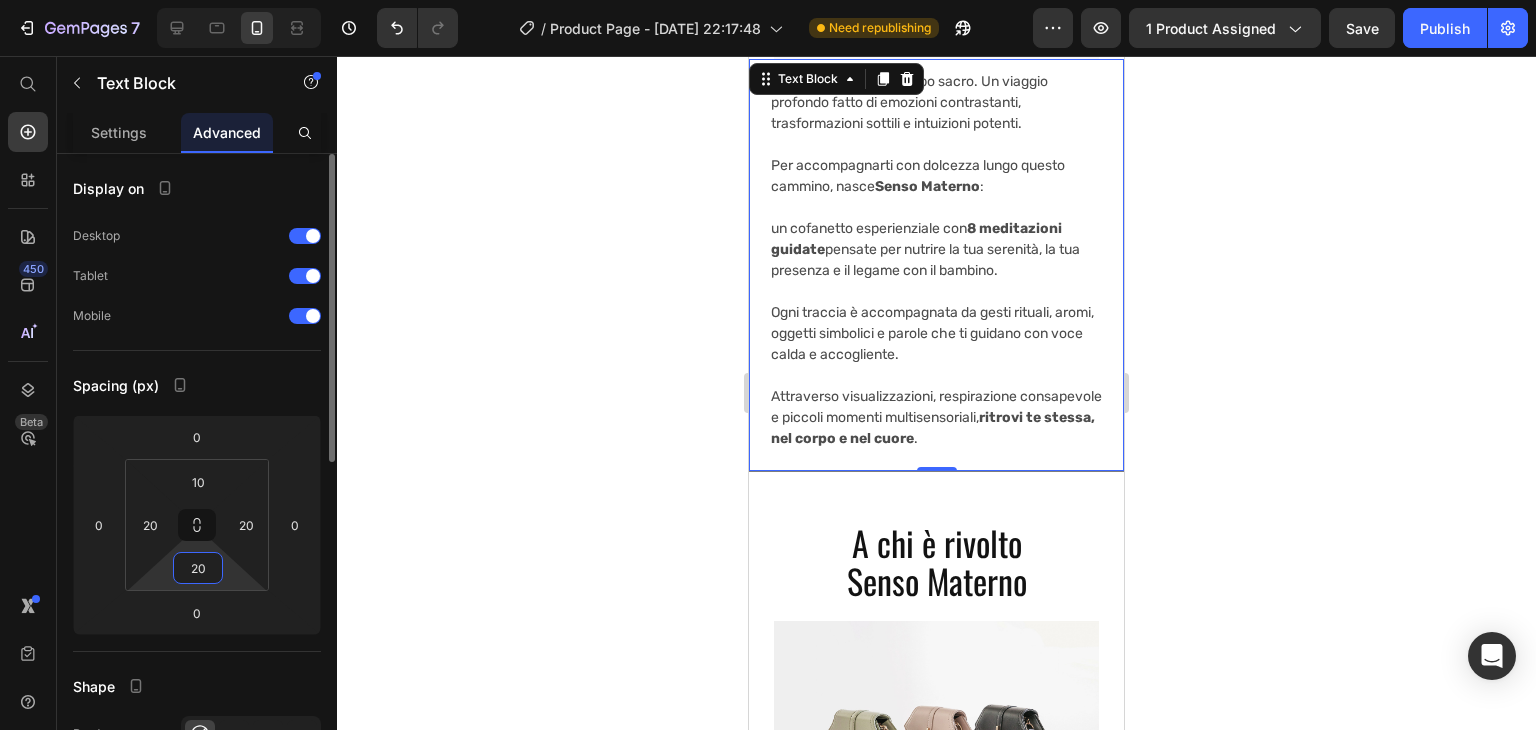 click on "20" at bounding box center (198, 568) 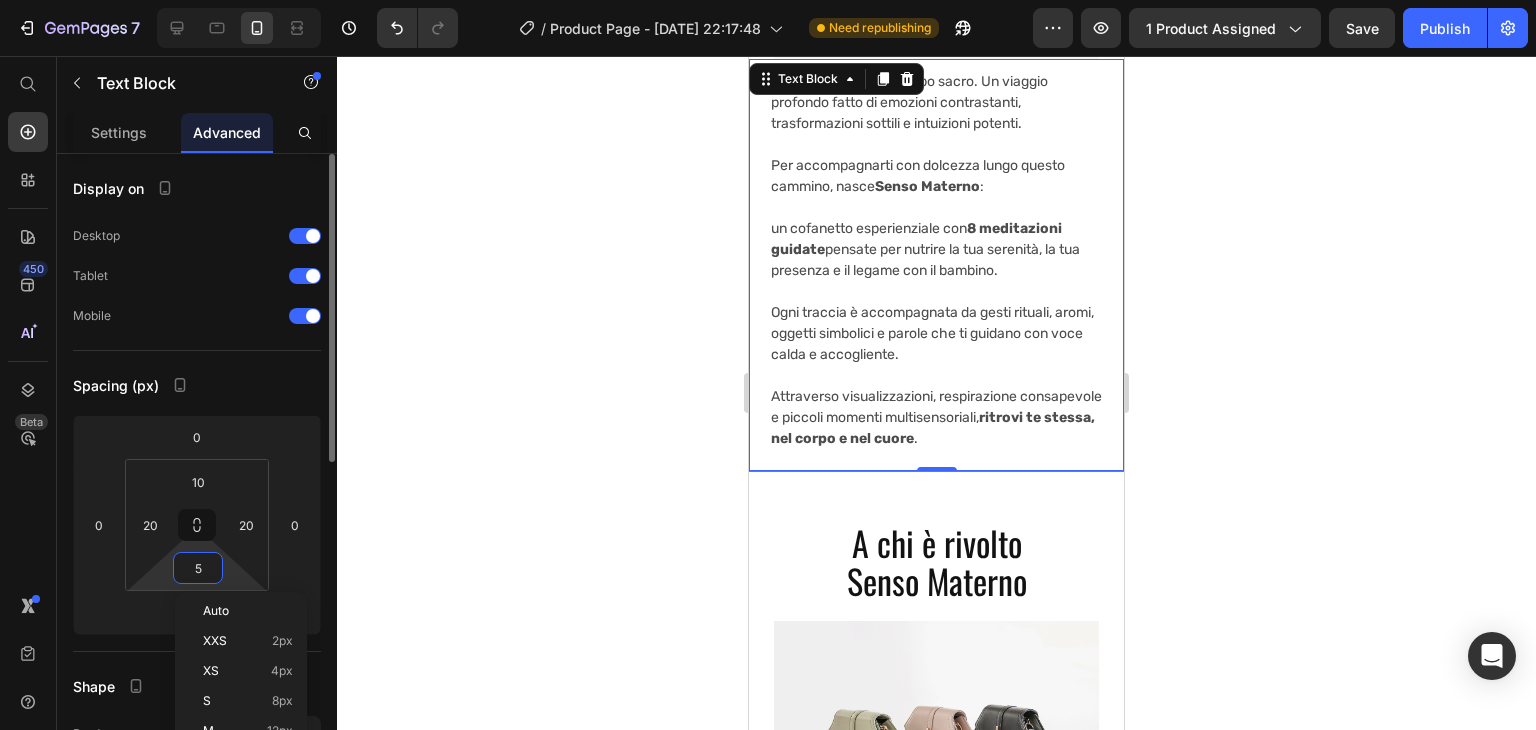 type on "50" 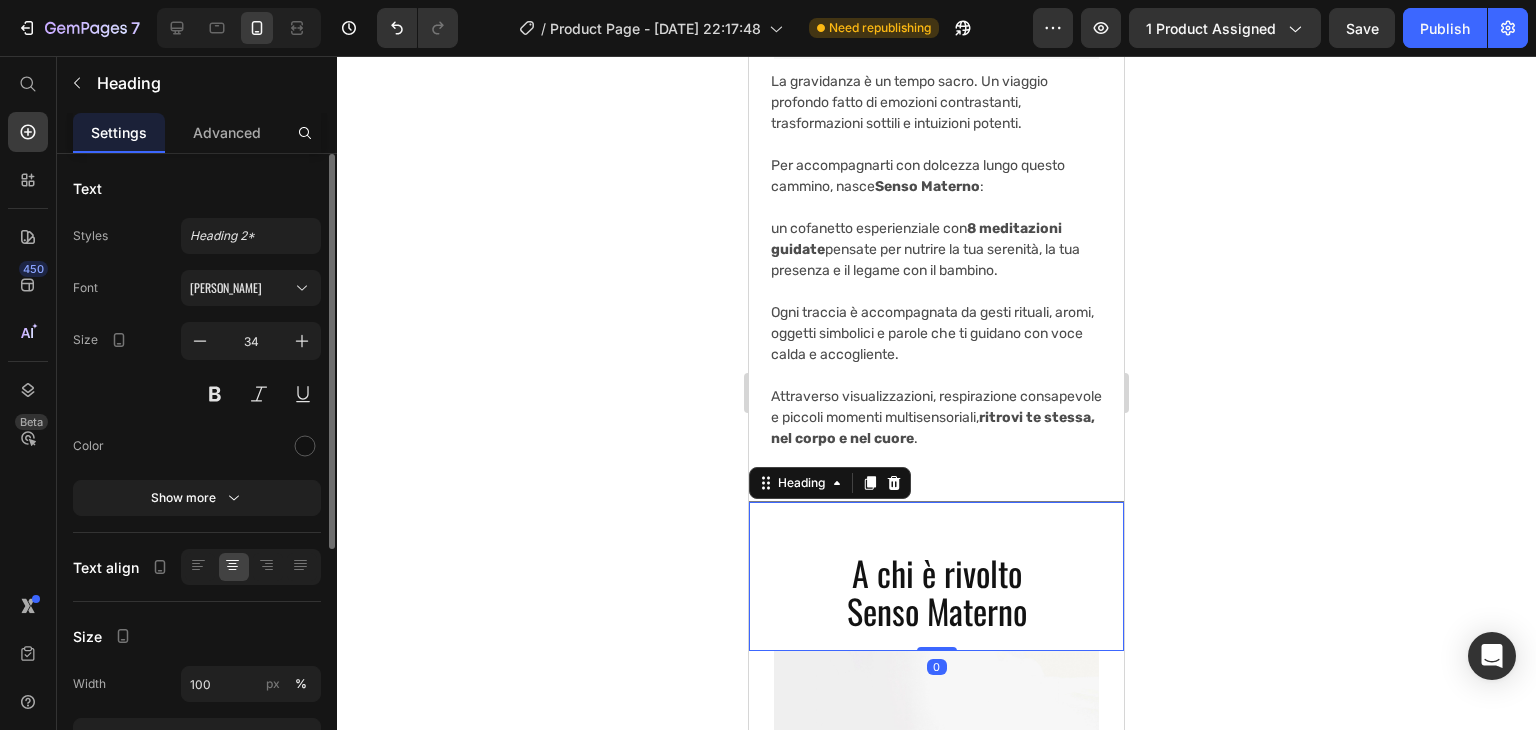 click on "A chi è rivolto Senso Materno Heading   0" at bounding box center (936, 576) 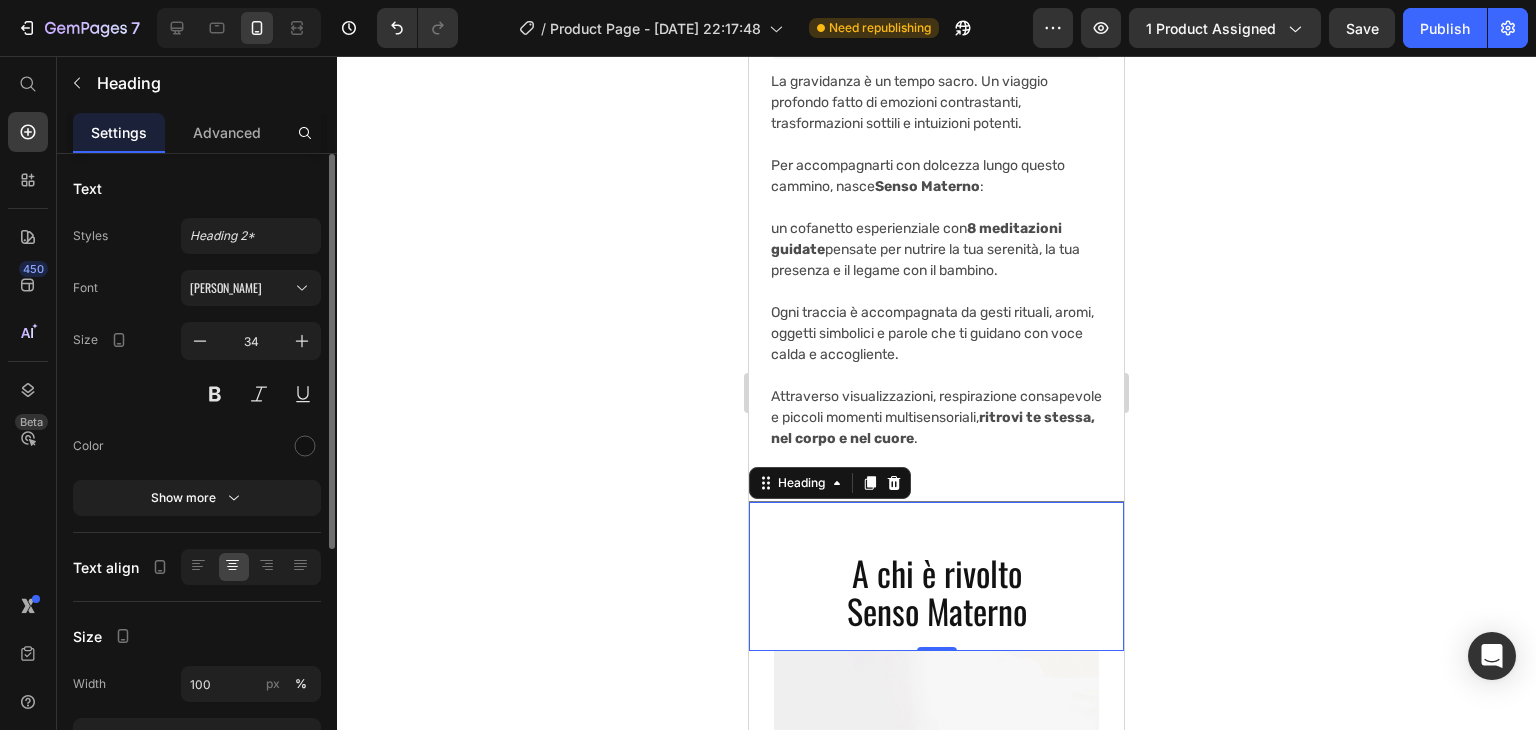 click 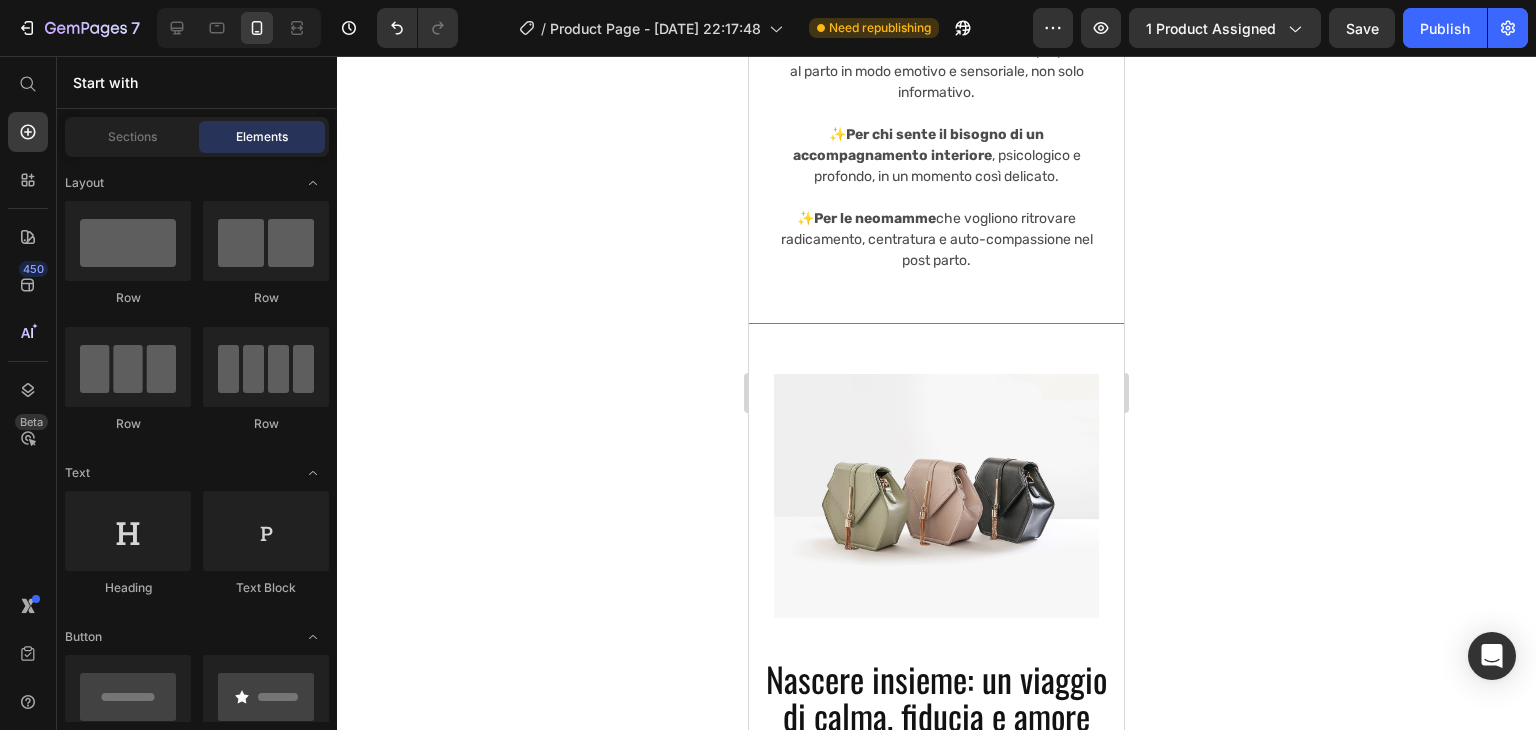 scroll, scrollTop: 2427, scrollLeft: 0, axis: vertical 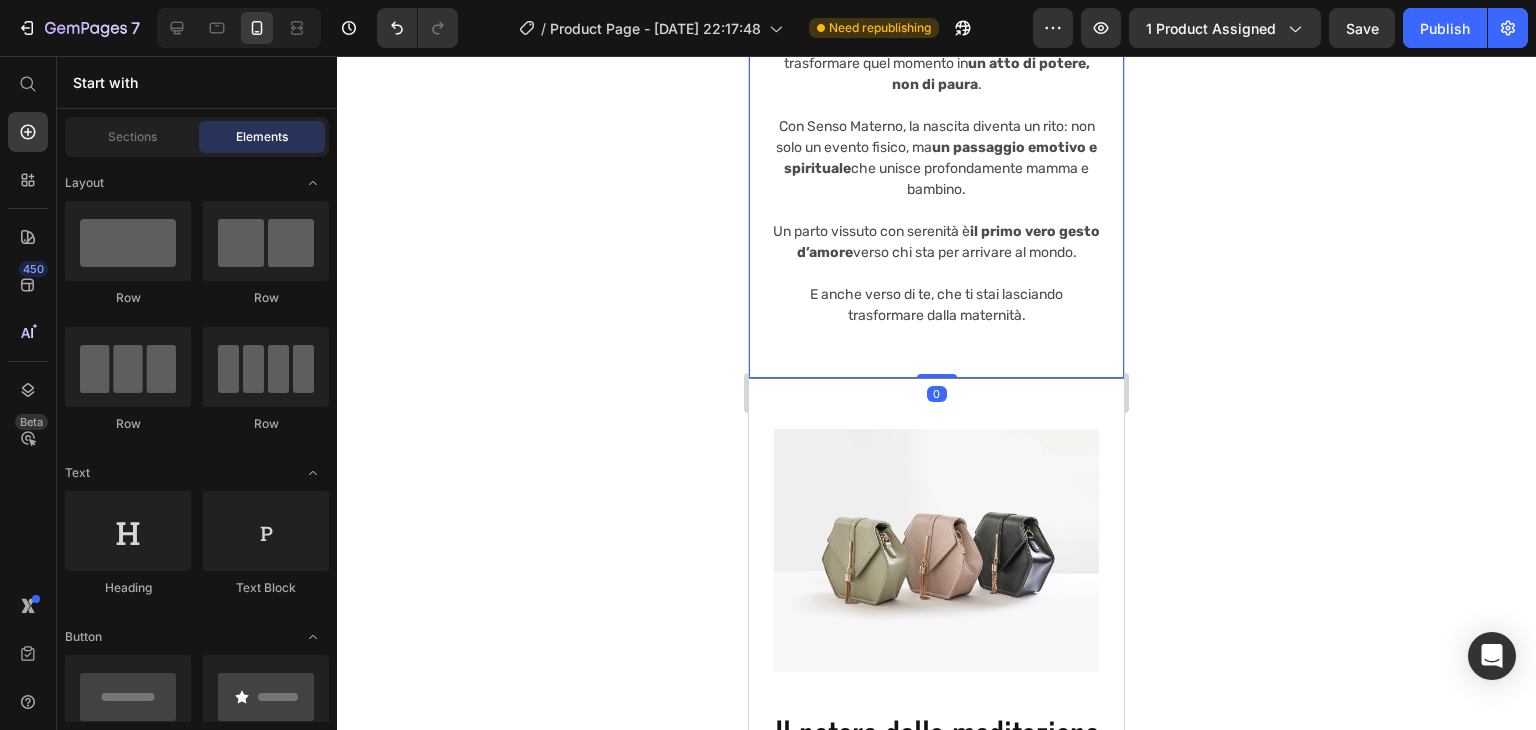 click on "A chi è rivolto Senso Materno Heading Image Questo percorso è pensato per chi sente che la maternità è molto più di un evento fisico: è una soglia da attraversare con consapevolezza, dolcezza e ascolto.   ✨  Per le donne in gravidanza , che vogliono creare uno spazio intimo di calma e connessione.   ✨  Per le future mamme  che desiderano prepararsi al parto in modo emotivo e sensoriale, non solo informativo.   ✨  Per chi sente il bisogno di un accompagnamento interiore , psicologico e profondo, in un momento così delicato.   ✨  Per le neomamme  che vogliono ritrovare radicamento, centratura e auto-compassione nel post parto. Text Block                Title Line Section 3 Image Nascere insieme: un viaggio di calma, fiducia e amore Heading Prepararsi al parto con consapevolezza significa trasformare quel momento in  un atto di potere, non di paura . Con Senso Materno, la nascita diventa un rito: non solo un evento fisico, ma  un passaggio emotivo e spirituale   il primo vero gesto d’amore" at bounding box center (936, 3567) 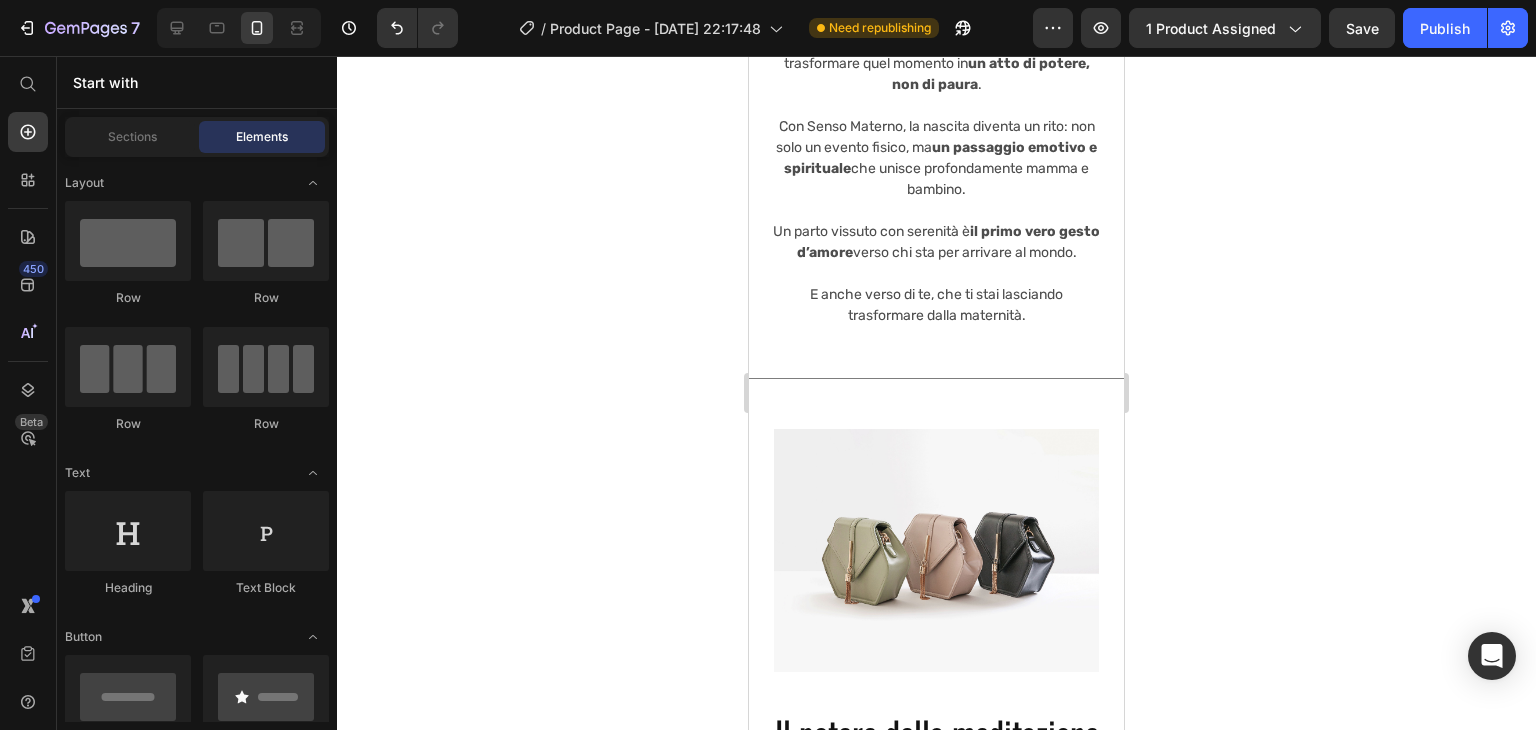 click on "A chi è rivolto Senso Materno Heading Image Questo percorso è pensato per chi sente che la maternità è molto più di un evento fisico: è una soglia da attraversare con consapevolezza, dolcezza e ascolto.   ✨  Per le donne in gravidanza , che vogliono creare uno spazio intimo di calma e connessione.   ✨  Per le future mamme  che desiderano prepararsi al parto in modo emotivo e sensoriale, non solo informativo.   ✨  Per chi sente il bisogno di un accompagnamento interiore , psicologico e profondo, in un momento così delicato.   ✨  Per le neomamme  che vogliono ritrovare radicamento, centratura e auto-compassione nel post parto. Text Block                Title Line Section 3 Image Nascere insieme: un viaggio di calma, fiducia e amore Heading Prepararsi al parto con consapevolezza significa trasformare quel momento in  un atto di potere, non di paura . Con Senso Materno, la nascita diventa un rito: non solo un evento fisico, ma  un passaggio emotivo e spirituale   il primo vero gesto d’amore" at bounding box center [936, 3567] 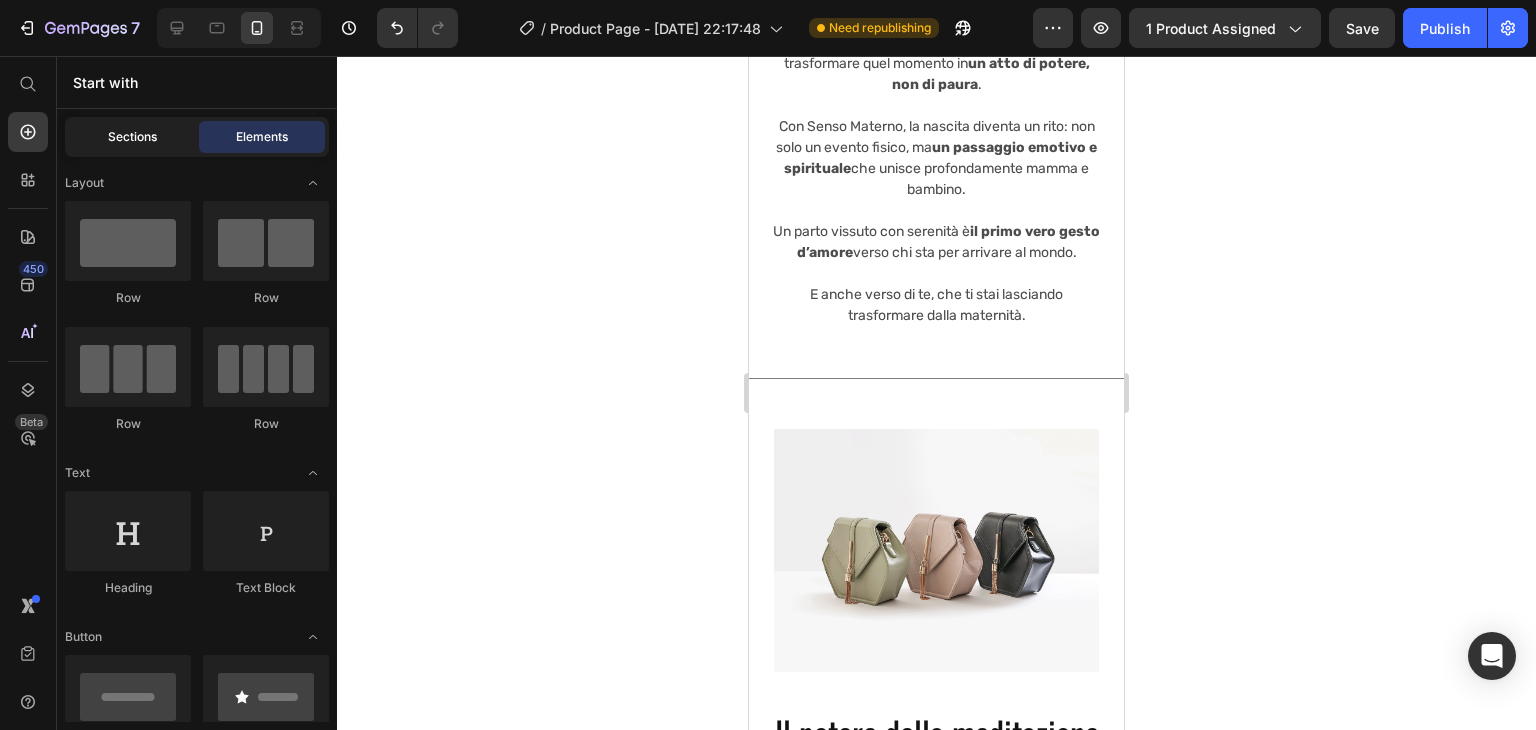 click on "Sections" at bounding box center (132, 137) 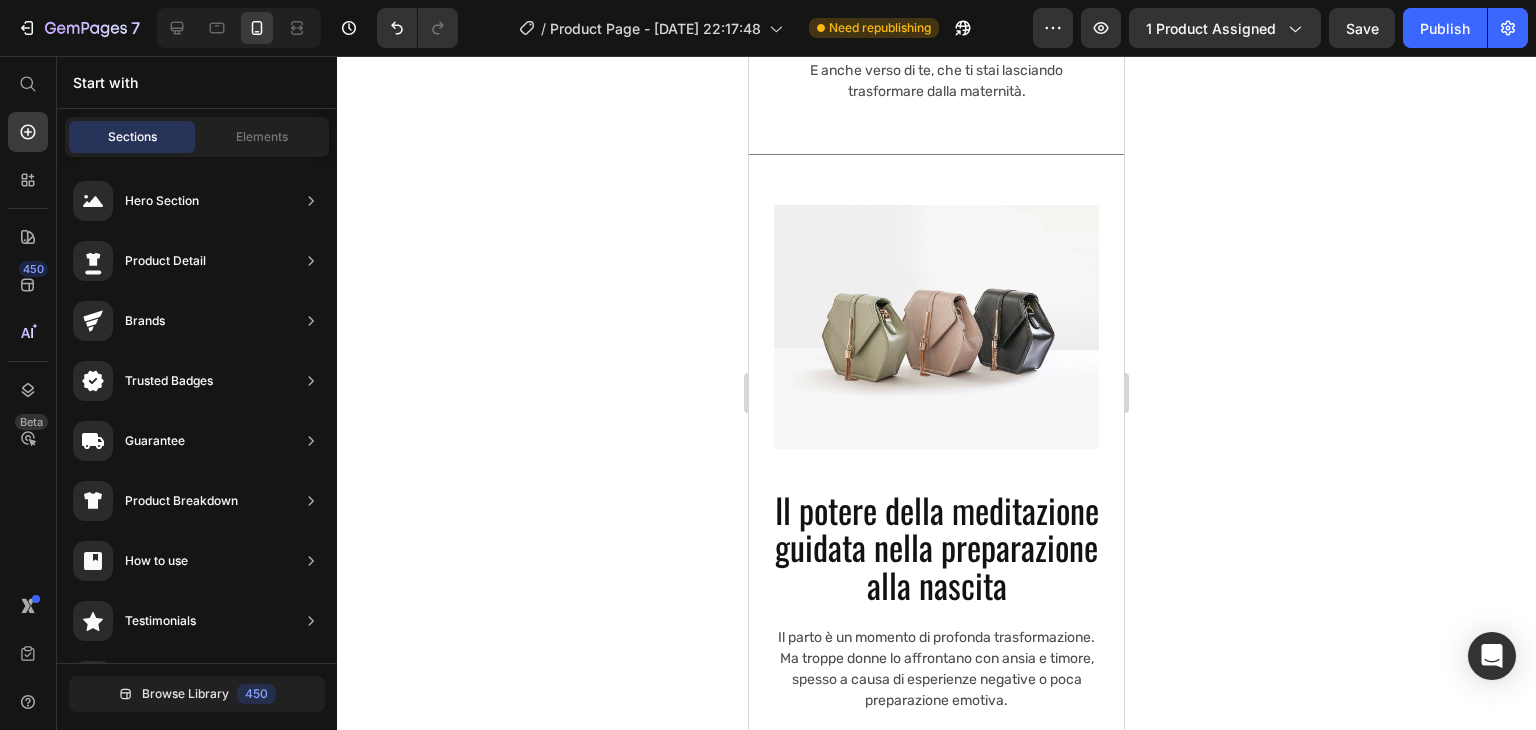 scroll, scrollTop: 3395, scrollLeft: 0, axis: vertical 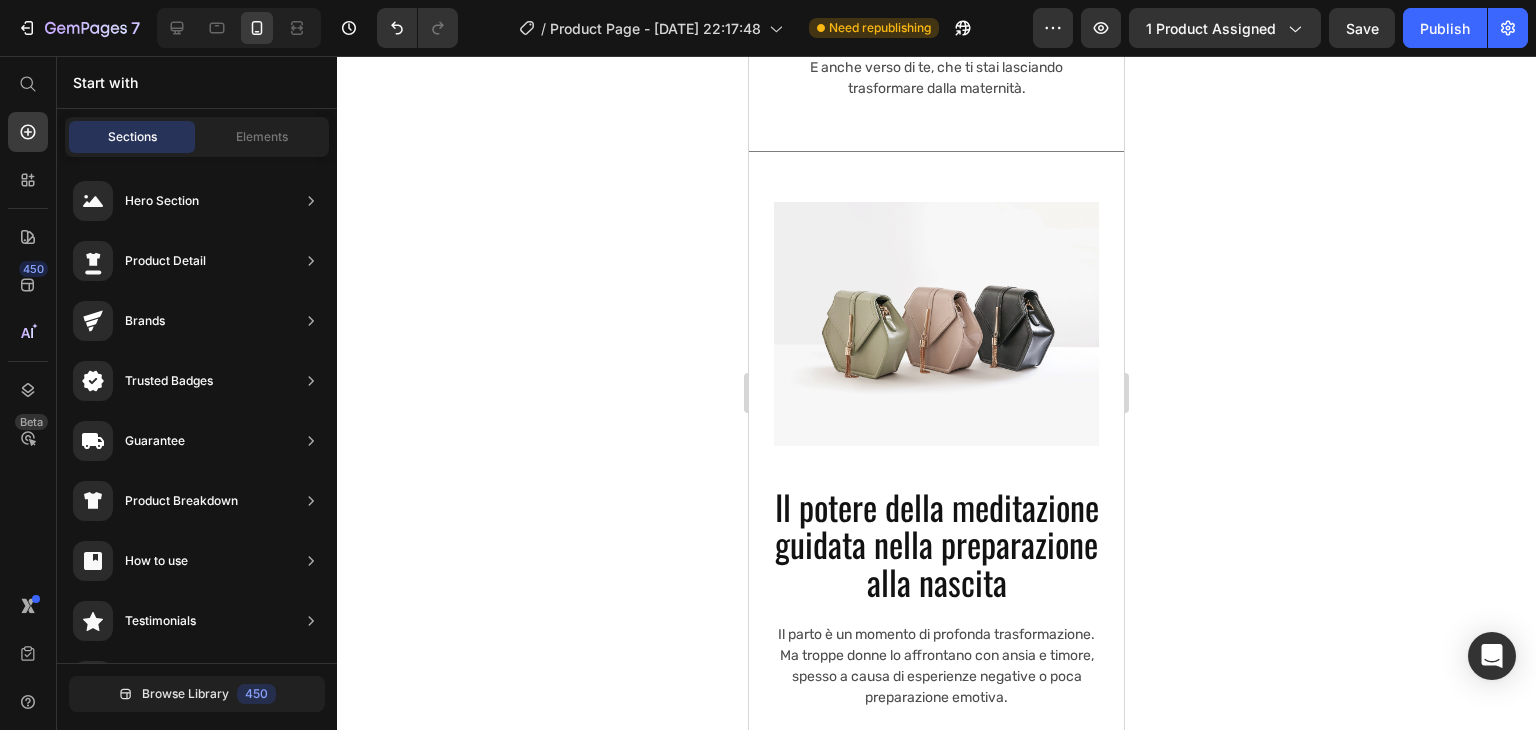 click on "Image Nascere insieme: un viaggio di calma, fiducia e amore Heading Prepararsi al parto con consapevolezza significa trasformare quel momento in  un atto di potere, non di paura . Con Senso Materno, la nascita diventa un rito: non solo un evento fisico, ma  un passaggio emotivo e spirituale  che unisce profondamente mamma e bambino.   Un parto vissuto con serenità è  il primo vero gesto d’amore  verso chi sta per arrivare al mondo. E anche verso di te, che ti stai lasciando trasformare dalla maternità. Text Block                Title Line Section 4 Image Il potere della meditazione guidata nella preparazione alla nascita Heading Il parto è un momento di profonda trasformazione. Ma troppe donne lo affrontano con ansia e timore, spesso a causa di esperienze negative o poca preparazione emotiva.   Senso Materno  offre un’alternativa: meditazioni guidate e rituali sensoriali per aiutarti a vivere la nascita con presenza, fiducia e serenità. Text Block                Title Line Section 5 Image Heading" at bounding box center [936, 3336] 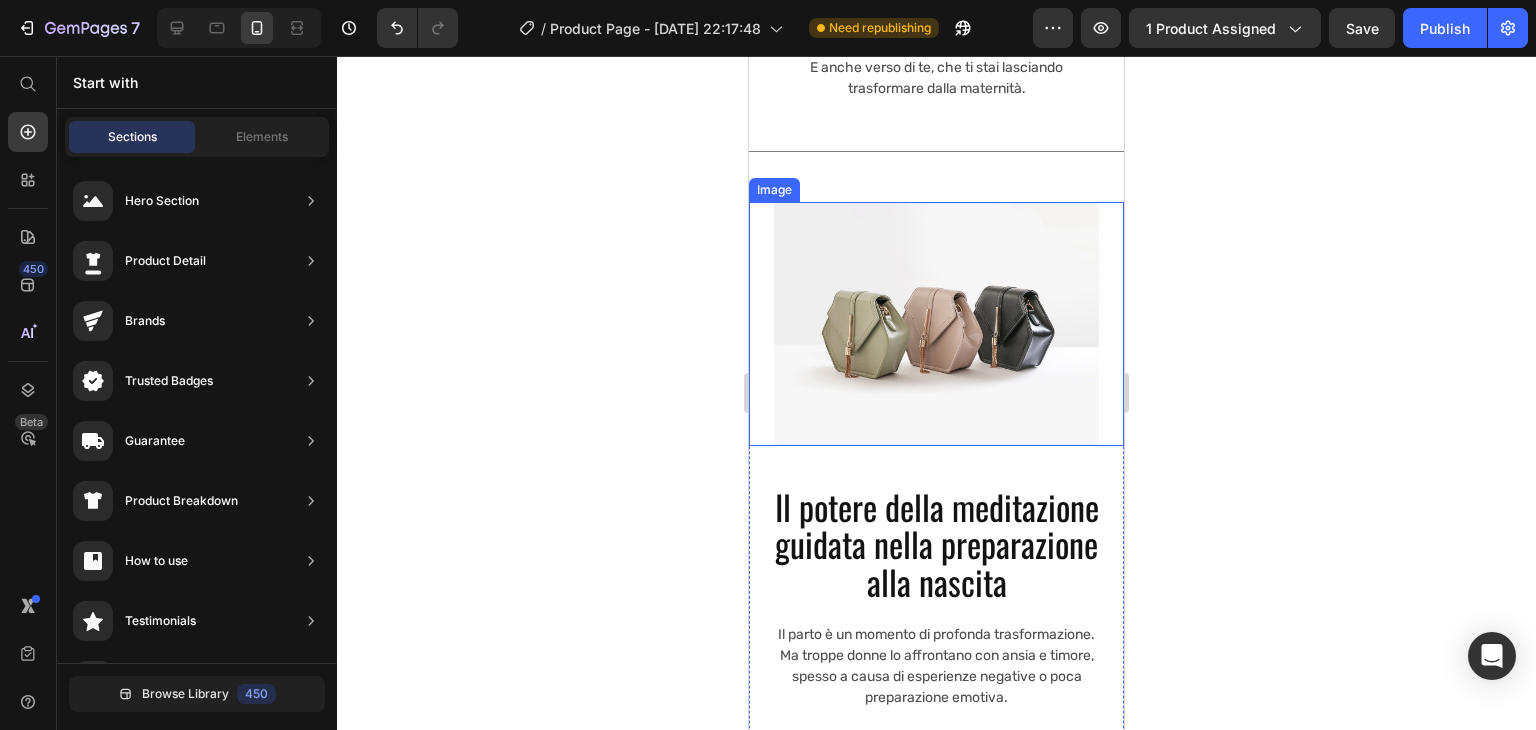 drag, startPoint x: 790, startPoint y: 209, endPoint x: 1079, endPoint y: 317, distance: 308.52066 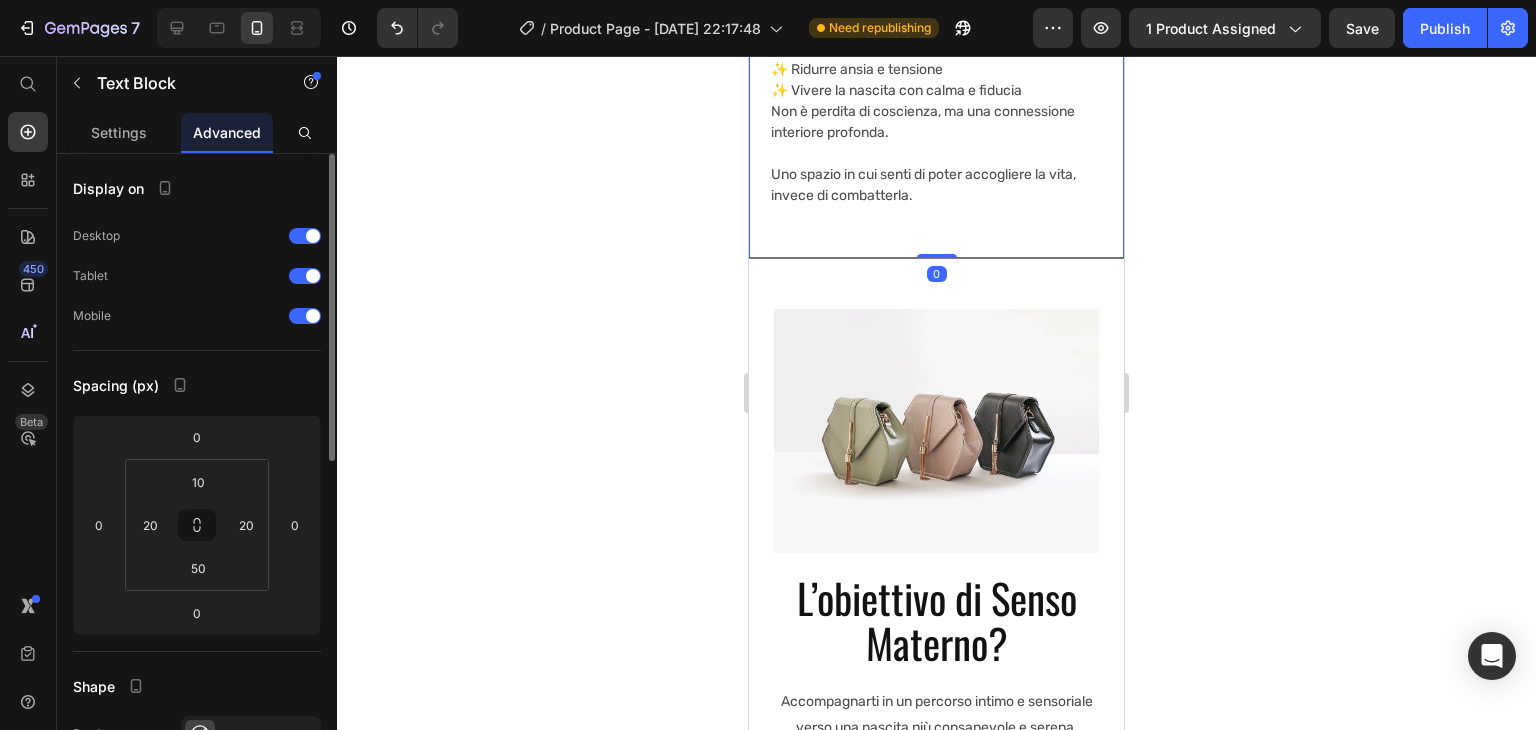 scroll, scrollTop: 4854, scrollLeft: 0, axis: vertical 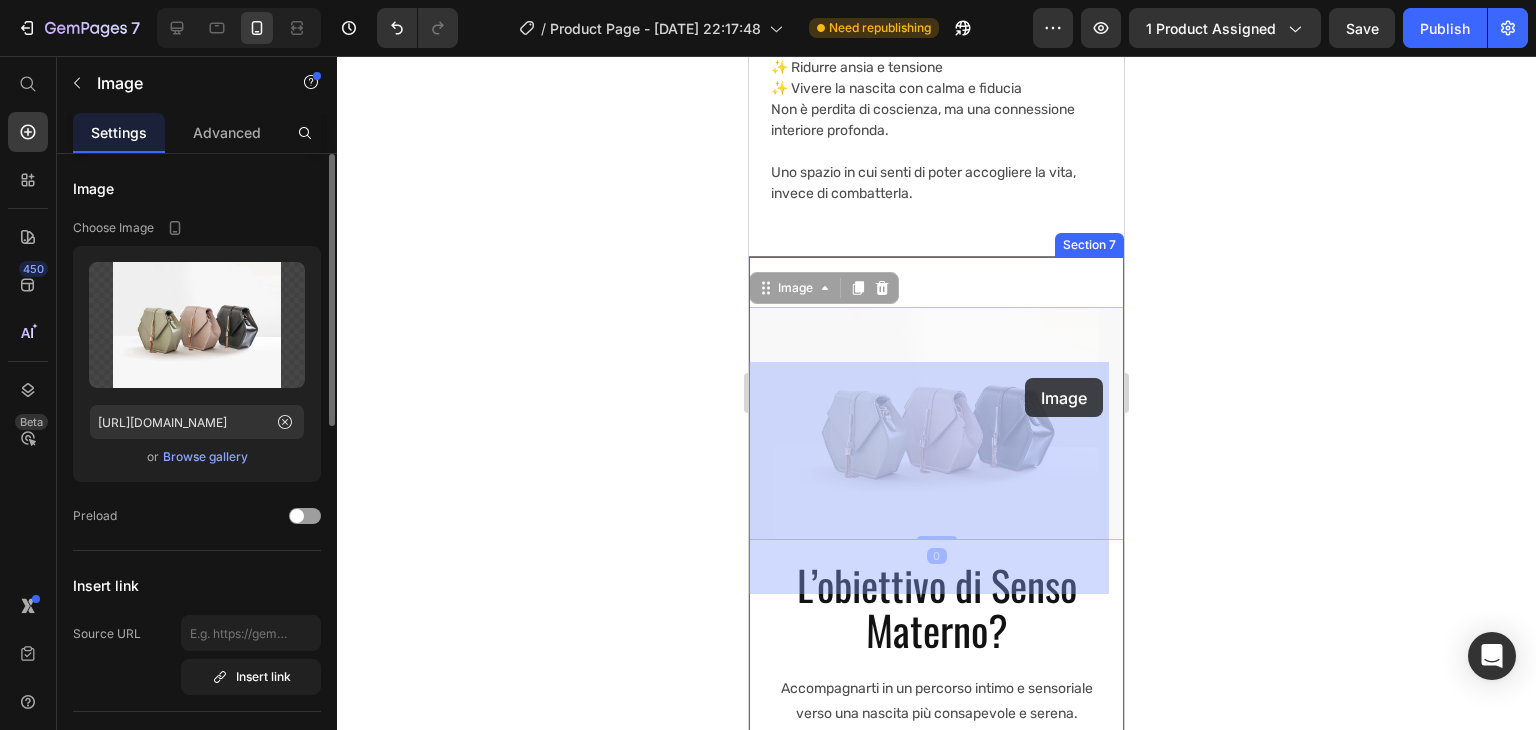 drag, startPoint x: 1032, startPoint y: 467, endPoint x: 1025, endPoint y: 377, distance: 90.27181 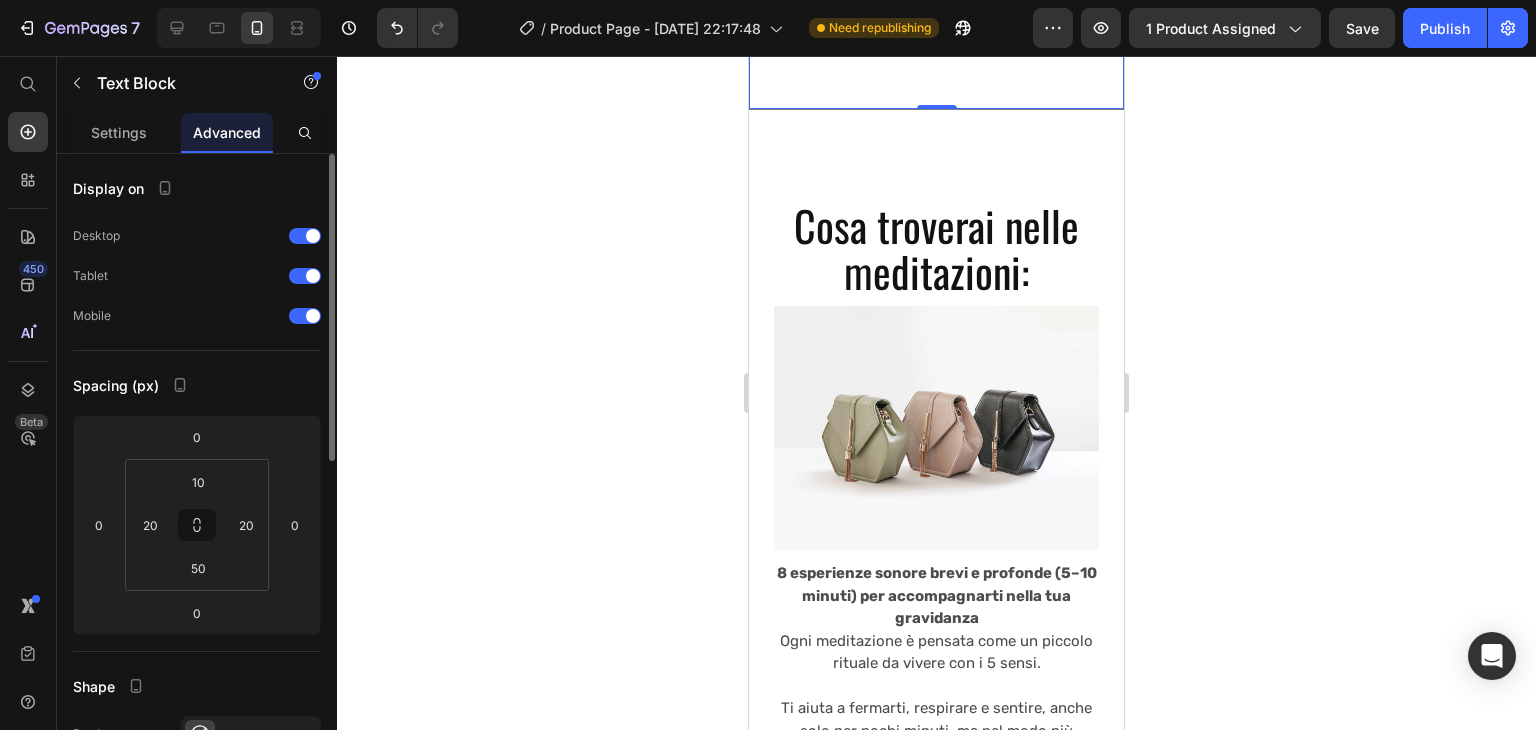 scroll, scrollTop: 5792, scrollLeft: 0, axis: vertical 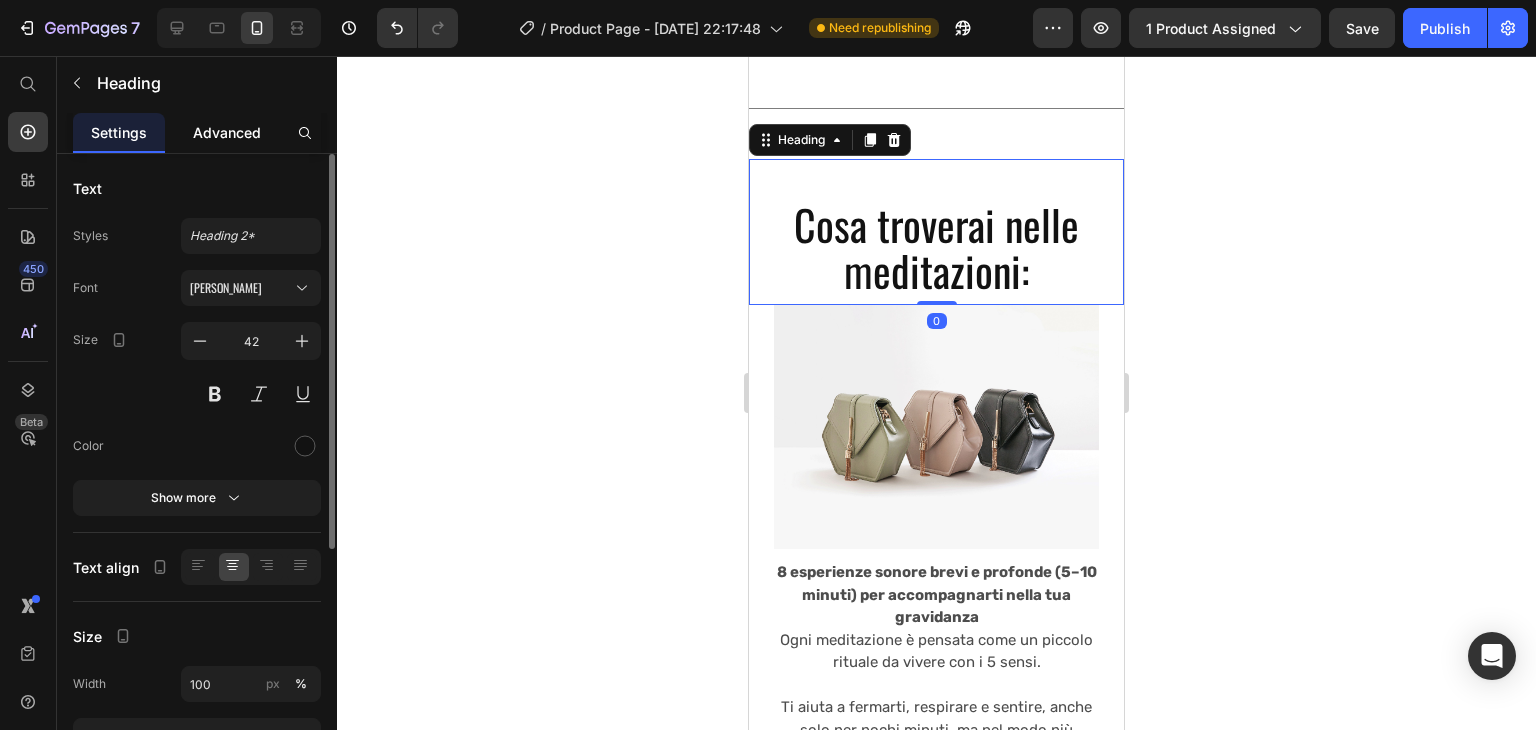 click on "Advanced" at bounding box center [227, 132] 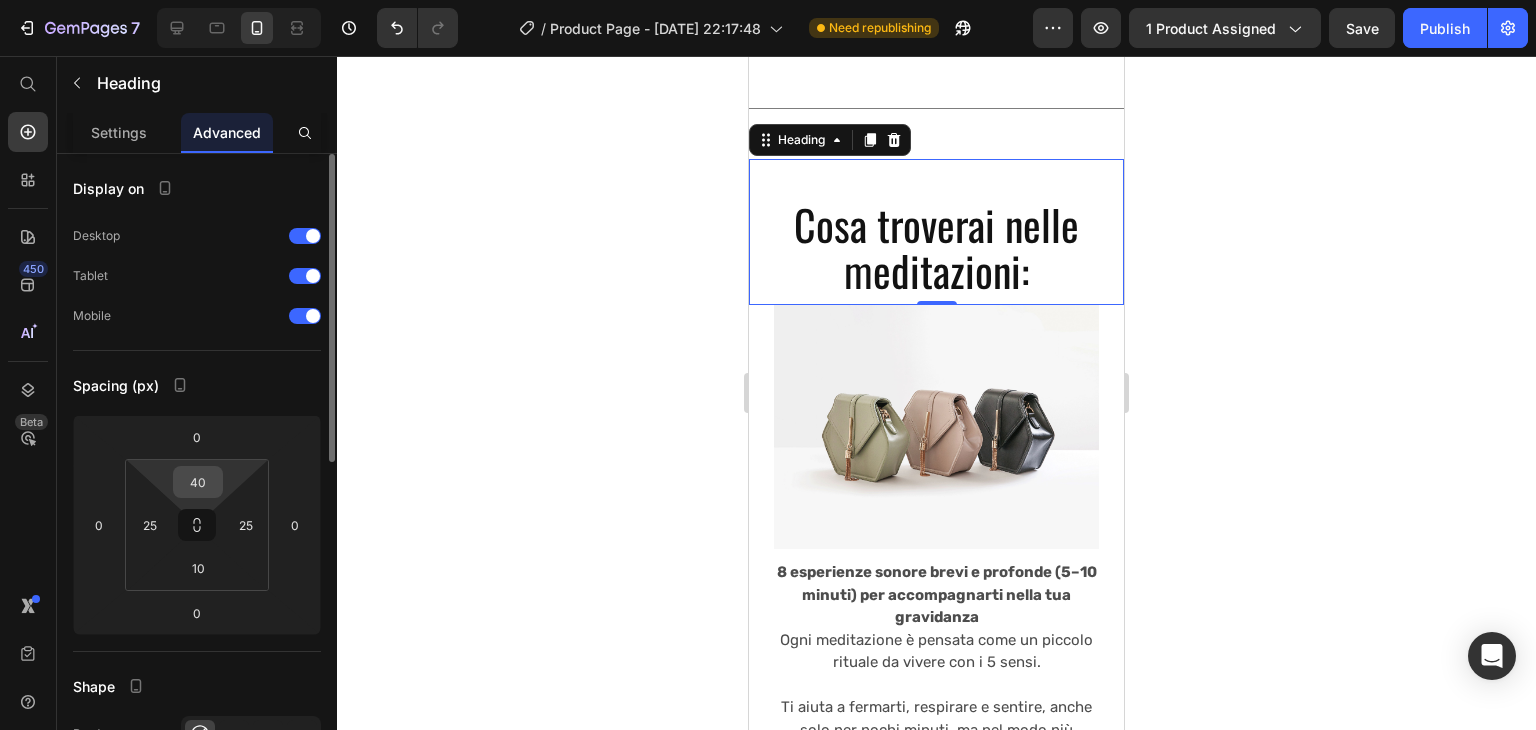 click on "40" at bounding box center (198, 482) 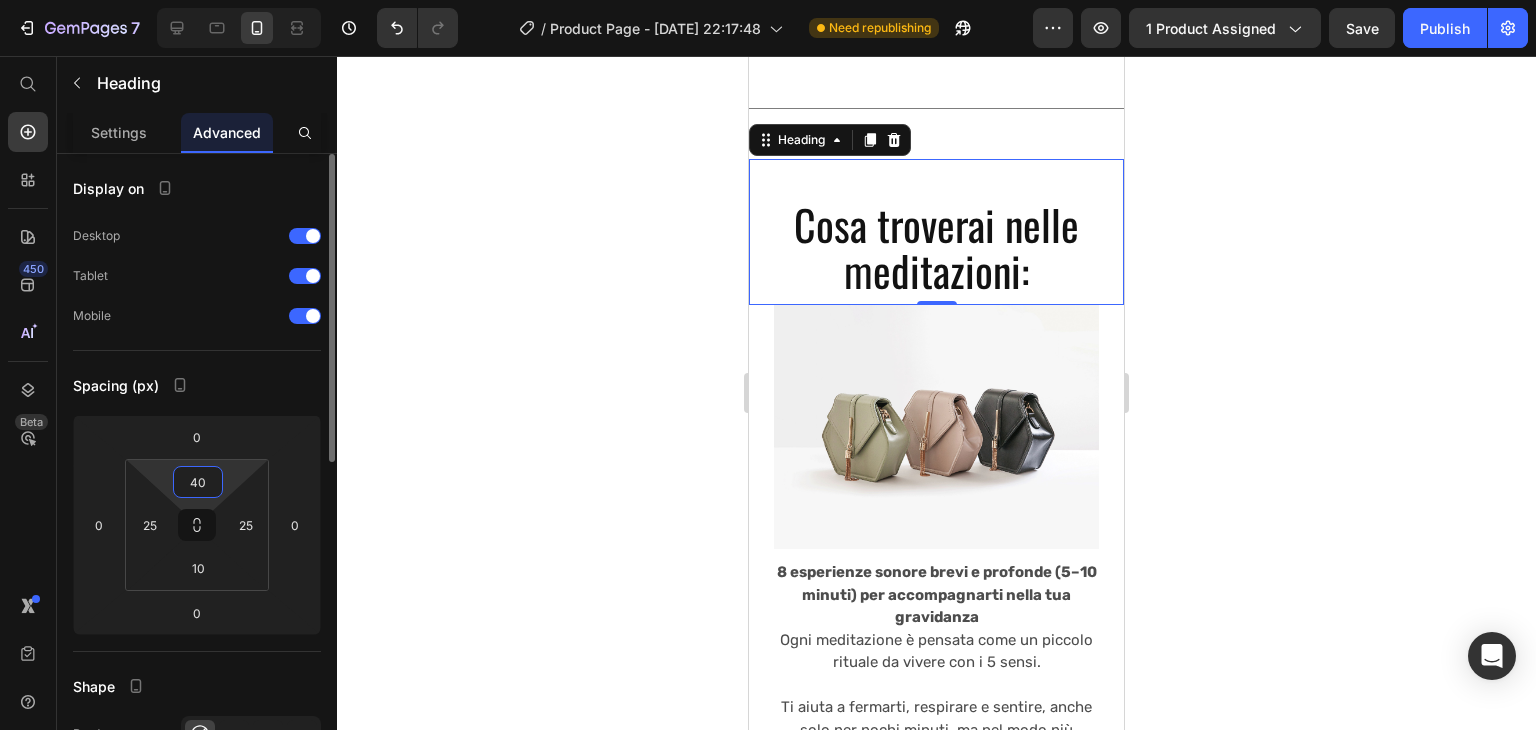 click on "40" at bounding box center (198, 482) 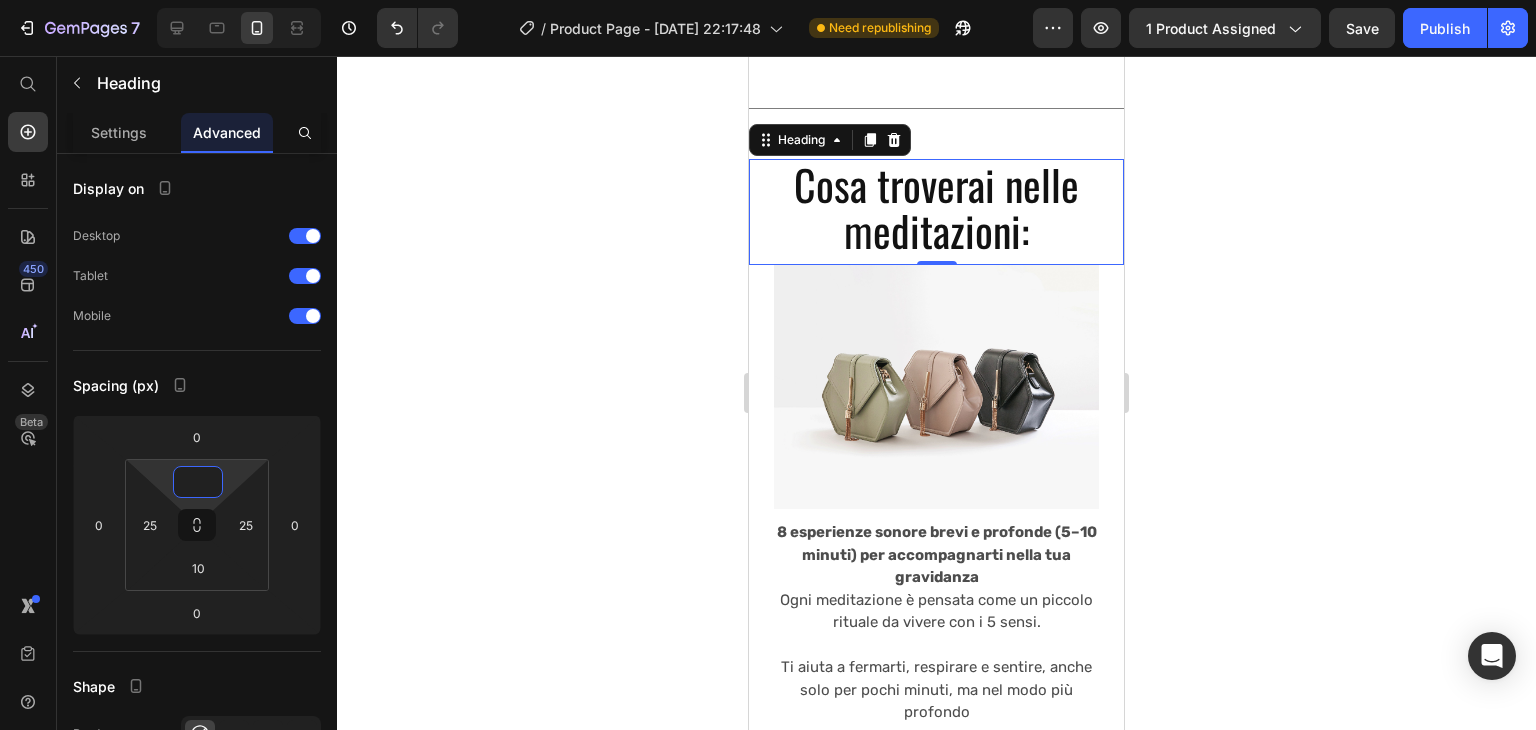 scroll, scrollTop: 5603, scrollLeft: 0, axis: vertical 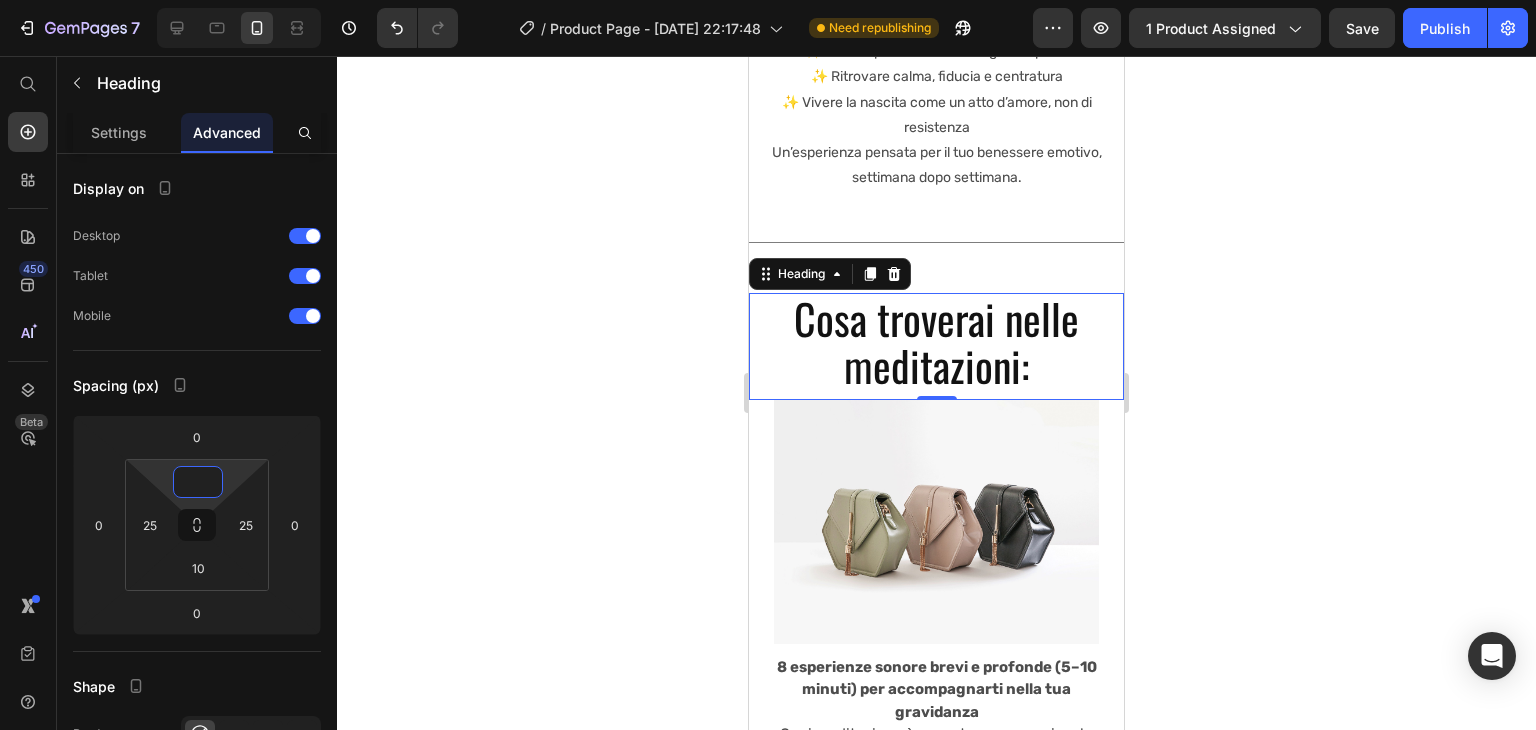 type on "0" 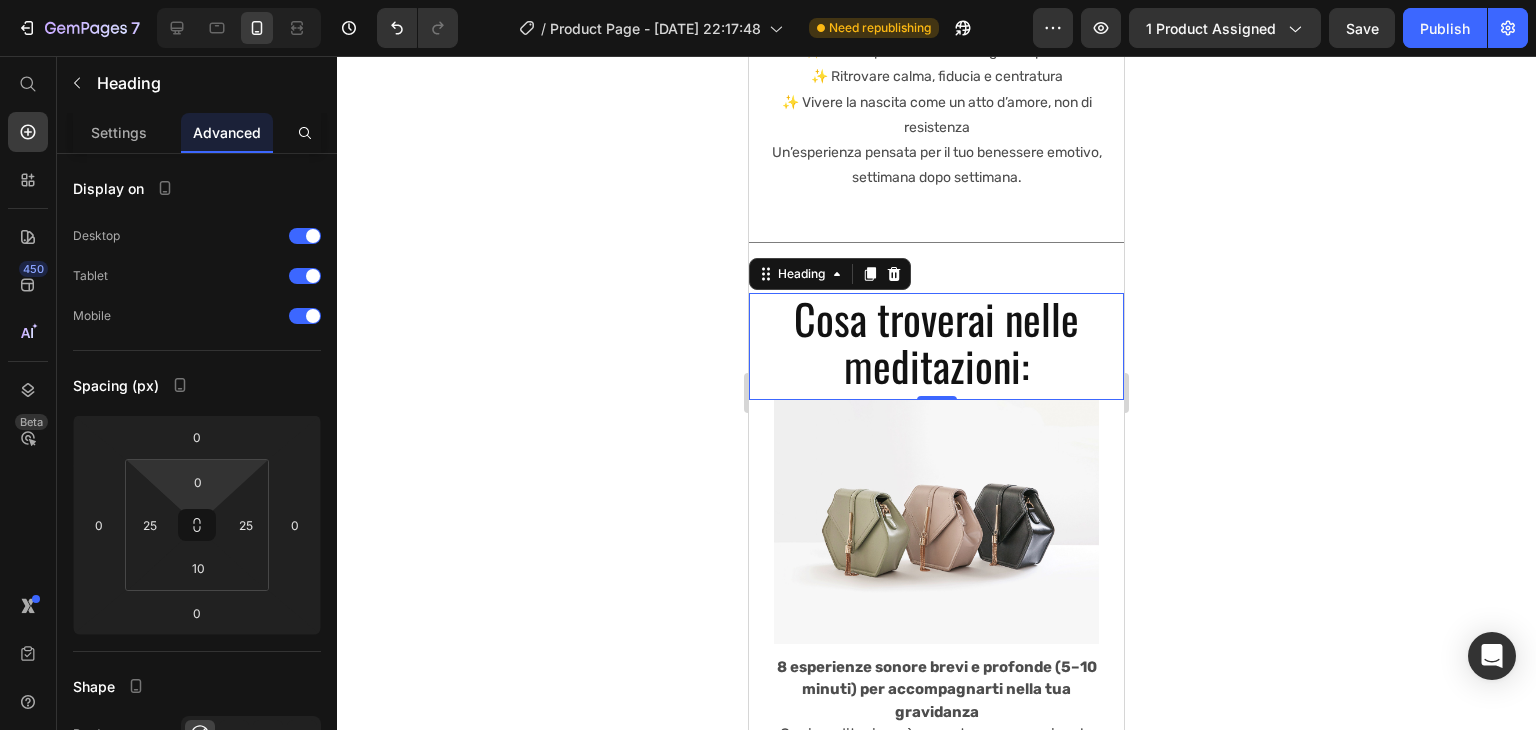 click 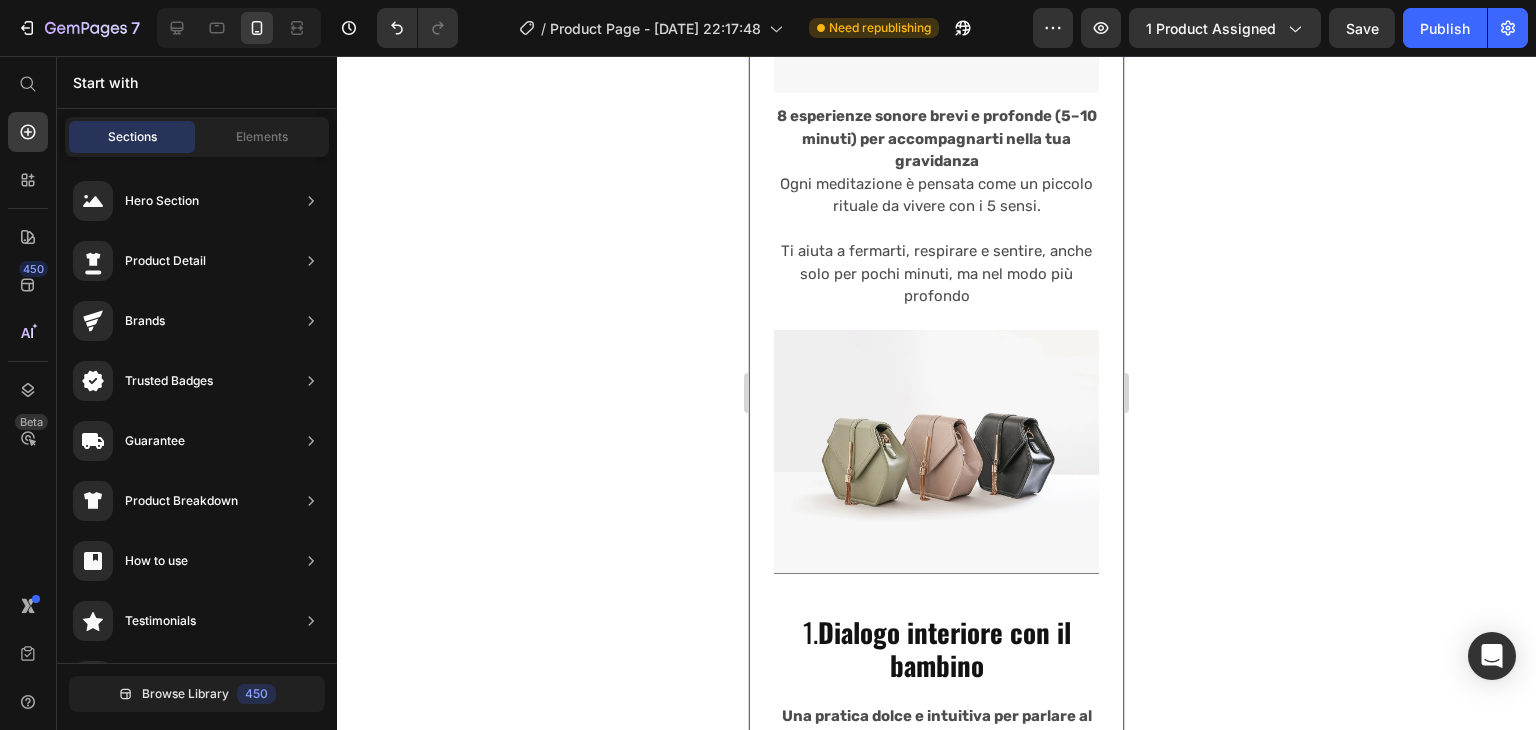scroll, scrollTop: 6206, scrollLeft: 0, axis: vertical 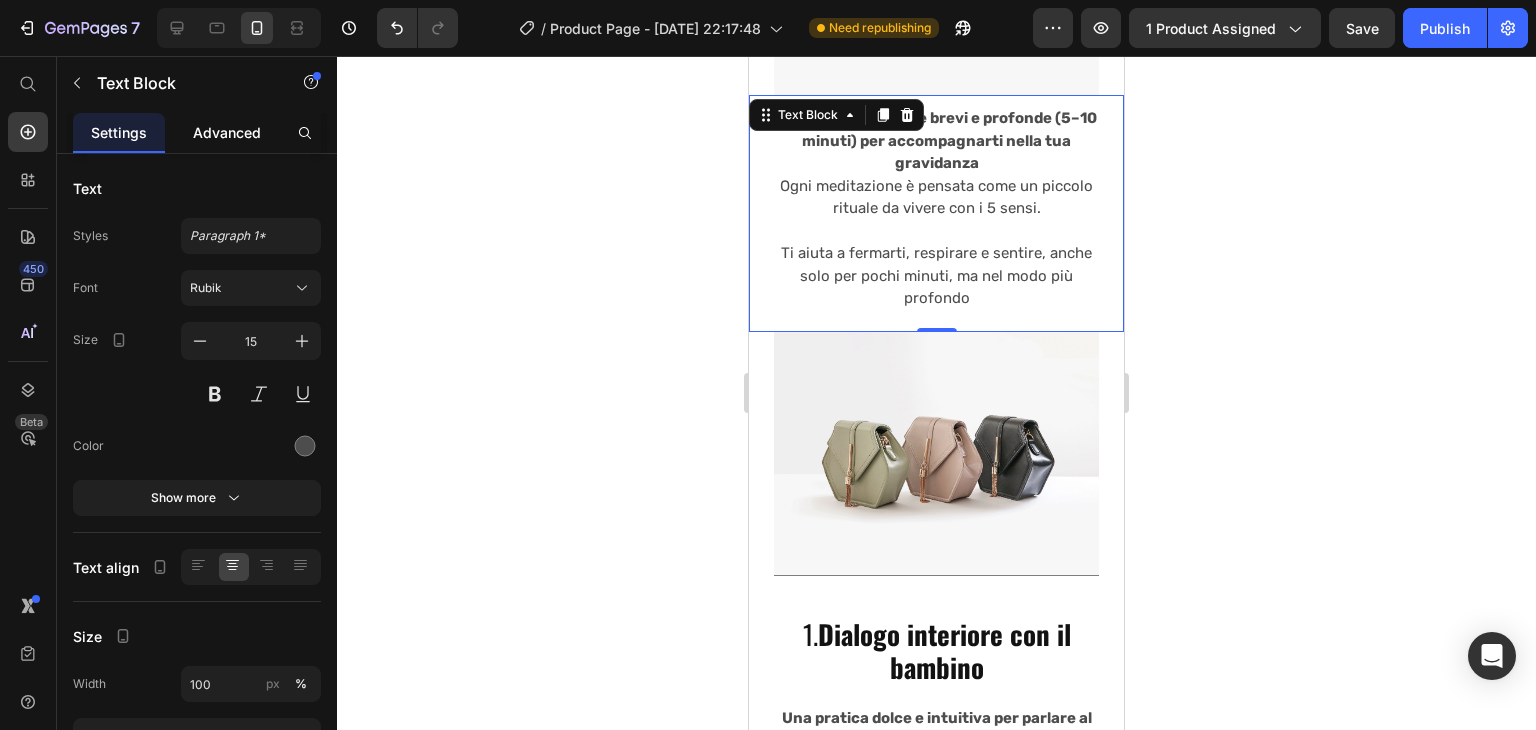 click on "Advanced" at bounding box center (227, 132) 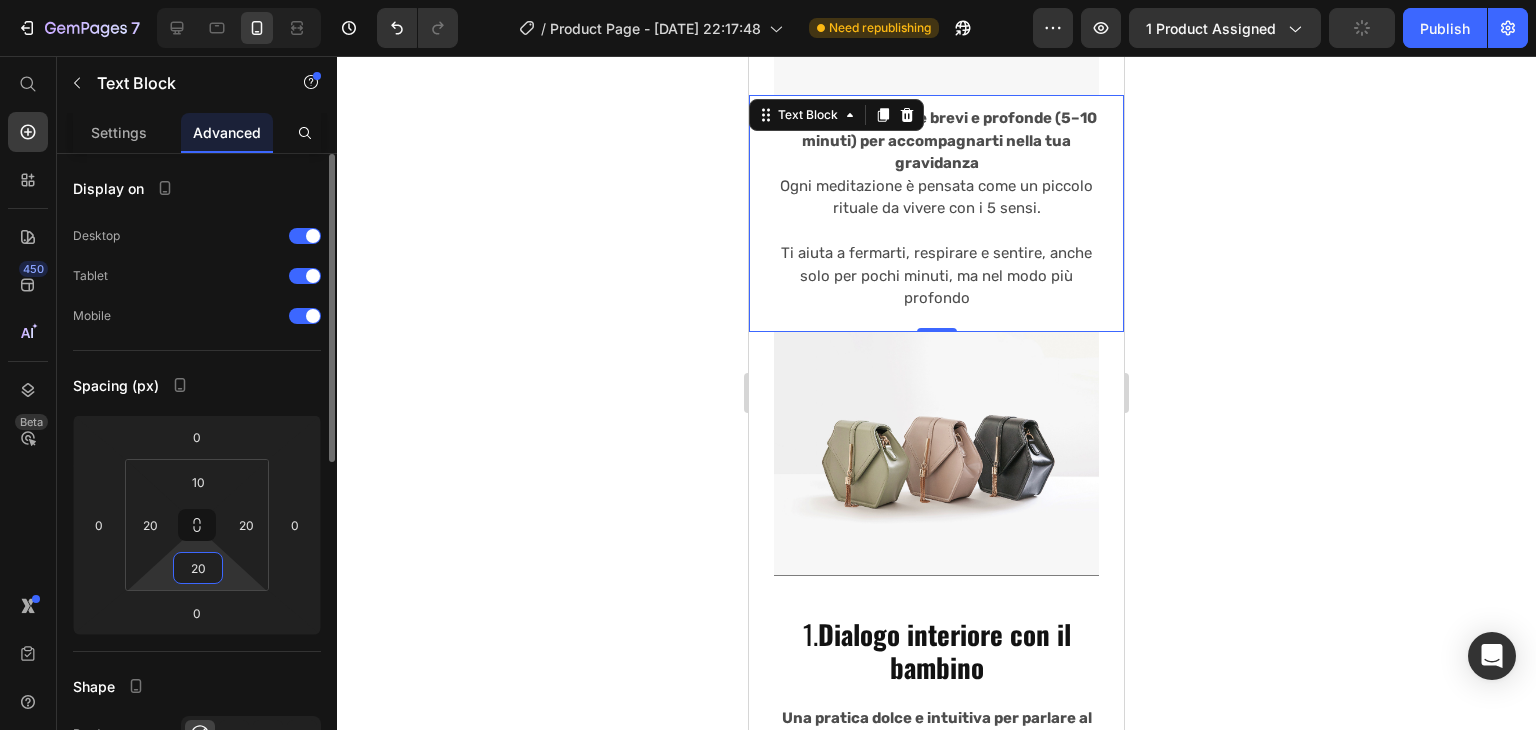 click on "20" at bounding box center (198, 568) 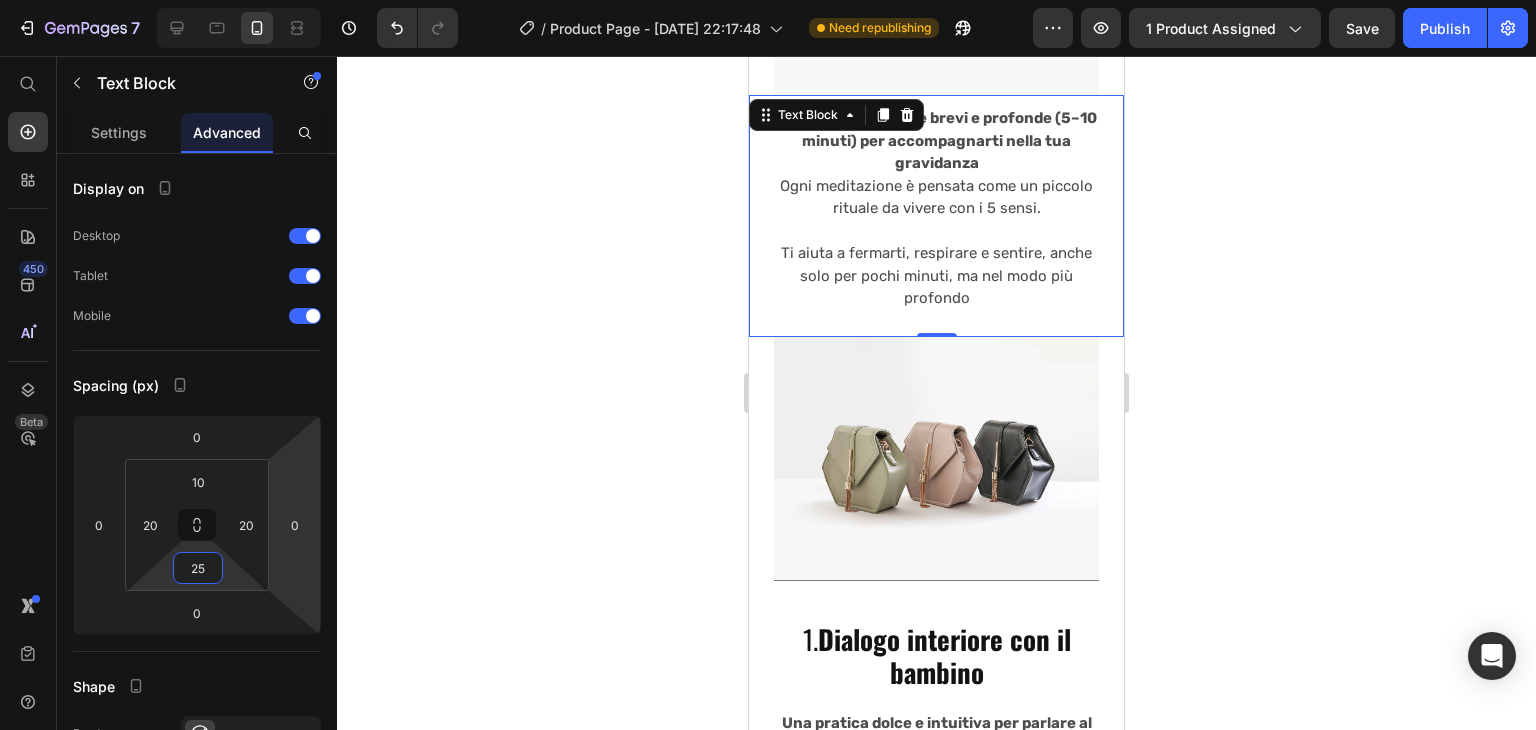 type on "25" 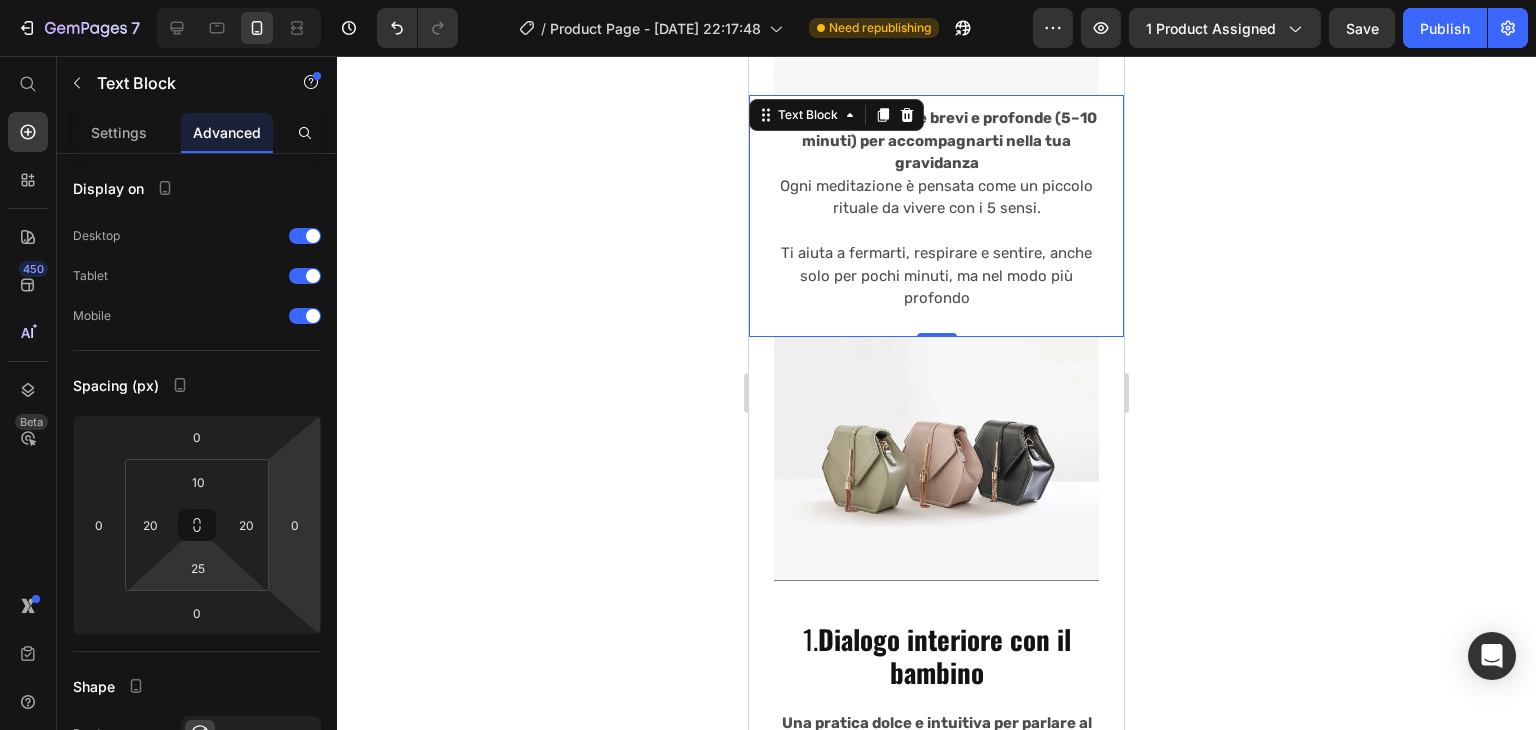 click 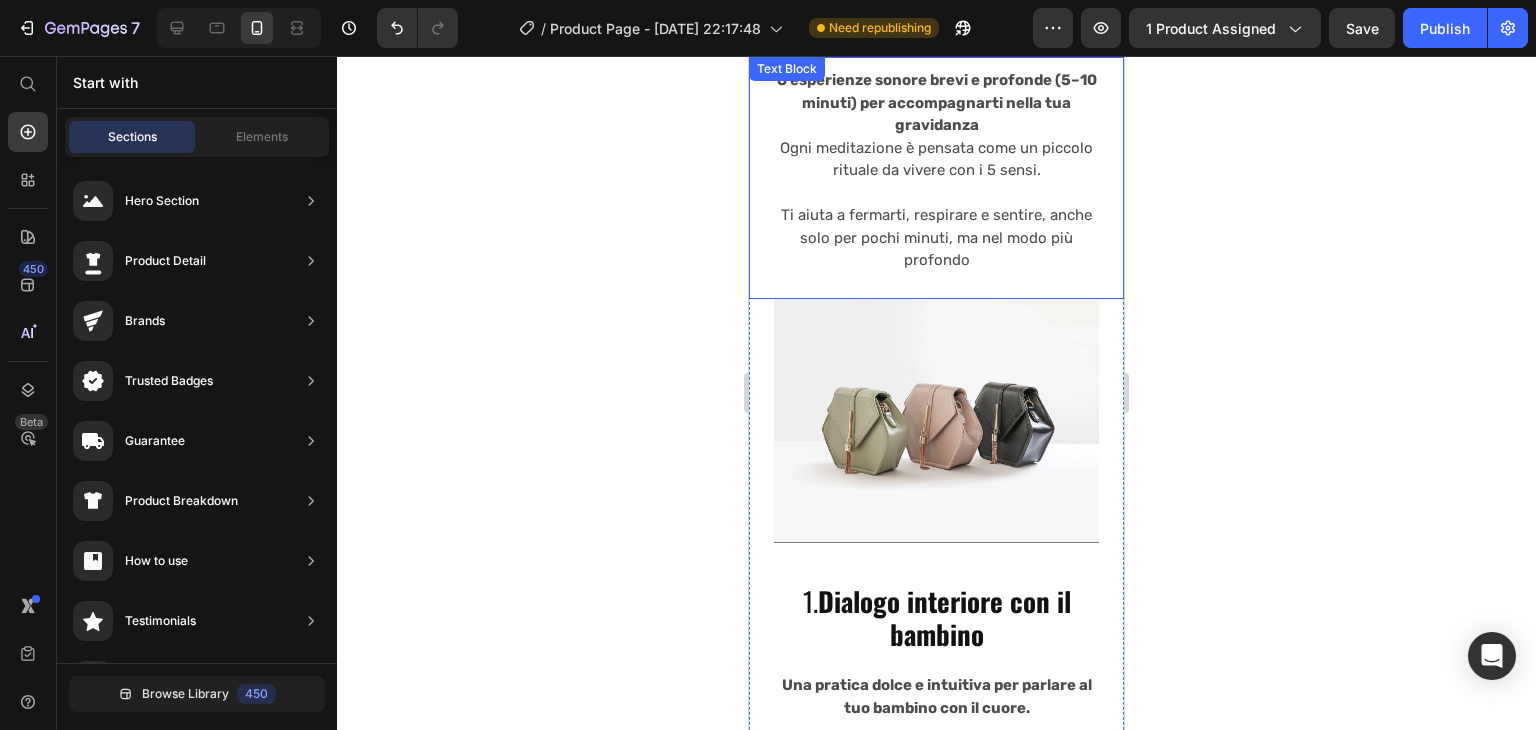 scroll, scrollTop: 6240, scrollLeft: 0, axis: vertical 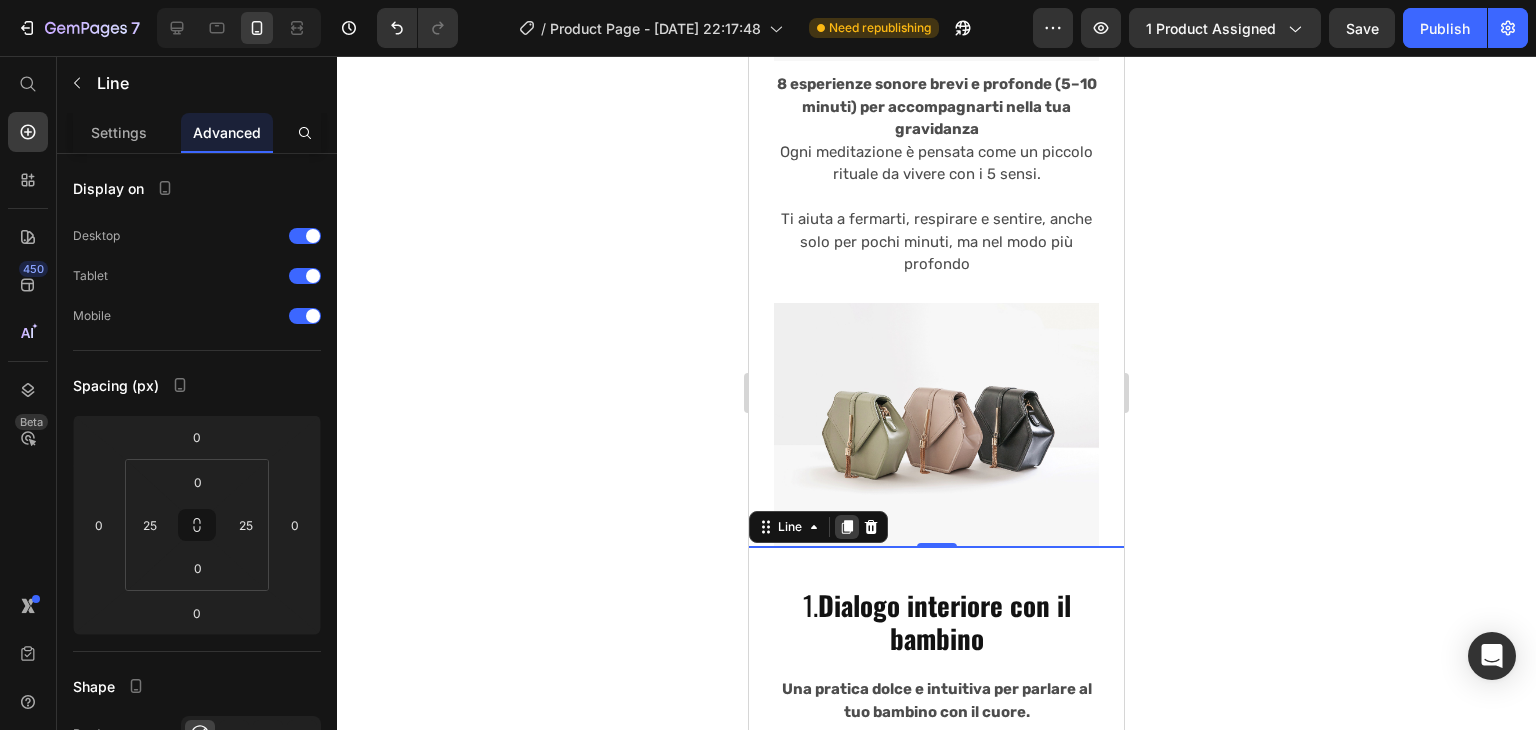 click at bounding box center (847, 527) 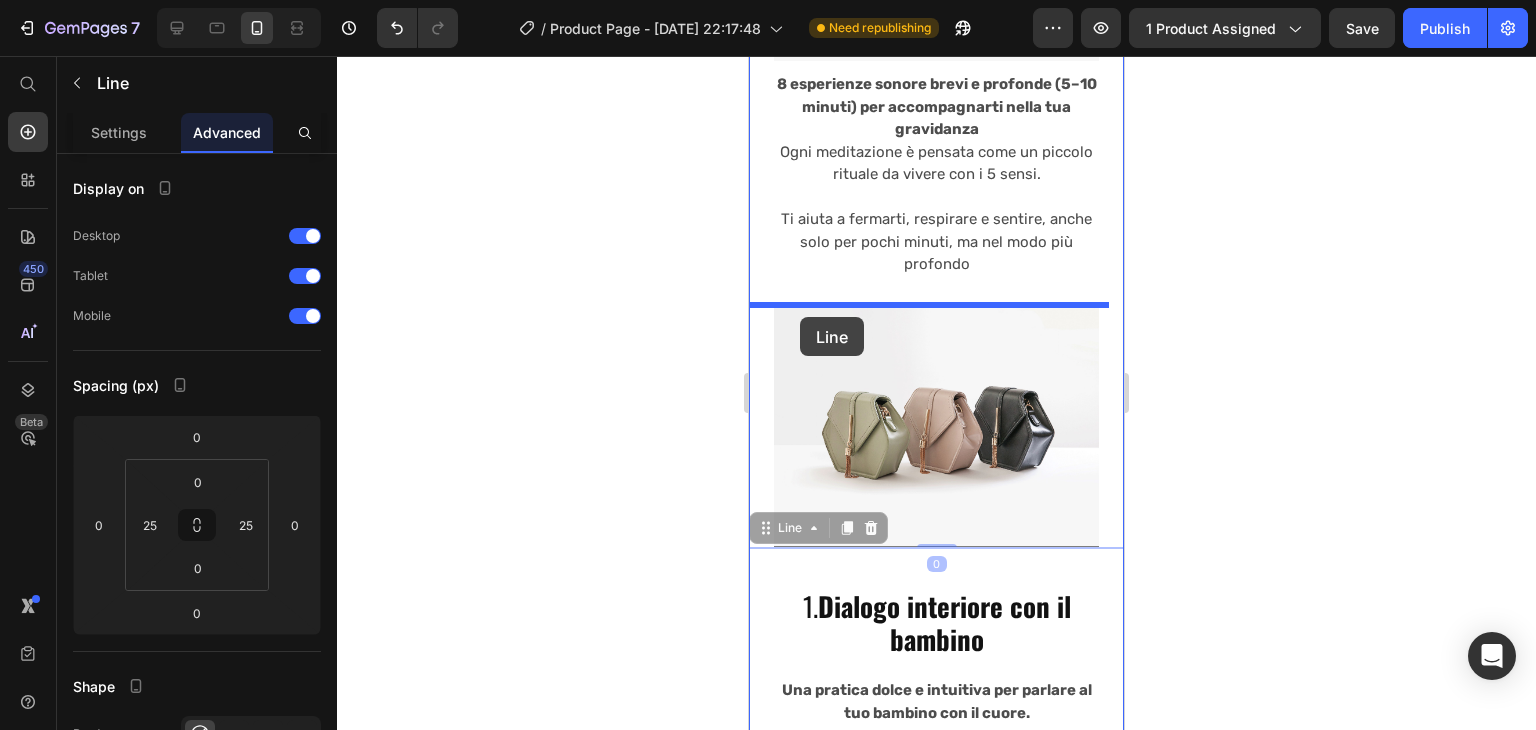 drag, startPoint x: 771, startPoint y: 518, endPoint x: 800, endPoint y: 317, distance: 203.08127 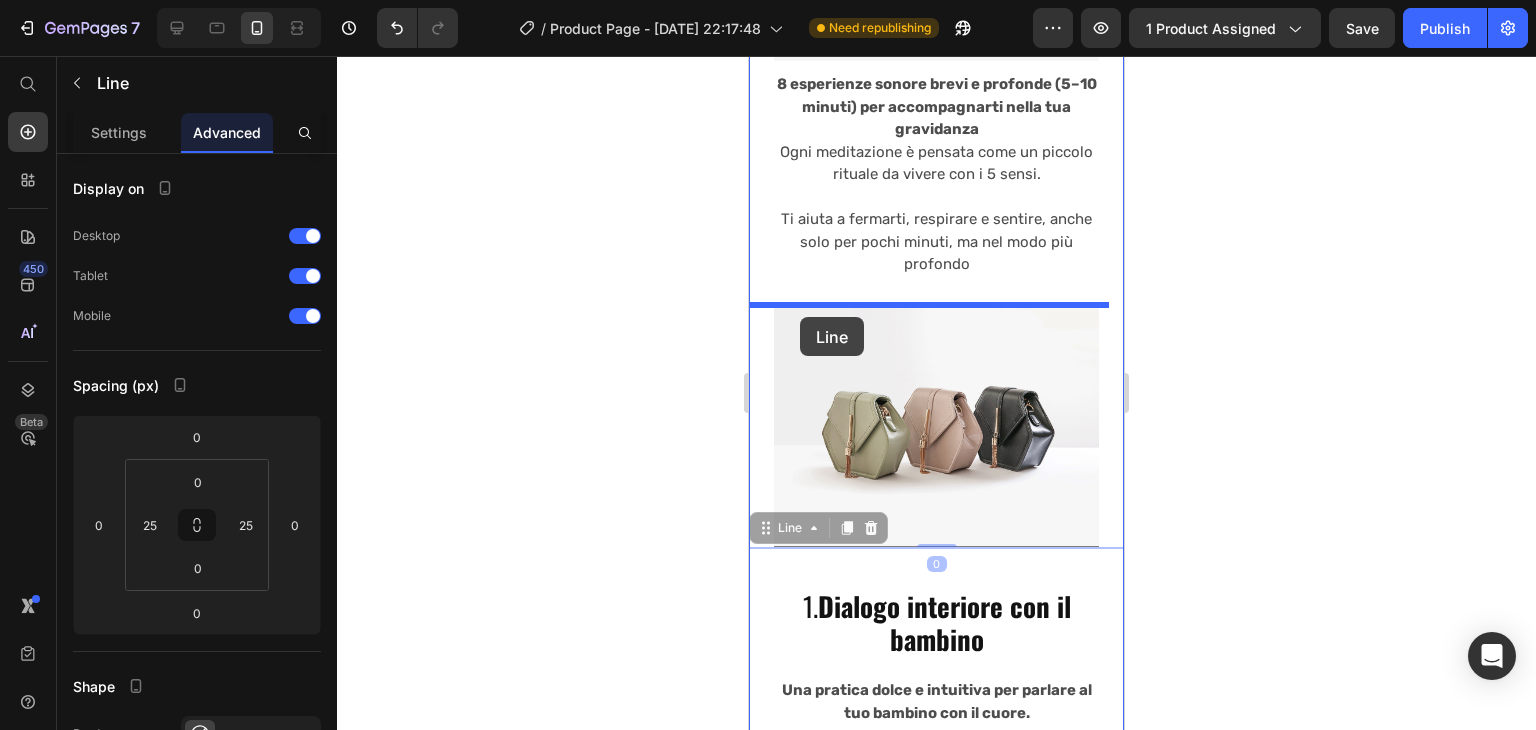 click on "iPhone 13 Mini  ( 375 px) iPhone 13 Mini iPhone 13 Pro iPhone 11 Pro Max iPhone 15 Pro Max Pixel 7 Galaxy S8+ Galaxy S20 Ultra iPad Mini iPad Air iPad Pro Header Image L’obiettivo di Senso Materno? Heading Accompagnarti in un percorso intimo e sensoriale verso una nascita più consapevole e serena. Attraverso meditazioni guidate e piccoli rituali, il cofanetto ti aiuta a: ✨ Ridurre paure e tensioni legate al parto ✨ Ritrovare calma, fiducia e centratura ✨ Vivere la nascita come un atto d’amore, non di resistenza Un’esperienza pensata per il tuo benessere emotivo, settimana dopo settimana. Text Block                Title Line Section 7 Cosa troverai nelle meditazioni: Heading Image 8 esperienze sonore brevi e profonde (5–10 minuti) per accompagnarti nella tua gravidanza Ogni meditazione è pensata come un piccolo rituale da vivere con i 5 sensi. Ti aiuta a fermarti, respirare e sentire, anche solo per pochi minuti, ma nel modo più profondo Text Block Image                Title Line Title Line" at bounding box center (936, 765) 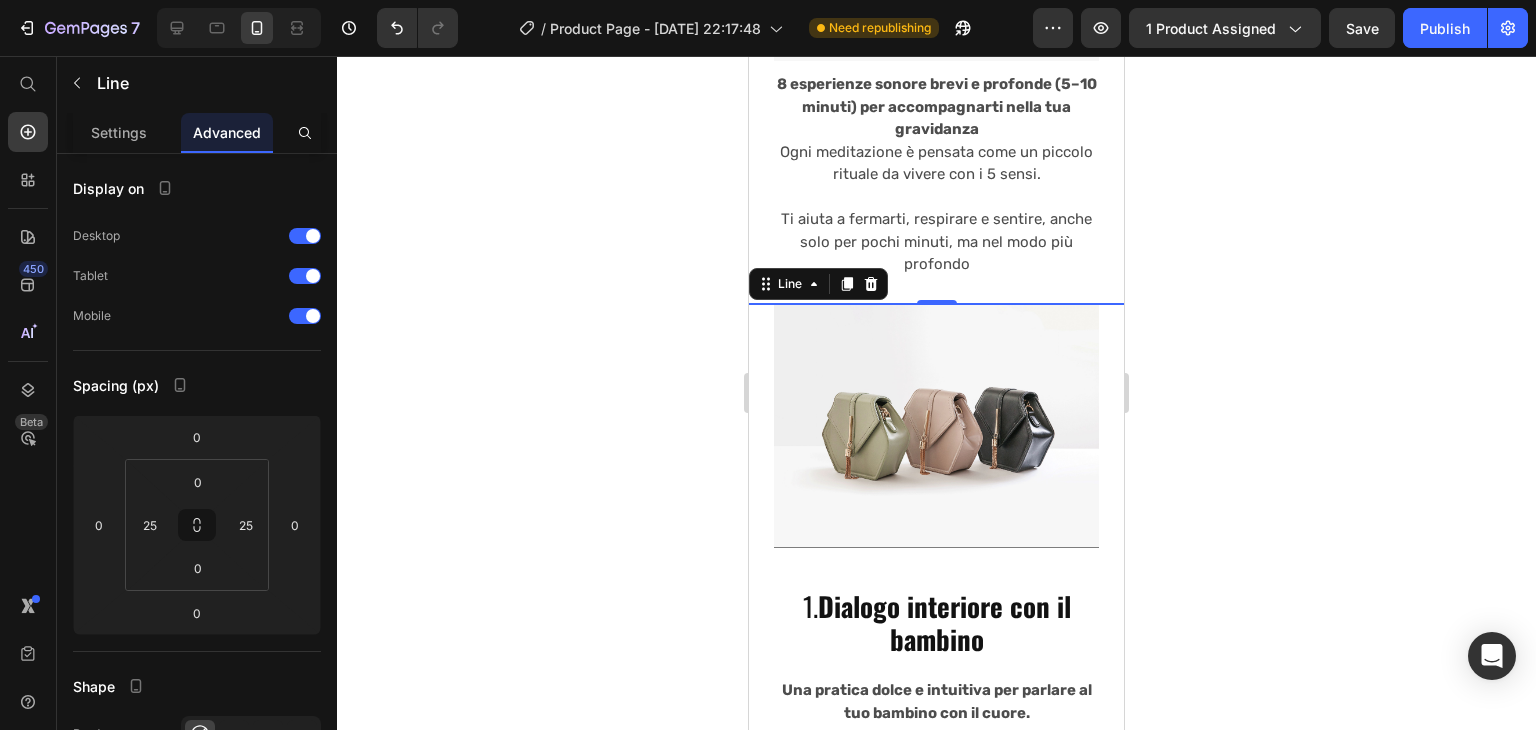 click 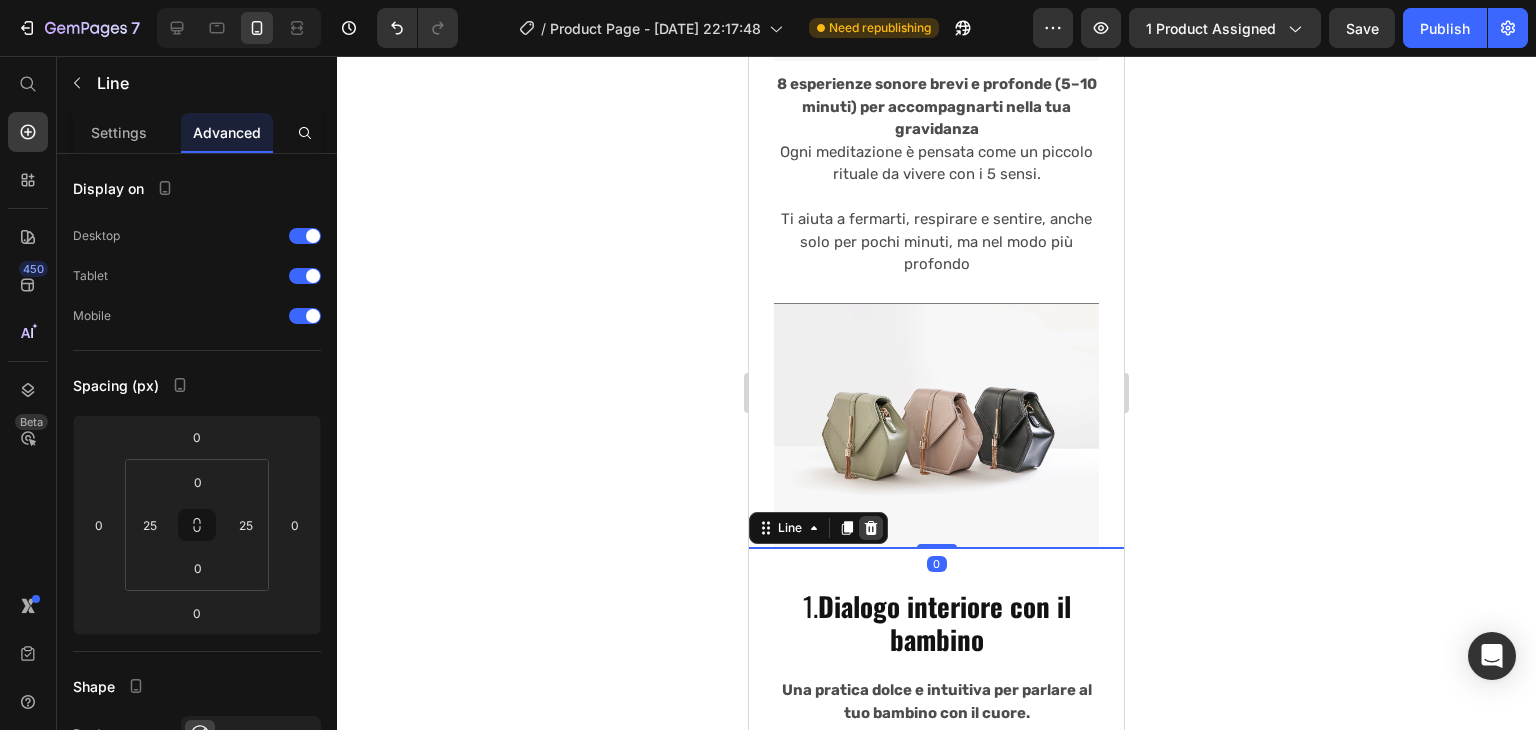 click at bounding box center (871, 528) 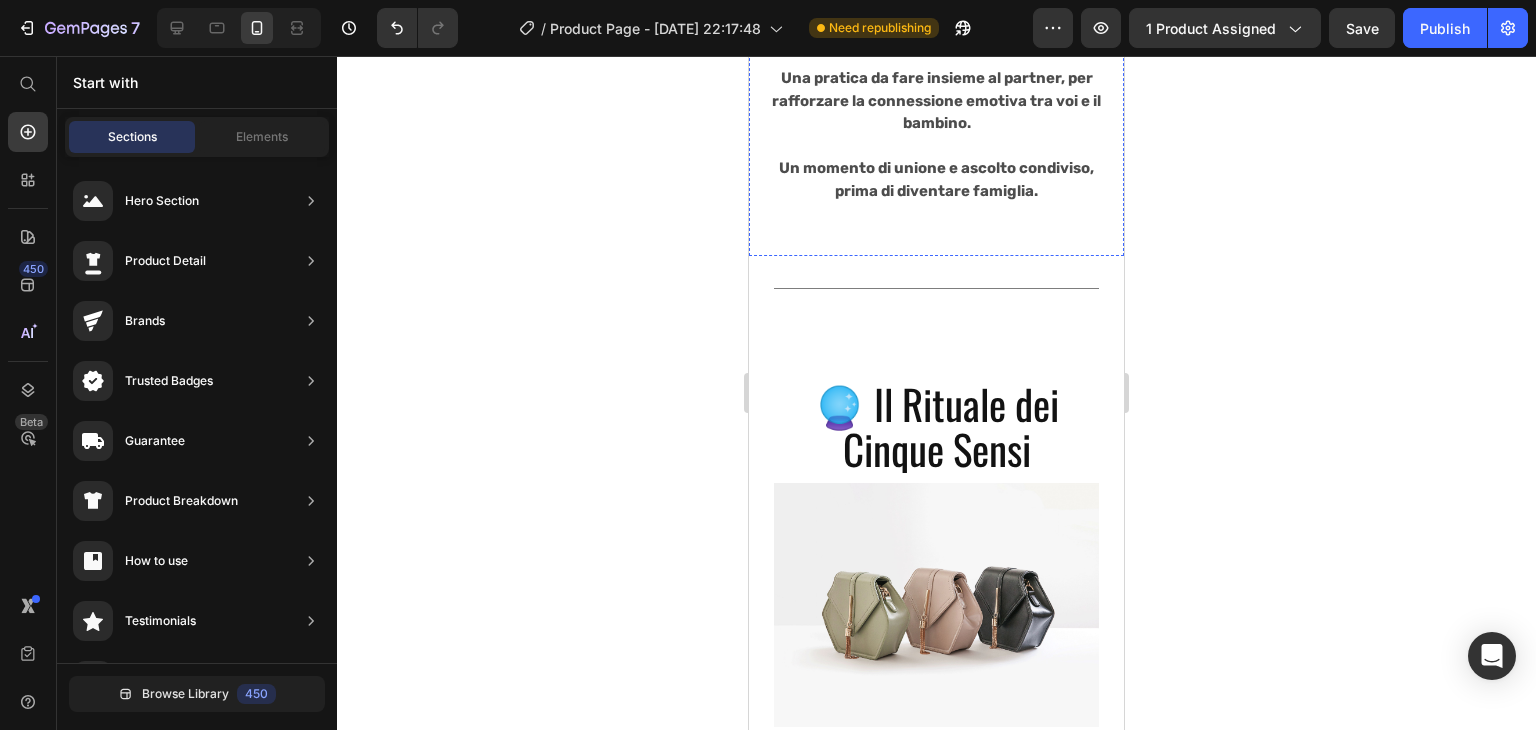scroll, scrollTop: 10300, scrollLeft: 0, axis: vertical 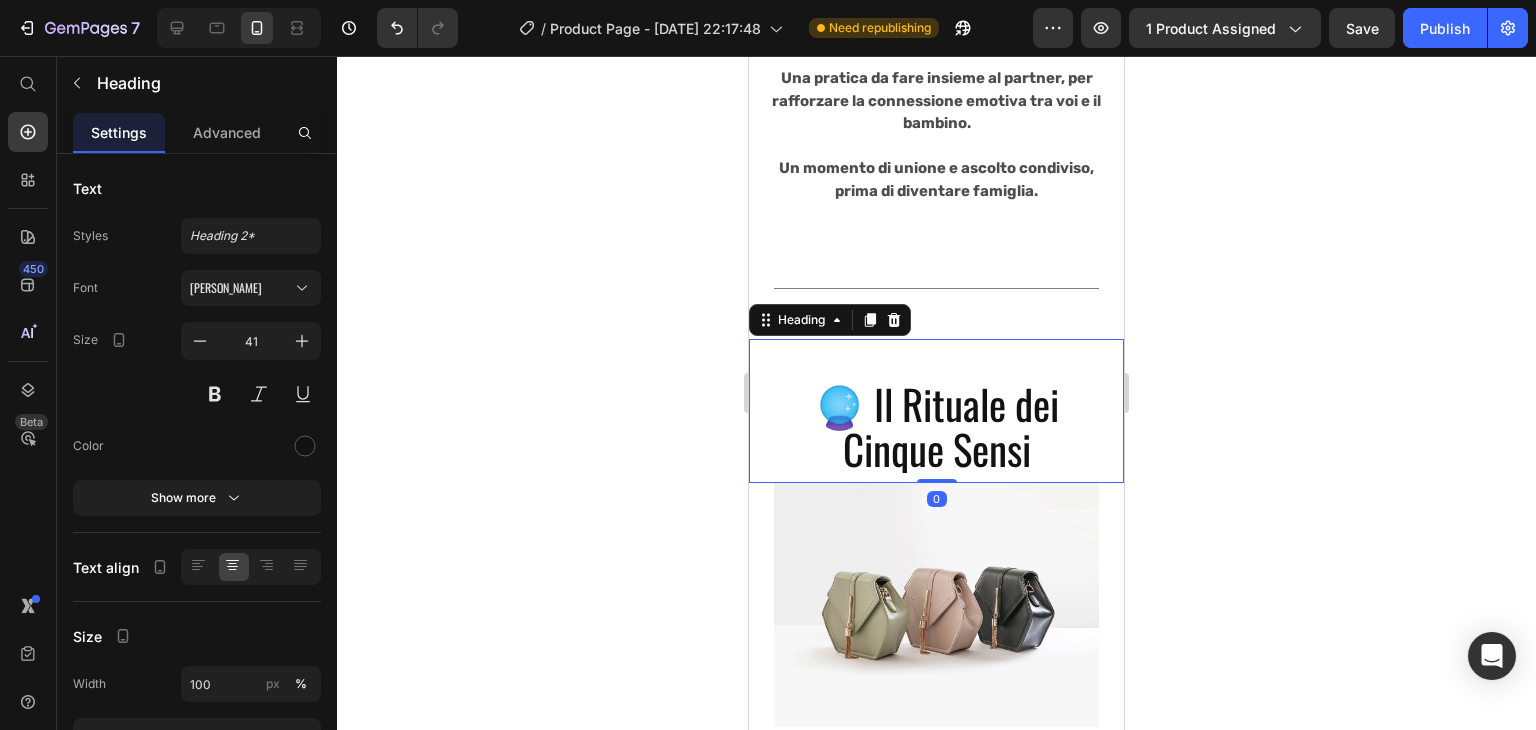 click on "🔮 Il Rituale dei Cinque Sensi" at bounding box center (936, 426) 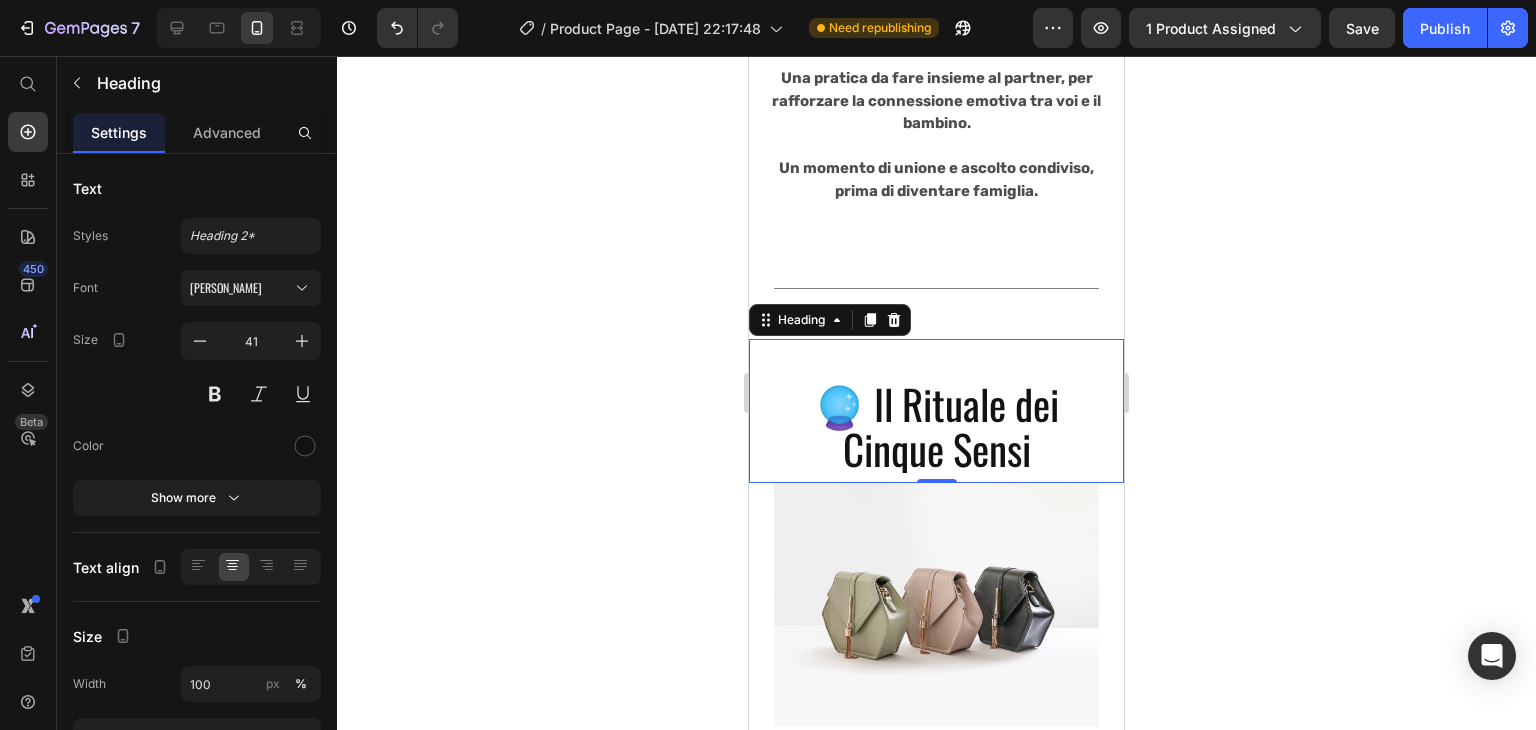 click on "🔮 Il Rituale dei Cinque Sensi" at bounding box center (936, 426) 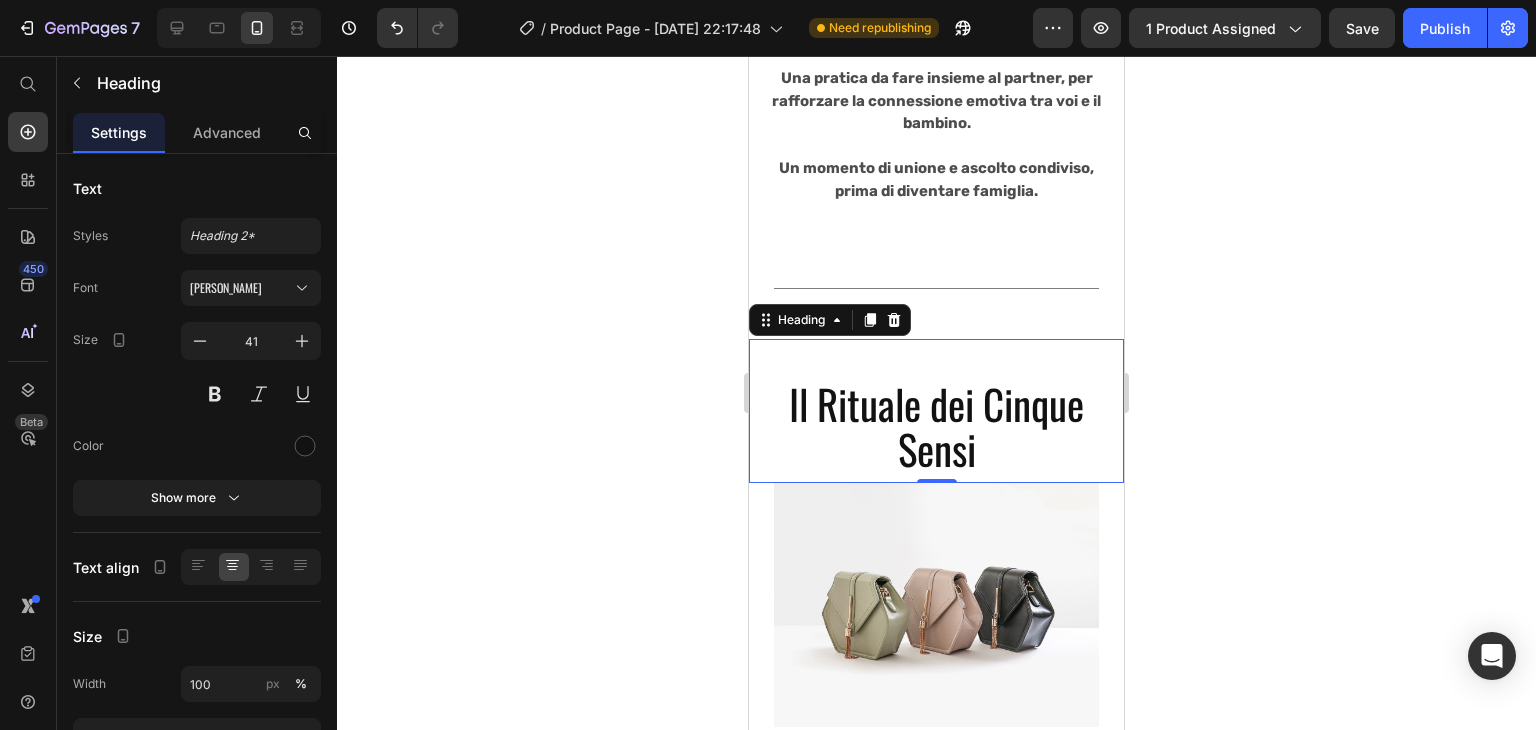 click on "Il Rituale dei Cinque Sensi" at bounding box center [936, 426] 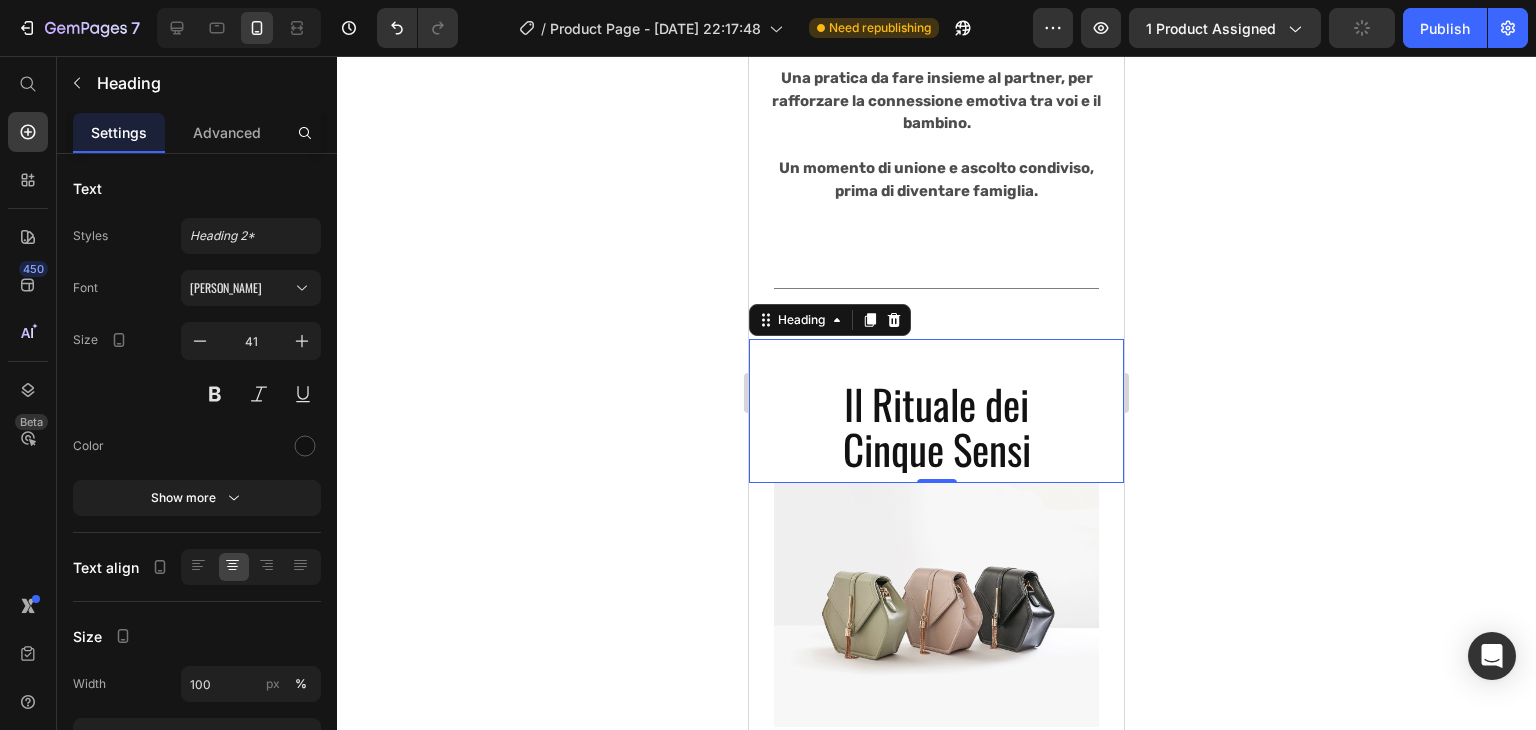 scroll, scrollTop: 5, scrollLeft: 0, axis: vertical 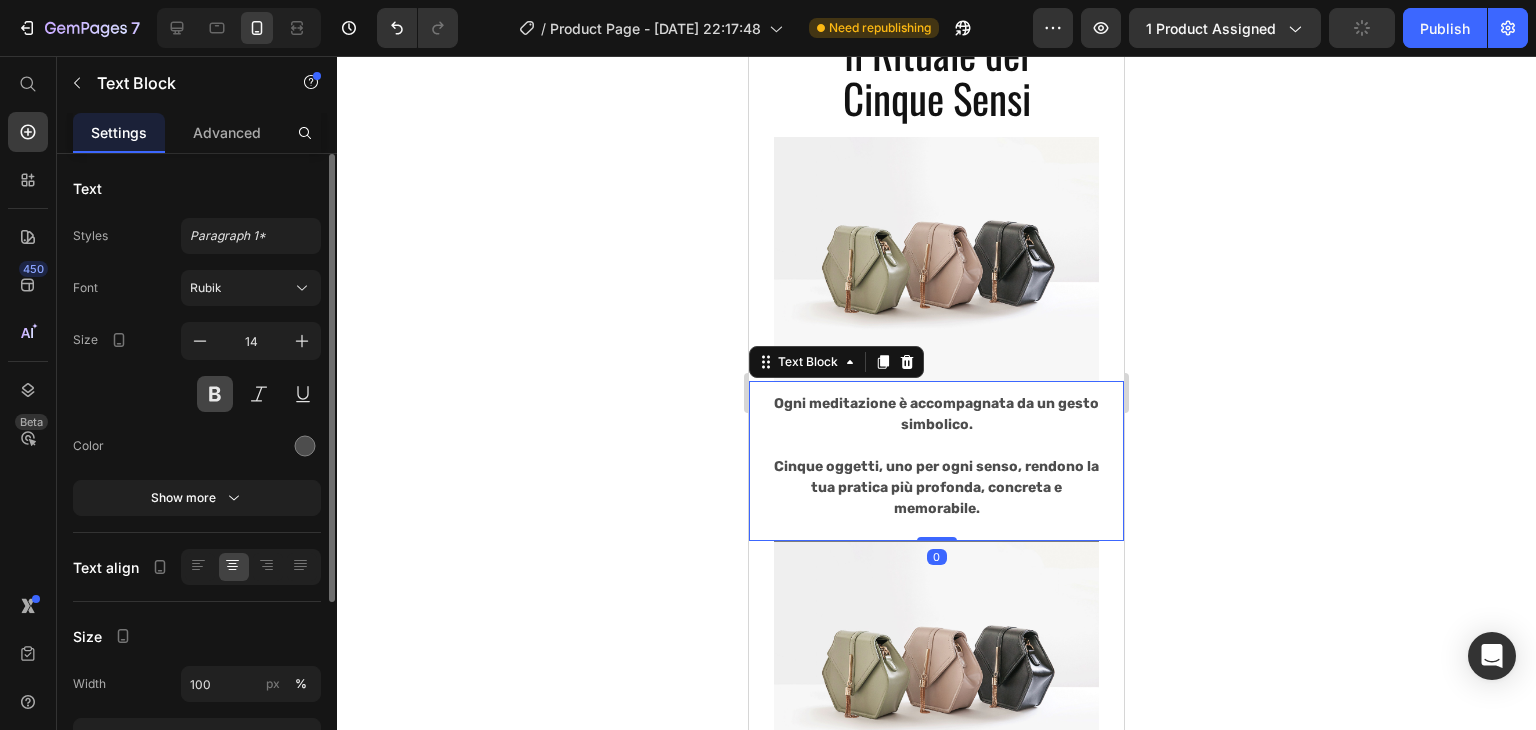 click at bounding box center [215, 394] 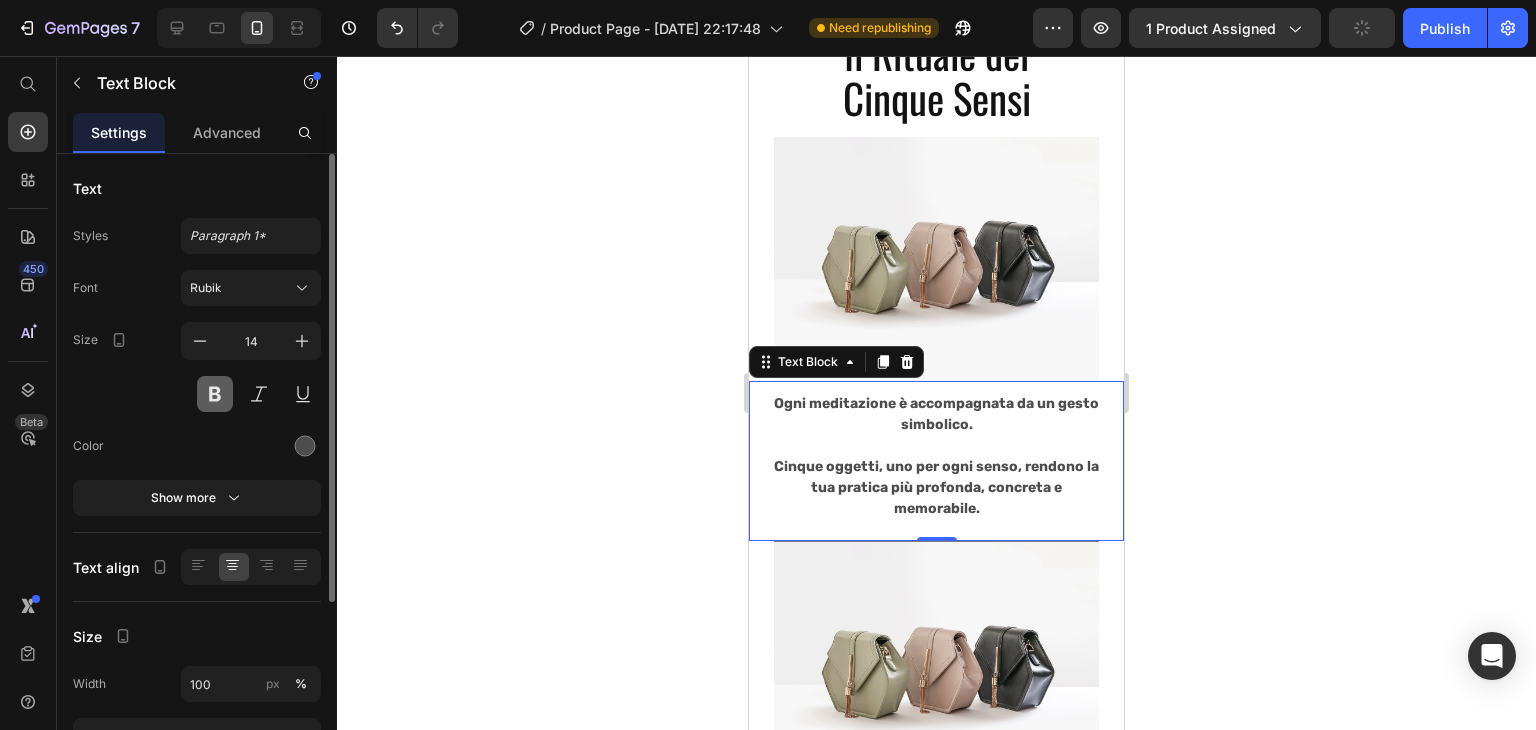 click at bounding box center (215, 394) 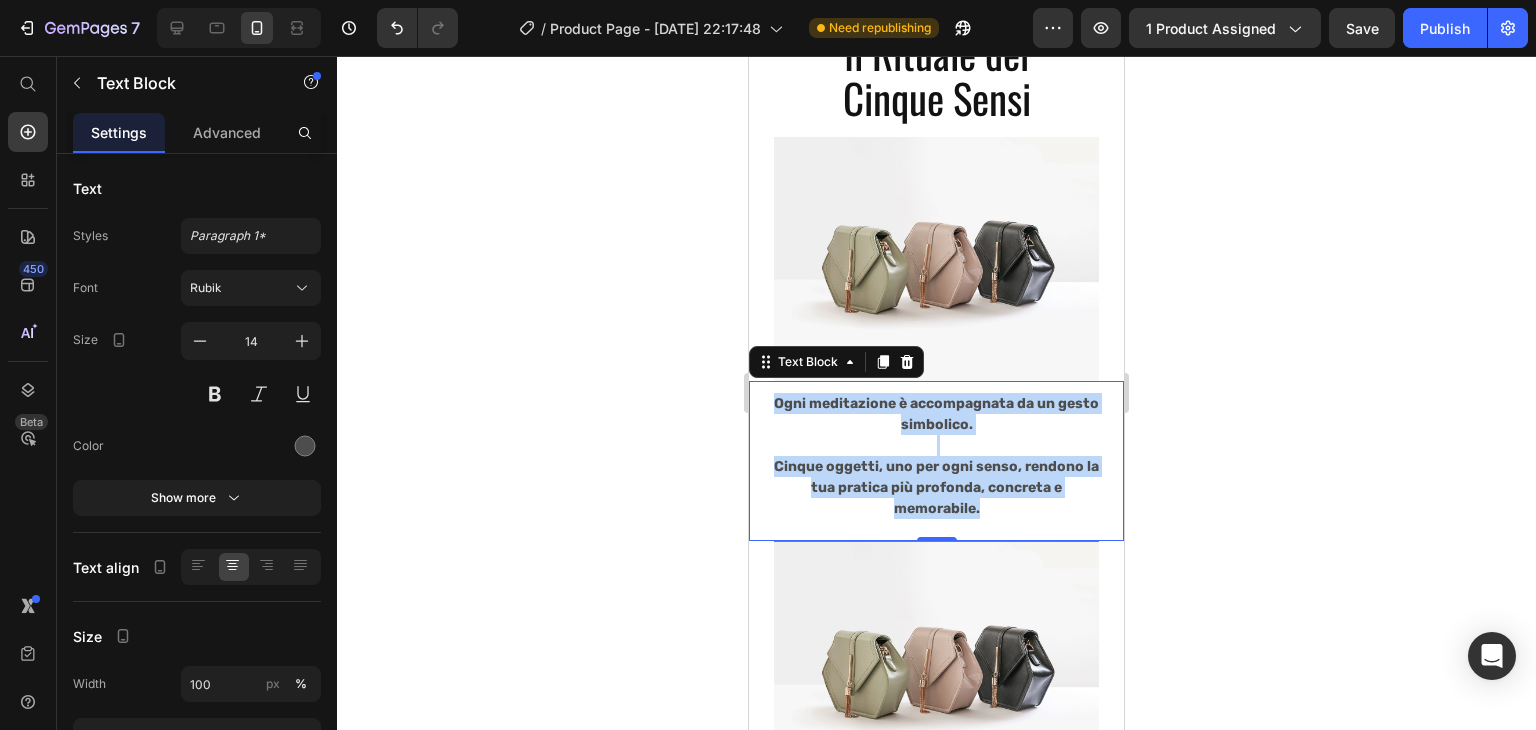 drag, startPoint x: 788, startPoint y: 283, endPoint x: 1043, endPoint y: 433, distance: 295.84625 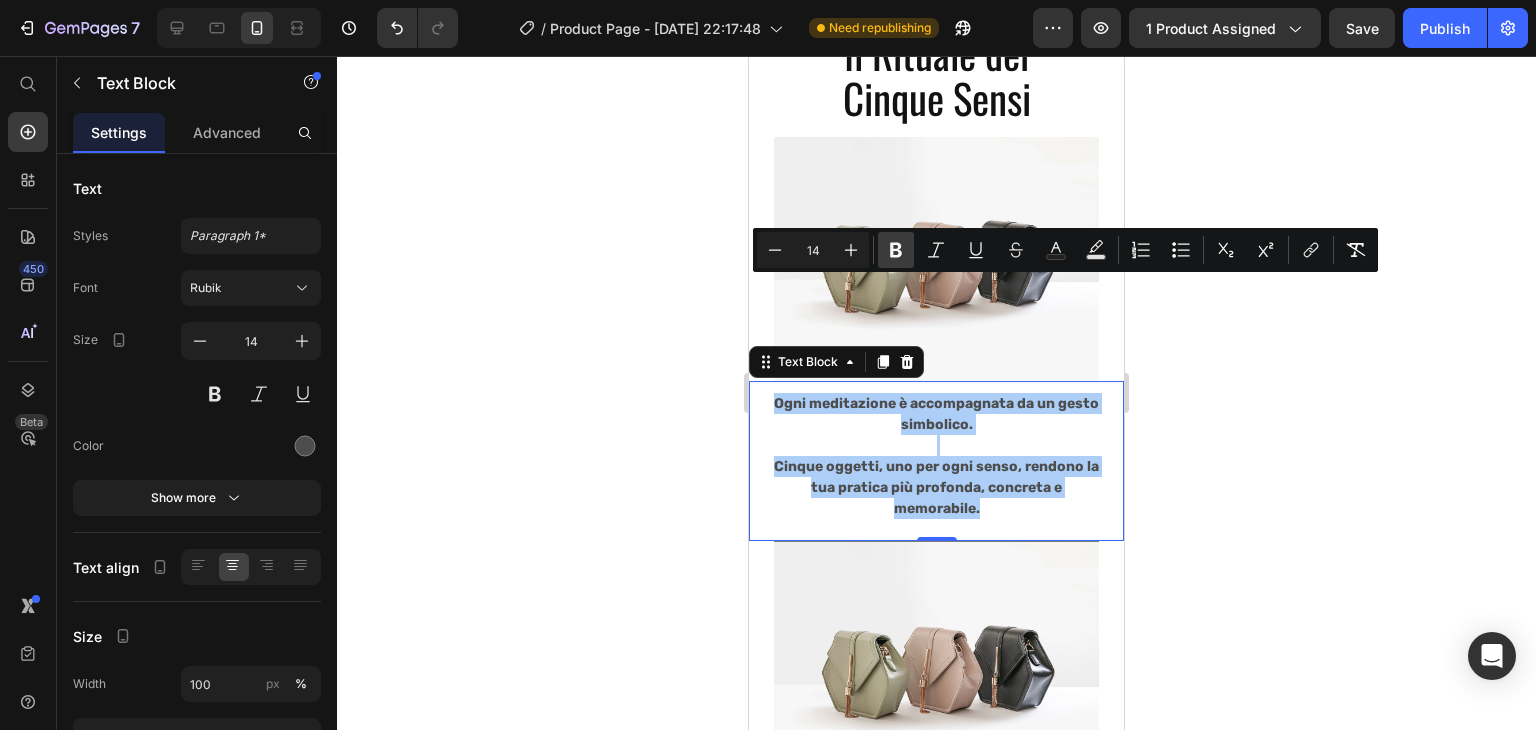 click 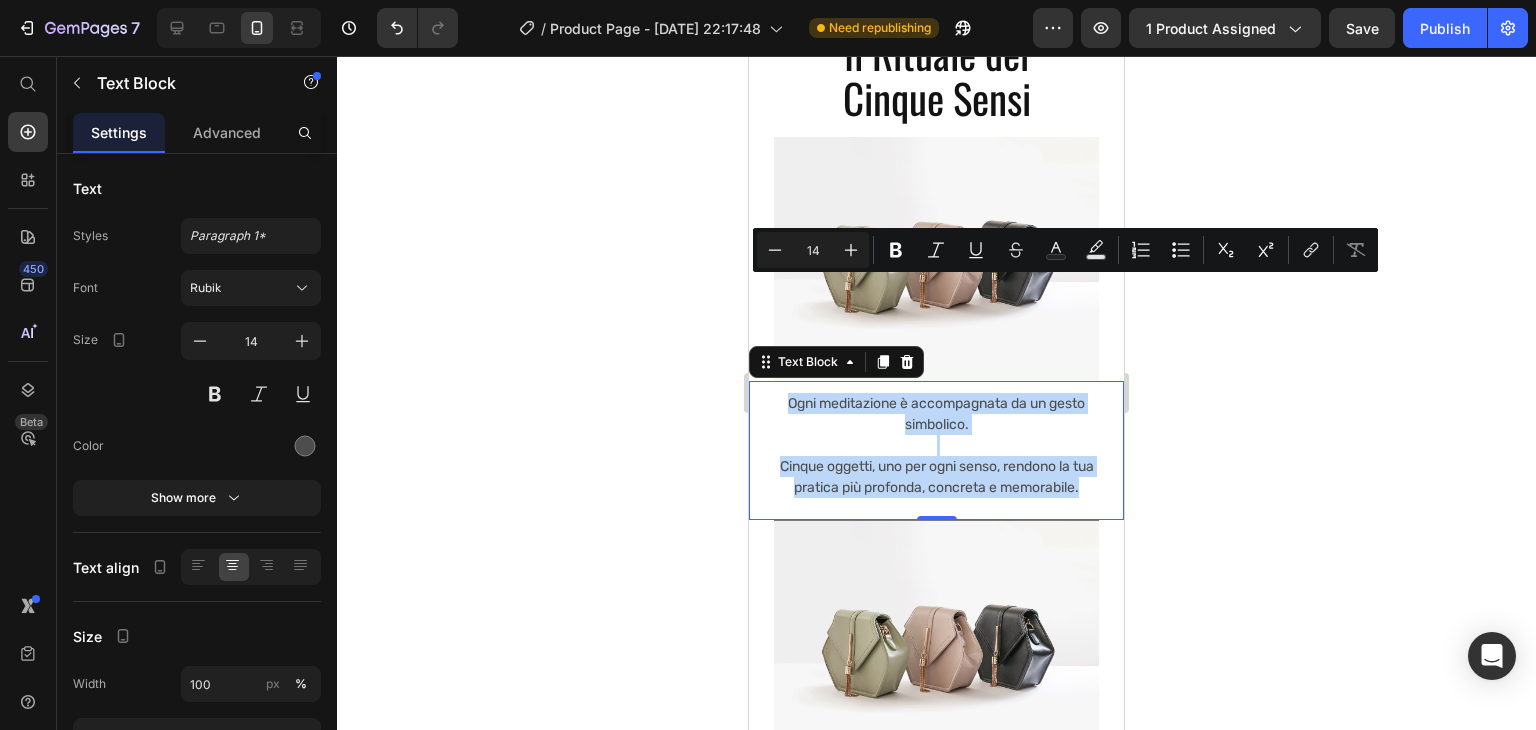 click on "Cinque oggetti, uno per ogni senso, rendono la tua pratica più profonda, concreta e memorabile." at bounding box center (936, 466) 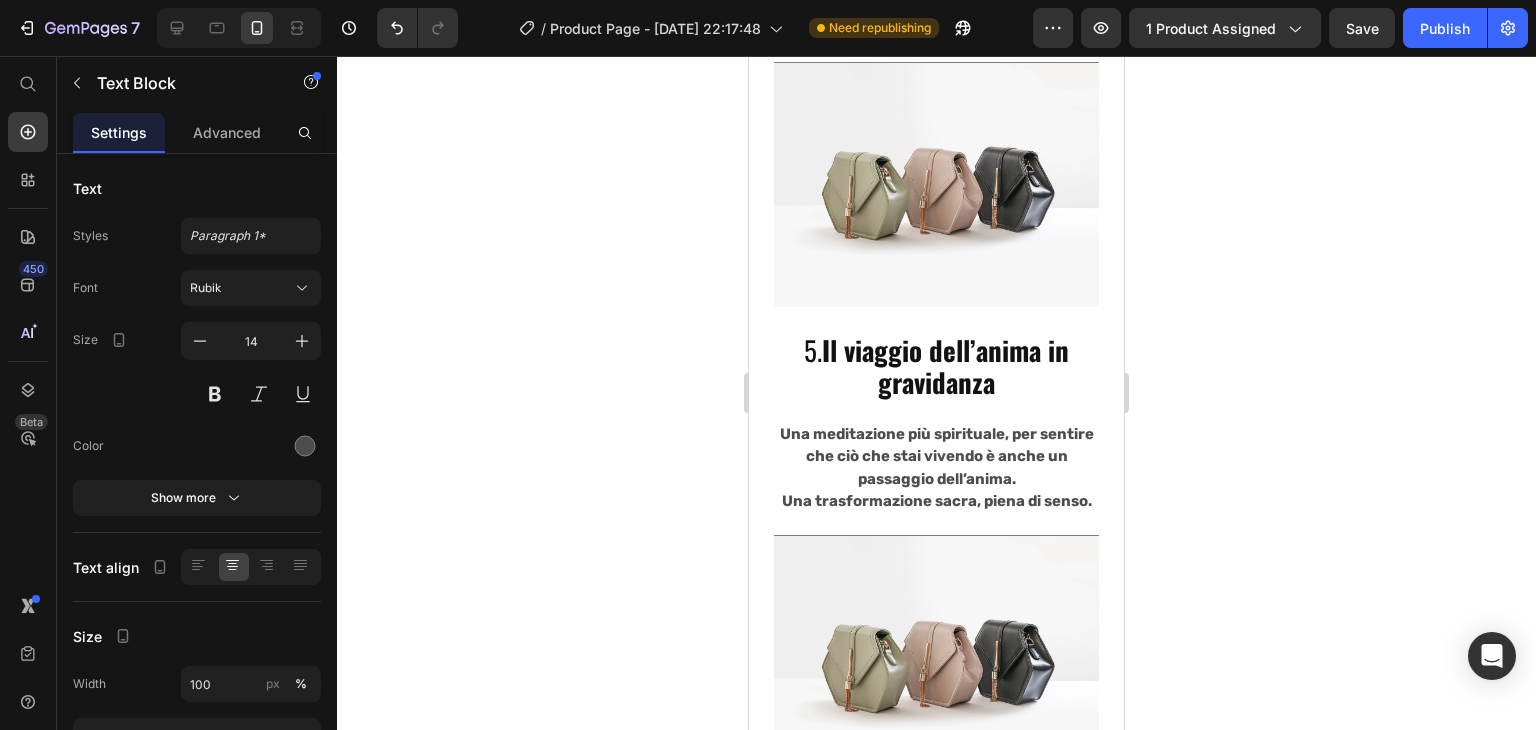 scroll, scrollTop: 7799, scrollLeft: 0, axis: vertical 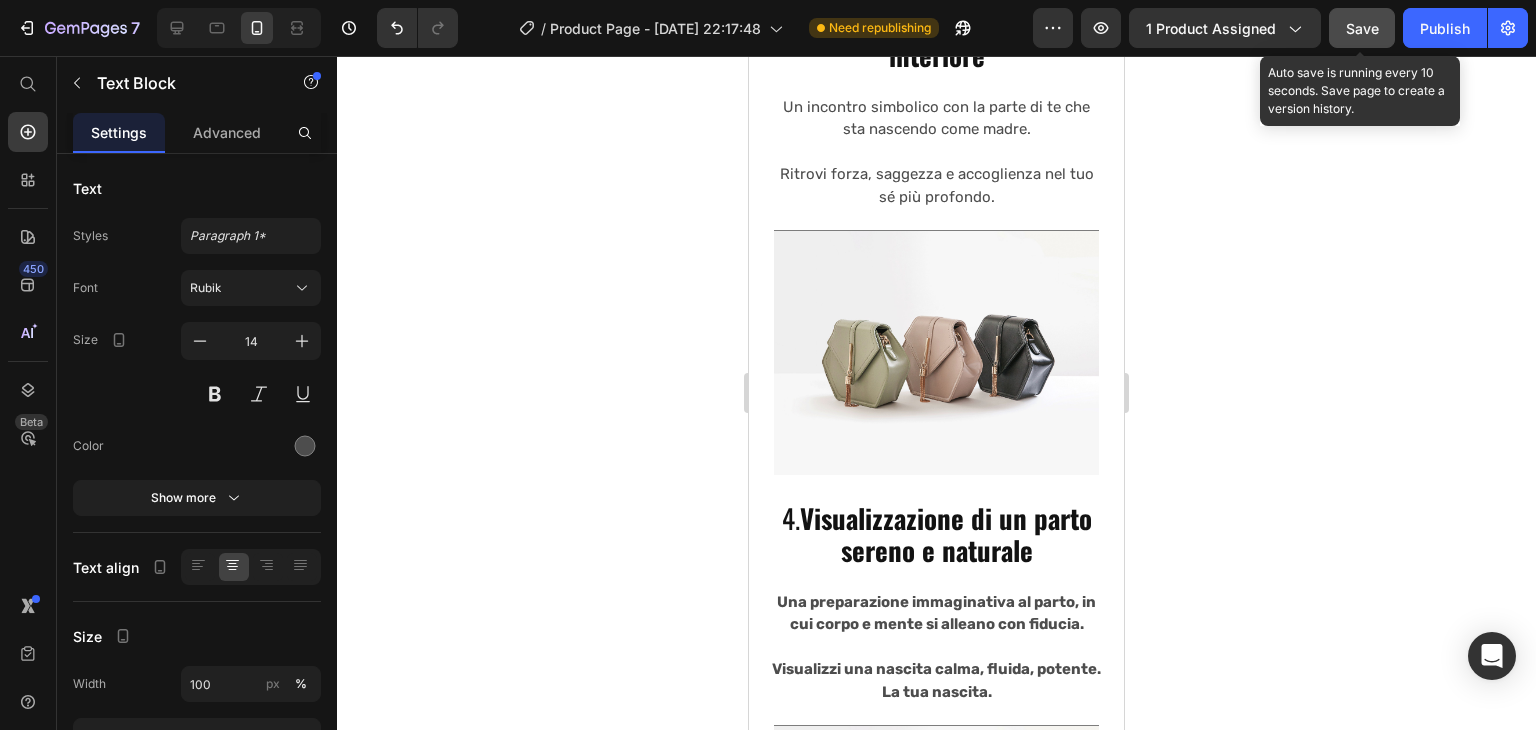 click on "Save" 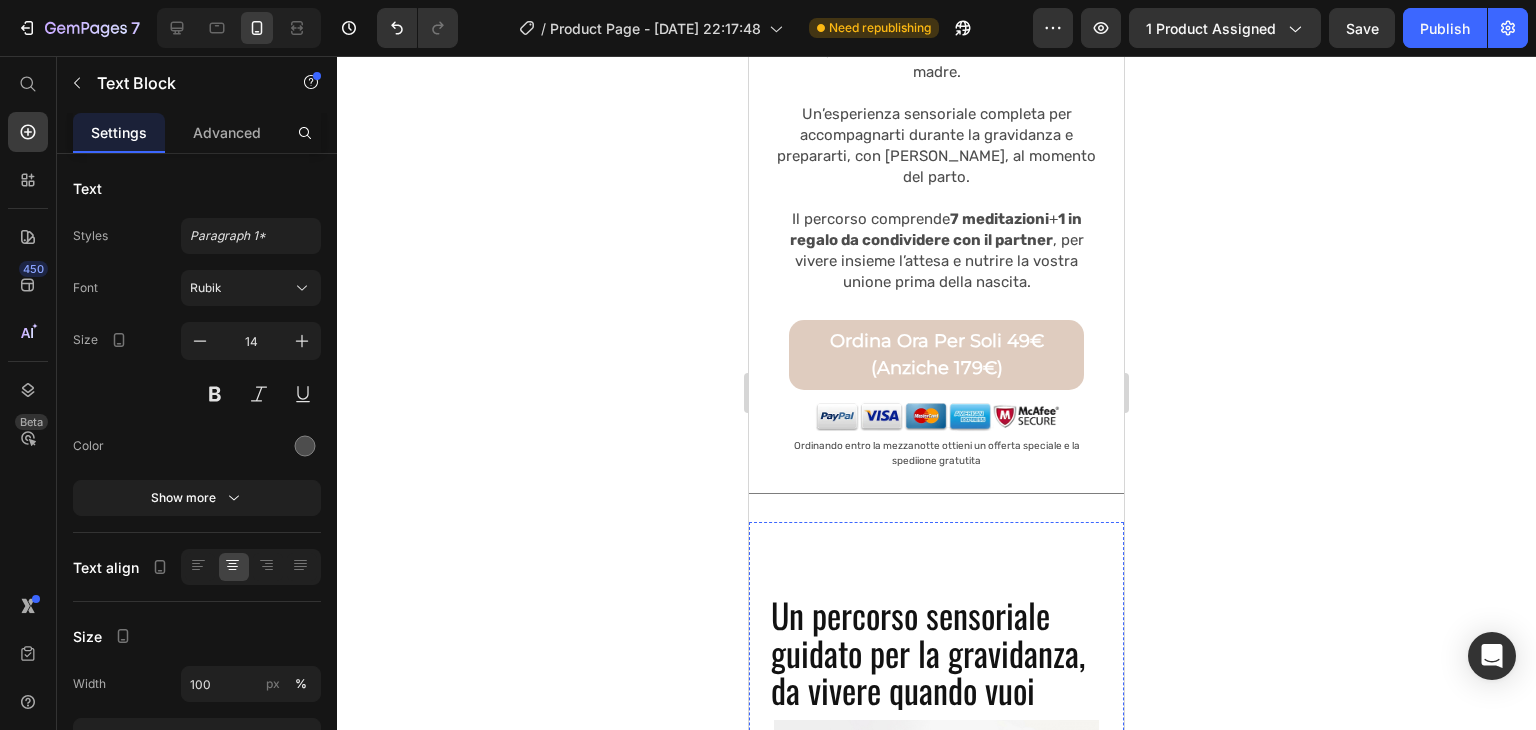 scroll, scrollTop: 521, scrollLeft: 0, axis: vertical 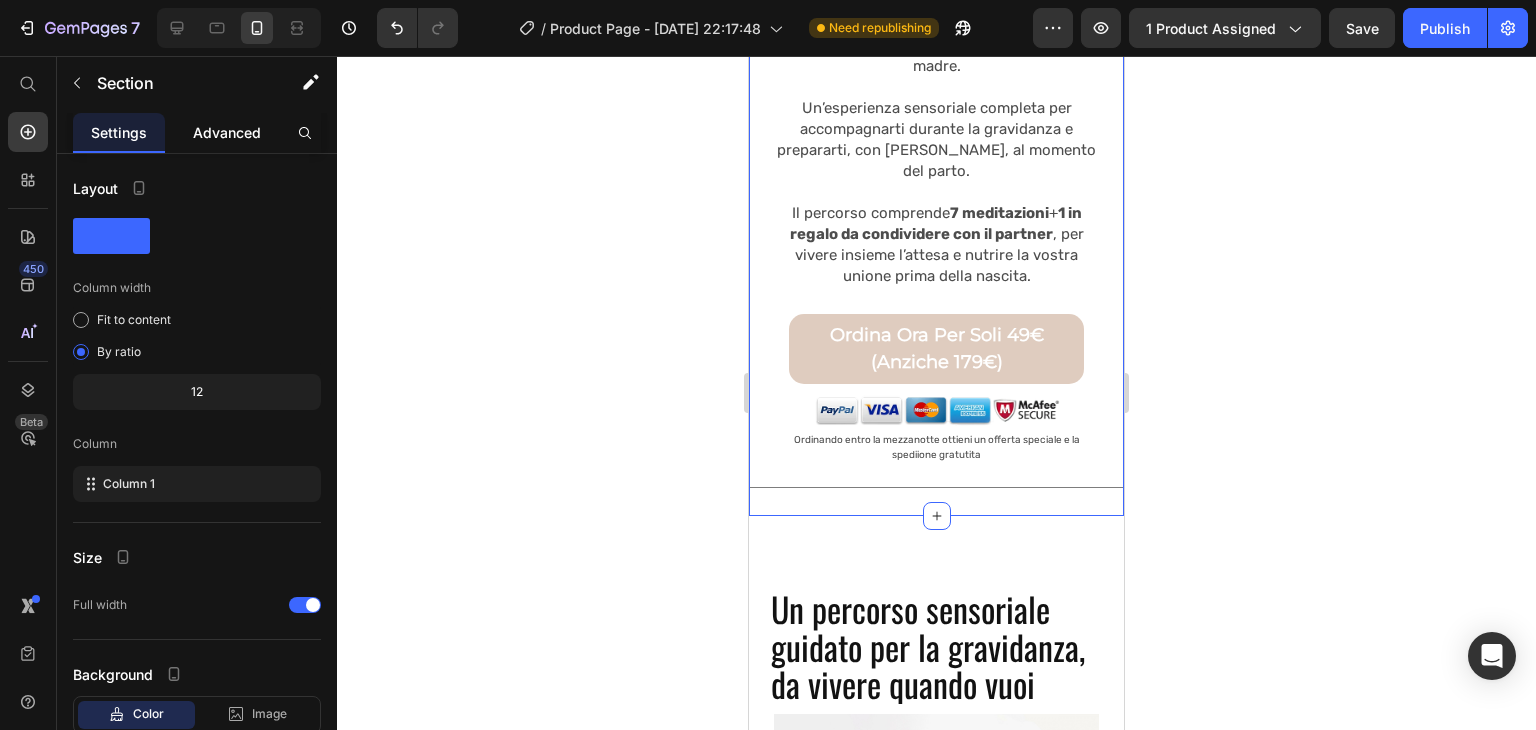 click on "Advanced" at bounding box center [227, 132] 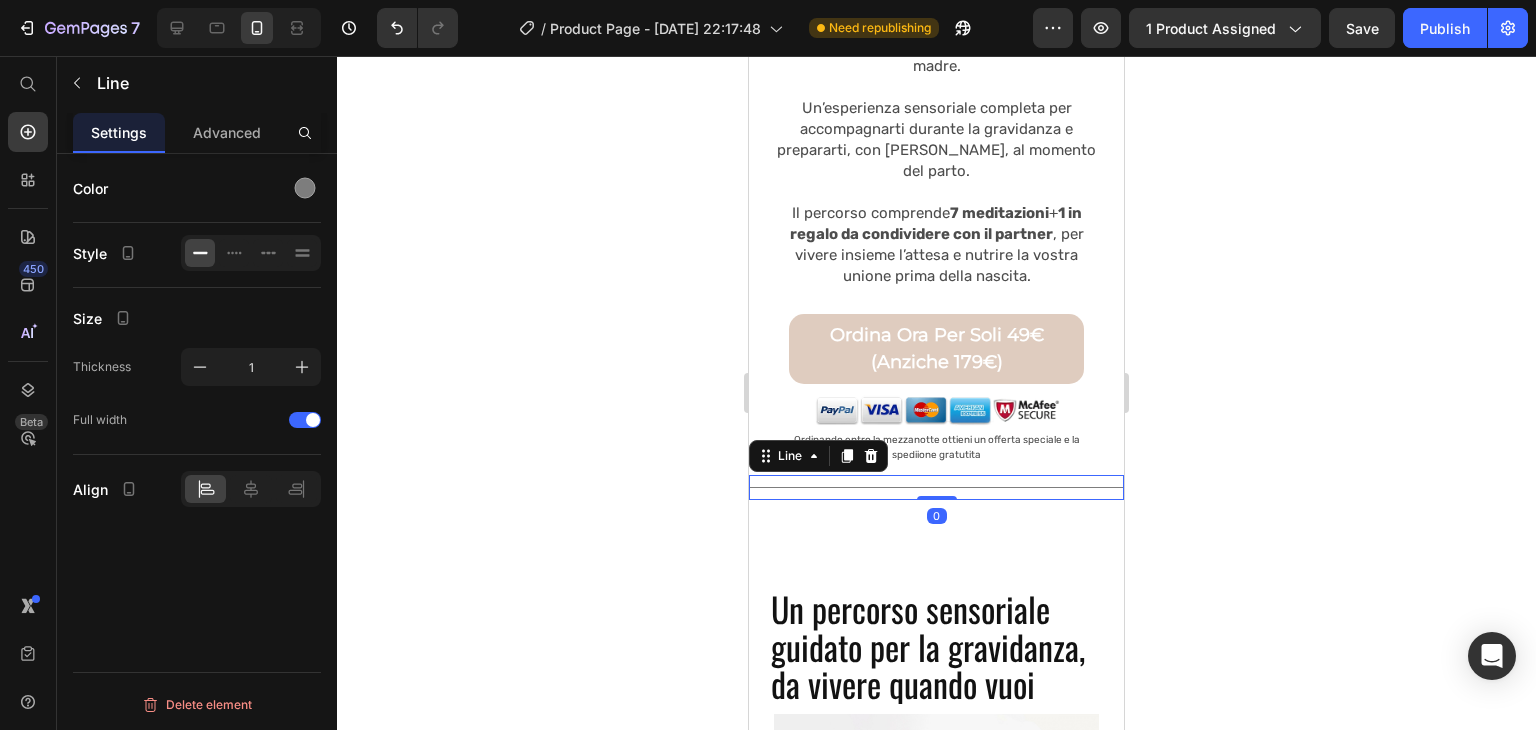 click at bounding box center (936, 487) 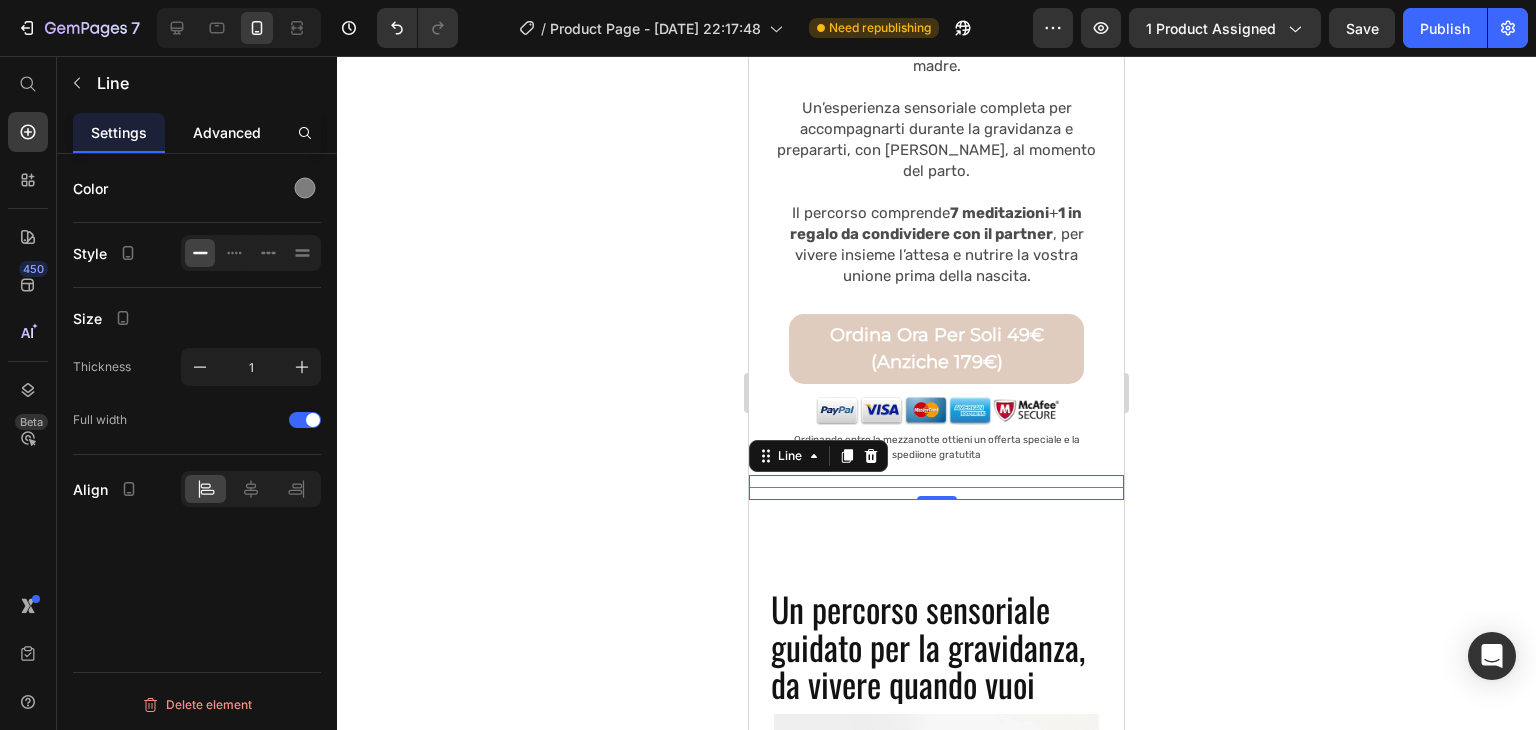 click on "Advanced" at bounding box center (227, 132) 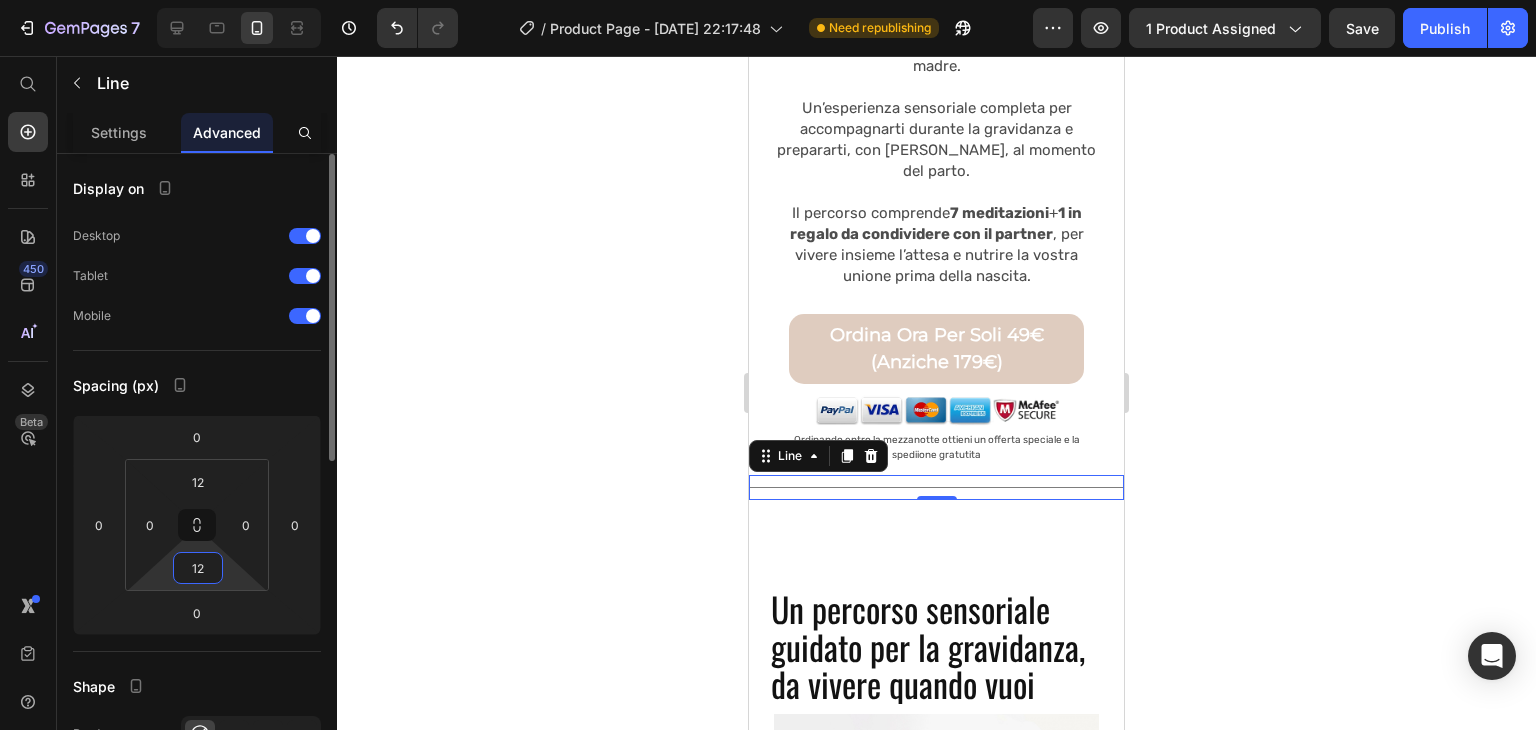 click on "12" at bounding box center [198, 568] 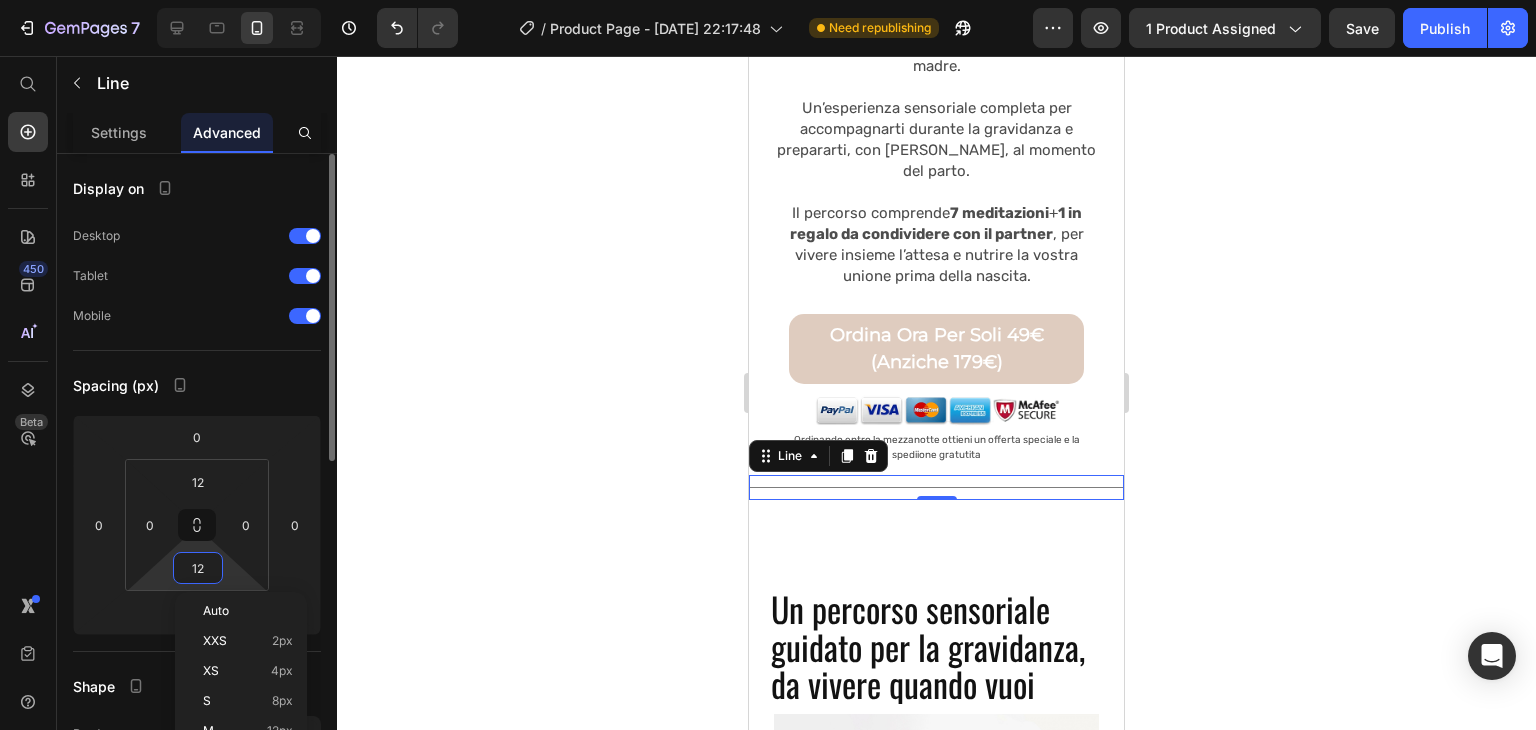 type 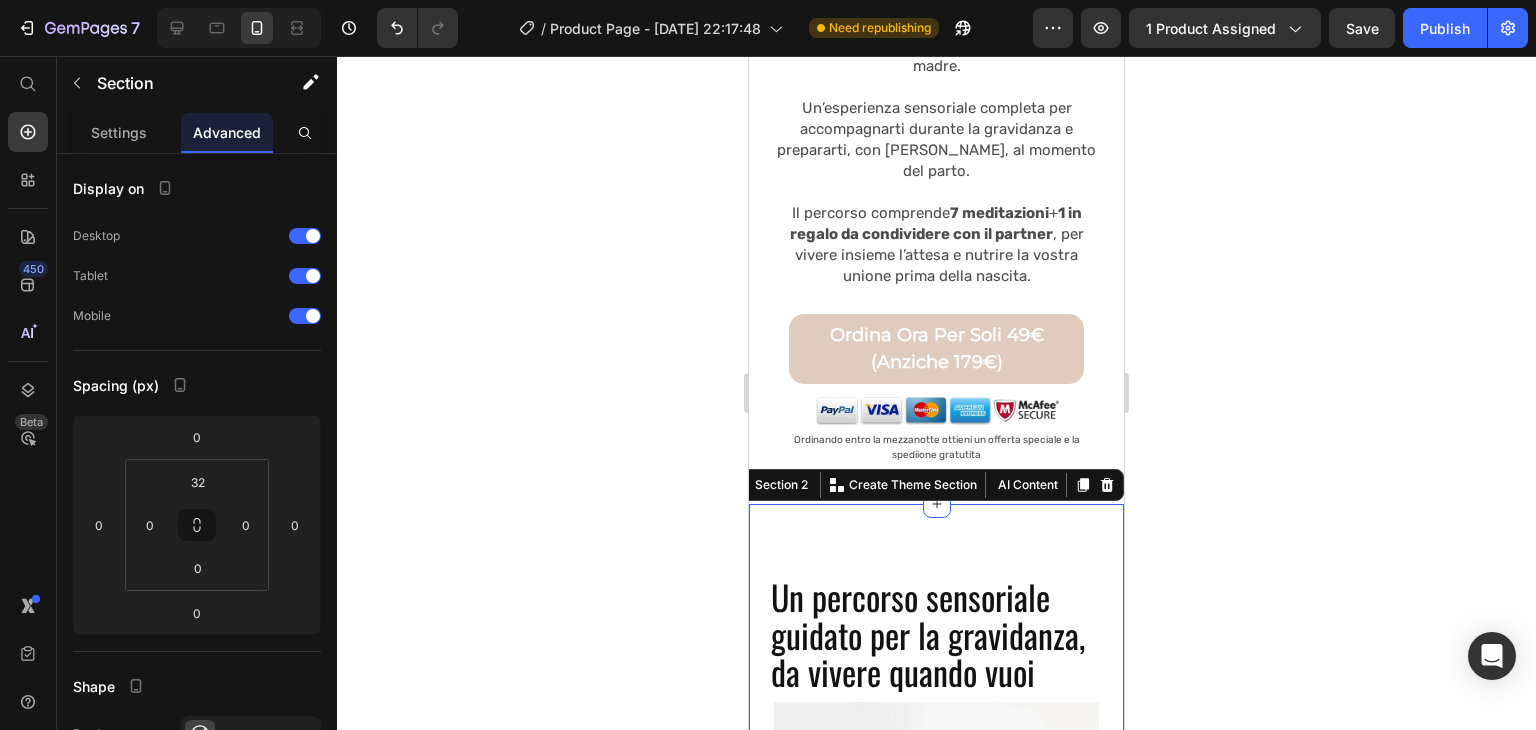 click on "Un percorso sensoriale guidato per la gravidanza, da vivere quando vuoi Heading Image Row La gravidanza è un tempo sacro. Un viaggio profondo fatto di emozioni contrastanti, trasformazioni sottili e intuizioni potenti.   Per accompagnarti con dolcezza lungo questo cammino, nasce  Senso Materno : un cofanetto esperienziale con  8 meditazioni guidate  pensate per nutrire la tua serenità, la tua presenza e il legame con il bambino.   Ogni traccia è accompagnata da gesti rituali, aromi, oggetti simbolici e parole che ti guidano con voce calda e accogliente. Attraverso visualizzazioni, respirazione consapevole e piccoli momenti multisensoriali,  ritrovi te stessa, nel corpo e nel cuore . Text Block                Title Line Section 2   You can create reusable sections Create Theme Section AI Content Write with GemAI What would you like to describe here? Tone and Voice Persuasive Product Percorso di Meditazioni Per Mamme Show more Generate" at bounding box center [936, 946] 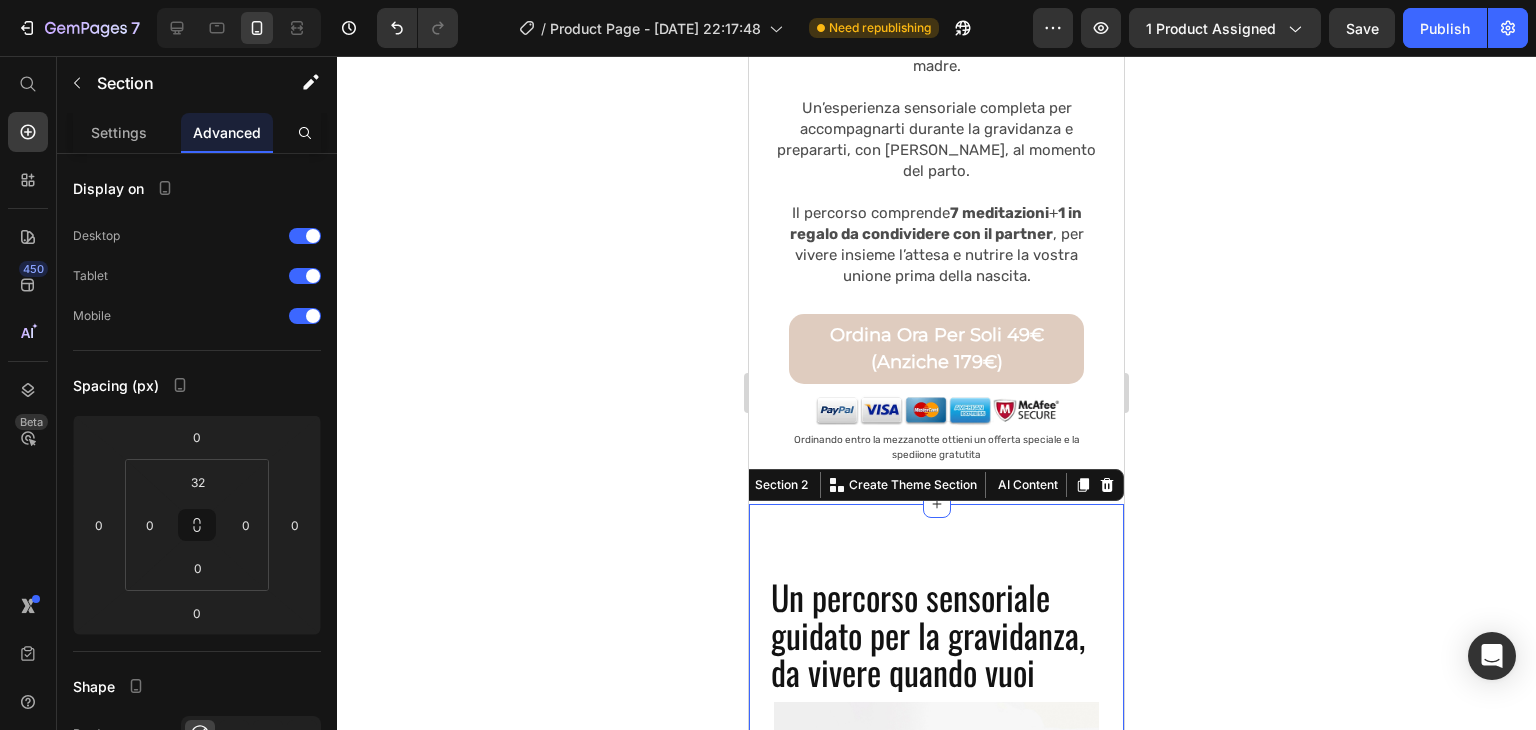click 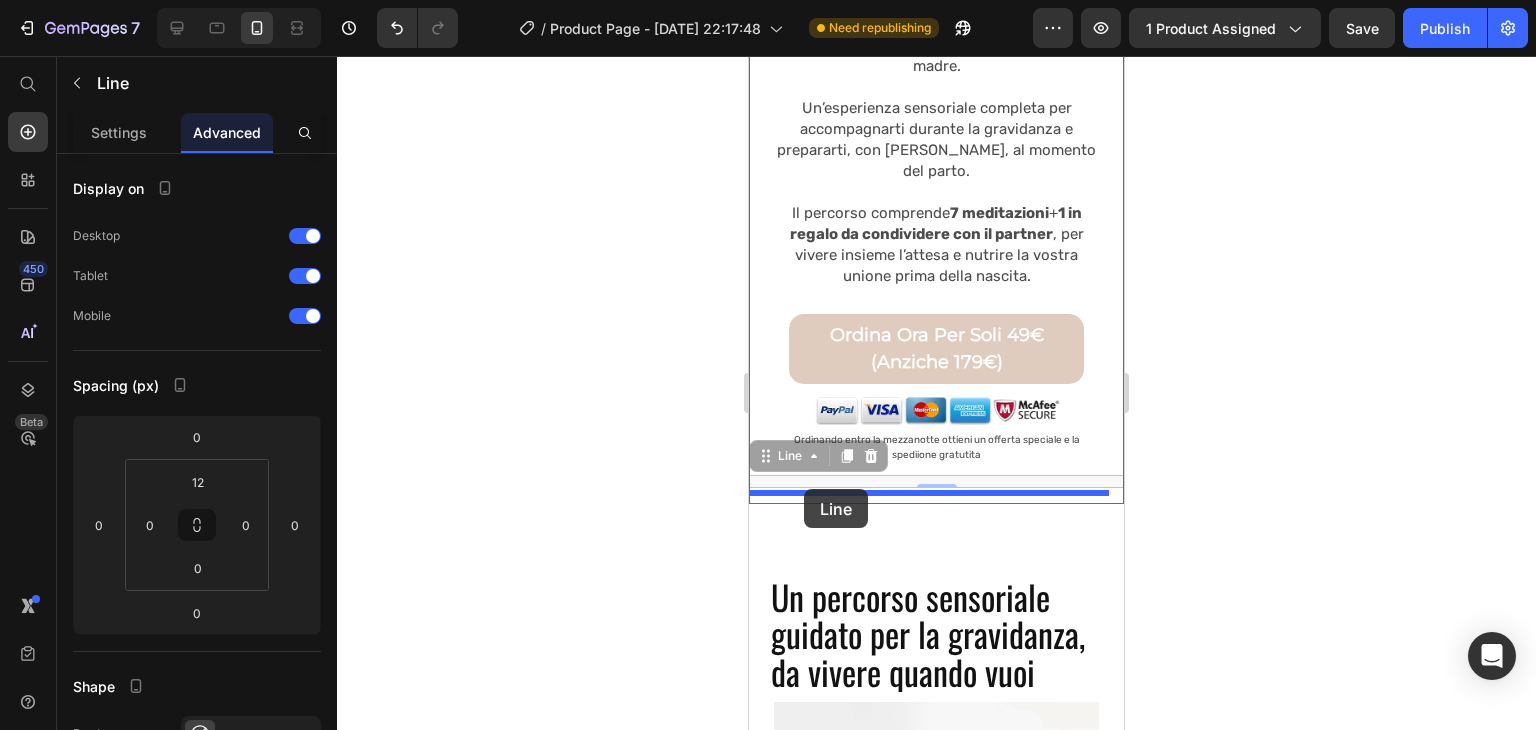 drag, startPoint x: 800, startPoint y: 449, endPoint x: 804, endPoint y: 489, distance: 40.1995 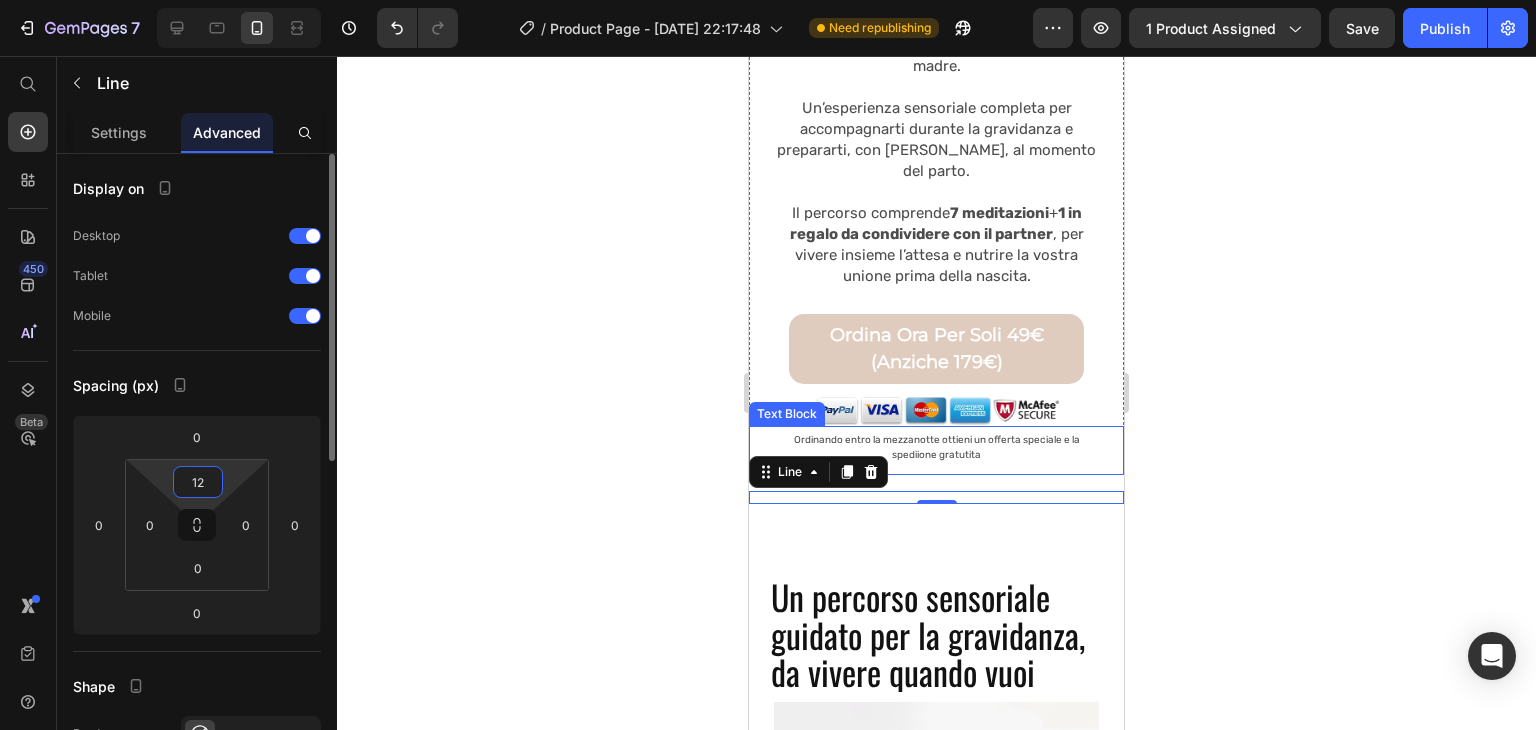 click on "12" at bounding box center (198, 482) 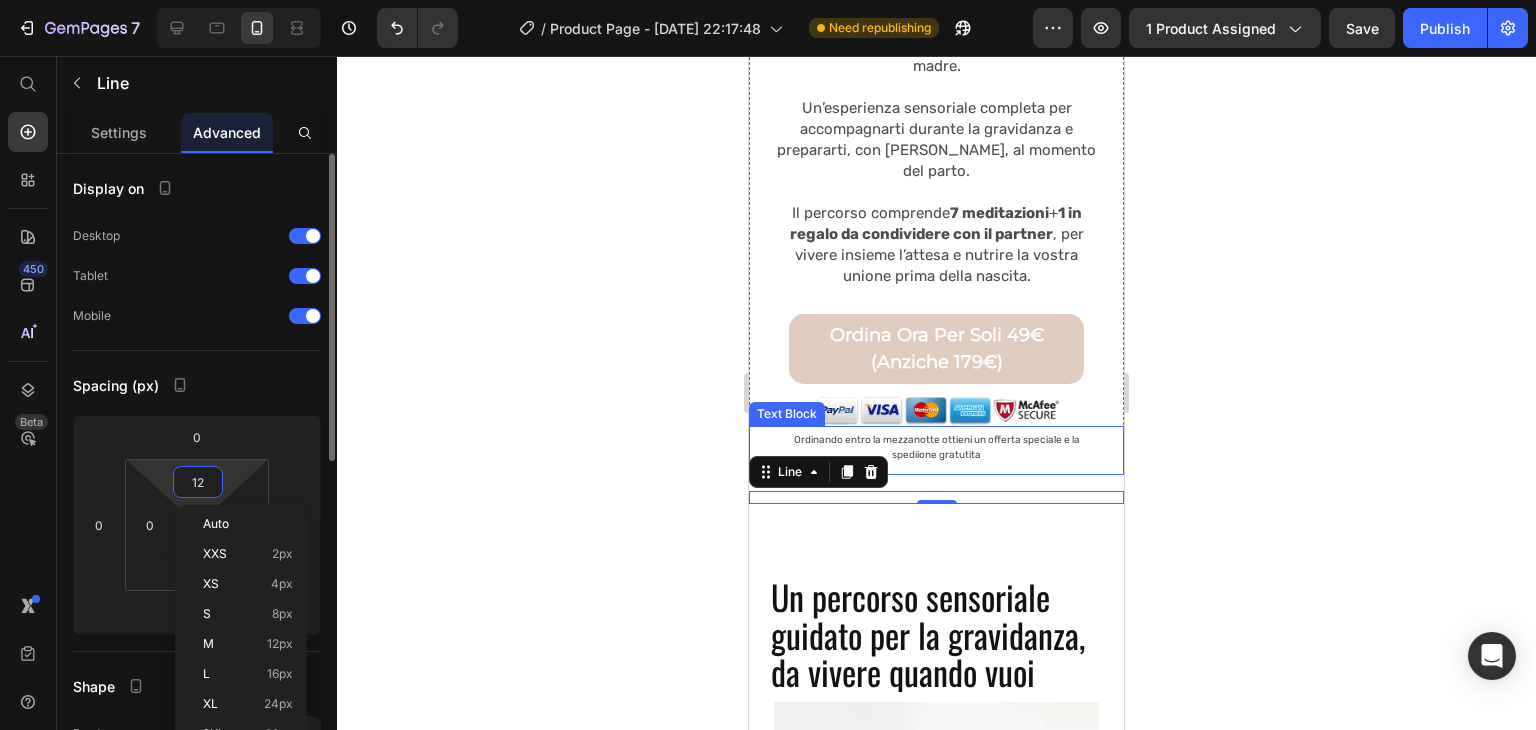type 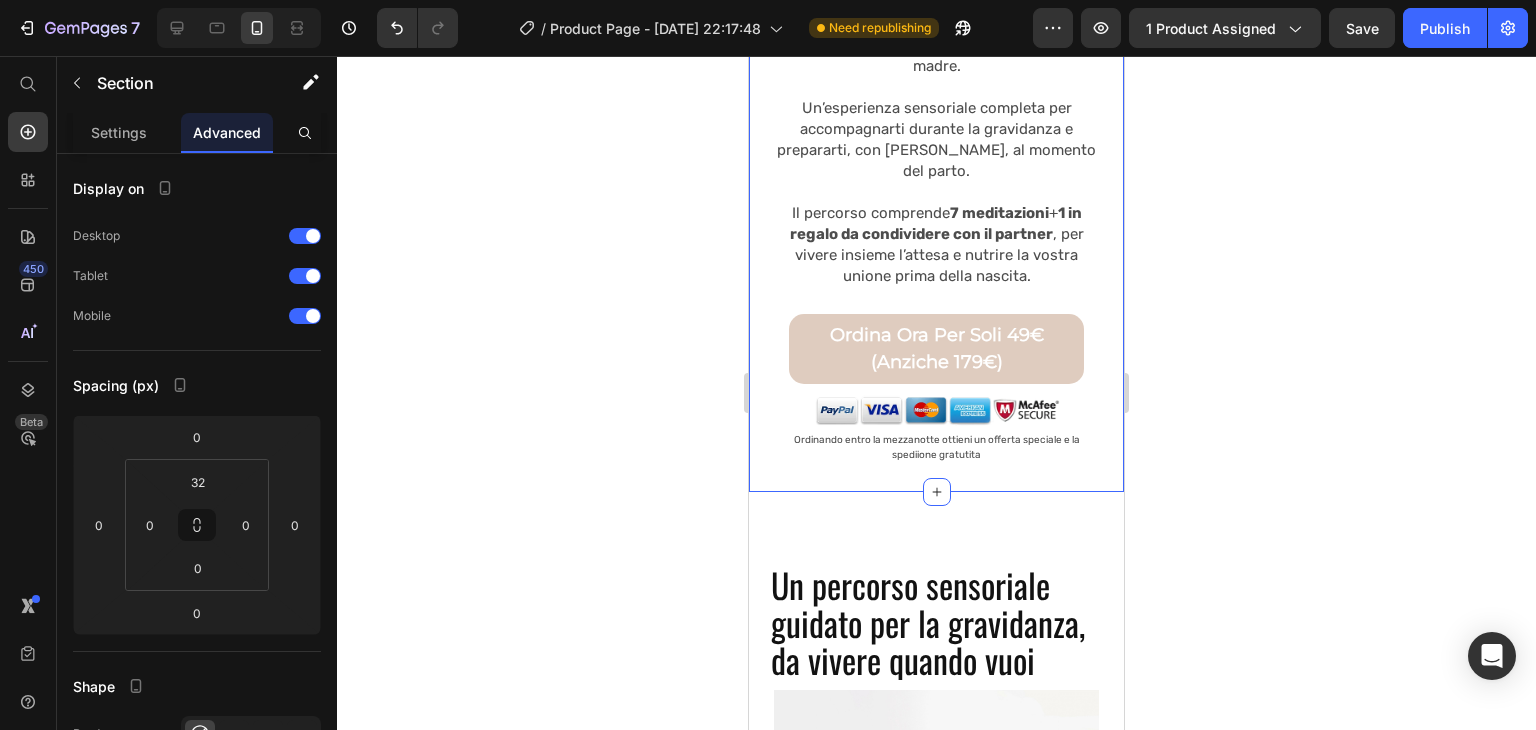 click on "Rituale audio per la Gravidanza Consapevole Heading Image 8 meditazioni guidate per connetterti con te stessa, il tuo bambino e il tuo nuovo ruolo di madre.   Un’esperienza sensoriale completa per accompagnarti durante la gravidanza e prepararti, con dolcezza, al momento del parto. Il percorso comprende  7 meditazioni  +  1 in regalo da condividere con il partner , per vivere insieme l’attesa e nutrire la vostra unione prima della nascita. Text Block Ordina Ora Per Soli 49€ (Anziche 179€) Add to Cart Image Ordinando entro la mezzanotte ottieni un offerta speciale e la  spediione gratutita Text Block Product Row                Title Line" at bounding box center [936, 50] 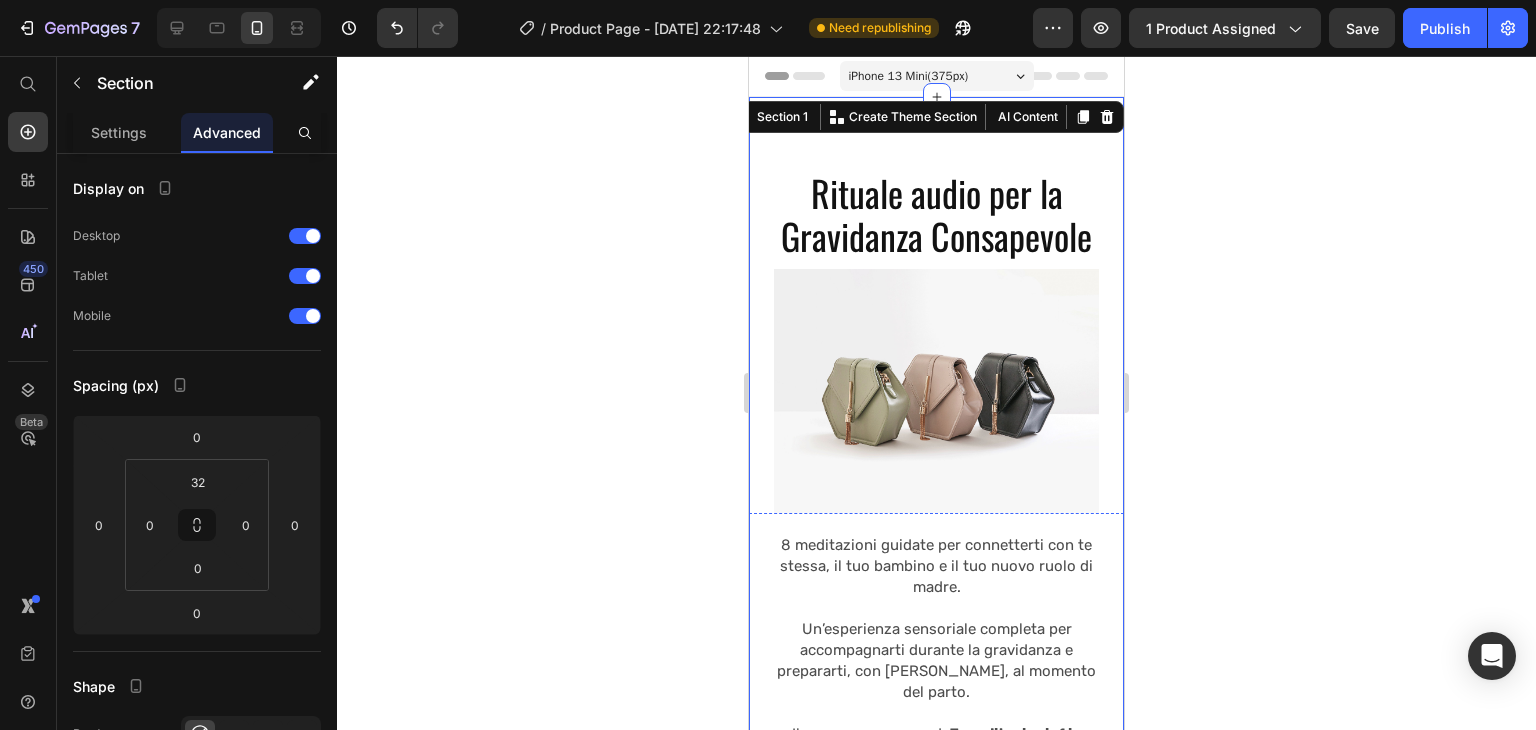scroll, scrollTop: 0, scrollLeft: 0, axis: both 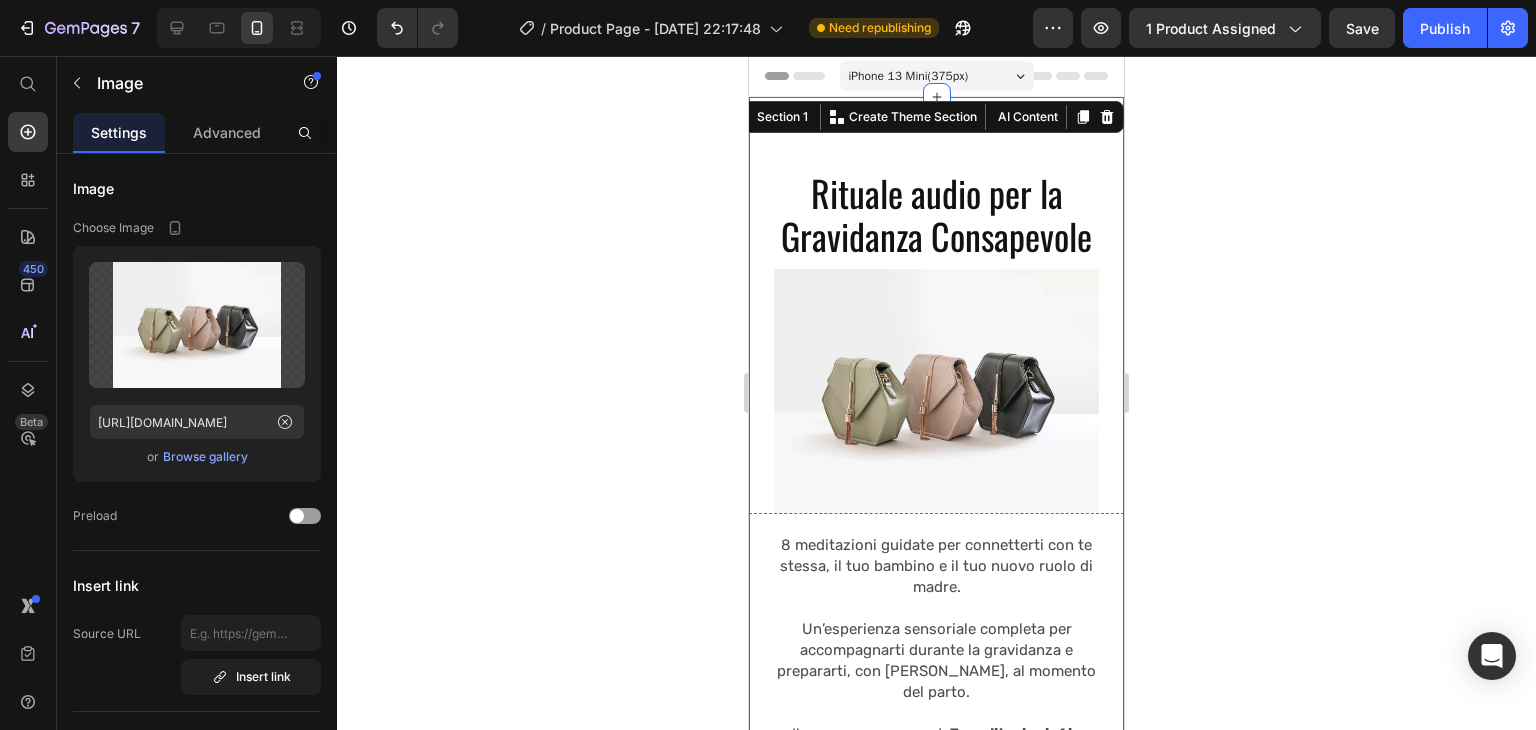 click at bounding box center (936, 391) 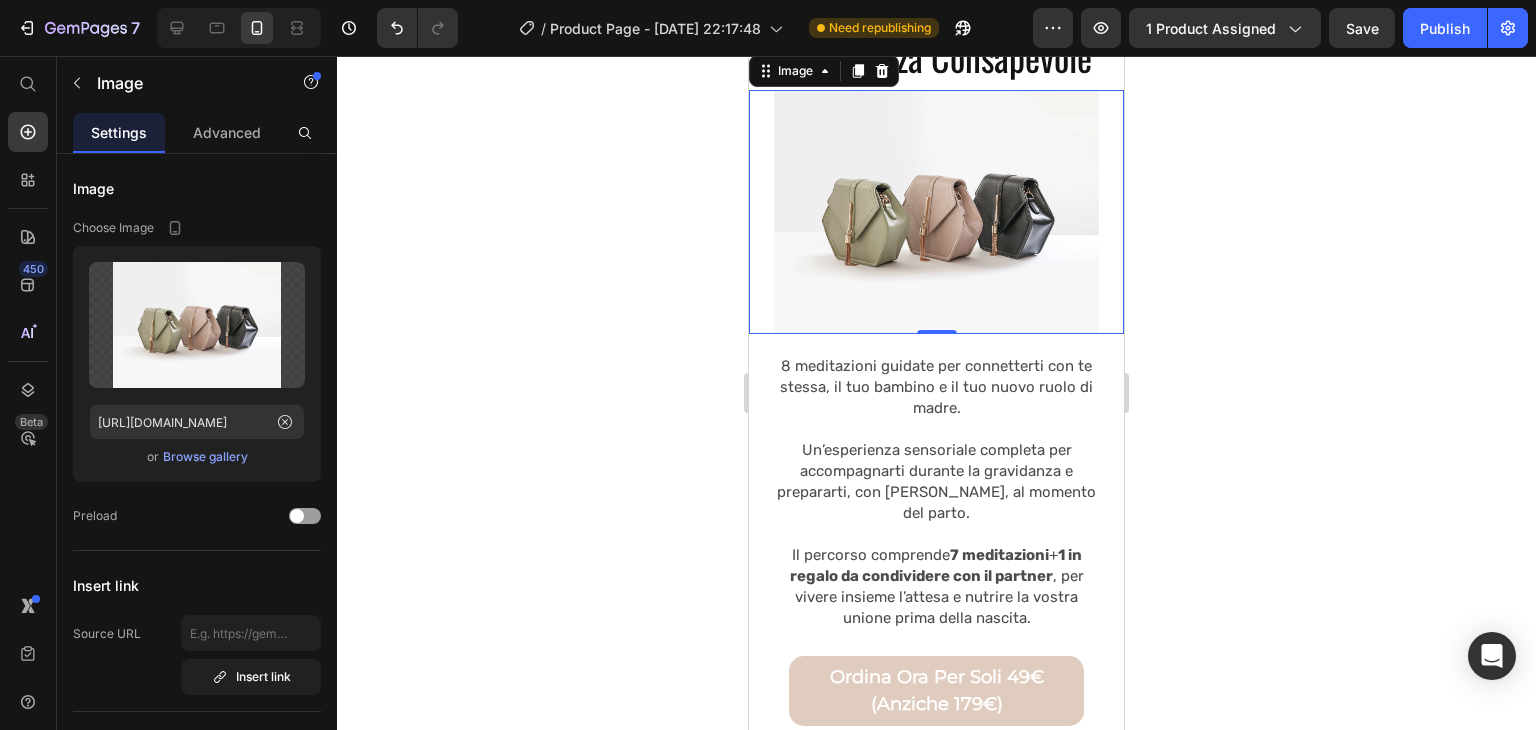 scroll, scrollTop: 180, scrollLeft: 0, axis: vertical 